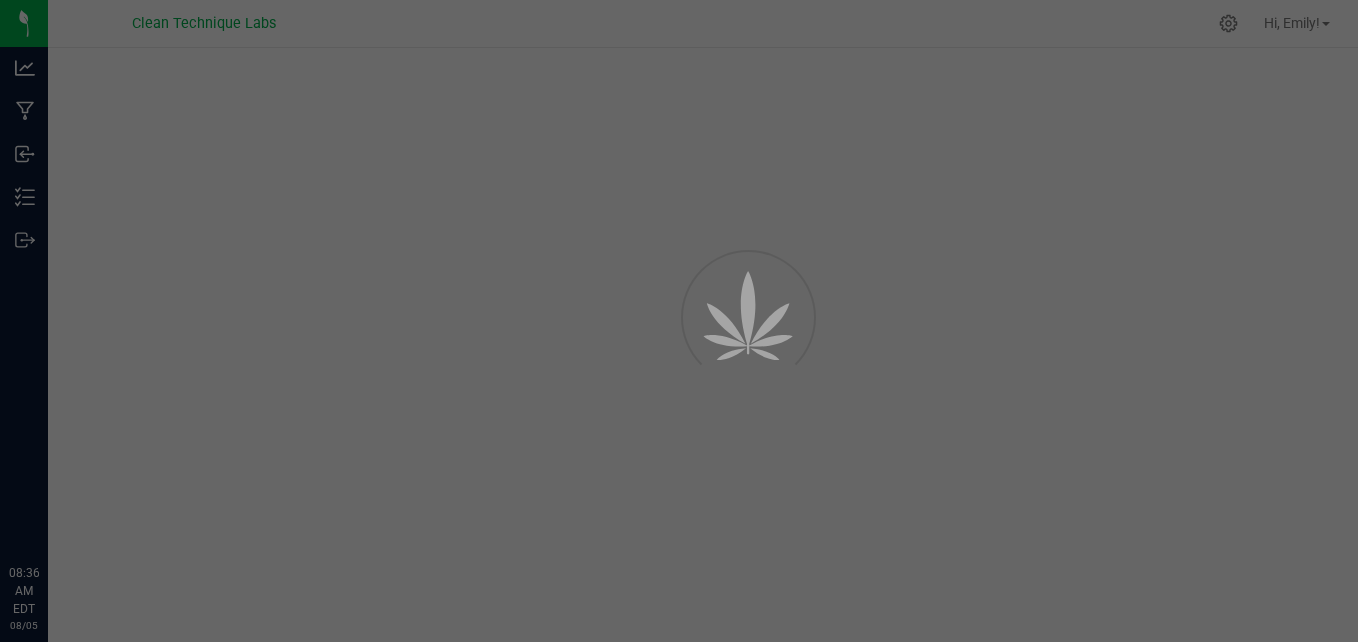 scroll, scrollTop: 0, scrollLeft: 0, axis: both 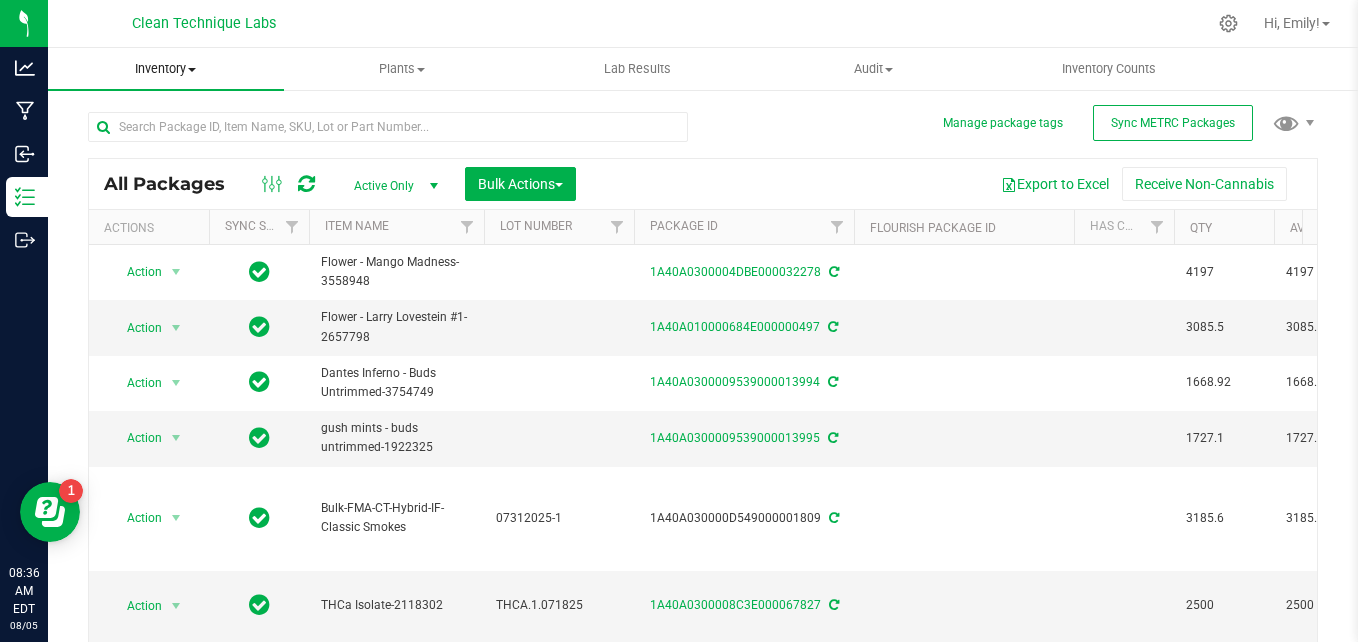 click on "Inventory
All packages
All inventory
Waste log
Create inventory" at bounding box center [166, 69] 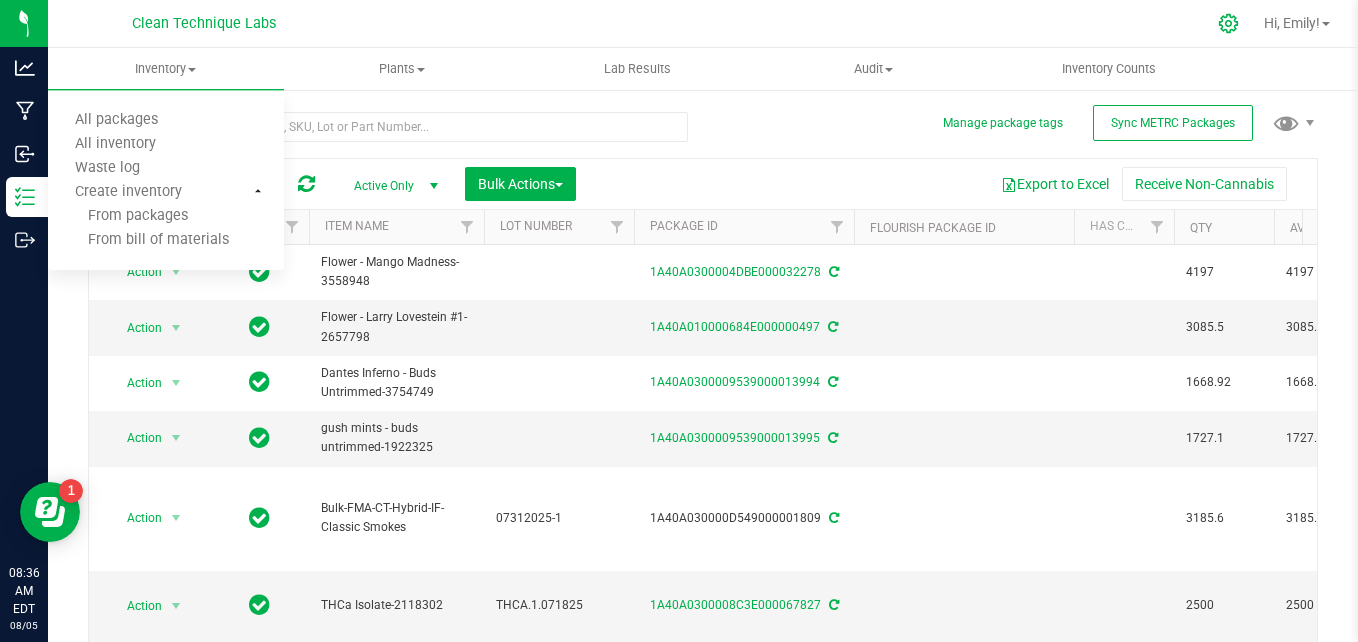 click at bounding box center [1229, 23] 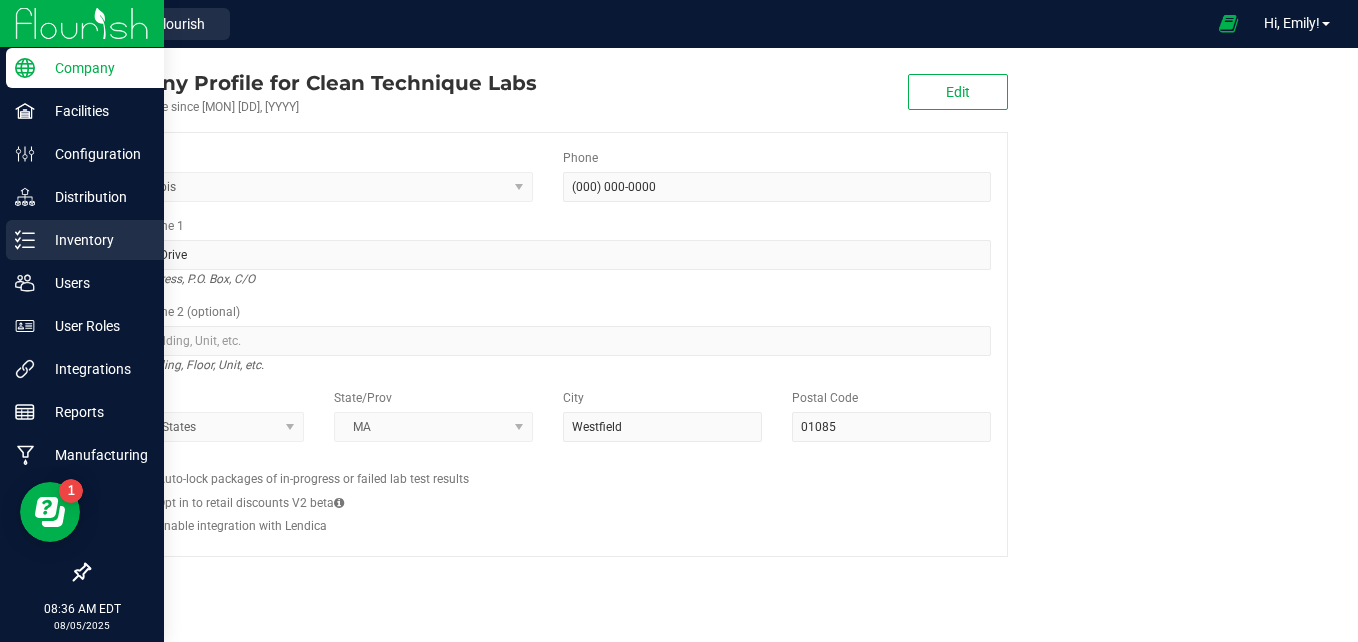 click on "Inventory" at bounding box center [95, 240] 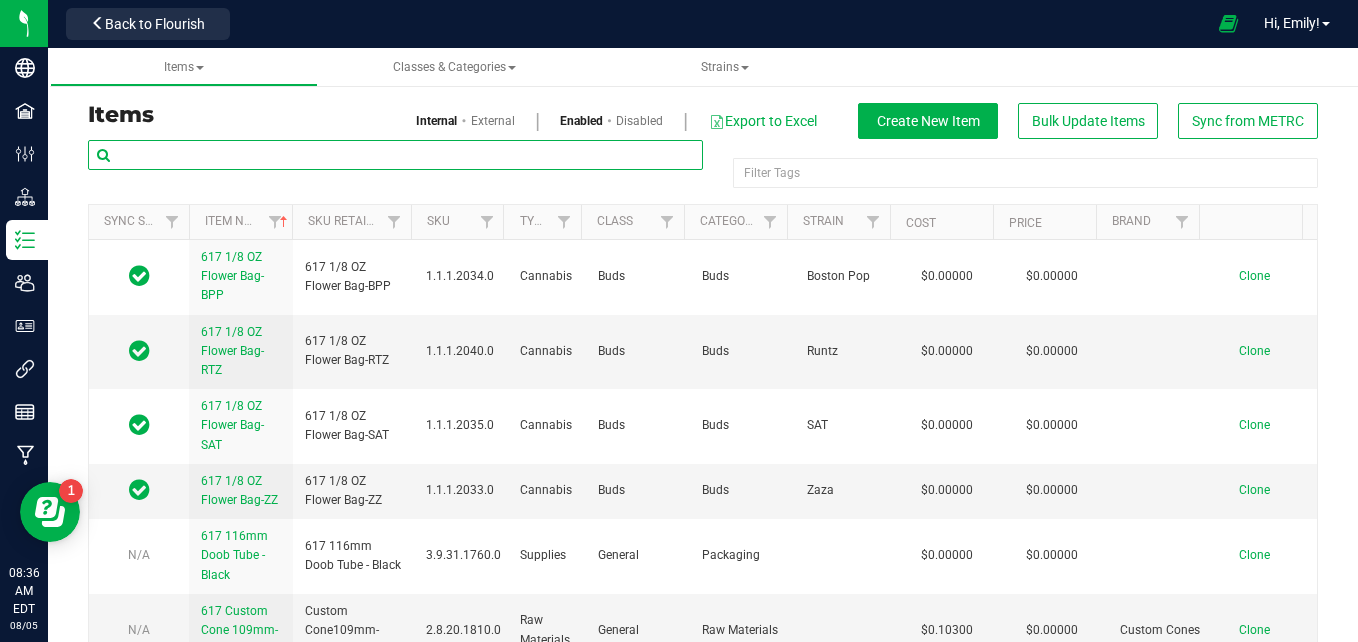 click at bounding box center (395, 155) 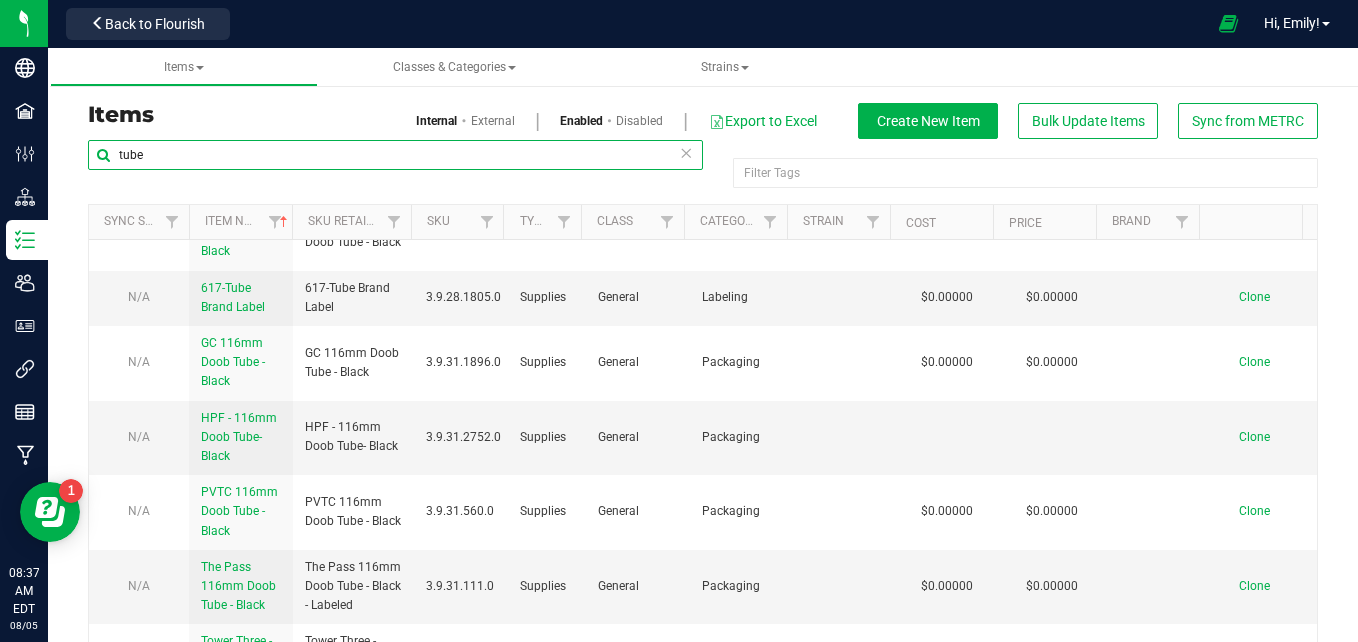 scroll, scrollTop: 45, scrollLeft: 0, axis: vertical 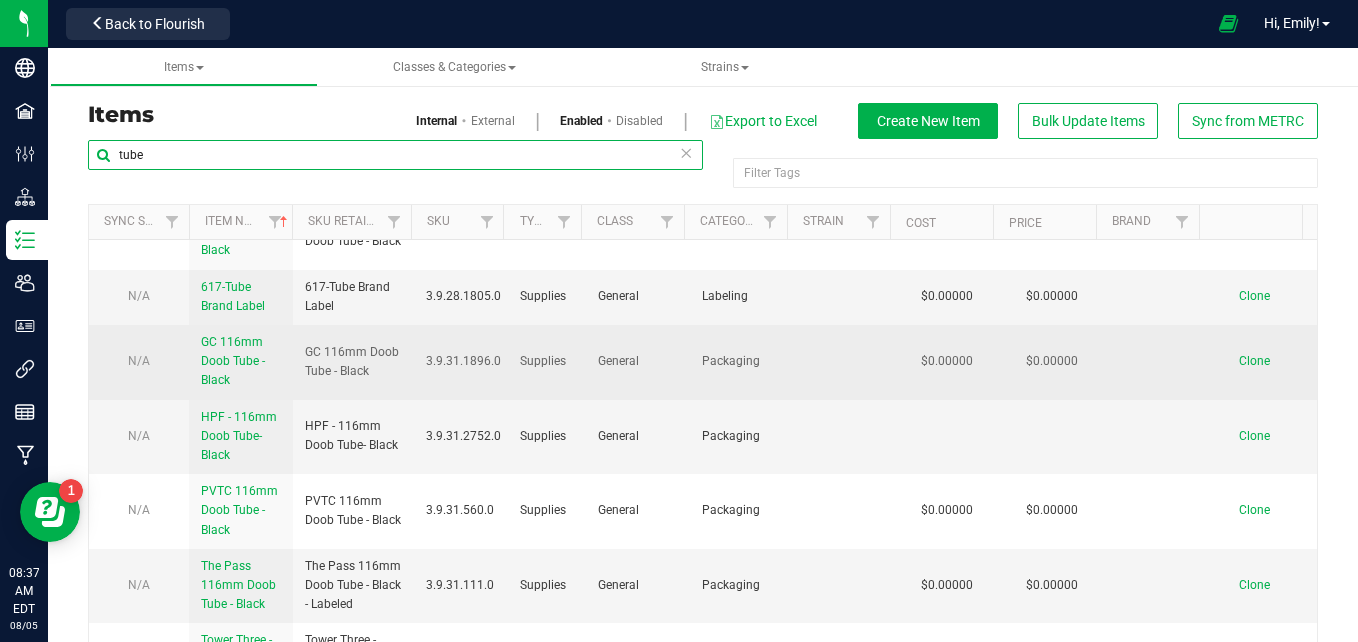 type on "tube" 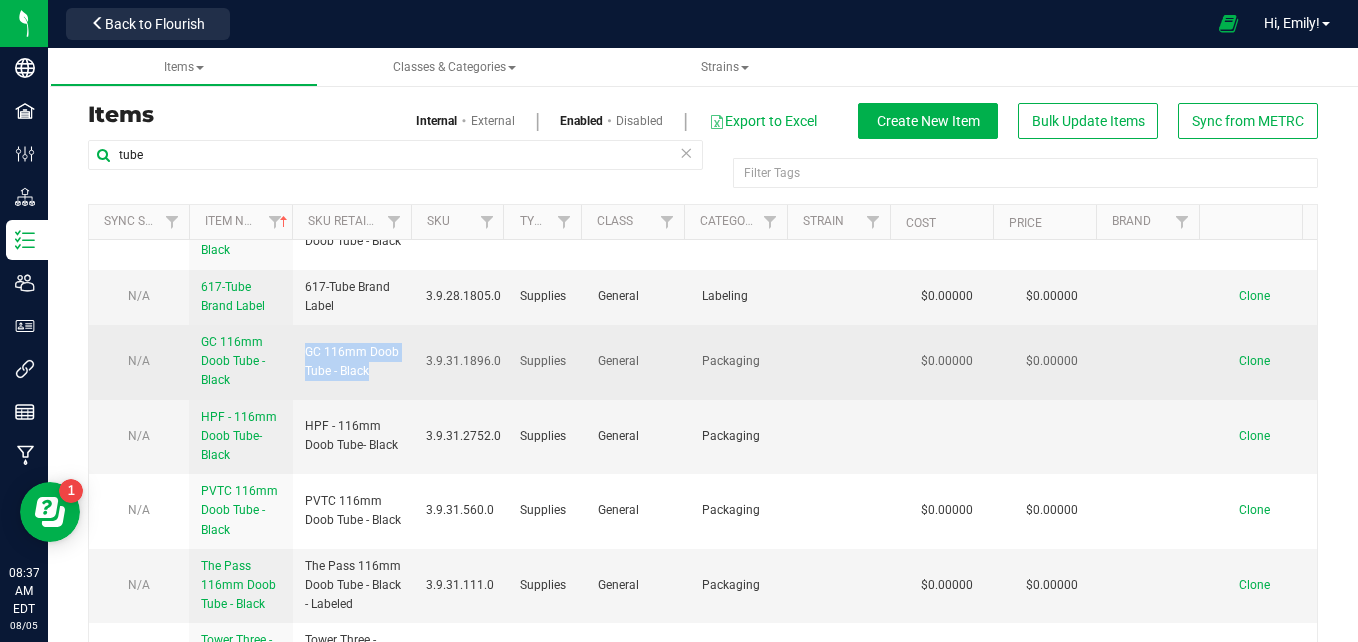 drag, startPoint x: 369, startPoint y: 366, endPoint x: 303, endPoint y: 343, distance: 69.89278 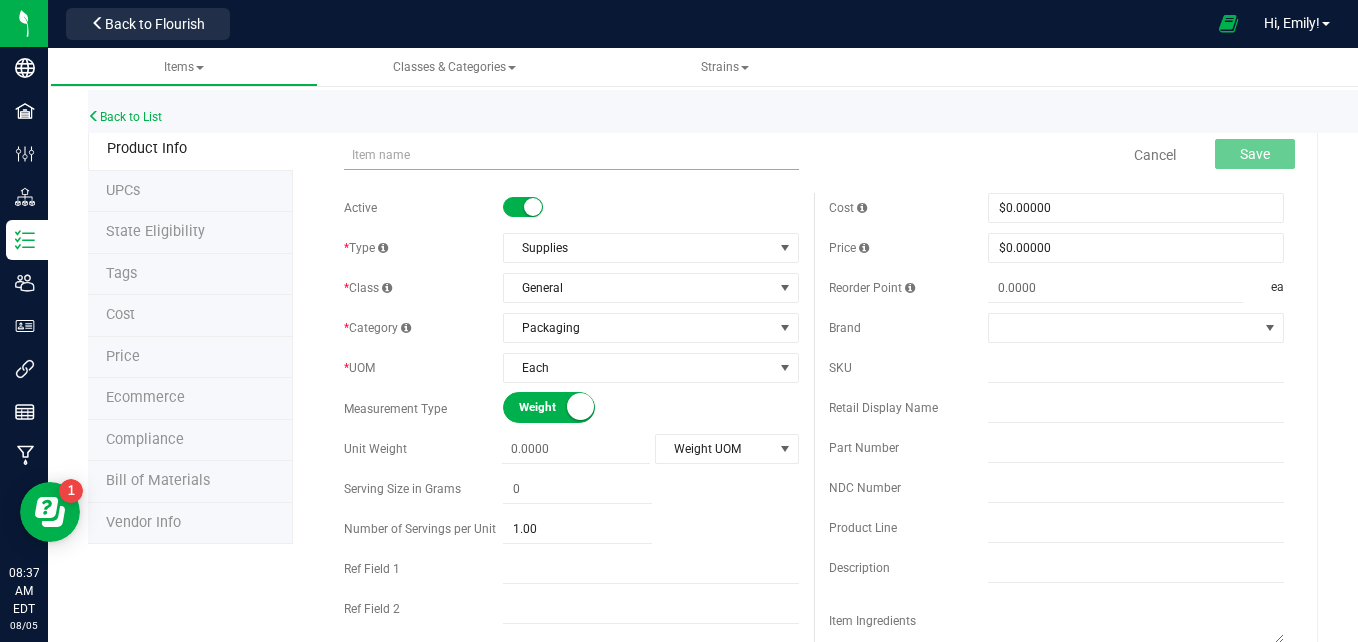 click at bounding box center [571, 155] 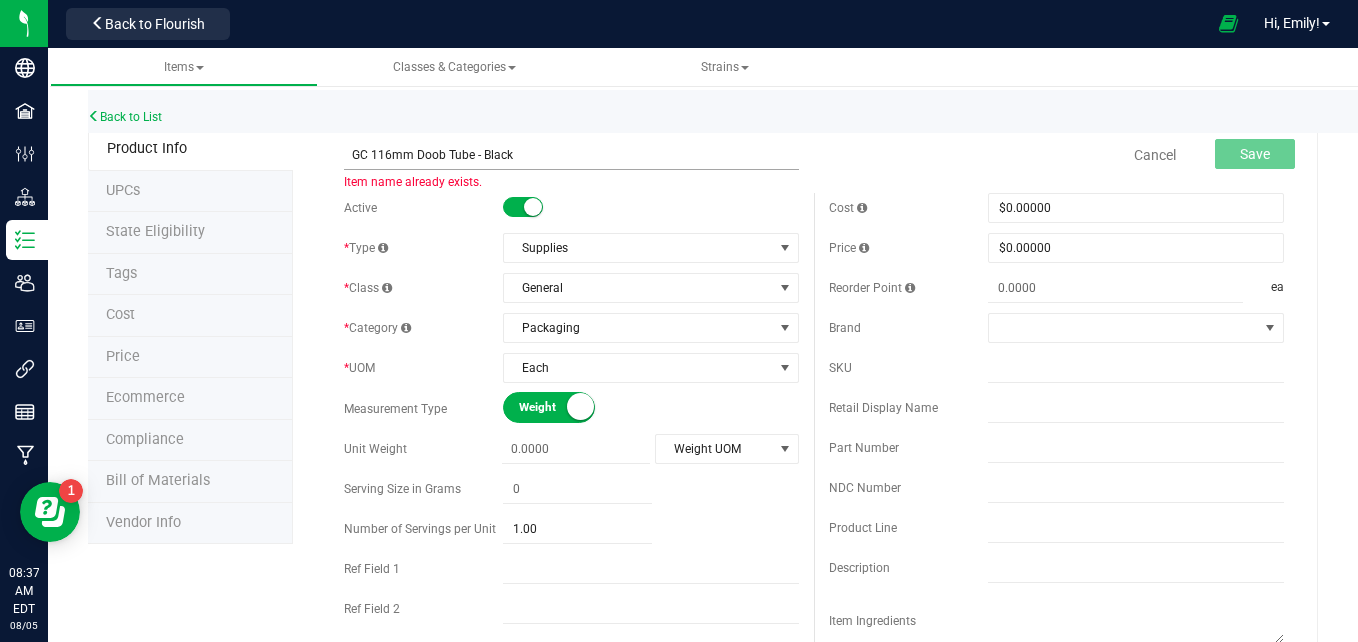 click on "GC 116mm Doob Tube - Black" at bounding box center (571, 155) 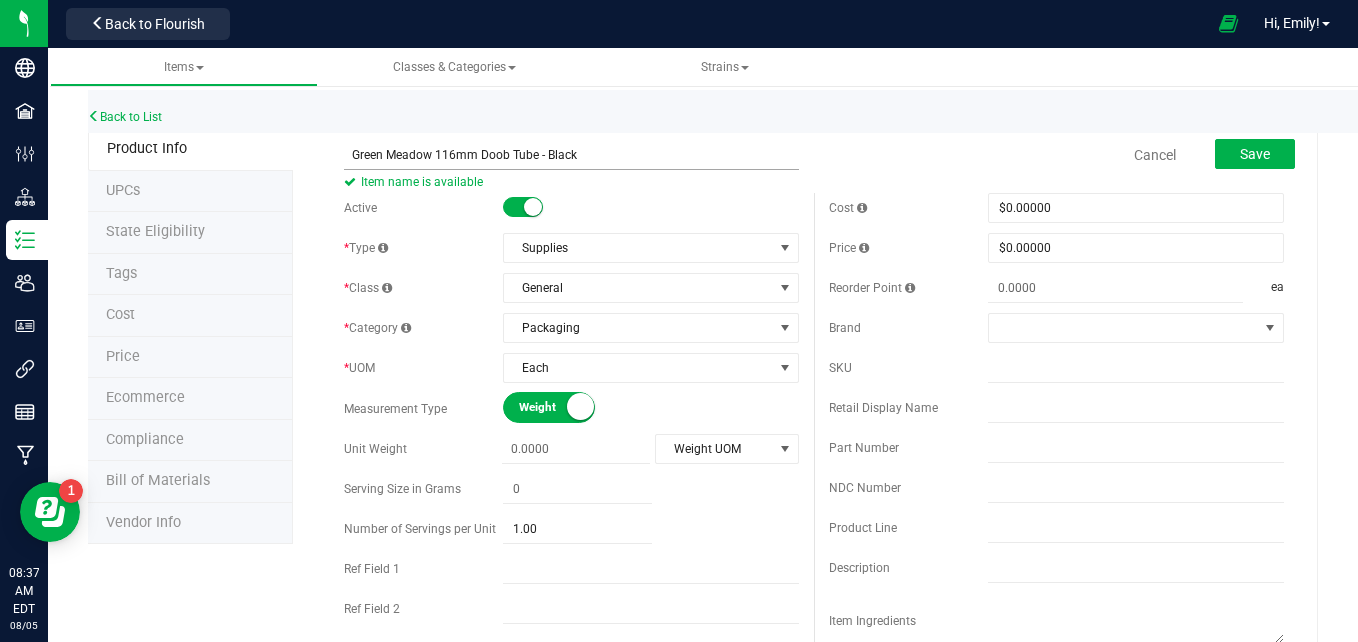 click on "Green Meadow 116mm Doob Tube - Black" at bounding box center (571, 155) 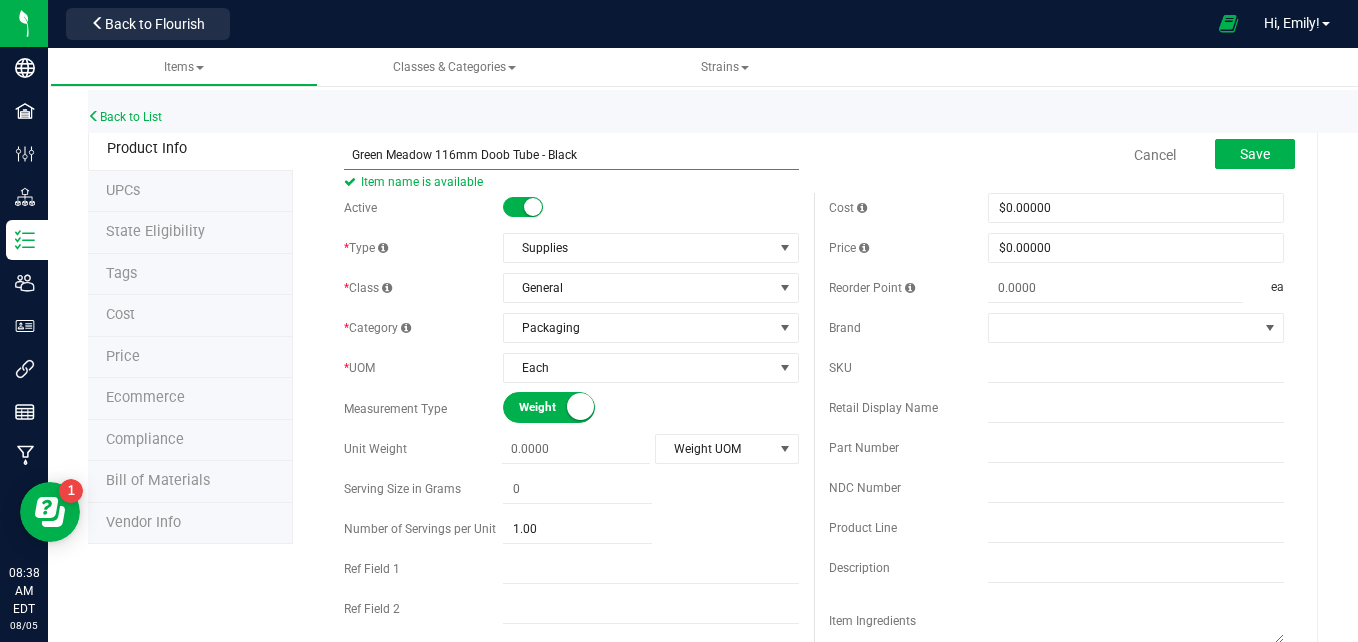 click on "Green Meadow 116mm Doob Tube - Black" at bounding box center (571, 155) 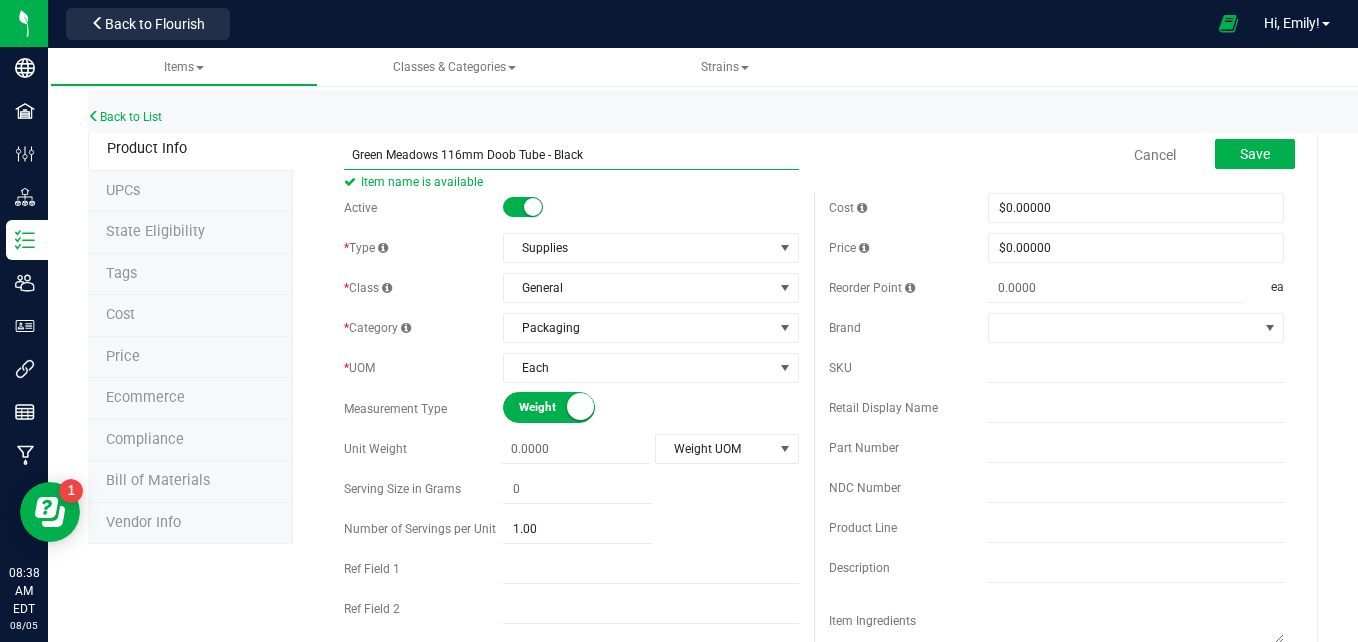 type on "Green Meadows 116mm Doob Tube - Black" 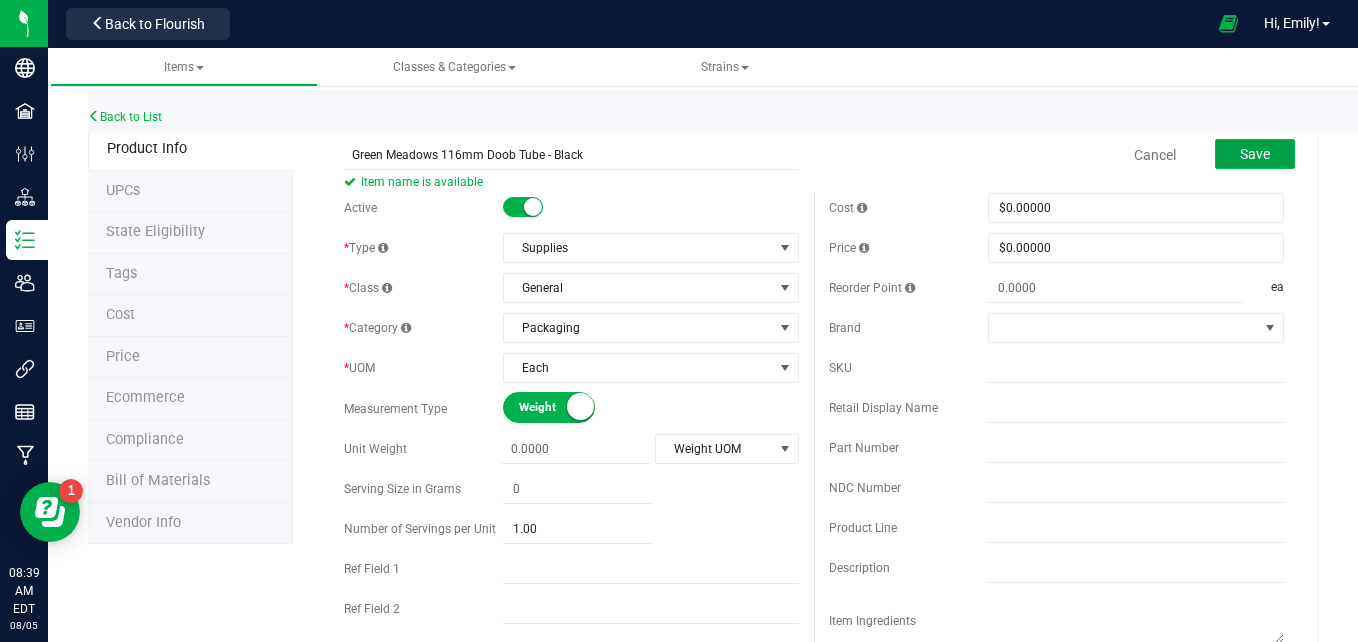 click on "Save" at bounding box center [1255, 154] 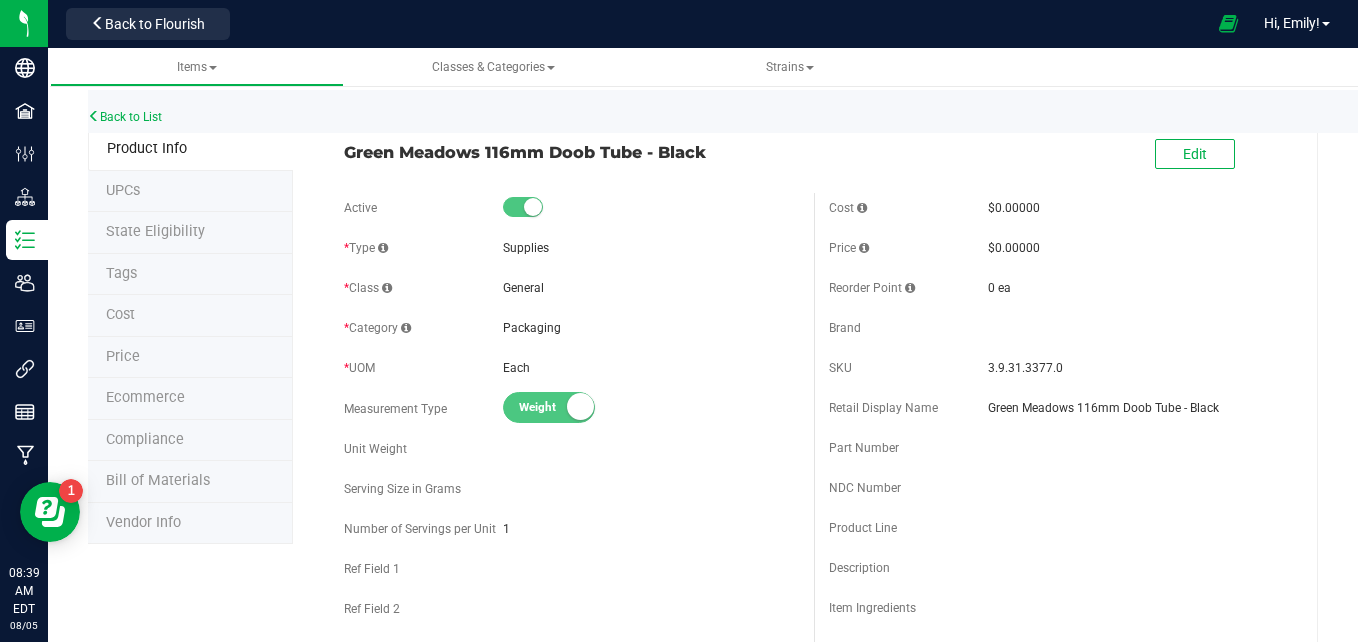 drag, startPoint x: 716, startPoint y: 149, endPoint x: 333, endPoint y: 160, distance: 383.15793 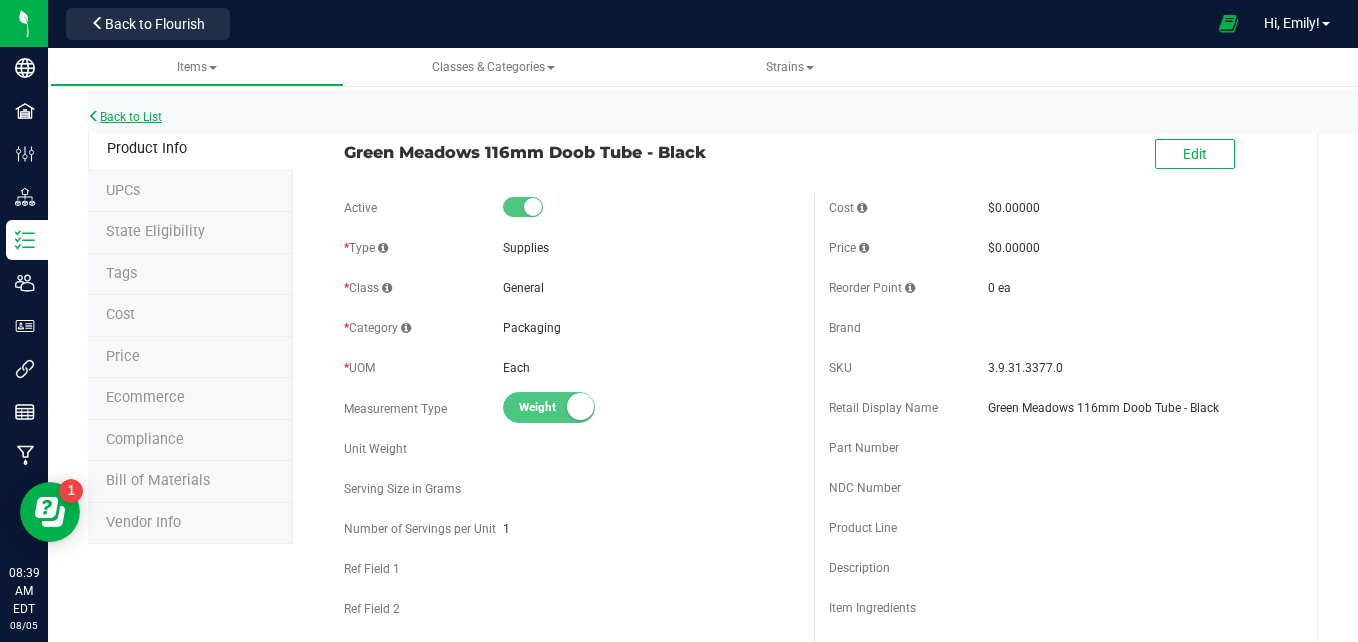 click on "Back to List" at bounding box center (125, 117) 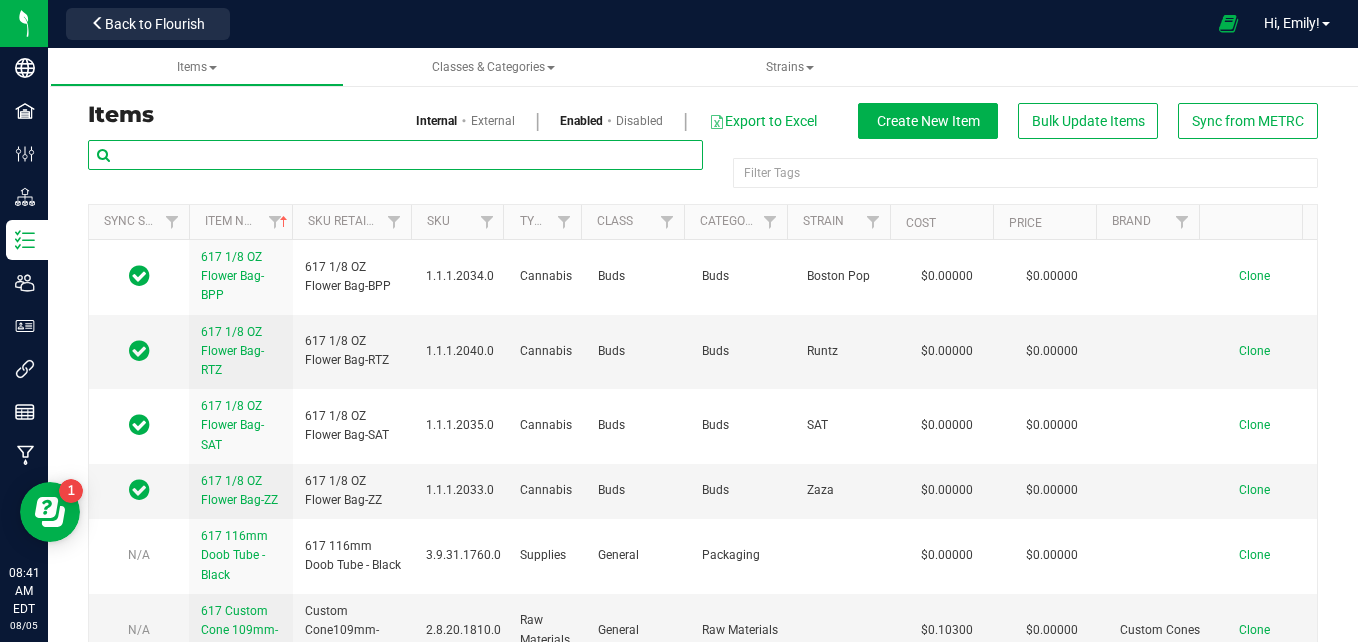 click at bounding box center (395, 155) 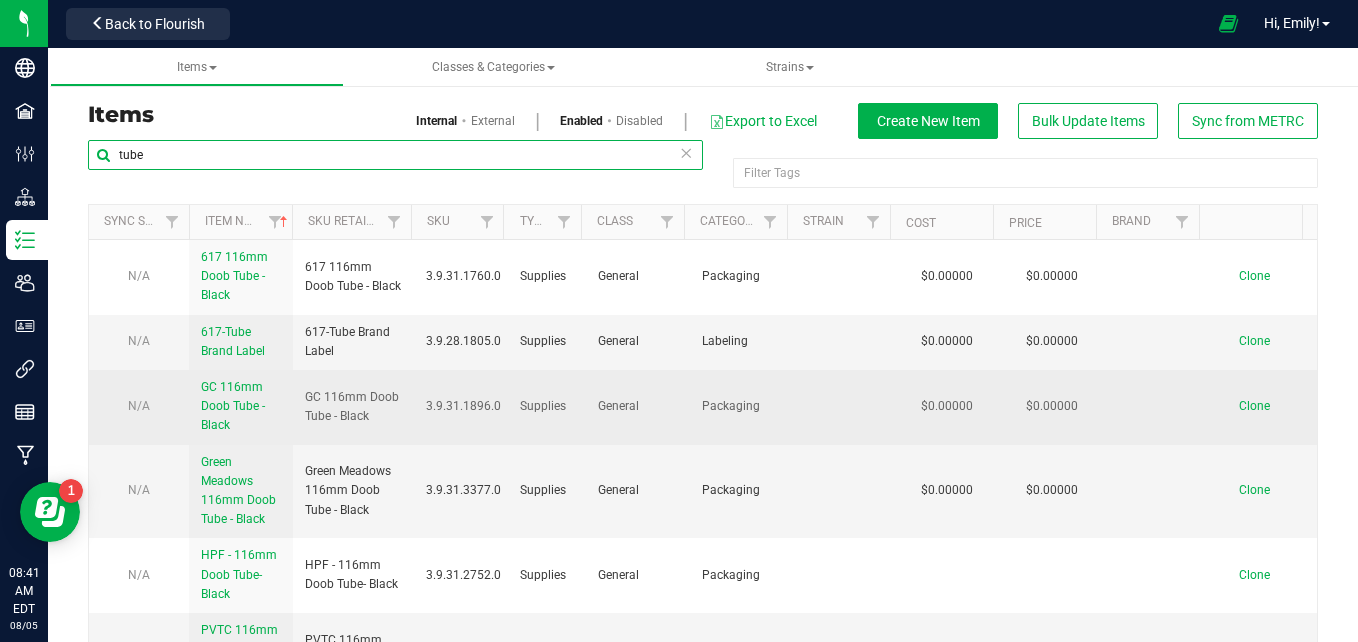 type on "tube" 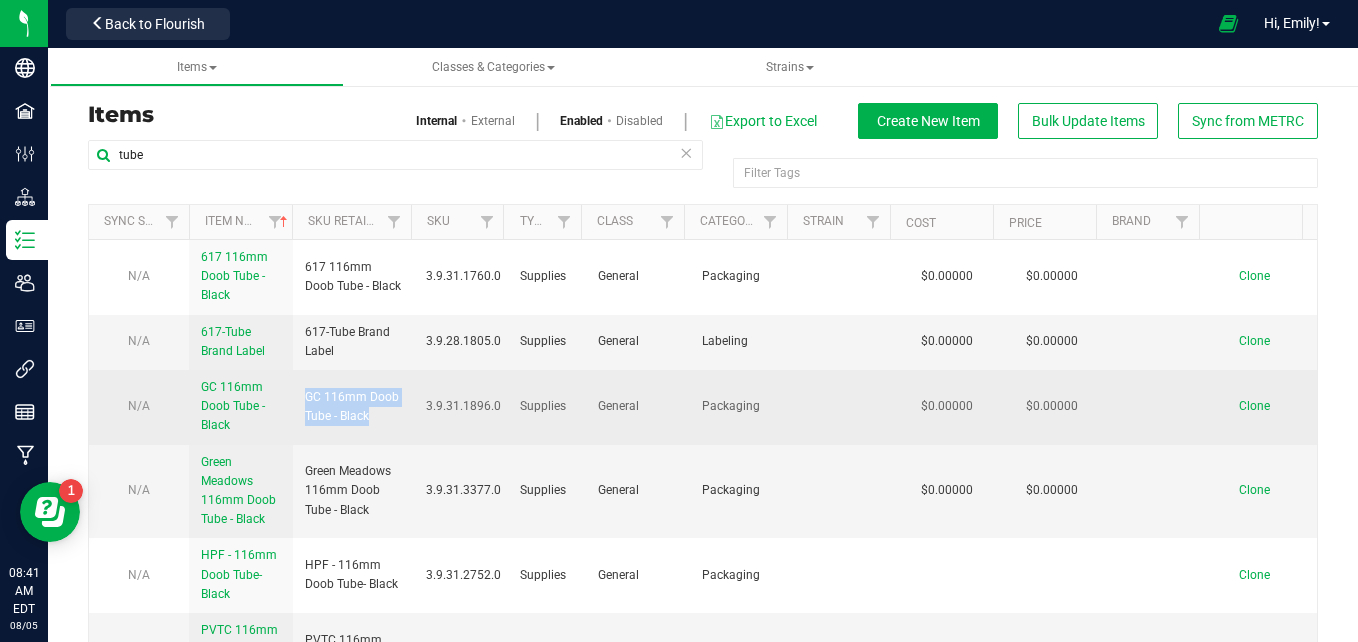 drag, startPoint x: 372, startPoint y: 411, endPoint x: 298, endPoint y: 403, distance: 74.431175 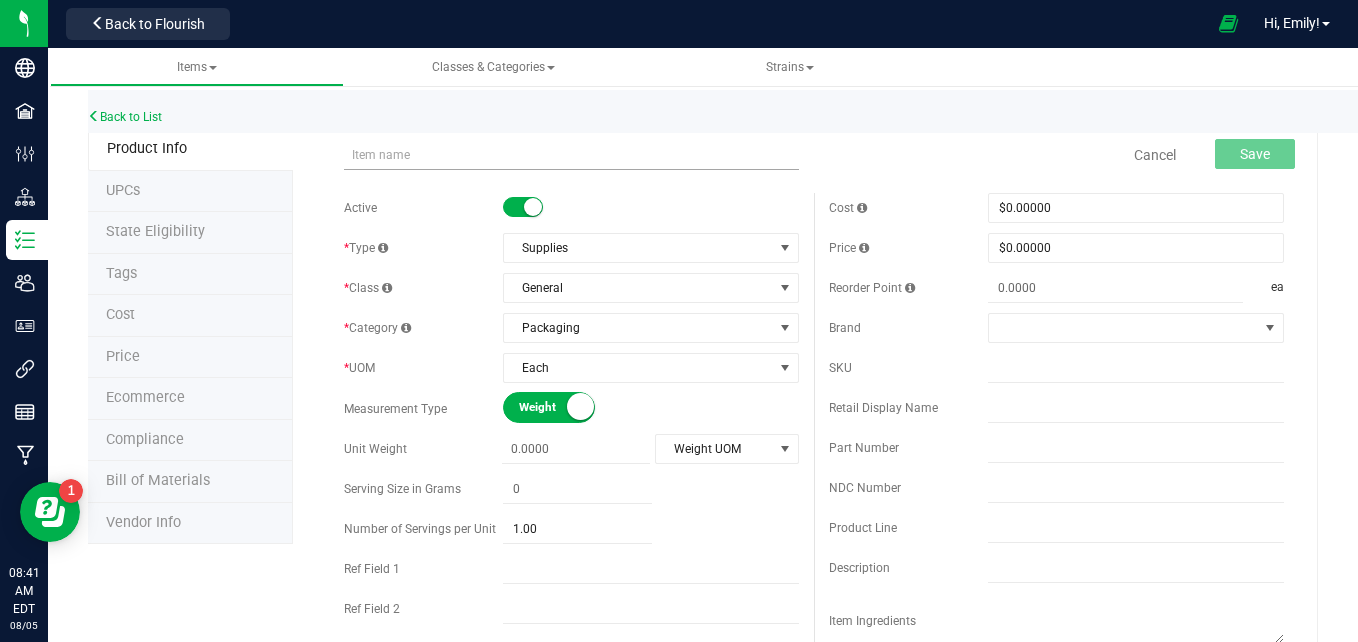 click at bounding box center [571, 155] 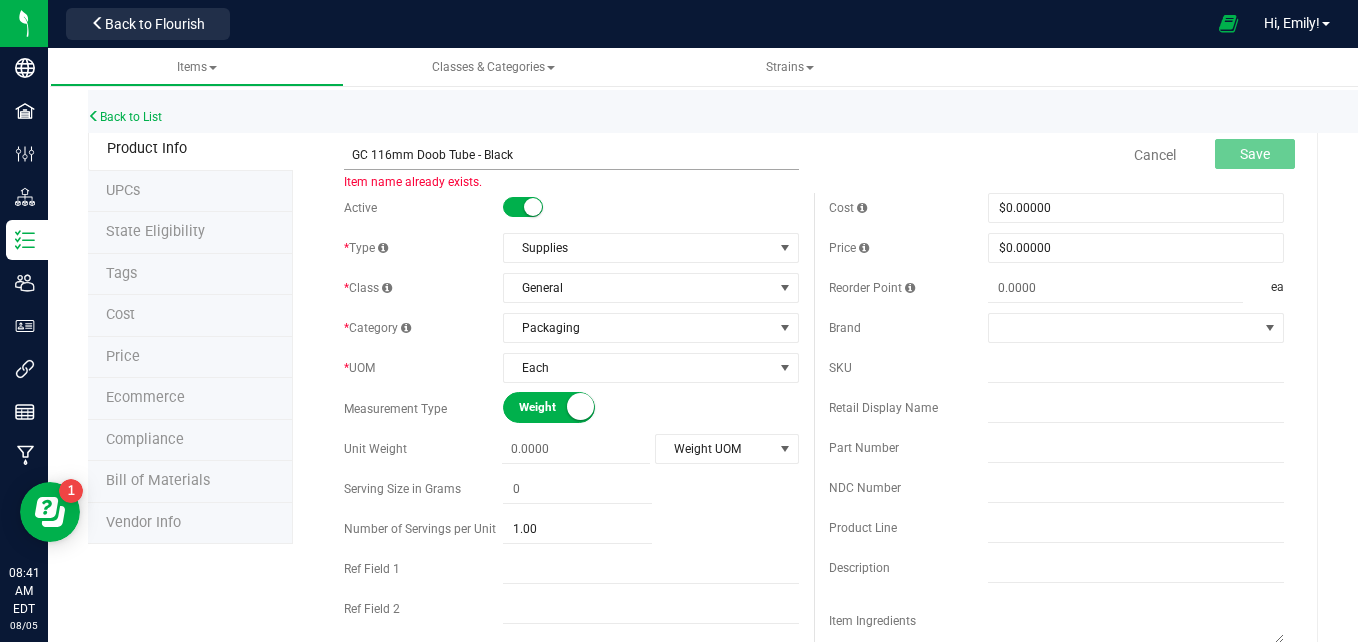 click on "GC 116mm Doob Tube - Black" at bounding box center (571, 155) 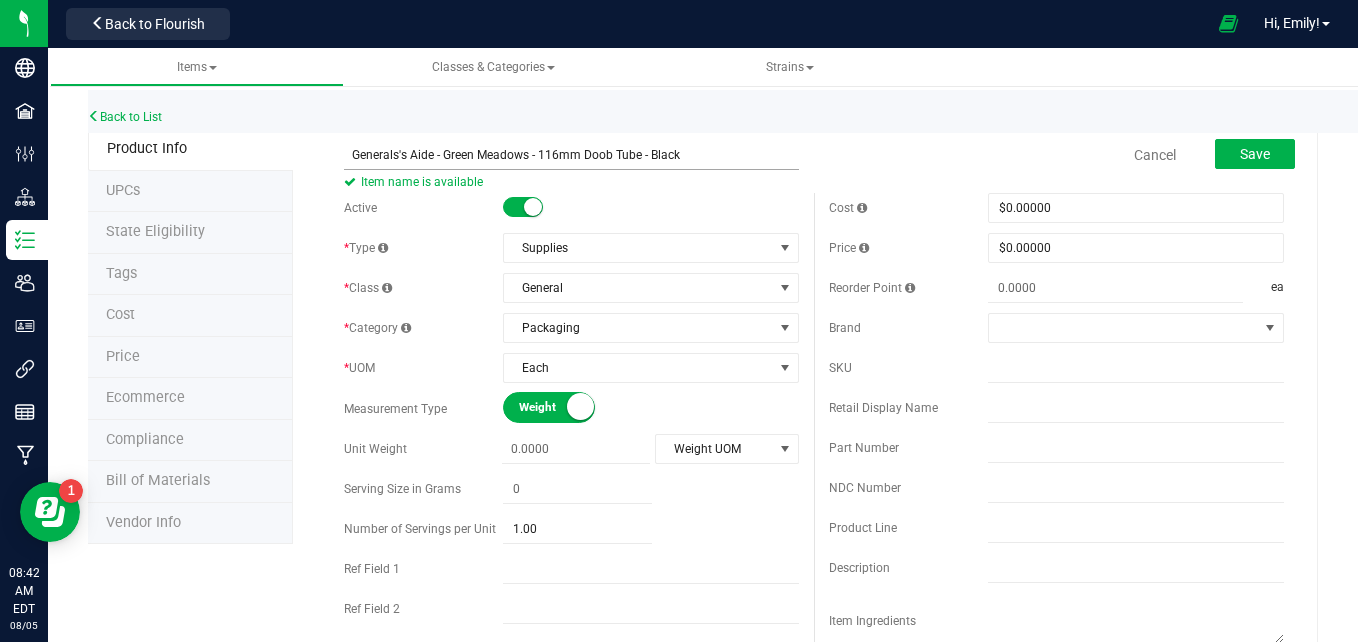 click on "Generals's Aide - Green Meadows - 116mm Doob Tube - Black" at bounding box center (571, 155) 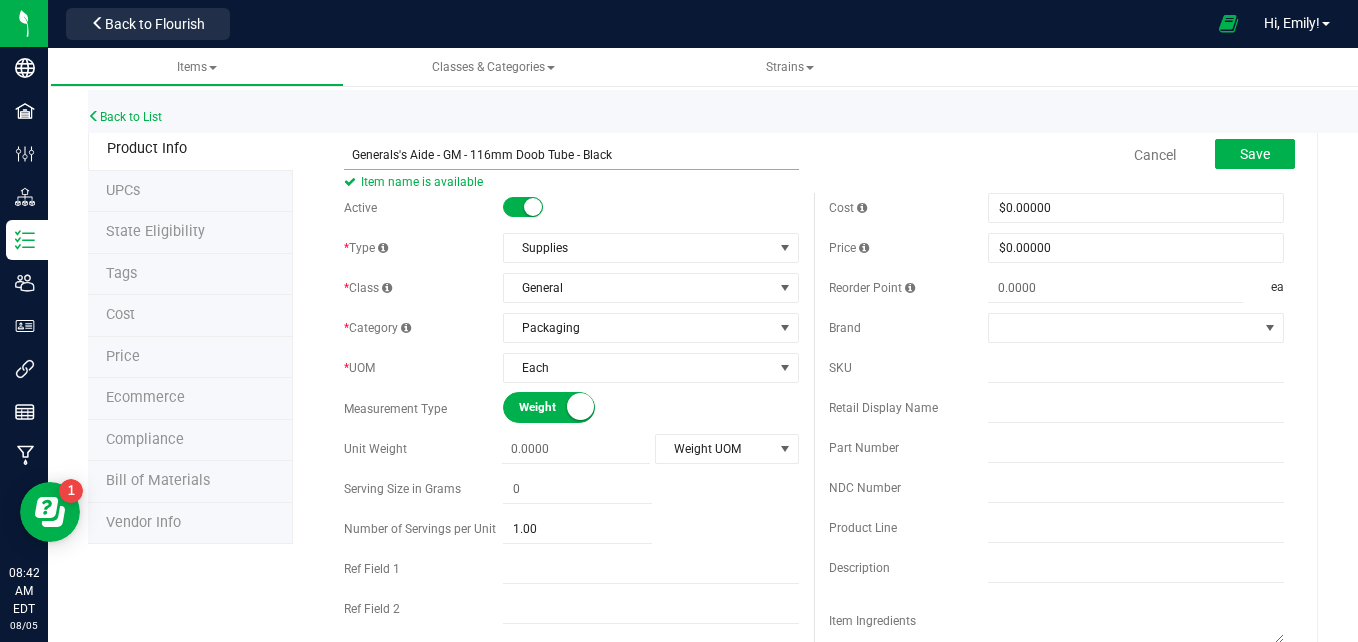 click on "Generals's Aide - GM - 116mm Doob Tube - Black" at bounding box center (571, 155) 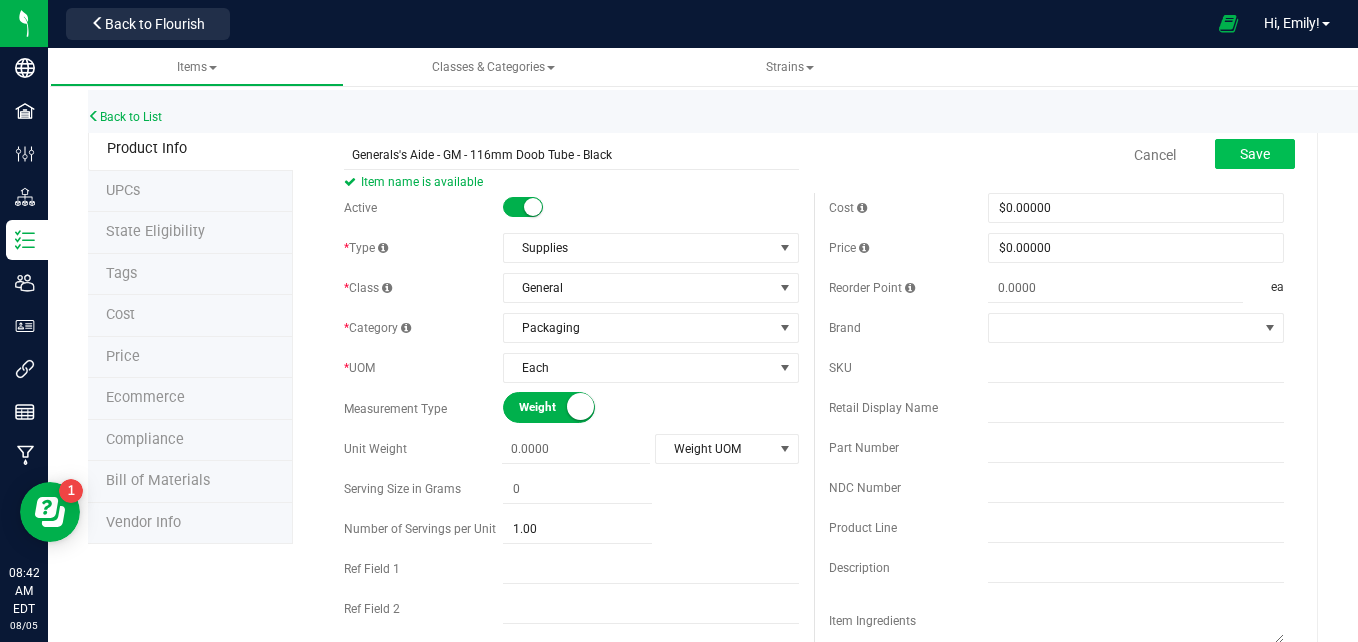 type on "Generals's Aide - GM - 116mm Doob Tube - Black" 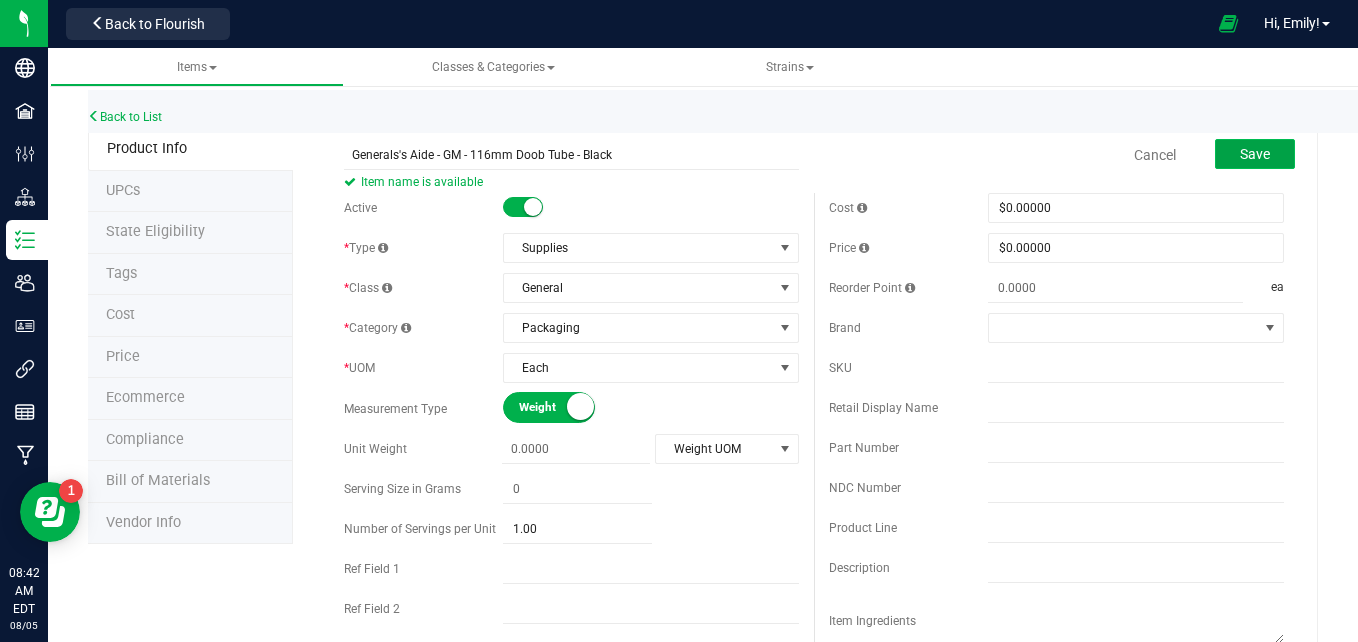 click on "Save" at bounding box center [1255, 154] 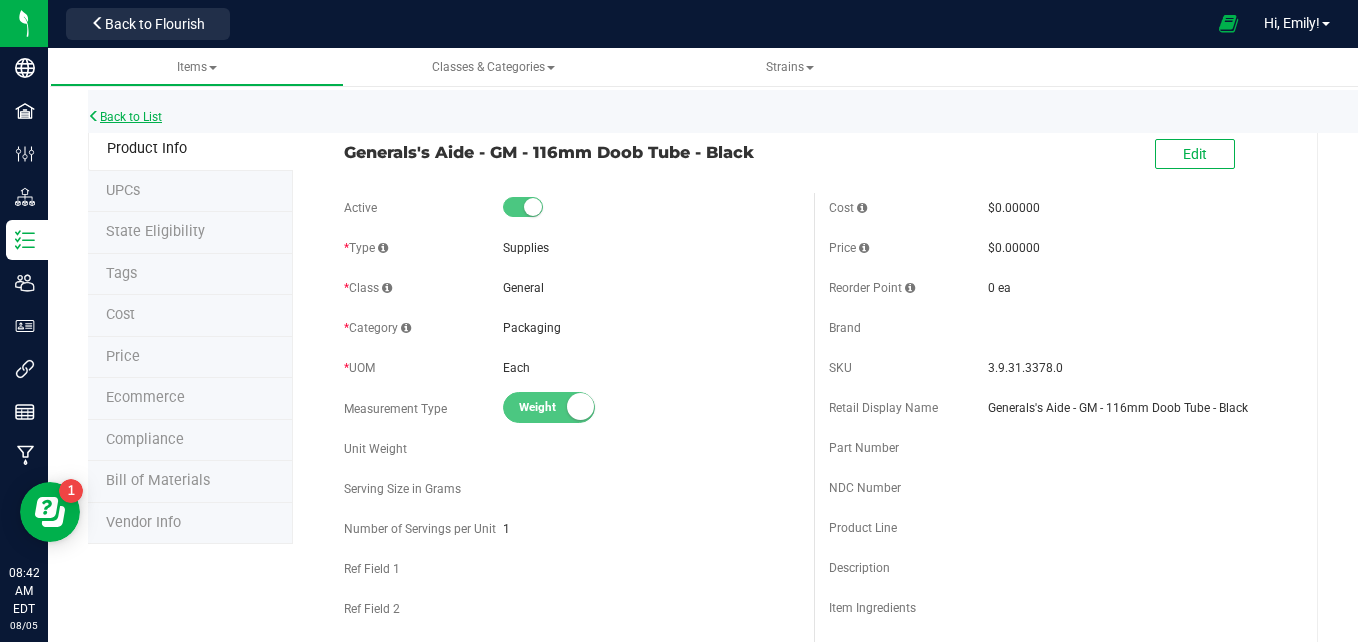 click on "Back to List" at bounding box center [125, 117] 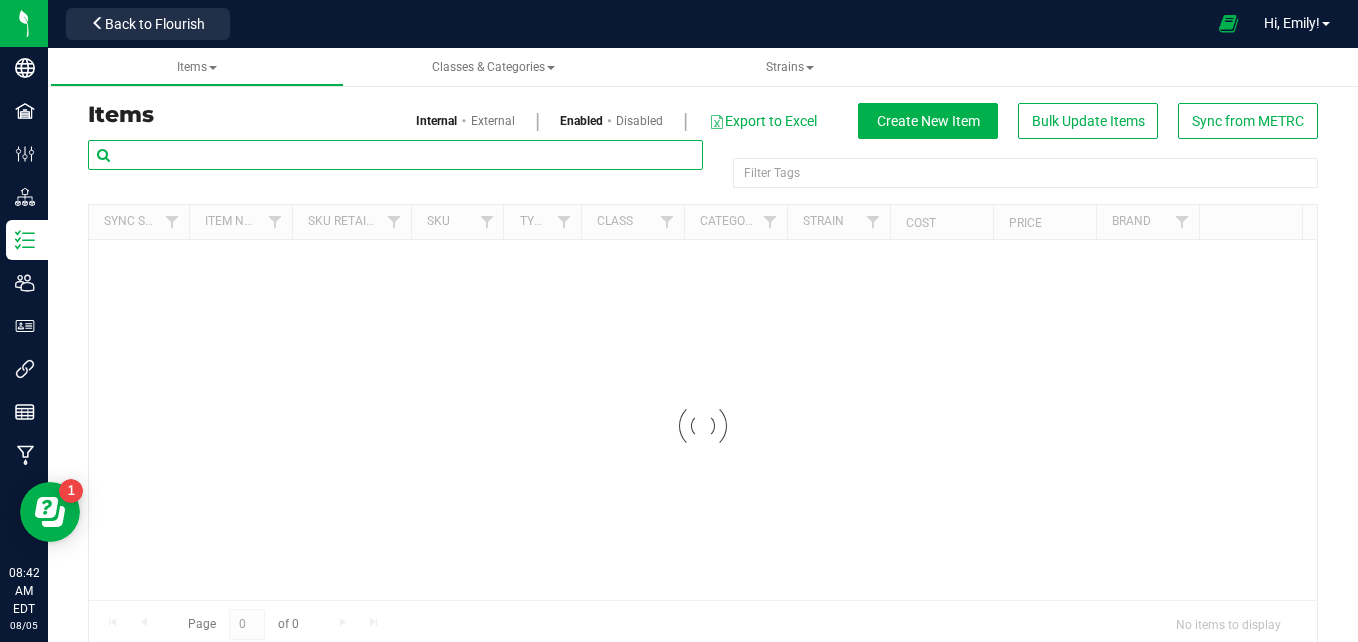 click at bounding box center (395, 155) 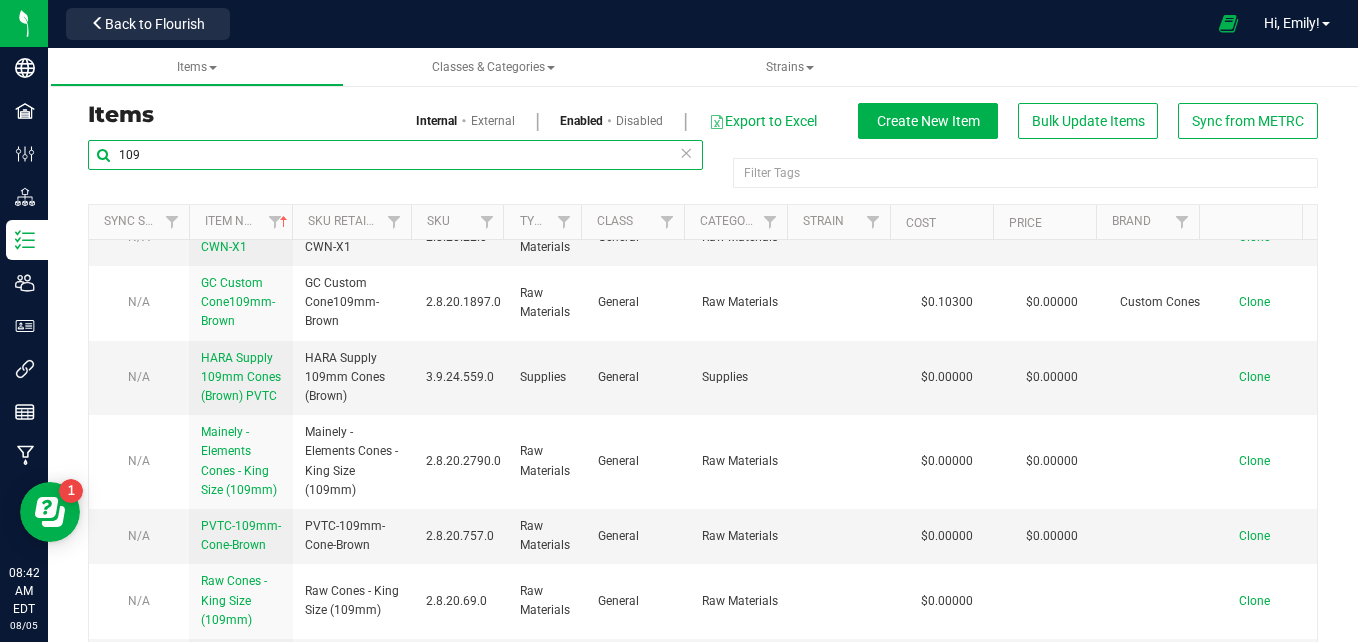 scroll, scrollTop: 238, scrollLeft: 0, axis: vertical 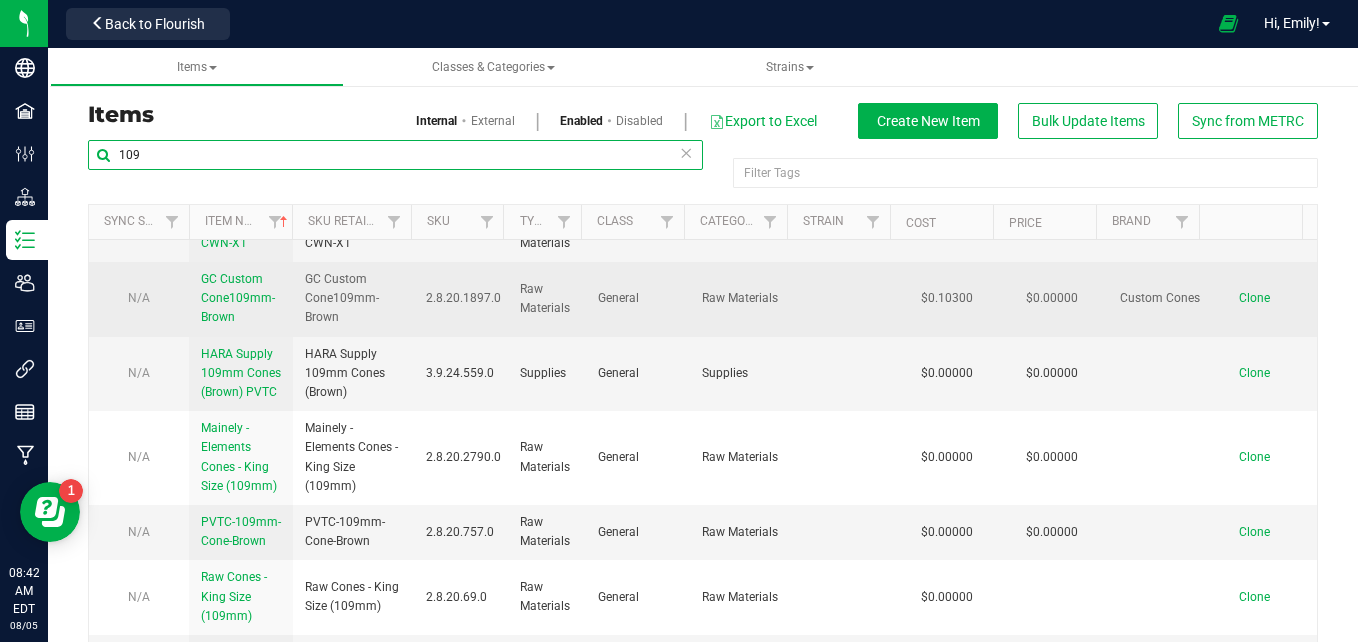type on "109" 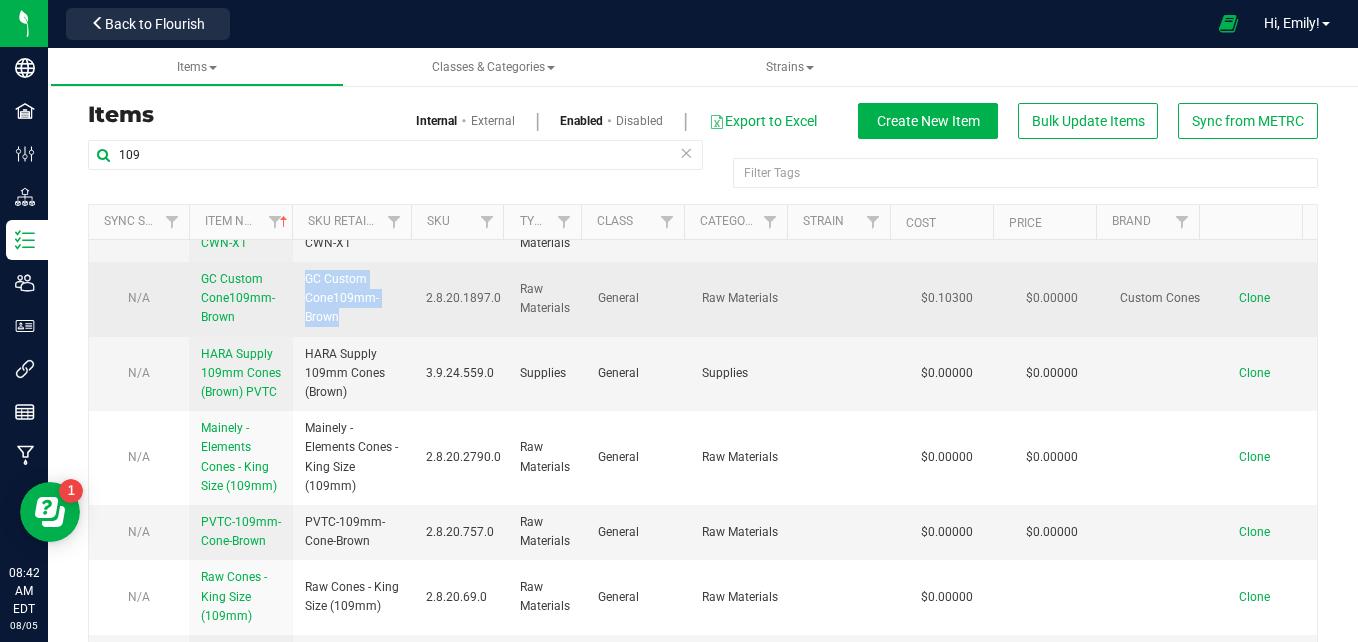 drag, startPoint x: 343, startPoint y: 357, endPoint x: 296, endPoint y: 307, distance: 68.622154 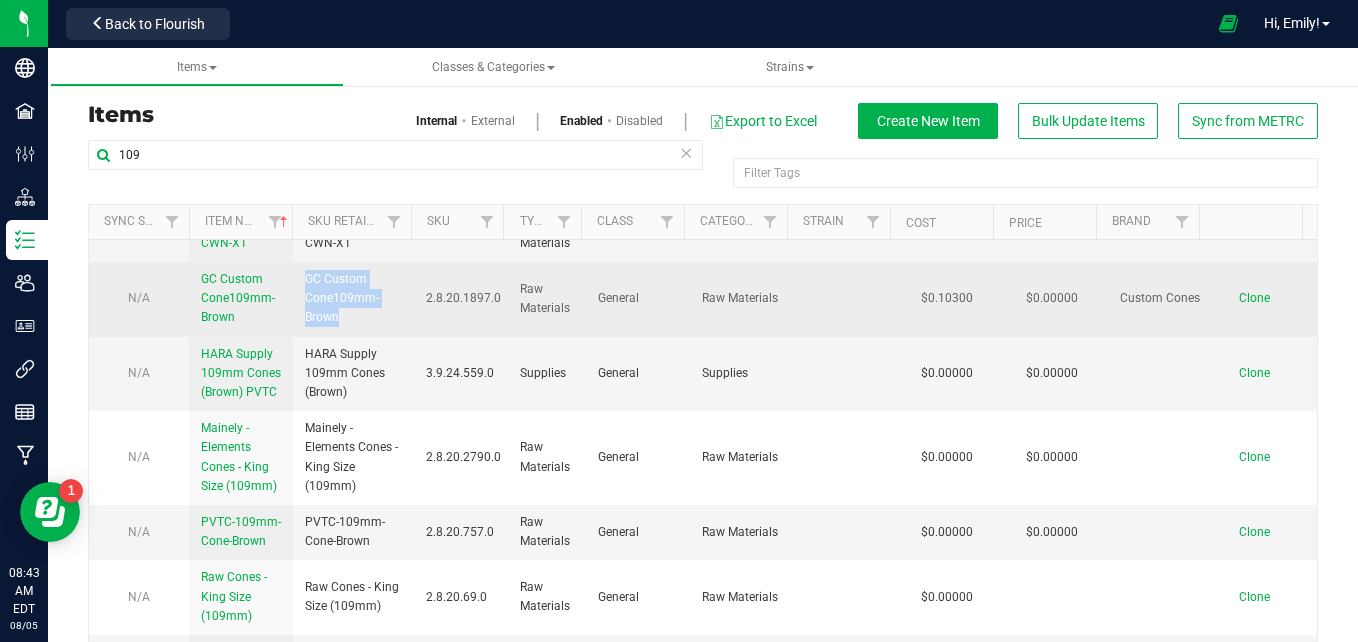click on "Clone" at bounding box center [1254, 298] 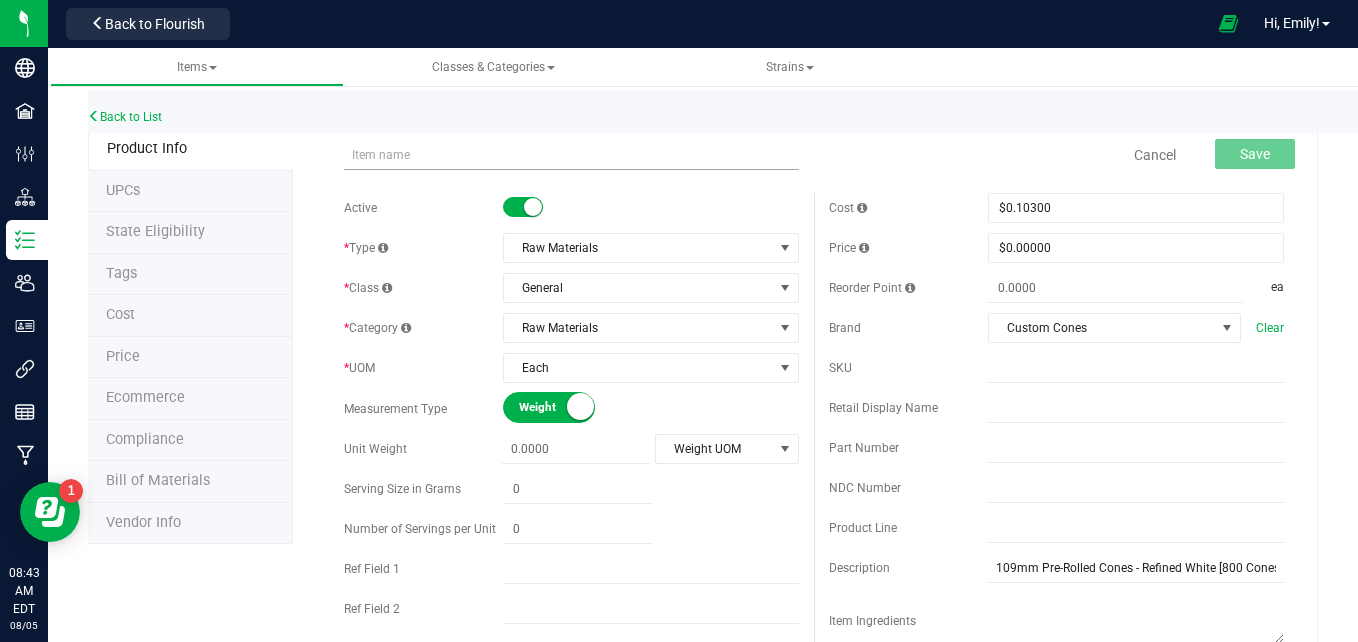 click at bounding box center [571, 155] 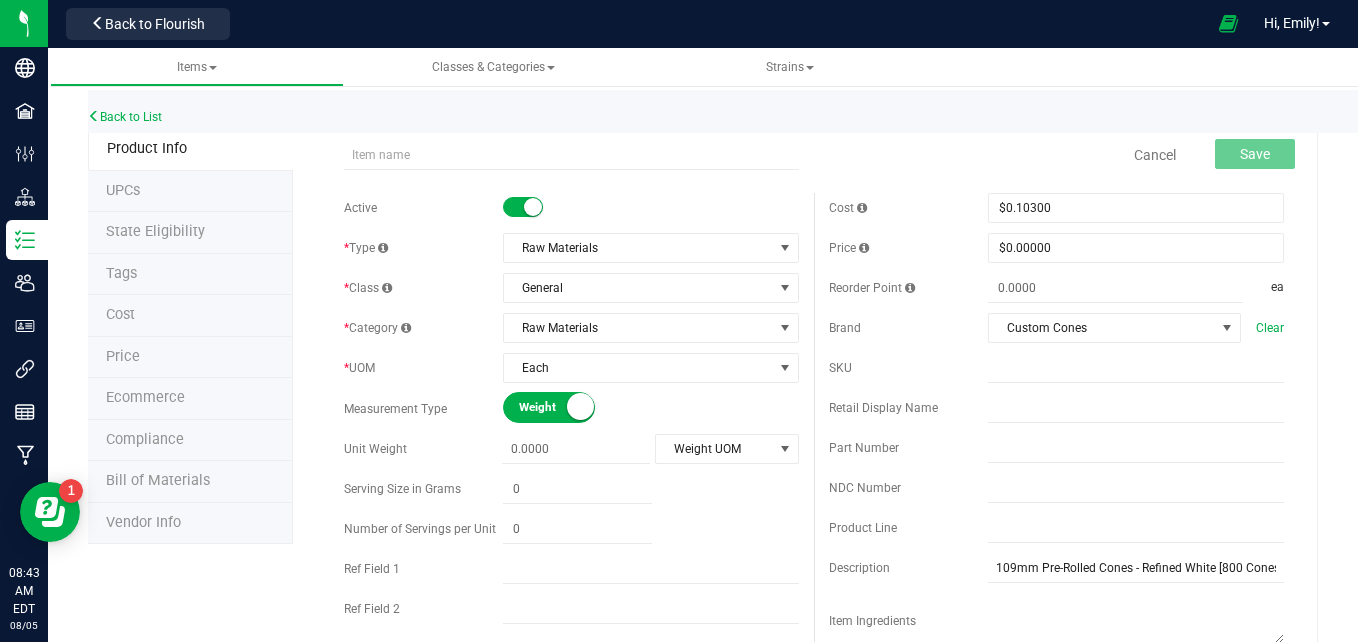 drag, startPoint x: 430, startPoint y: 161, endPoint x: 437, endPoint y: 175, distance: 15.652476 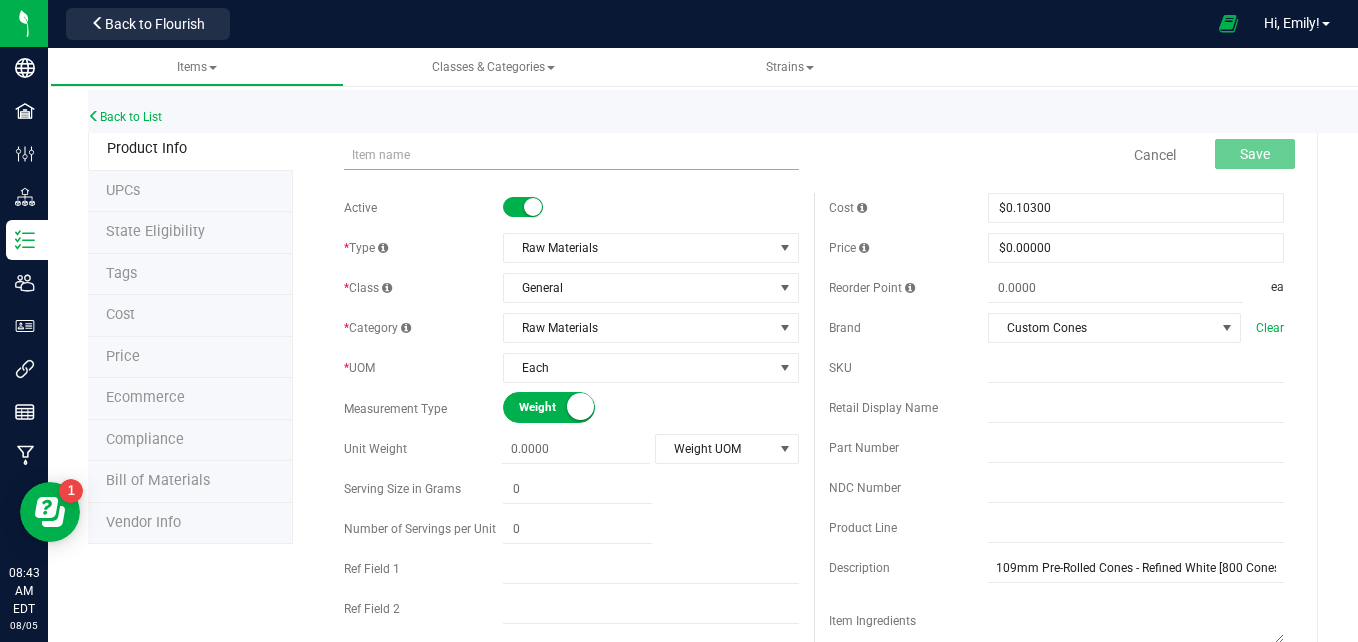 drag, startPoint x: 437, startPoint y: 175, endPoint x: 371, endPoint y: 145, distance: 72.498276 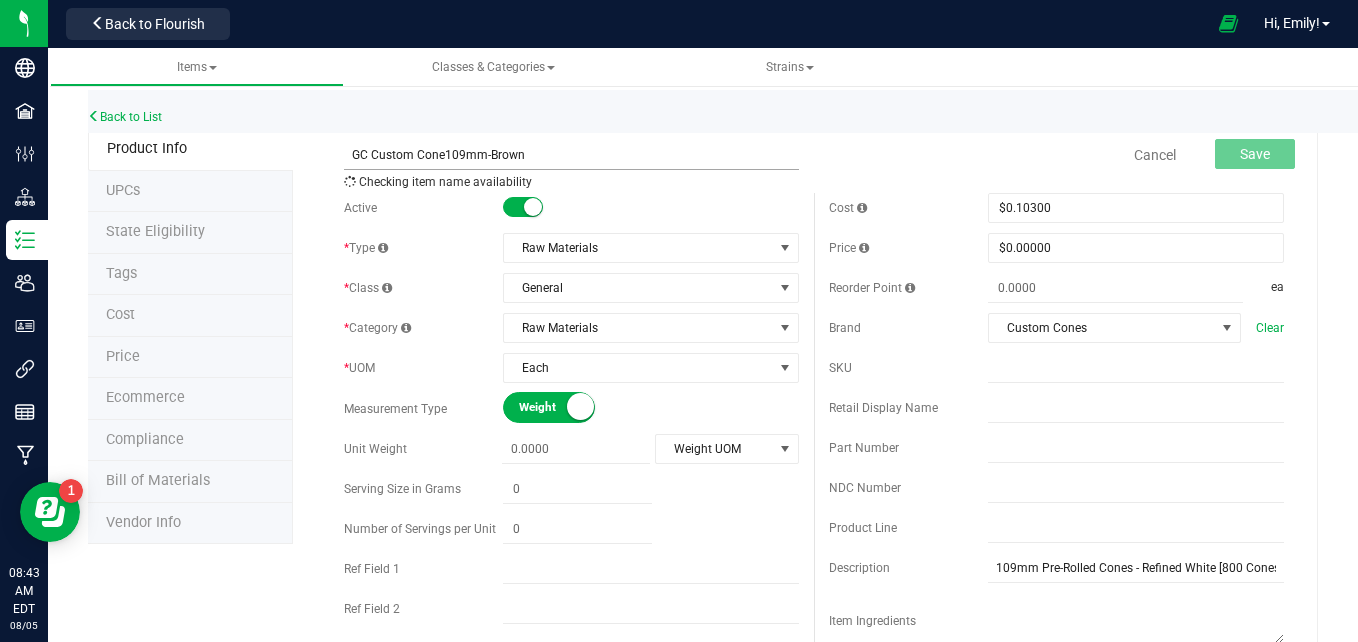 click on "GC Custom Cone109mm-Brown" at bounding box center (571, 155) 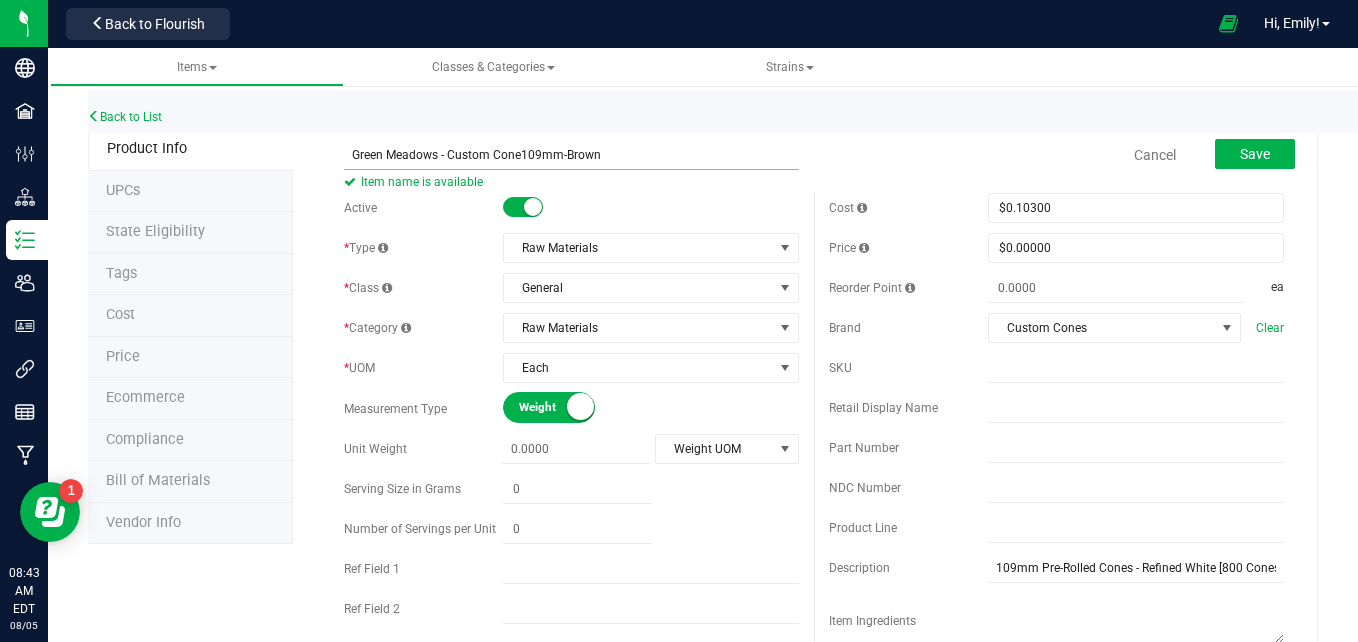 click on "Green Meadows - Custom Cone109mm-Brown" at bounding box center (571, 155) 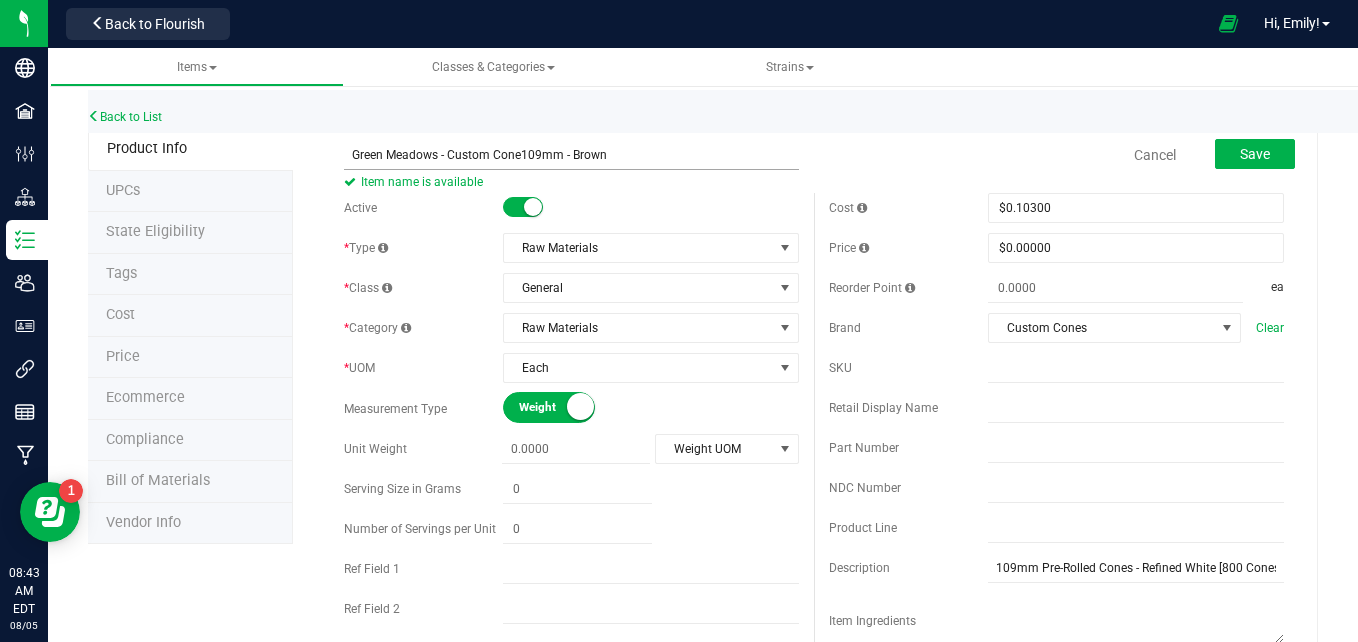 click on "Green Meadows - Custom Cone109mm - Brown" at bounding box center [571, 155] 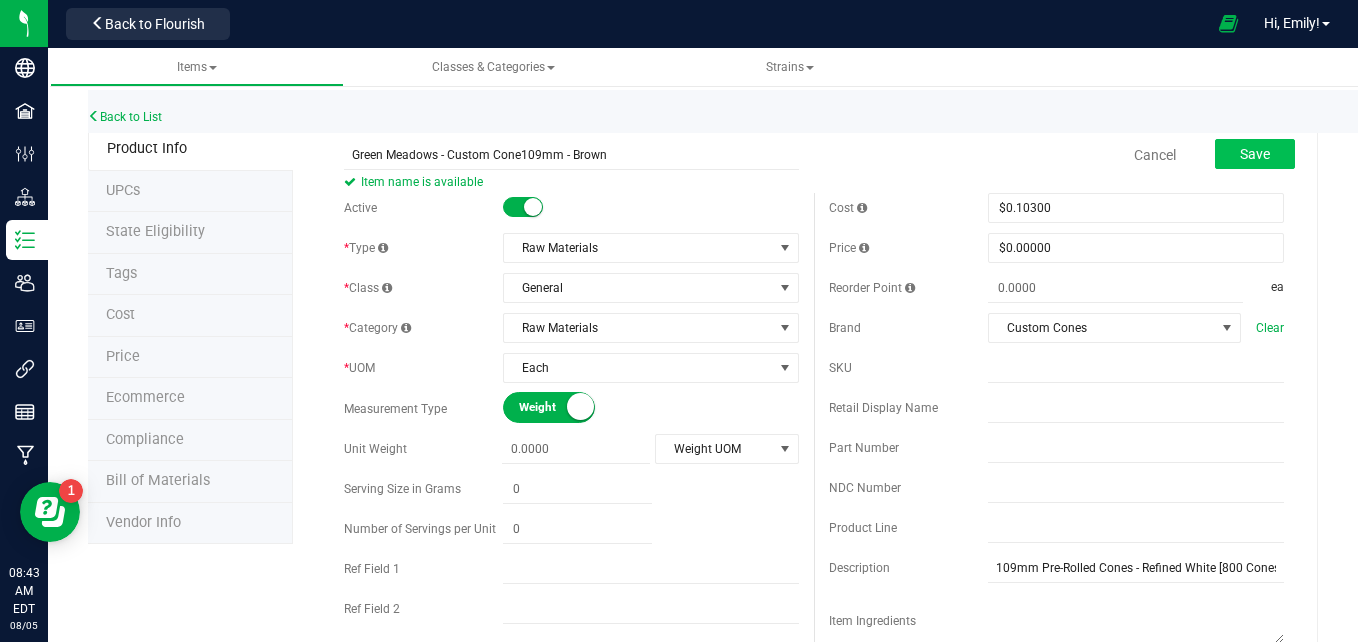type on "Green Meadows - Custom Cone109mm - Brown" 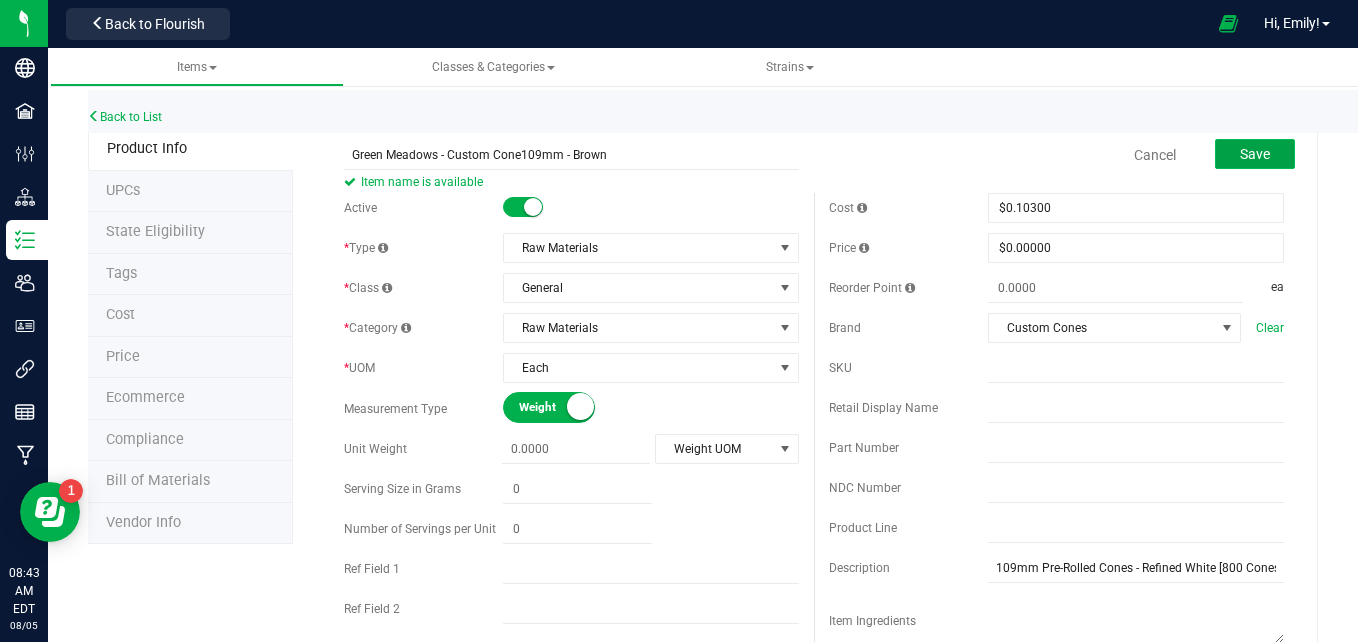 click on "Save" at bounding box center [1255, 154] 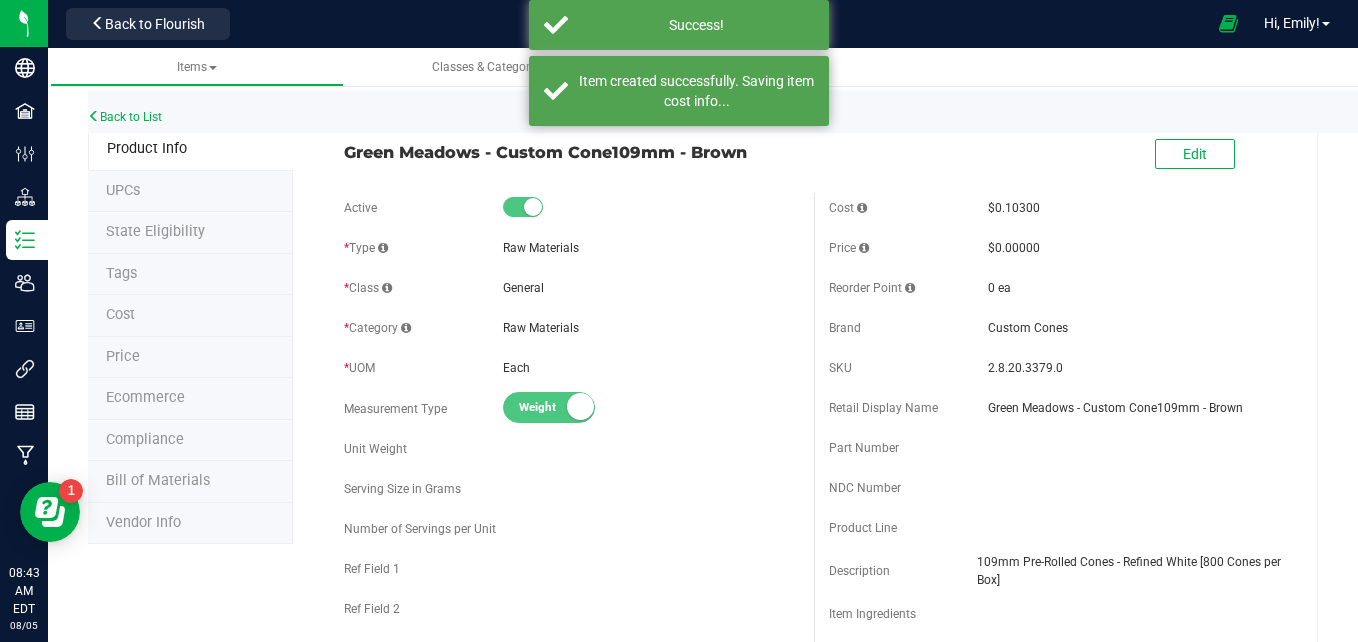 click on "Product Info
UPCs
State Eligibility
Tags
Cost
Price
Ecommerce
Compliance
Bill of Materials
Vendor Info
Green Meadows - Custom Cone109mm - Brown
Edit
Active" at bounding box center (703, 929) 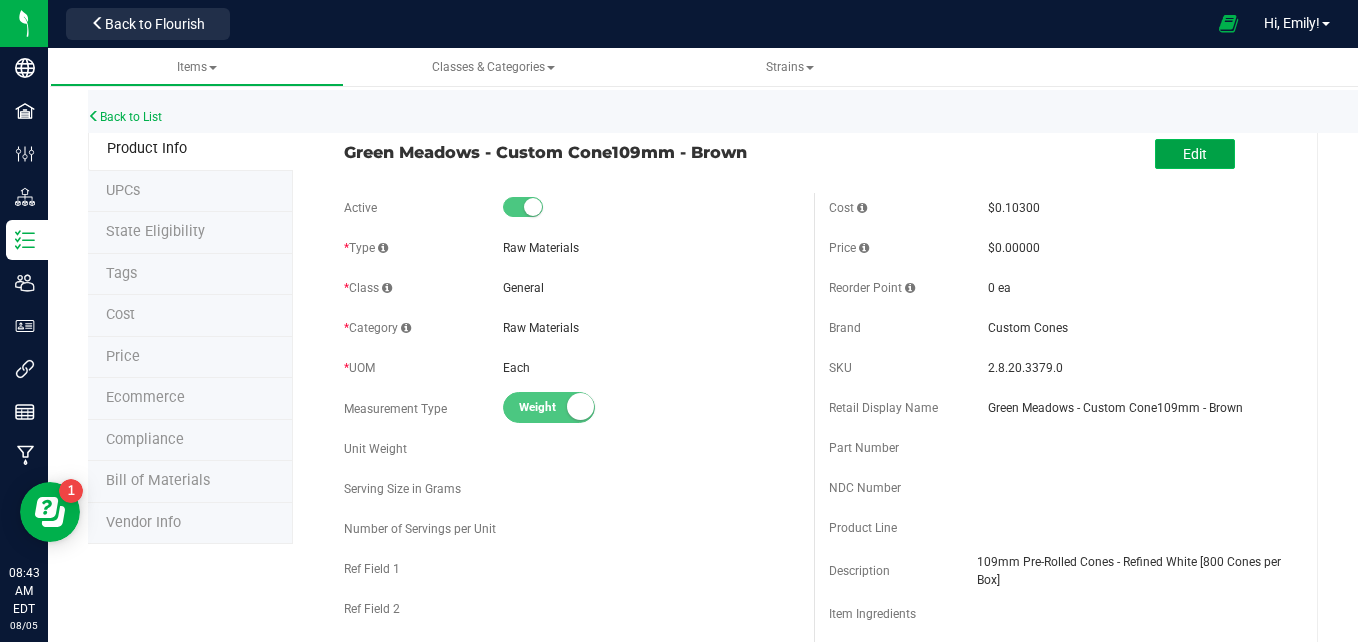 click on "Edit" at bounding box center (1195, 154) 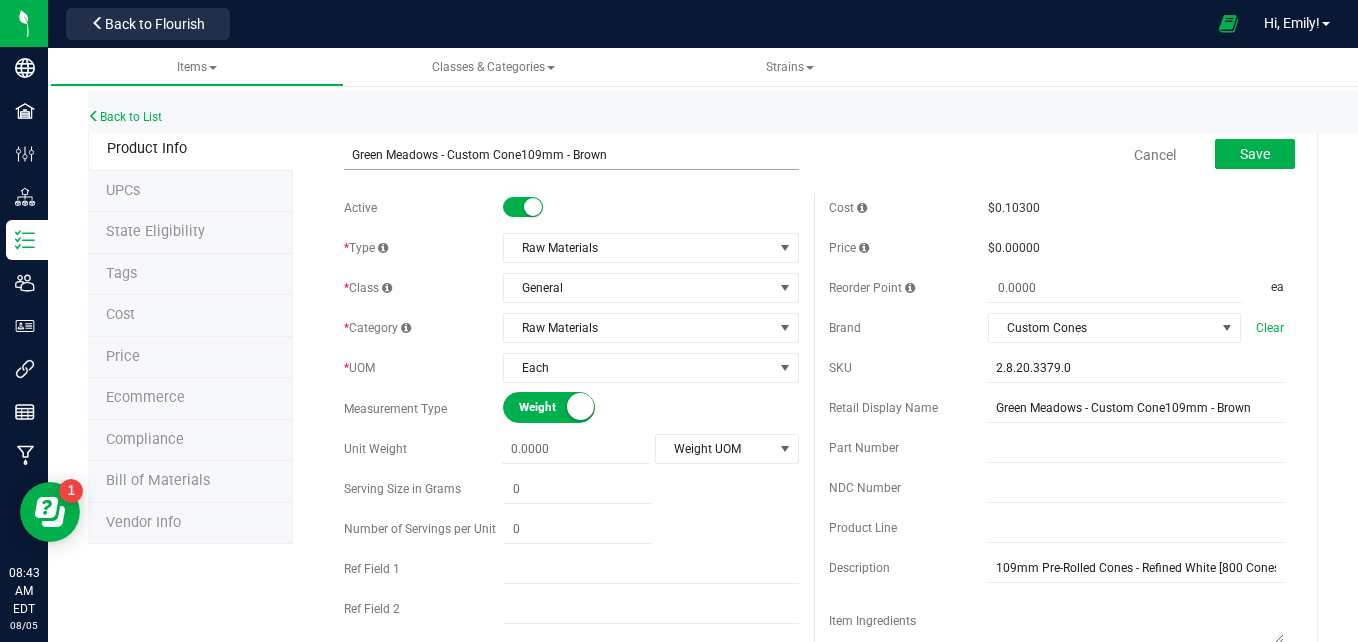 click on "Green Meadows - Custom Cone109mm - Brown" at bounding box center (571, 155) 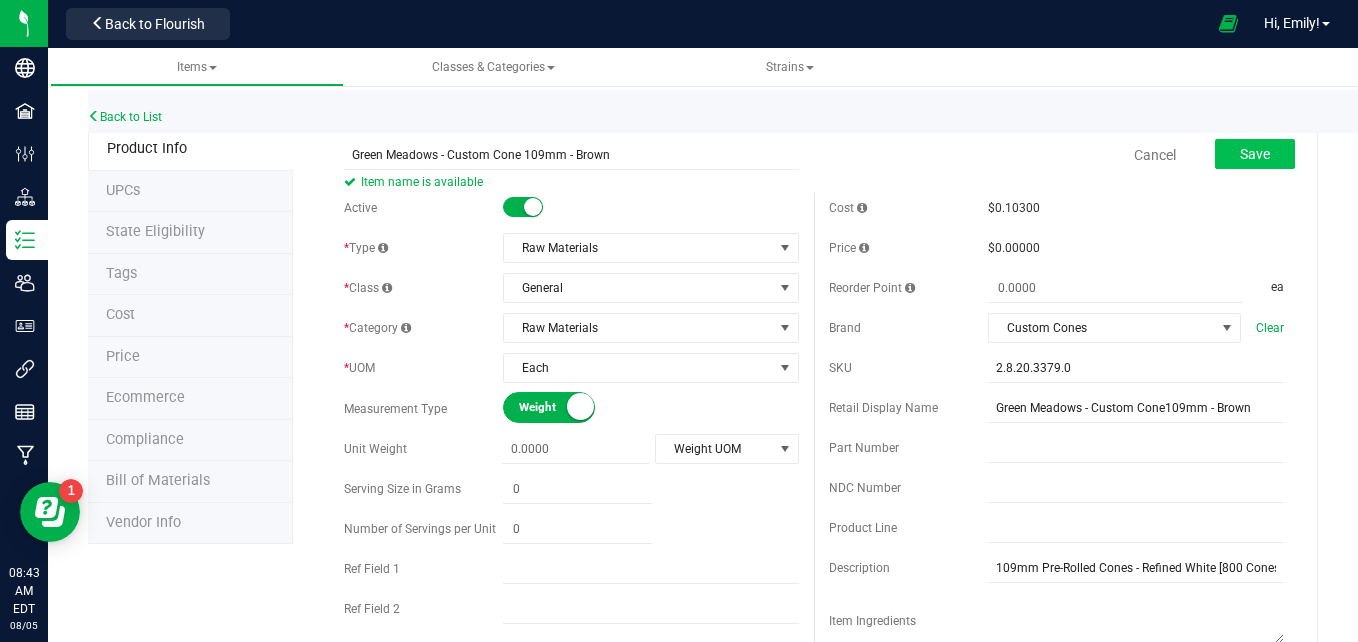 type on "Green Meadows - Custom Cone 109mm - Brown" 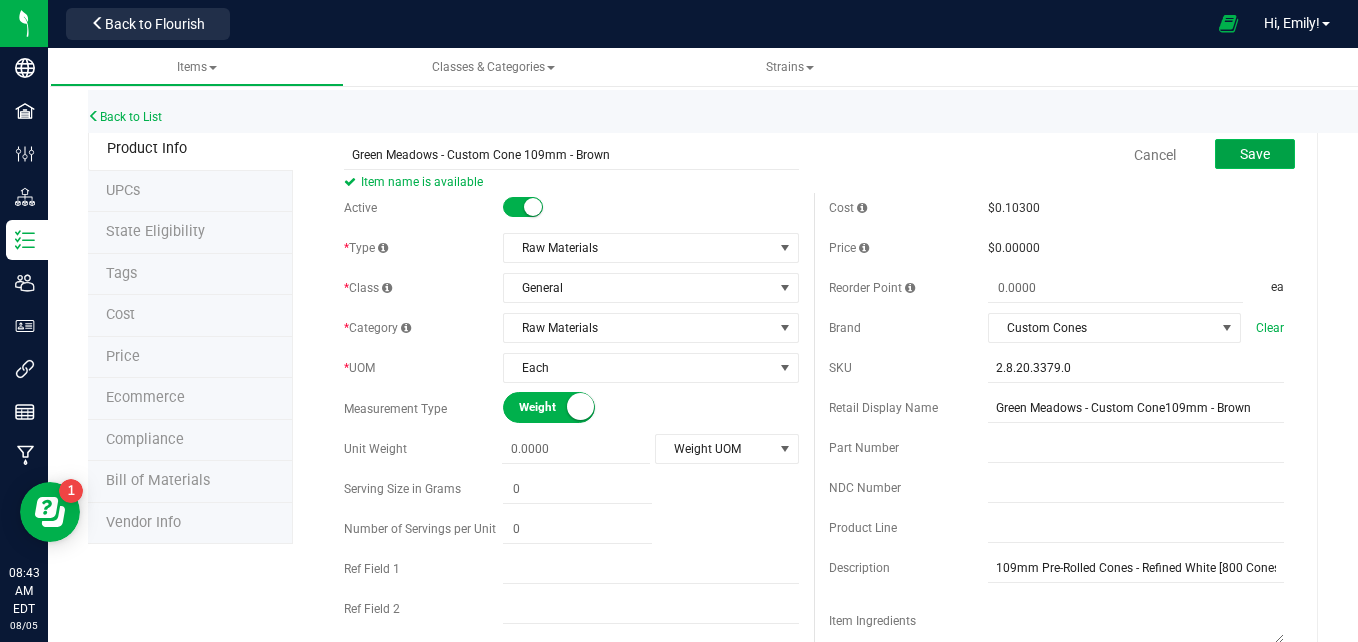 click on "Save" at bounding box center (1255, 154) 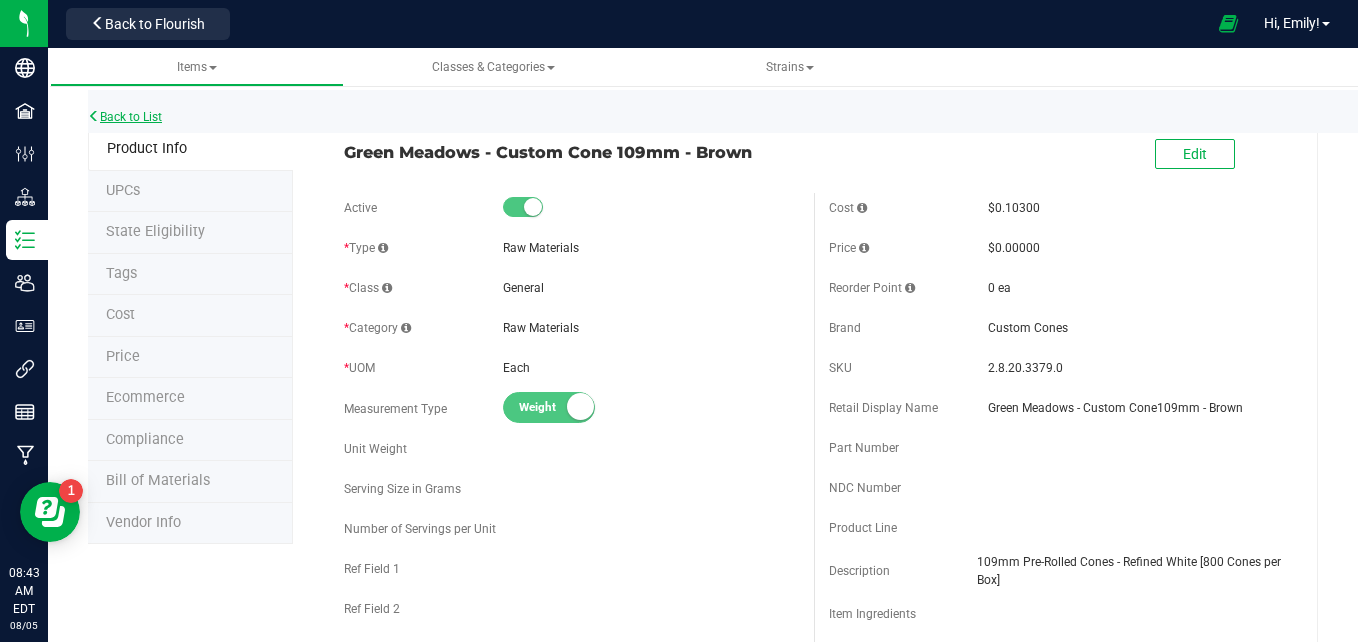 click on "Back to List" at bounding box center (125, 117) 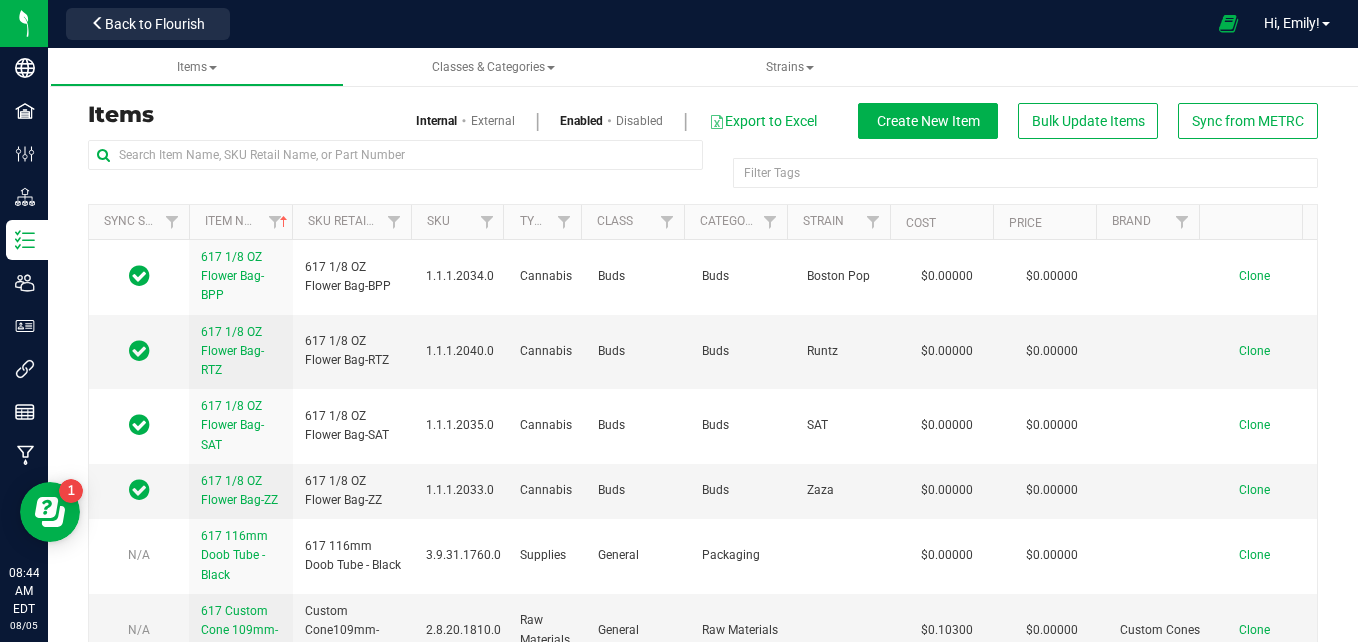 click on "Back to Flourish" at bounding box center [148, 23] 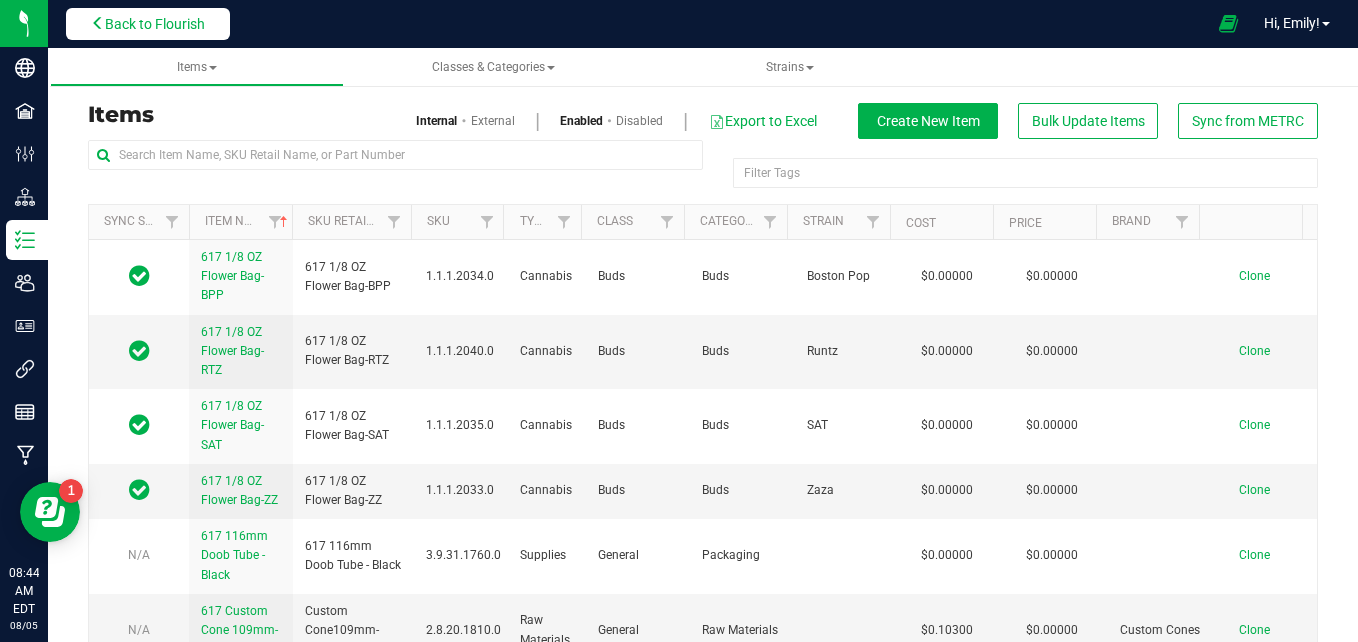click on "Back to Flourish" at bounding box center (155, 24) 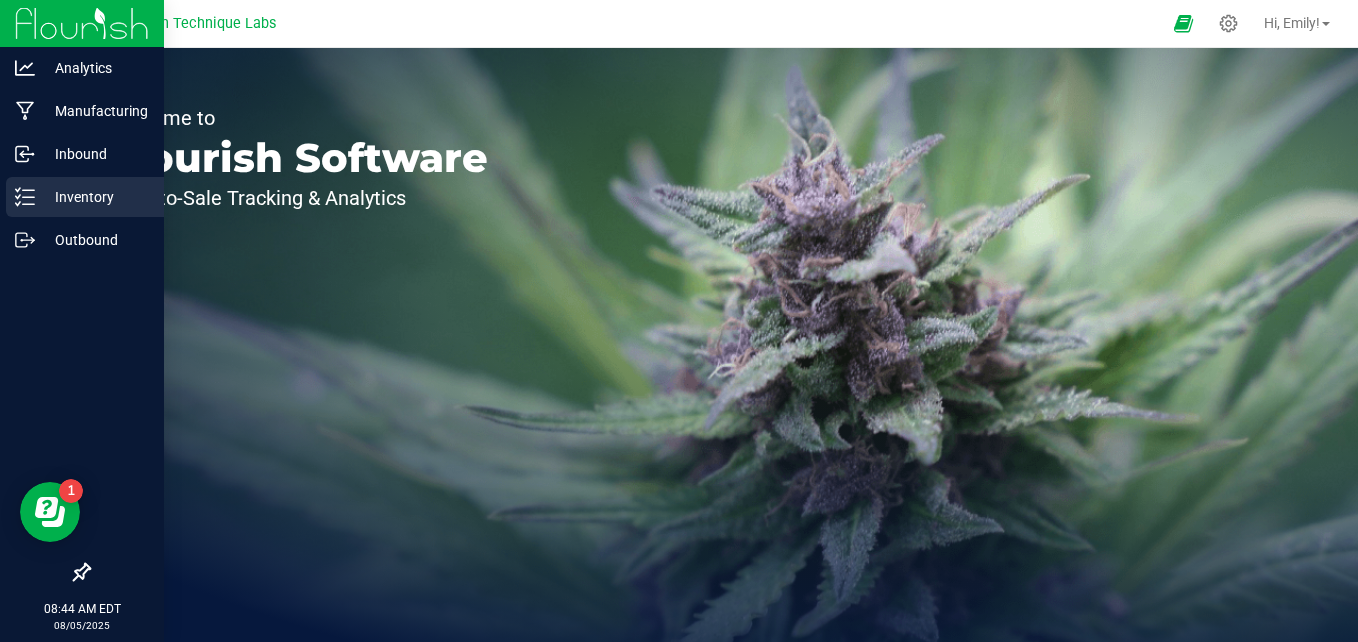click on "Inventory" at bounding box center (95, 197) 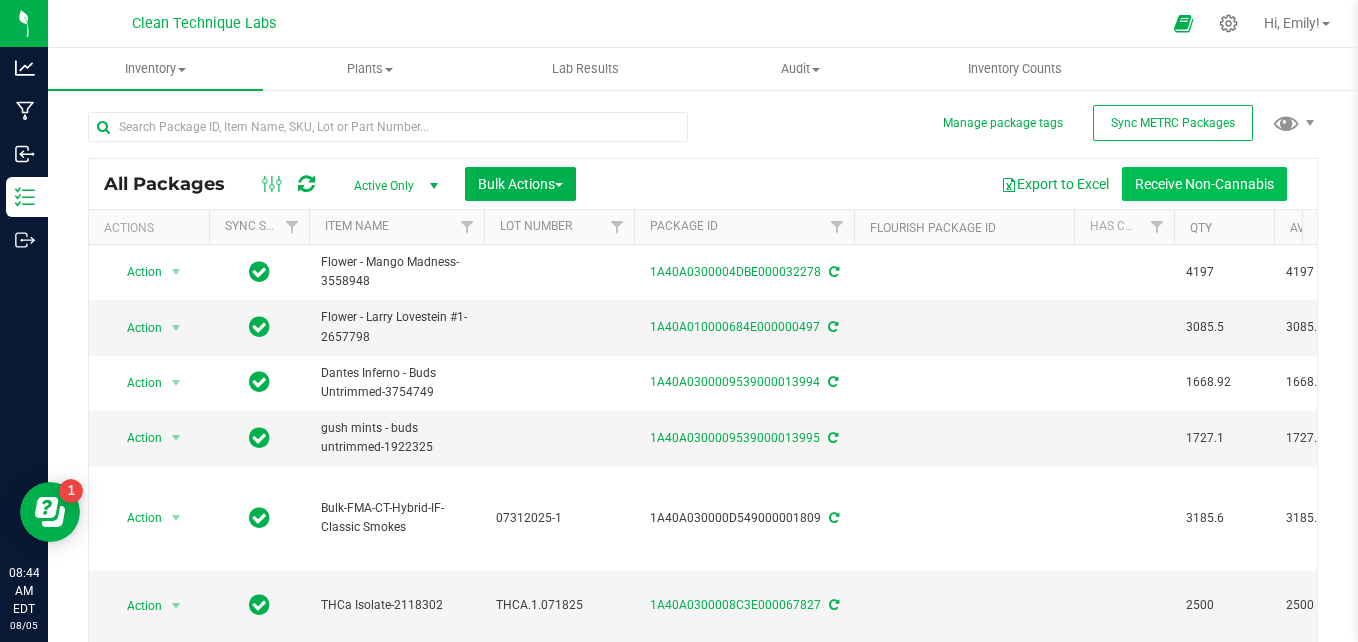 click on "Receive Non-Cannabis" at bounding box center (1204, 184) 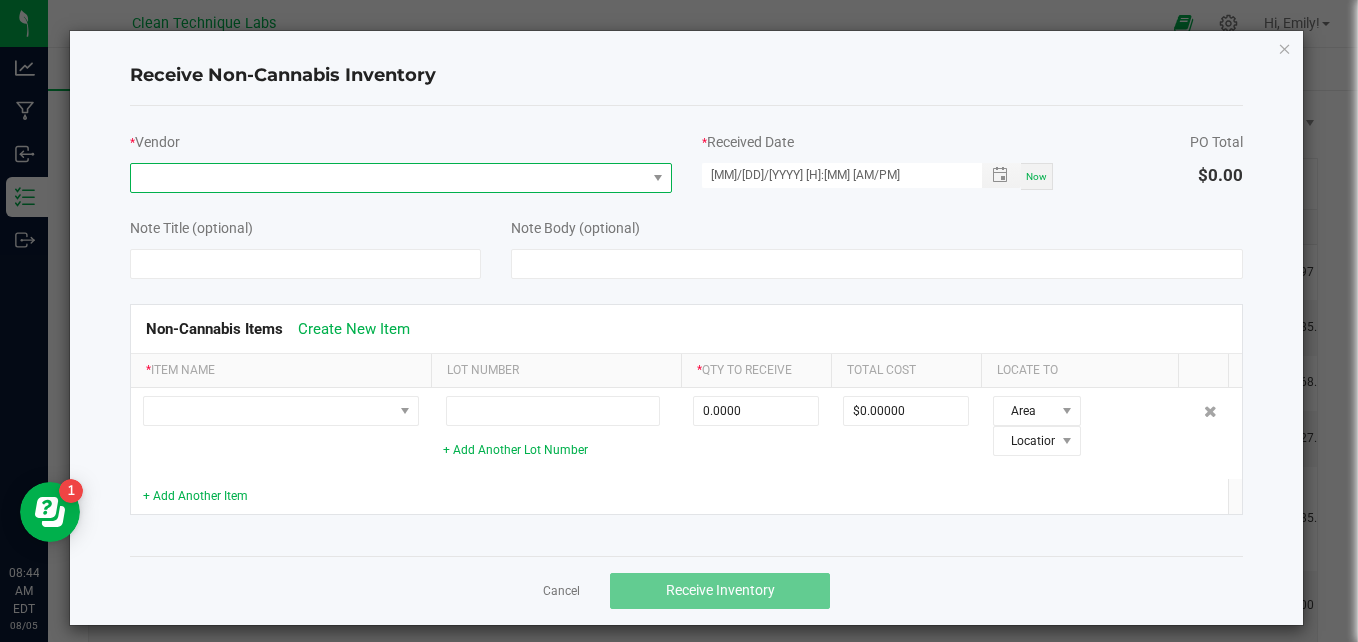 click at bounding box center [388, 178] 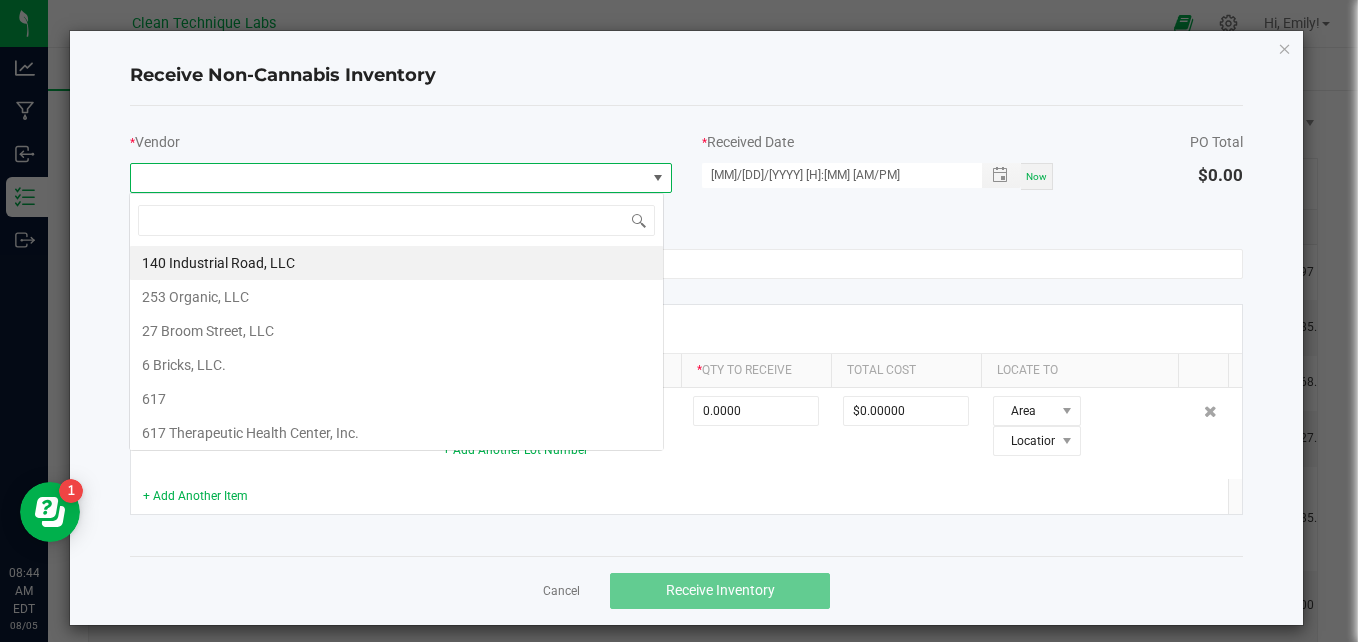 scroll, scrollTop: 99970, scrollLeft: 99465, axis: both 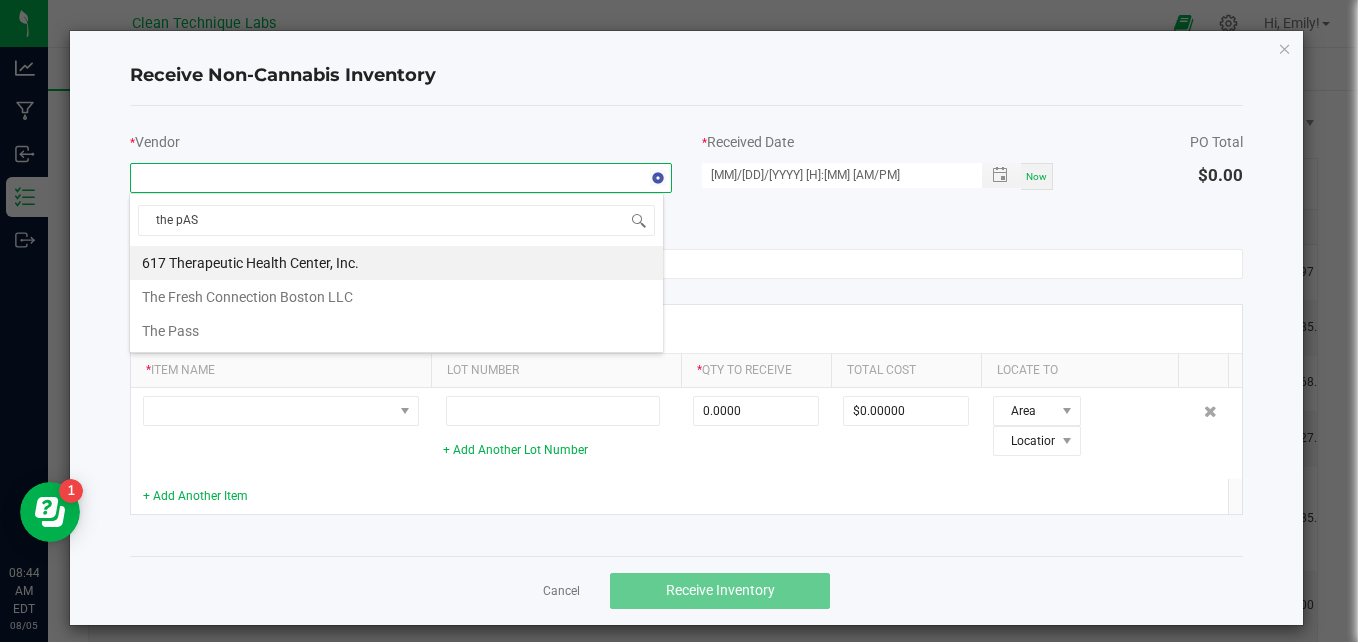 type on "the pASS" 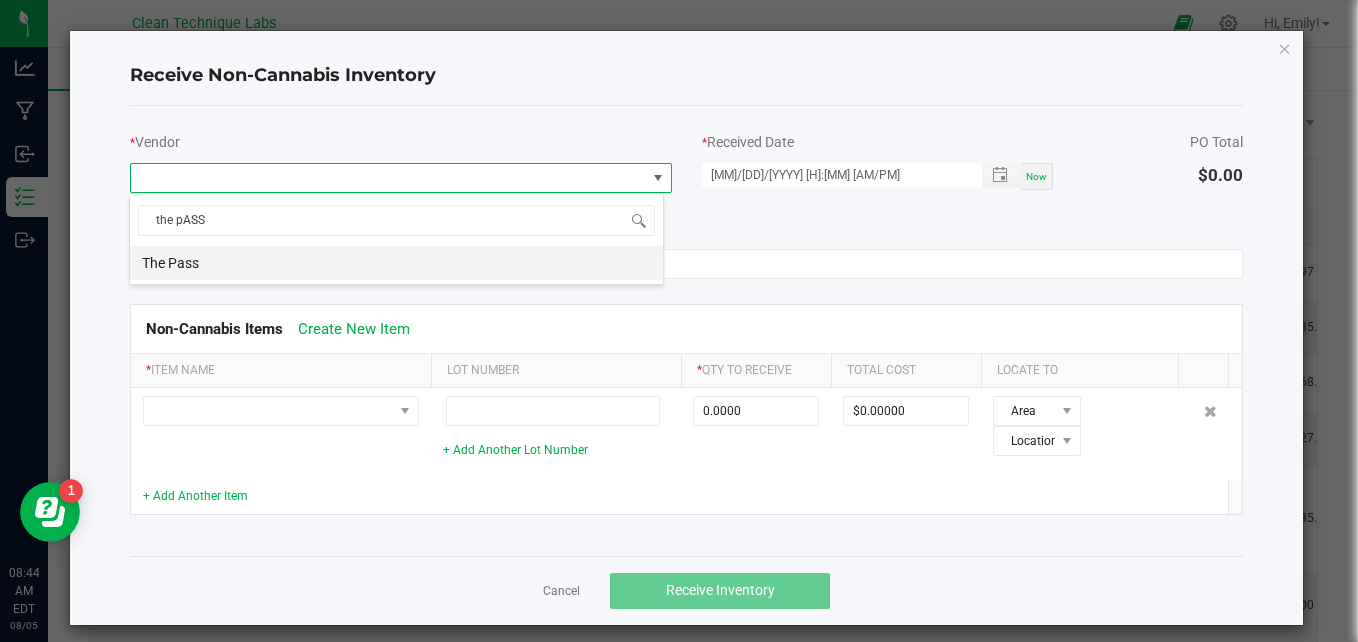 click on "The Pass" at bounding box center [396, 263] 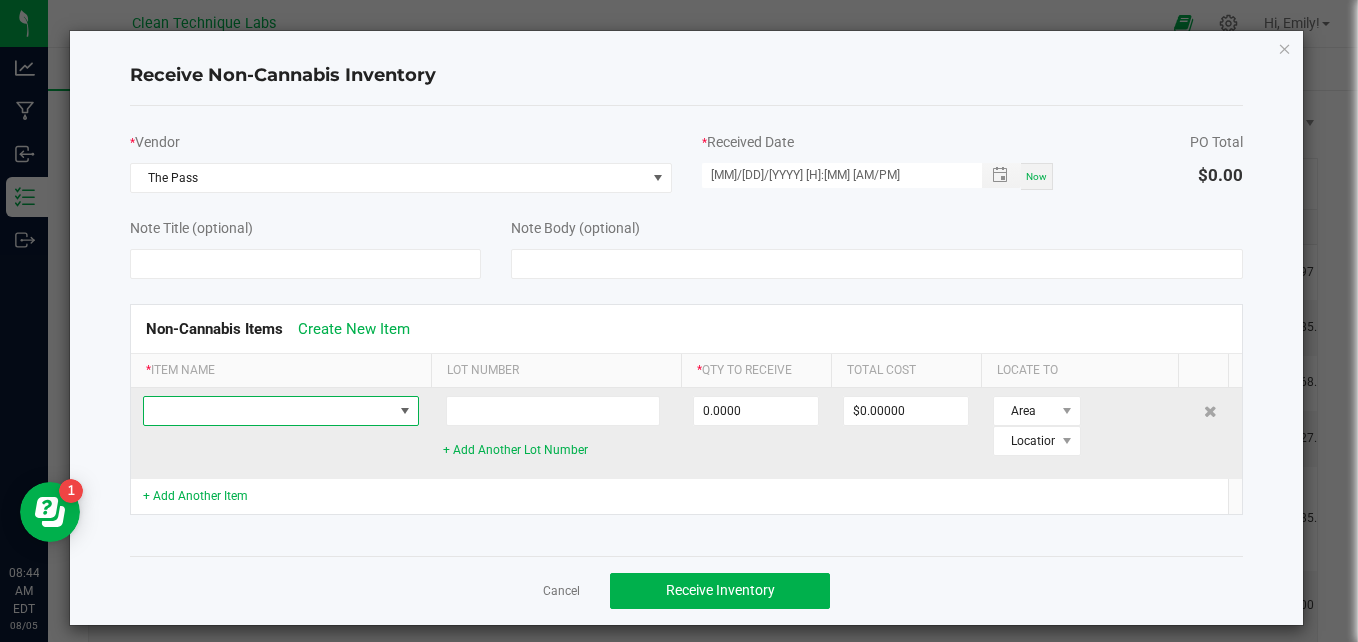 click at bounding box center (268, 411) 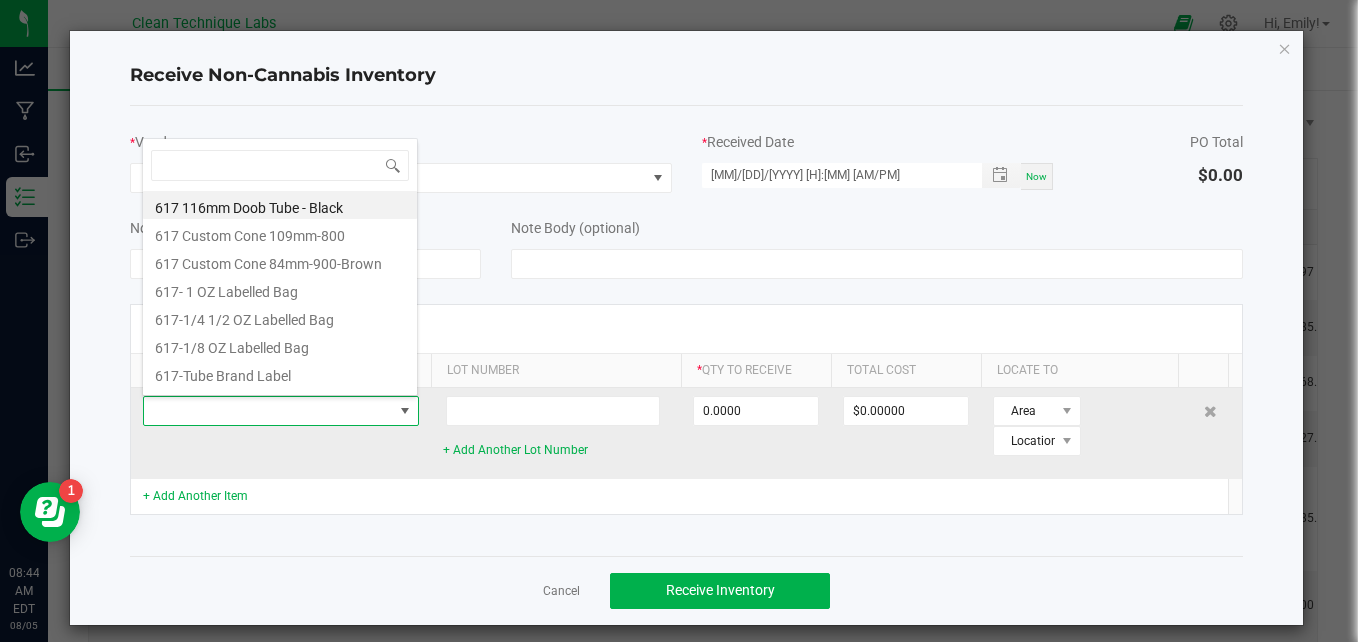 scroll, scrollTop: 99970, scrollLeft: 99724, axis: both 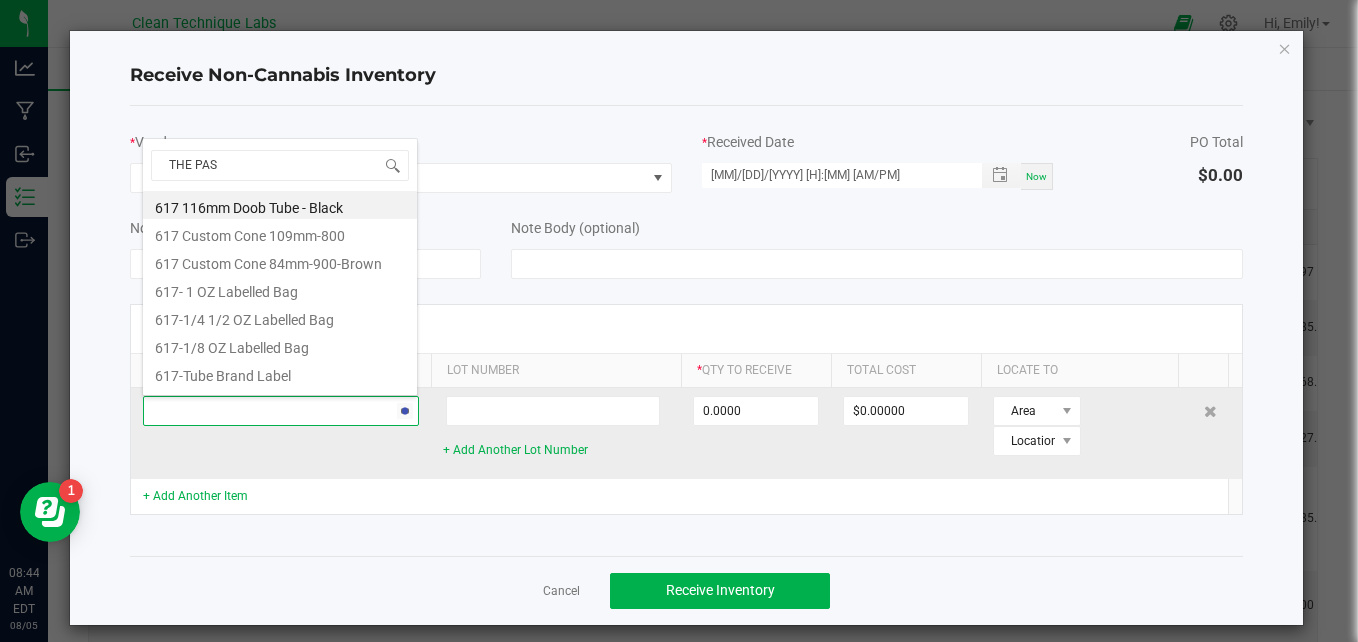 type on "THE PASS" 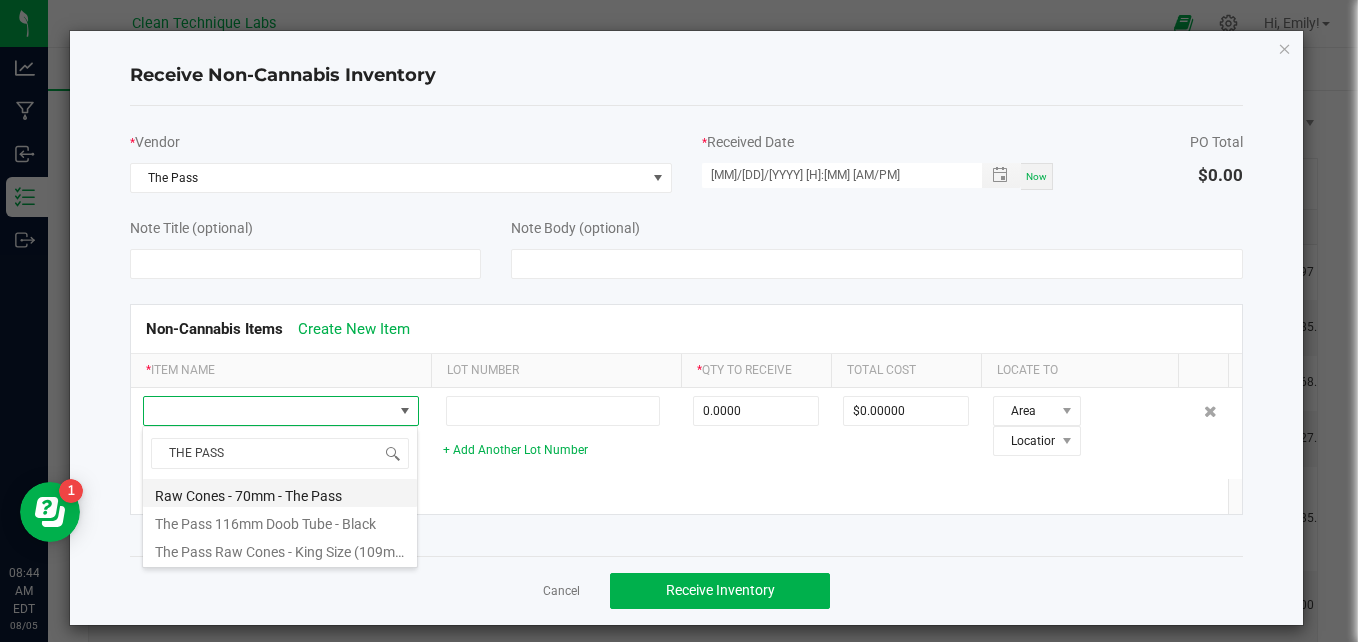 click on "Raw Cones - 70mm - The Pass" at bounding box center (280, 493) 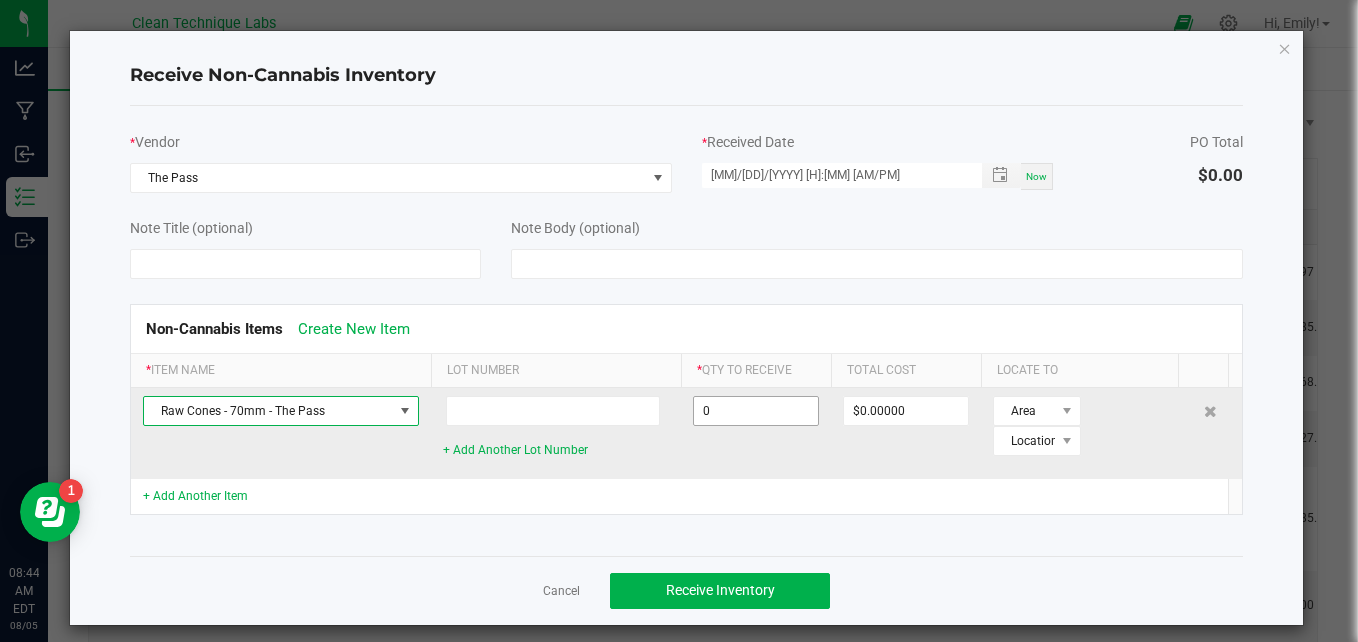 click on "0" at bounding box center [756, 411] 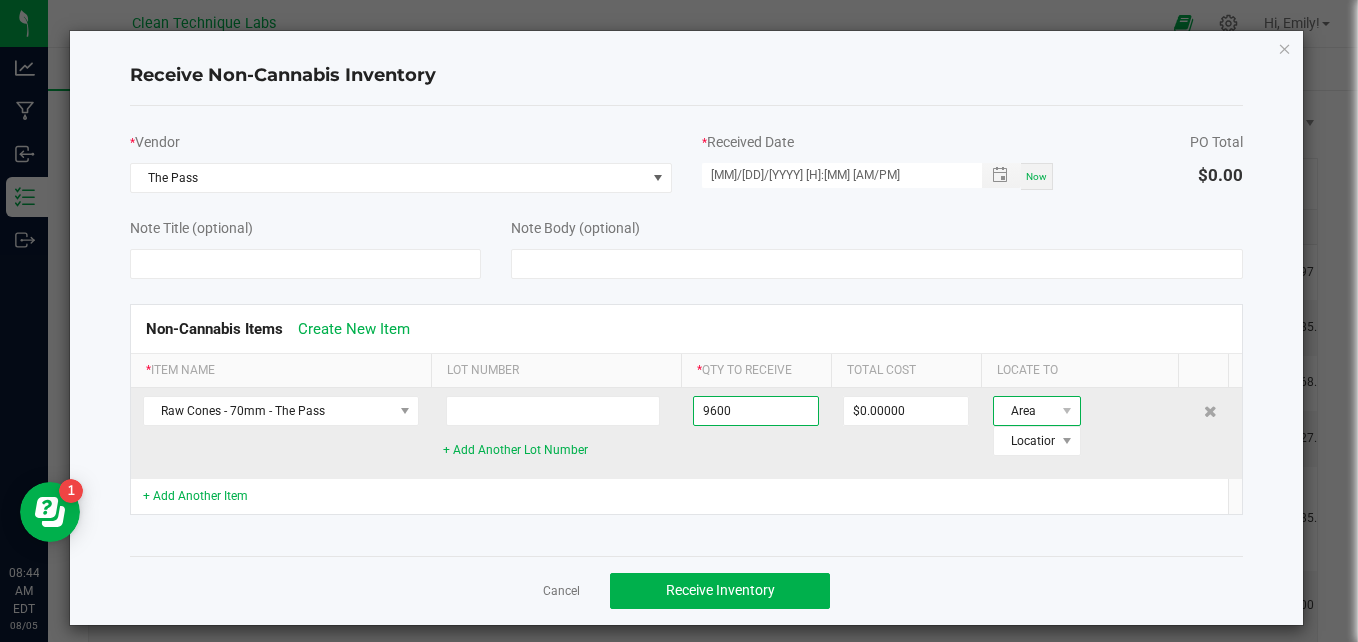 type on "9600 ea" 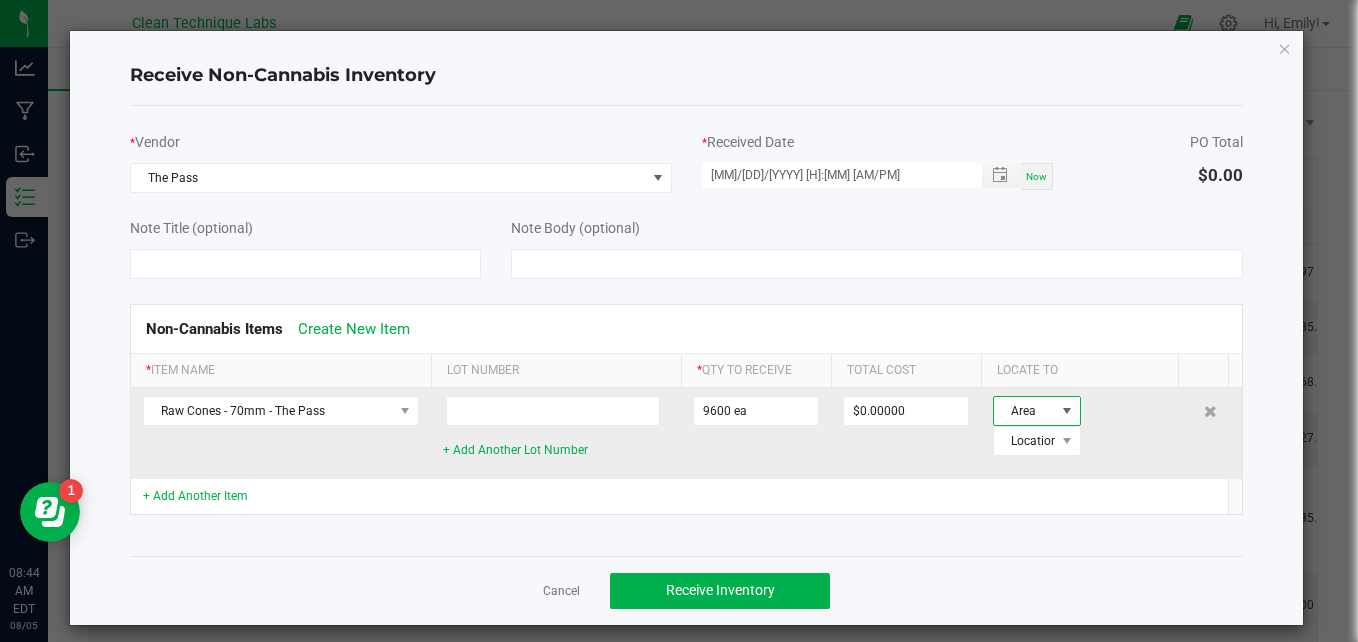 drag, startPoint x: 1032, startPoint y: 411, endPoint x: 1047, endPoint y: 419, distance: 17 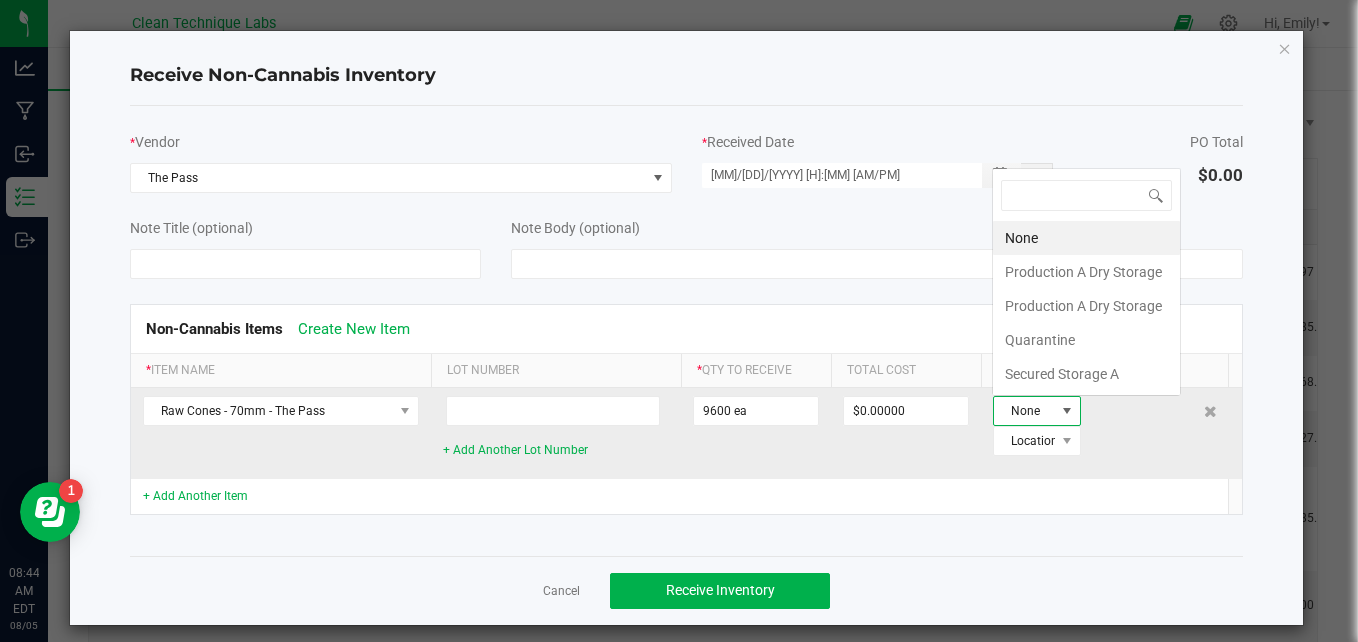 scroll, scrollTop: 0, scrollLeft: 0, axis: both 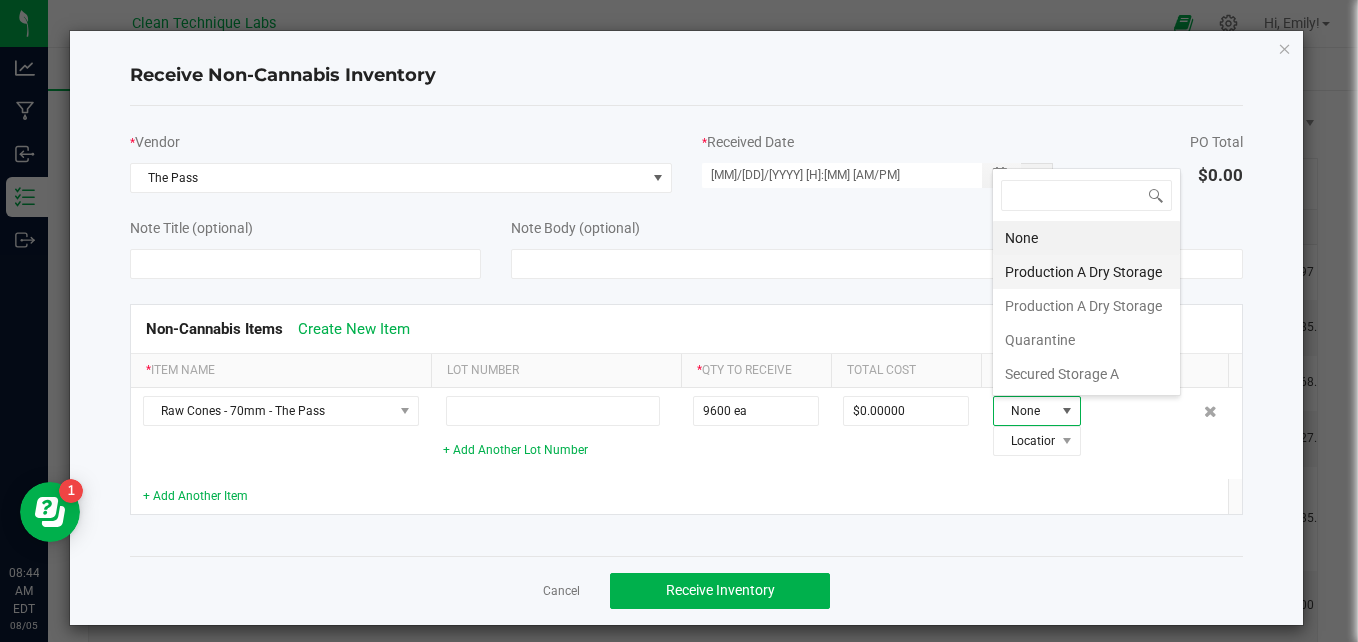 click on "Production A Dry Storage" at bounding box center (1086, 272) 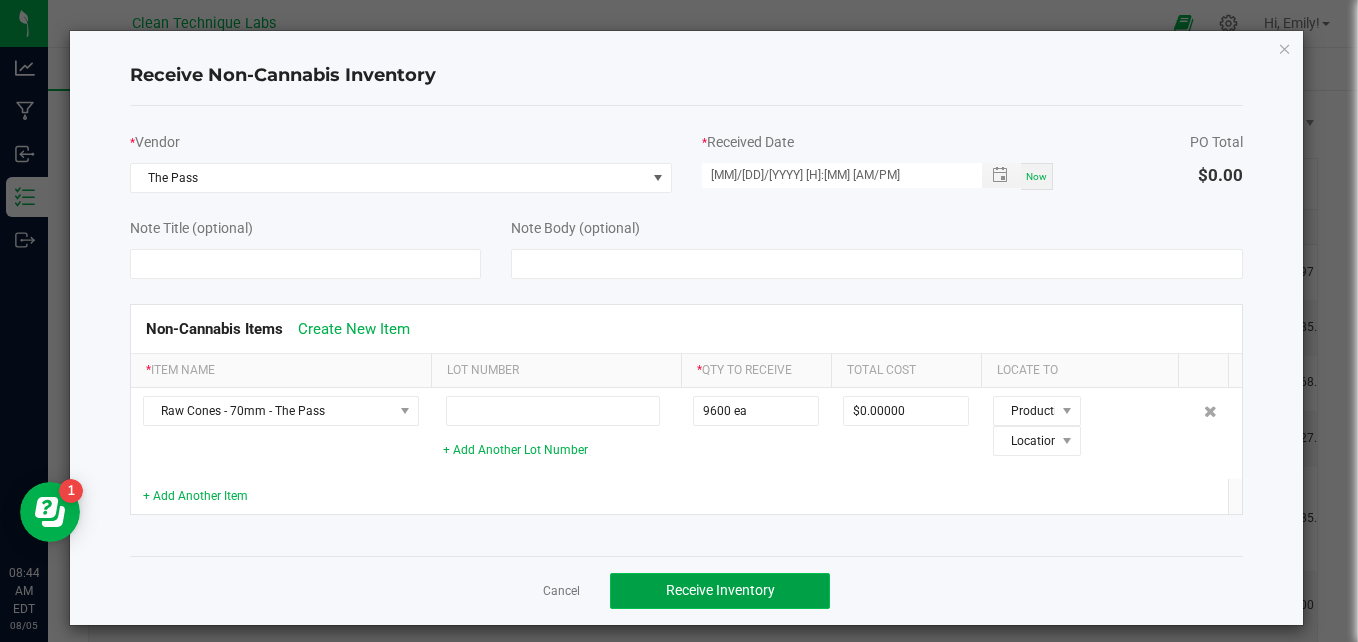 click on "Receive Inventory" 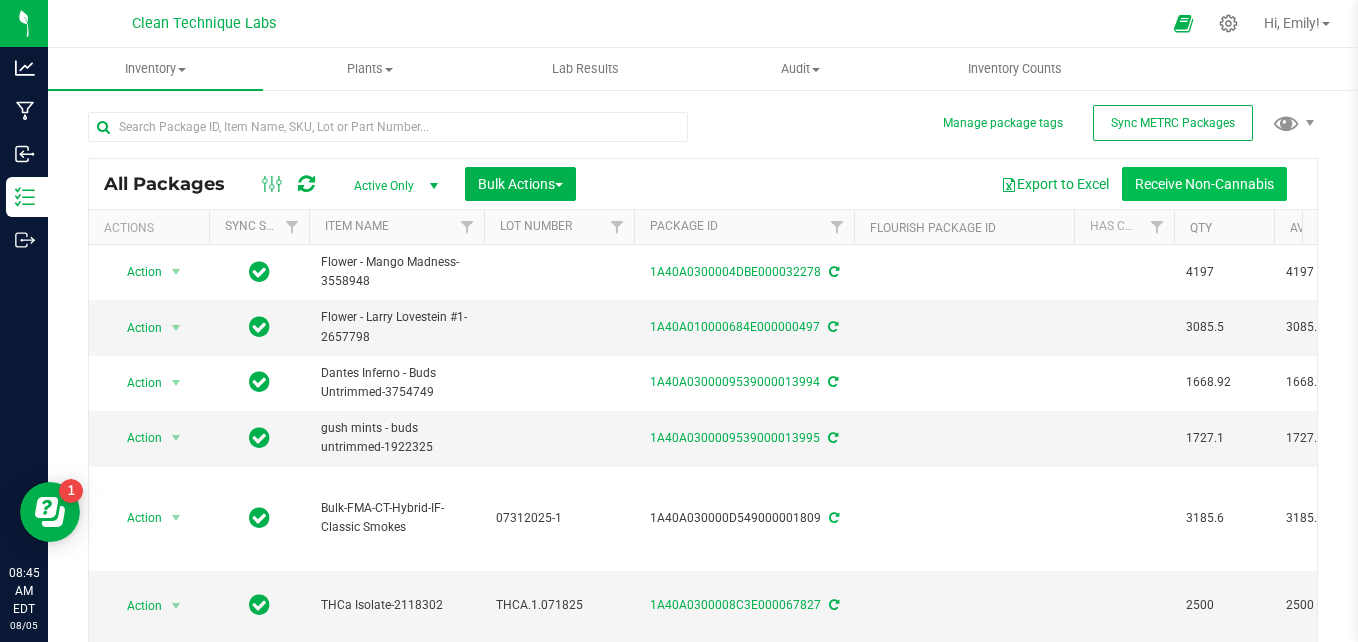 click on "Receive Non-Cannabis" at bounding box center [1204, 184] 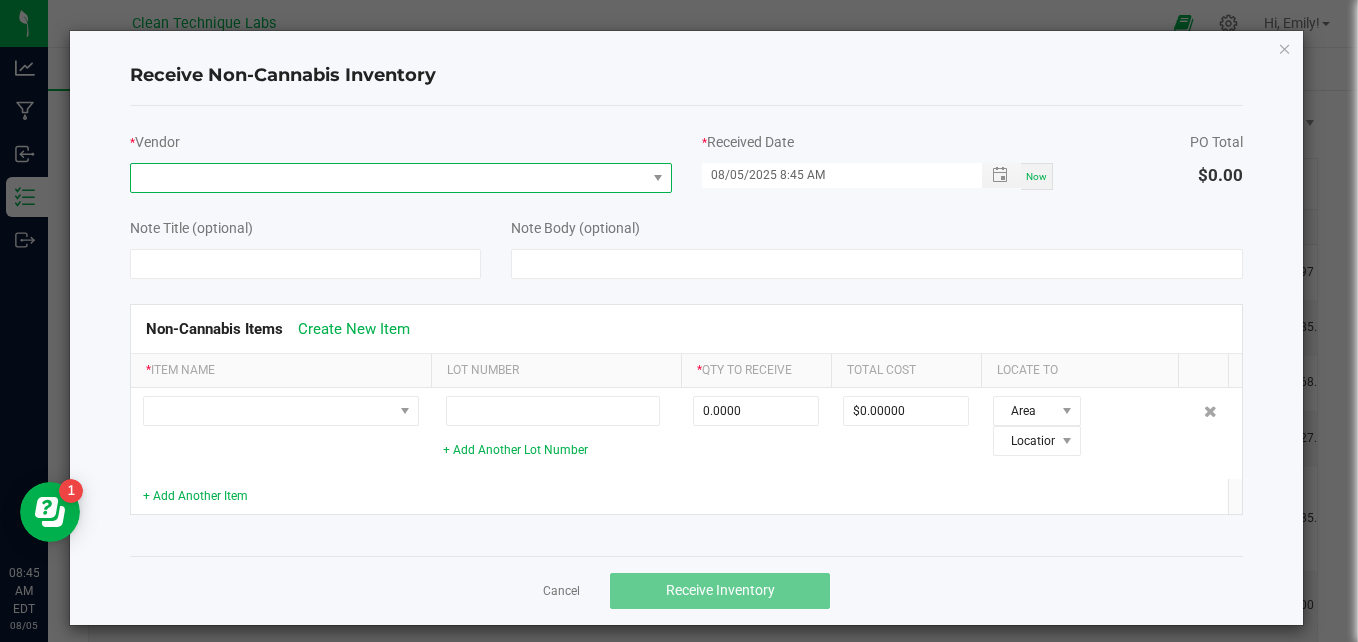 click at bounding box center [388, 178] 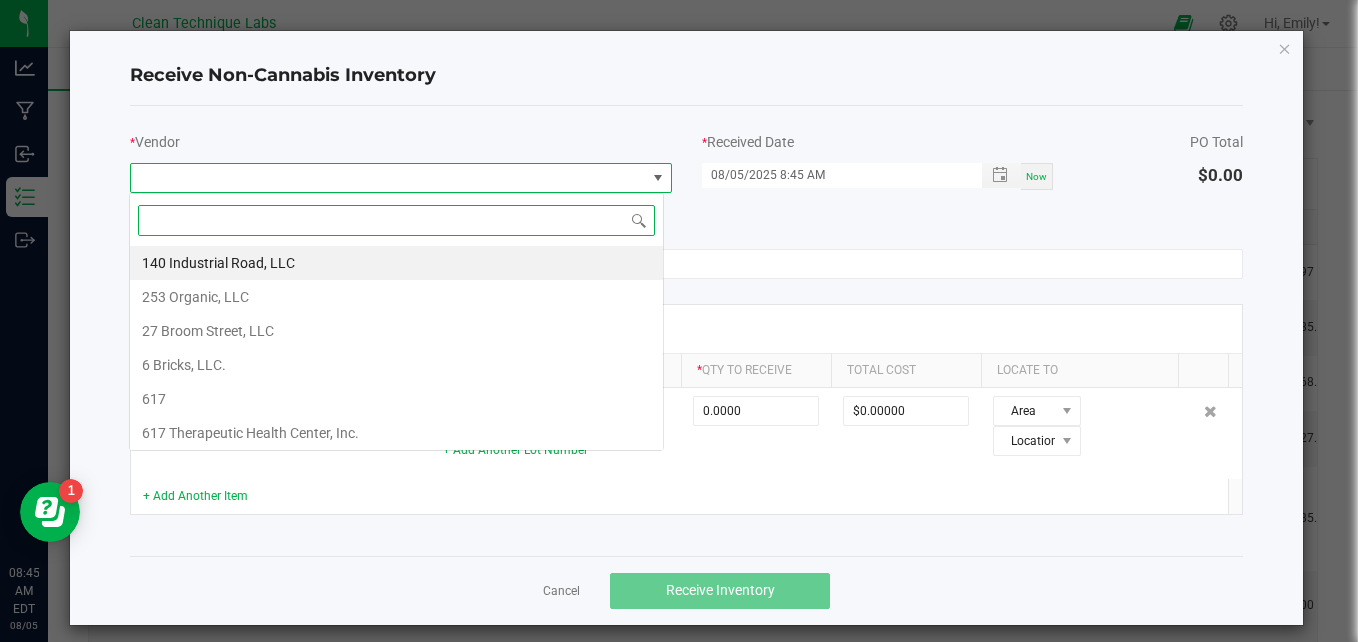 scroll, scrollTop: 99970, scrollLeft: 99465, axis: both 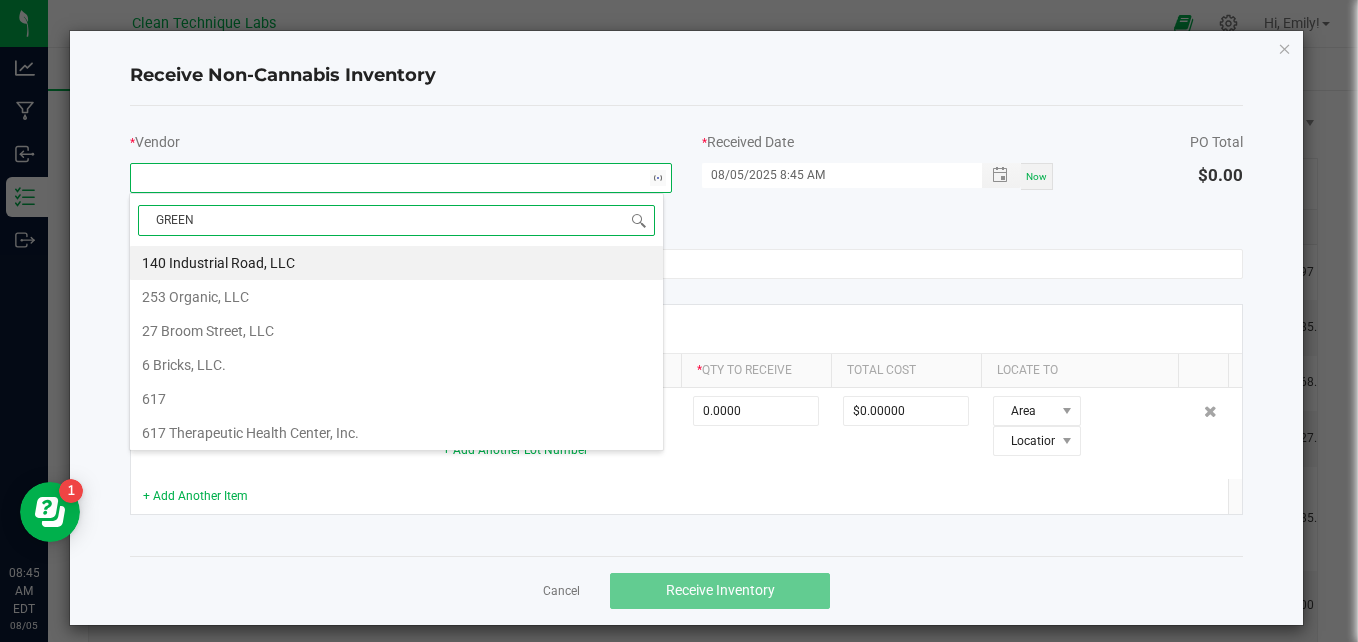 type on "GREEN" 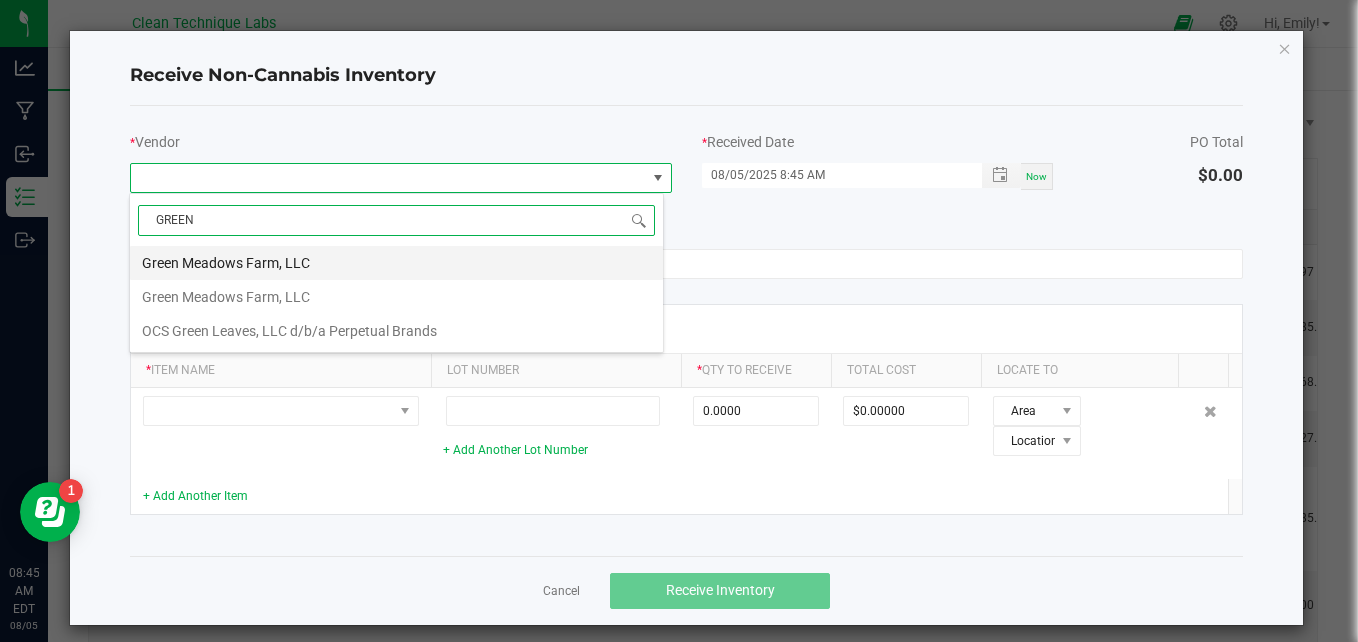 click on "Green Meadows Farm, LLC" at bounding box center [396, 263] 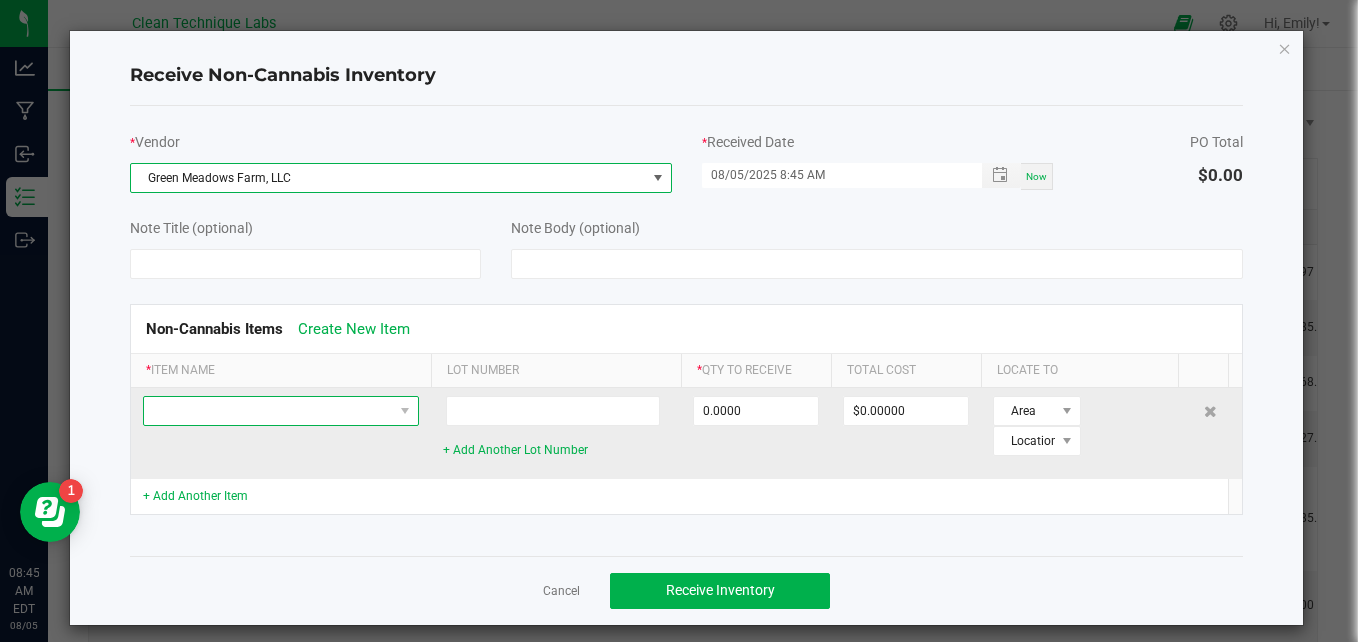 click at bounding box center (268, 411) 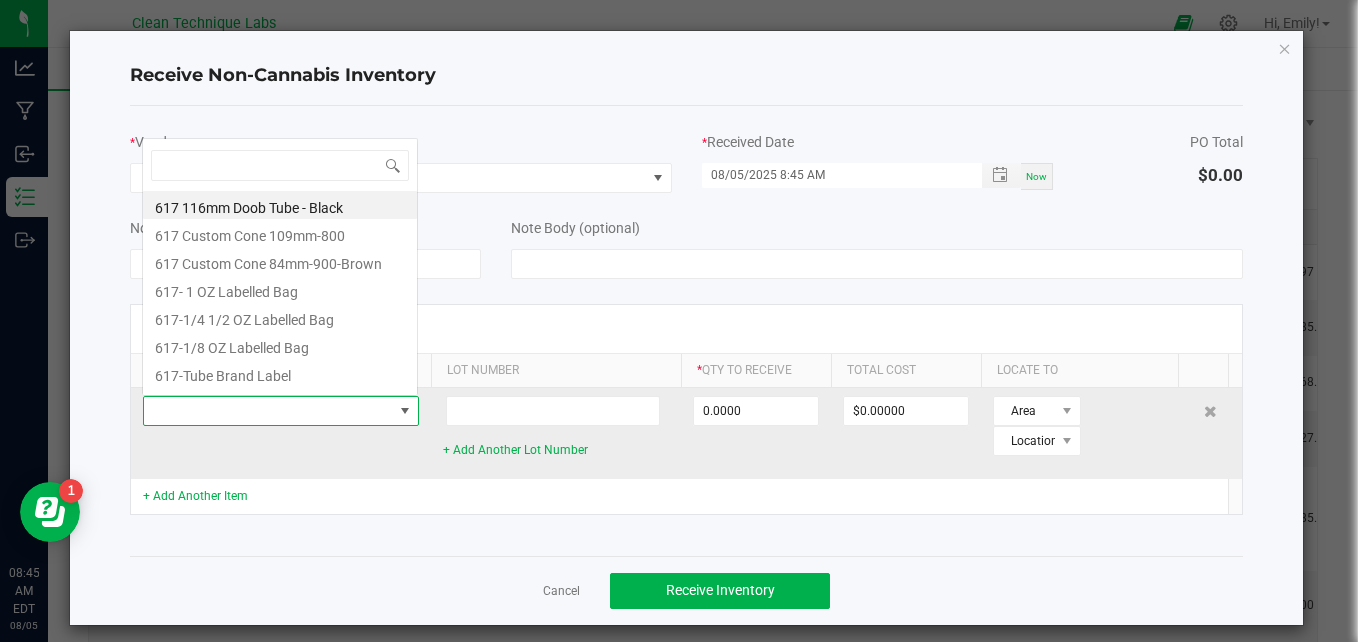 scroll, scrollTop: 0, scrollLeft: 0, axis: both 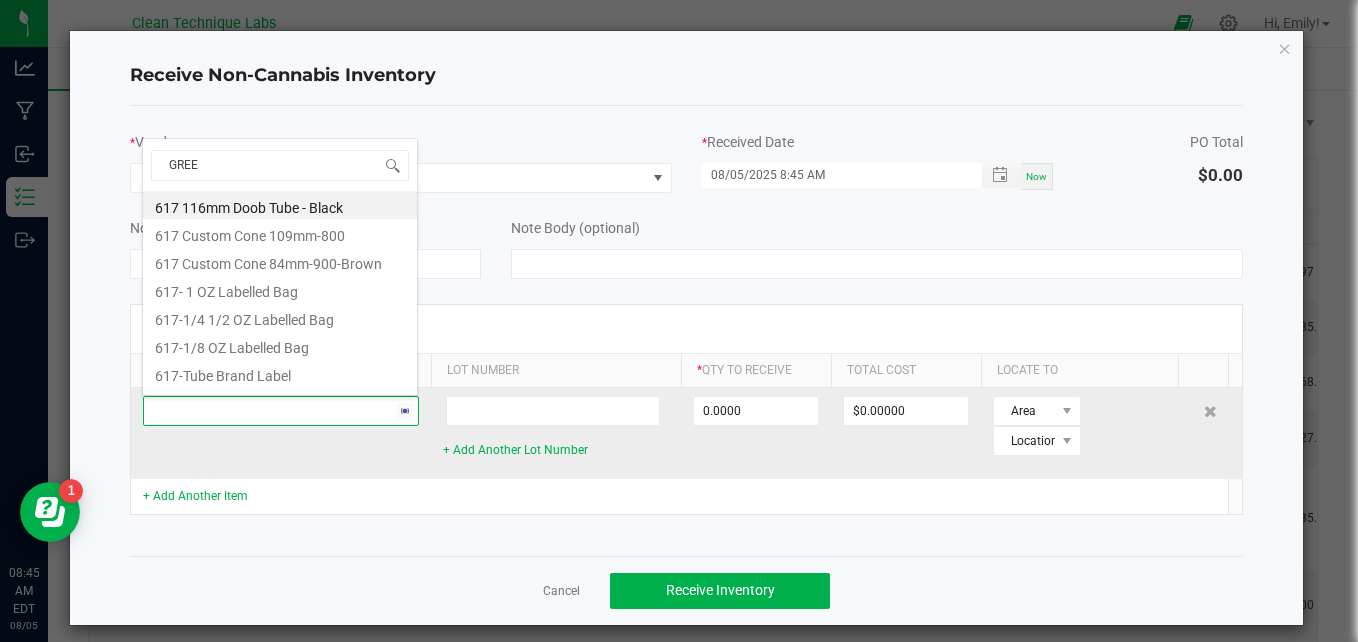 type on "GREEN" 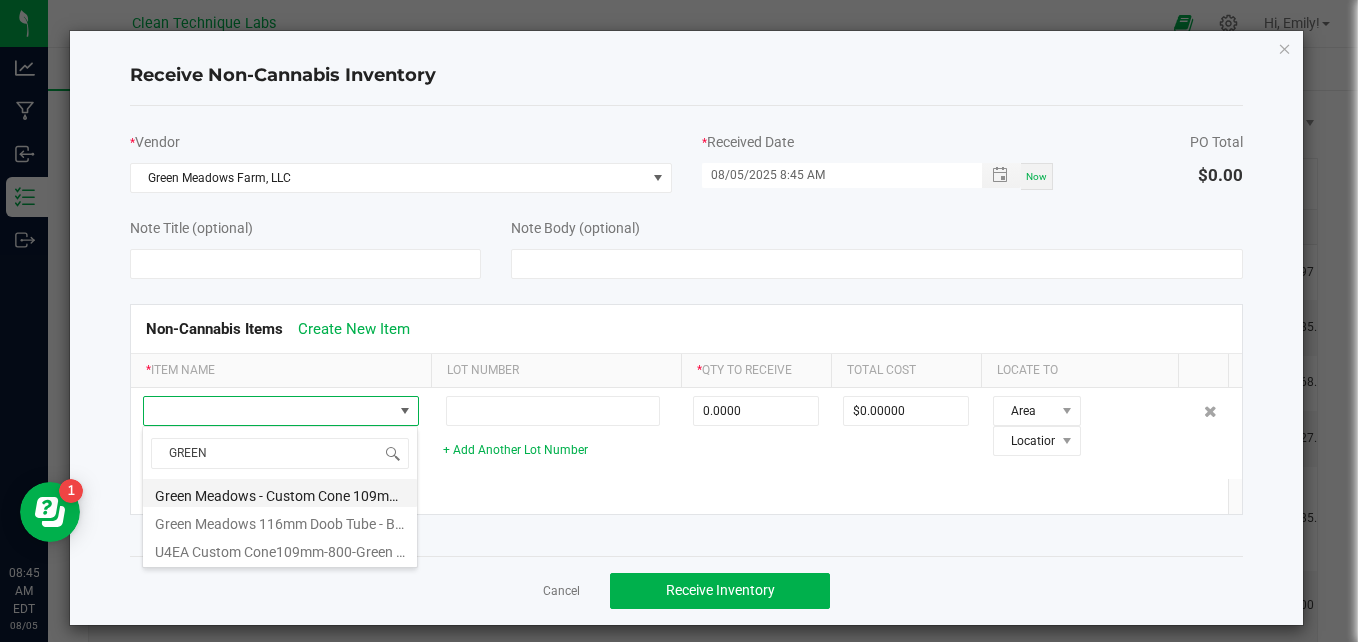 click on "Green Meadows - Custom Cone 109mm - Brown" at bounding box center (280, 493) 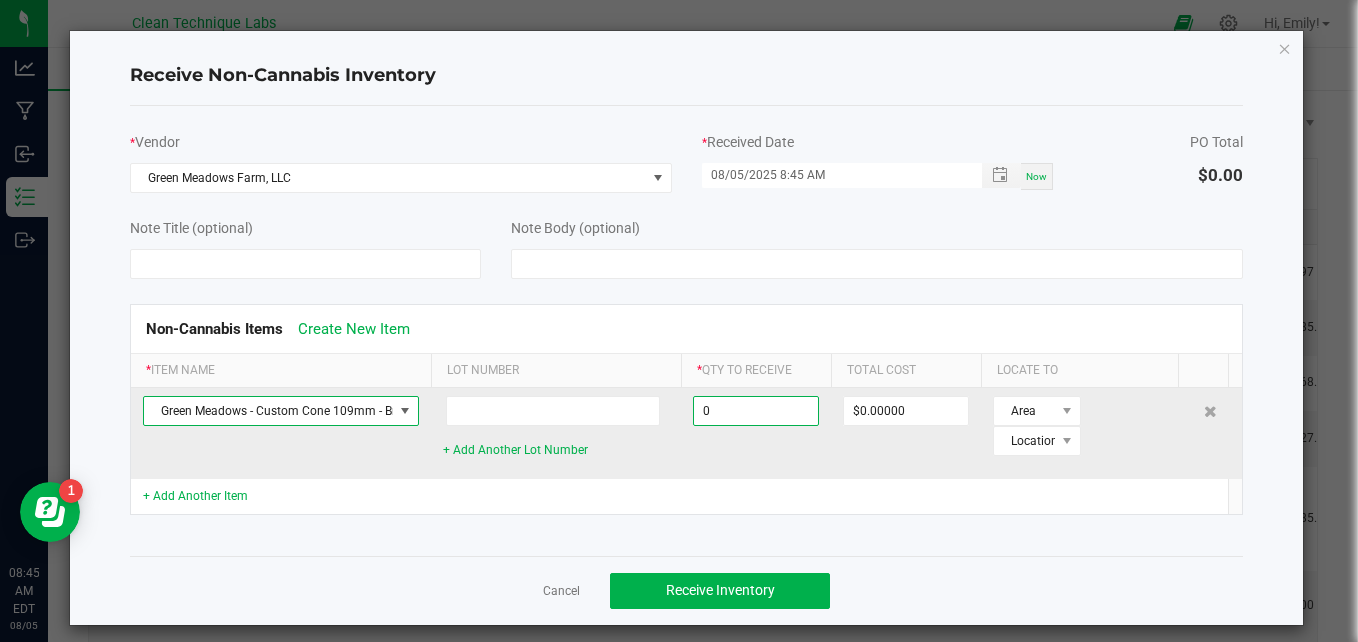 click on "0" at bounding box center [756, 411] 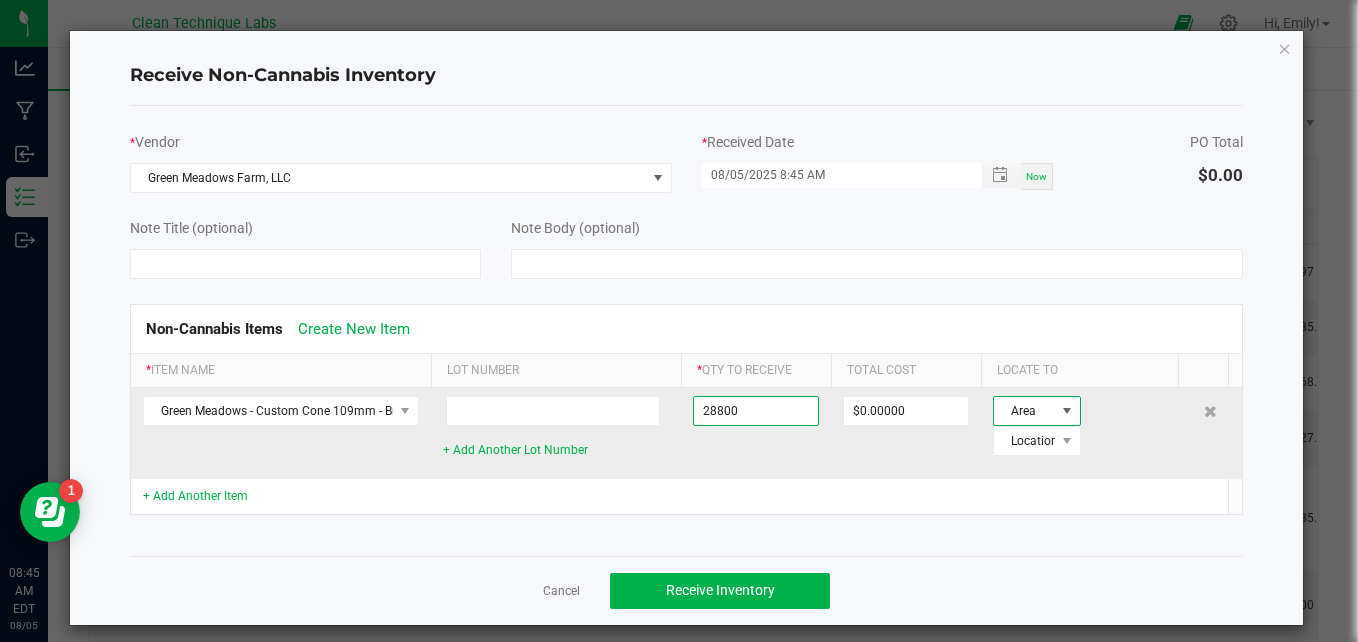 type on "28800 ea" 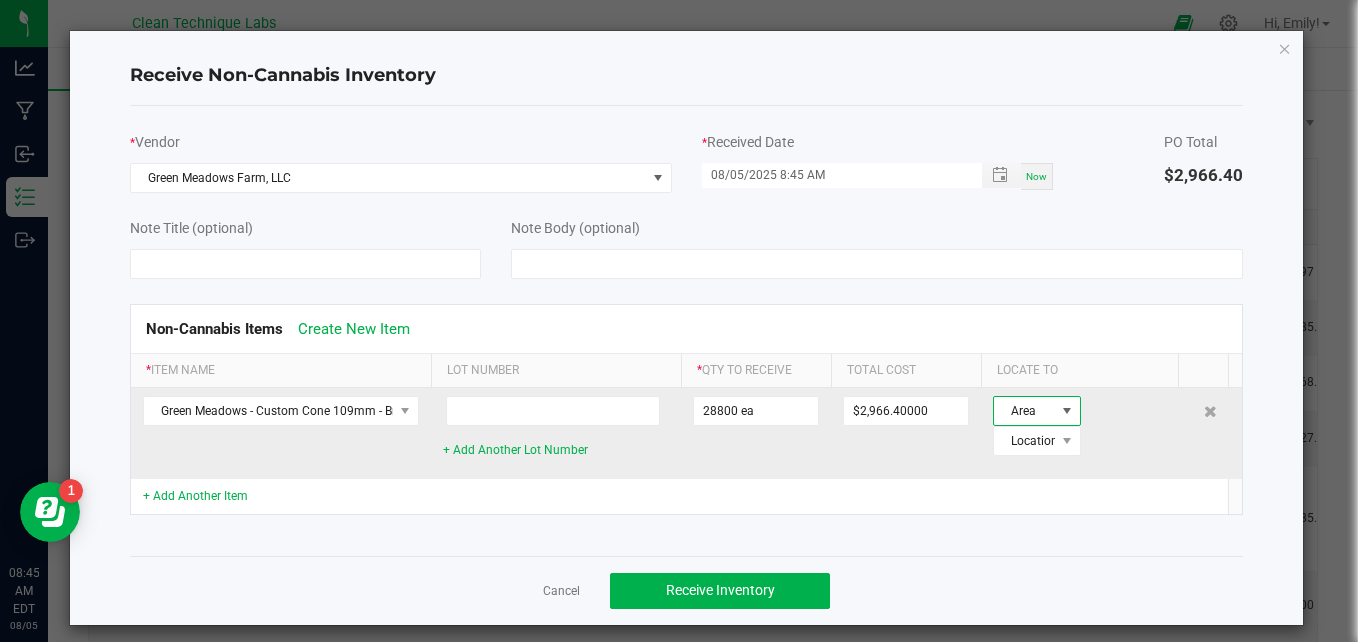 click at bounding box center (1067, 411) 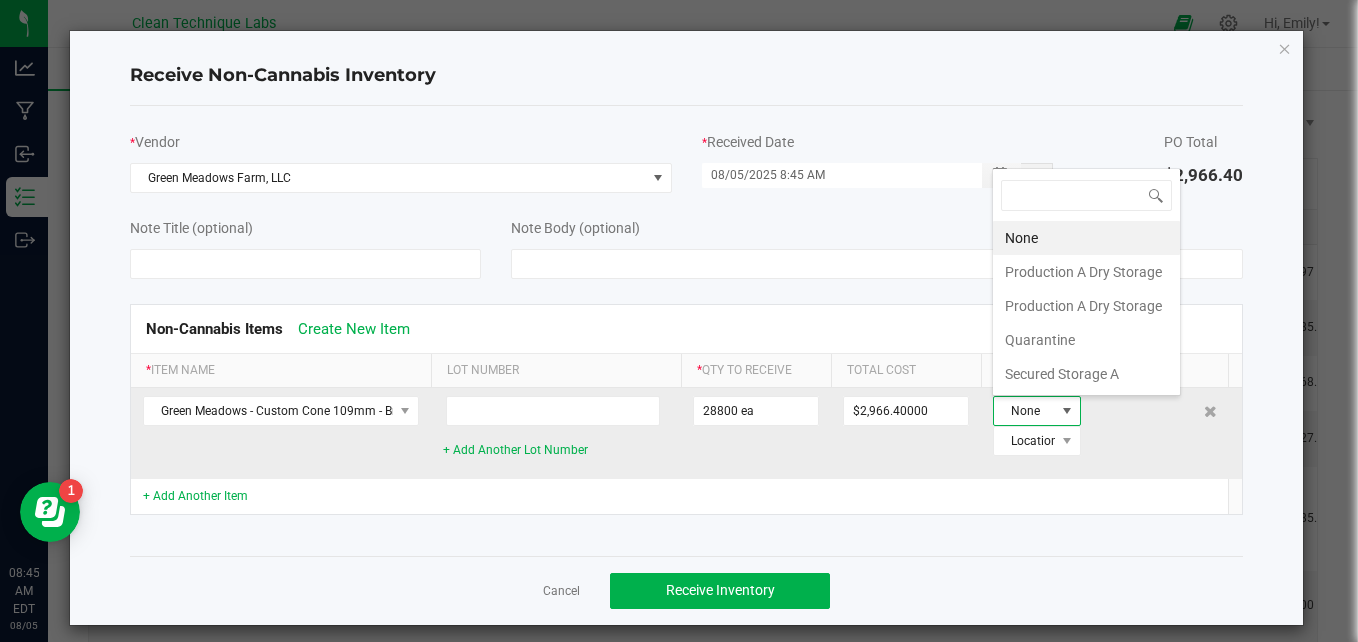 scroll, scrollTop: 99970, scrollLeft: 99925, axis: both 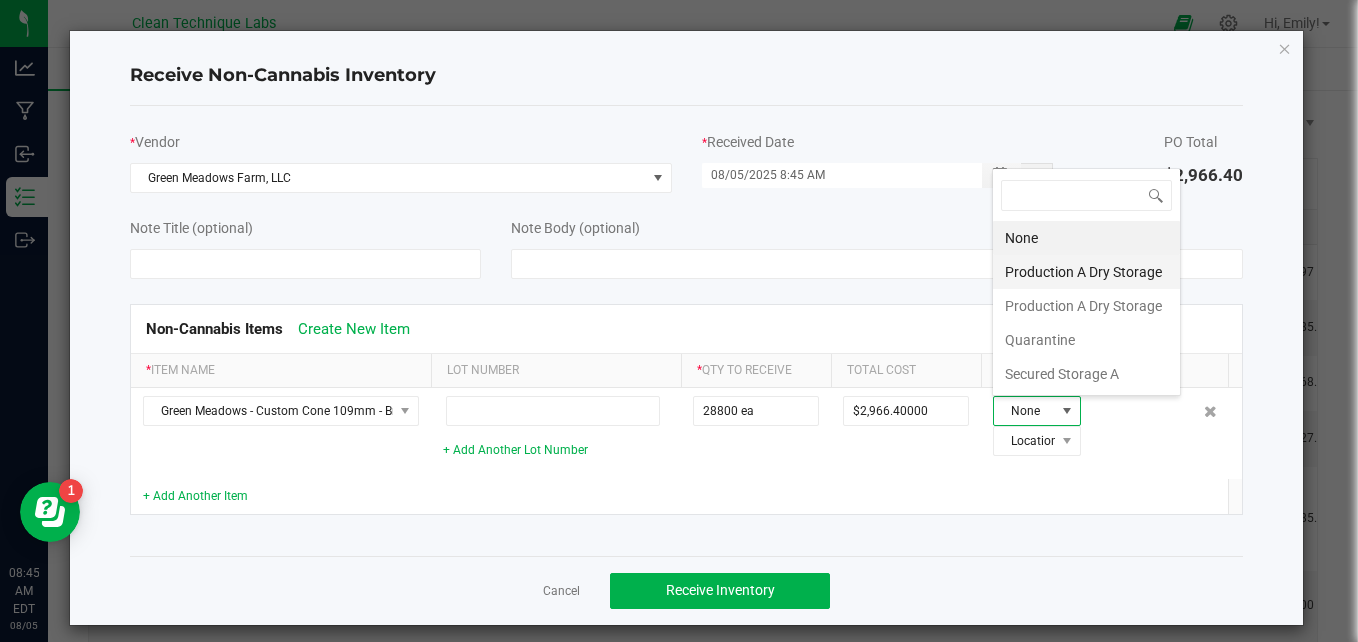click on "Production A Dry Storage" at bounding box center [1086, 272] 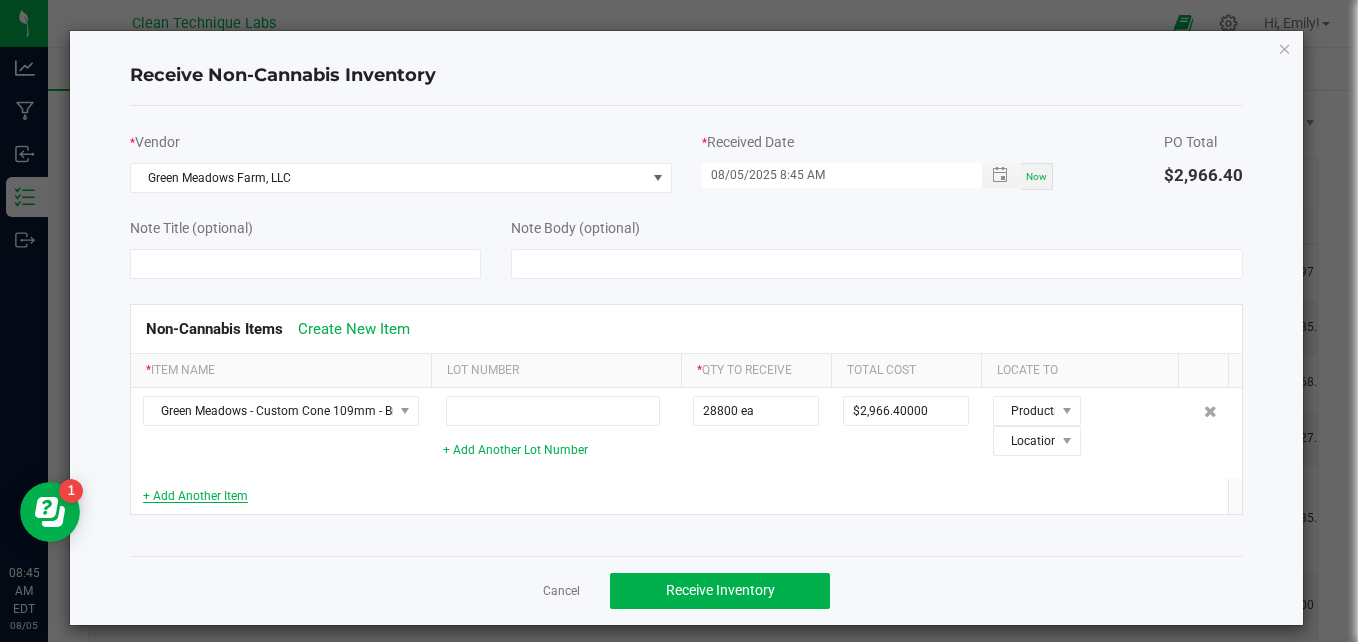 click on "+ Add Another Item" 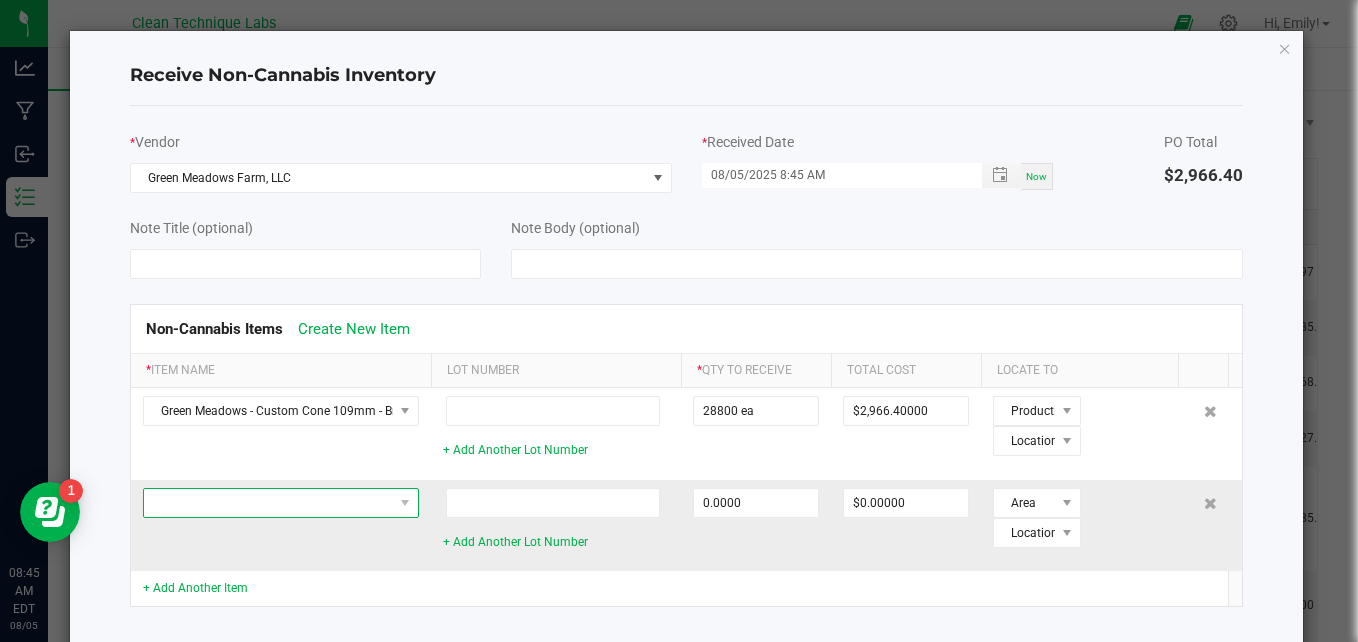 click at bounding box center (268, 503) 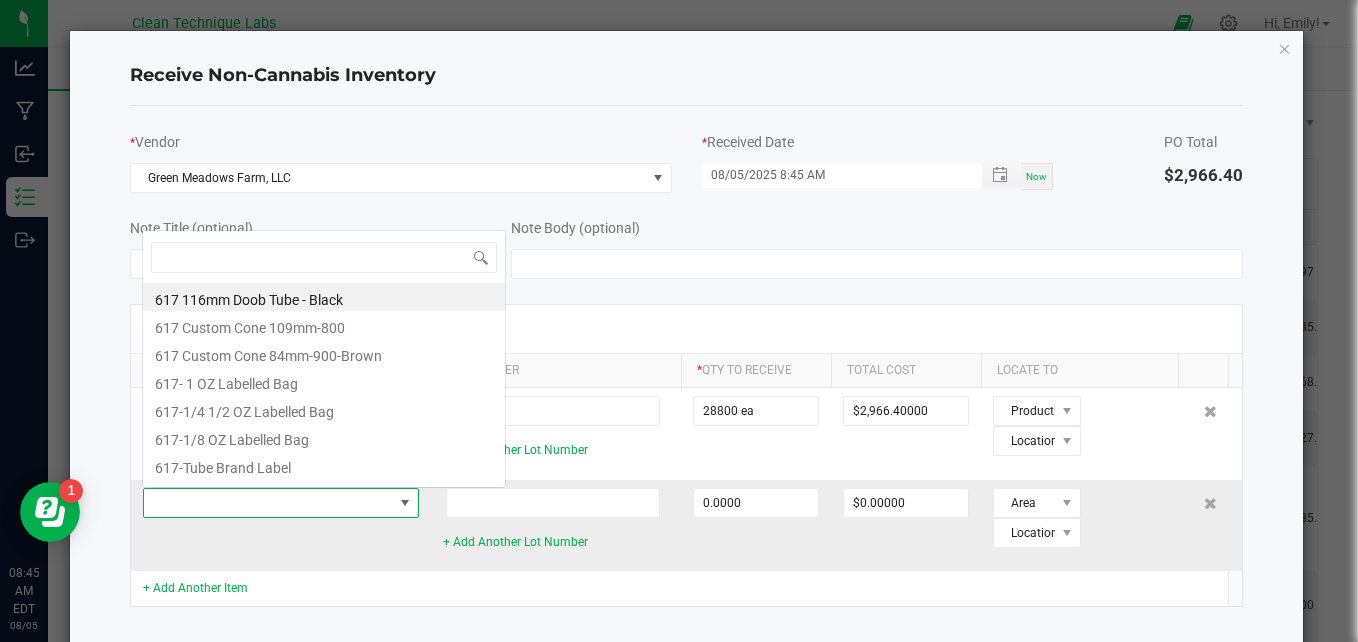 scroll, scrollTop: 0, scrollLeft: 0, axis: both 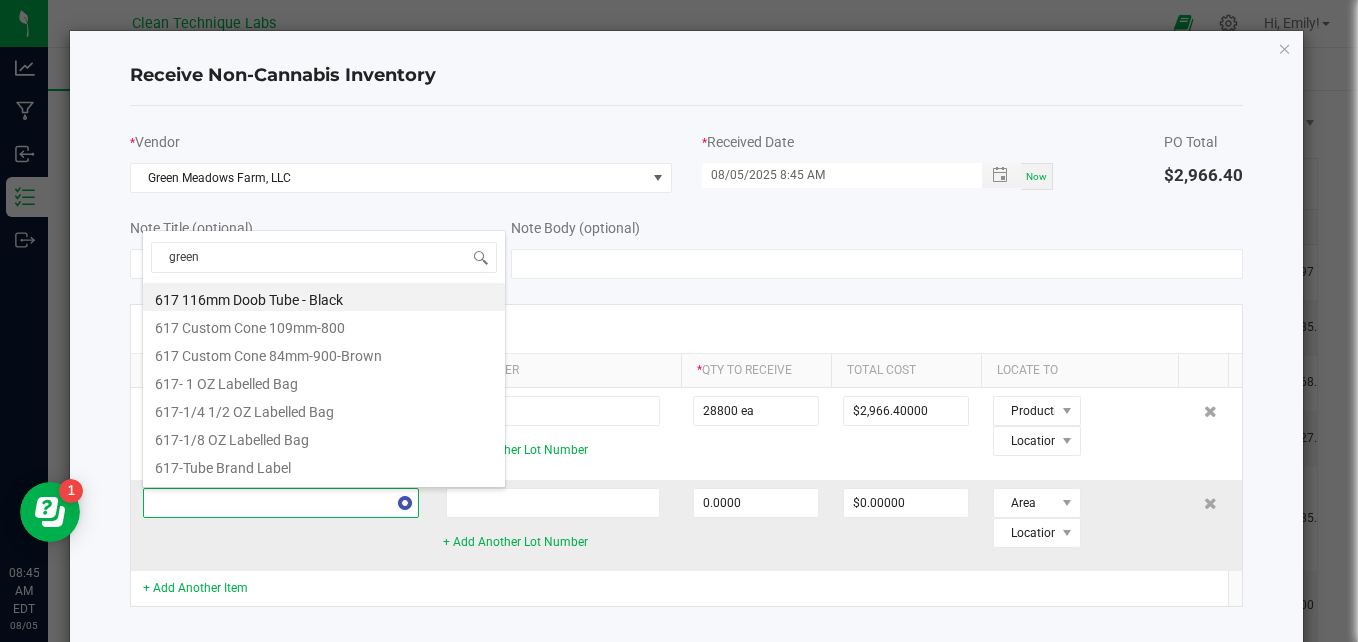type on "green" 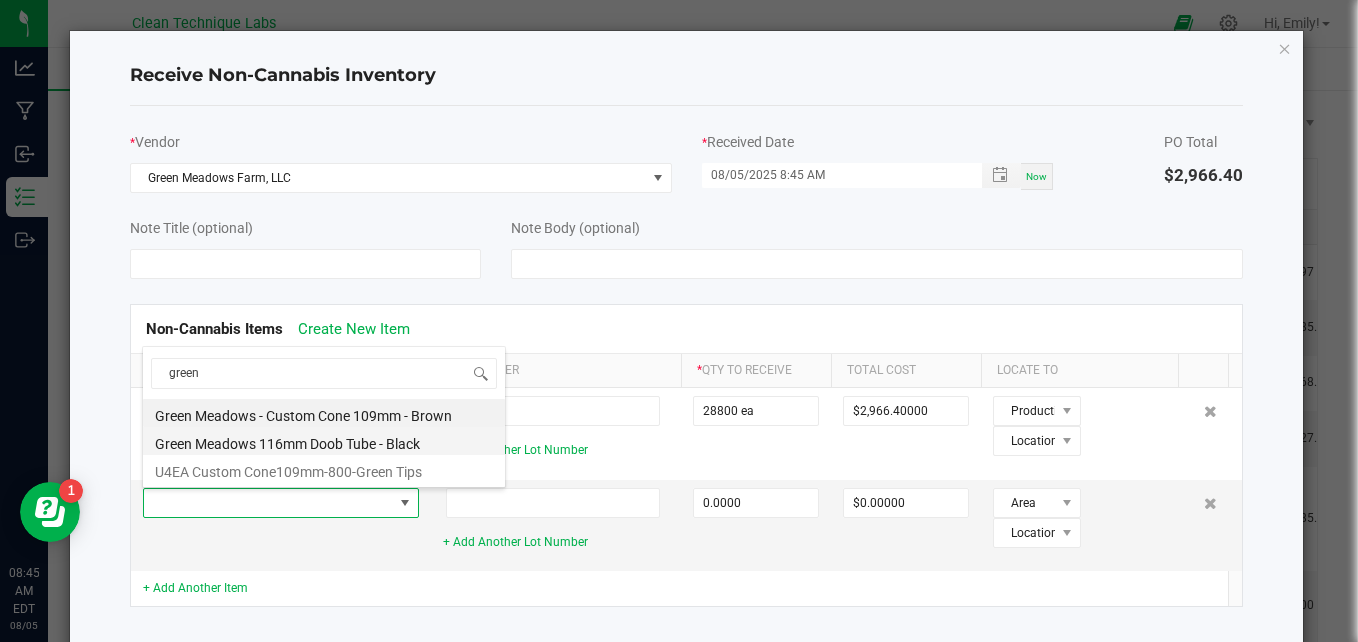 click on "Green Meadows 116mm Doob Tube - Black" at bounding box center [324, 441] 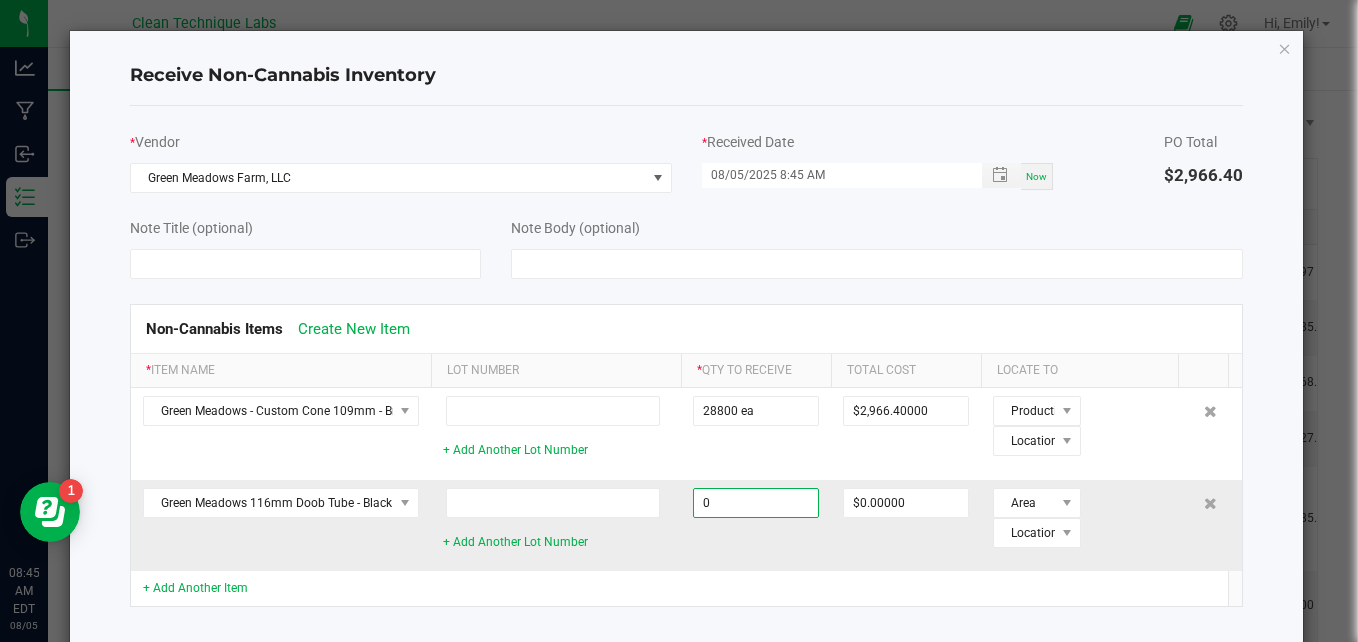 click on "0" at bounding box center [756, 503] 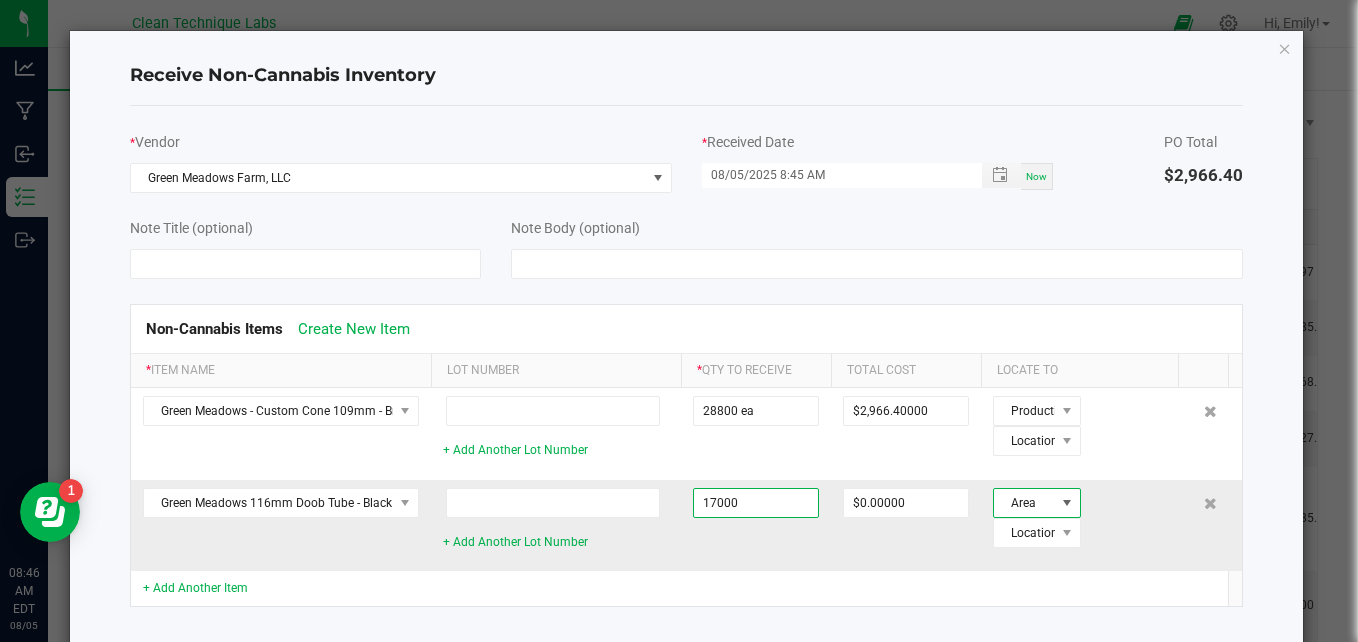 type on "17000 ea" 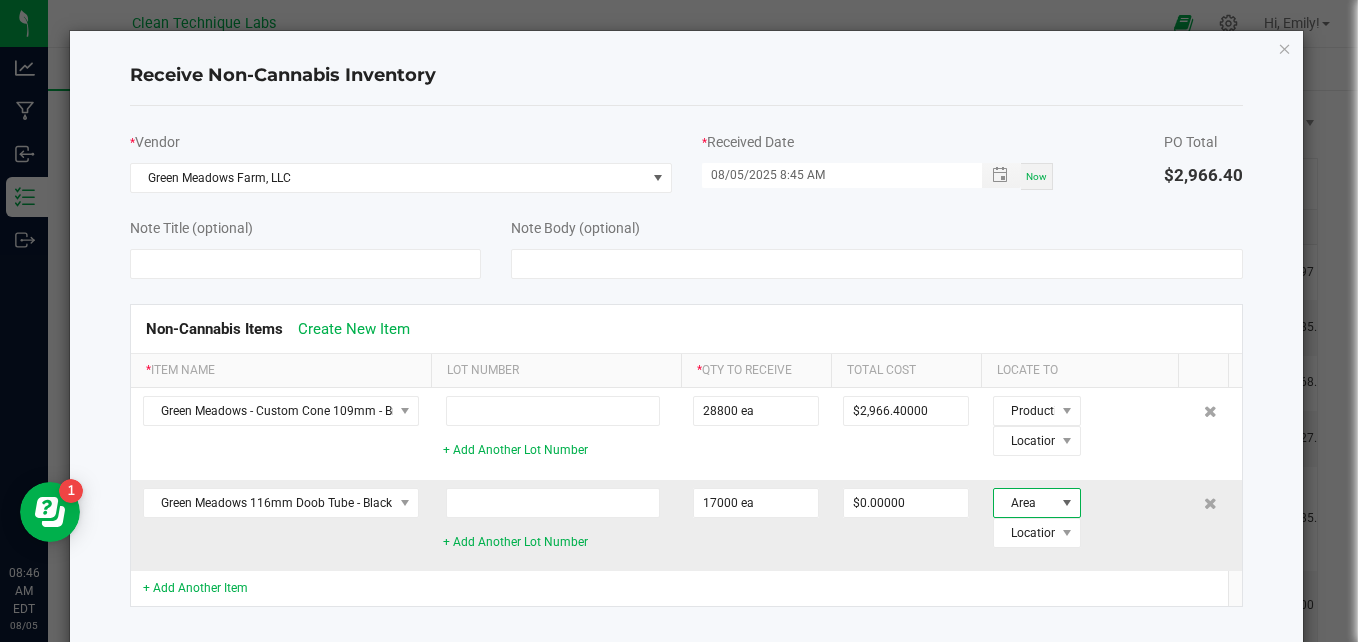 click at bounding box center [1067, 503] 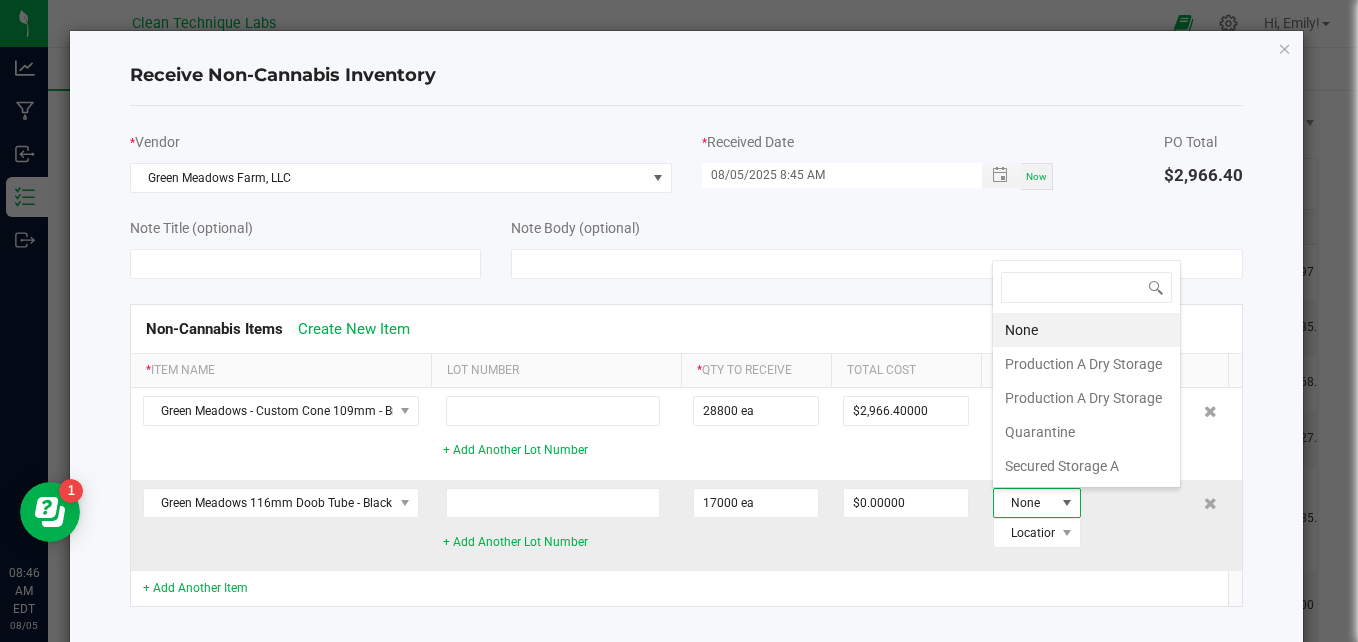scroll, scrollTop: 99970, scrollLeft: 99925, axis: both 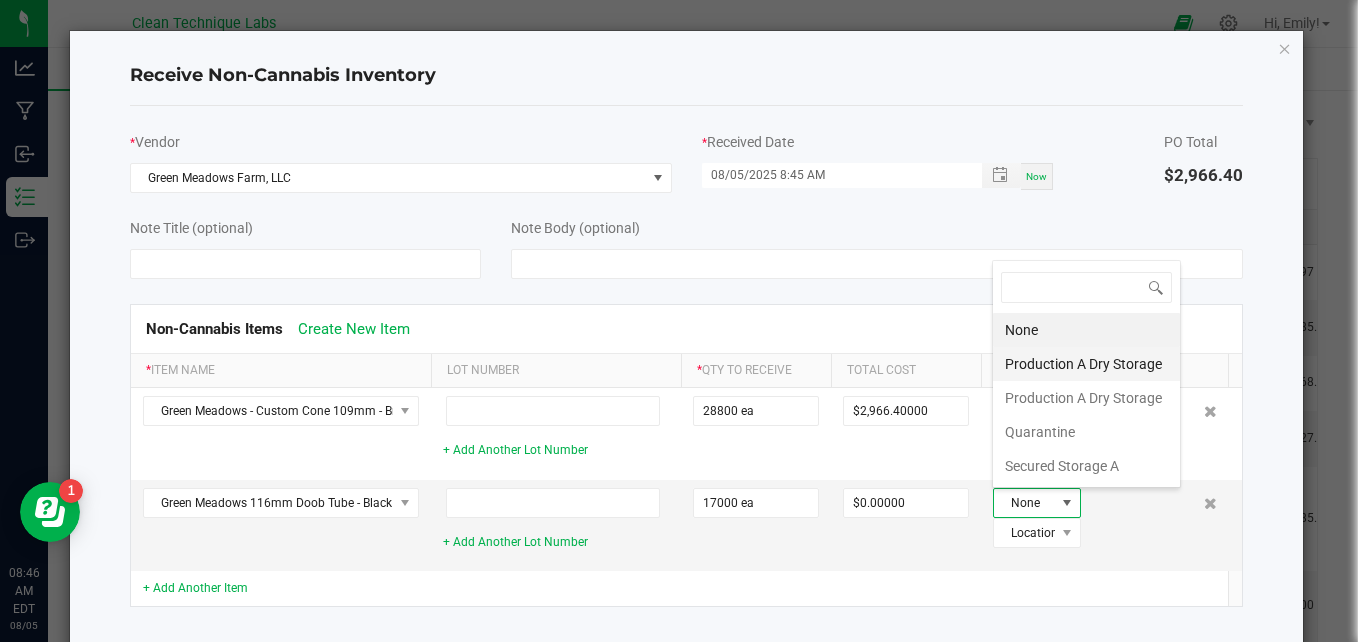 click on "Production A Dry Storage" at bounding box center [1086, 364] 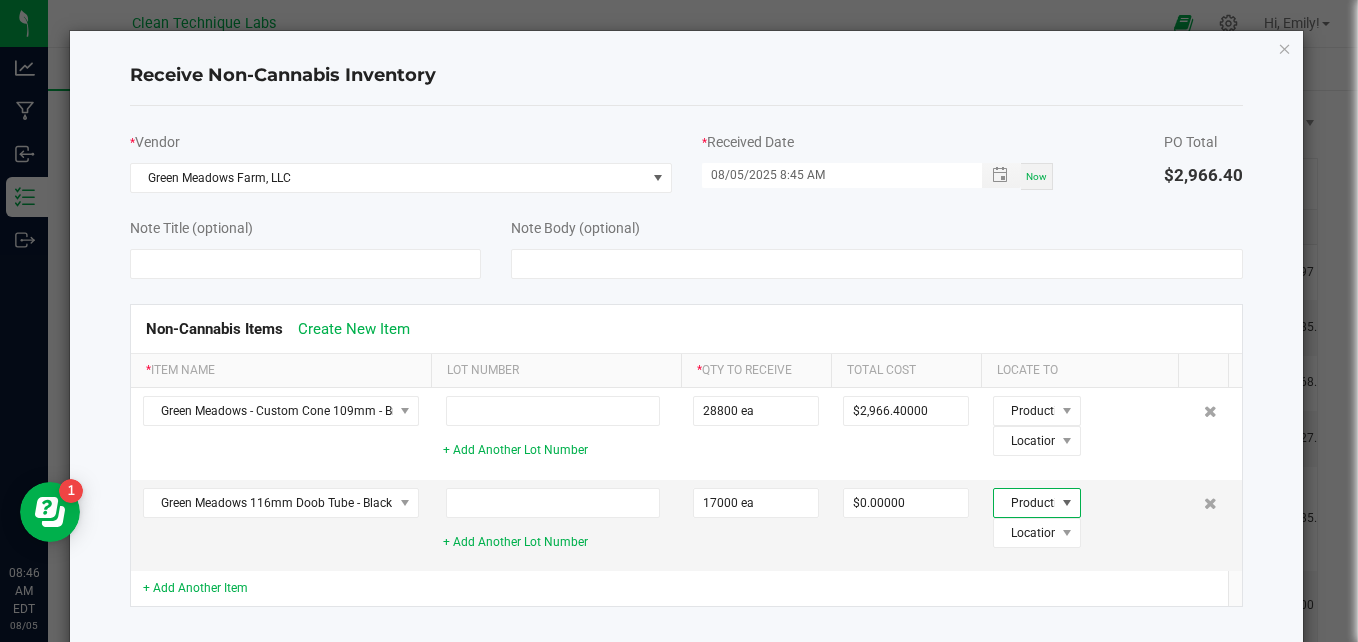 click on "+ Add Another Item" 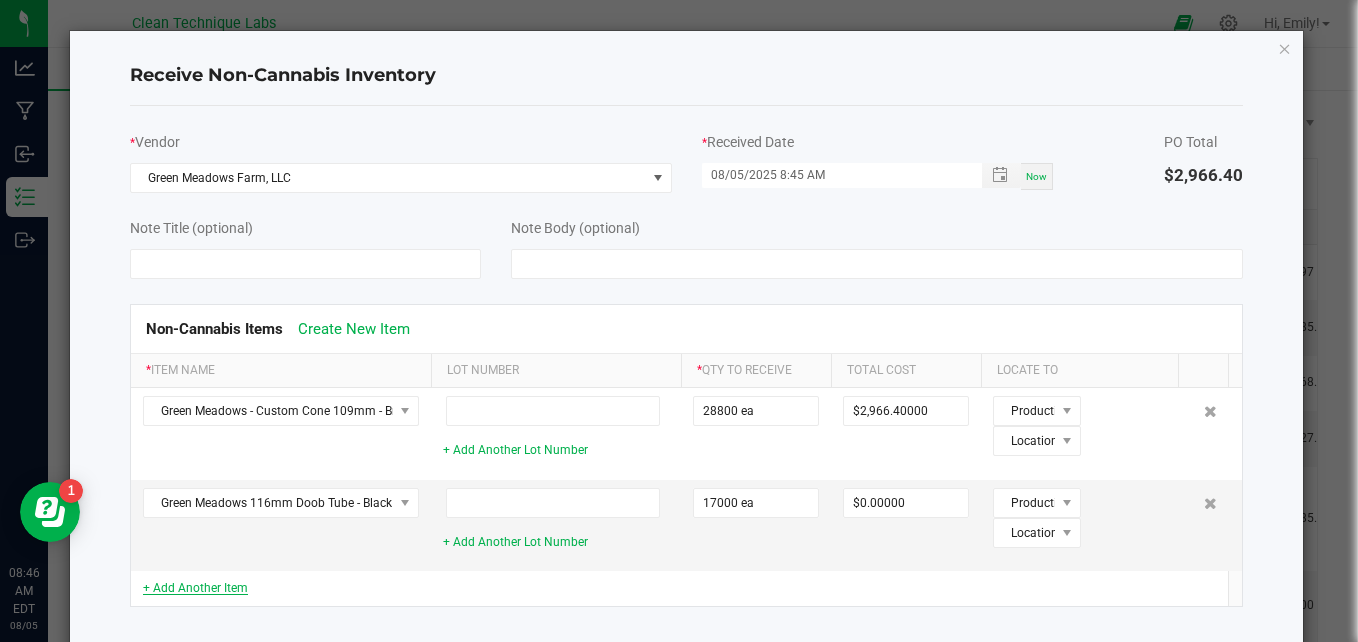click on "+ Add Another Item" 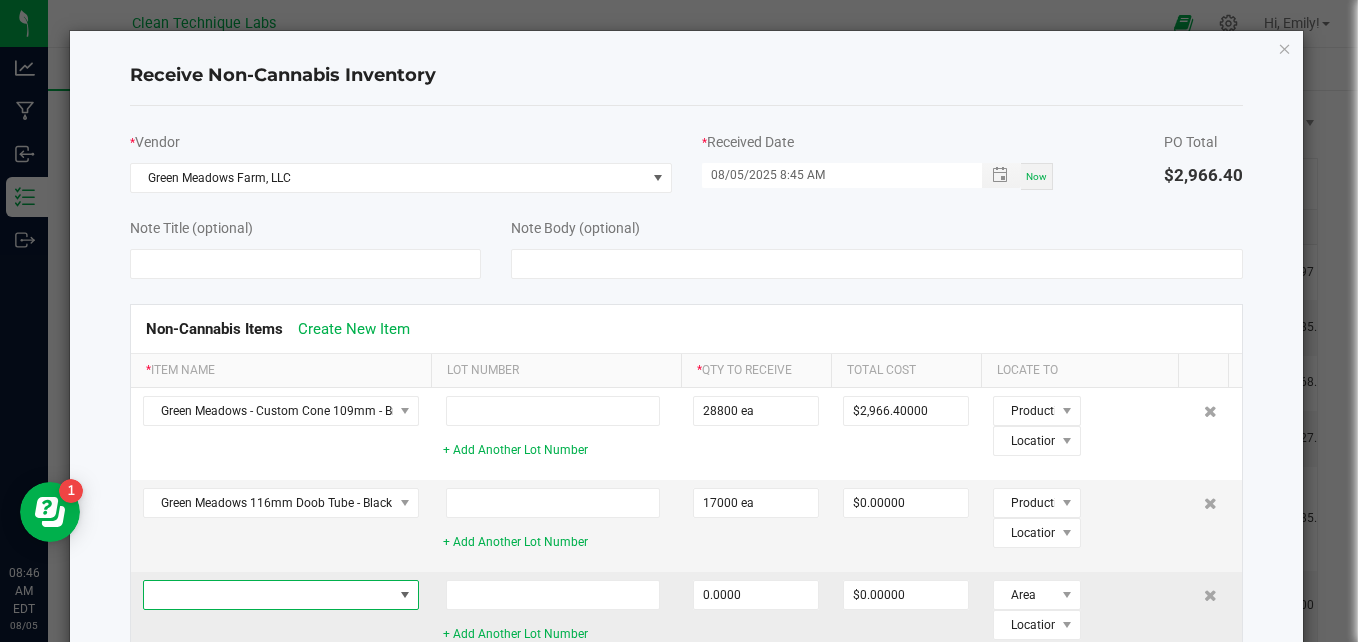 click at bounding box center [268, 595] 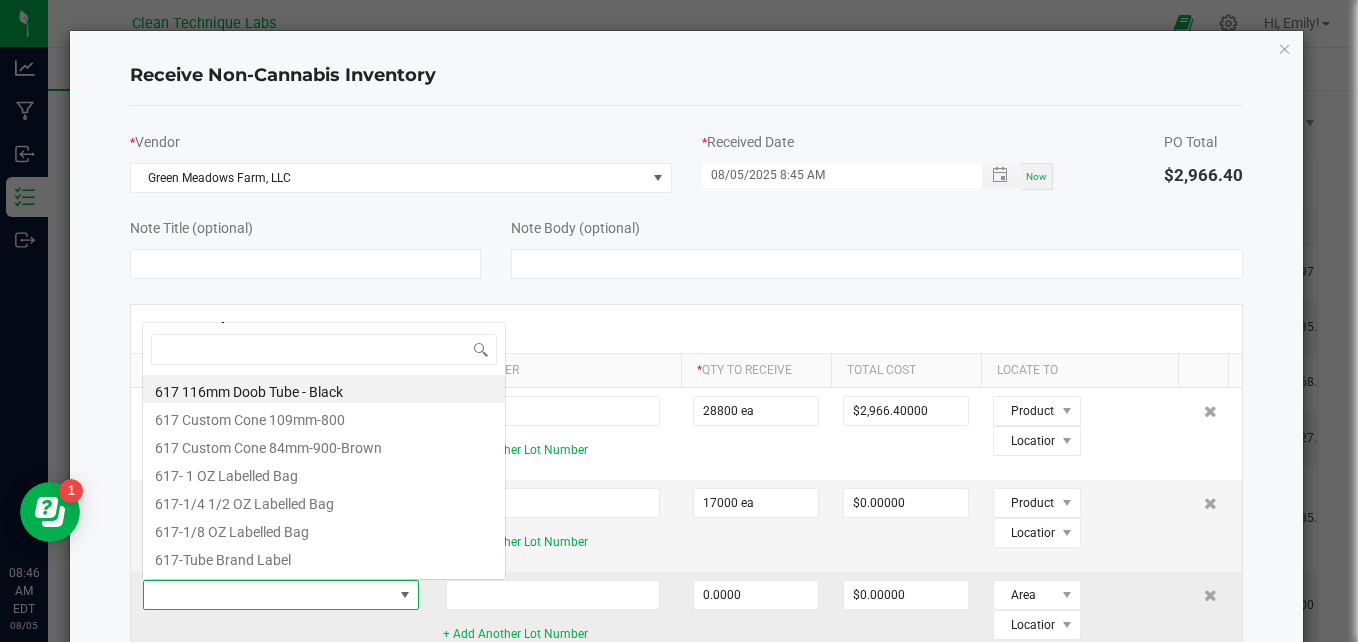 scroll, scrollTop: 0, scrollLeft: 0, axis: both 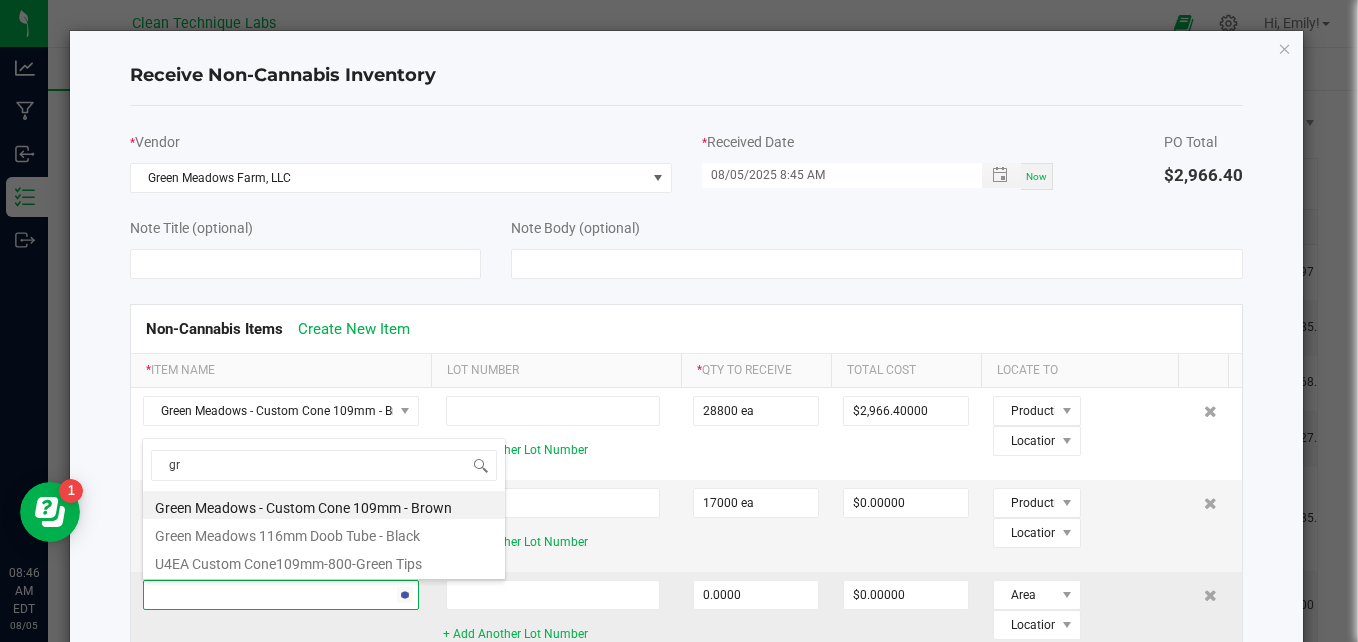 type on "g" 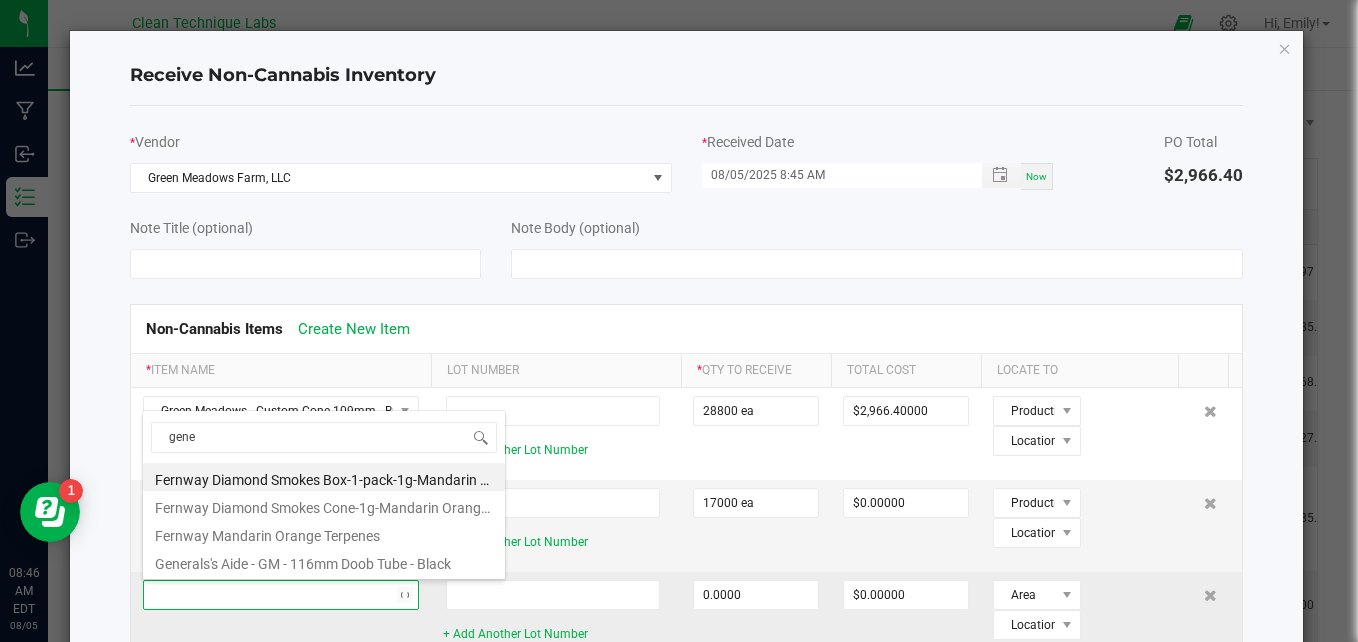 type on "gener" 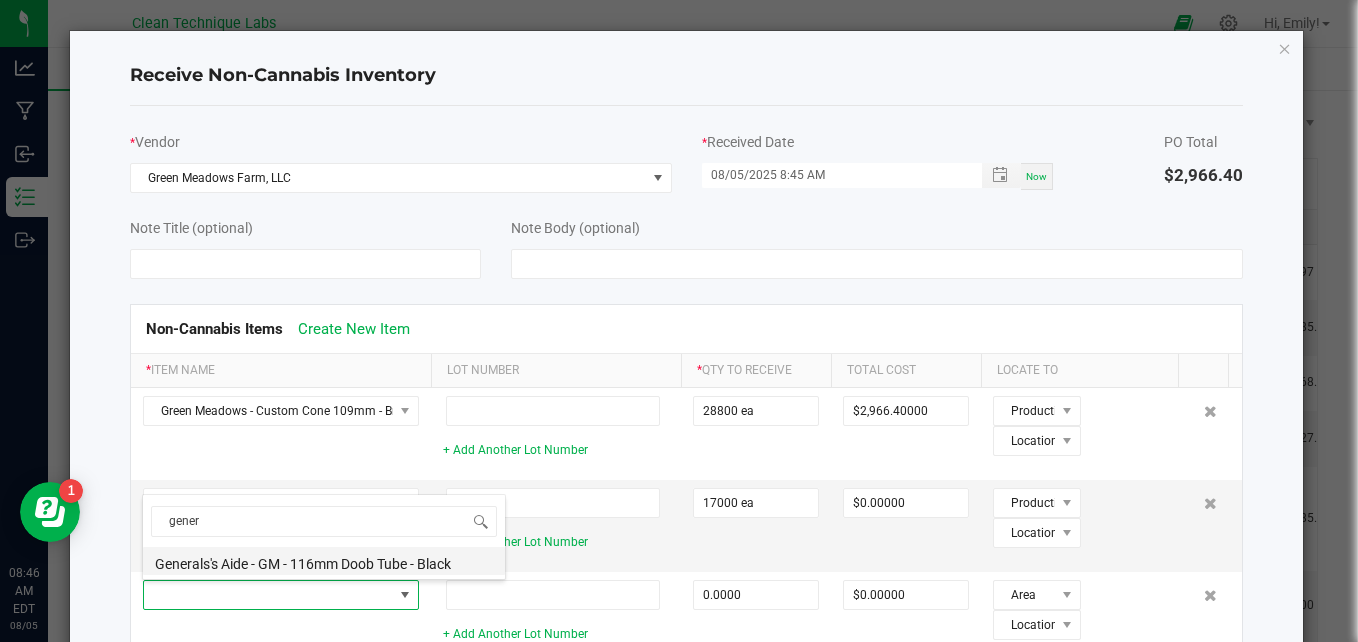 click on "Generals's Aide - GM - 116mm Doob Tube - Black" at bounding box center (324, 561) 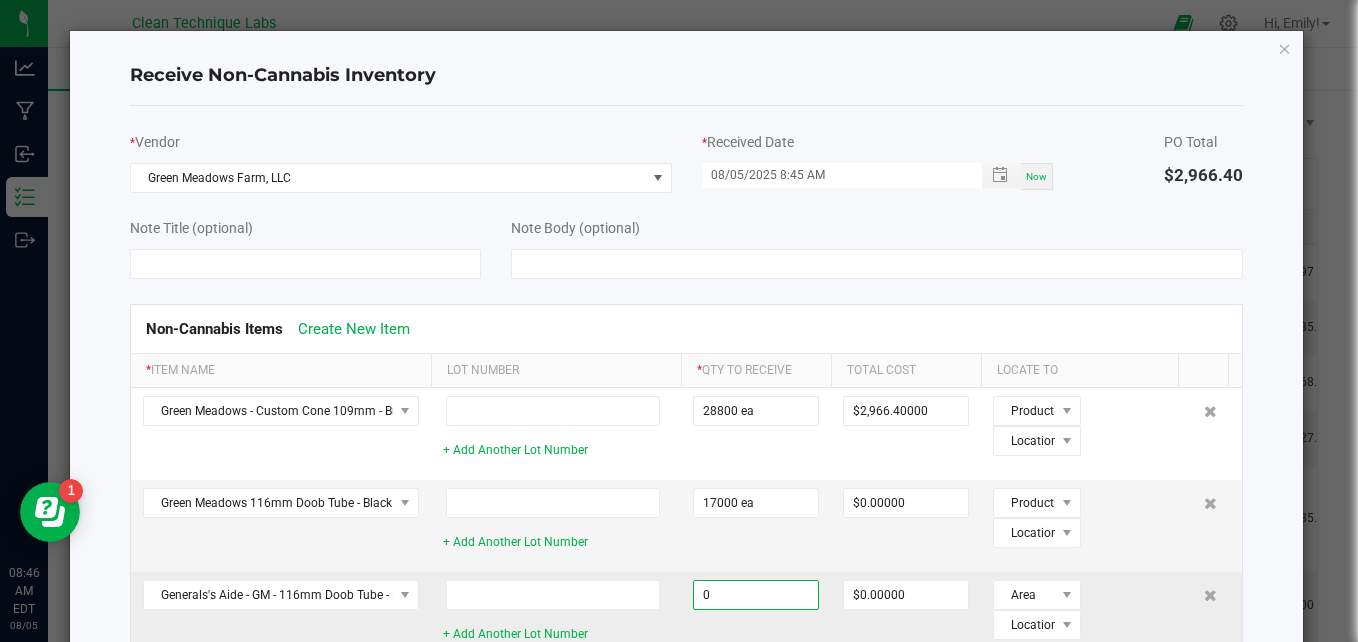 click on "0" at bounding box center (756, 595) 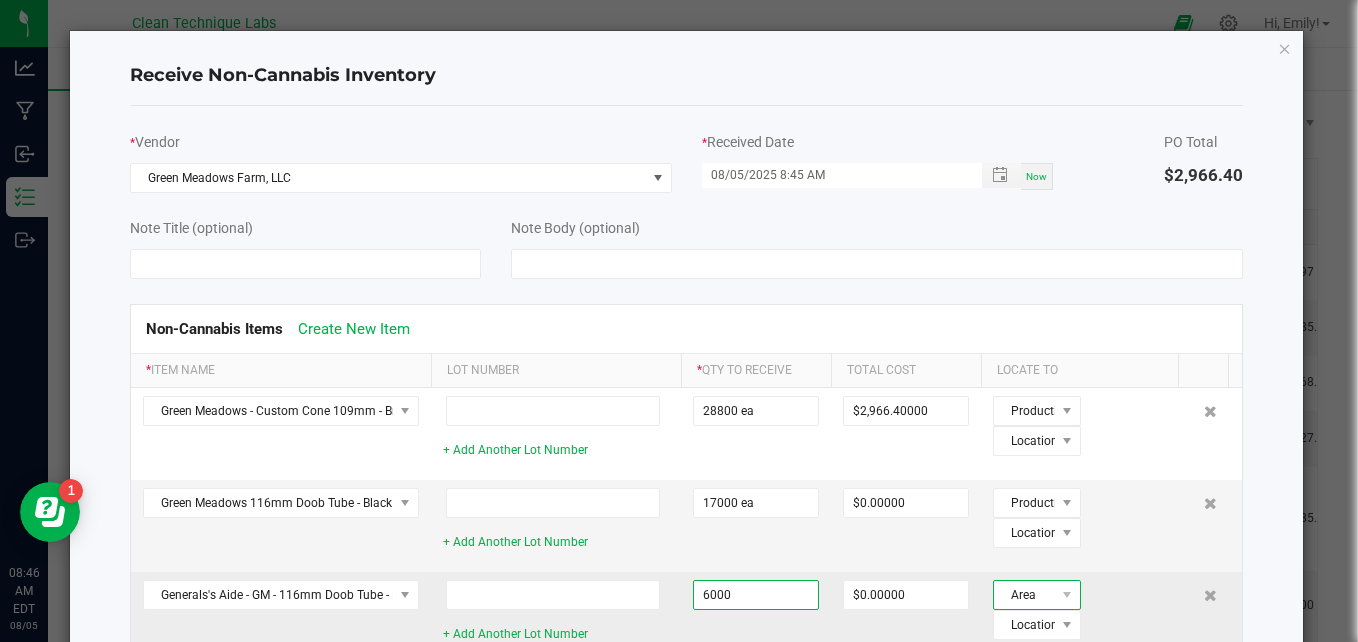 type on "6000 ea" 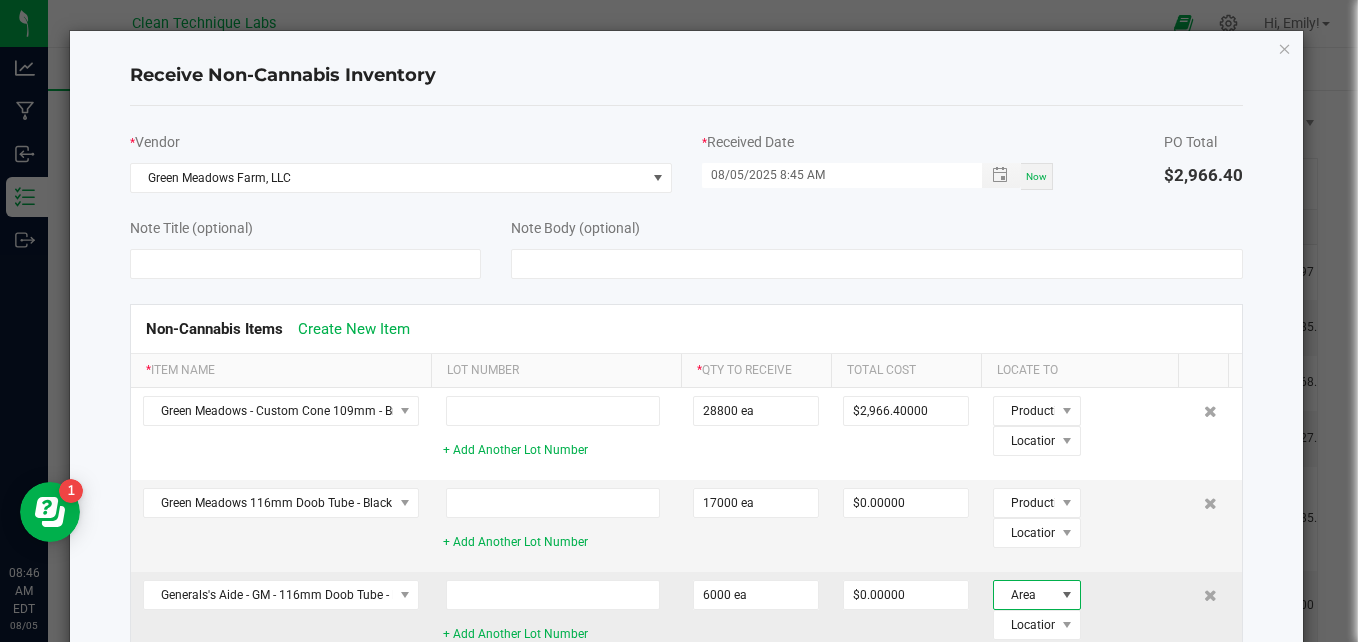click on "Area" at bounding box center (1024, 595) 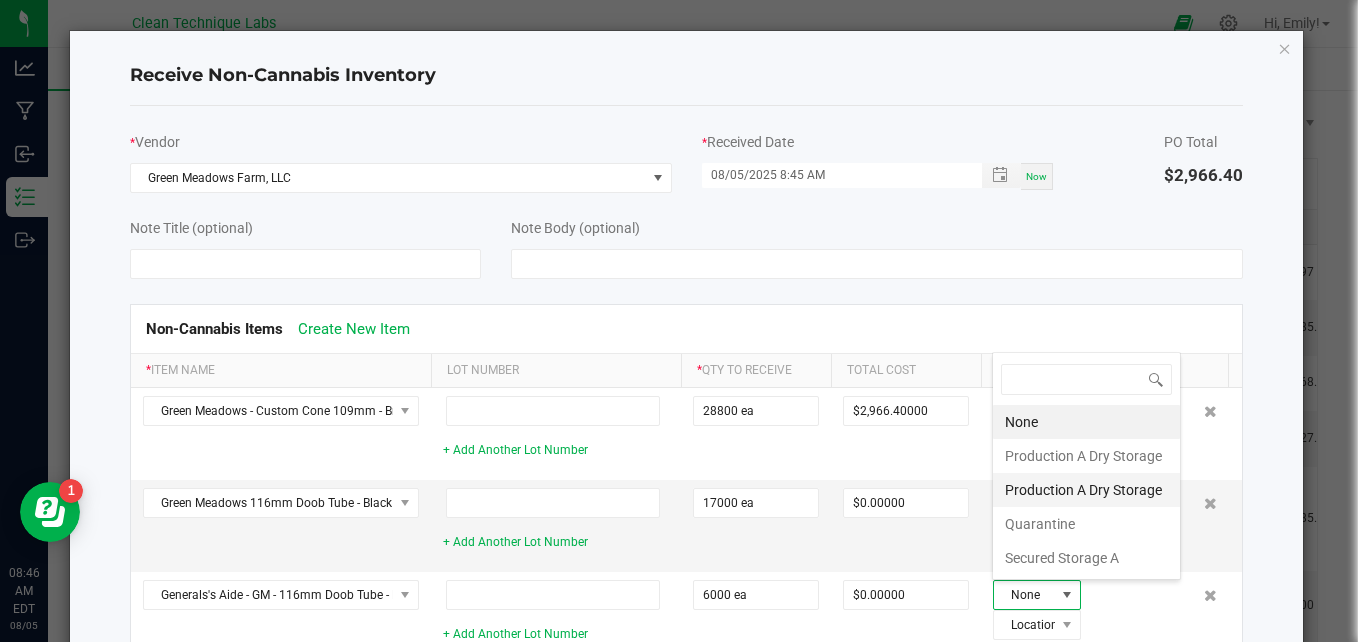 scroll, scrollTop: 99970, scrollLeft: 99925, axis: both 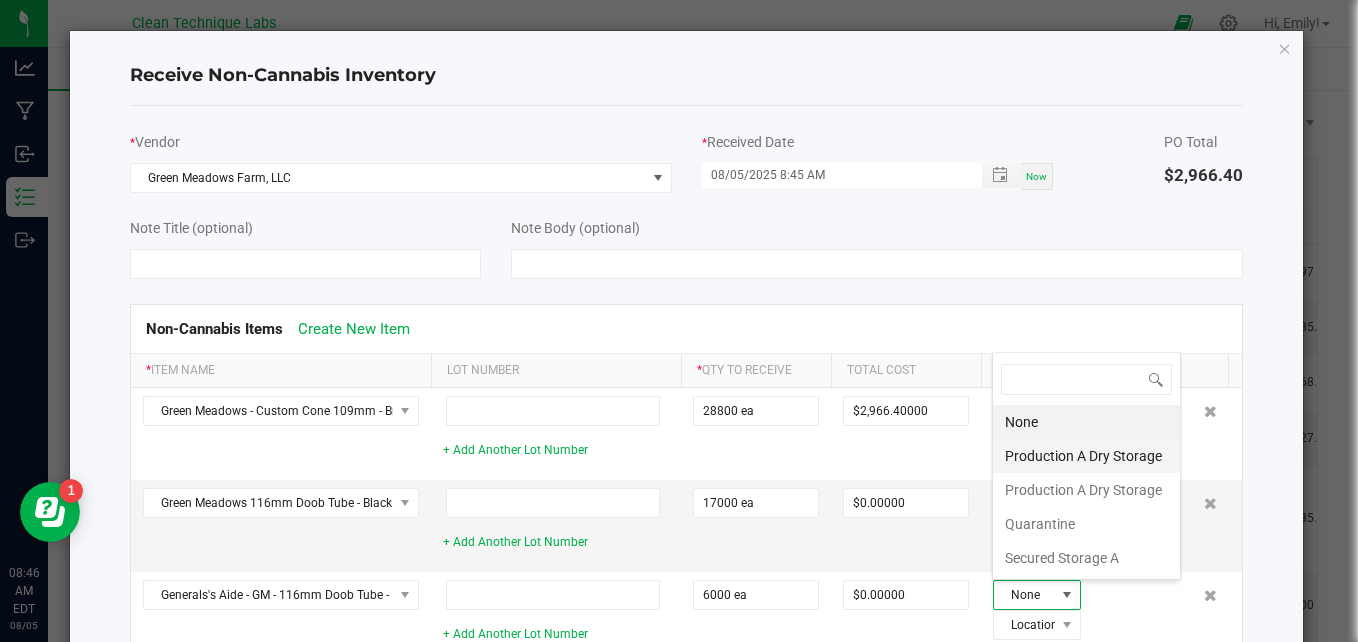 click on "Production A Dry Storage" at bounding box center [1086, 456] 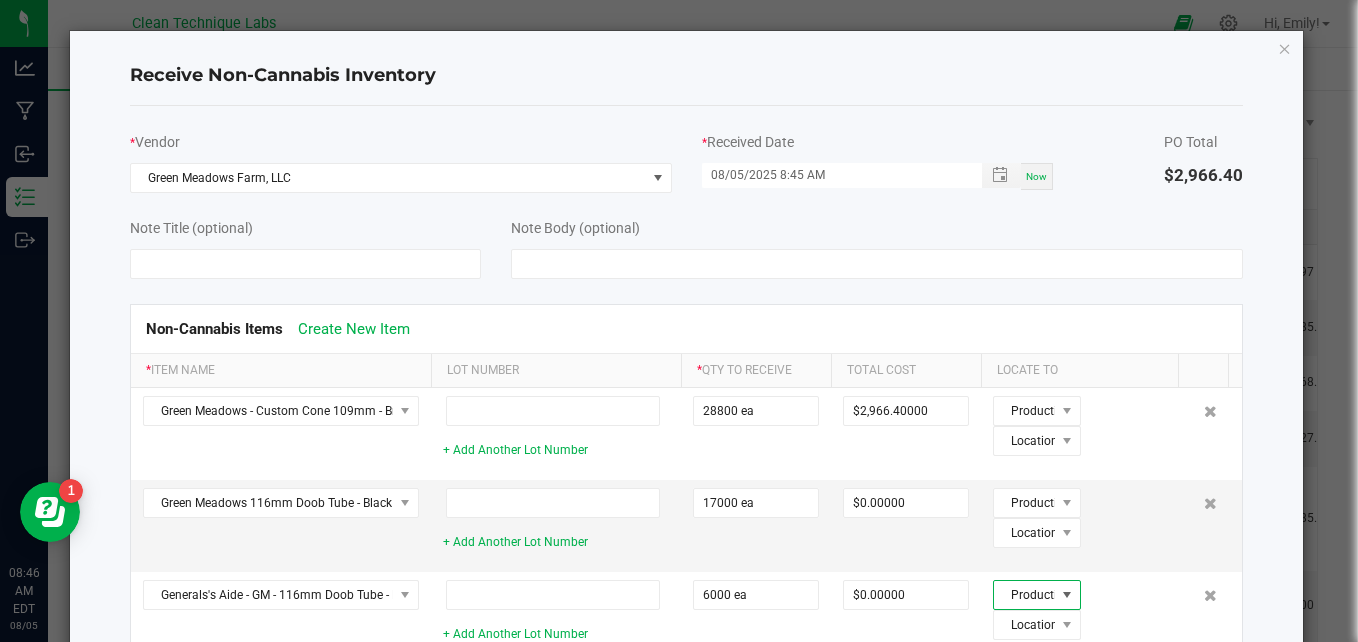 click on "Receive Non-Cannabis Inventory  *  Vendor  Green Meadows Farm, LLC *  Received Date  08/05/2025 8:45 AM Now  PO Total   $2,966.40   Note Title (optional)   Note Body (optional)   Non-Cannabis Items   Create New Item  *  Item Name  Lot Number *  Qty to Receive  Total Cost Locate To Green Meadows - Custom Cone 109mm - Brown     + Add Another Lot Number  28800 ea $2,966.40000 Production A Dry Storage Location Green Meadows 116mm Doob Tube - Black     + Add Another Lot Number  17000 ea $0.00000 Production A Dry Storage Location Generals's Aide - GM - 116mm Doob Tube - Black     + Add Another Lot Number  6000 ea $0.00000 Production A Dry Storage Location  + Add Another Item   Cancel   Receive Inventory" 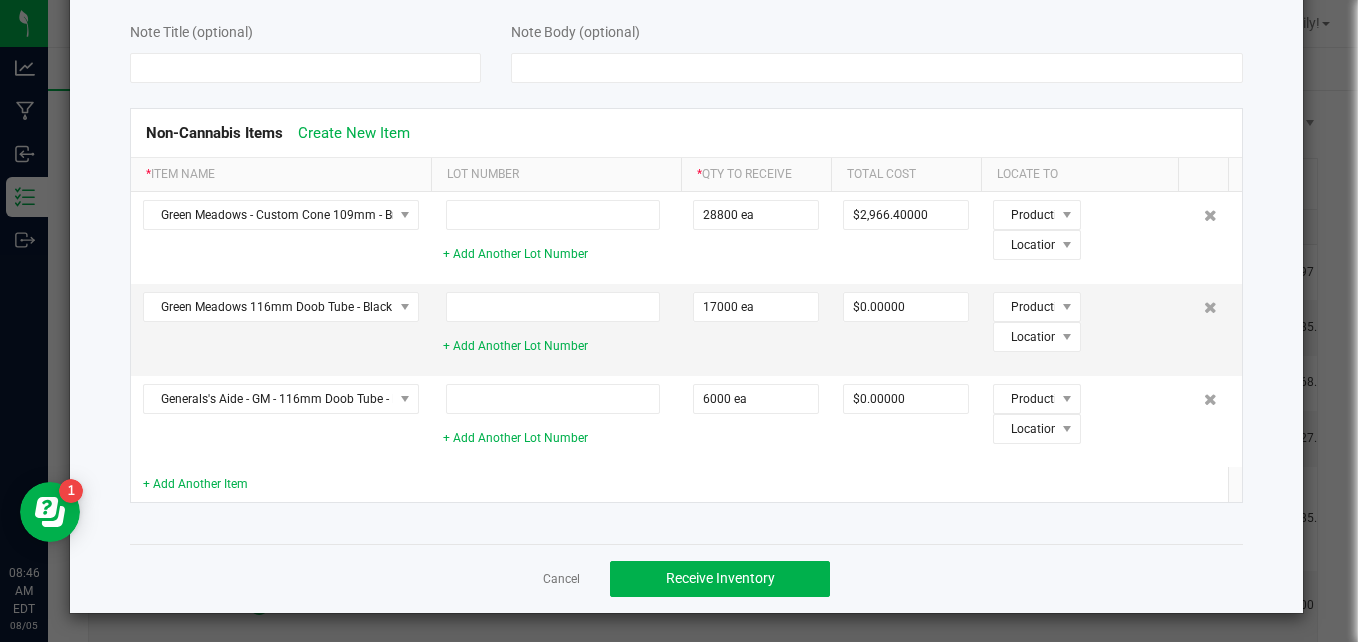 scroll, scrollTop: 198, scrollLeft: 0, axis: vertical 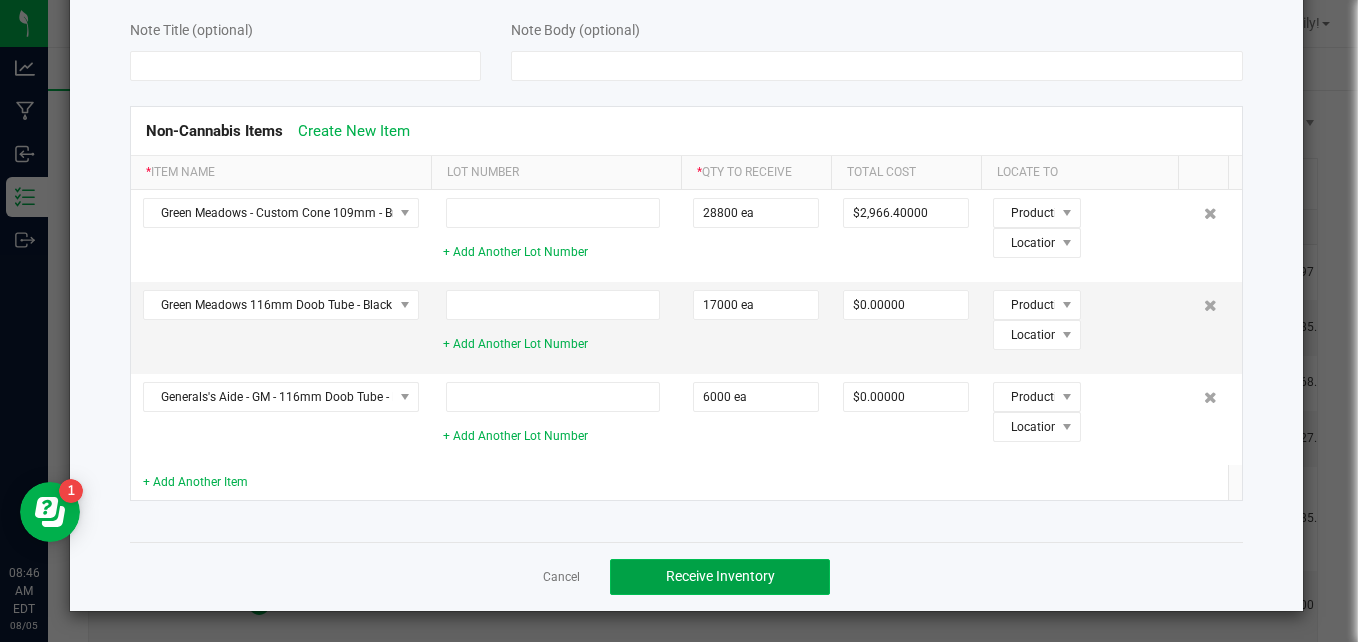 click on "Receive Inventory" 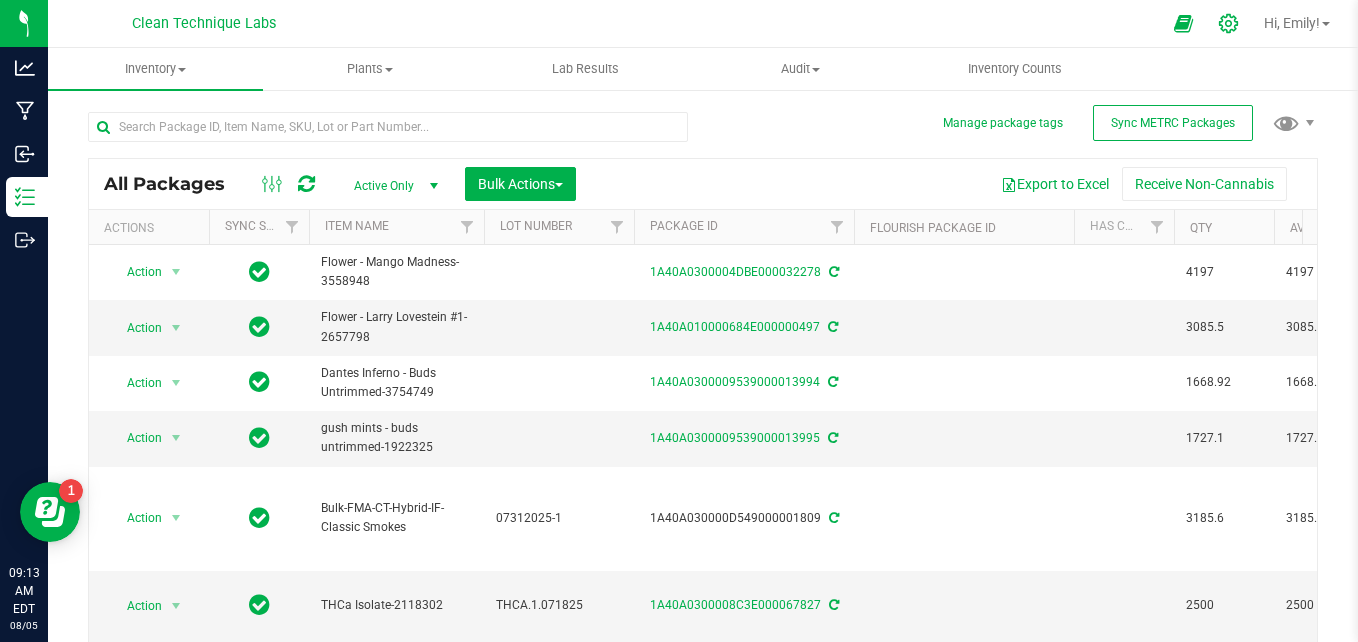 drag, startPoint x: 1219, startPoint y: 33, endPoint x: 1229, endPoint y: 16, distance: 19.723083 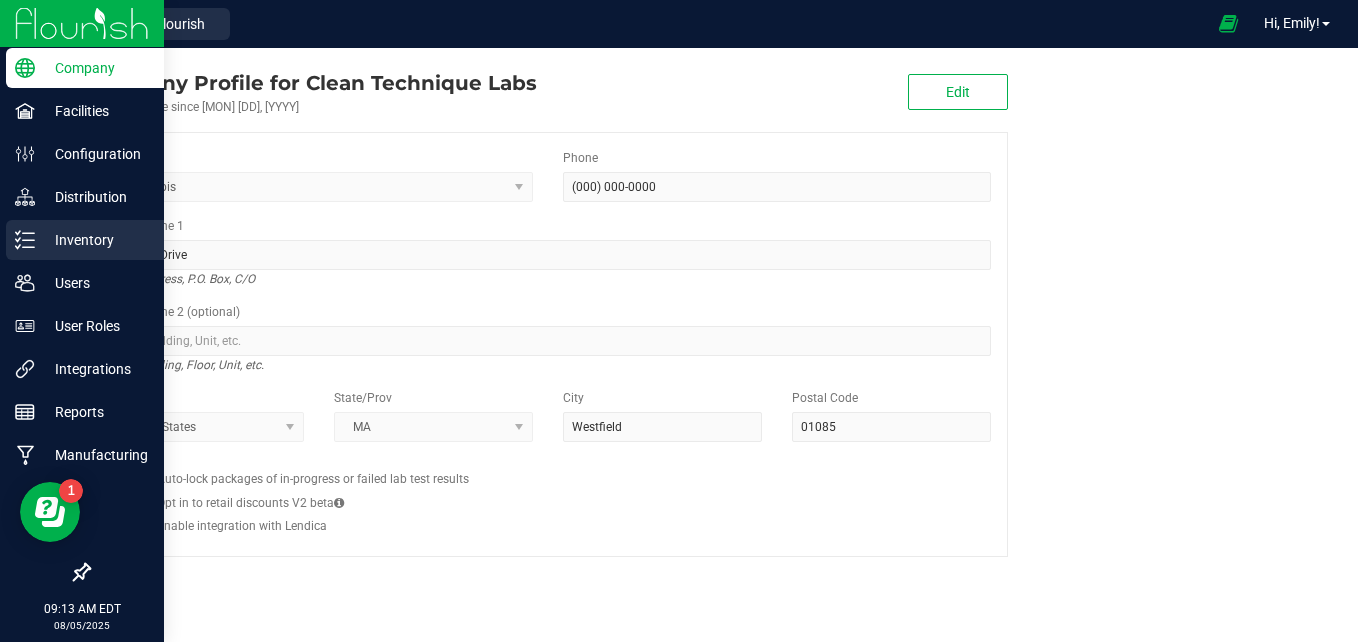 click on "Inventory" at bounding box center (85, 240) 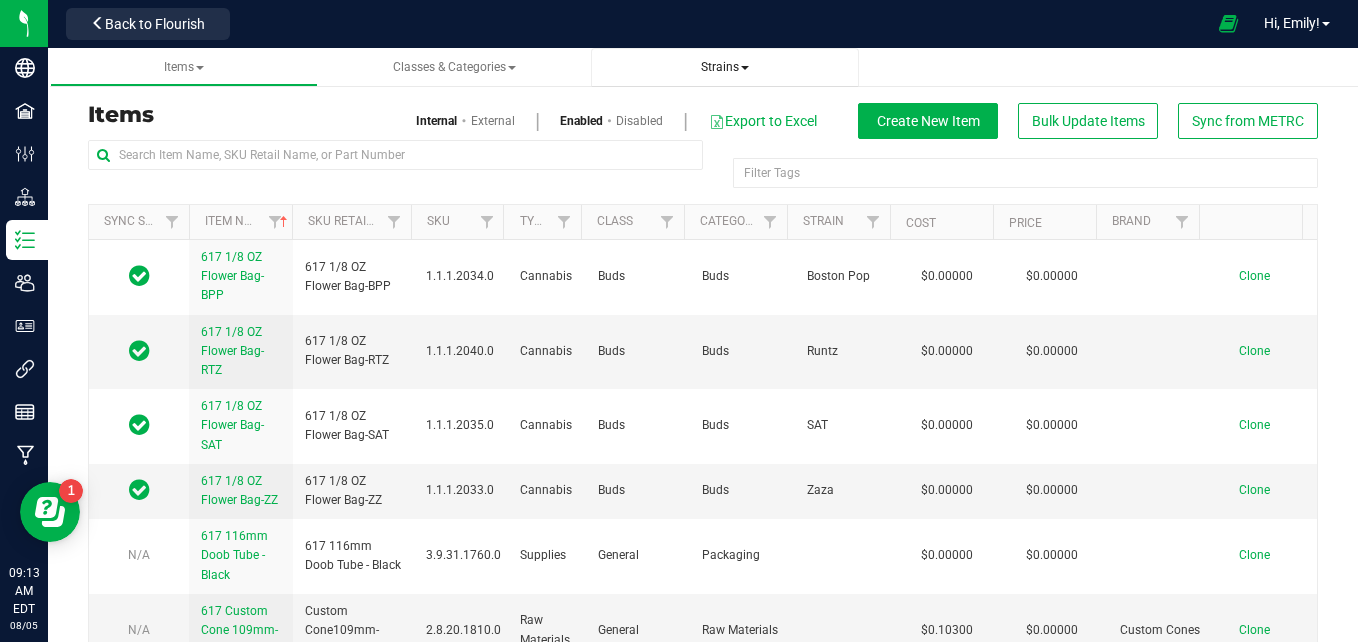 click on "Strains" at bounding box center [725, 67] 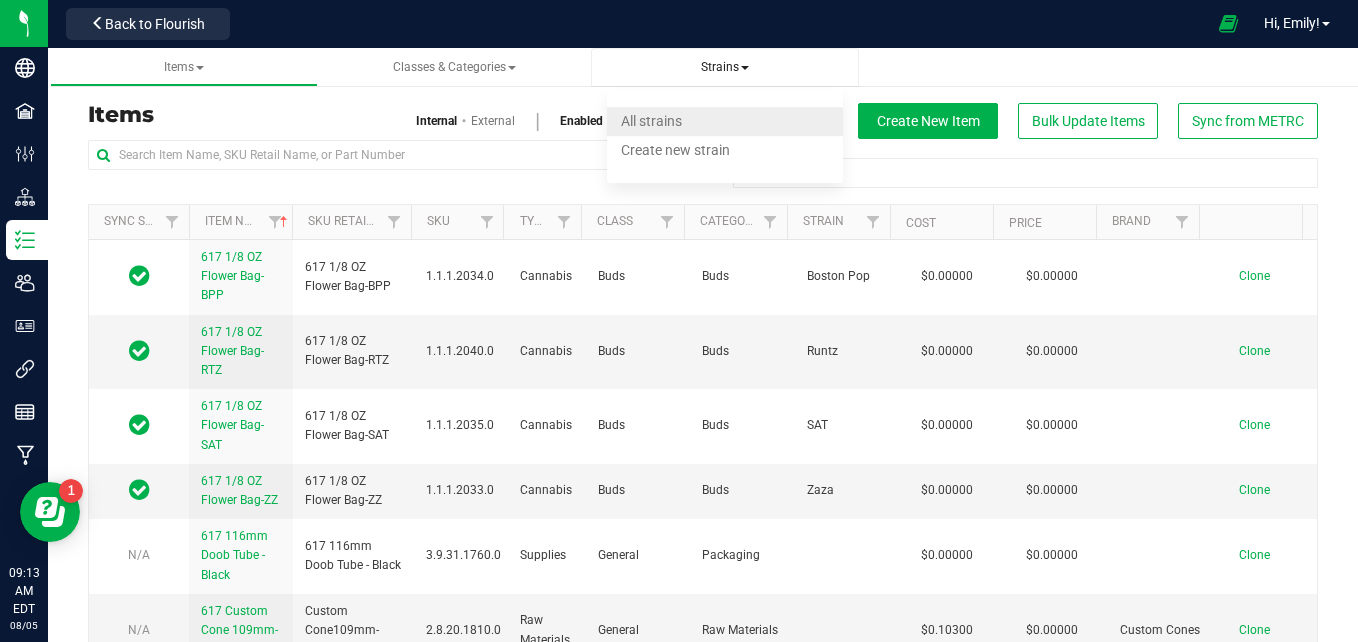 click on "All strains" at bounding box center [725, 121] 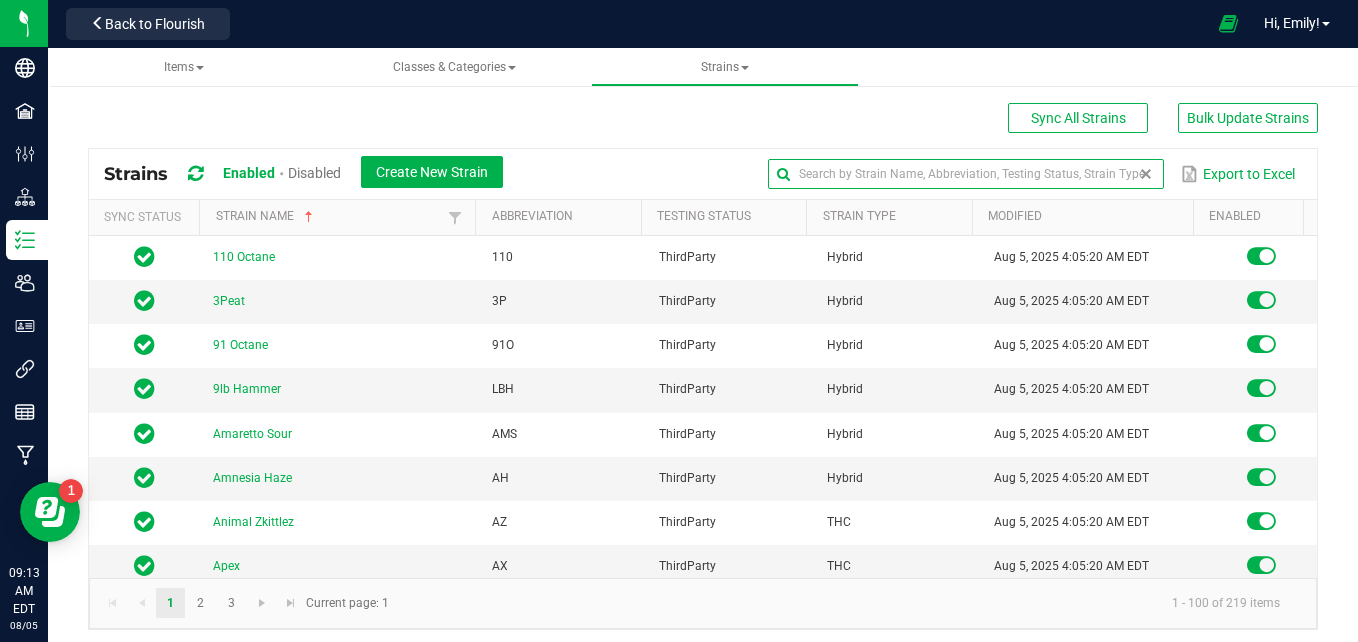 click at bounding box center [966, 174] 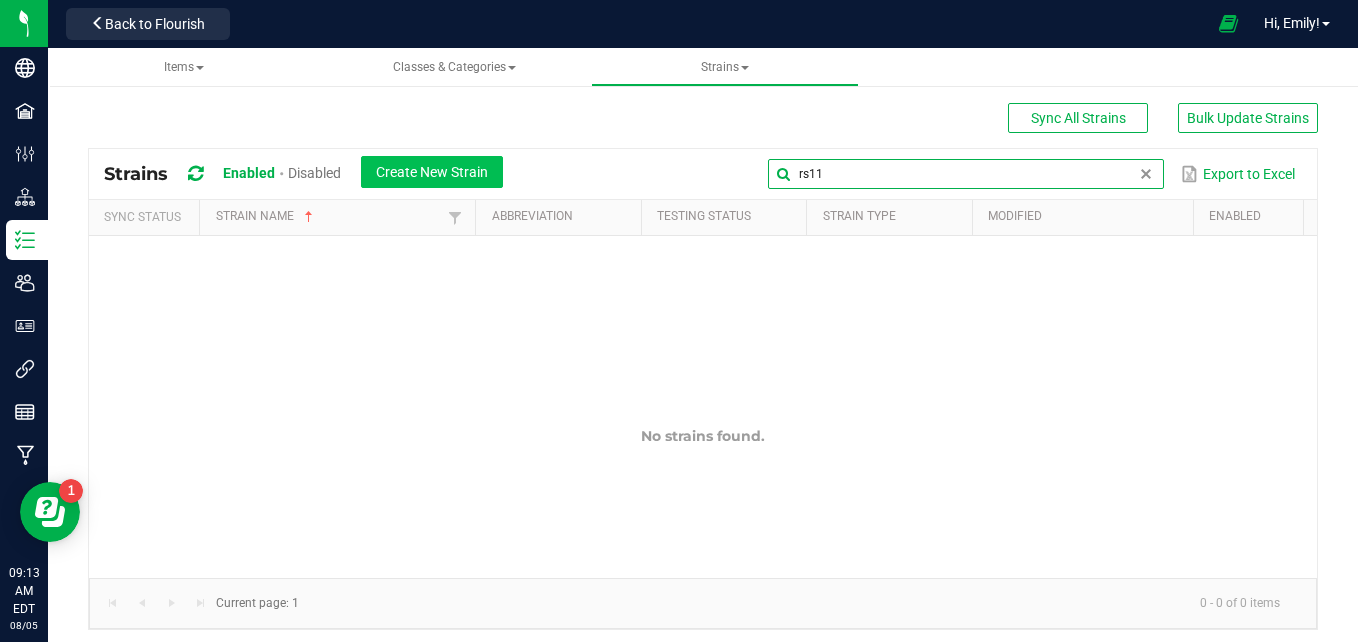 type on "rs11" 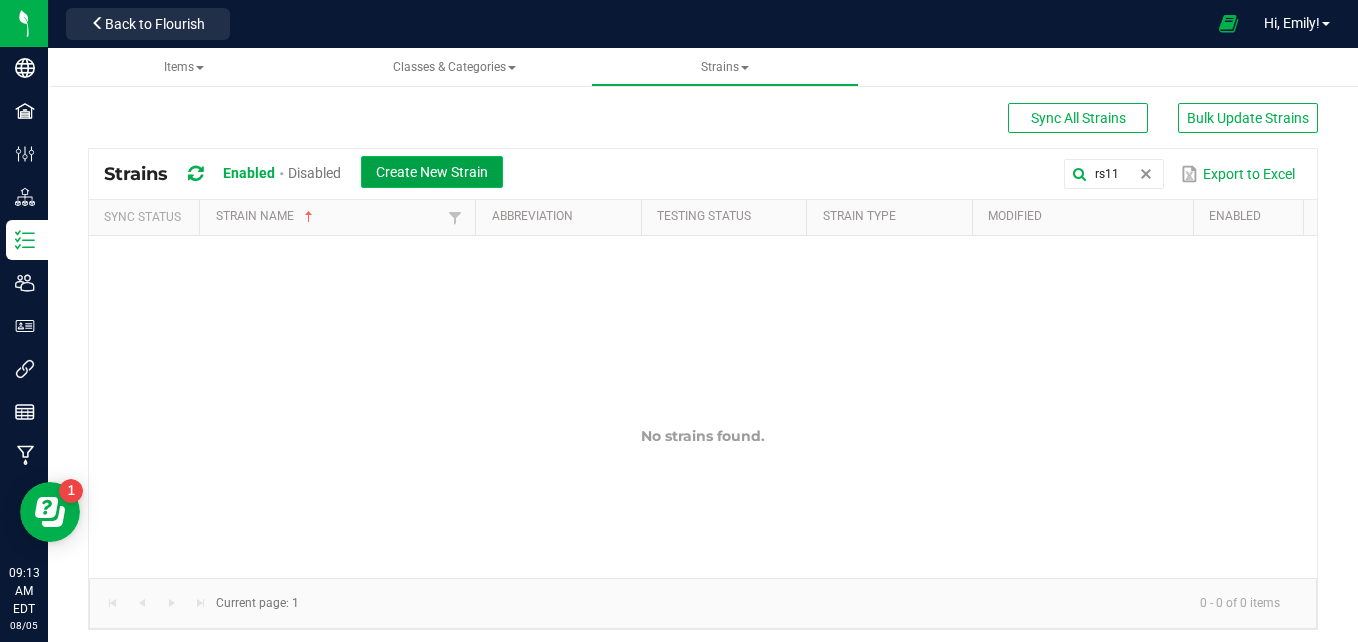 click on "Create New Strain" at bounding box center (432, 172) 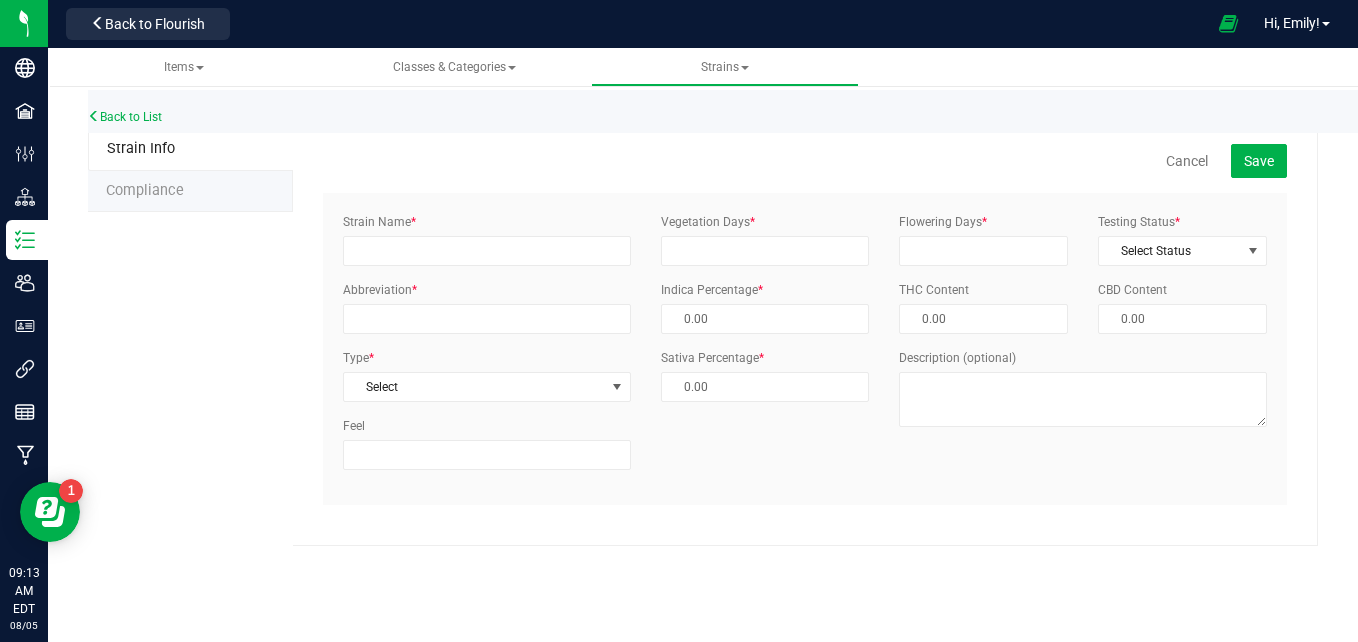 click on "Strain Name
*
Abbreviation
*
Type
*
Select Select Indica Sativa Hybrid CBD THC Hybrid - Indica Hybrid - Sativa
Feel" at bounding box center (487, 349) 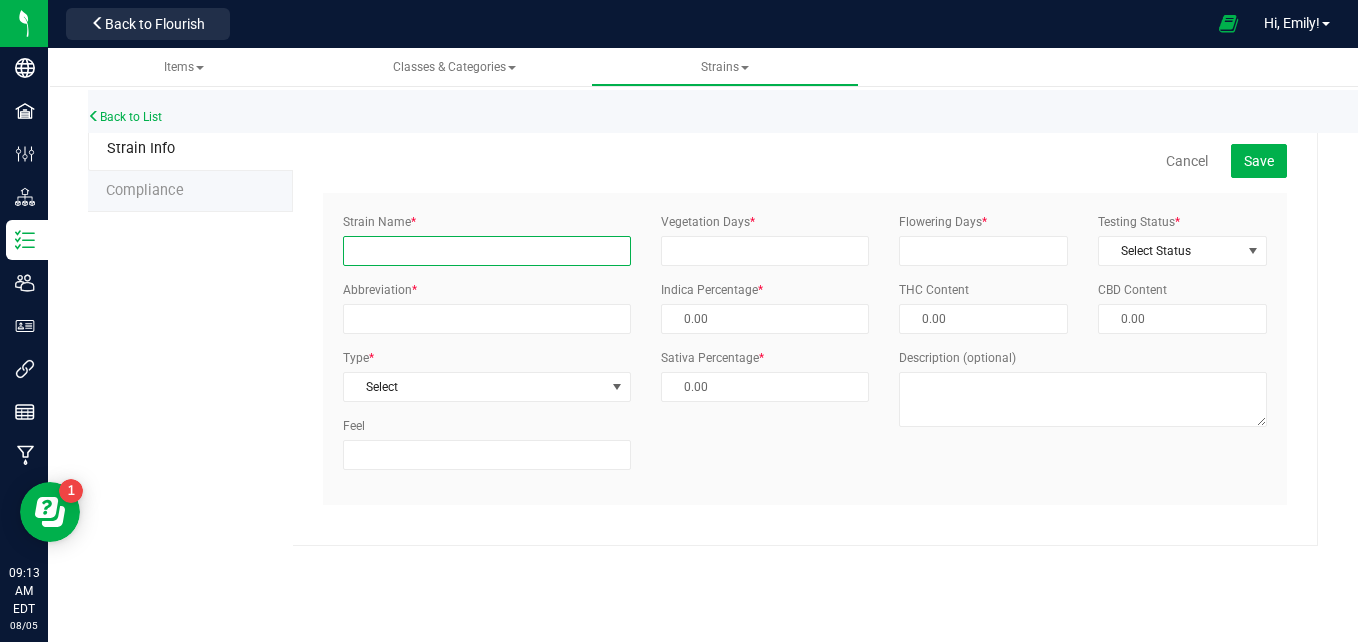 click on "Strain Name
*" at bounding box center (487, 251) 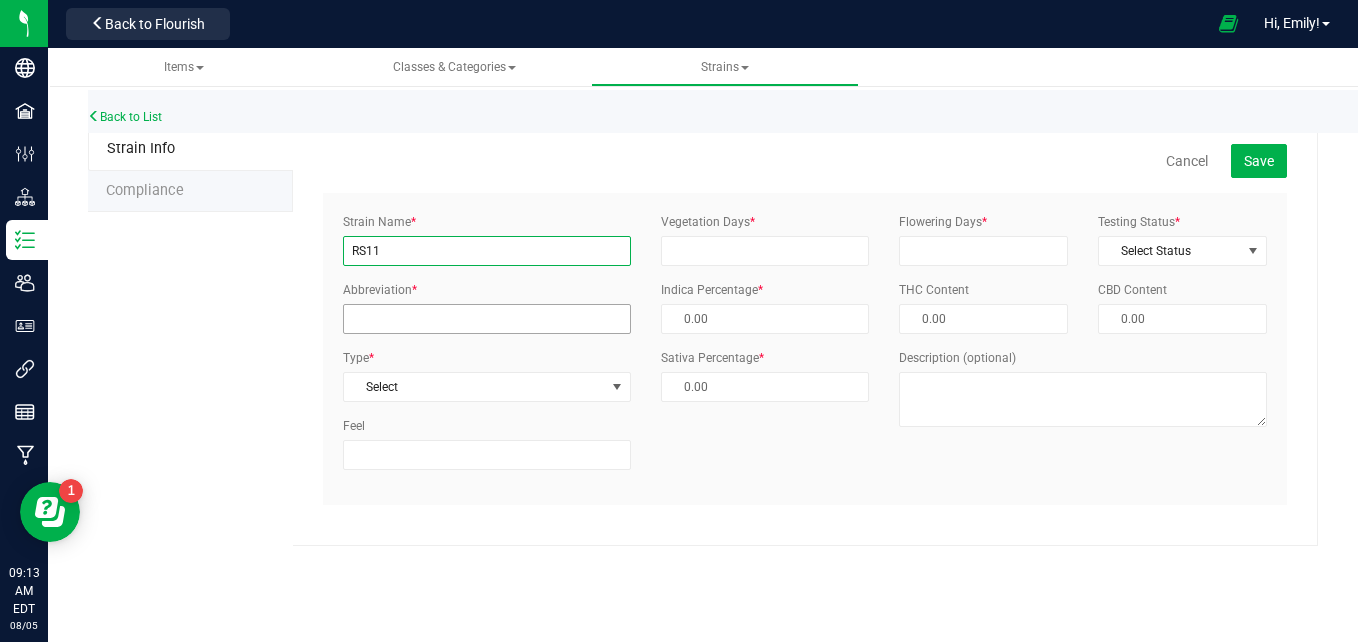 type on "RS11" 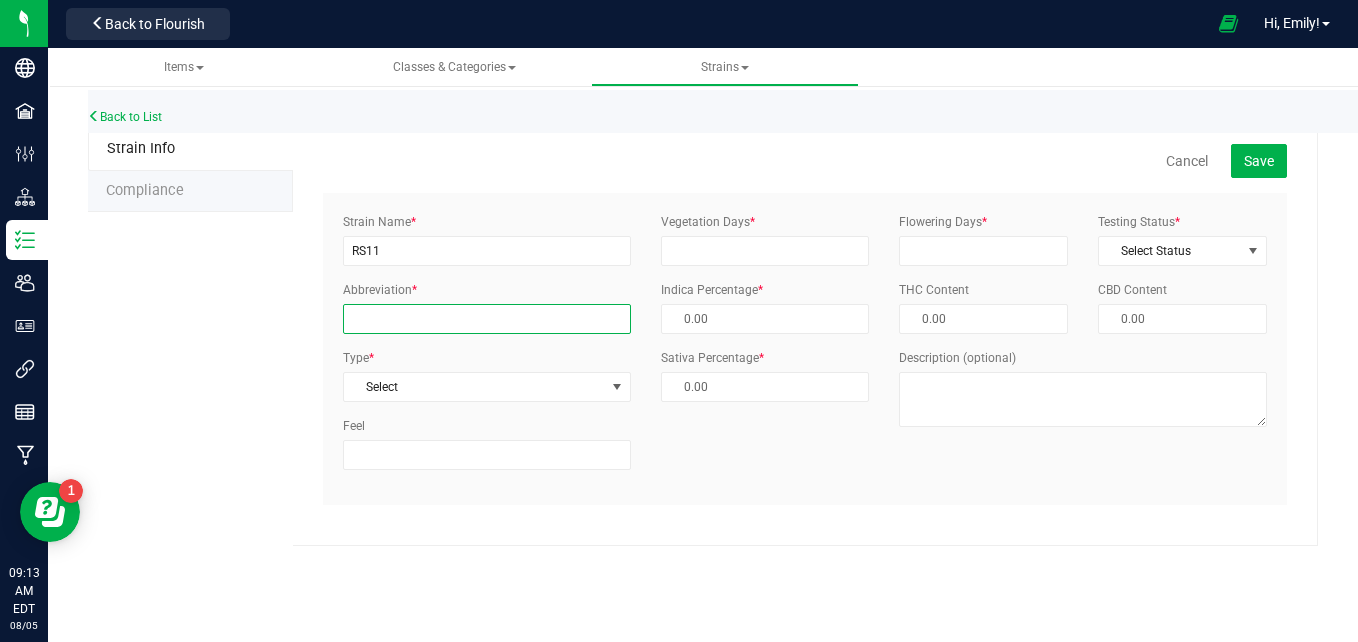click on "Abbreviation
*" at bounding box center (487, 319) 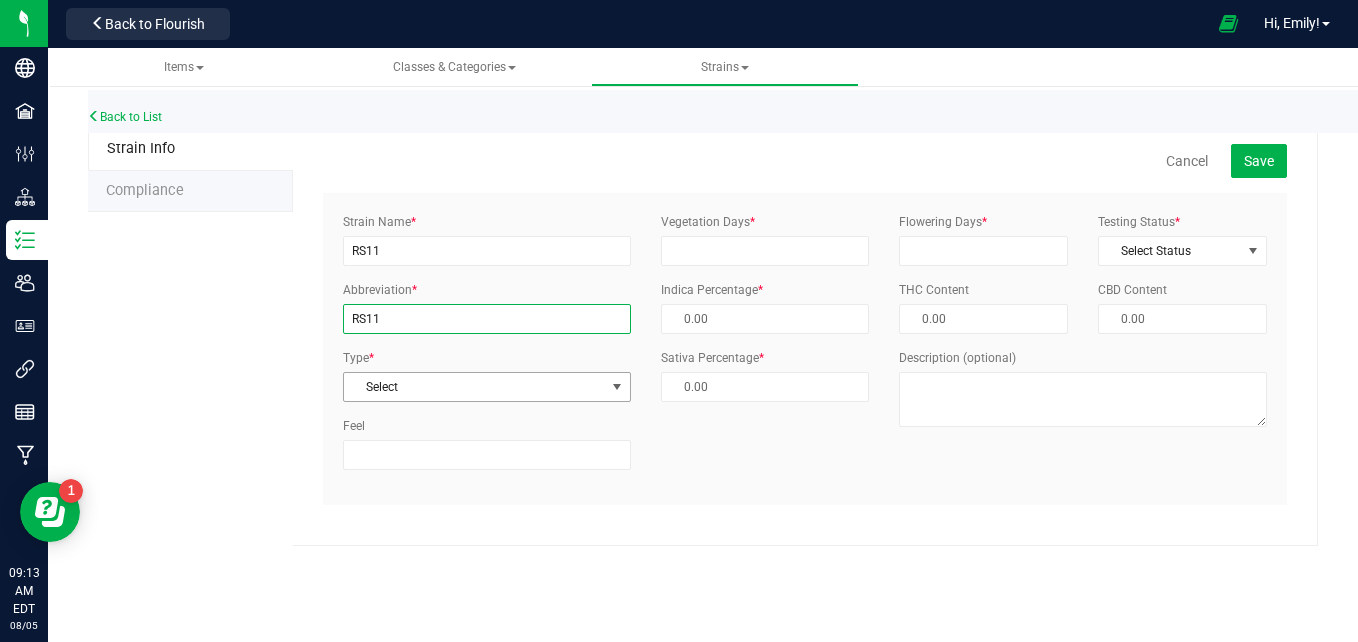 type on "RS11" 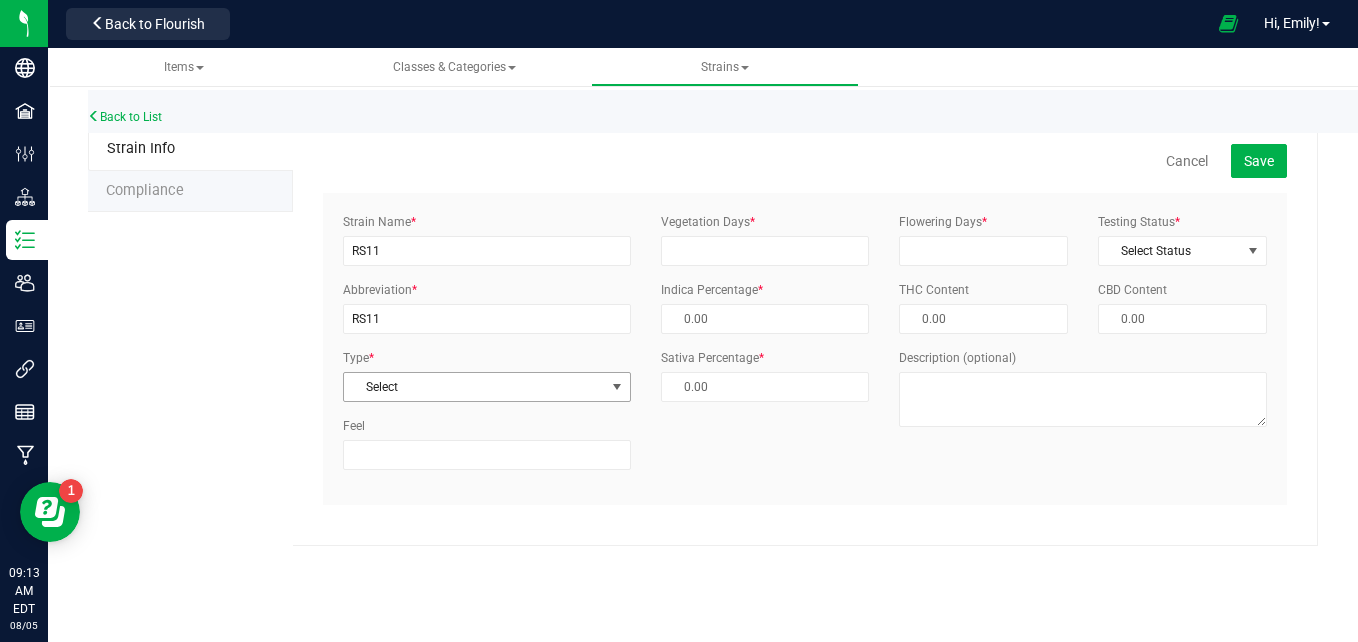 click on "Select" at bounding box center [474, 387] 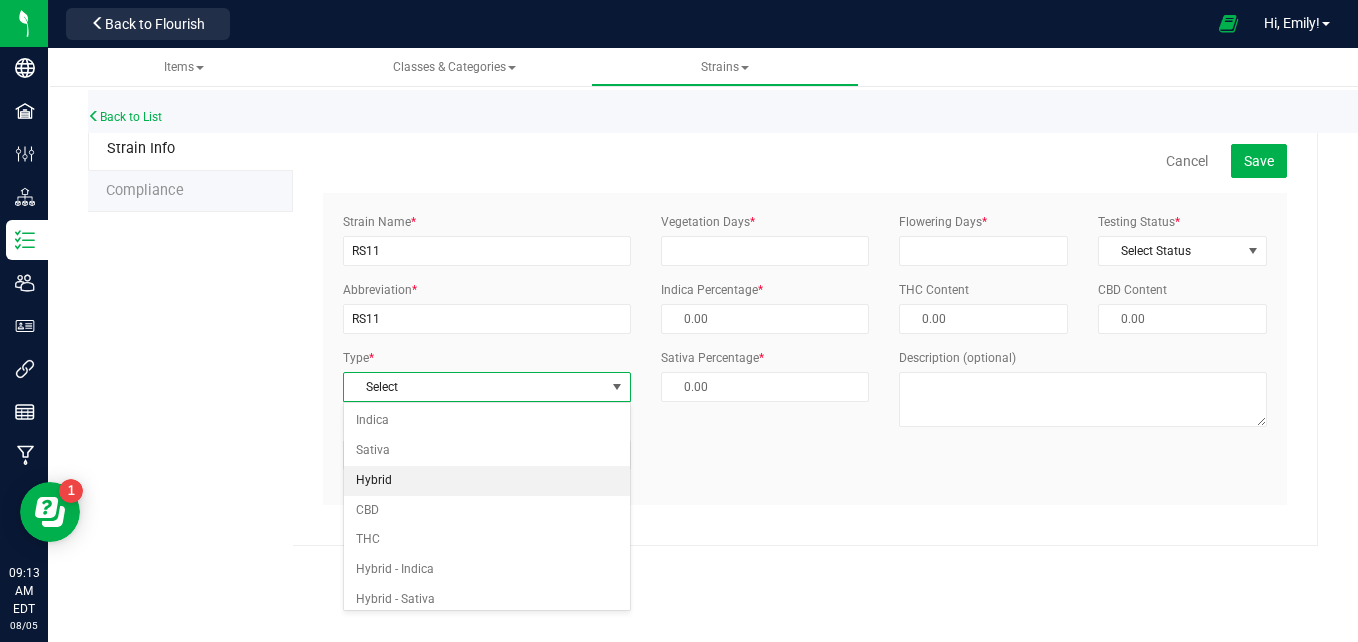 click on "Hybrid" at bounding box center [487, 481] 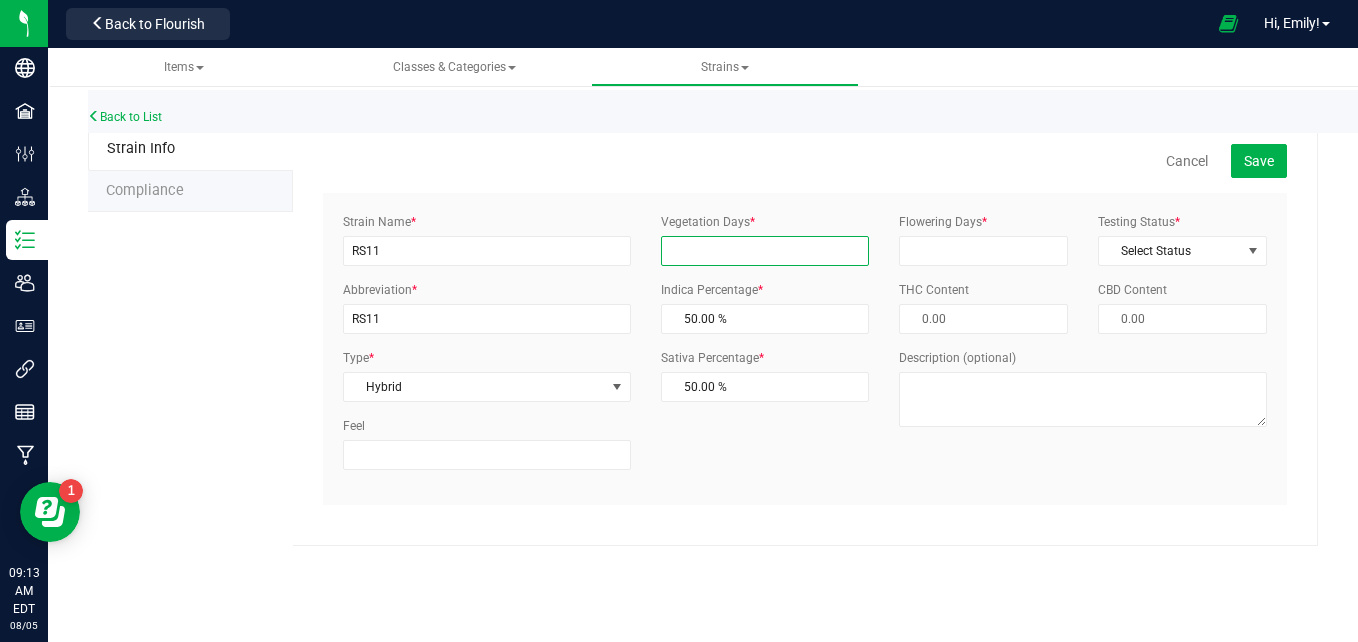 click on "Vegetation Days
*" at bounding box center [765, 251] 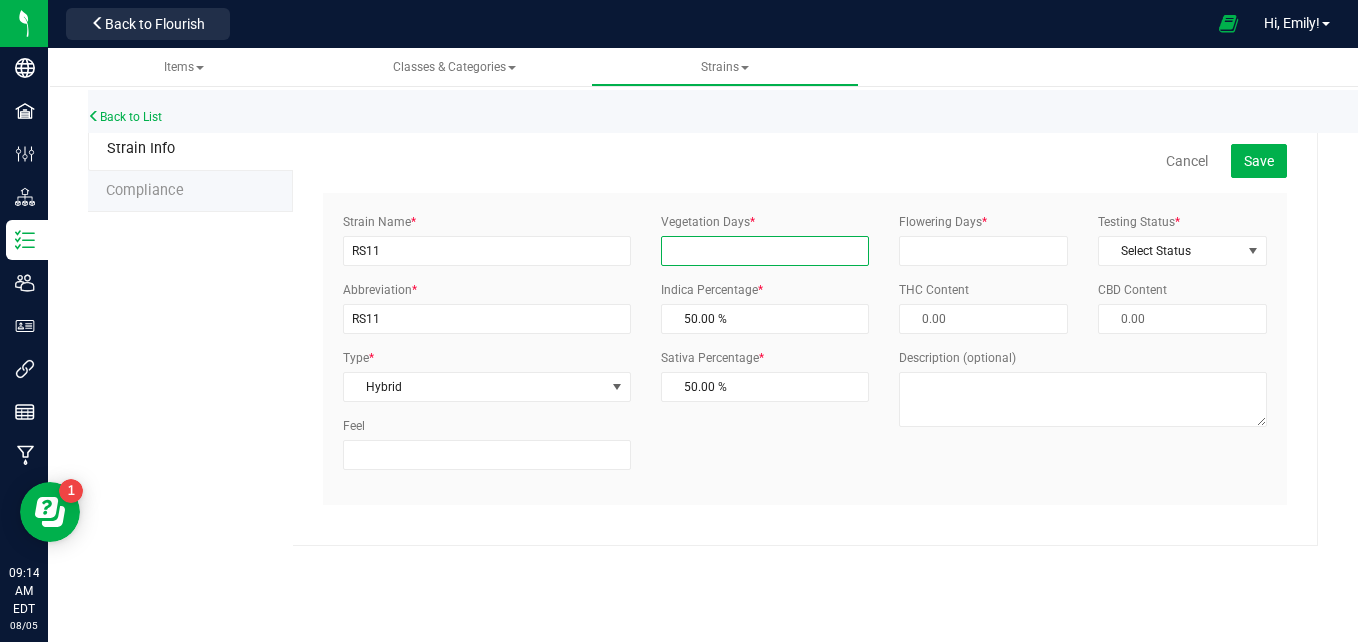 type on "20" 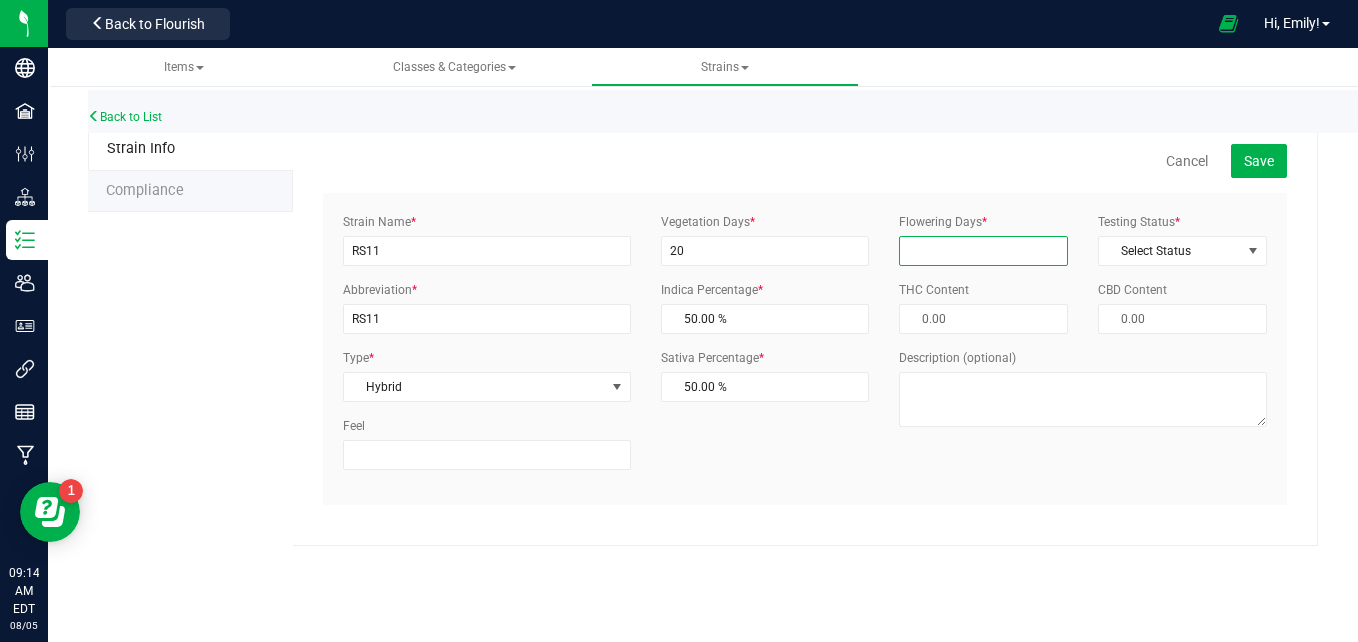 click on "Flowering Days
*" at bounding box center (983, 251) 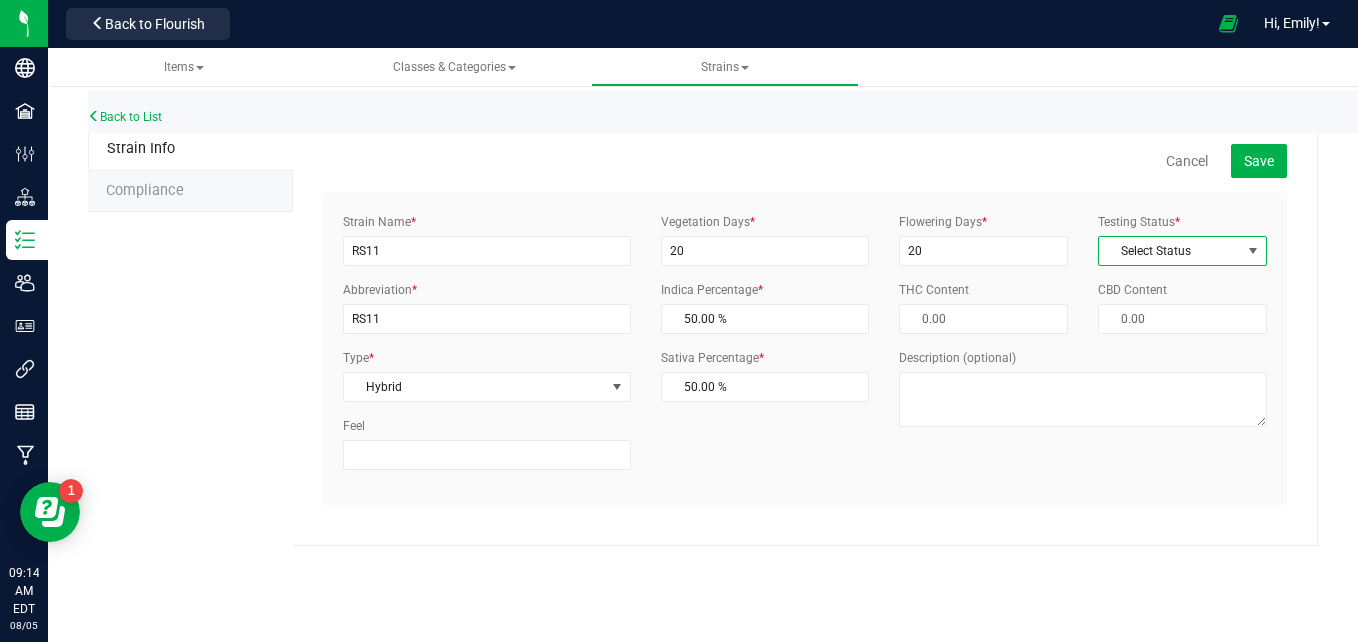 click on "Select Status" at bounding box center (1170, 251) 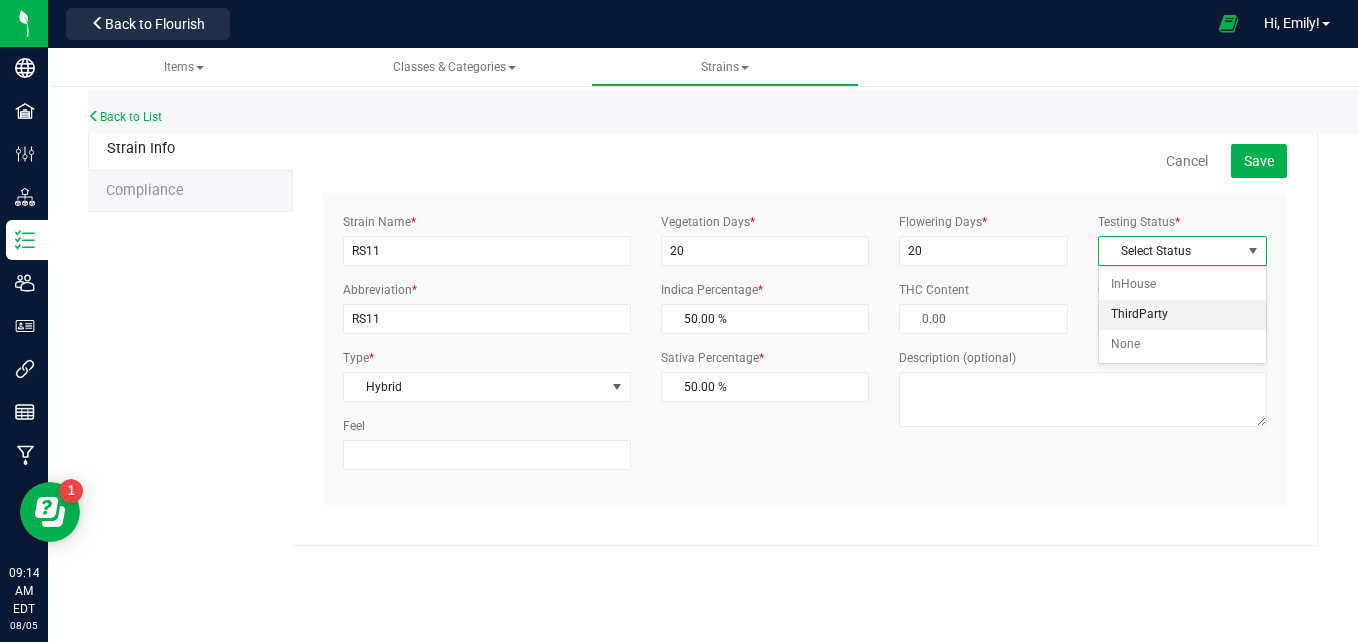 click on "ThirdParty" at bounding box center (1182, 315) 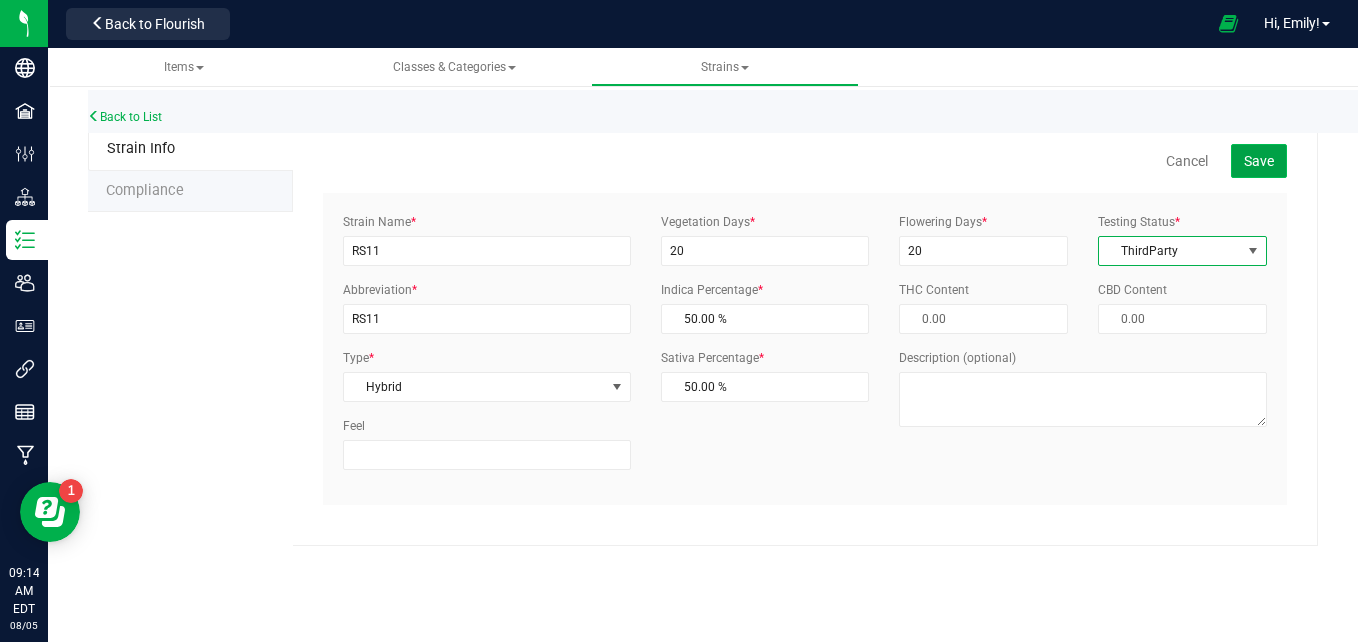 click on "Save" at bounding box center (1259, 161) 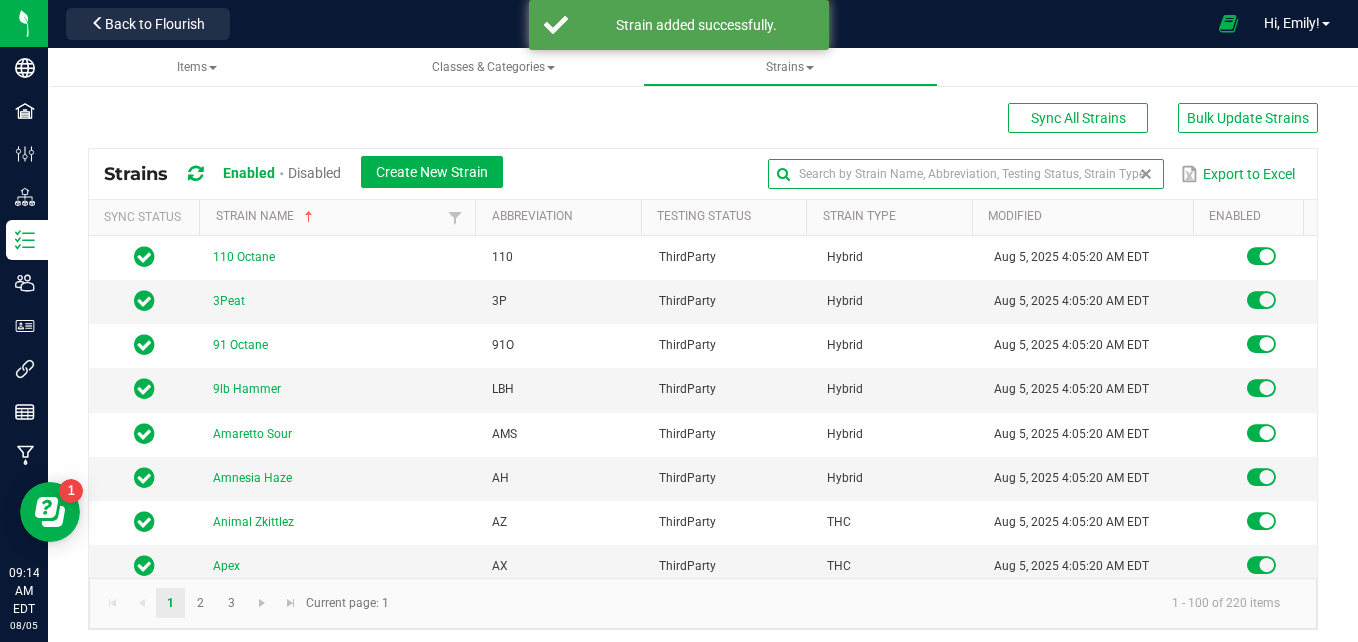 click at bounding box center (966, 174) 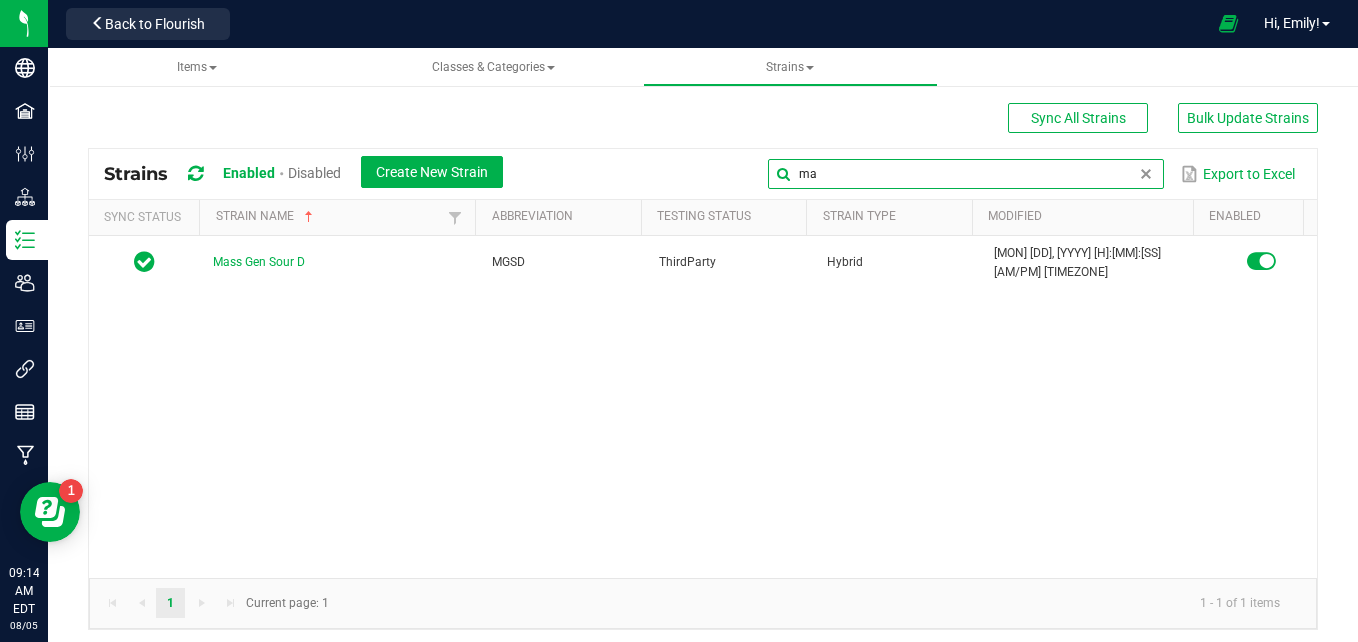 type on "m" 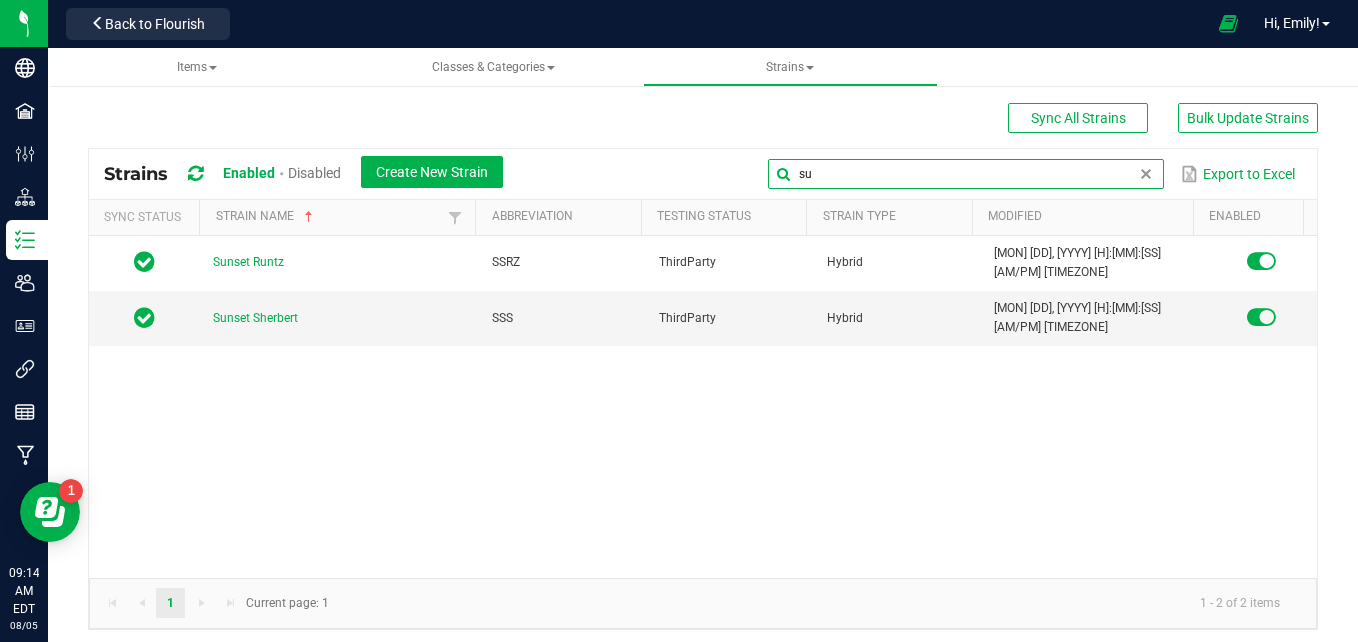 type on "s" 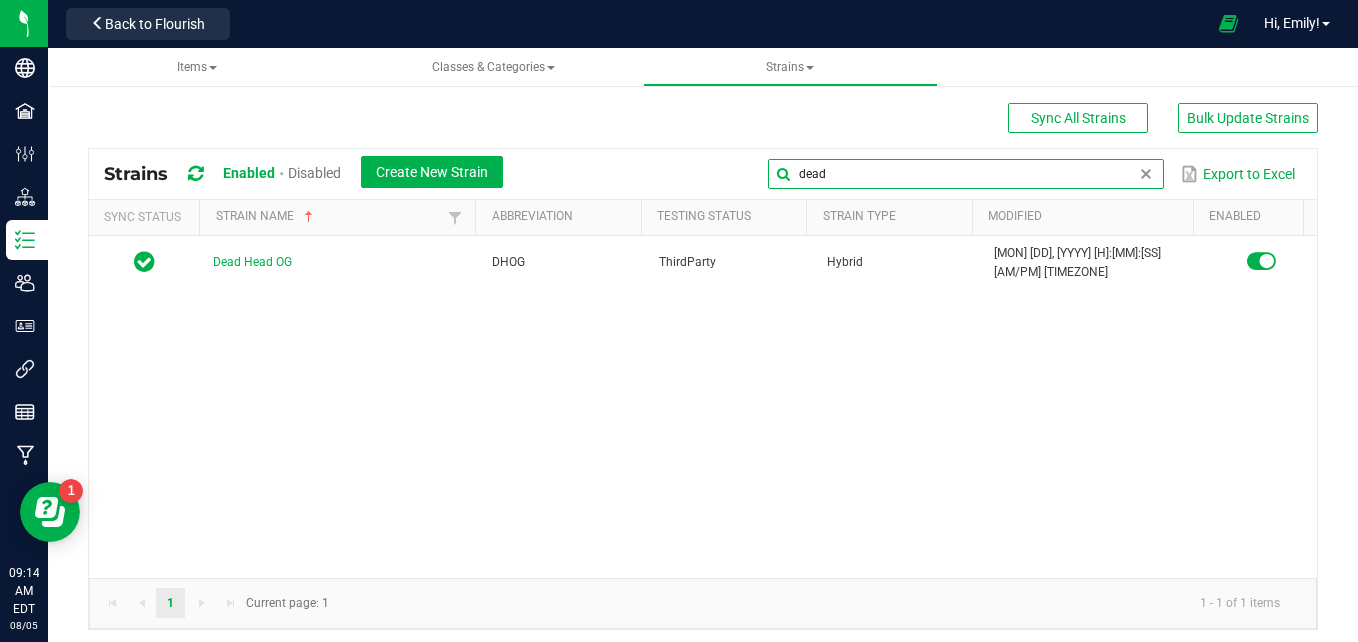 type on "dead" 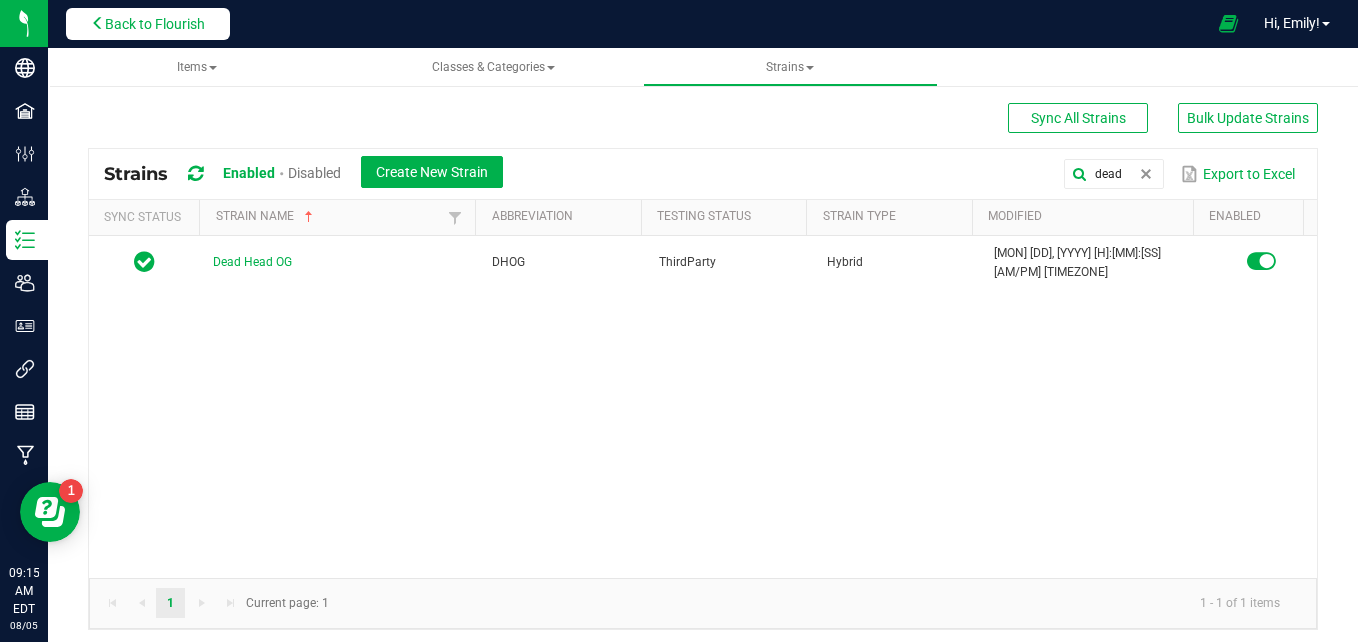 click on "Back to Flourish" at bounding box center (155, 24) 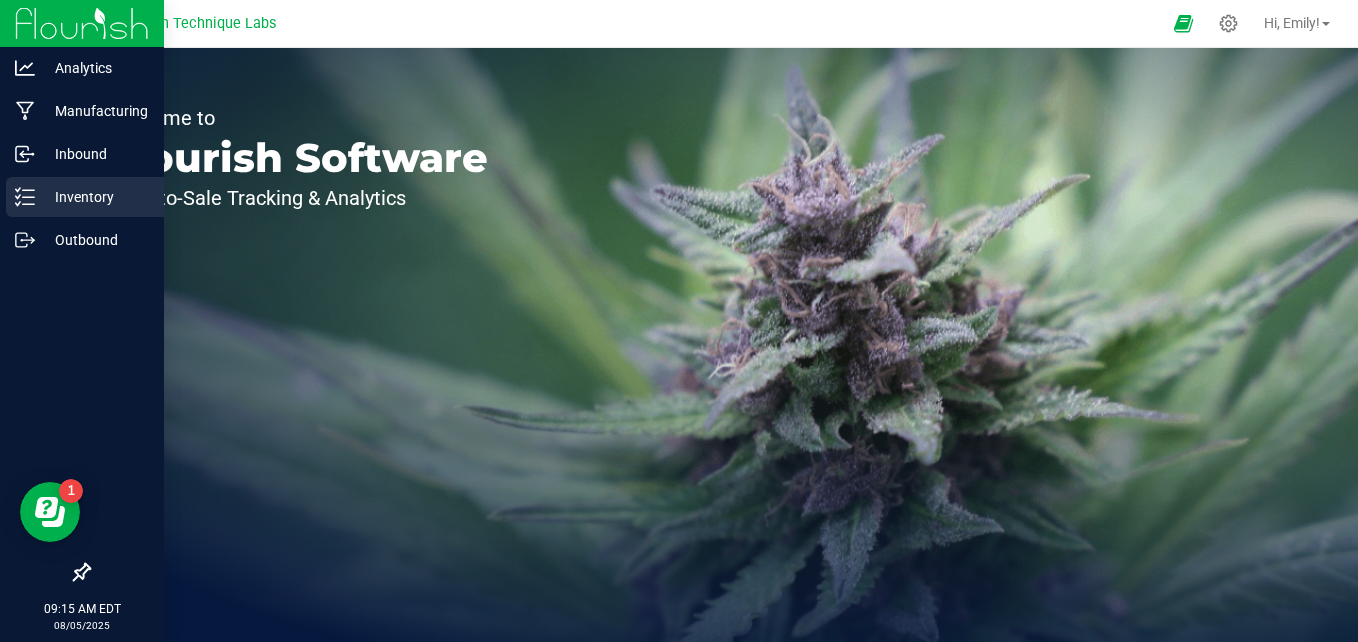 click on "Inventory" at bounding box center [85, 197] 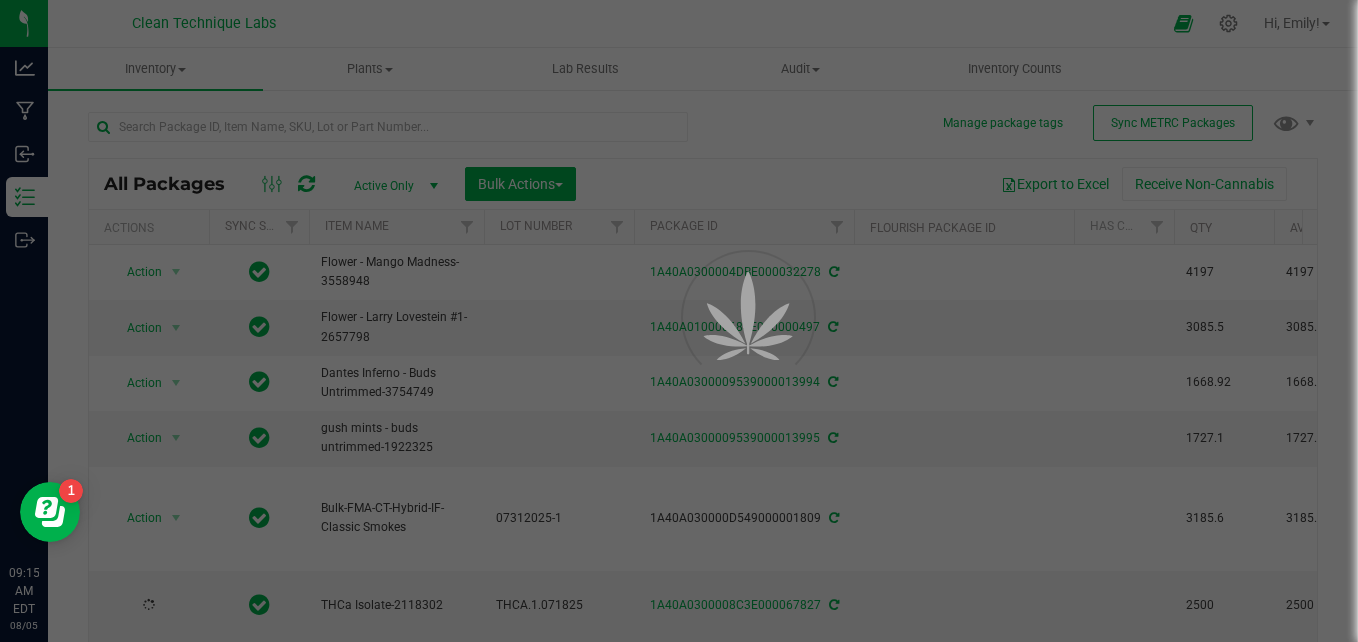 click at bounding box center [679, 321] 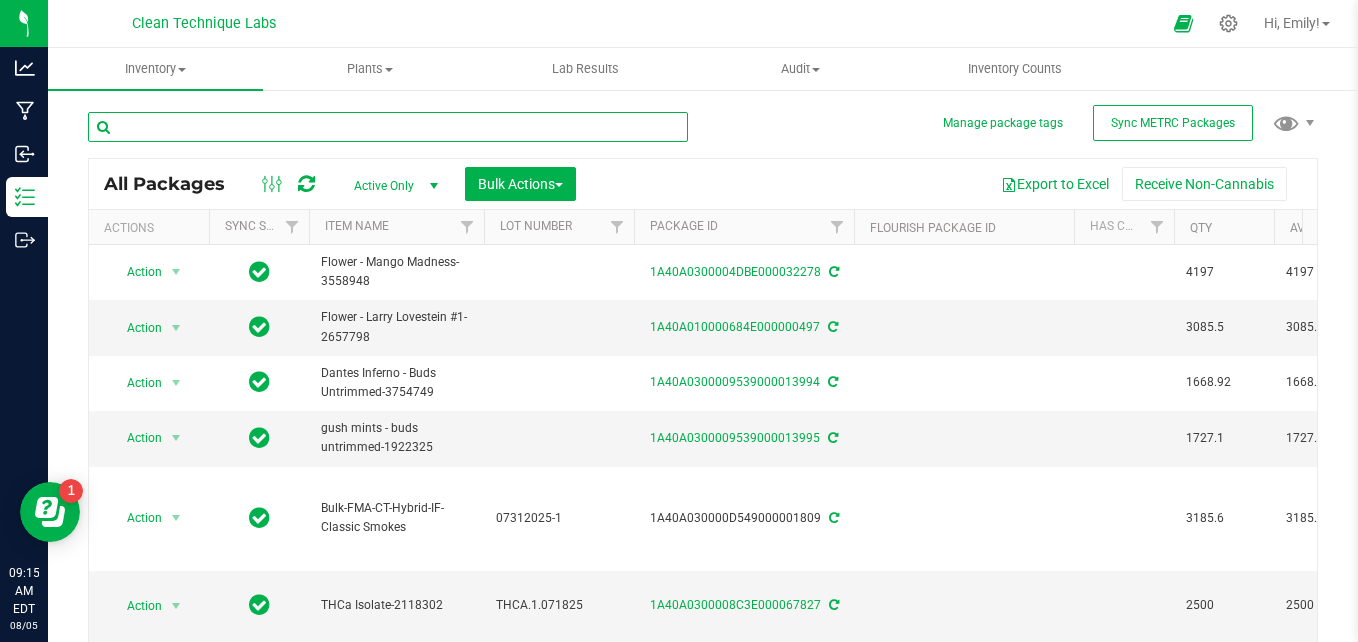 click at bounding box center (388, 127) 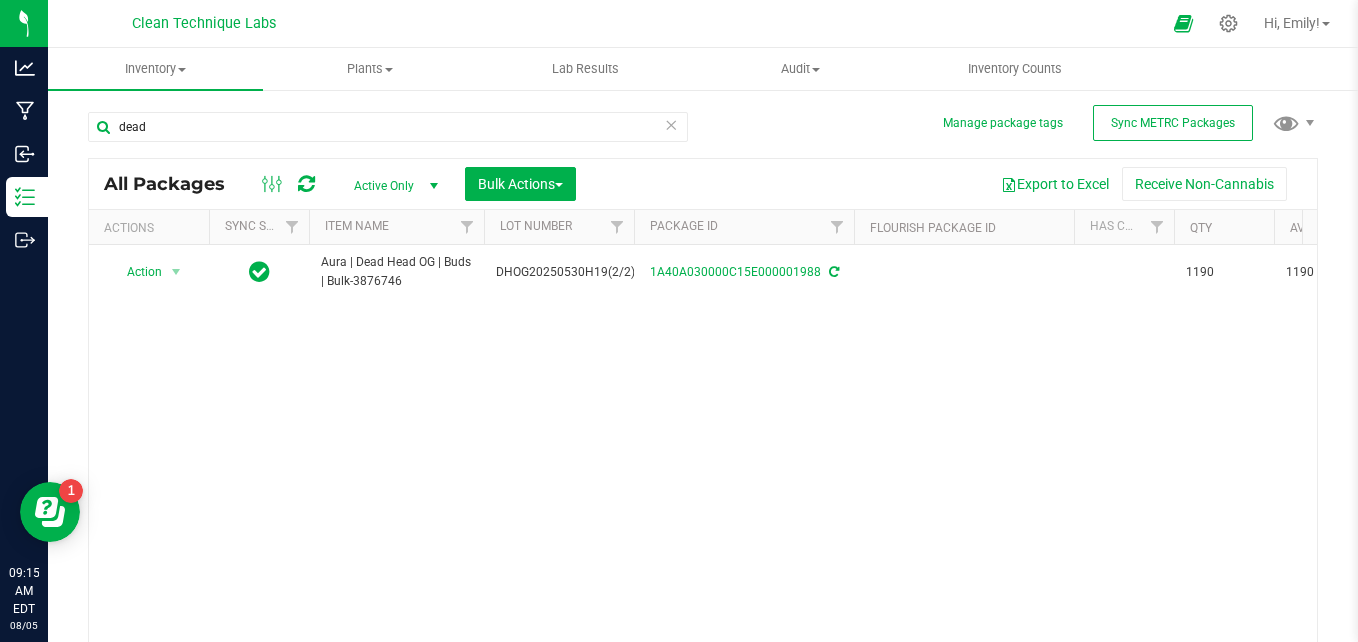 click on "dead" at bounding box center [395, 126] 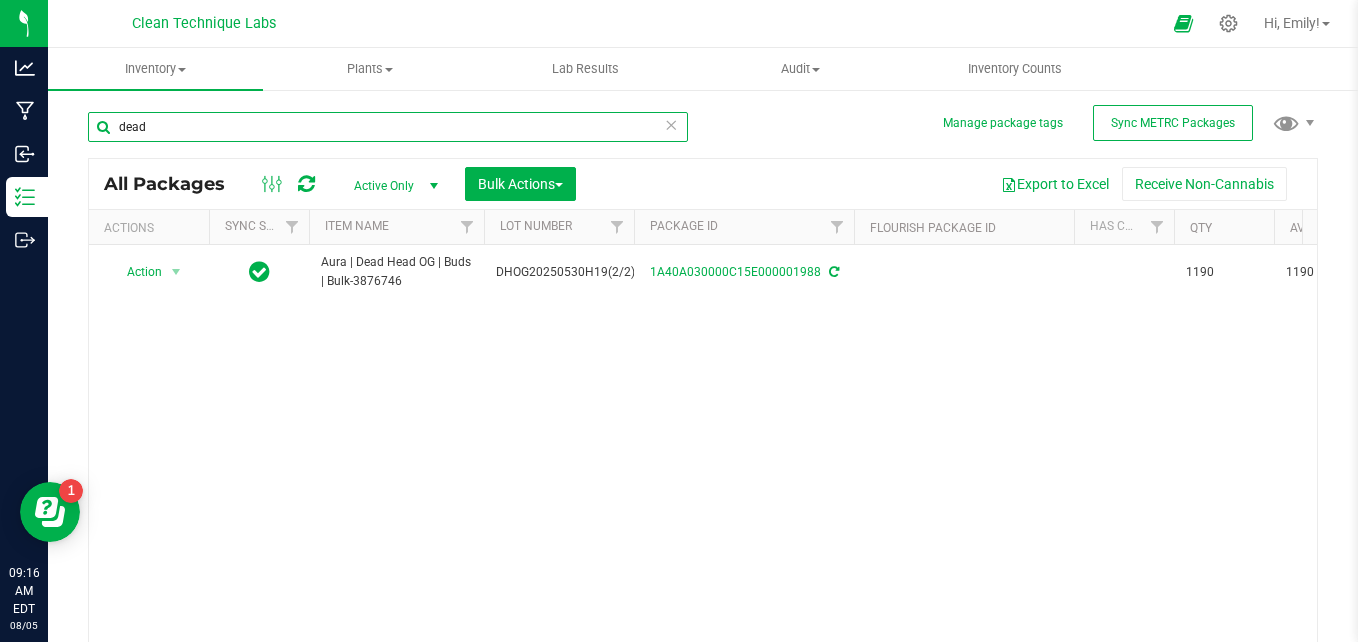 click on "dead" at bounding box center [388, 127] 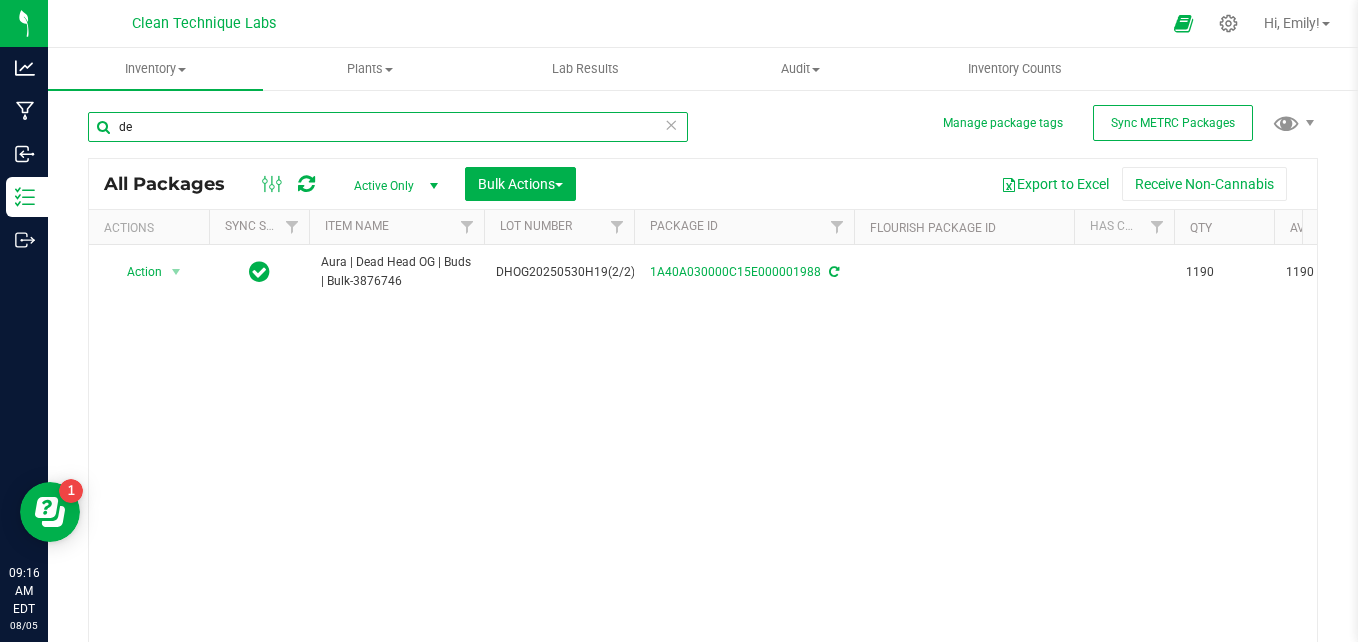 type on "d" 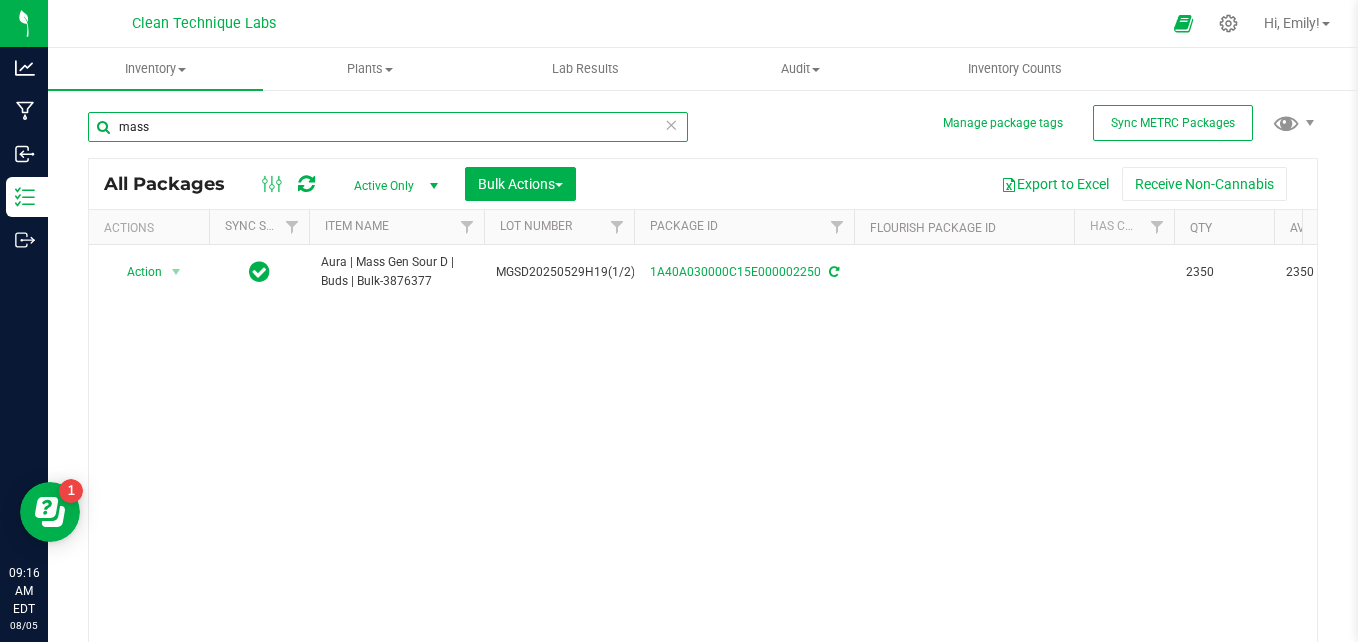 click on "mass" at bounding box center [388, 127] 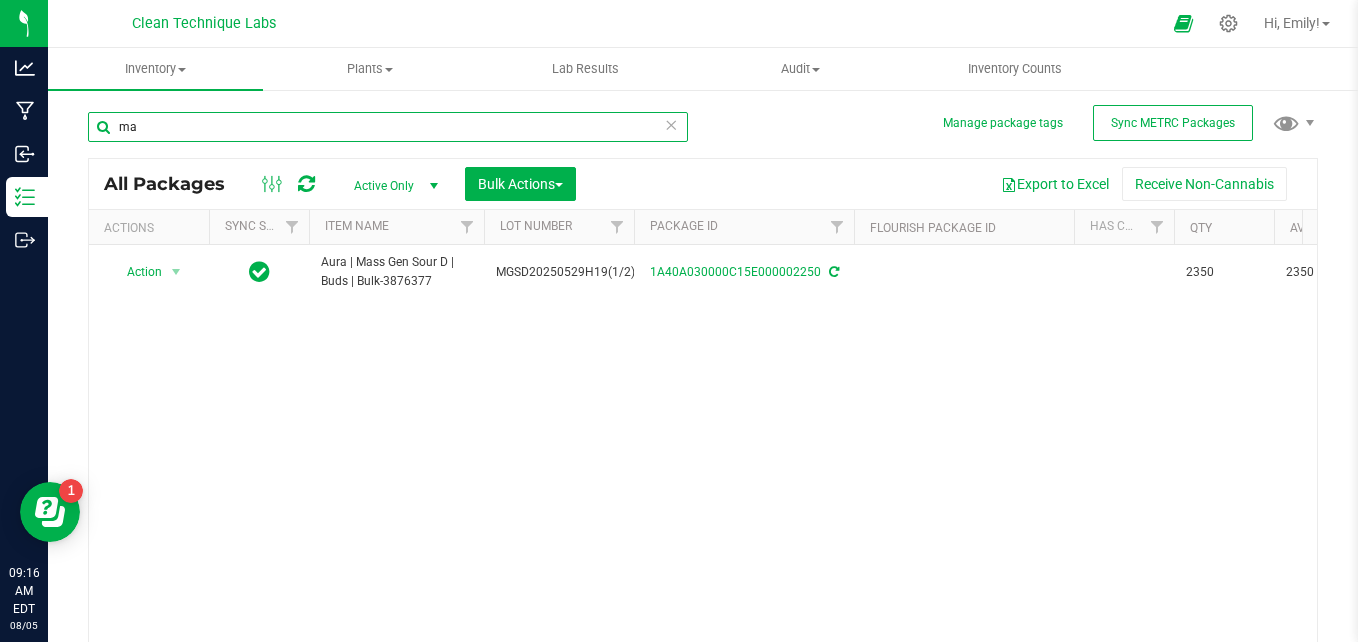 type on "m" 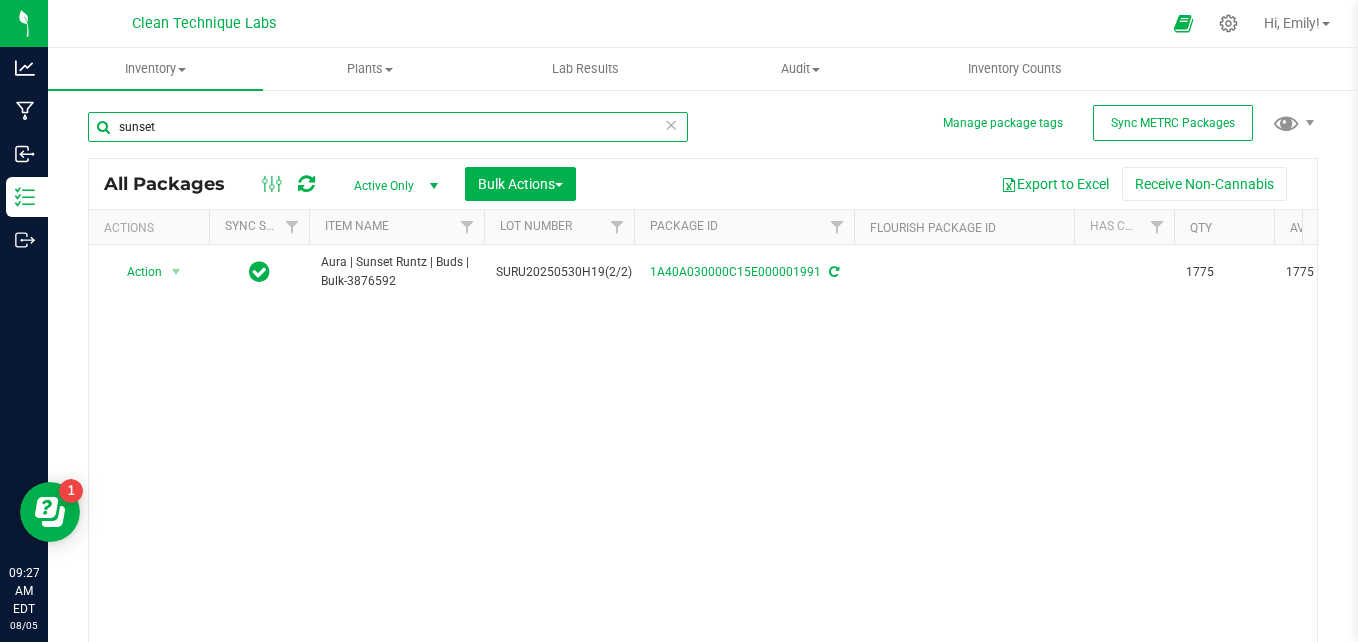 click on "sunset" at bounding box center [388, 127] 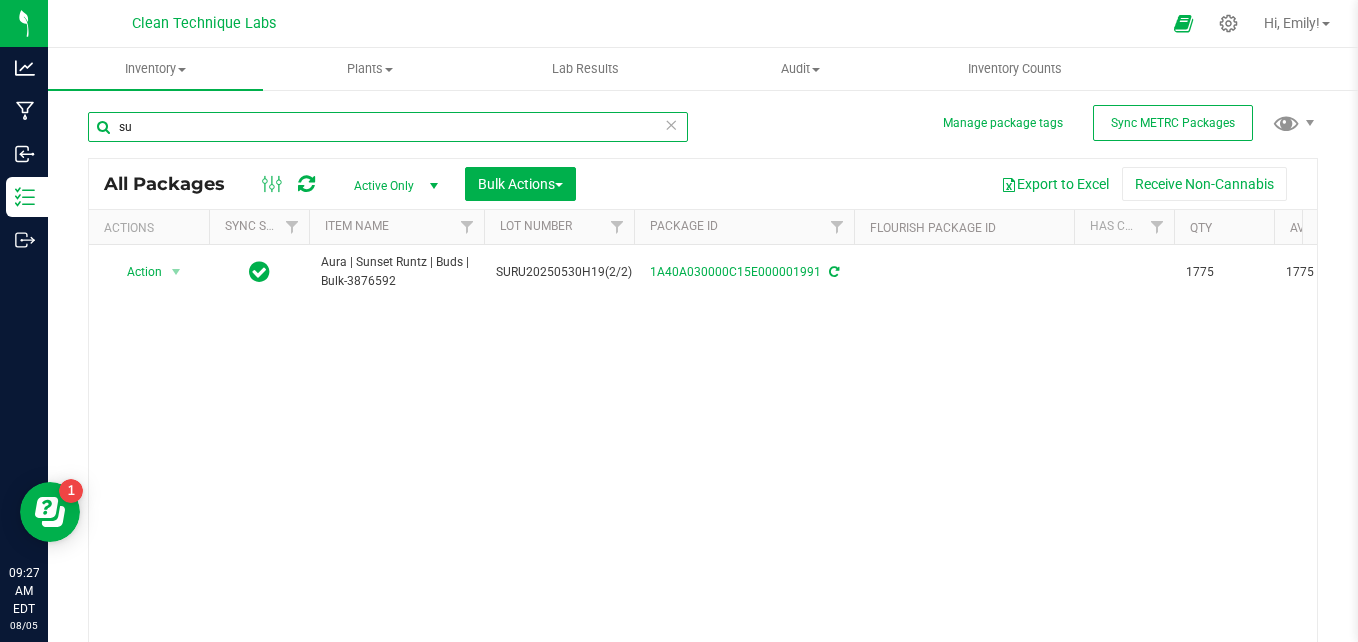 type on "s" 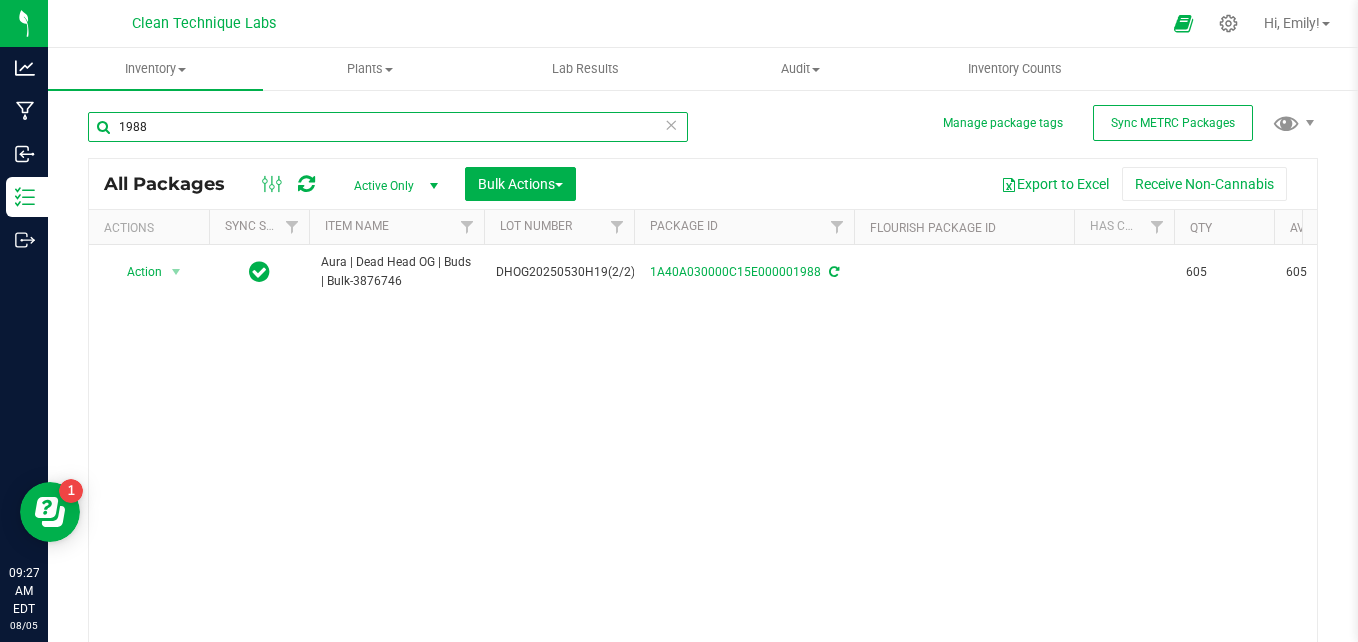 type on "1988" 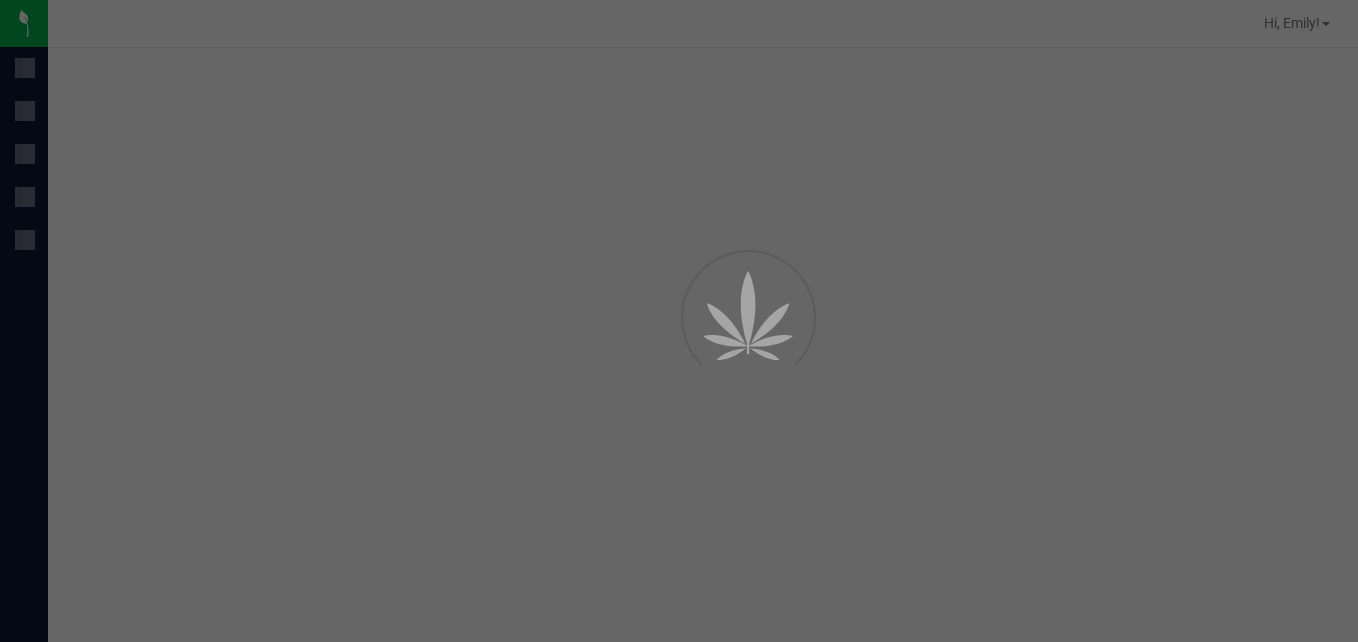 scroll, scrollTop: 0, scrollLeft: 0, axis: both 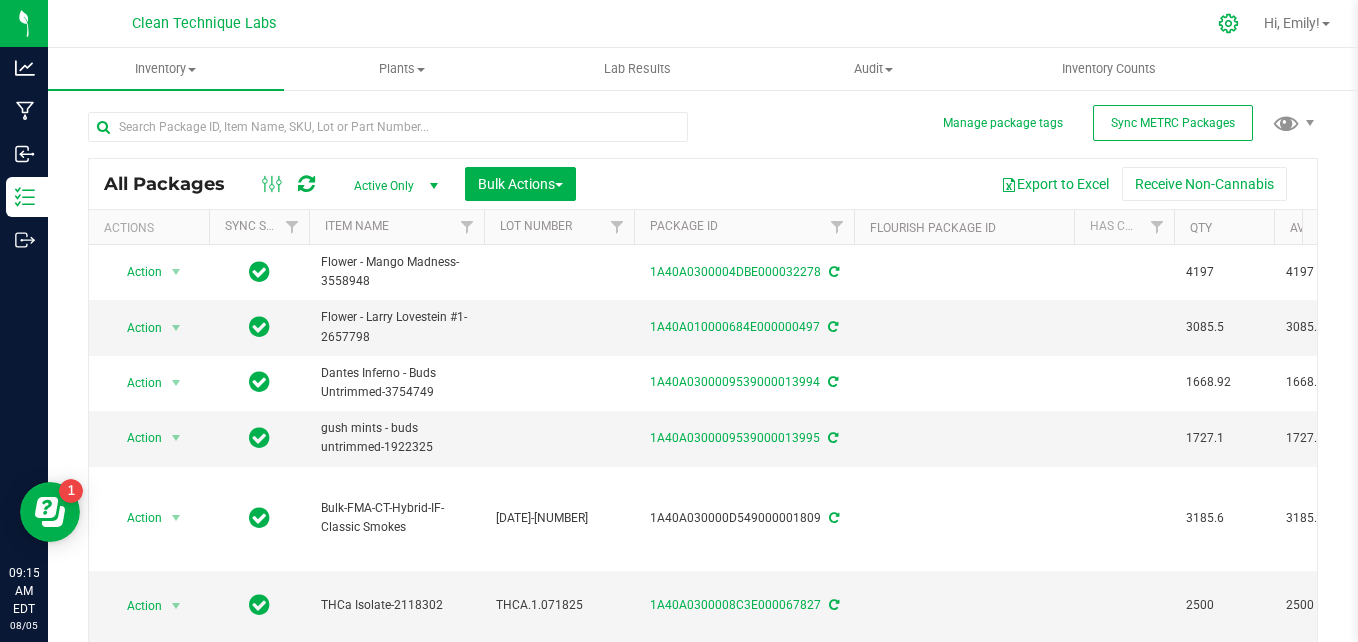 click 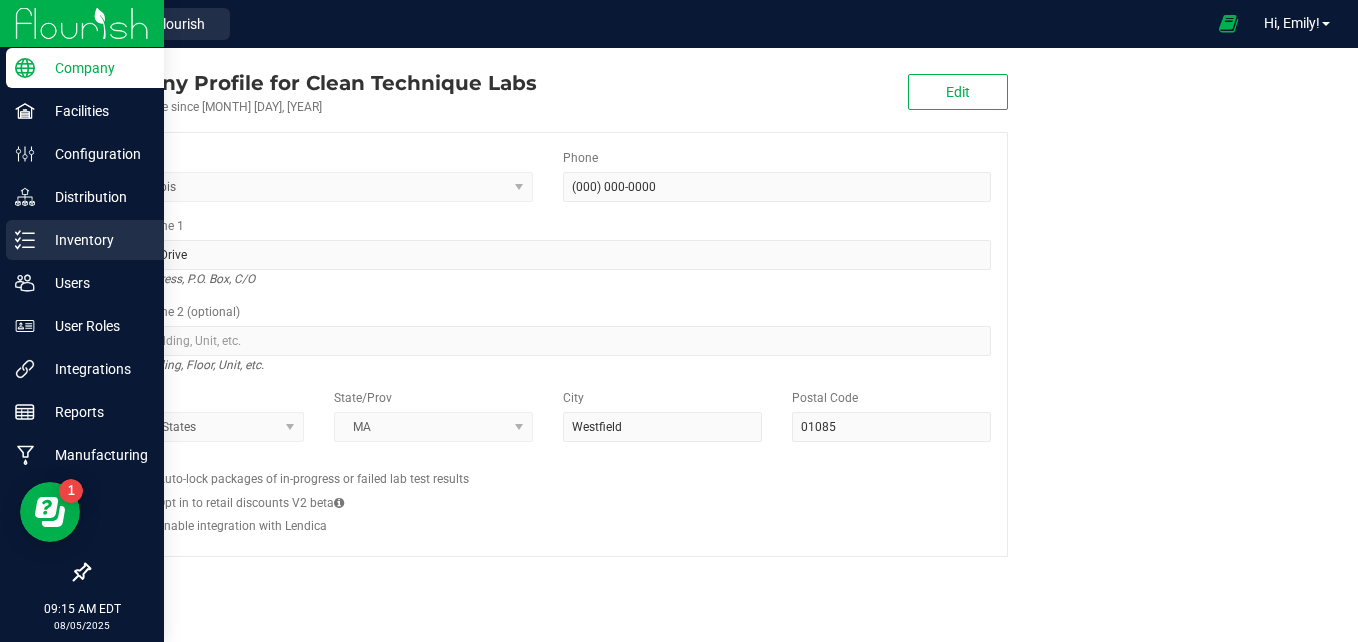 click 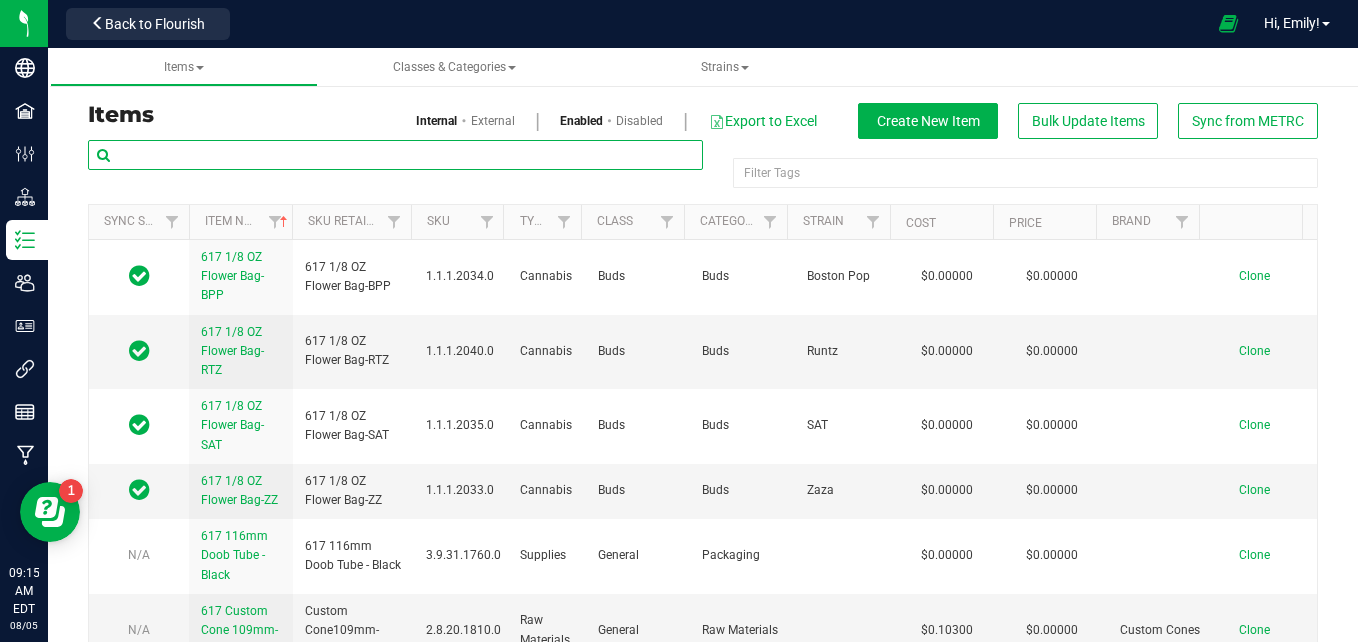 click at bounding box center (395, 155) 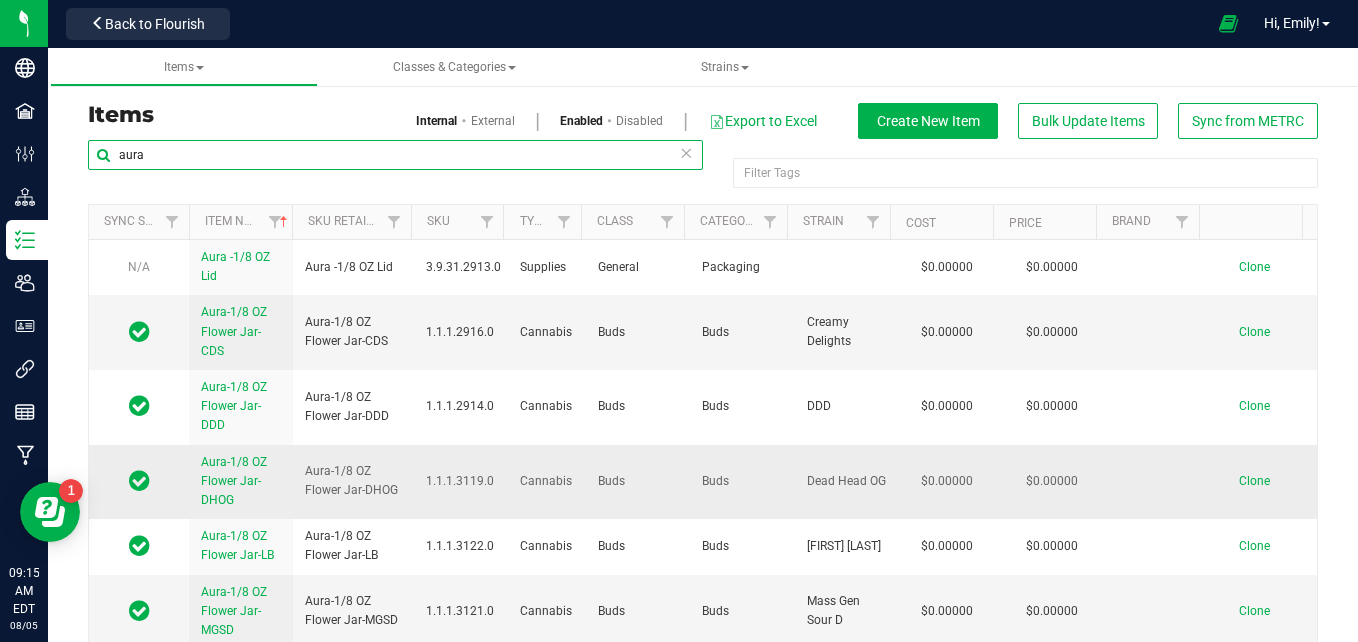 type on "aura" 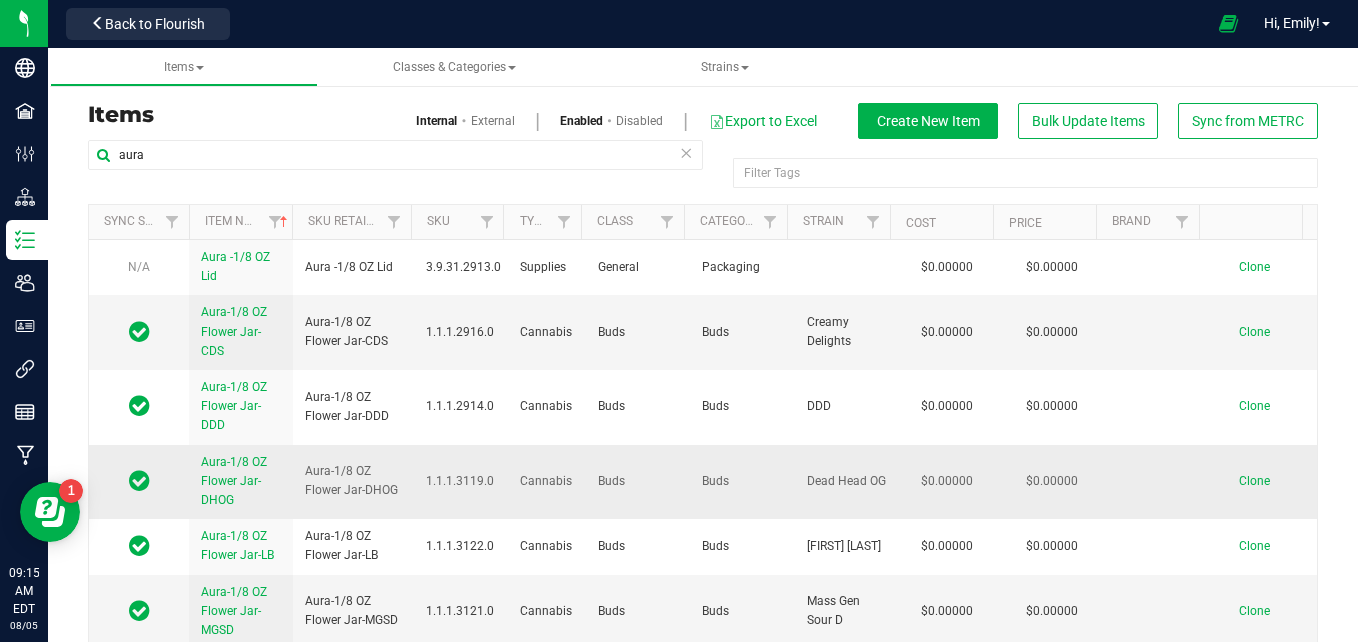 click on "Aura-1/8 OZ Flower Jar-DHOG" at bounding box center (234, 481) 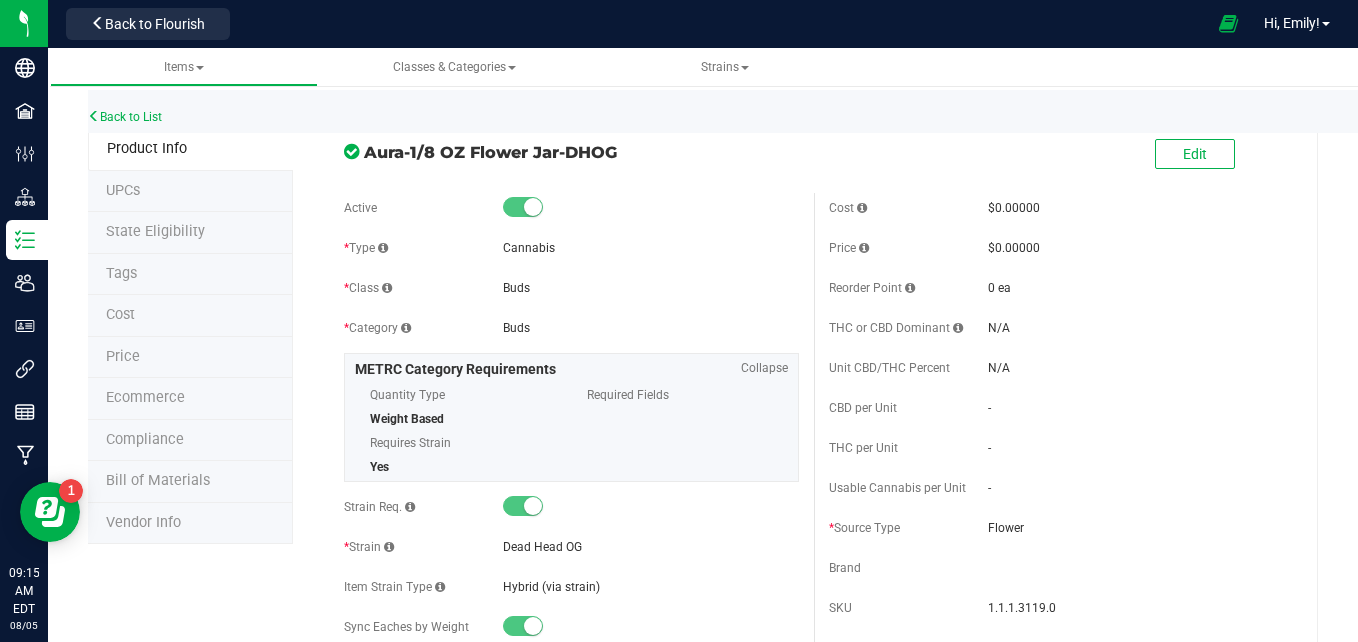 click on "Bill of Materials" at bounding box center (158, 480) 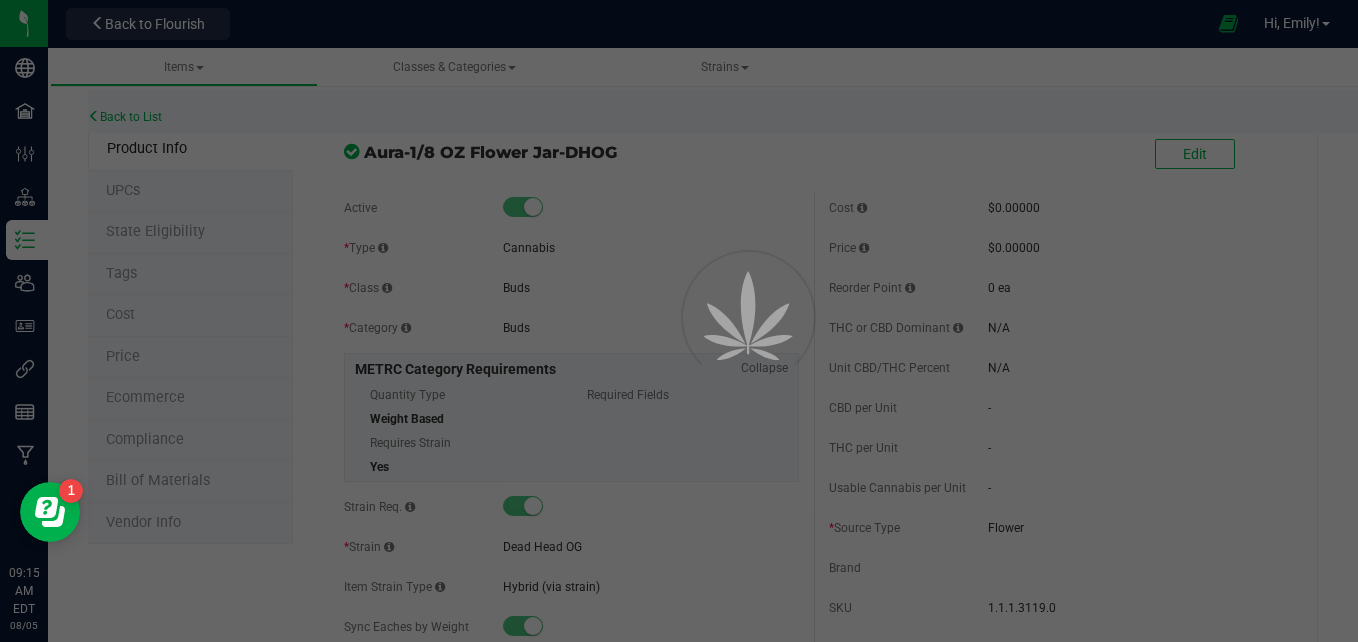 select on "555" 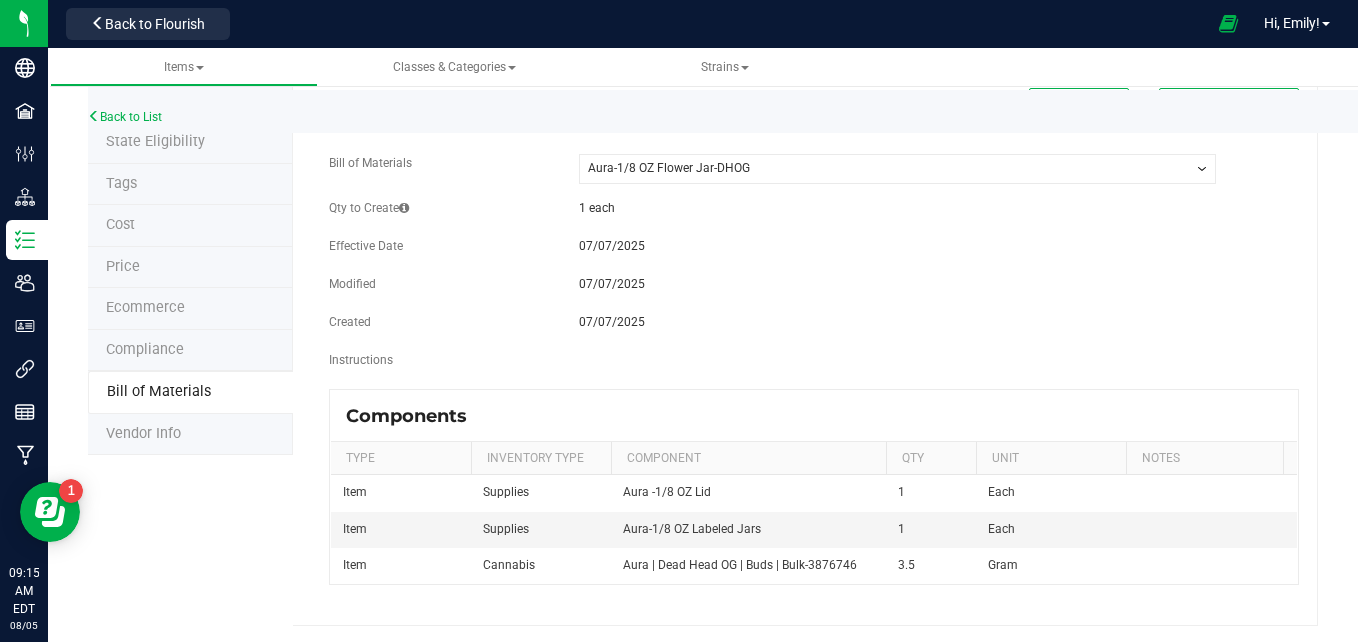 scroll, scrollTop: 108, scrollLeft: 0, axis: vertical 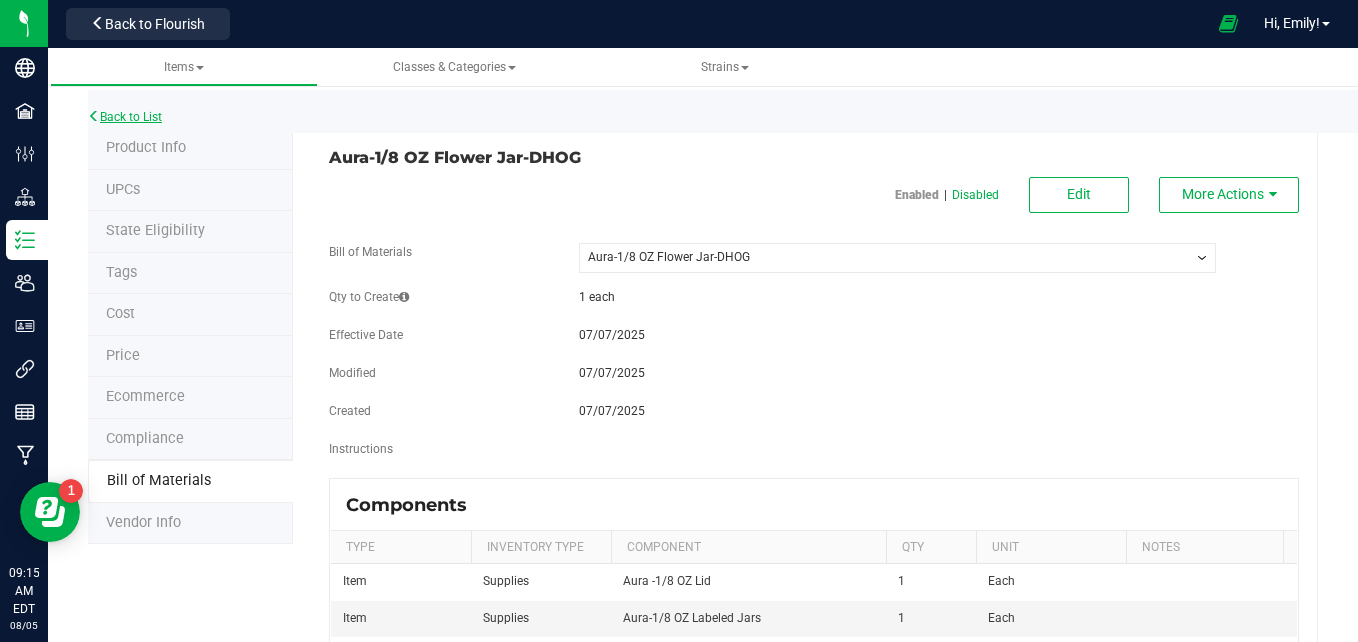 click on "Back to List" at bounding box center [125, 117] 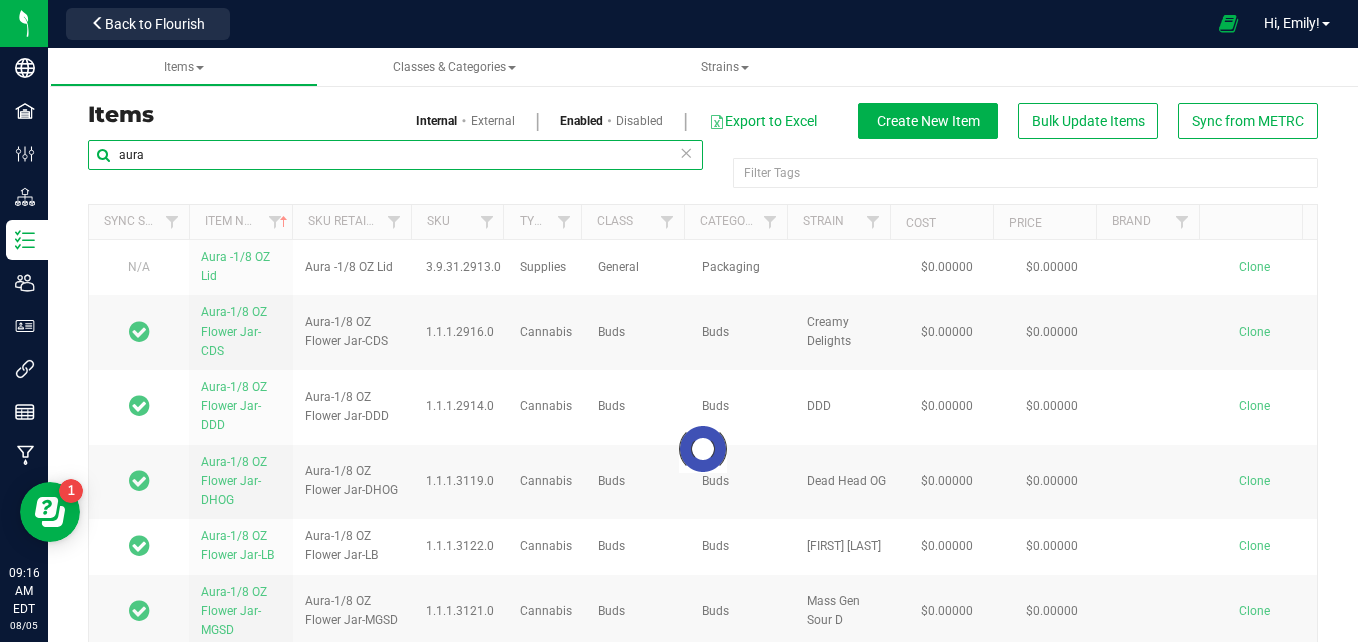 click on "aura" at bounding box center [395, 155] 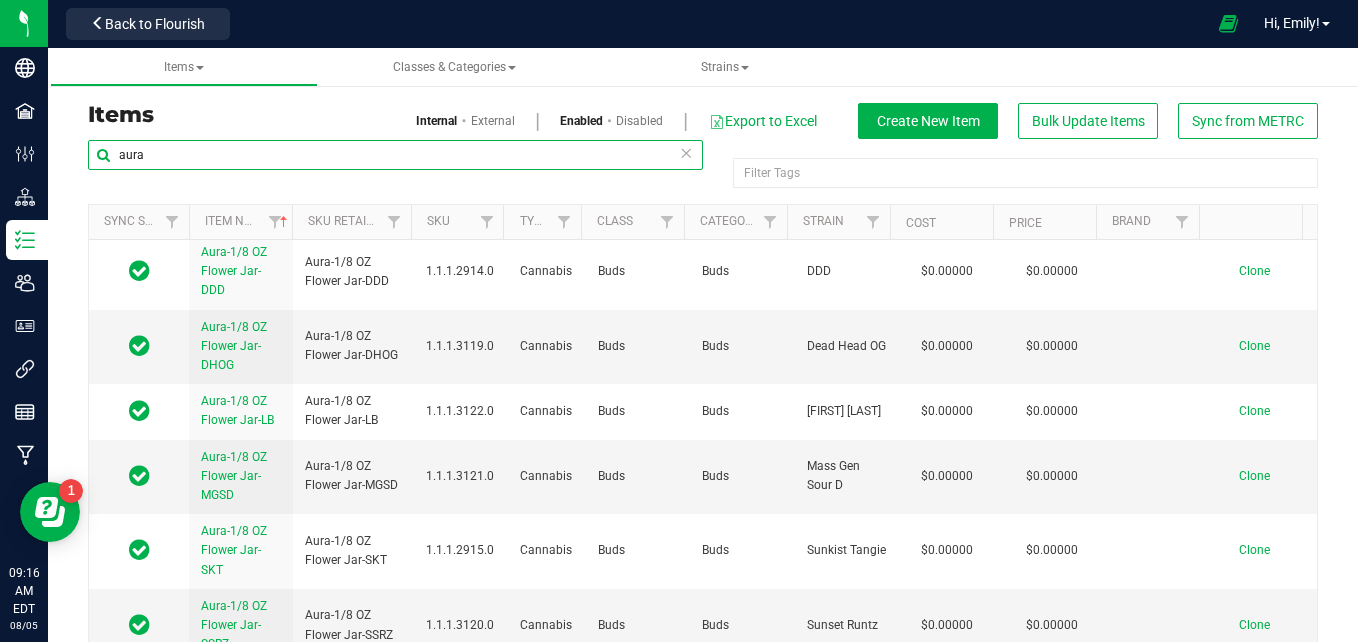 scroll, scrollTop: 151, scrollLeft: 0, axis: vertical 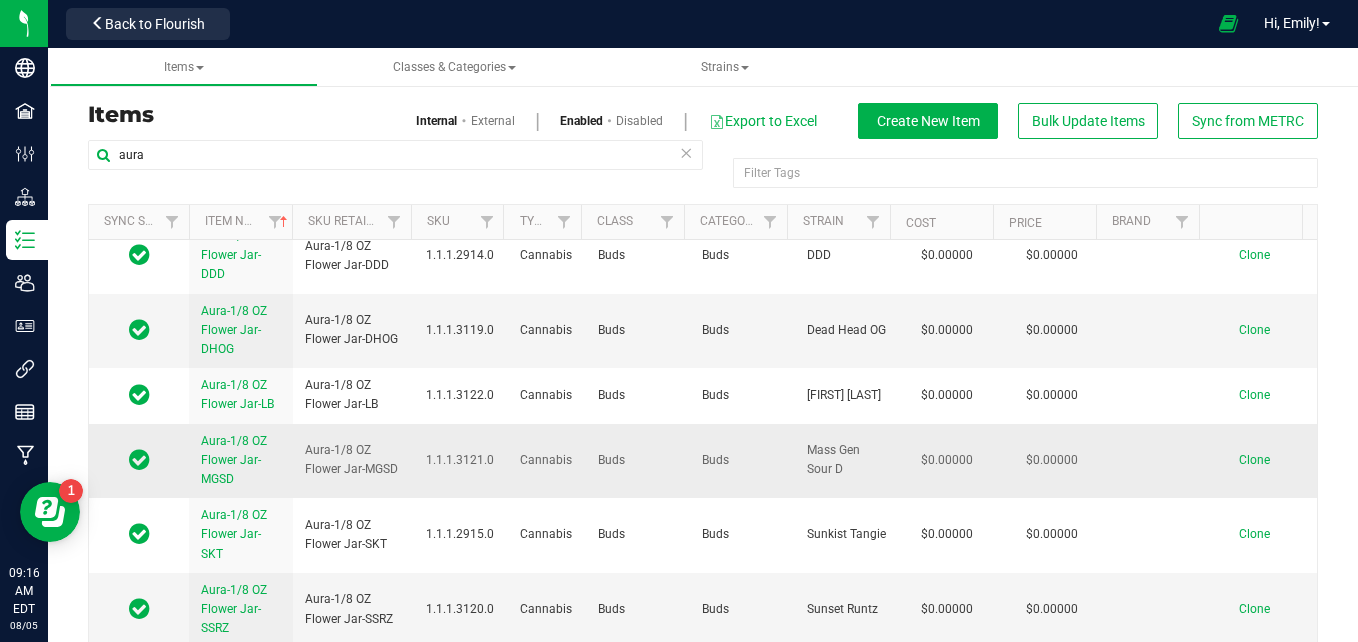 click on "Aura-1/8 OZ Flower Jar-MGSD" at bounding box center (234, 460) 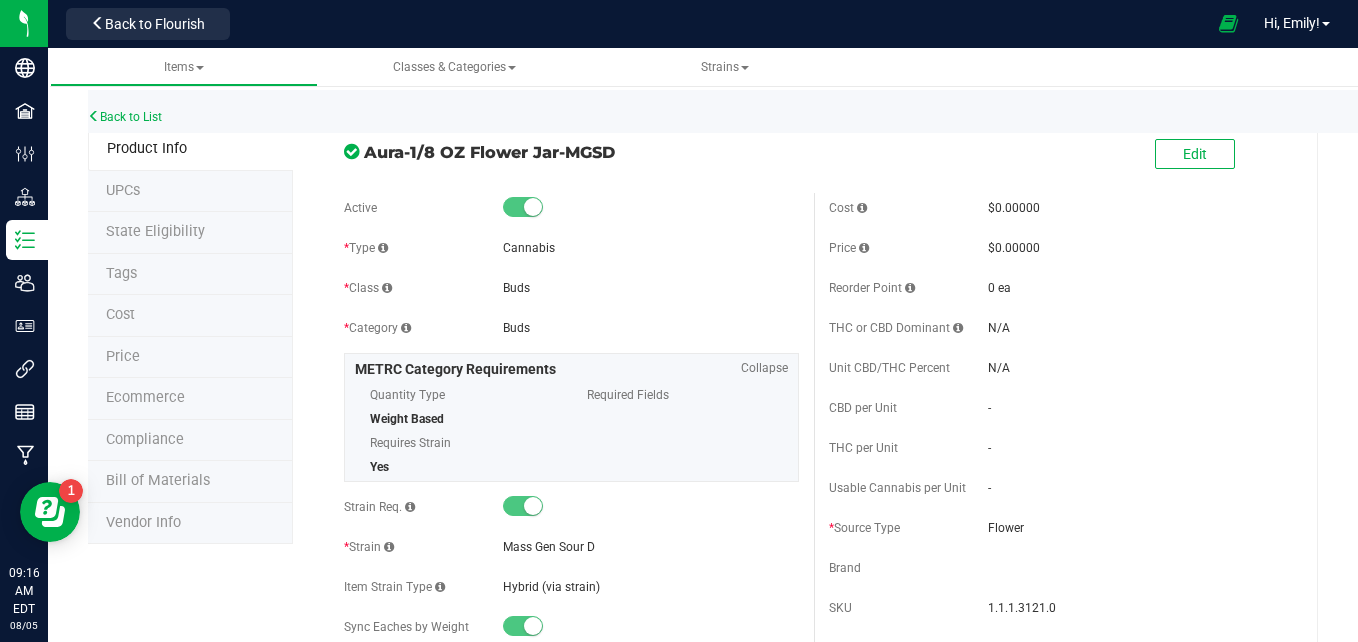 click on "Bill of Materials" at bounding box center (158, 480) 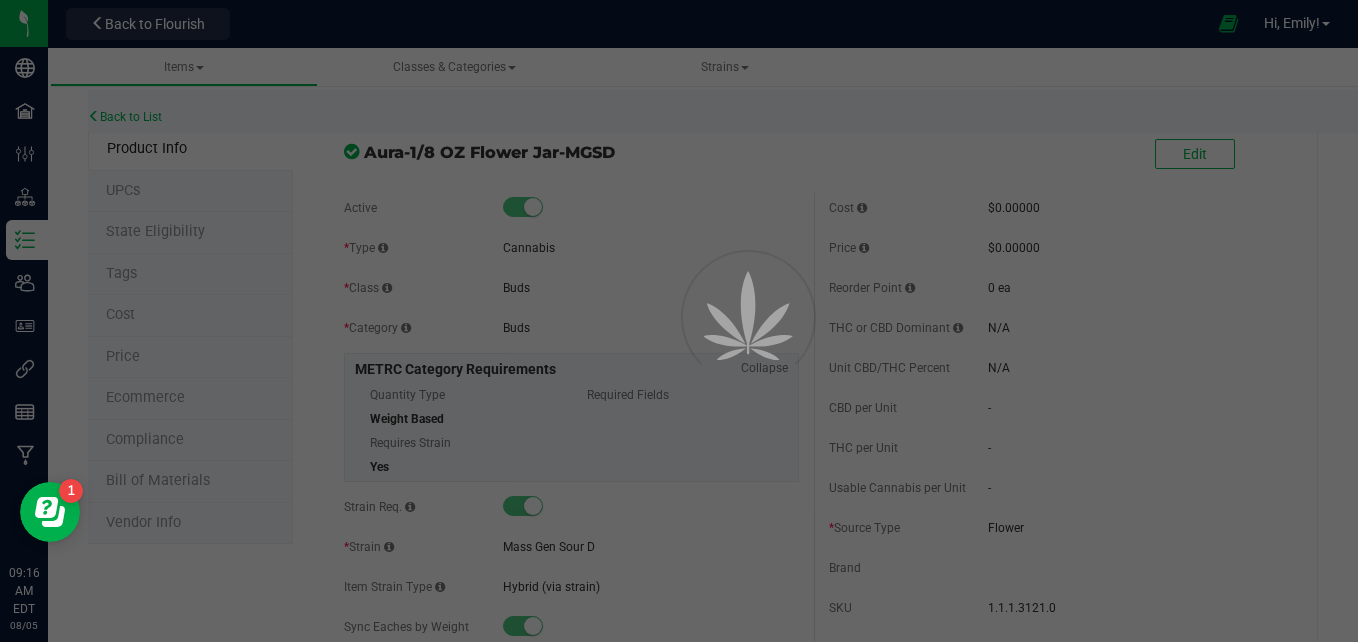 select on "556" 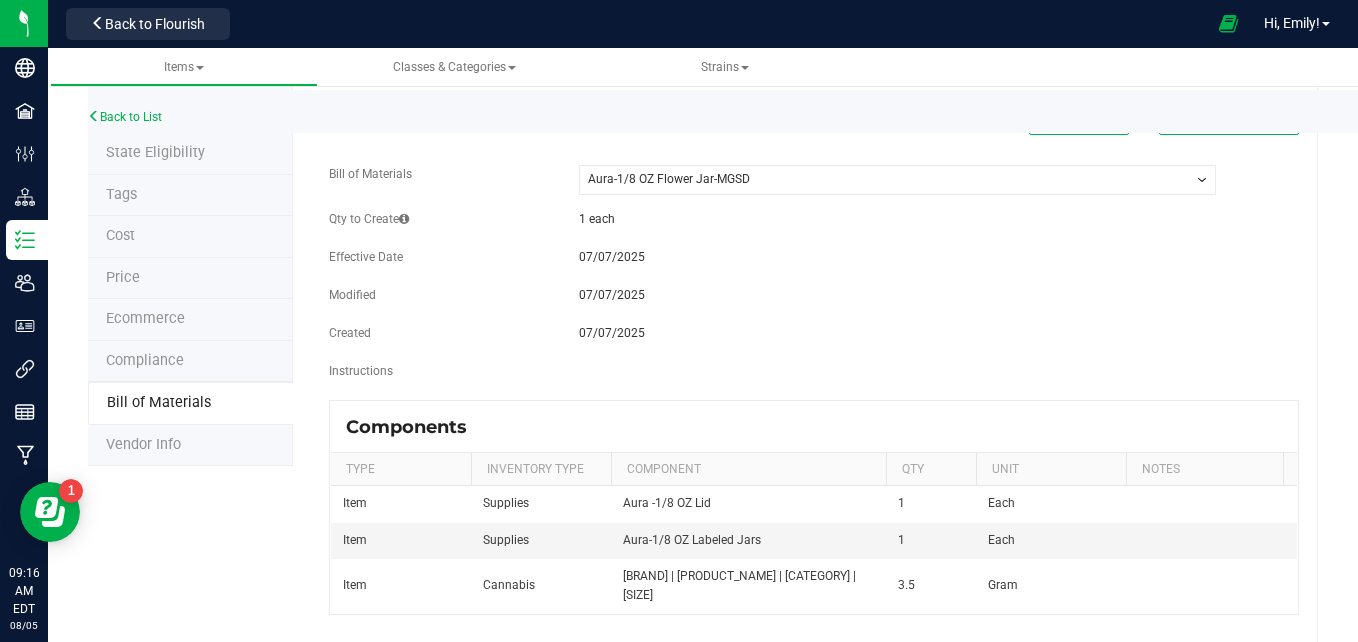 scroll, scrollTop: 108, scrollLeft: 0, axis: vertical 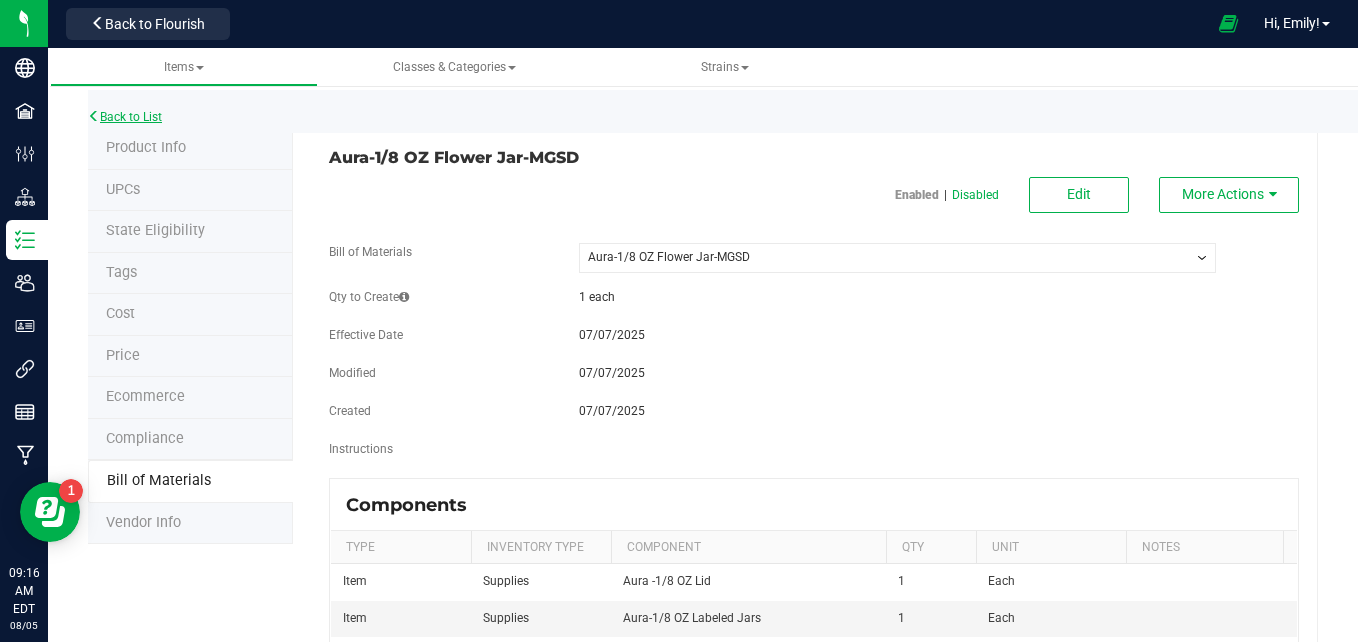 click on "Back to List" at bounding box center (125, 117) 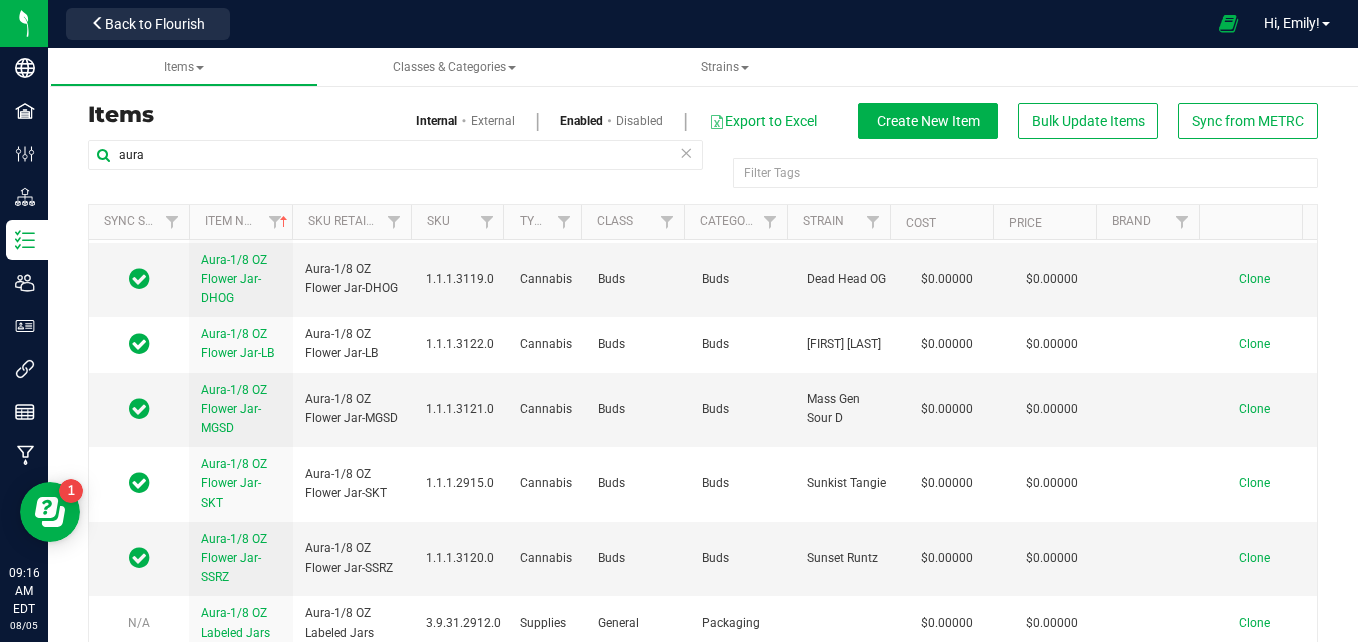 scroll, scrollTop: 209, scrollLeft: 0, axis: vertical 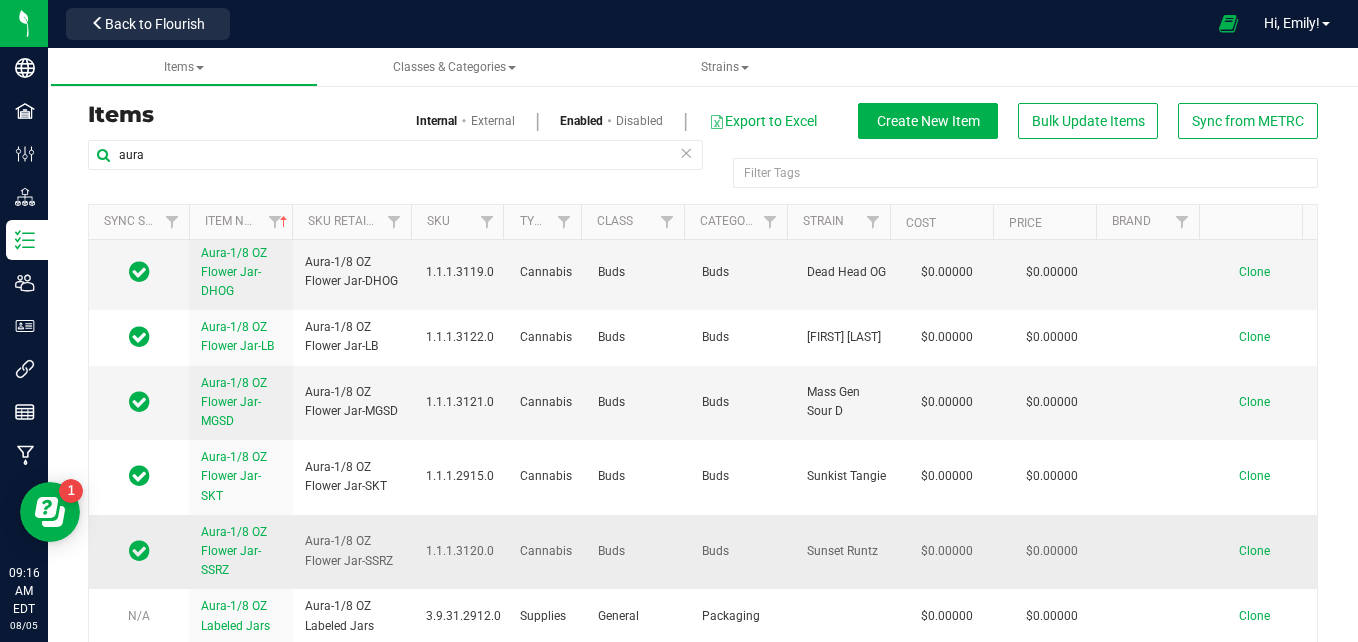 click on "Aura-1/8 OZ Flower Jar-SSRZ" at bounding box center [234, 551] 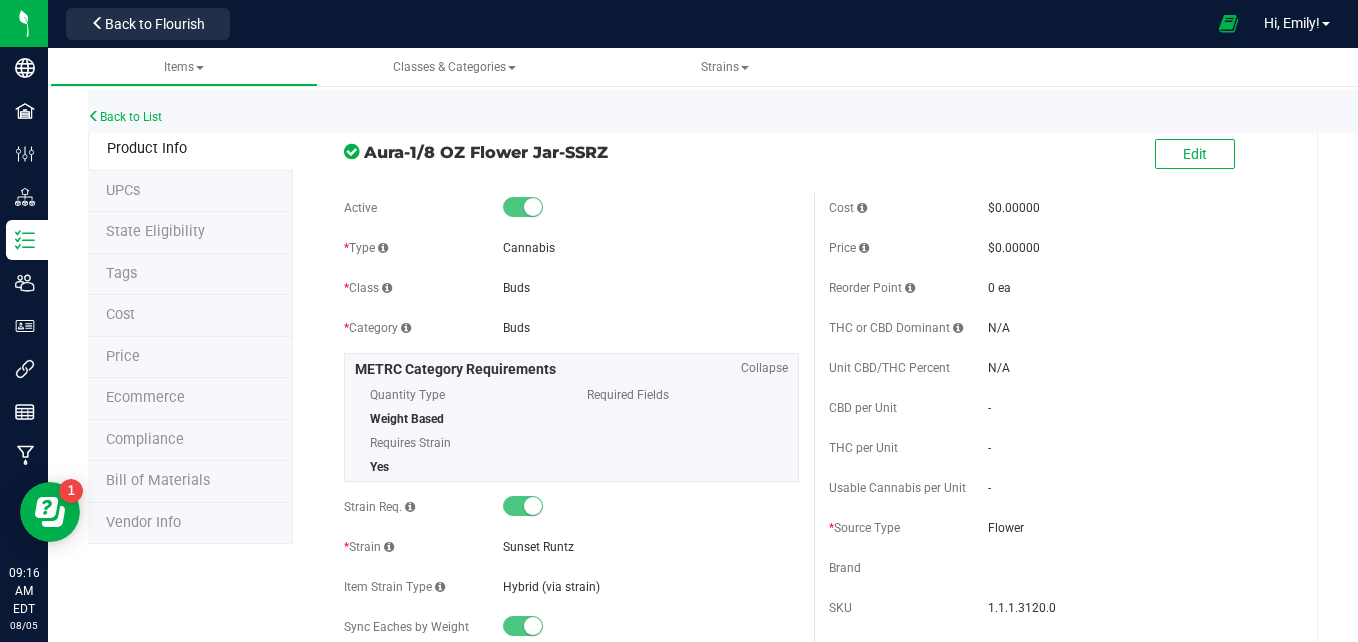 click on "Bill of Materials" at bounding box center (190, 482) 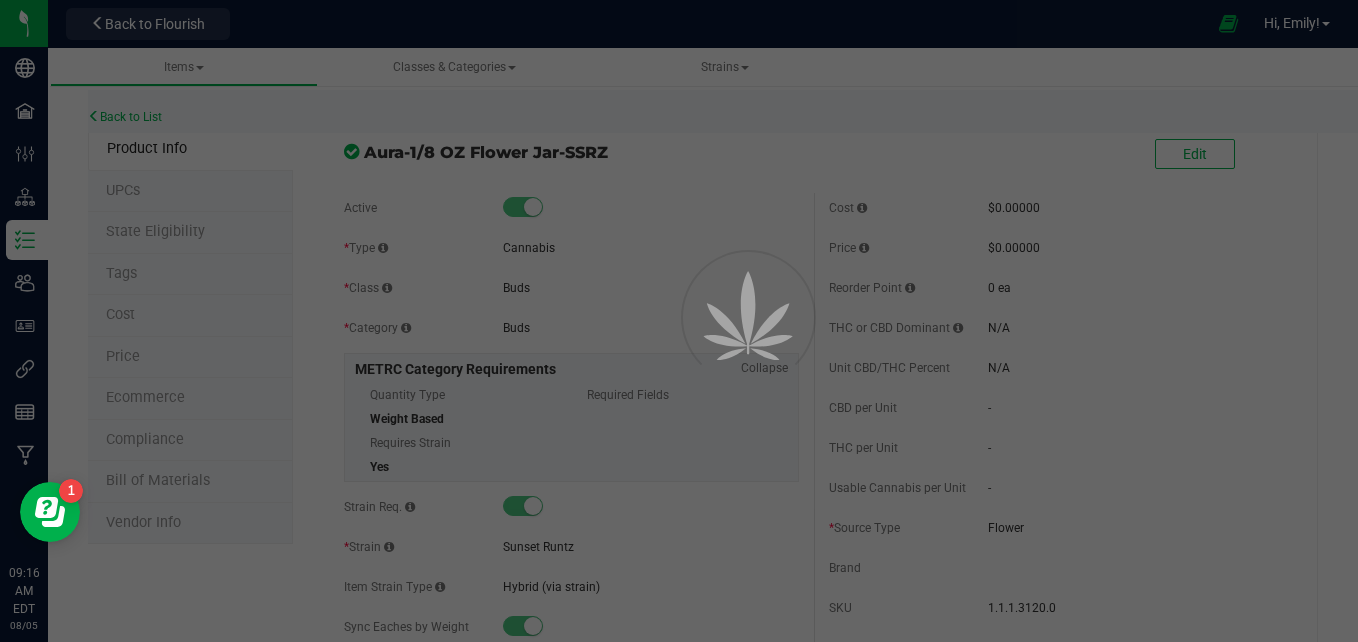 select on "554" 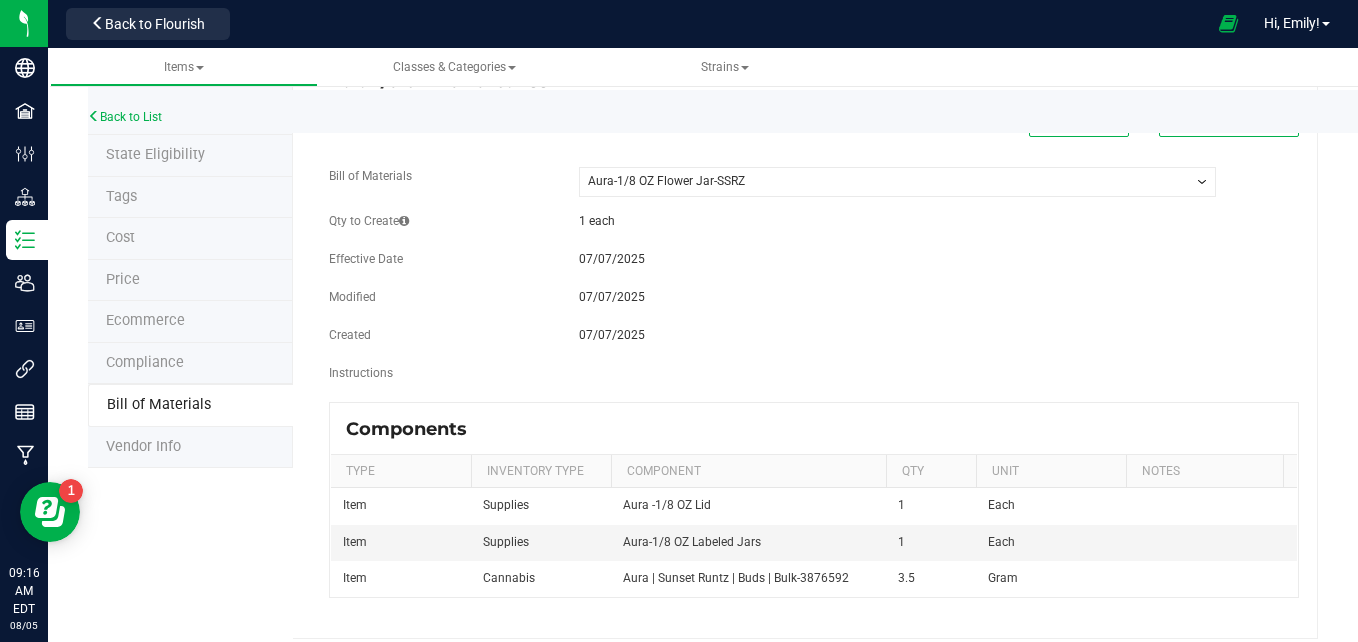 scroll, scrollTop: 108, scrollLeft: 0, axis: vertical 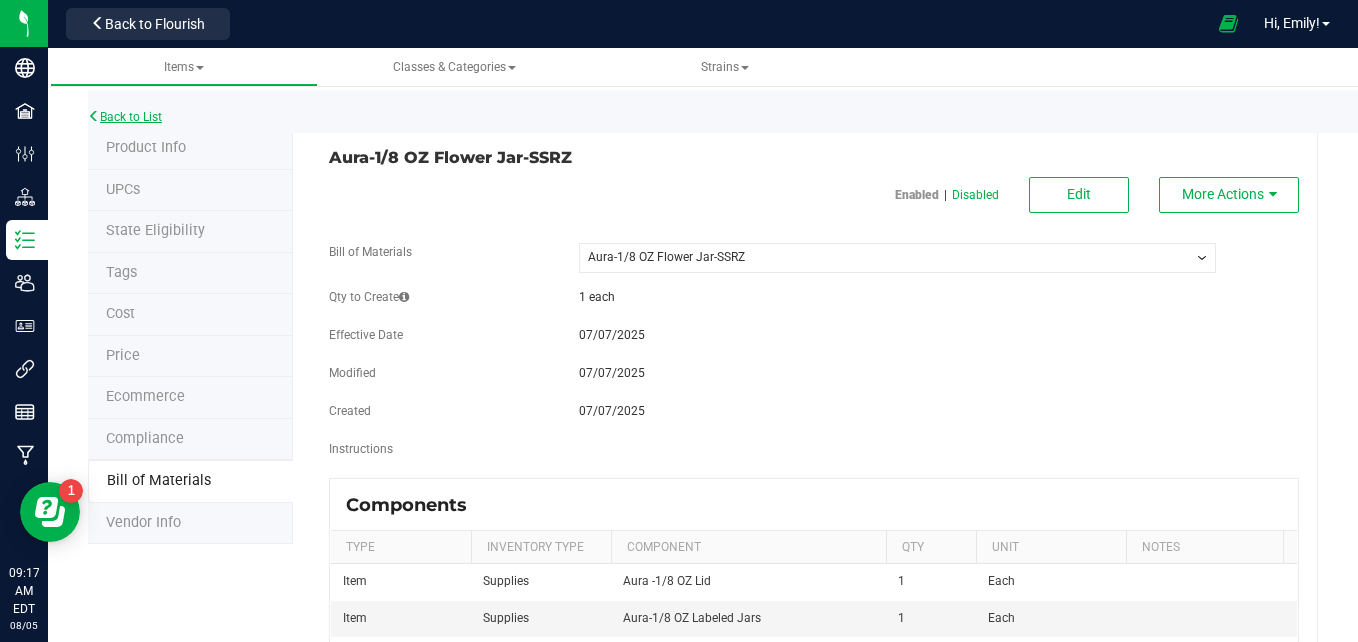 click on "Back to List" at bounding box center [125, 117] 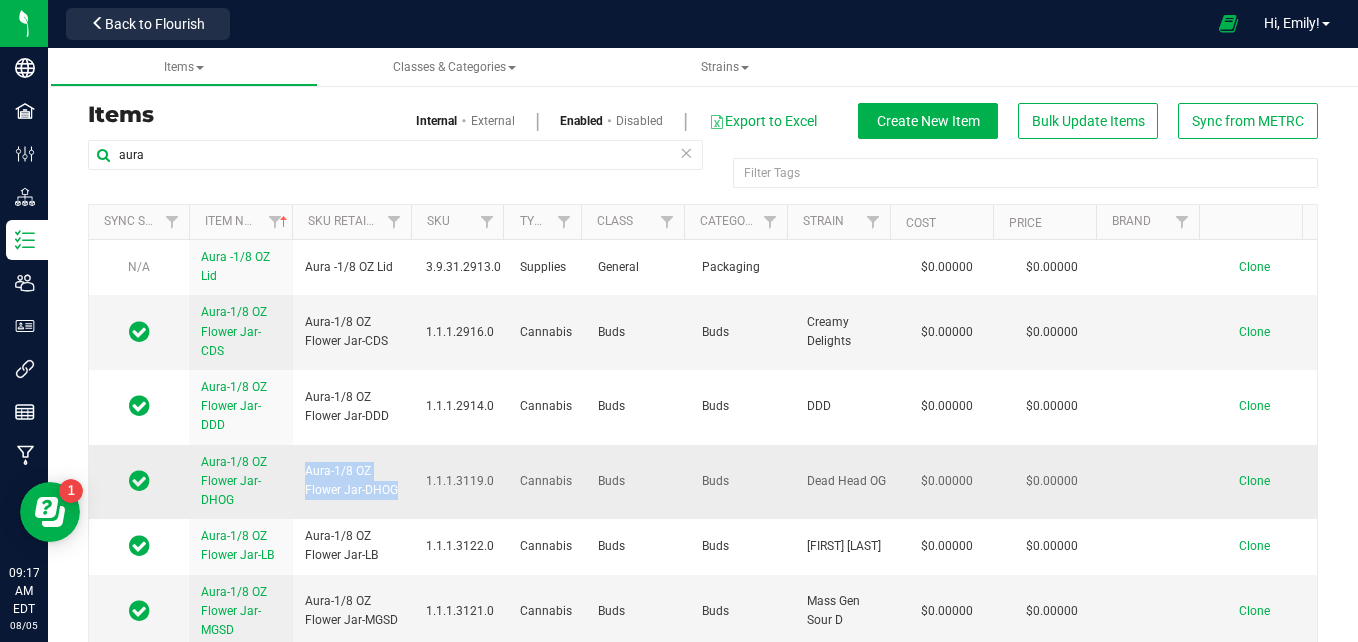 drag, startPoint x: 396, startPoint y: 488, endPoint x: 305, endPoint y: 475, distance: 91.92388 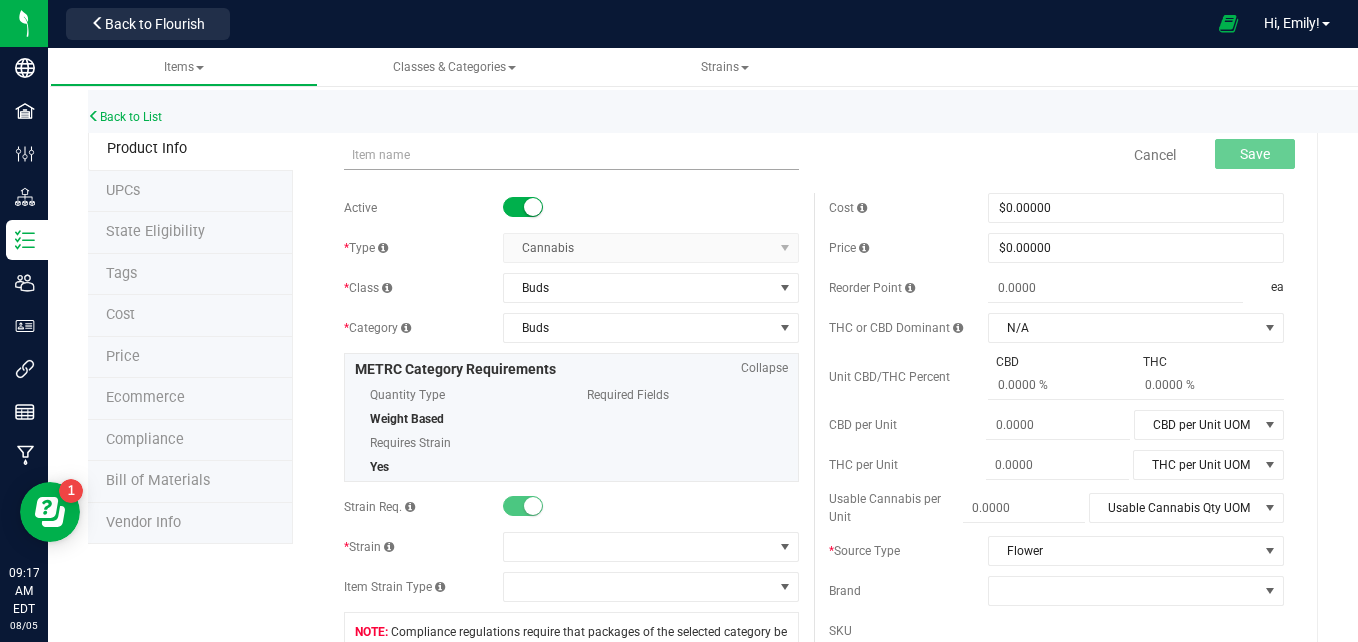 click at bounding box center (571, 155) 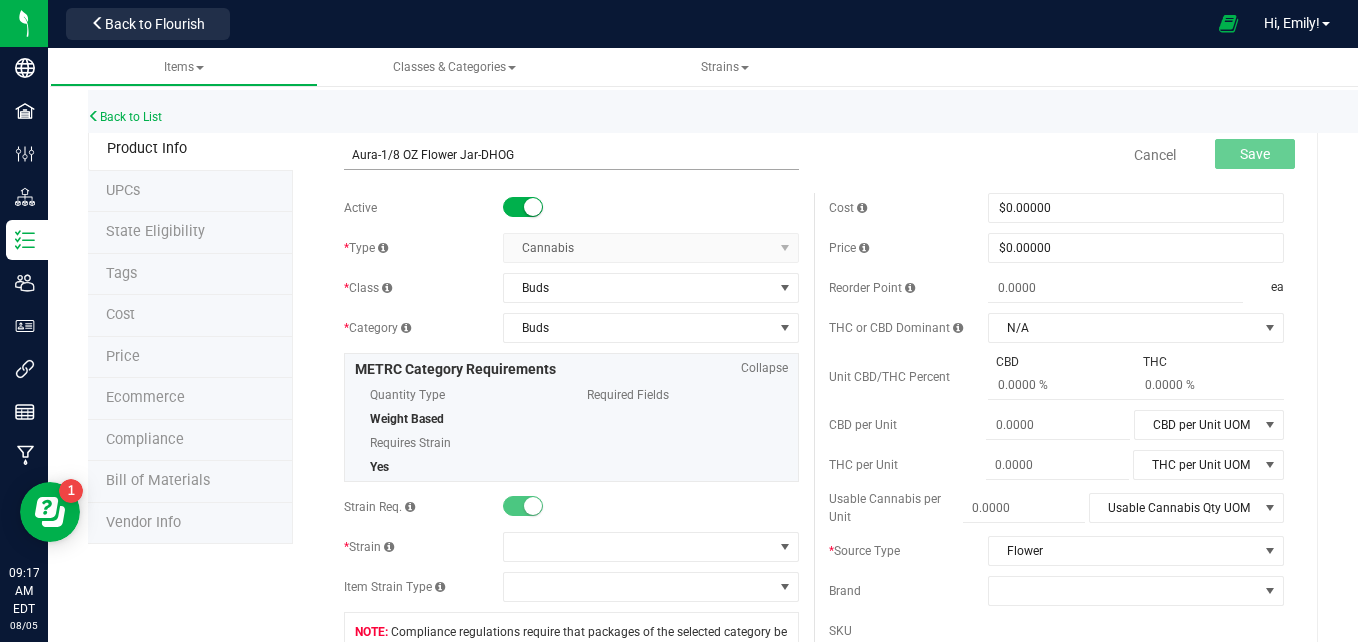click on "Aura-1/8 OZ Flower Jar-DHOG" at bounding box center [571, 155] 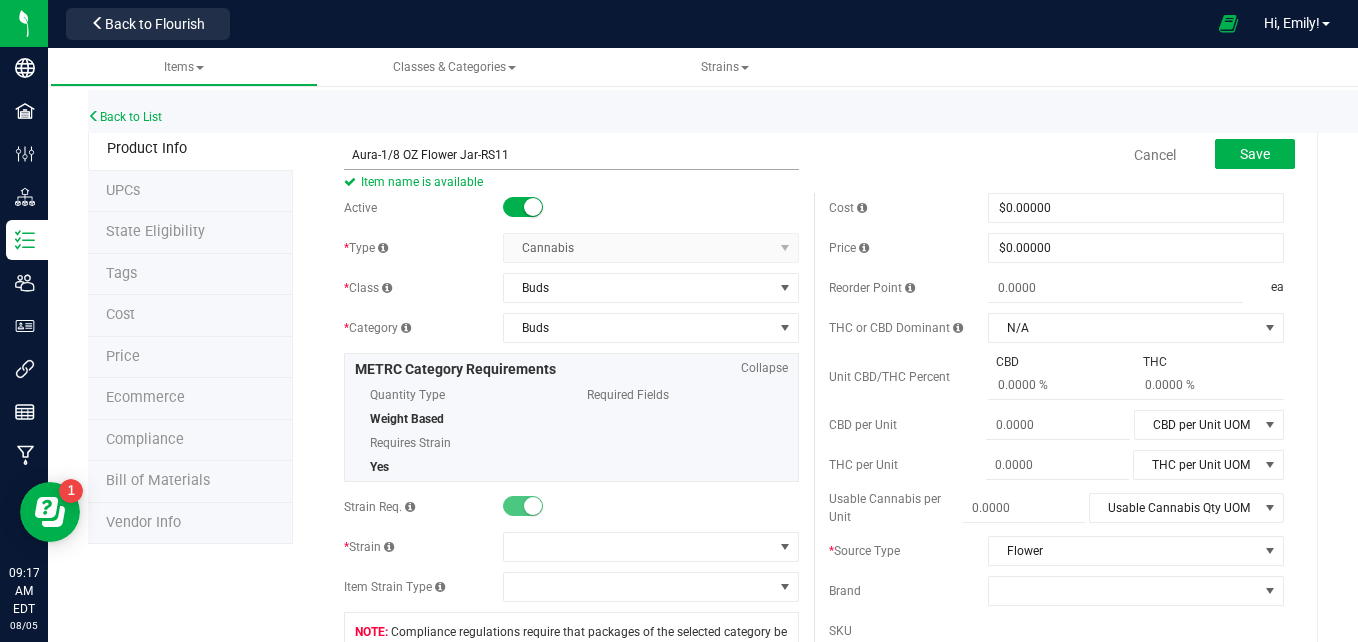 click on "Aura-1/8 OZ Flower Jar-RS11" at bounding box center (571, 155) 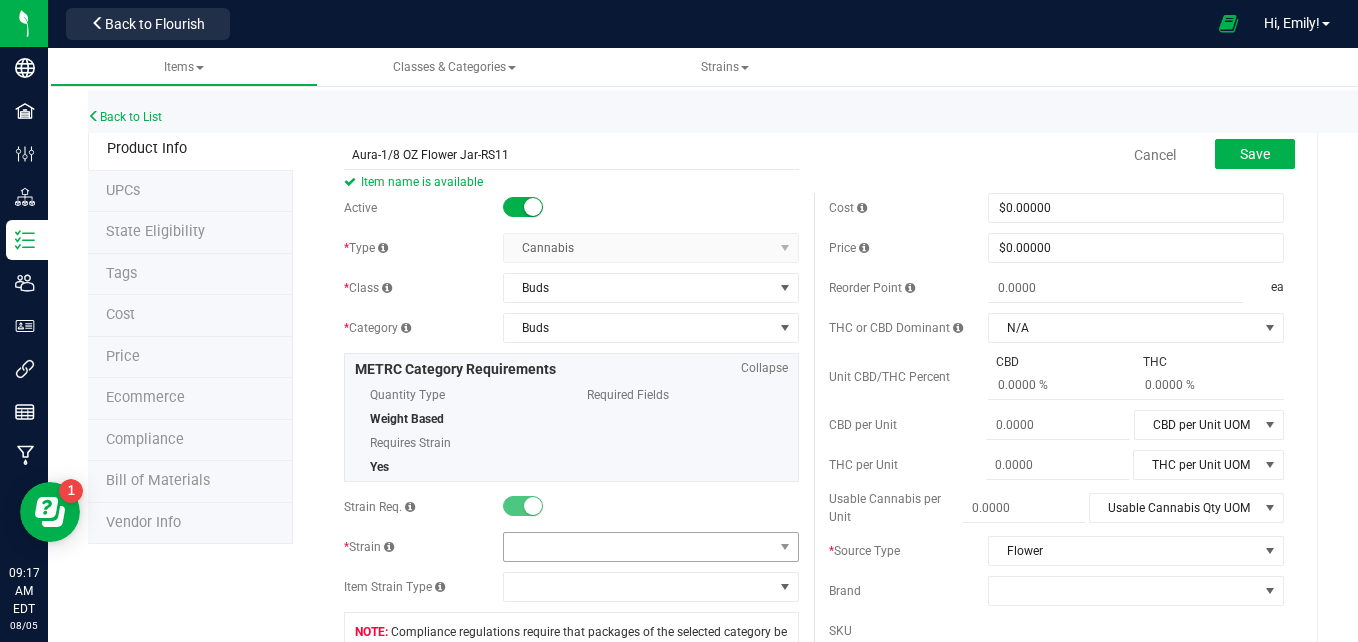 type on "Aura-1/8 OZ Flower Jar-RS11" 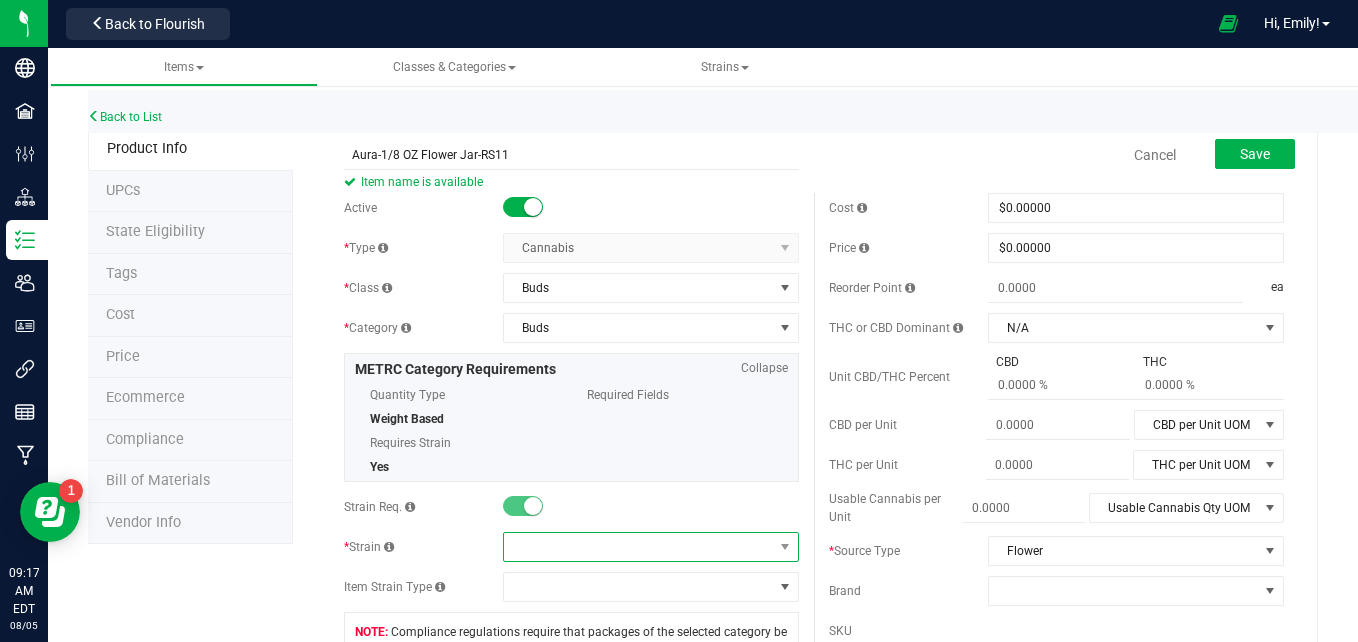 click at bounding box center [638, 547] 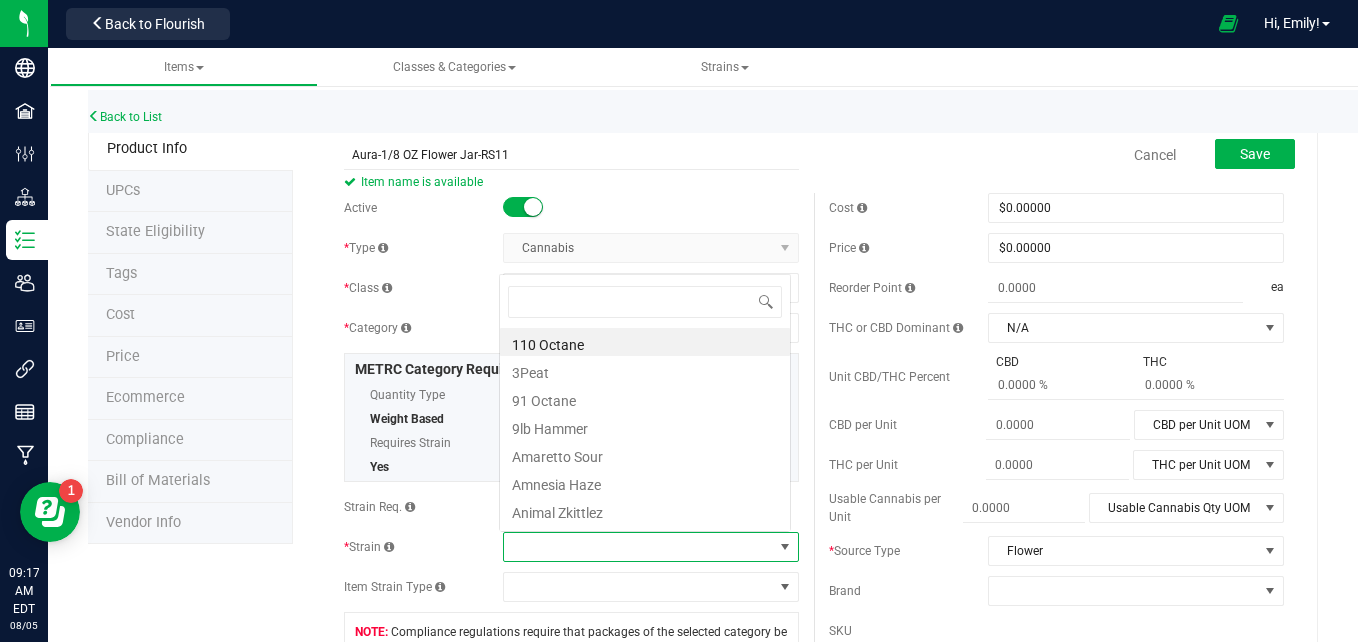 scroll, scrollTop: 0, scrollLeft: 0, axis: both 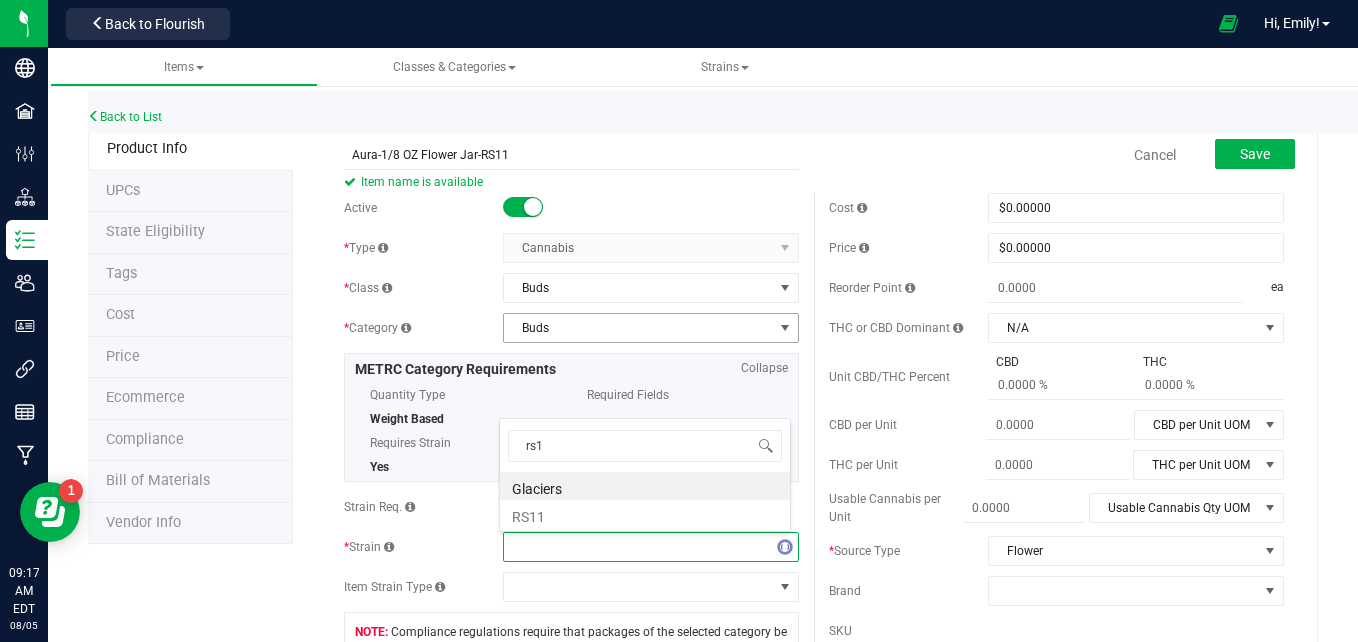 type on "rs11" 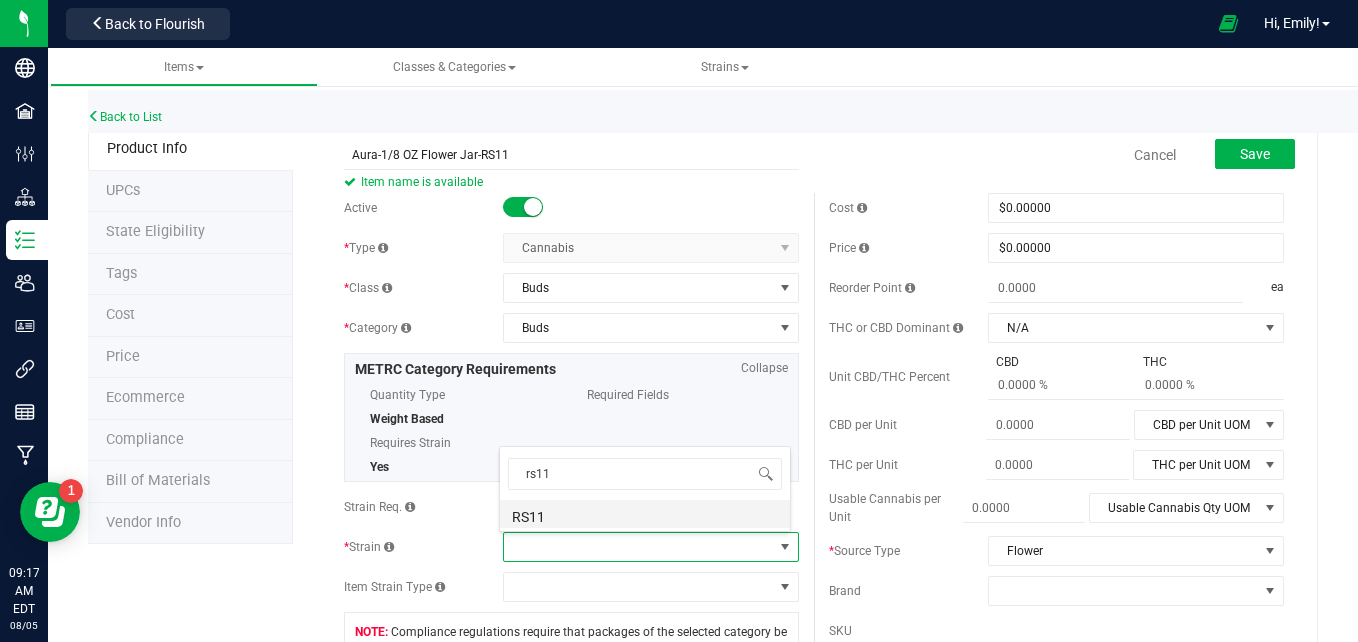 click on "RS11" at bounding box center (645, 514) 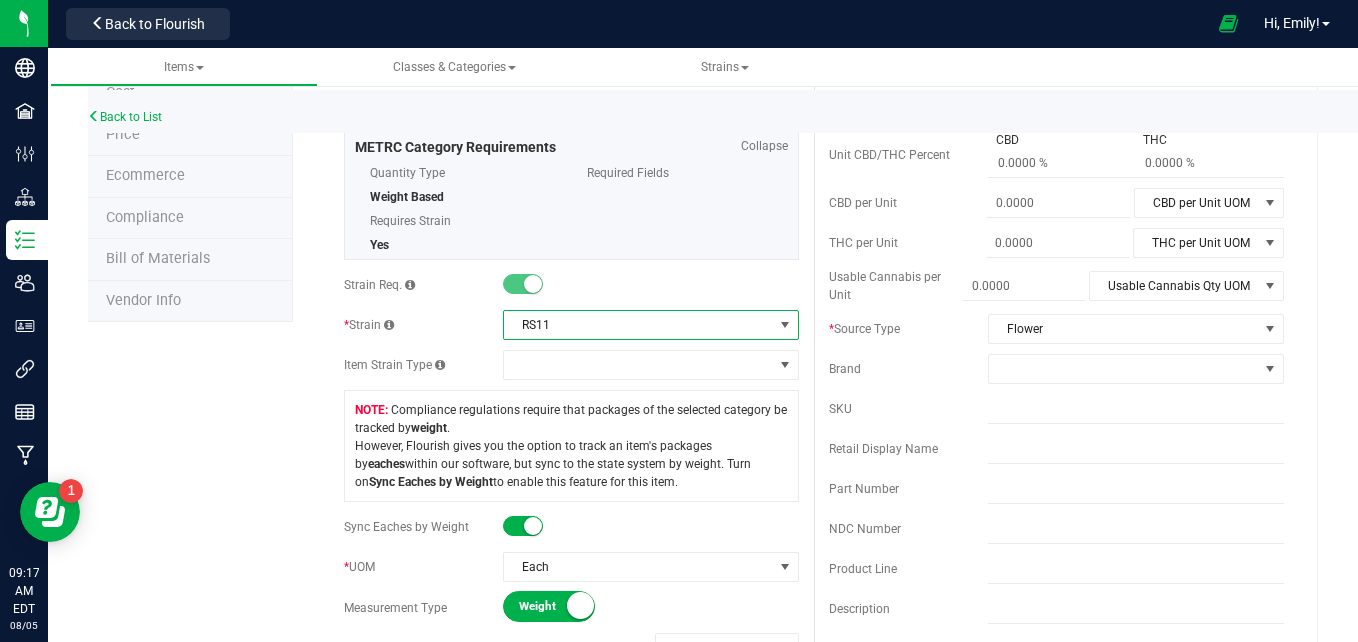 scroll, scrollTop: 0, scrollLeft: 0, axis: both 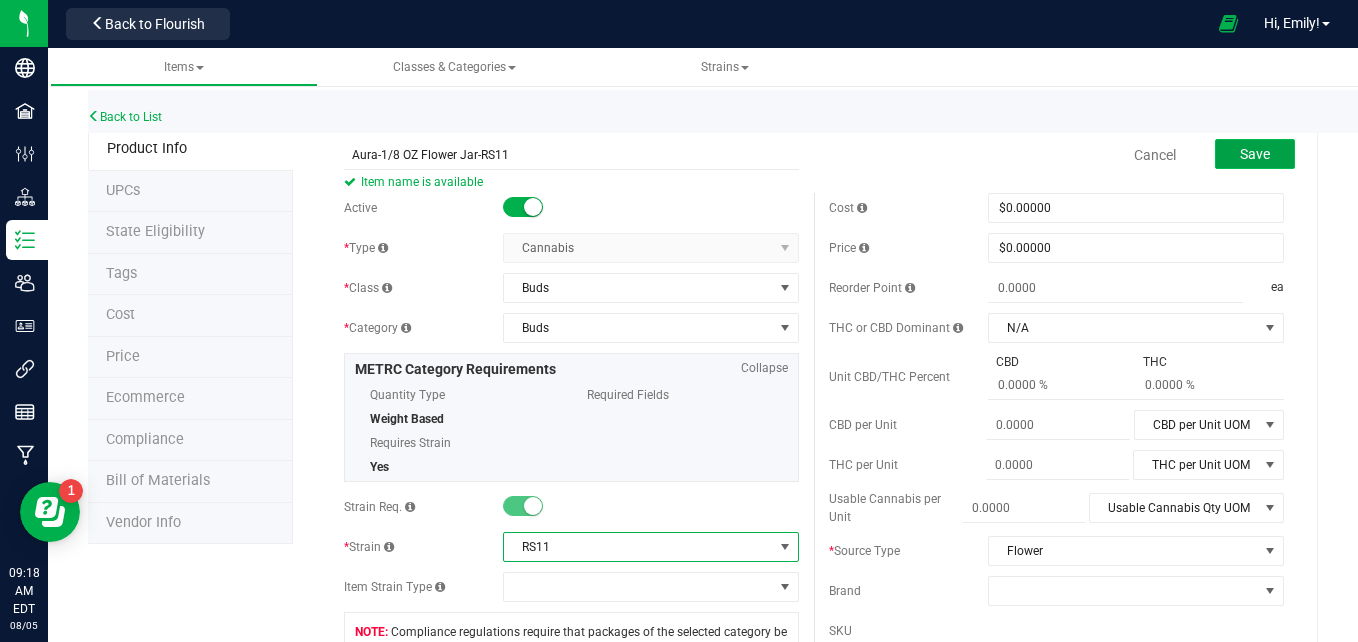 click on "Save" at bounding box center [1255, 154] 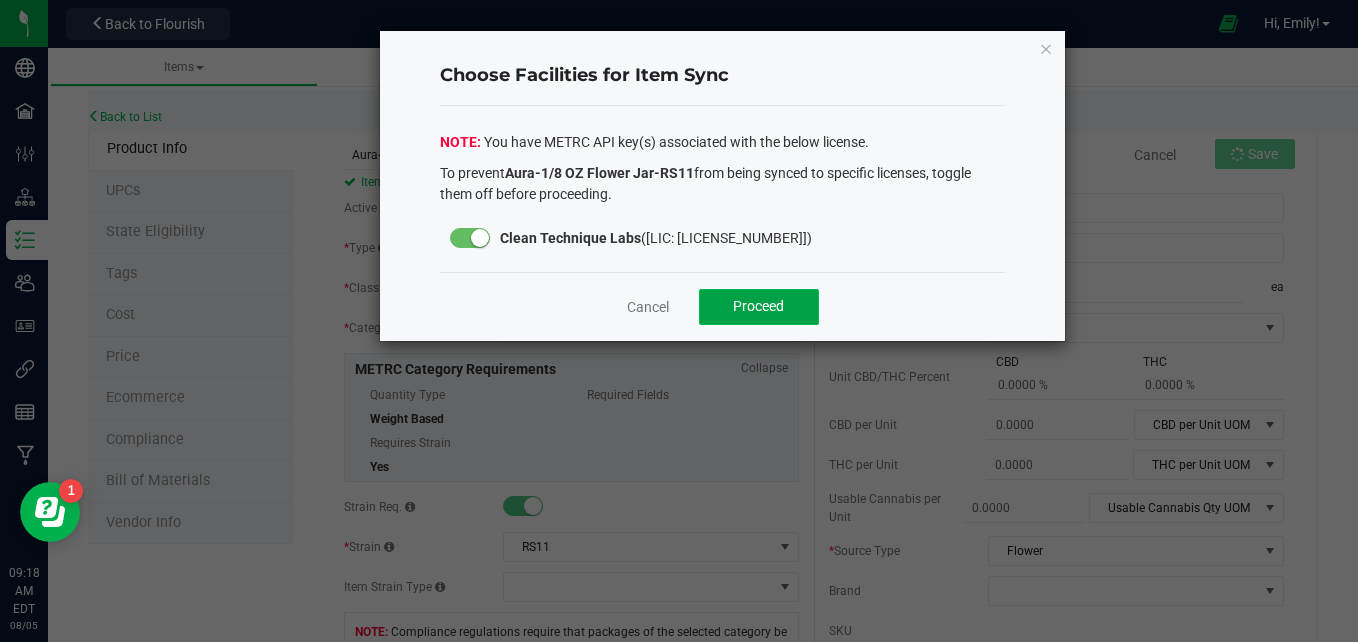 click on "Proceed" 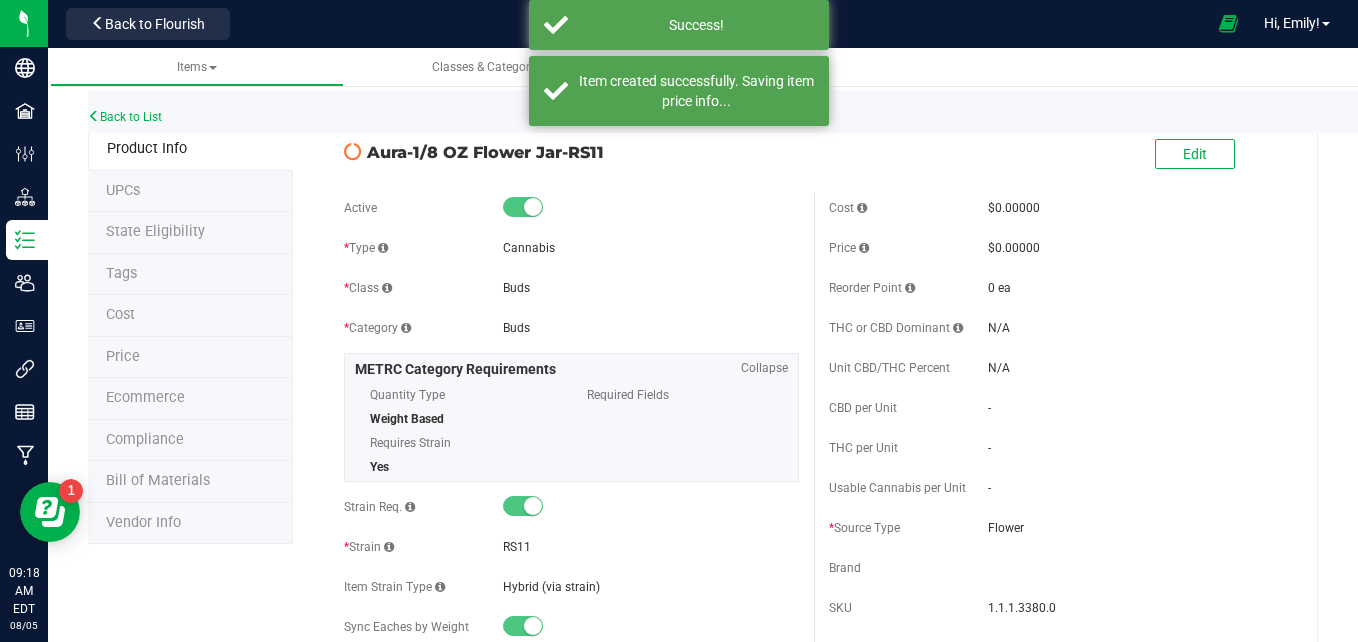 click on "Bill of Materials" at bounding box center (190, 482) 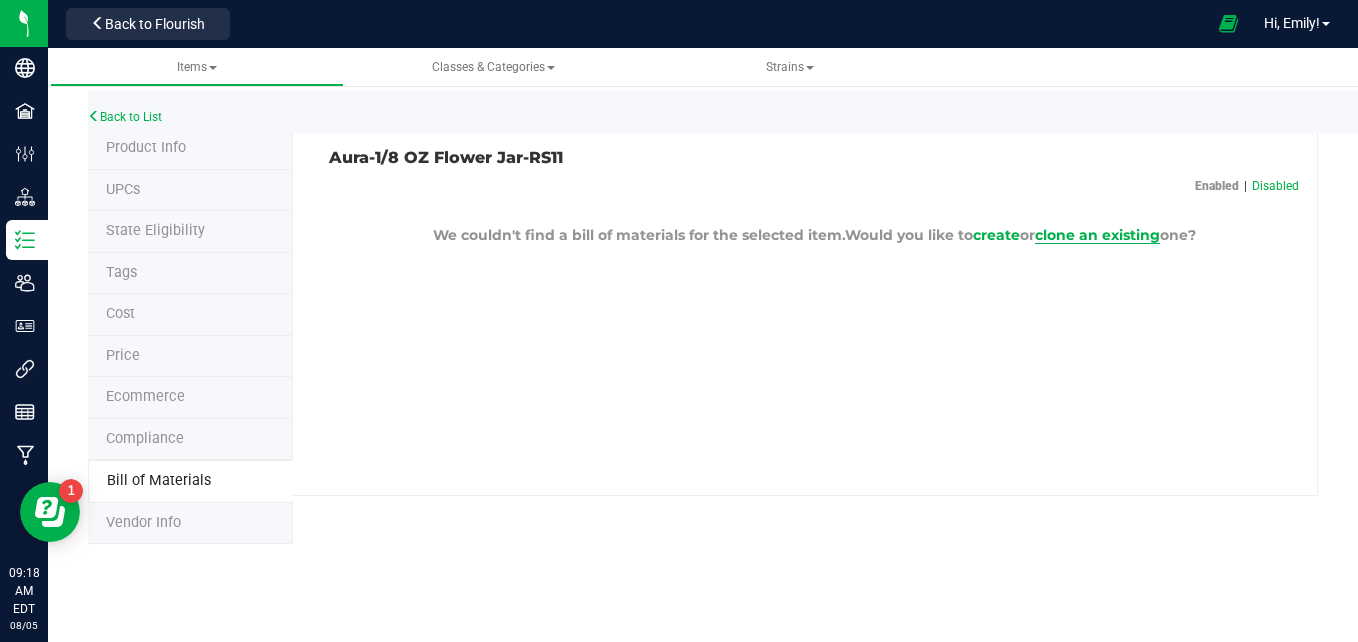 click on "clone an existing" at bounding box center [1097, 235] 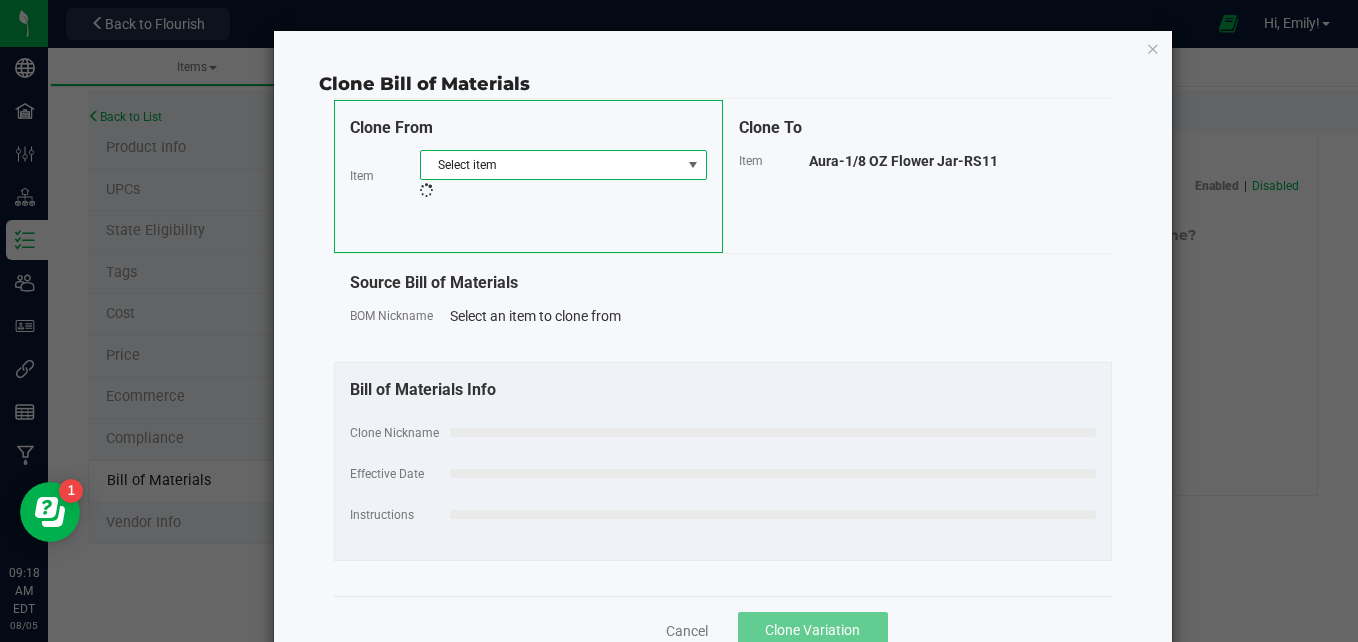 click on "Select item" at bounding box center (551, 165) 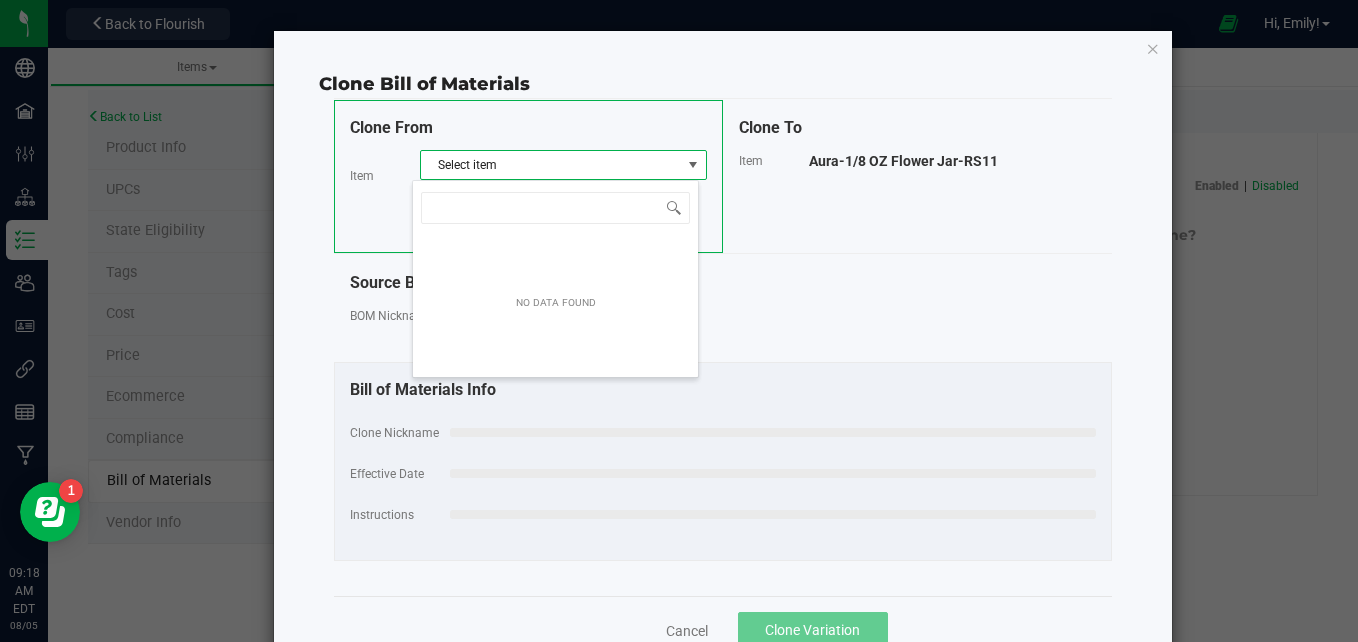 scroll, scrollTop: 99970, scrollLeft: 99713, axis: both 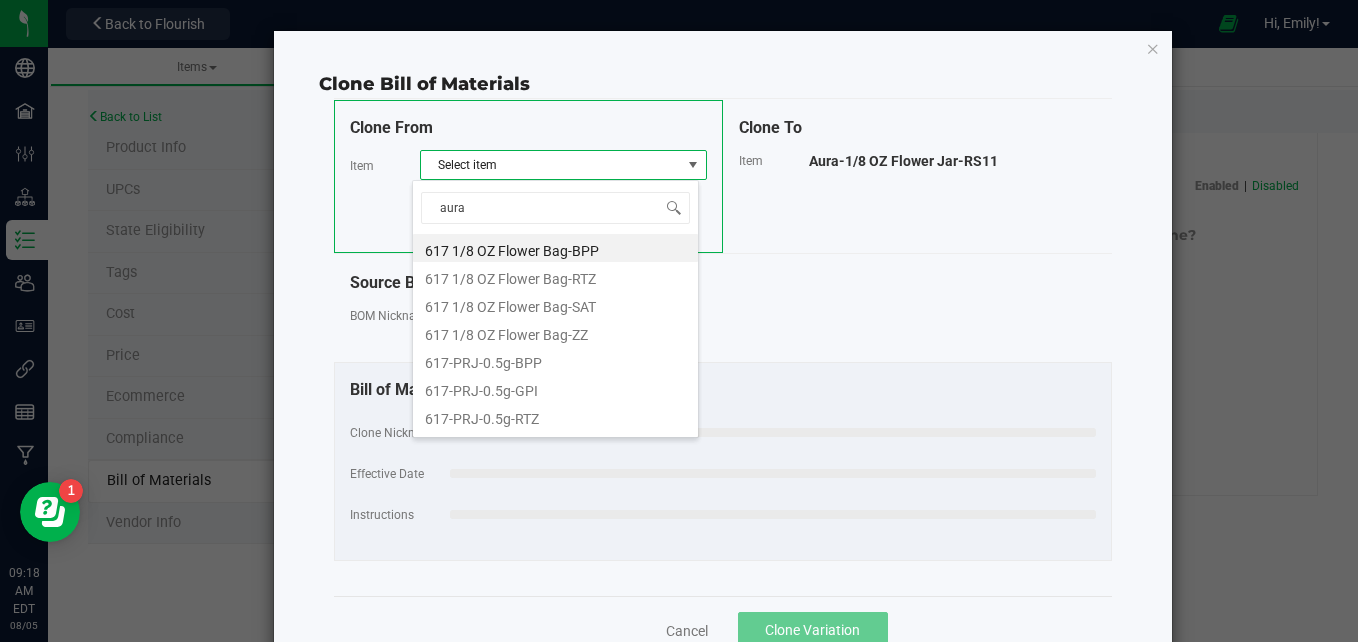 type on "aura" 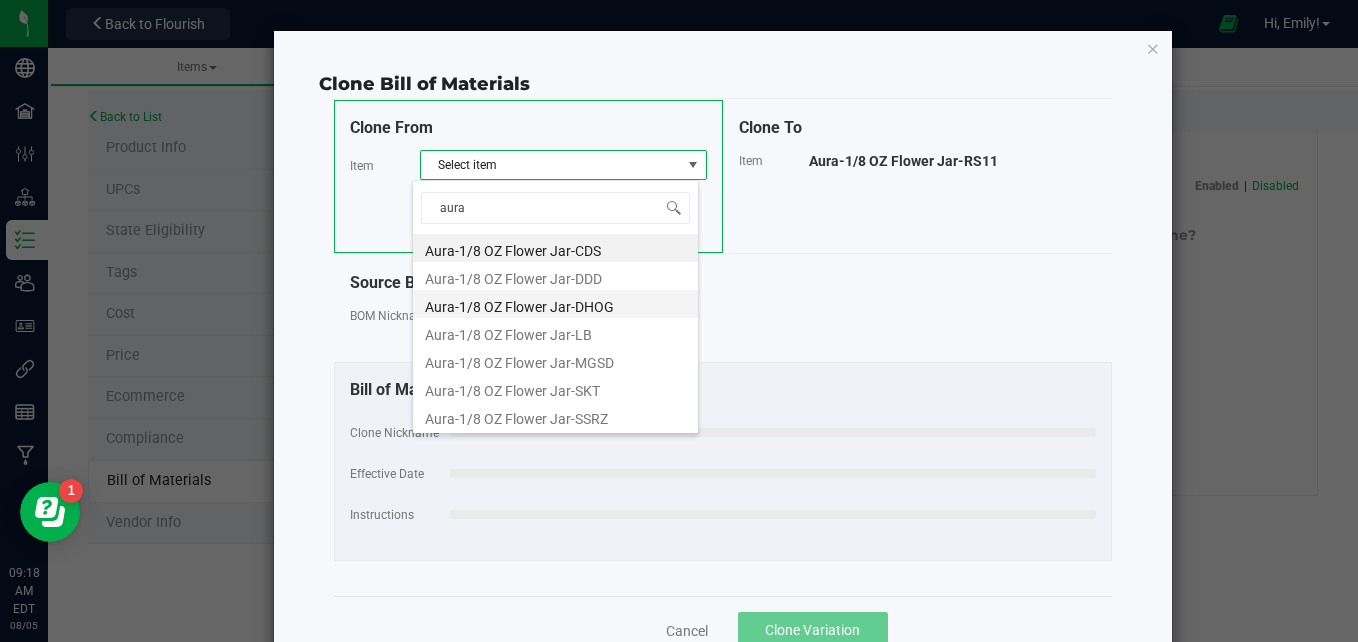 click on "Aura-1/8 OZ Flower Jar-DHOG" at bounding box center (555, 304) 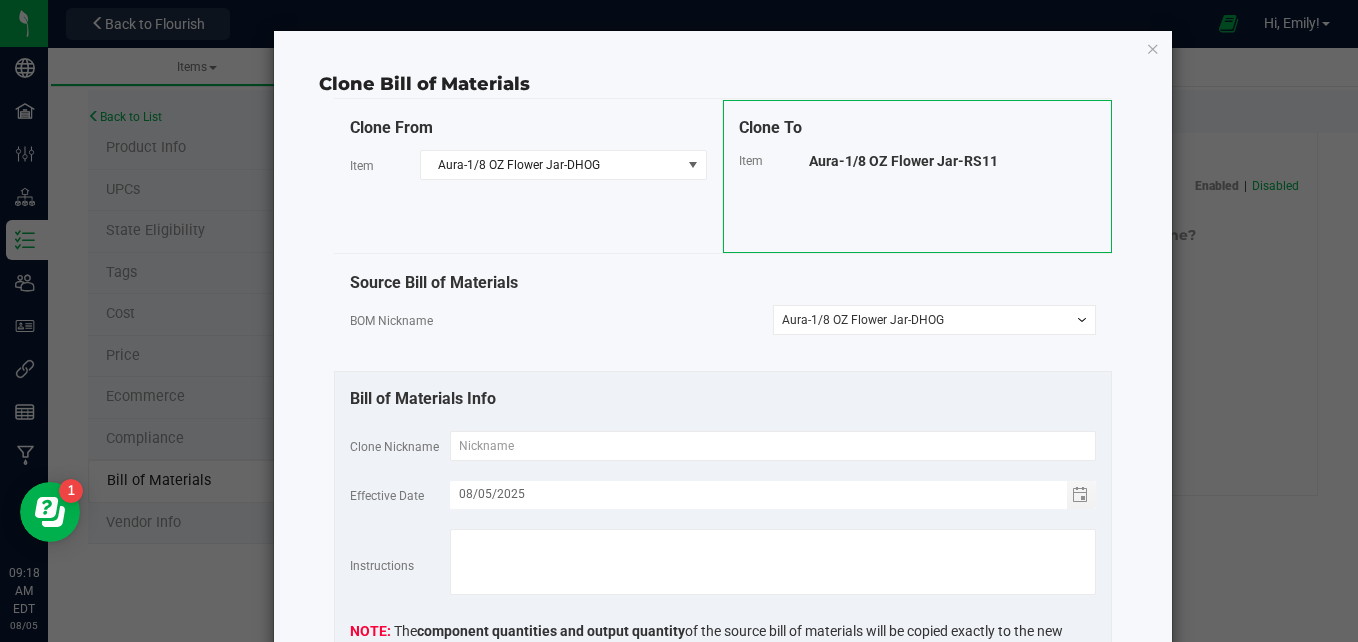 drag, startPoint x: 988, startPoint y: 157, endPoint x: 787, endPoint y: 165, distance: 201.15913 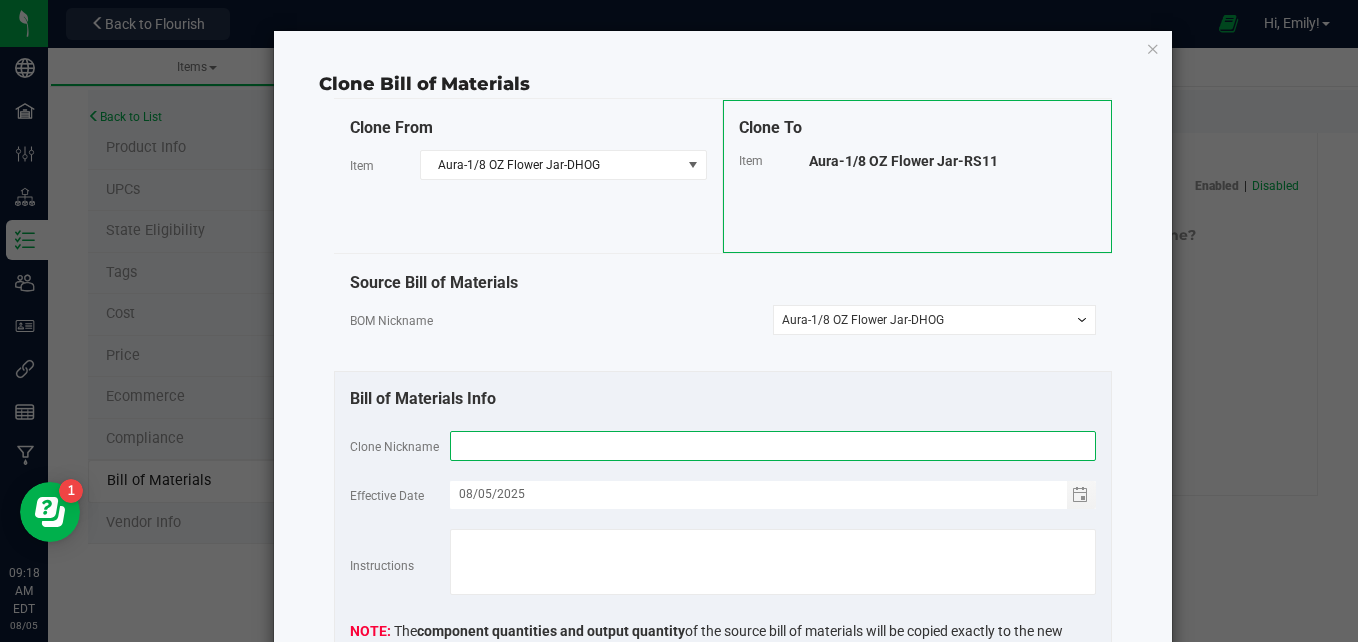 click at bounding box center (773, 446) 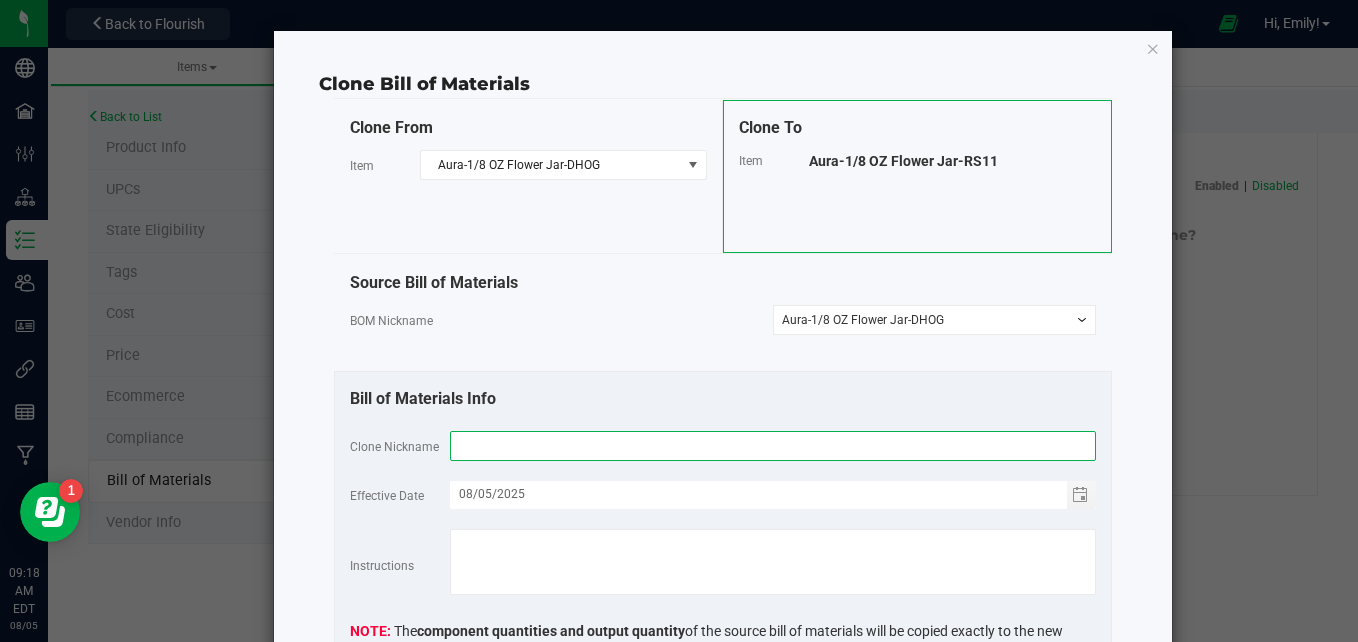paste on "Aura-1/8 OZ Flower Jar-RS11" 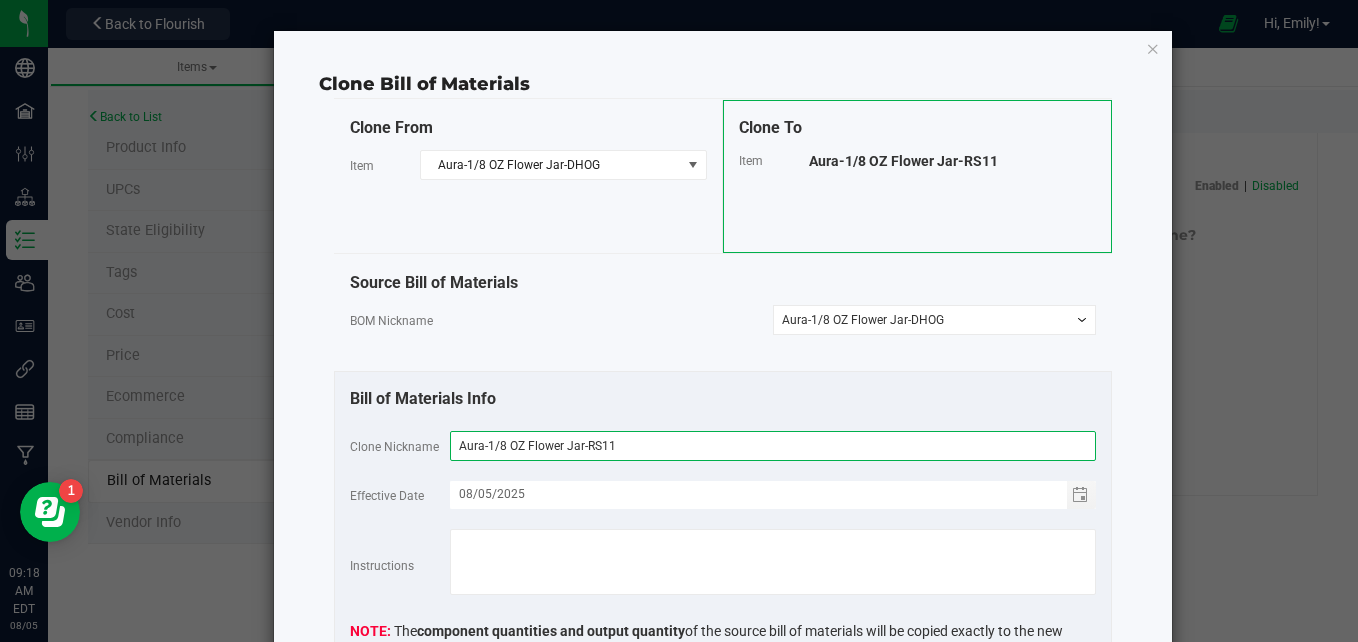 type on "Aura-1/8 OZ Flower Jar-RS11" 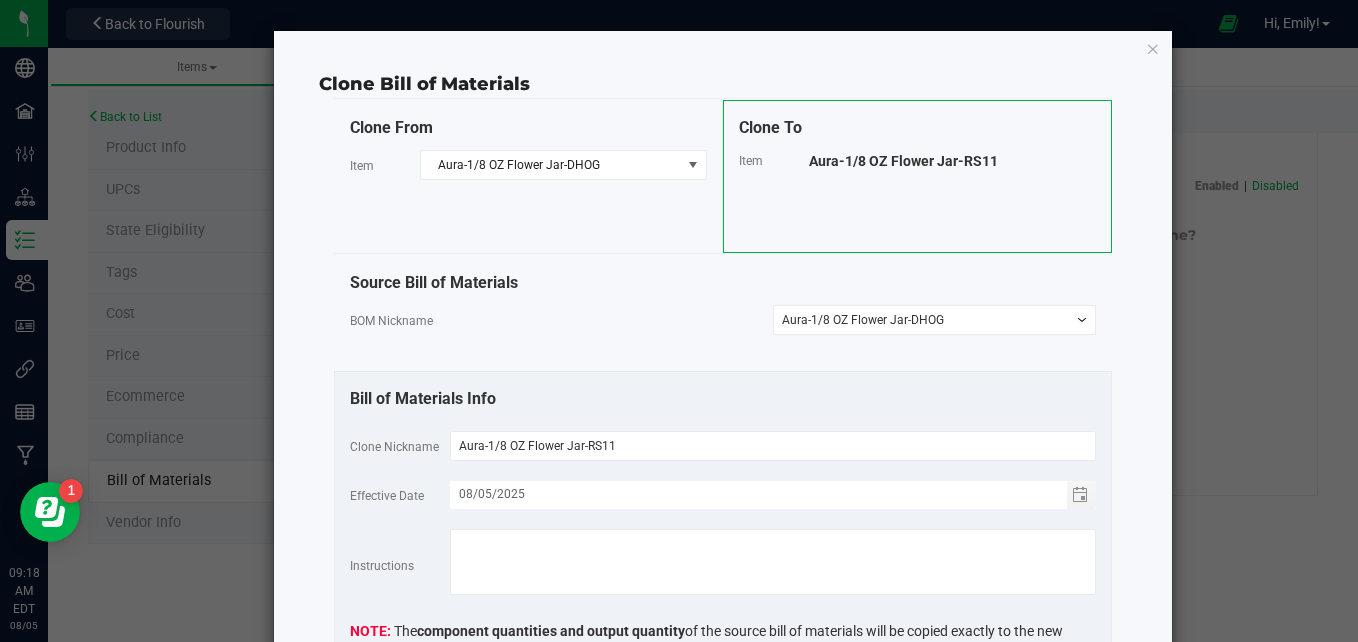 click on "Clone Bill of Materials   Clone From   Item  [PRODUCT_NAME]  Clone To   Item   [PRODUCT_NAME]   Source Bill of Materials   BOM Nickname   -- Select --   [PRODUCT_NAME]  Bill of Materials Info   Clone Nickname  [PRODUCT_NAME]  Effective Date  [MONTH]/[DAY]/[YEAR]  Instructions                              The  component quantities and output quantity  of the source bill of materials will be copied exactly to the new item/variation. Once the bill of materials is cloned successfully, you will be able to edit those values as needed.   Cancel   Clone Variation" 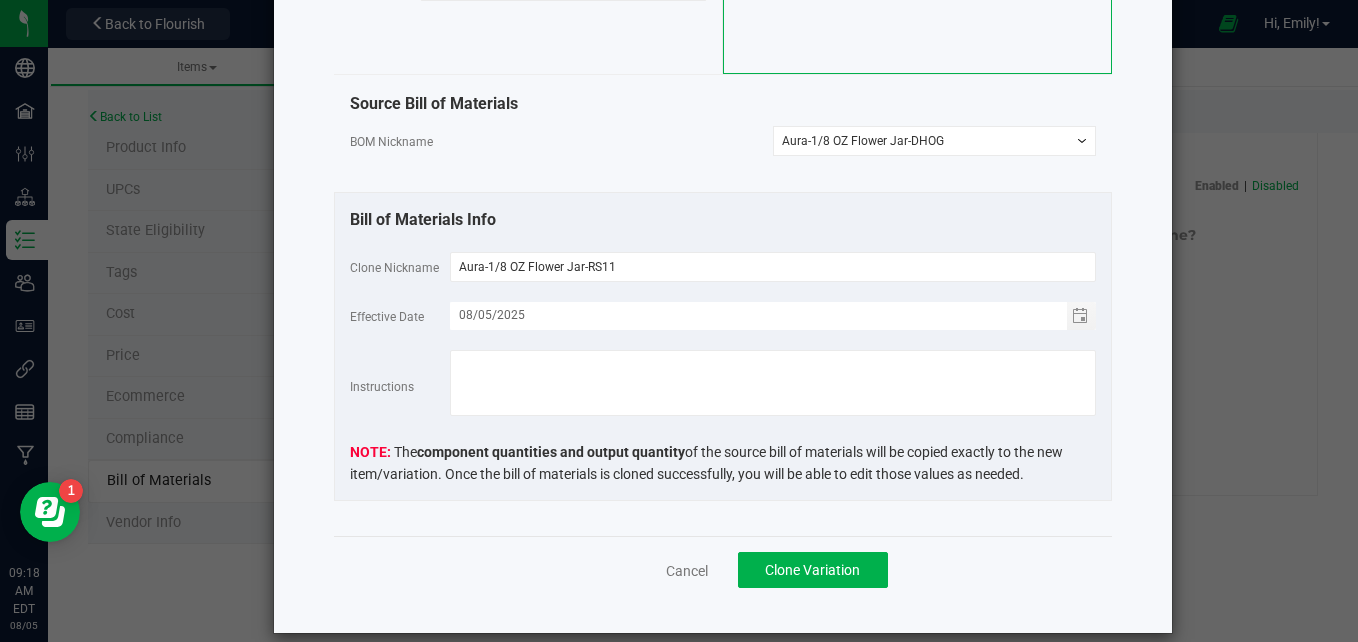 scroll, scrollTop: 201, scrollLeft: 0, axis: vertical 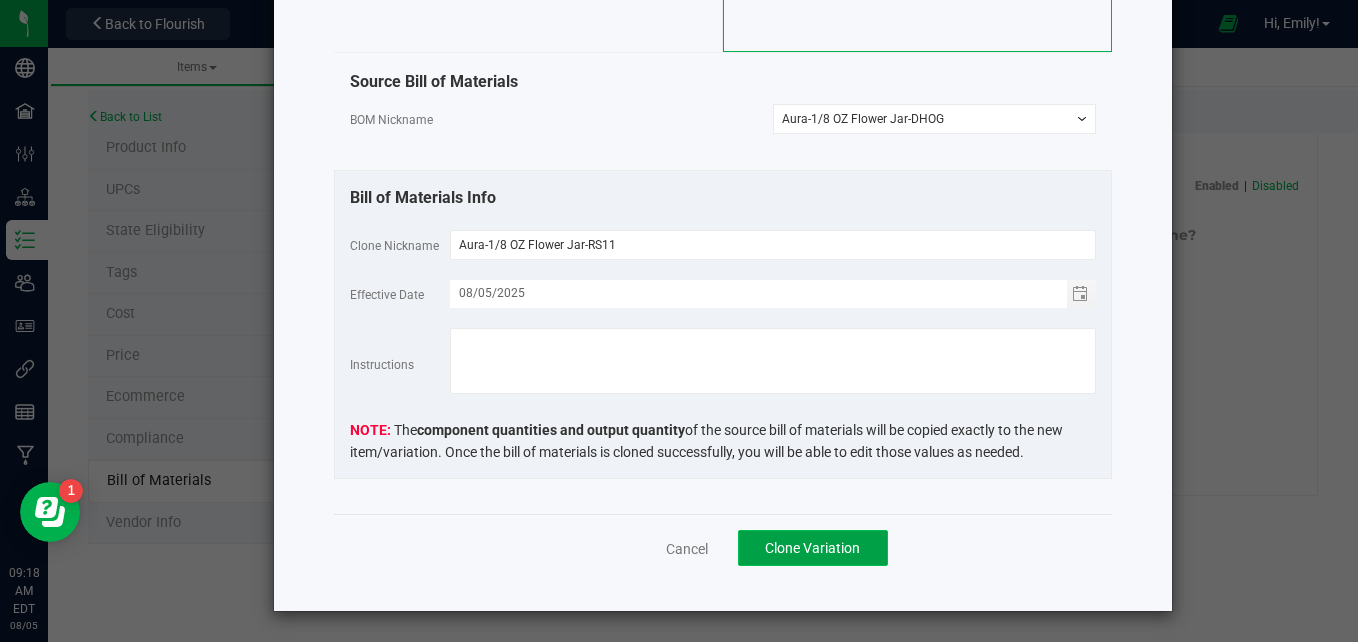 click on "Clone Variation" 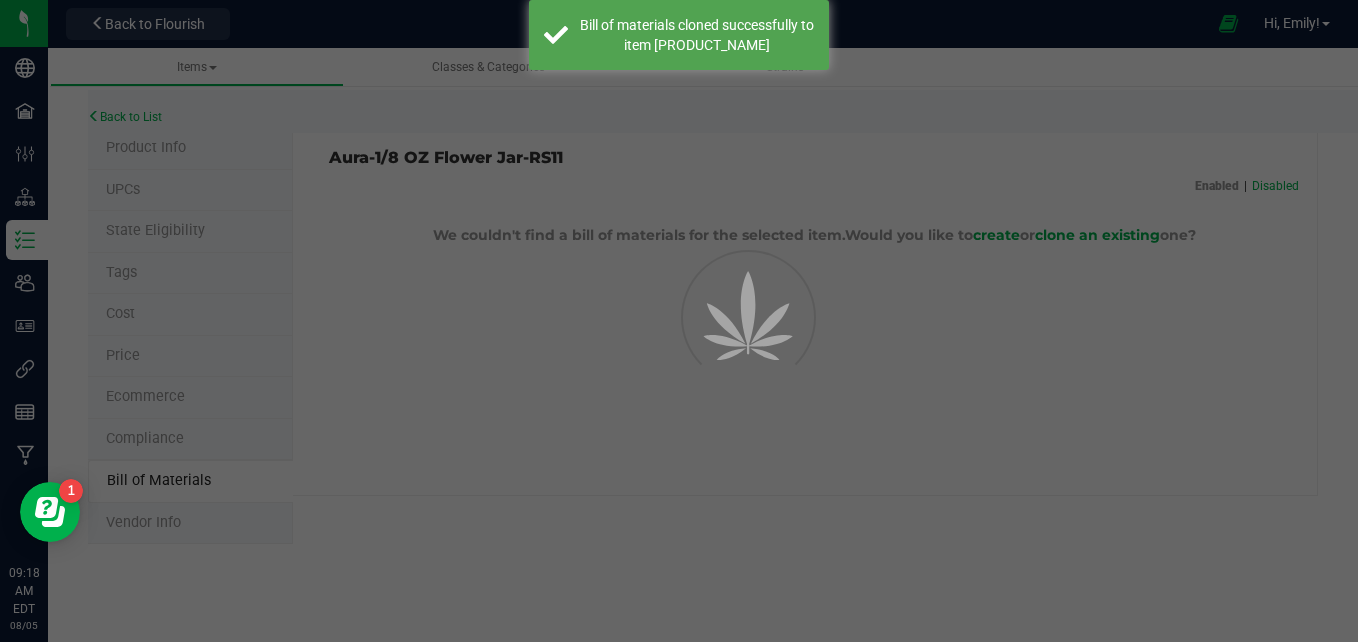 select on "580" 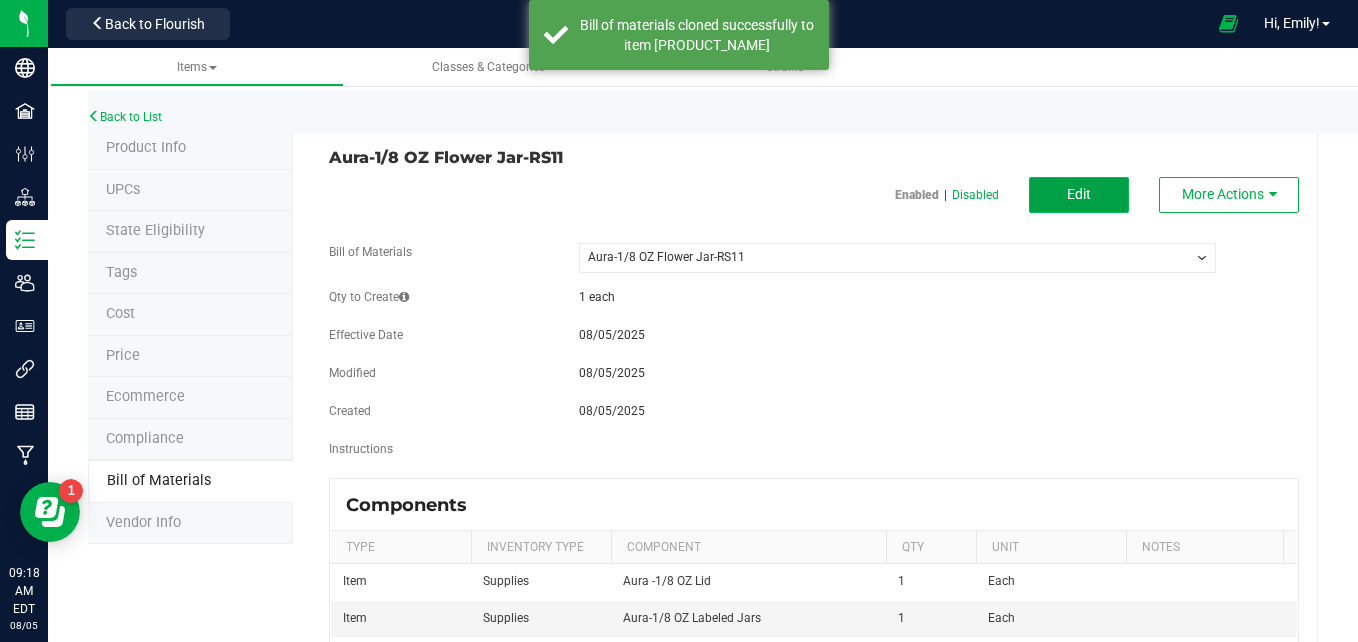 click on "Edit" at bounding box center [1079, 194] 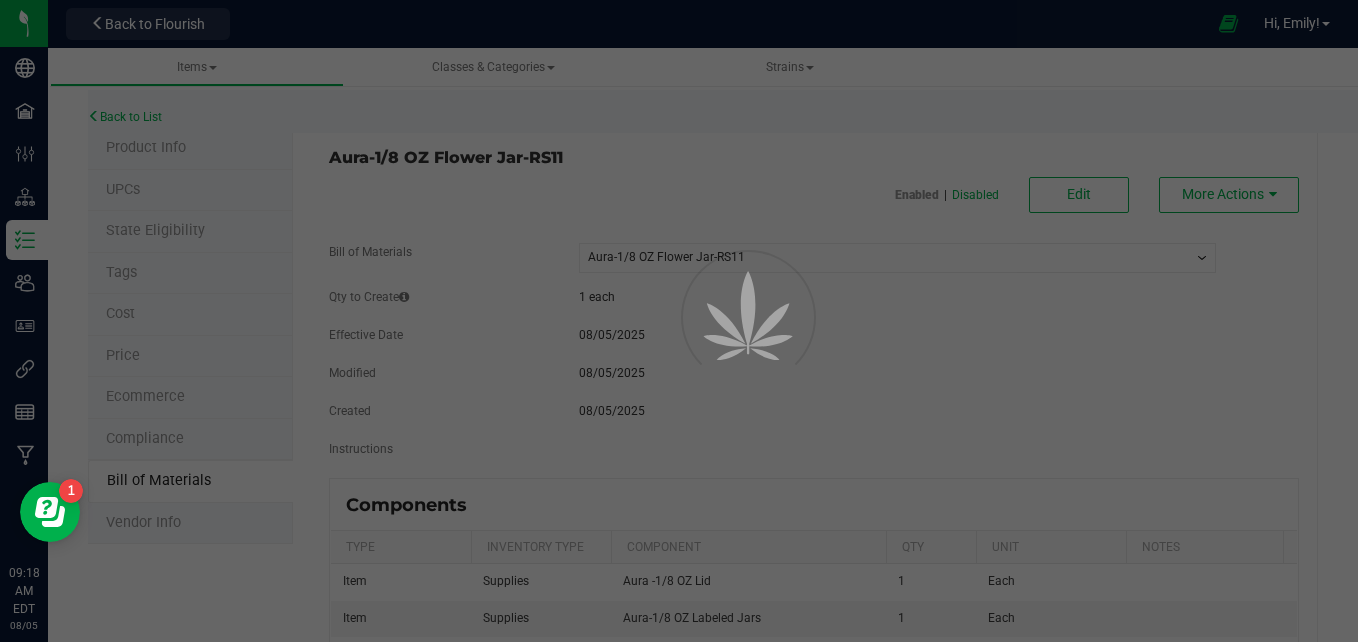 select on "580" 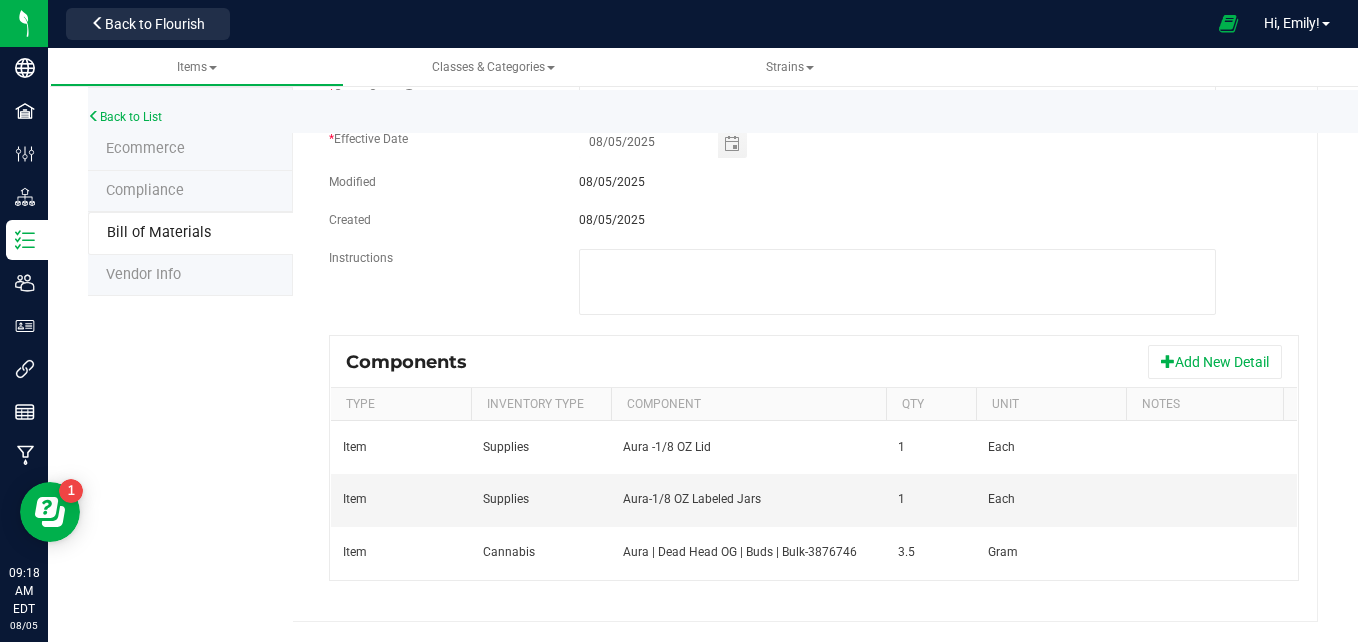 scroll, scrollTop: 263, scrollLeft: 0, axis: vertical 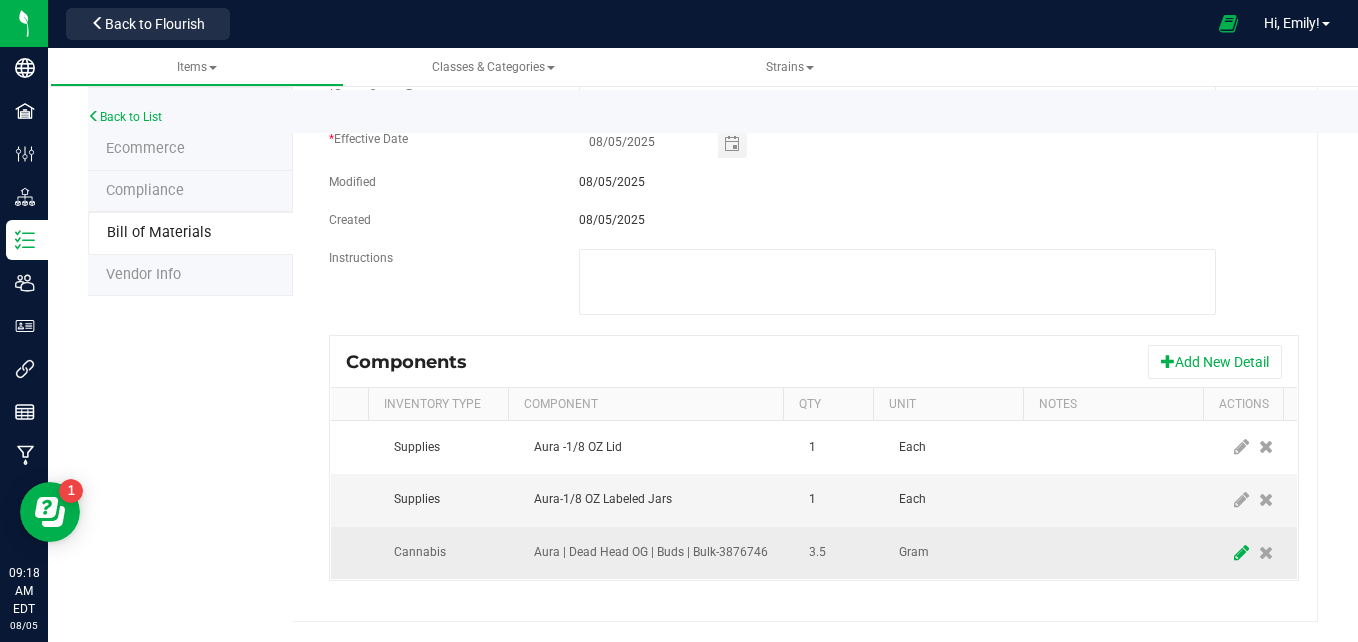 click at bounding box center [1241, 553] 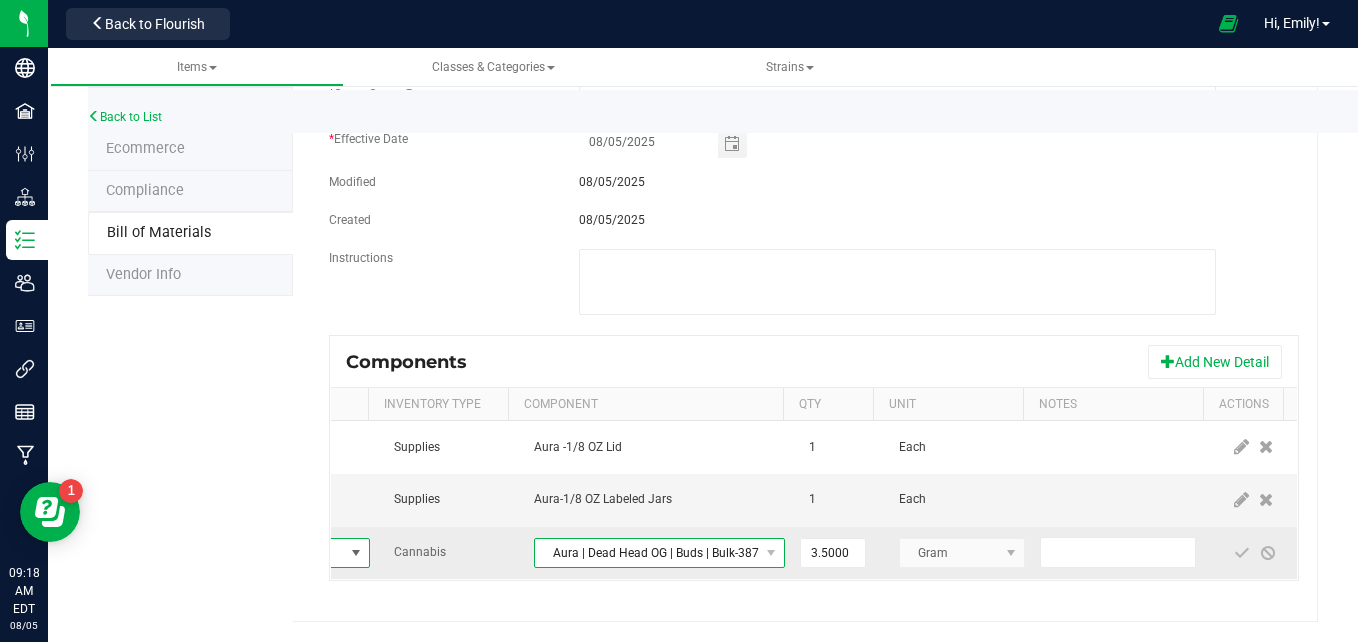click on "Aura | Dead Head OG | Buds | Bulk-3876746" at bounding box center [647, 553] 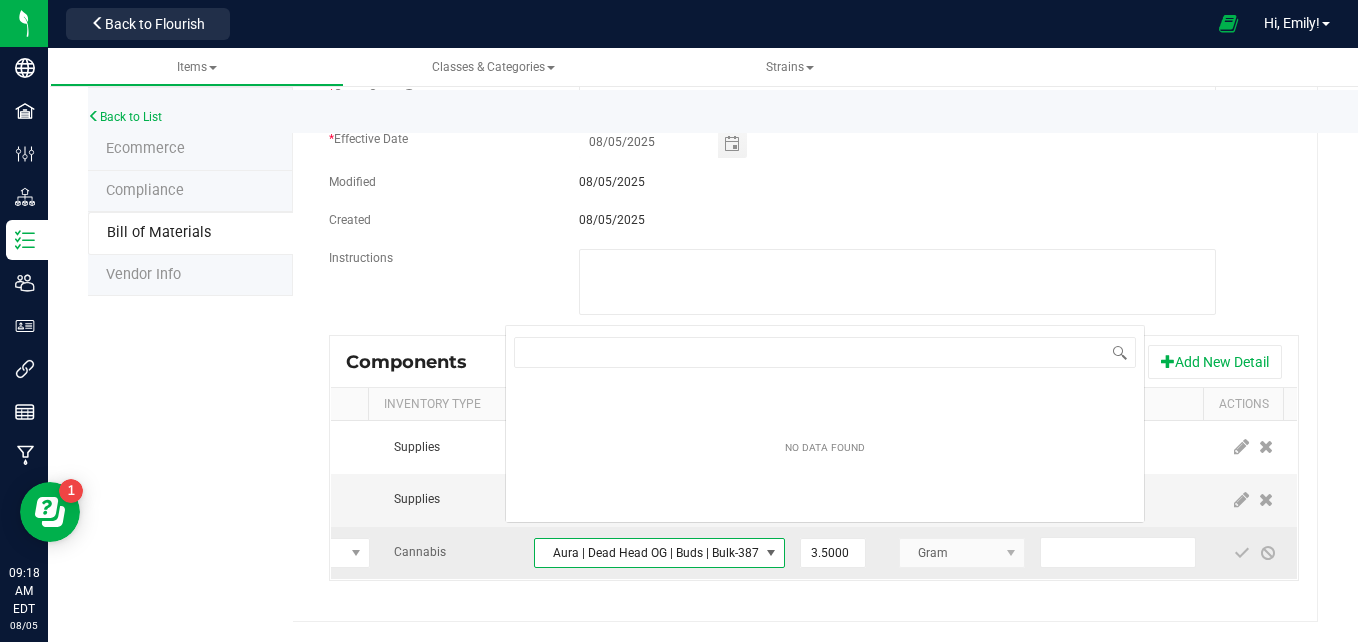 scroll, scrollTop: 0, scrollLeft: 0, axis: both 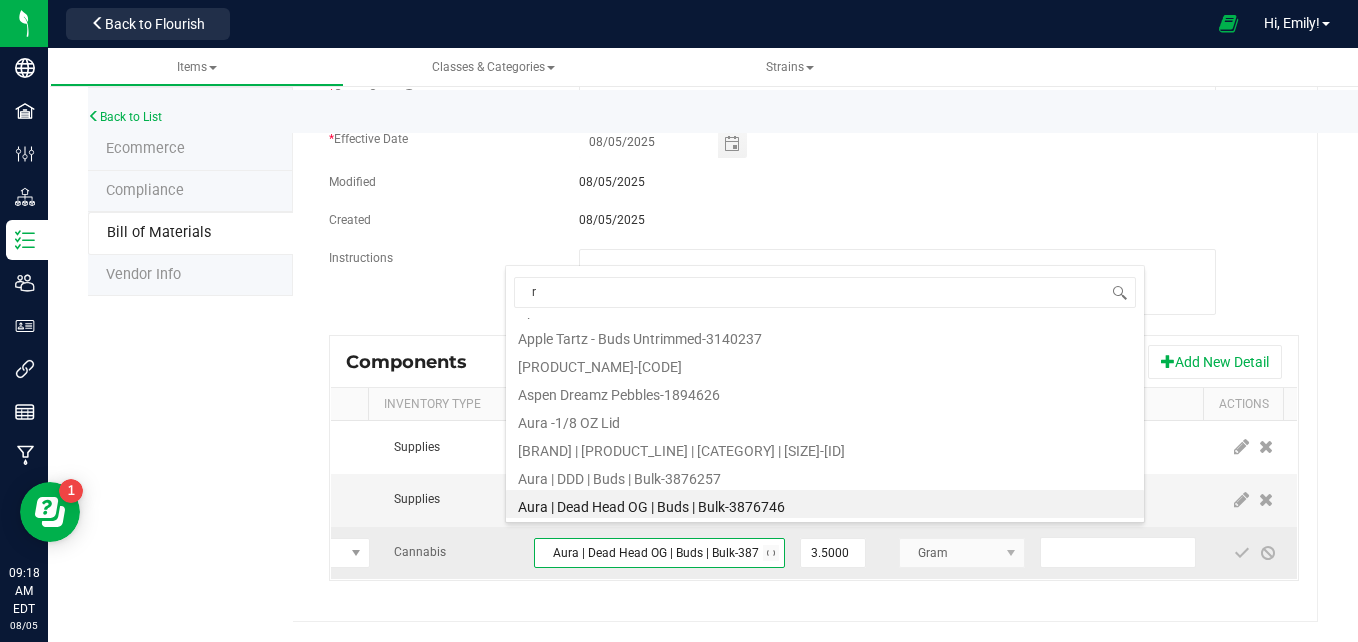 type on "rs" 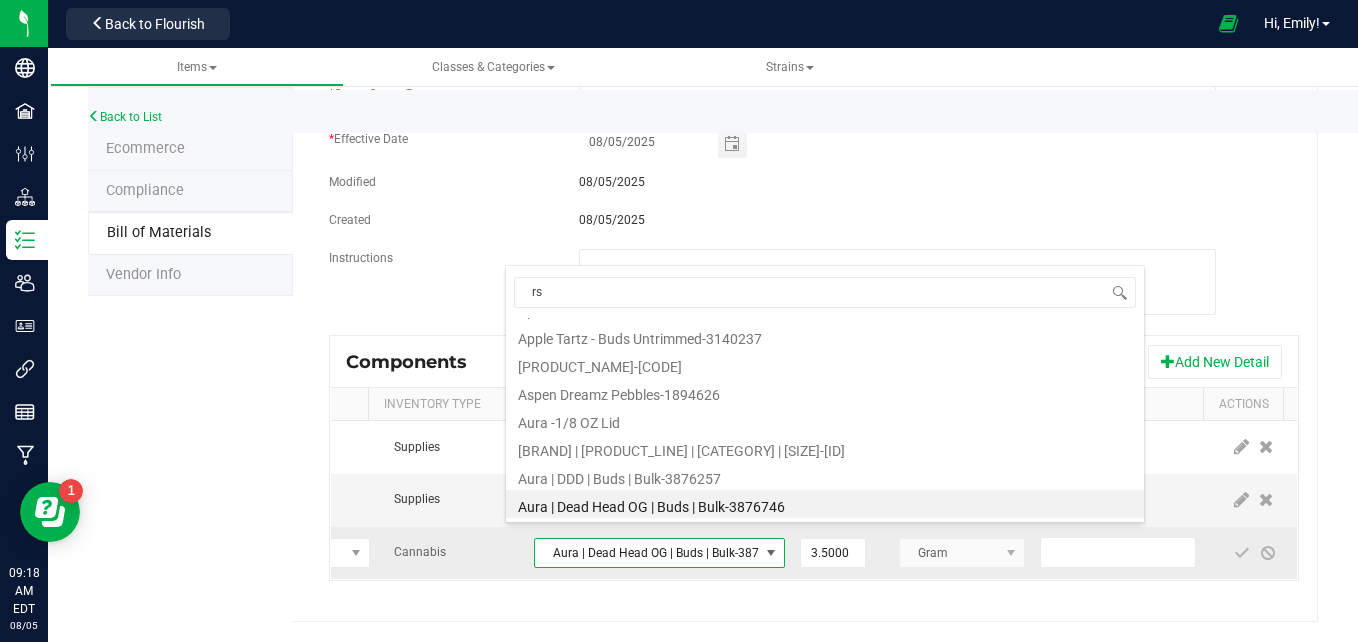 scroll, scrollTop: 0, scrollLeft: 0, axis: both 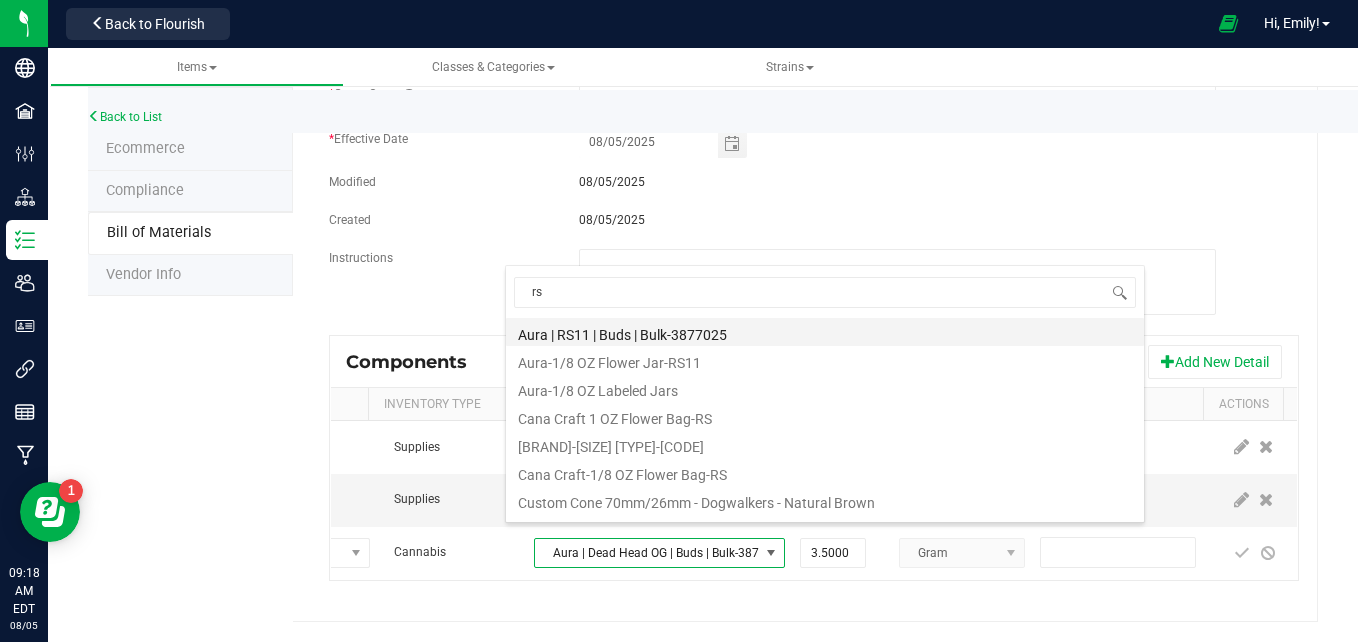 click on "Aura | RS11 | Buds | Bulk-3877025" at bounding box center (825, 332) 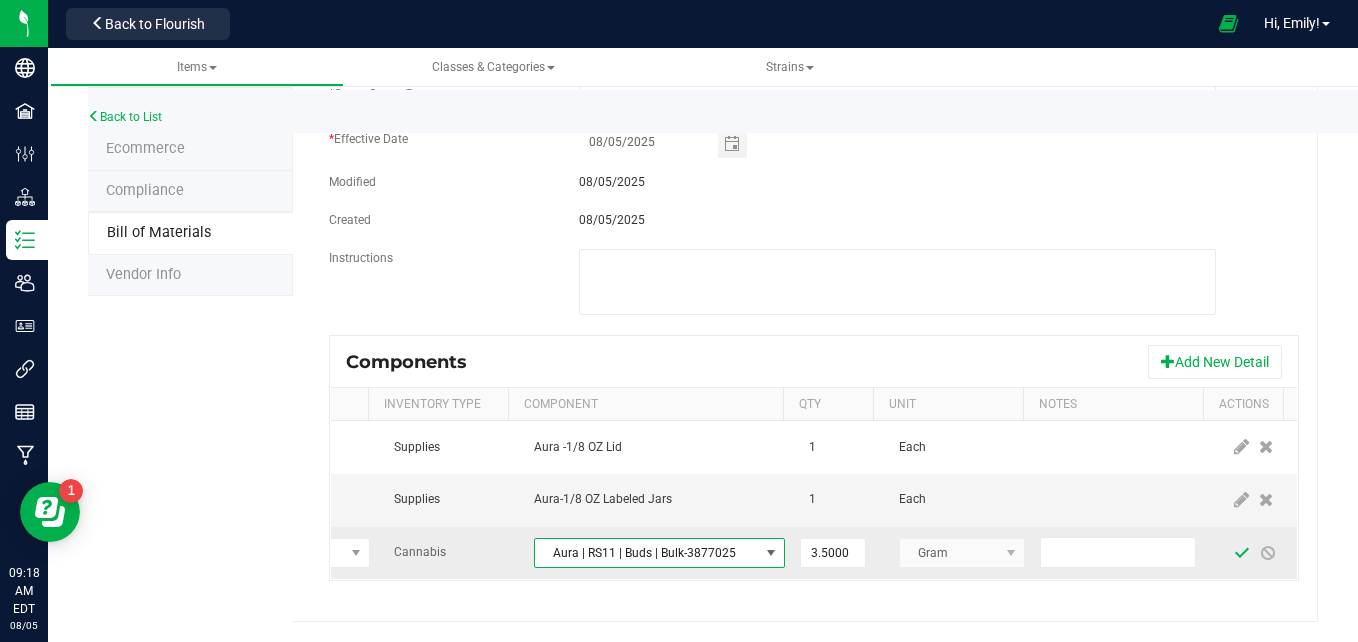 click at bounding box center (1242, 553) 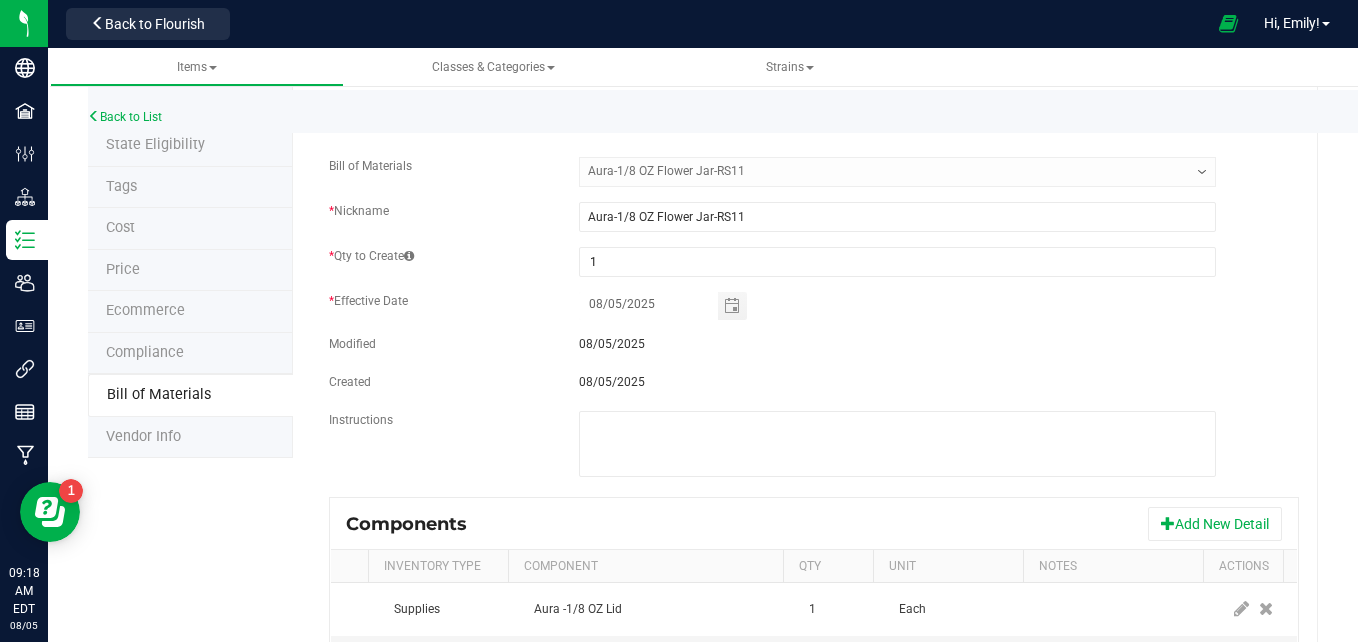 scroll, scrollTop: 0, scrollLeft: 0, axis: both 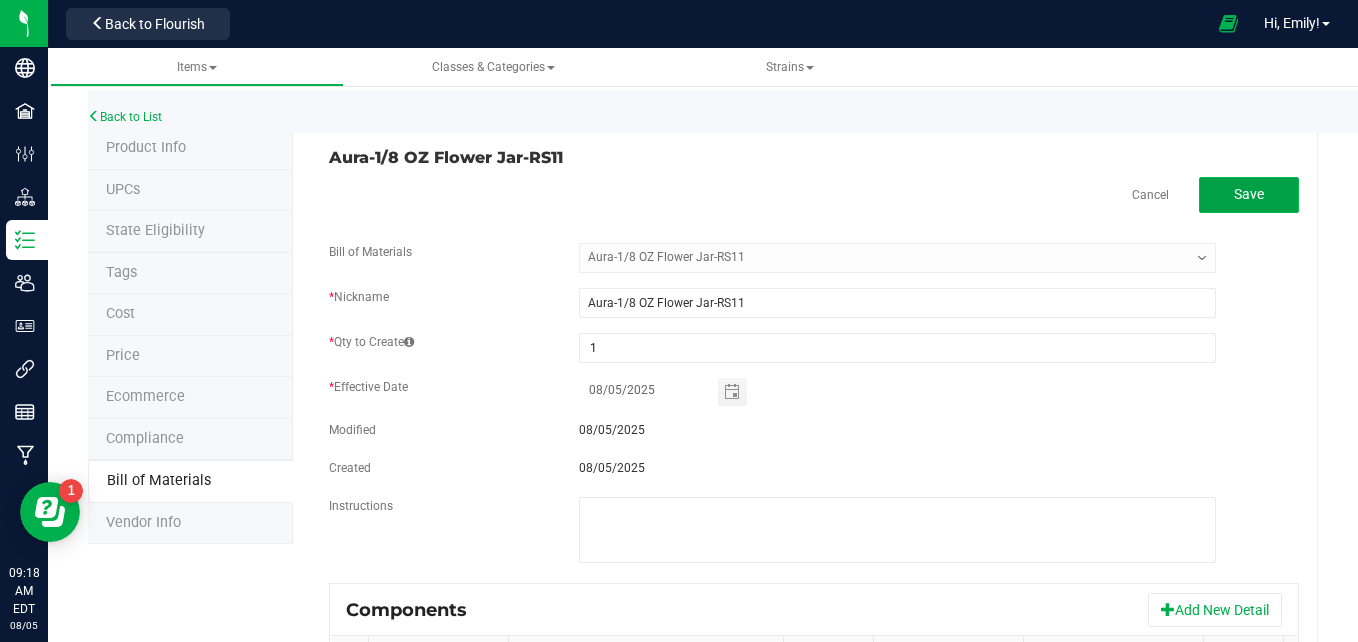 click on "Save" 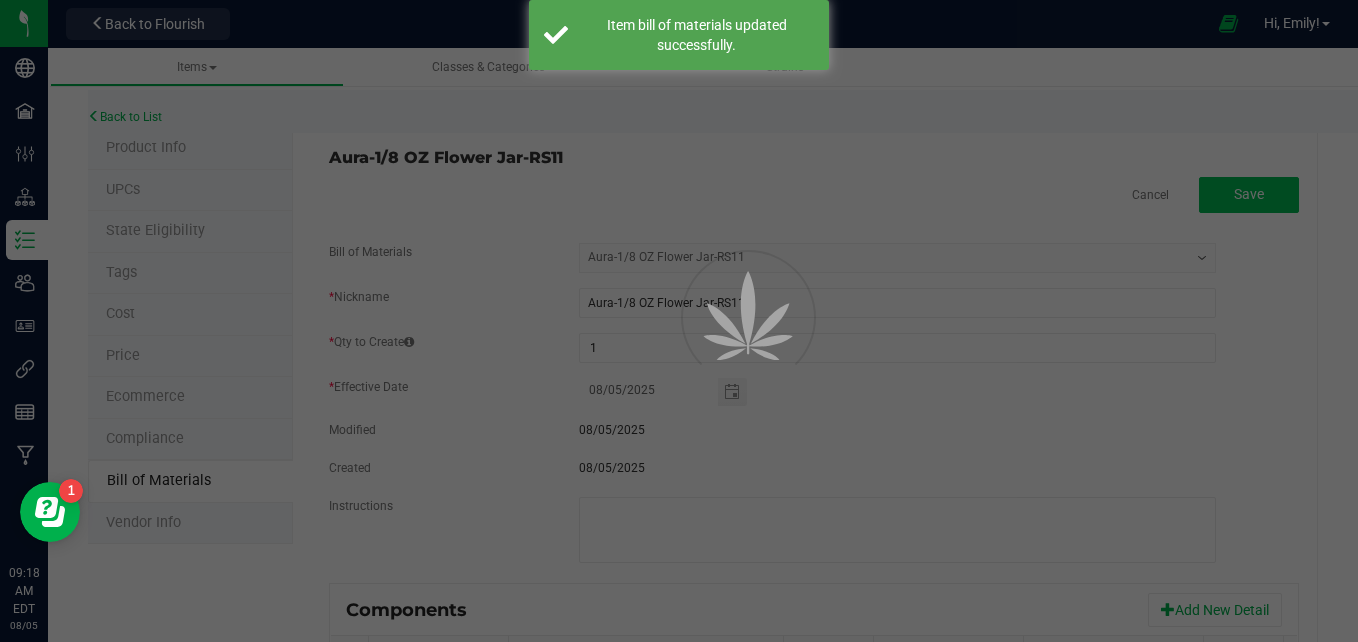 select on "580" 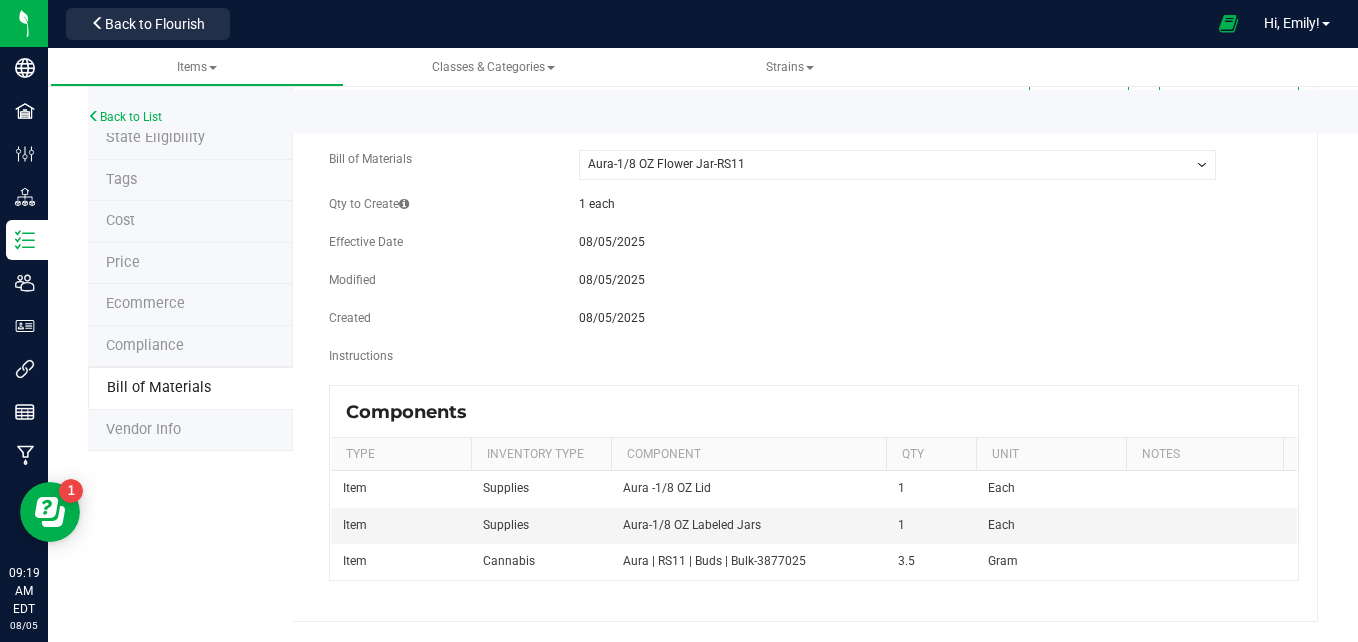 scroll, scrollTop: 0, scrollLeft: 0, axis: both 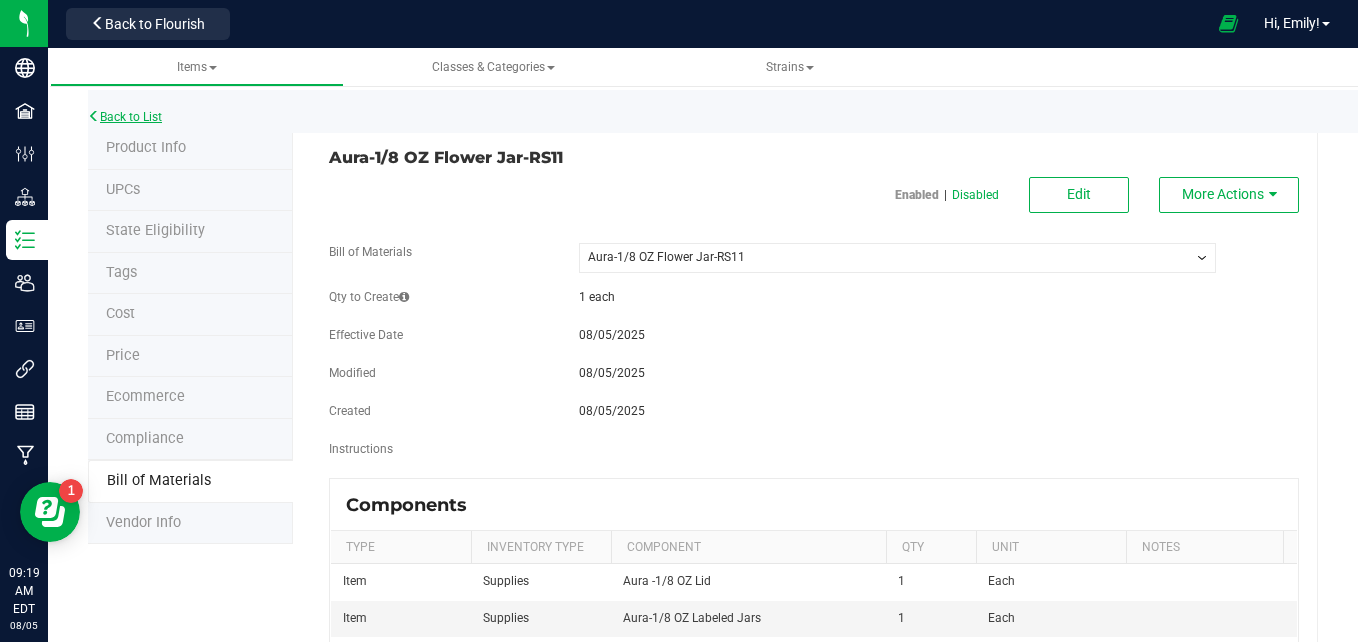 click on "Back to List" at bounding box center (125, 117) 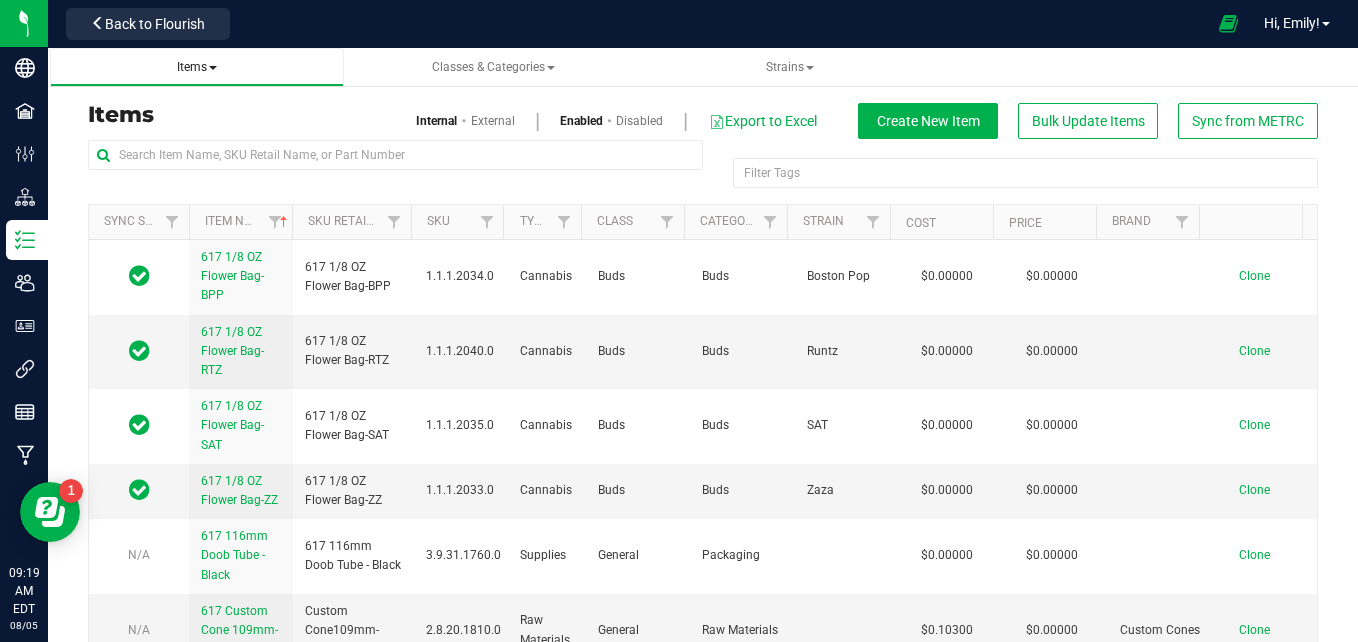 click on "Items" at bounding box center [197, 67] 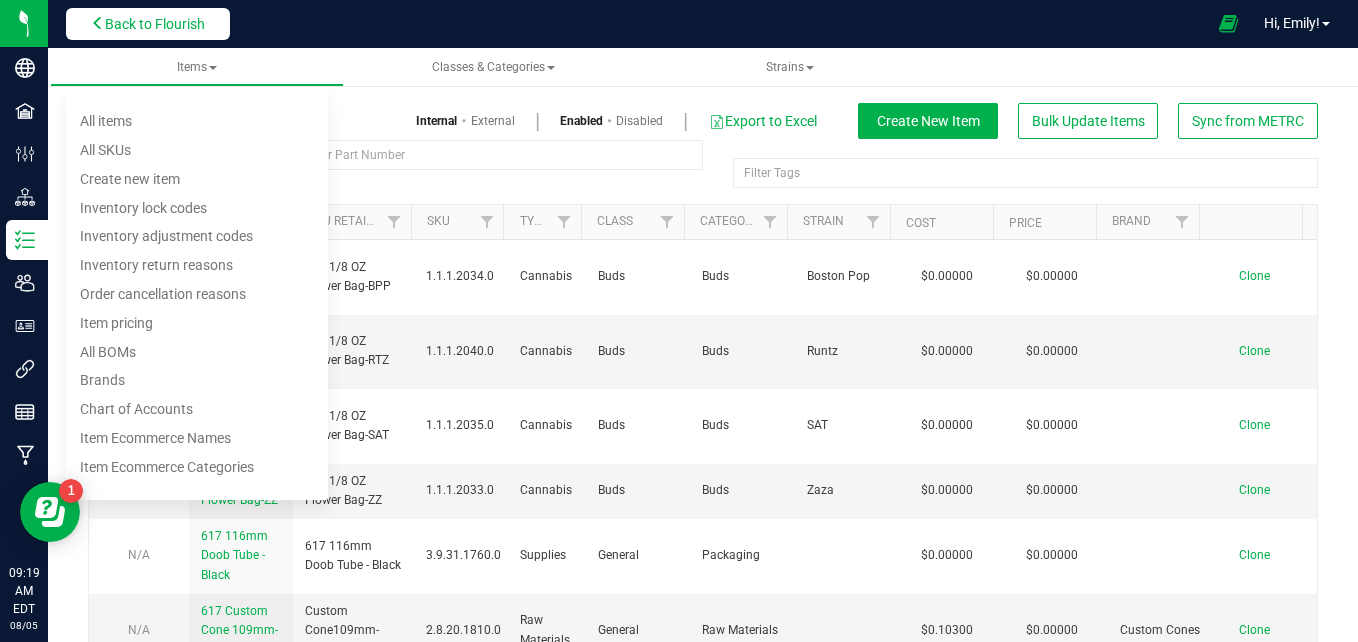 click on "Back to Flourish" at bounding box center [155, 24] 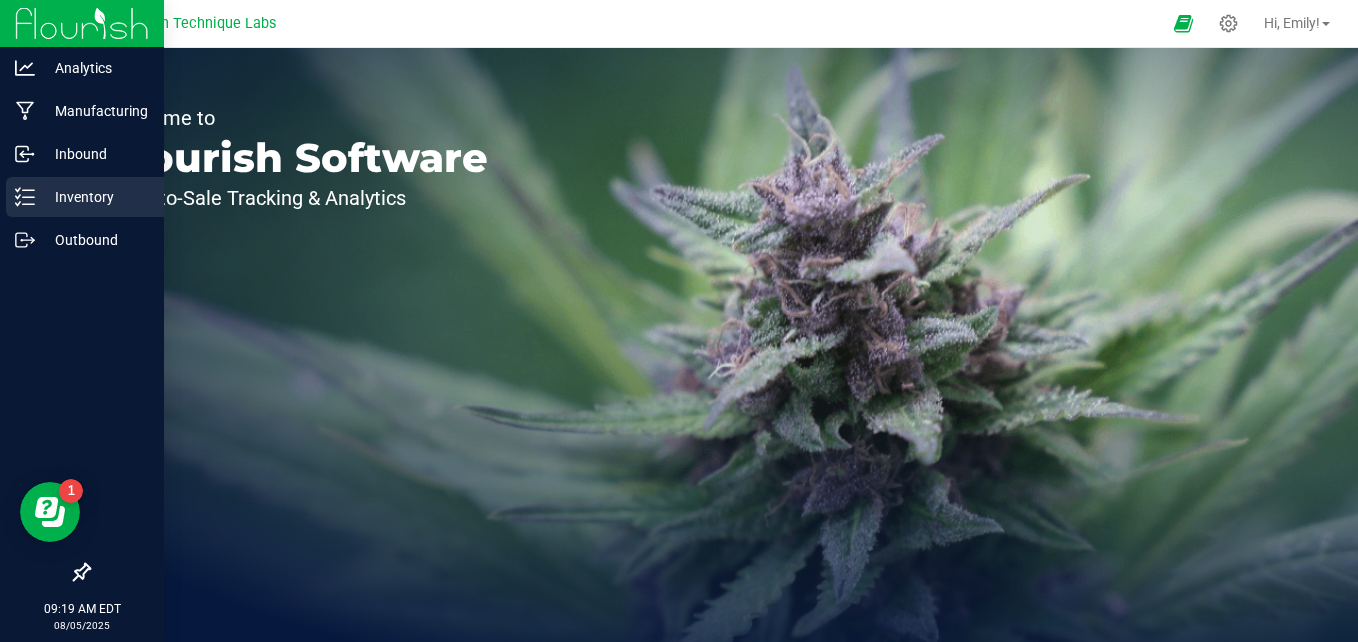 click 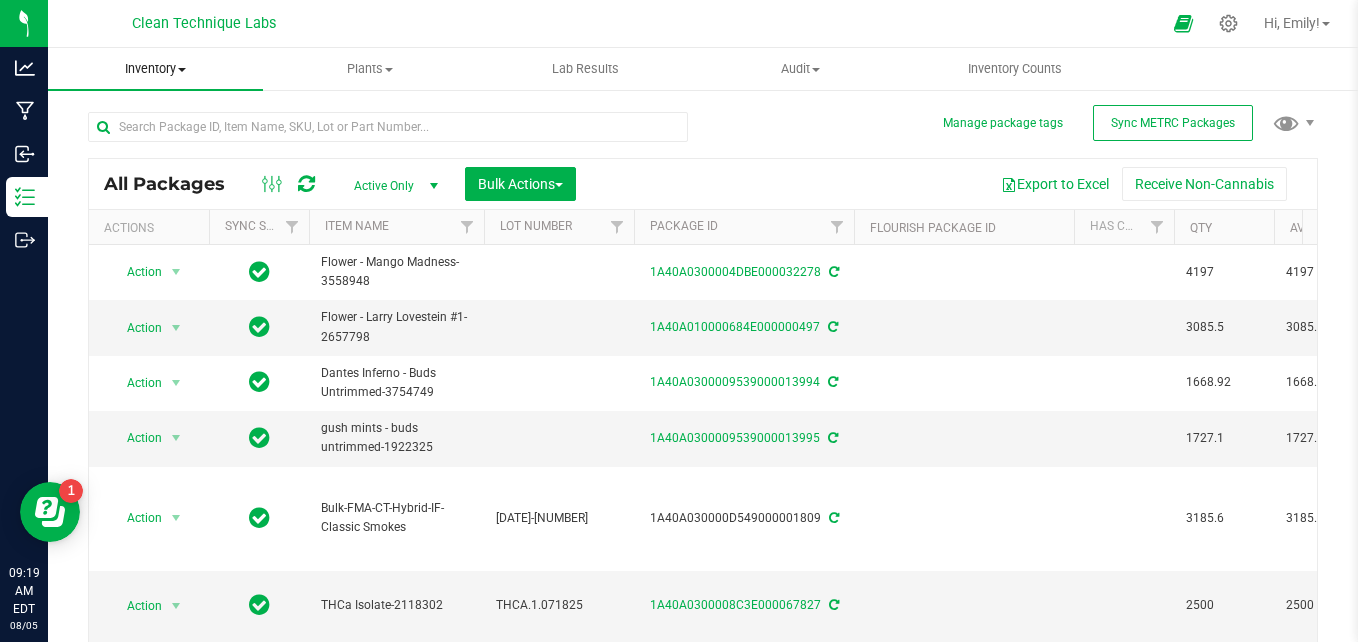 click on "Inventory" at bounding box center (155, 69) 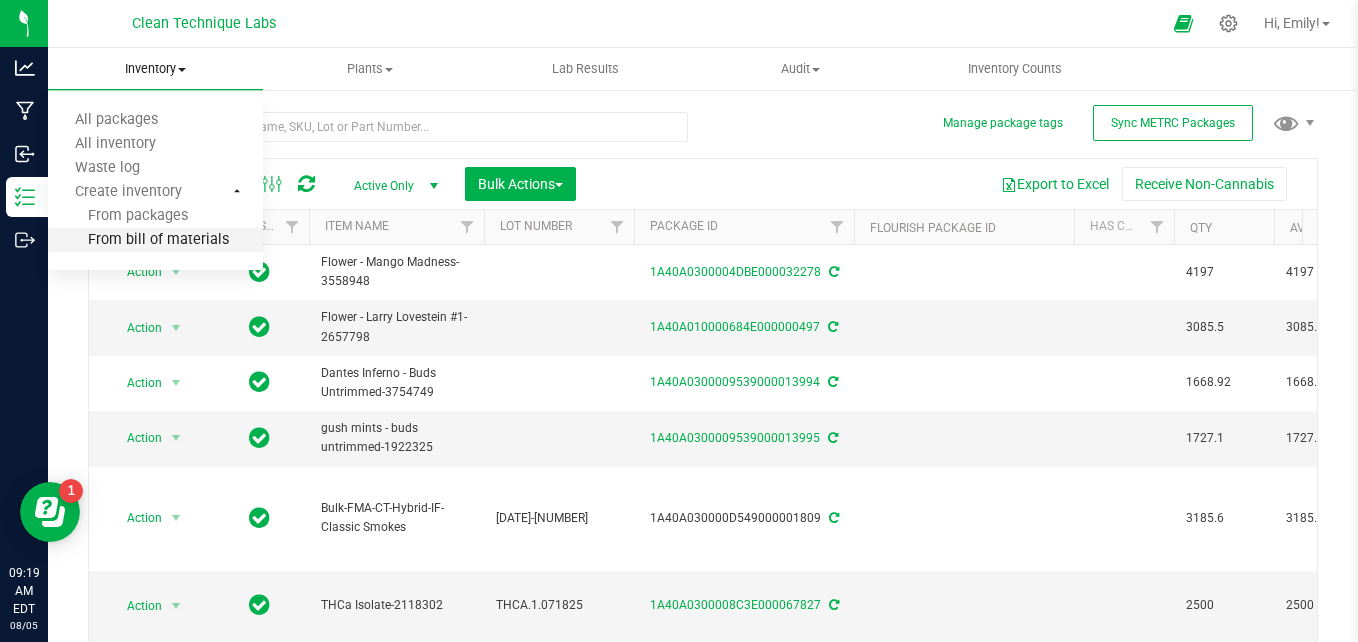 click on "From bill of materials" at bounding box center [138, 240] 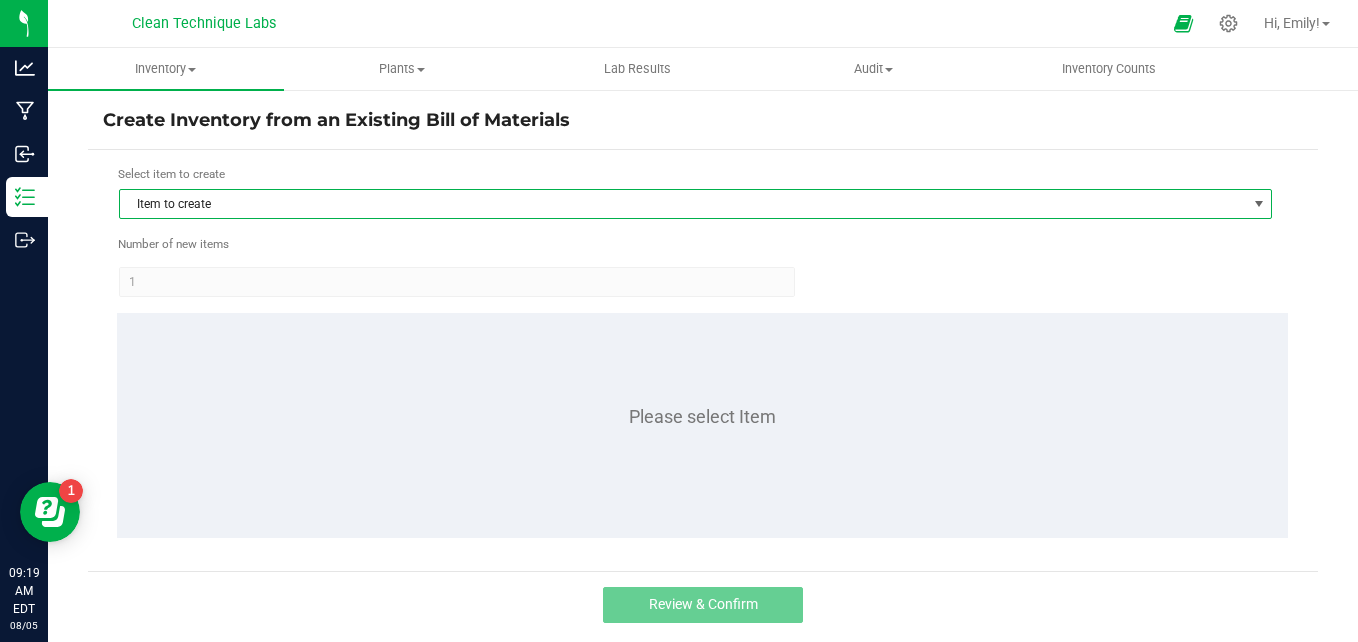 click on "Item to create" at bounding box center [683, 204] 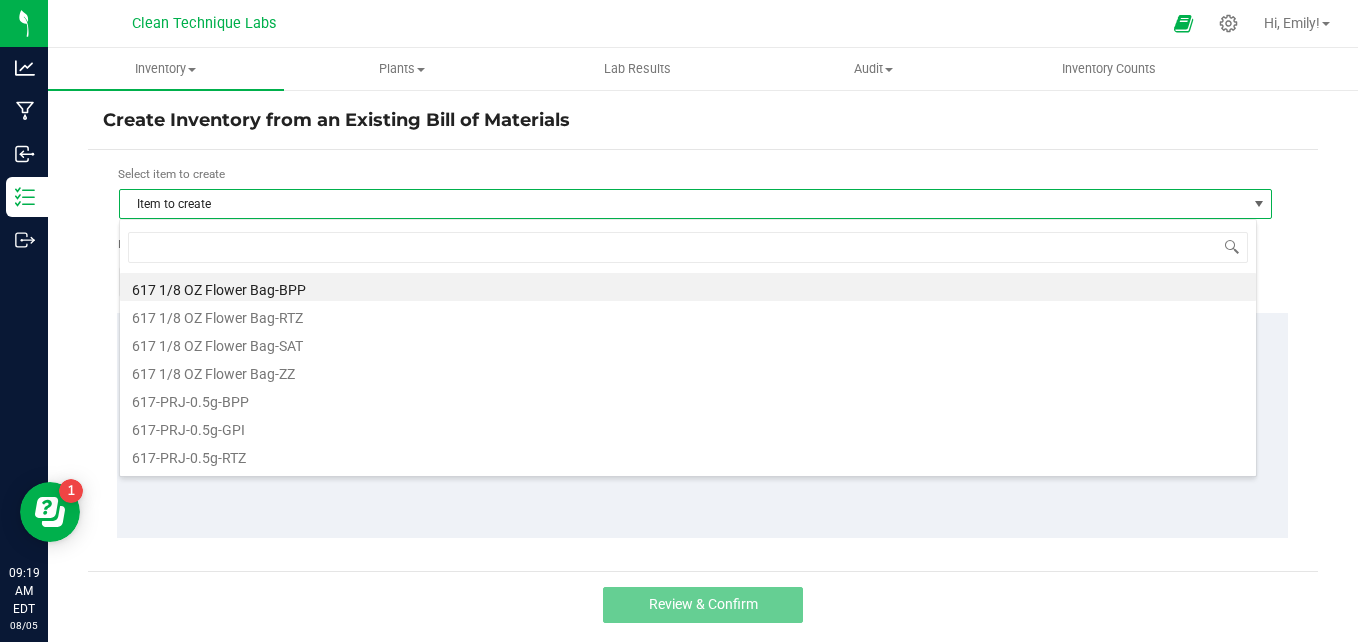 scroll, scrollTop: 99970, scrollLeft: 98862, axis: both 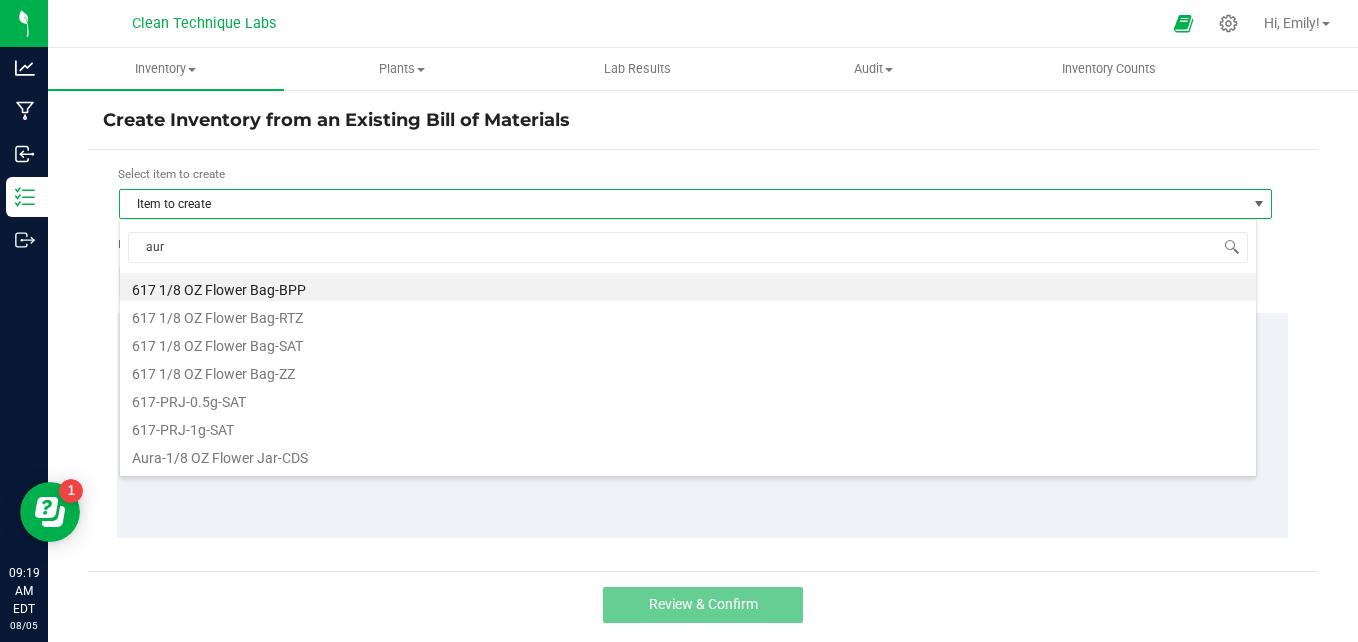 type on "aura" 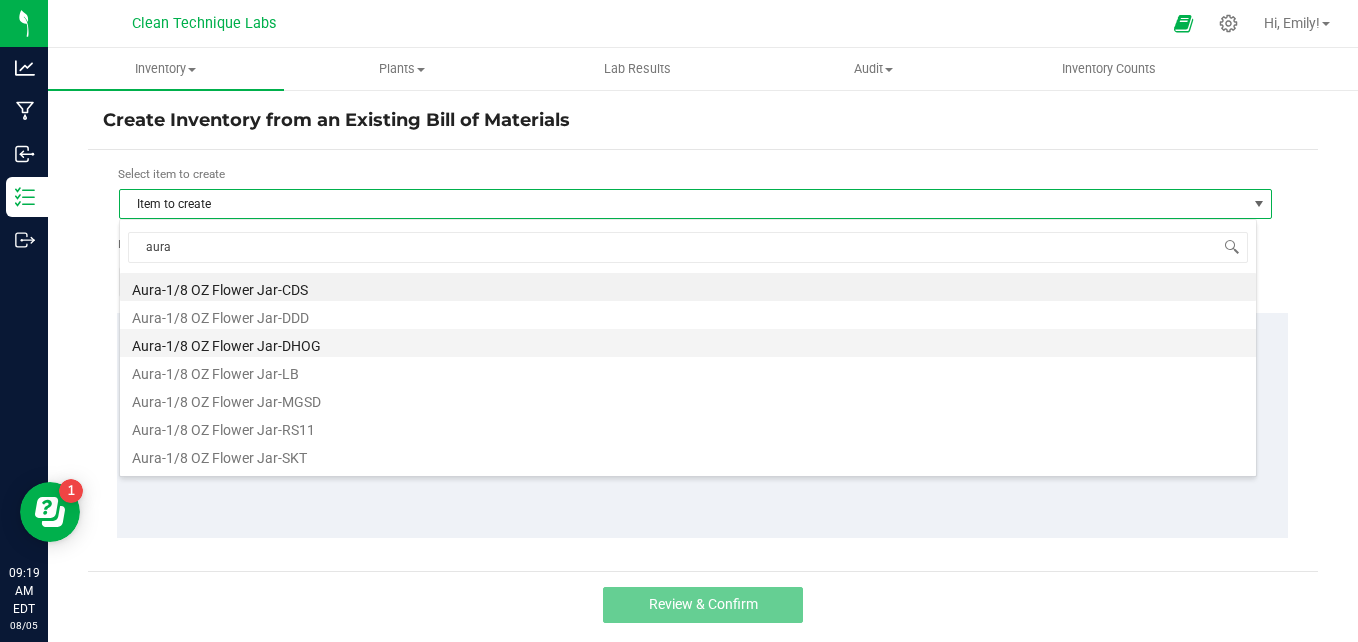 click on "Aura-1/8 OZ Flower Jar-DHOG" at bounding box center [688, 343] 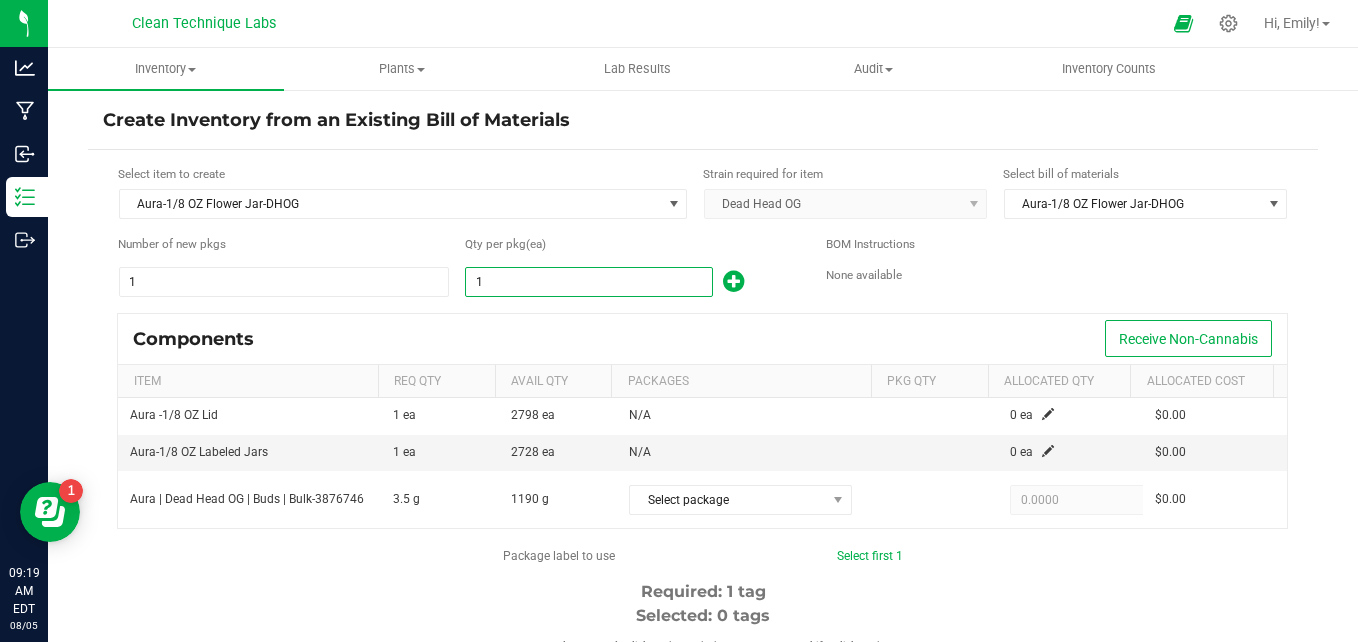 click on "1" at bounding box center (588, 282) 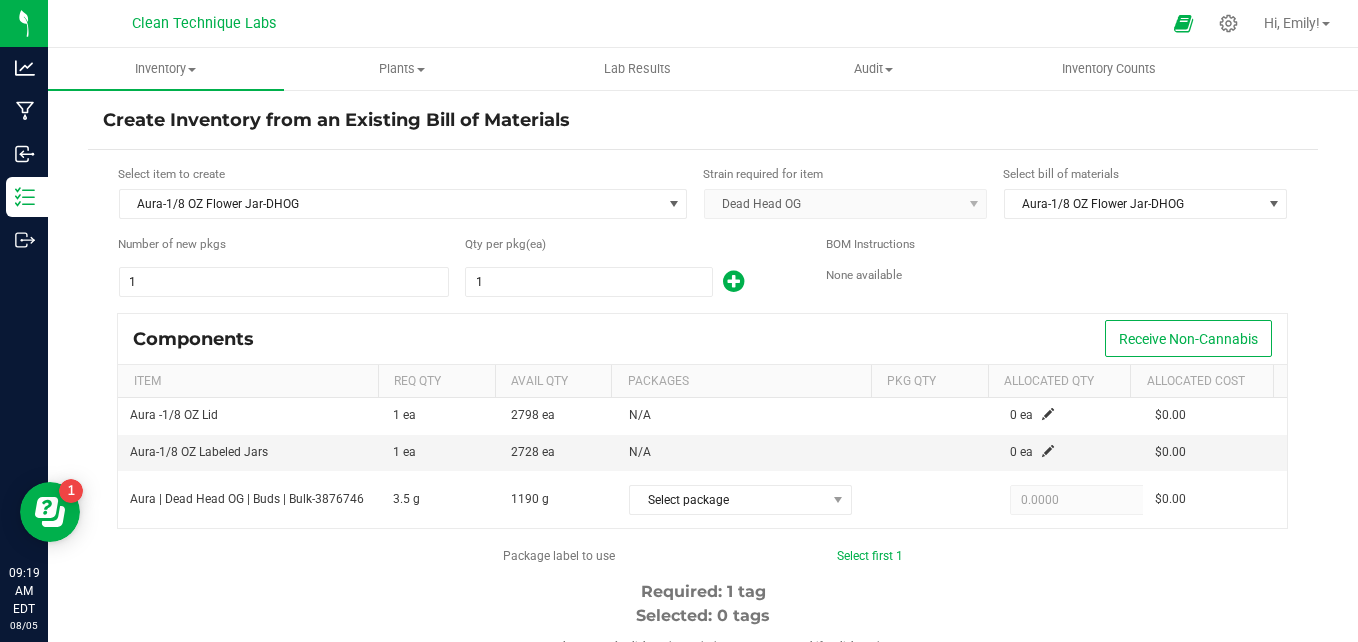 click at bounding box center [733, 281] 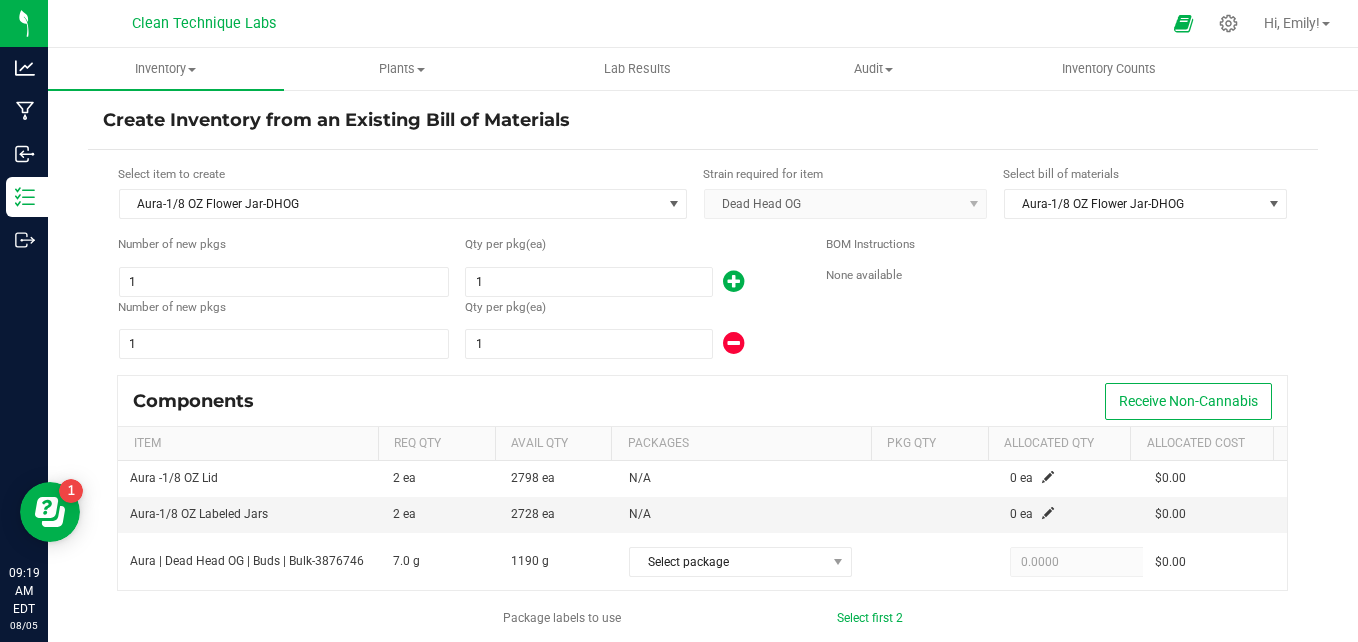 click at bounding box center (733, 281) 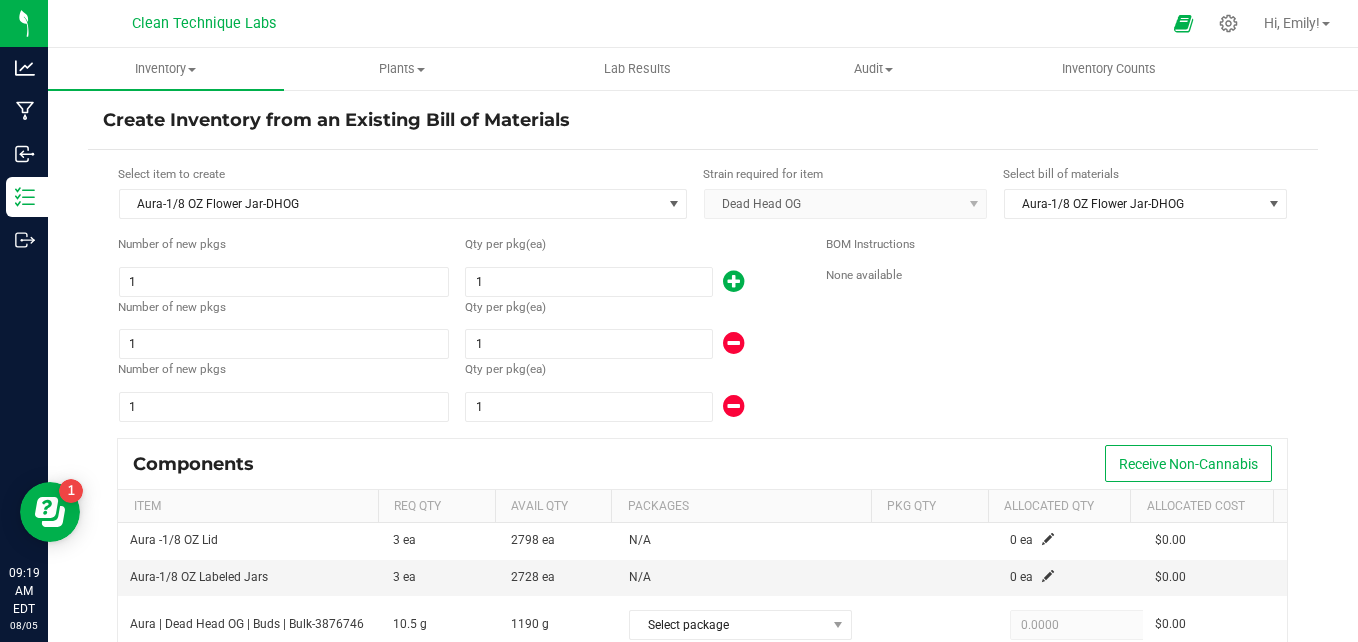 click at bounding box center [733, 281] 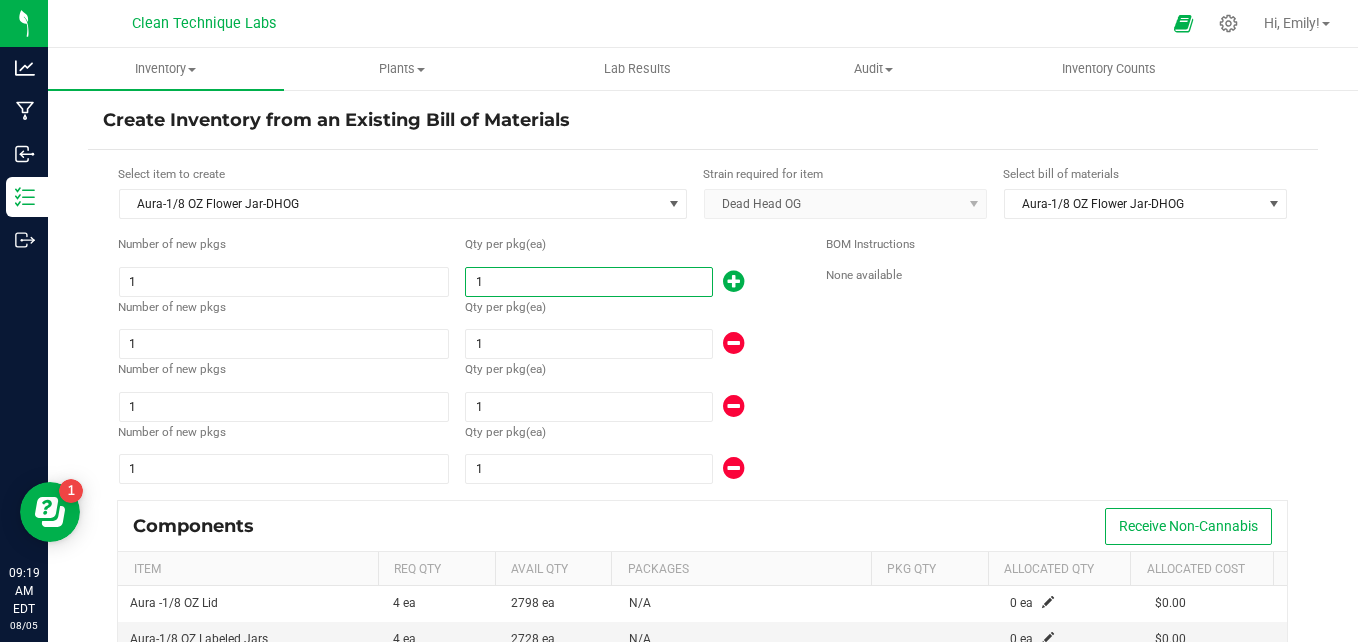 click on "1" at bounding box center (588, 282) 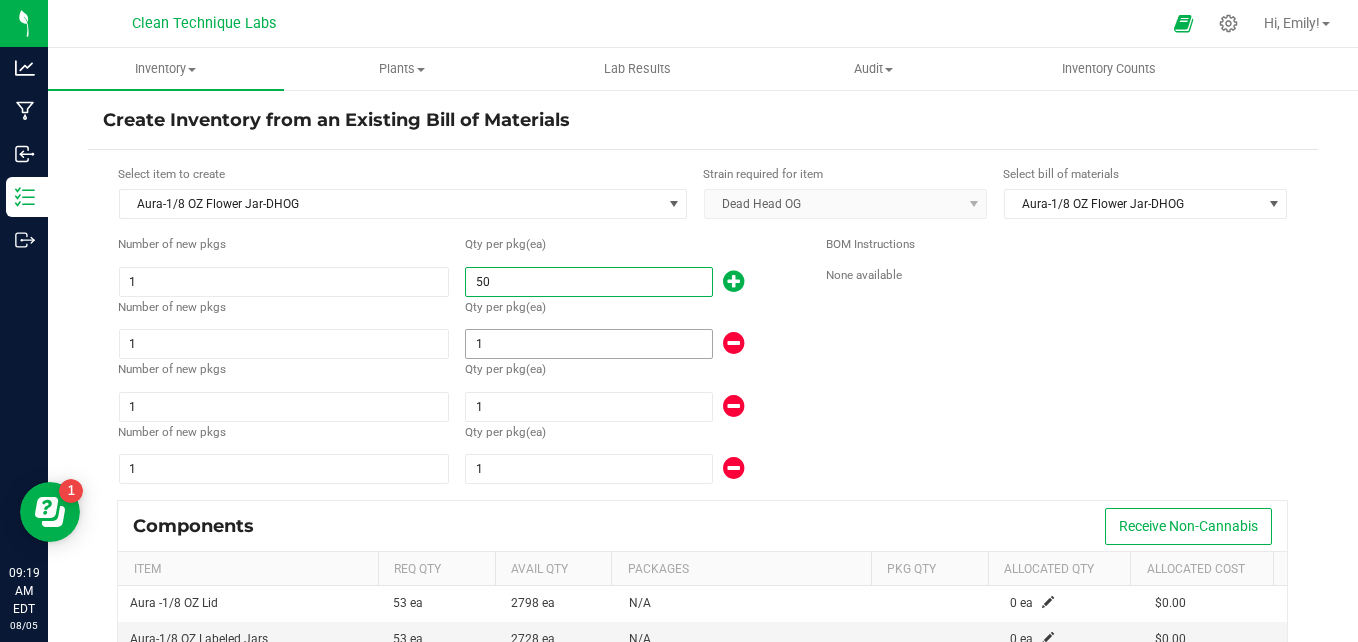 type on "50" 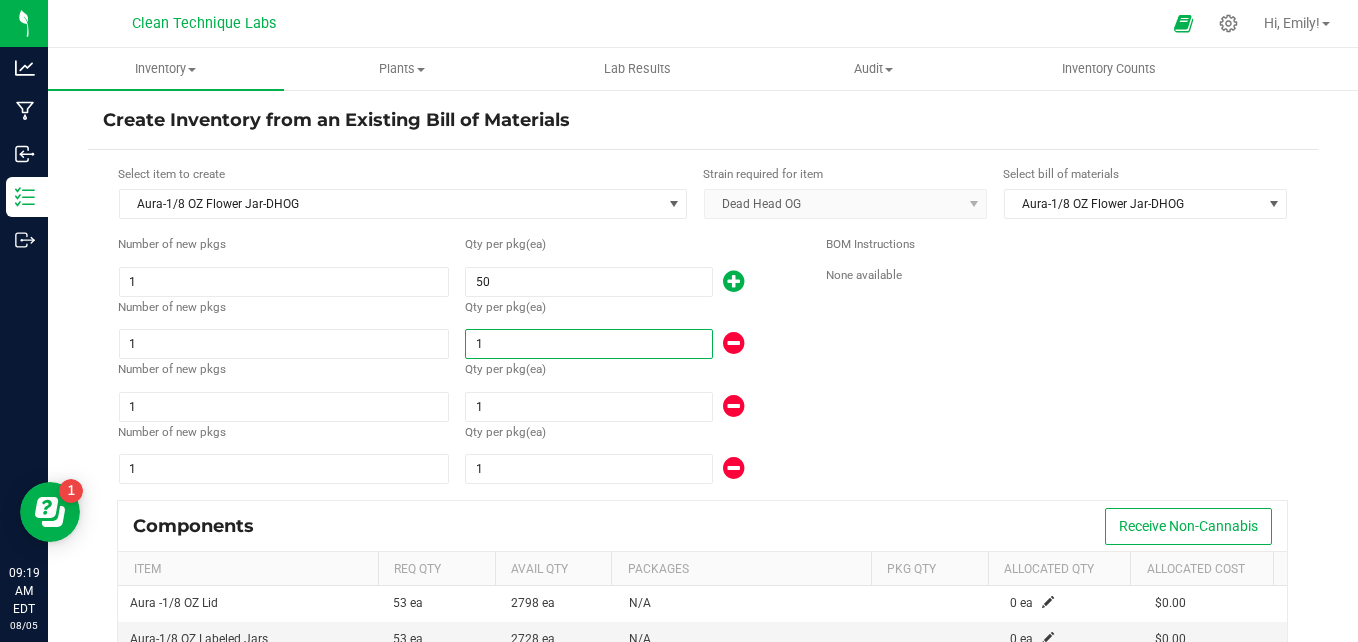 click on "1" at bounding box center (588, 344) 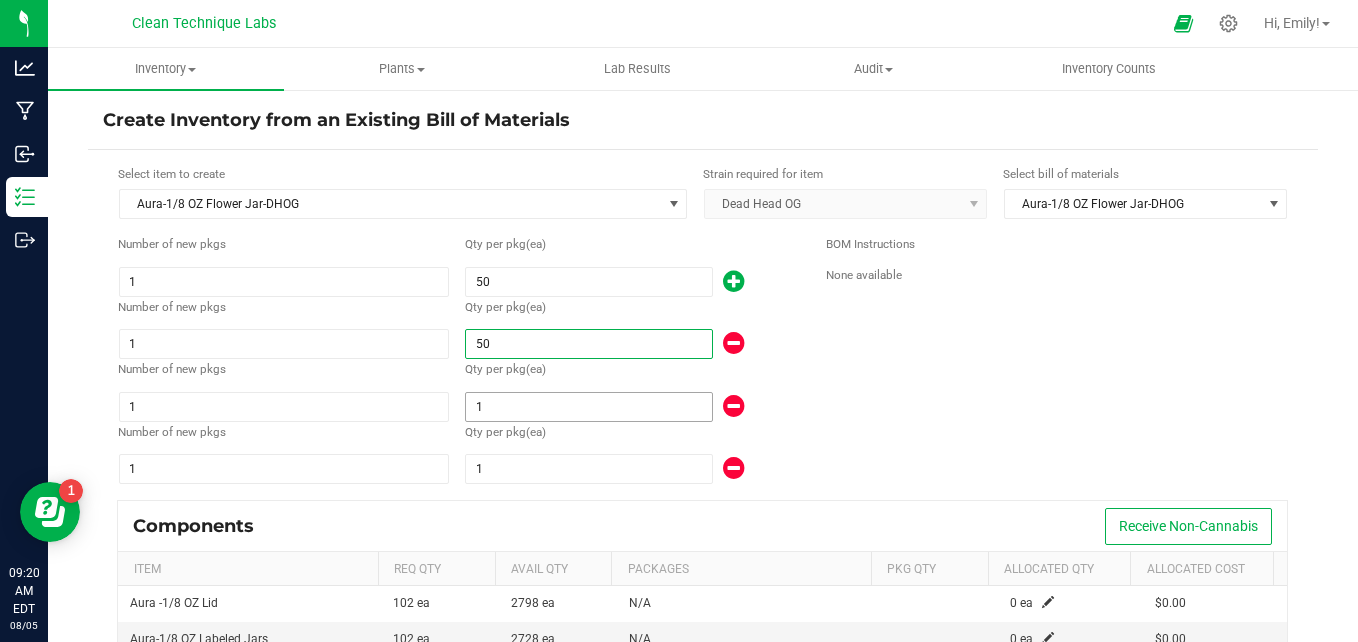 type on "50" 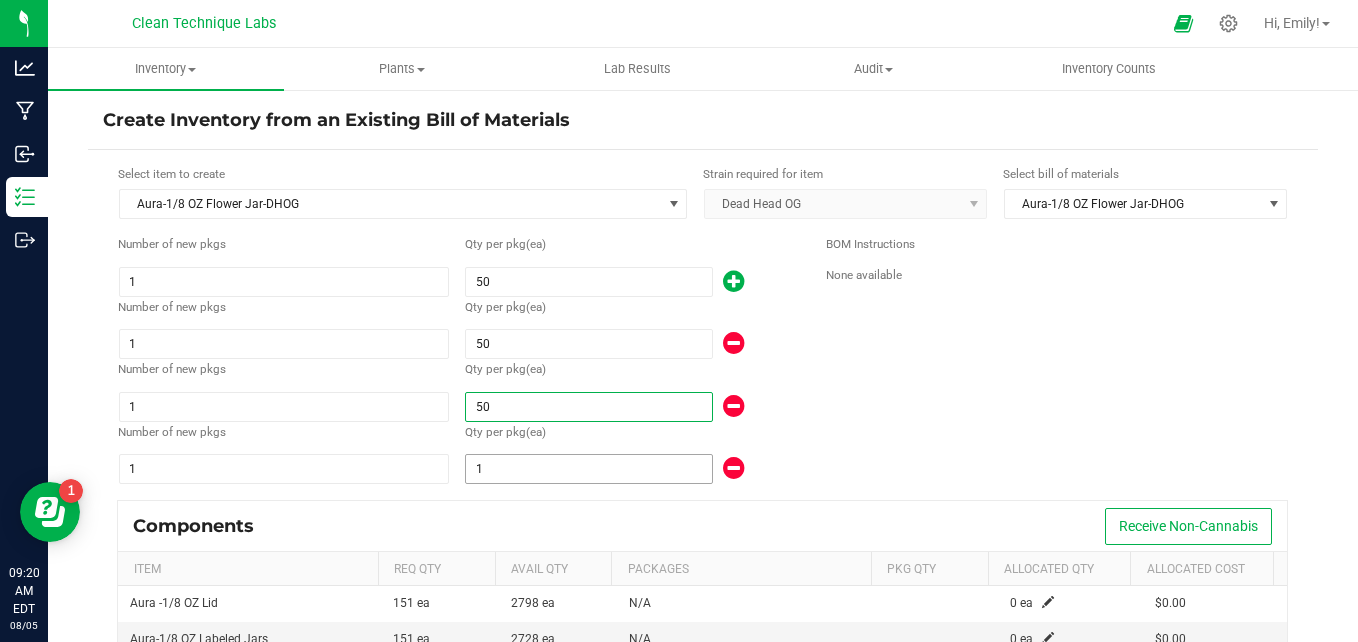 type on "50" 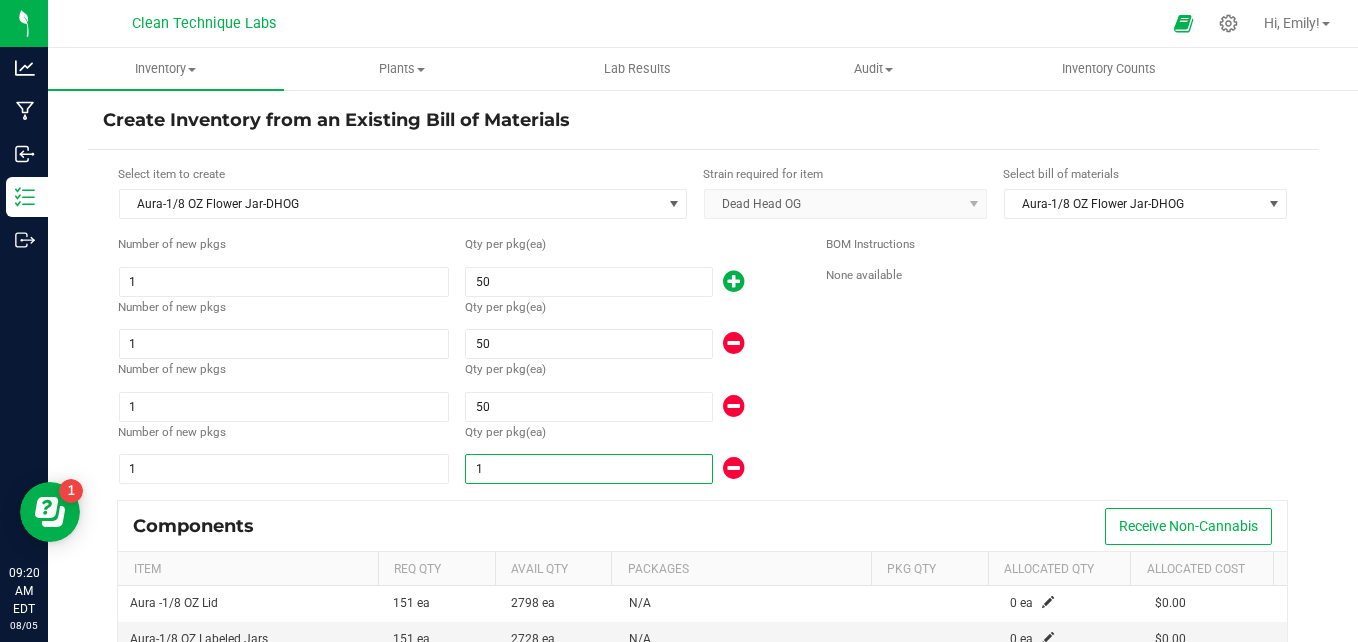 click on "1" at bounding box center (588, 469) 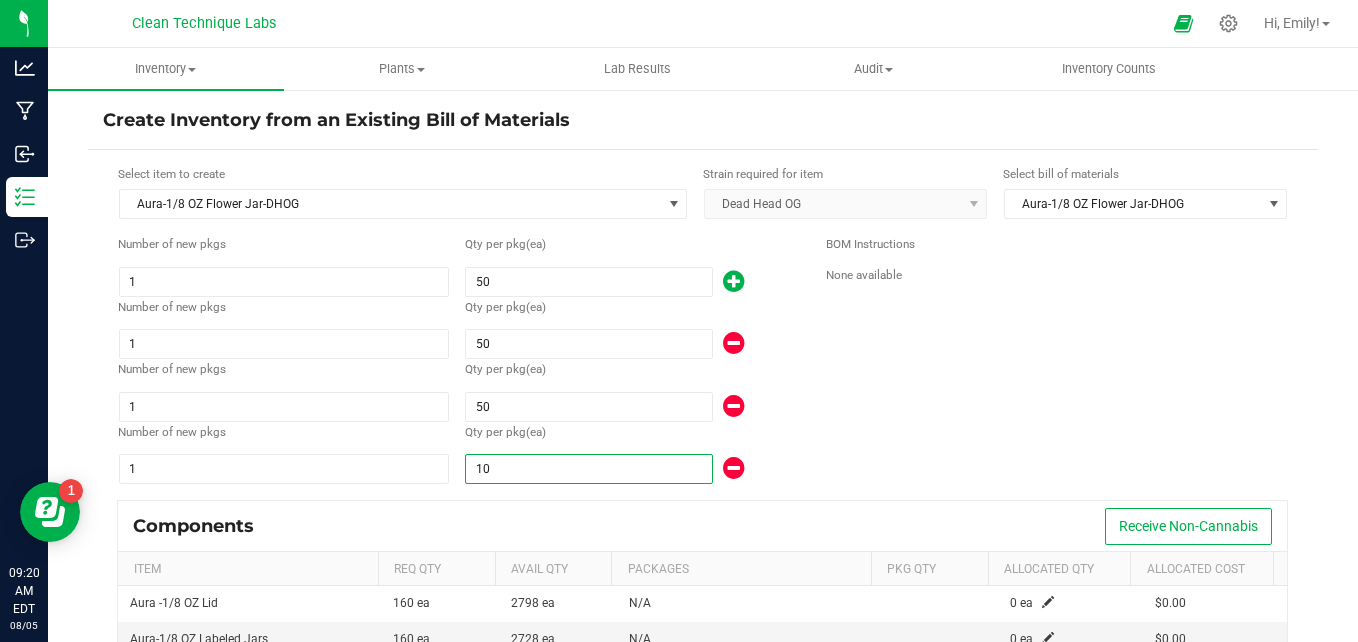 type on "10" 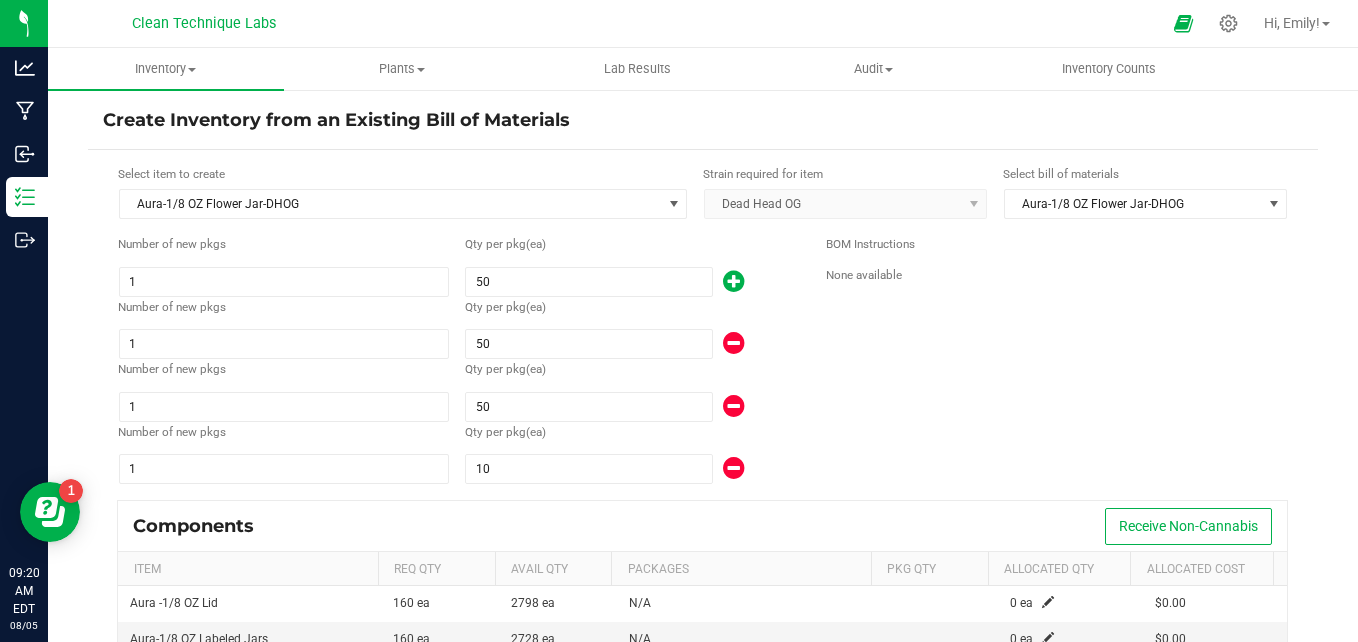 click on "BOM Instructions   None available" at bounding box center [1057, 360] 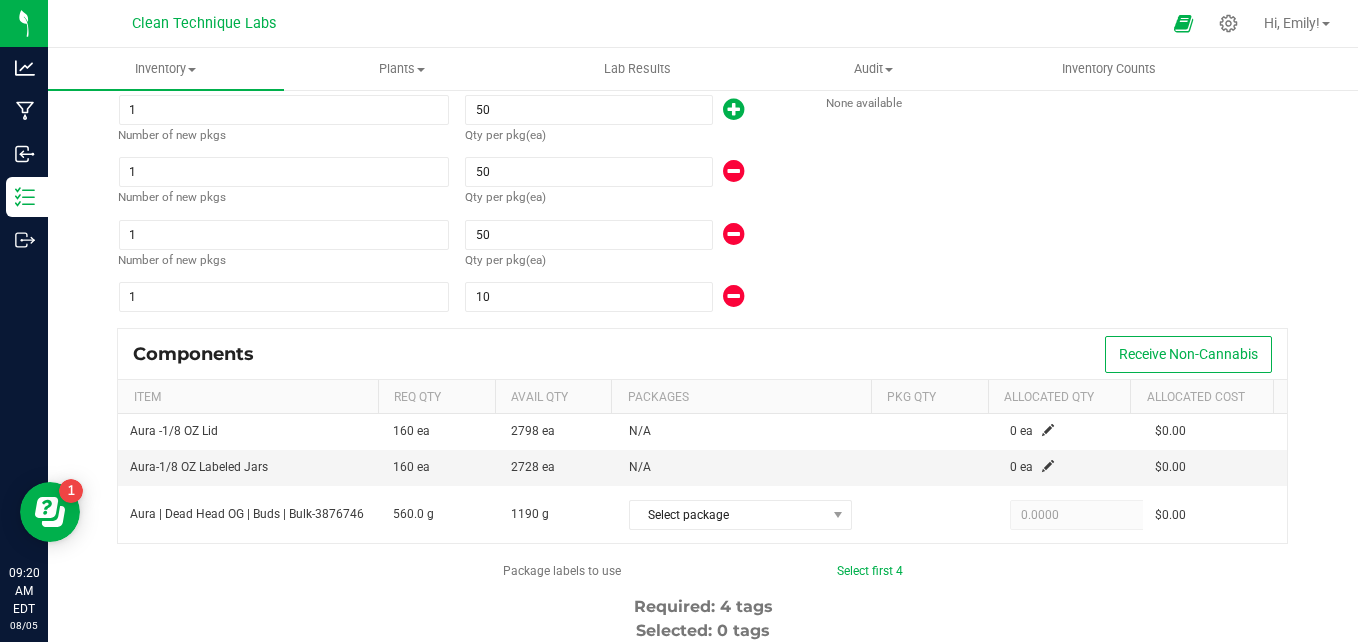 scroll, scrollTop: 195, scrollLeft: 0, axis: vertical 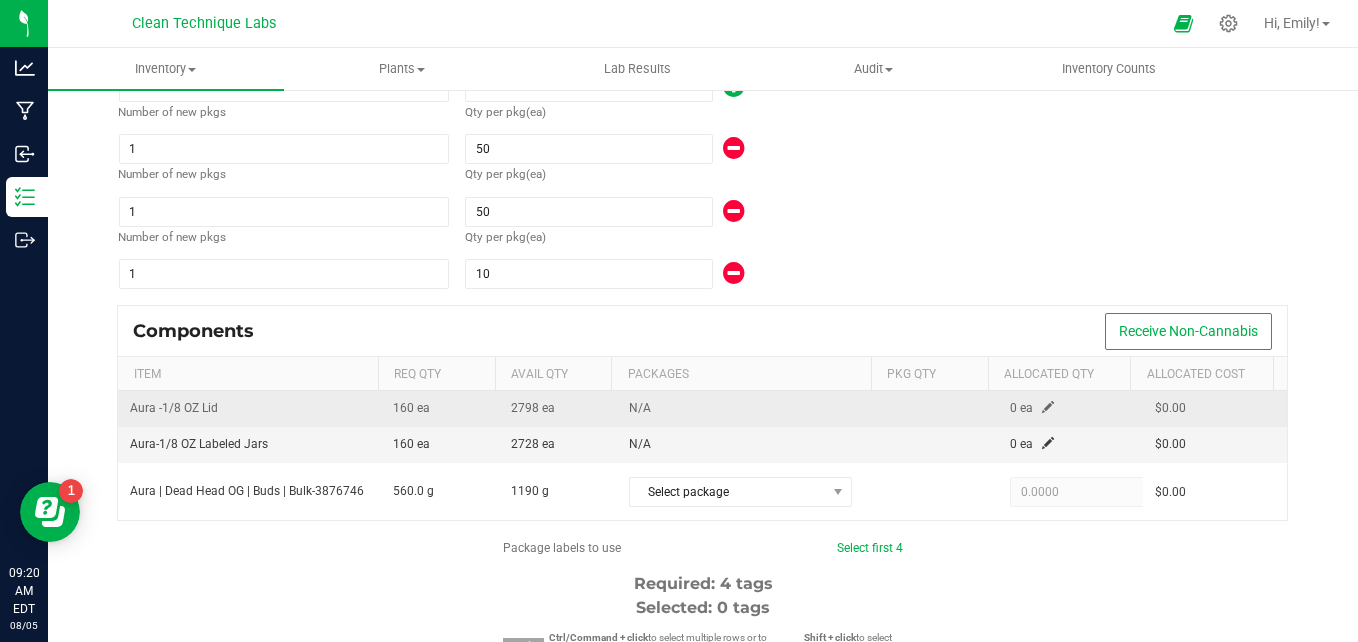 click at bounding box center (1048, 407) 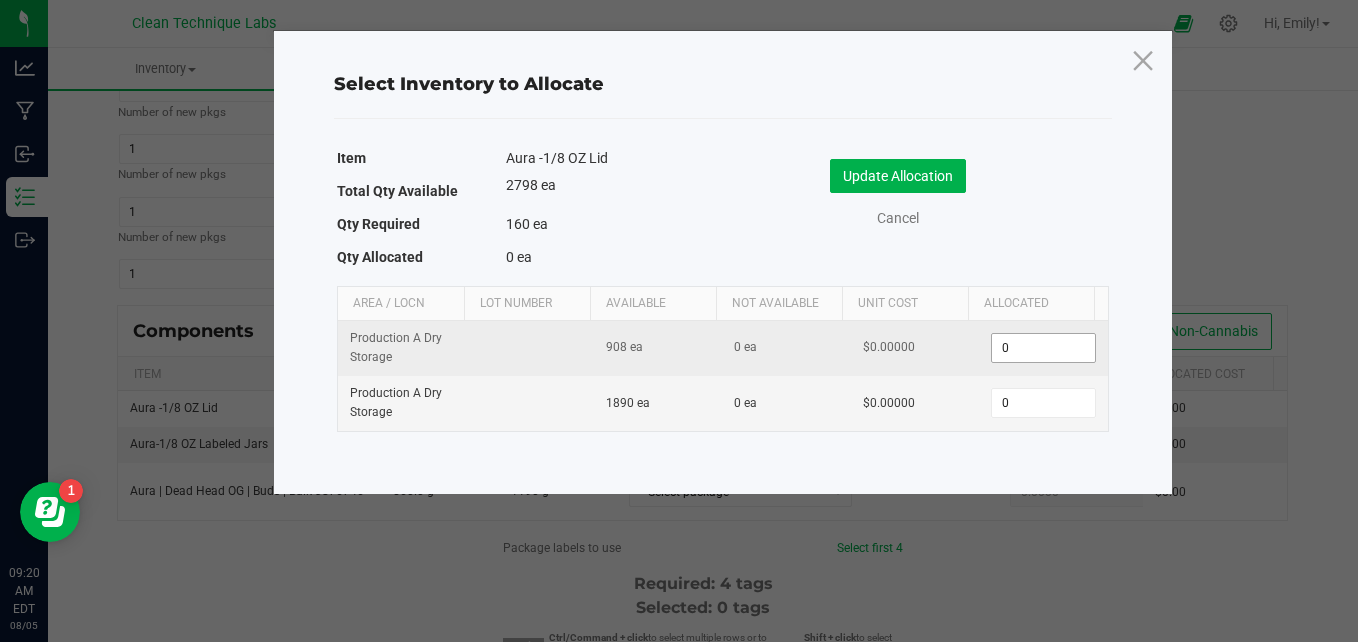 click on "0" at bounding box center [1043, 348] 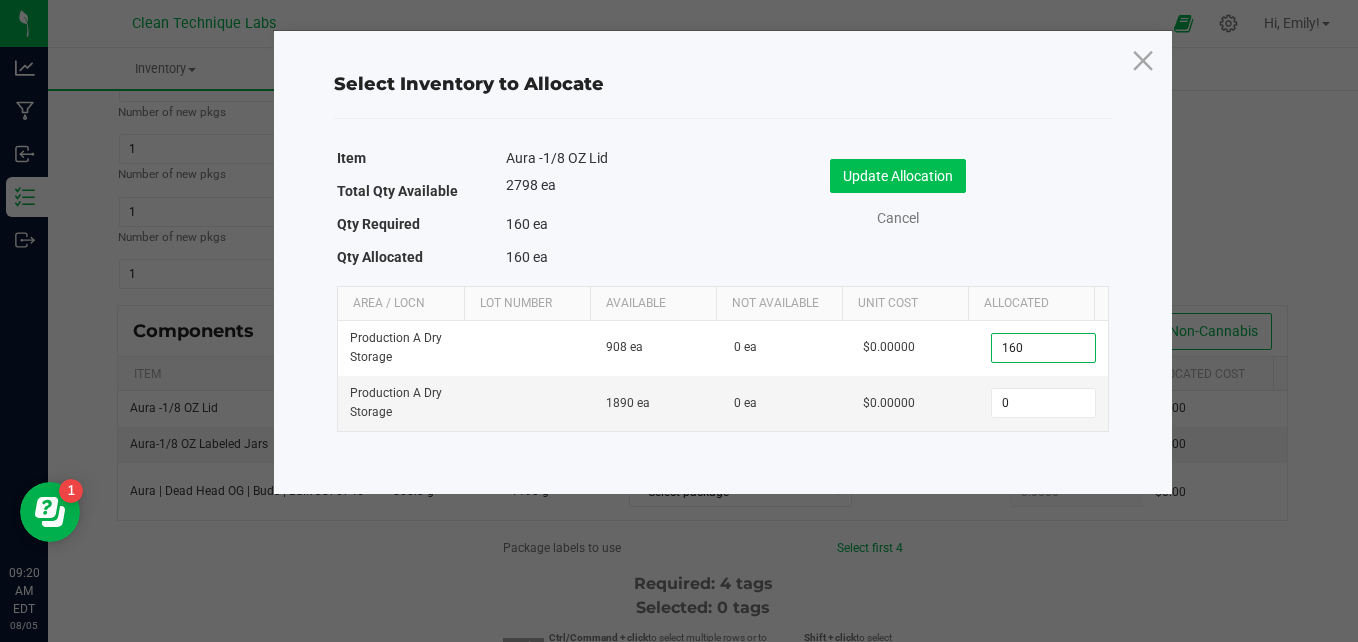 type on "160" 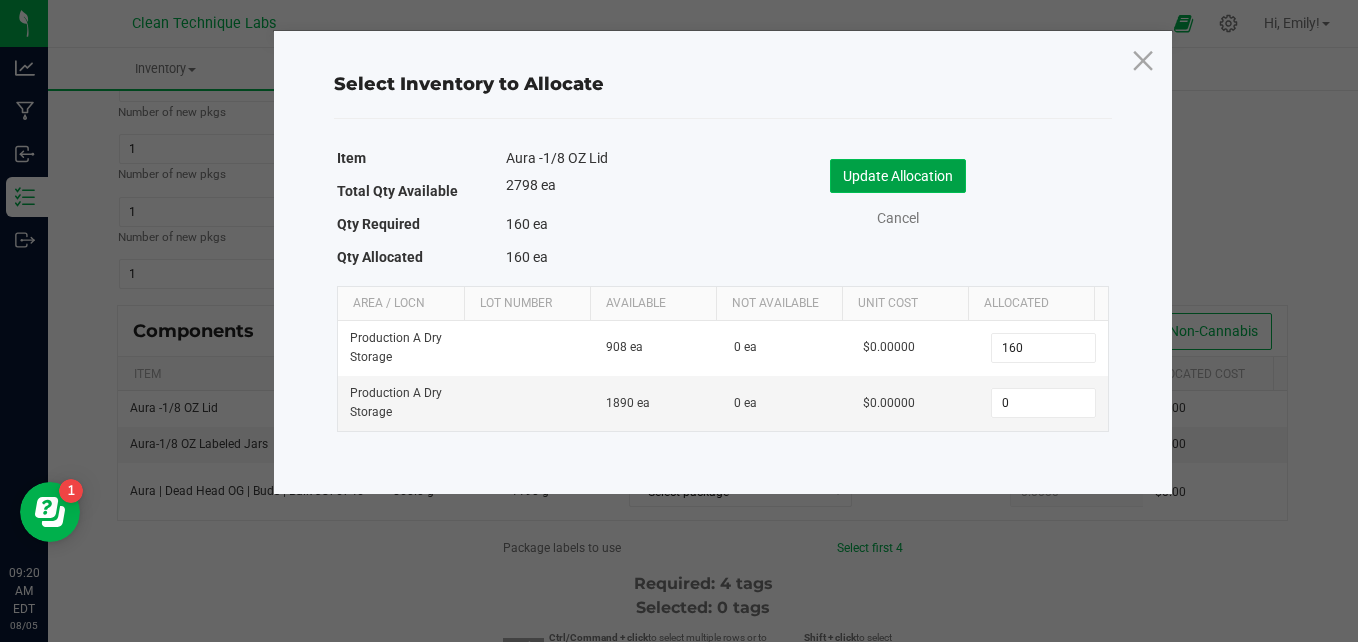 click on "Update Allocation" 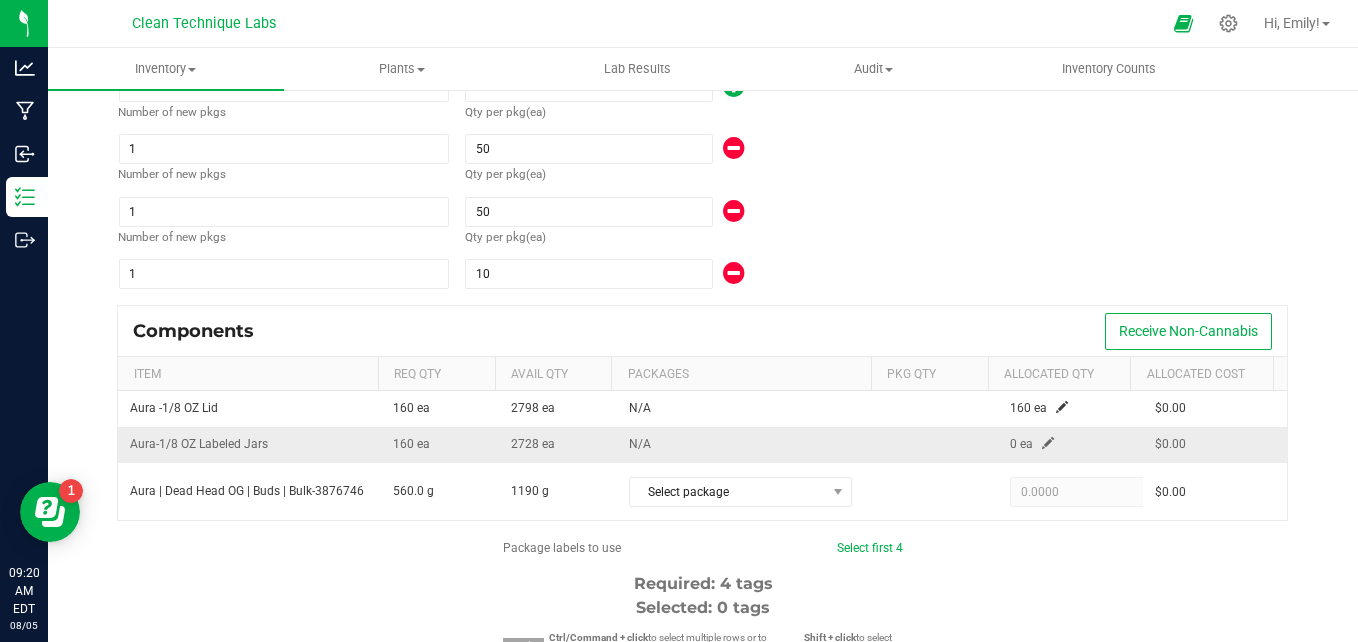 click at bounding box center [1048, 443] 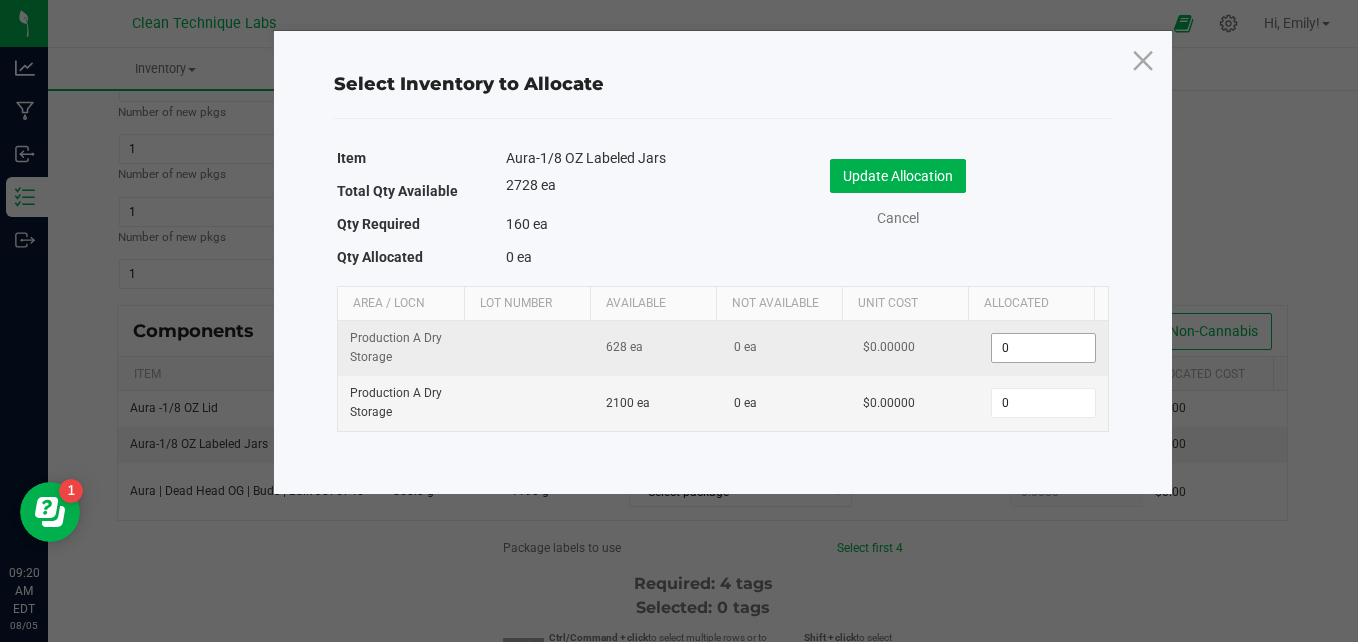 click on "0" at bounding box center (1043, 348) 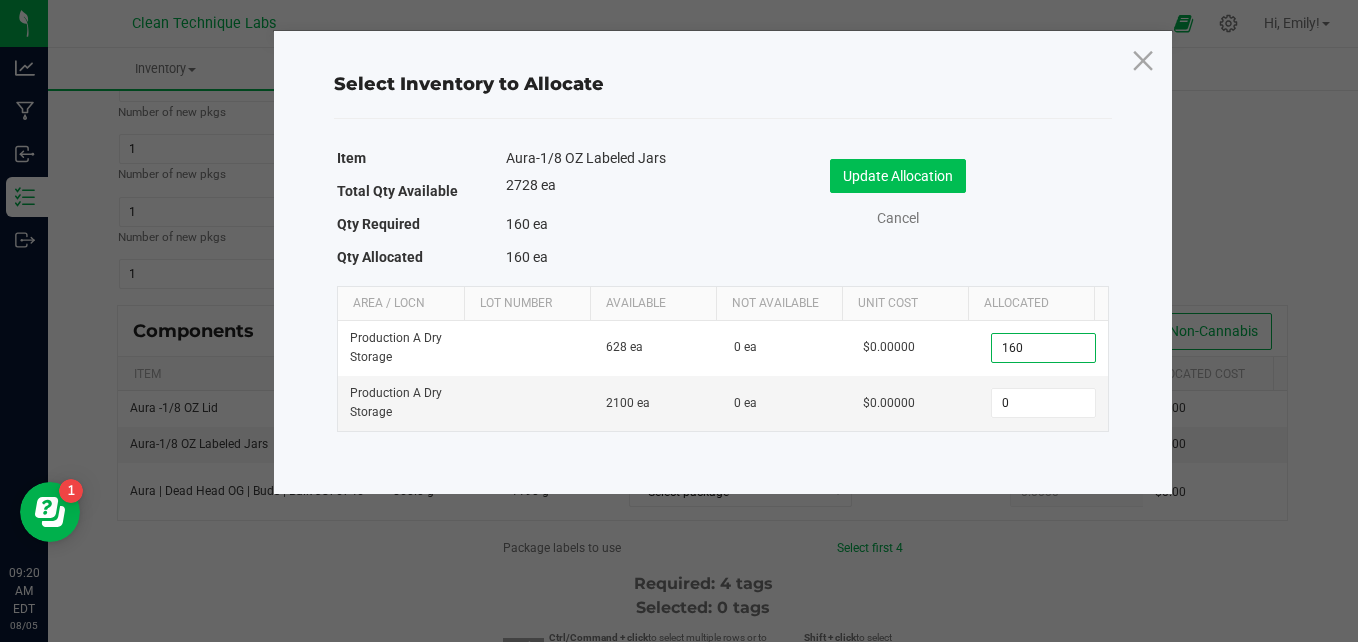 type on "160" 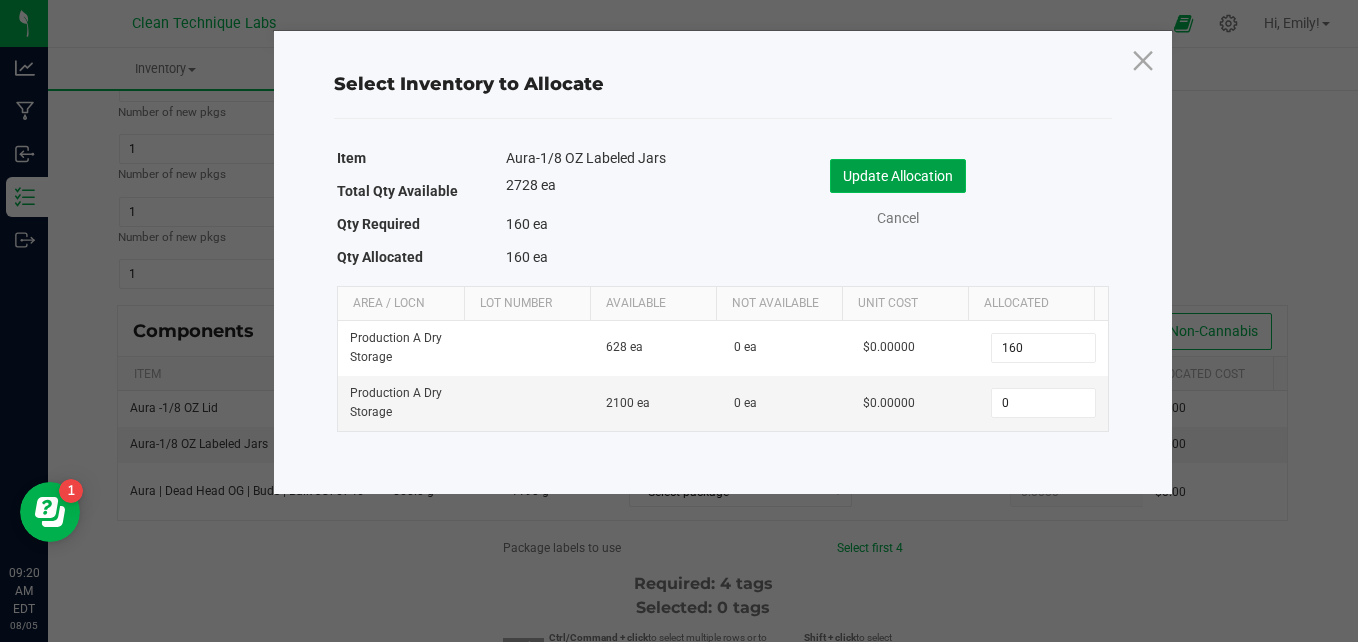 click on "Update Allocation" 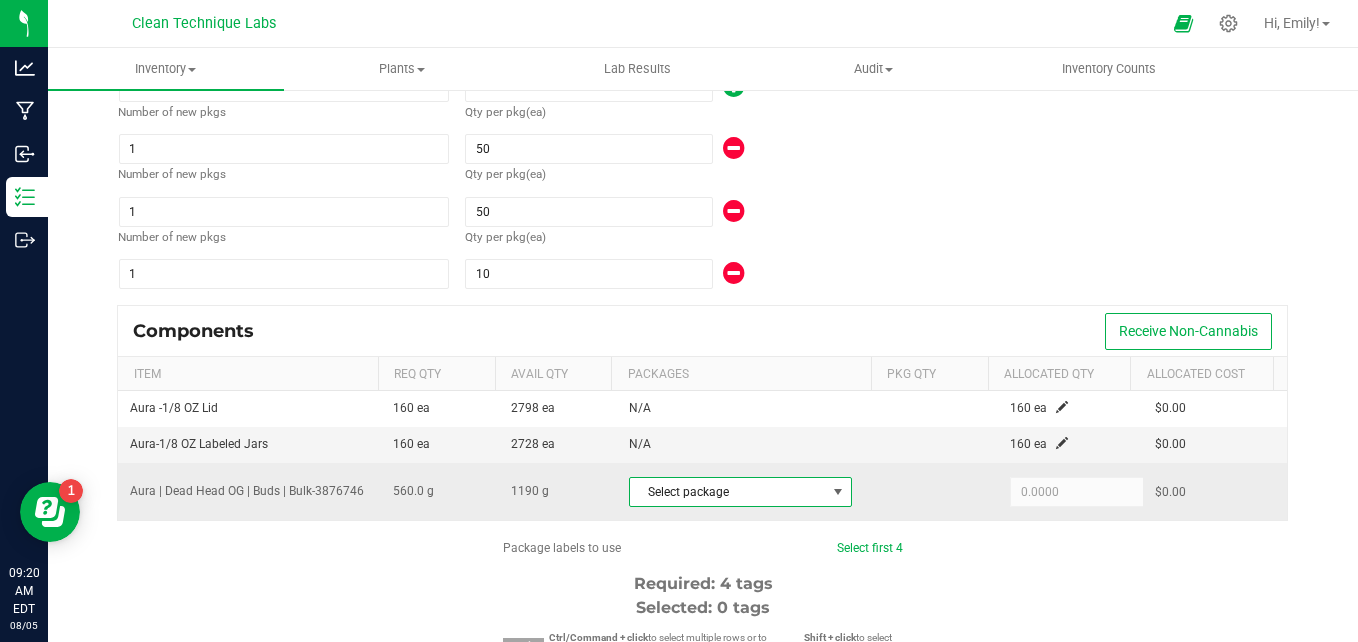 click on "Select package" at bounding box center [728, 492] 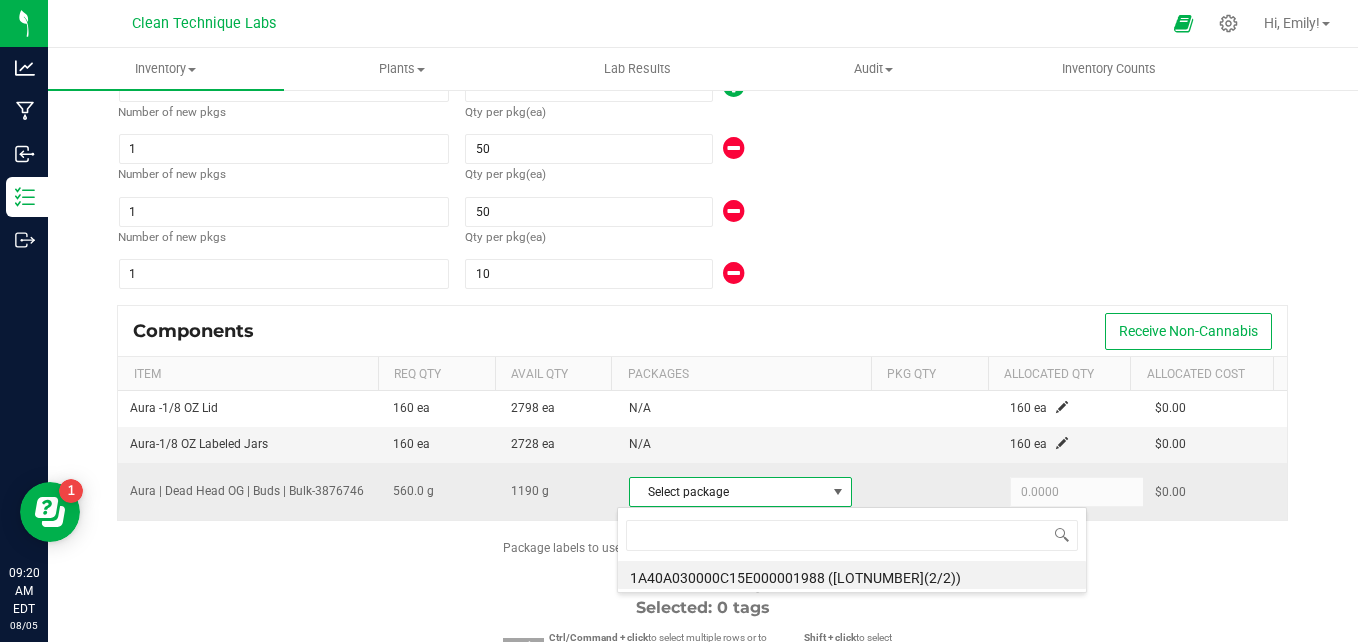 scroll, scrollTop: 99970, scrollLeft: 99784, axis: both 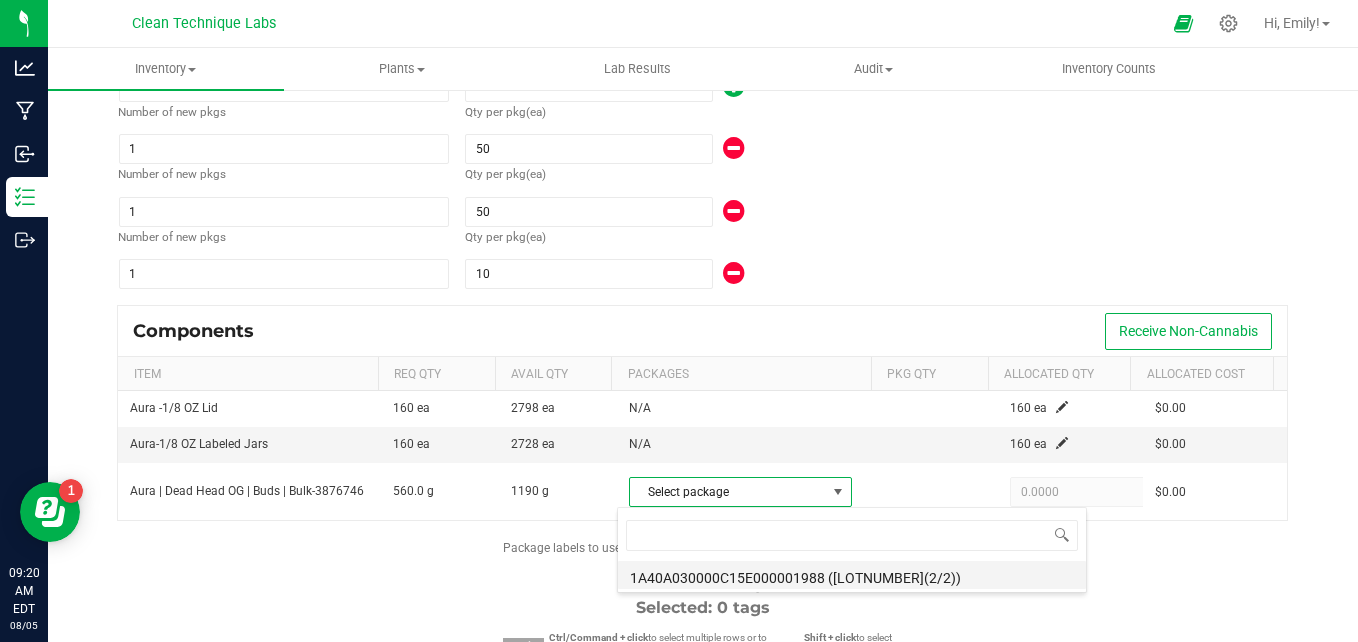 click on "1A40A030000C15E000001988 ([LOTNUMBER](2/2))" at bounding box center [852, 575] 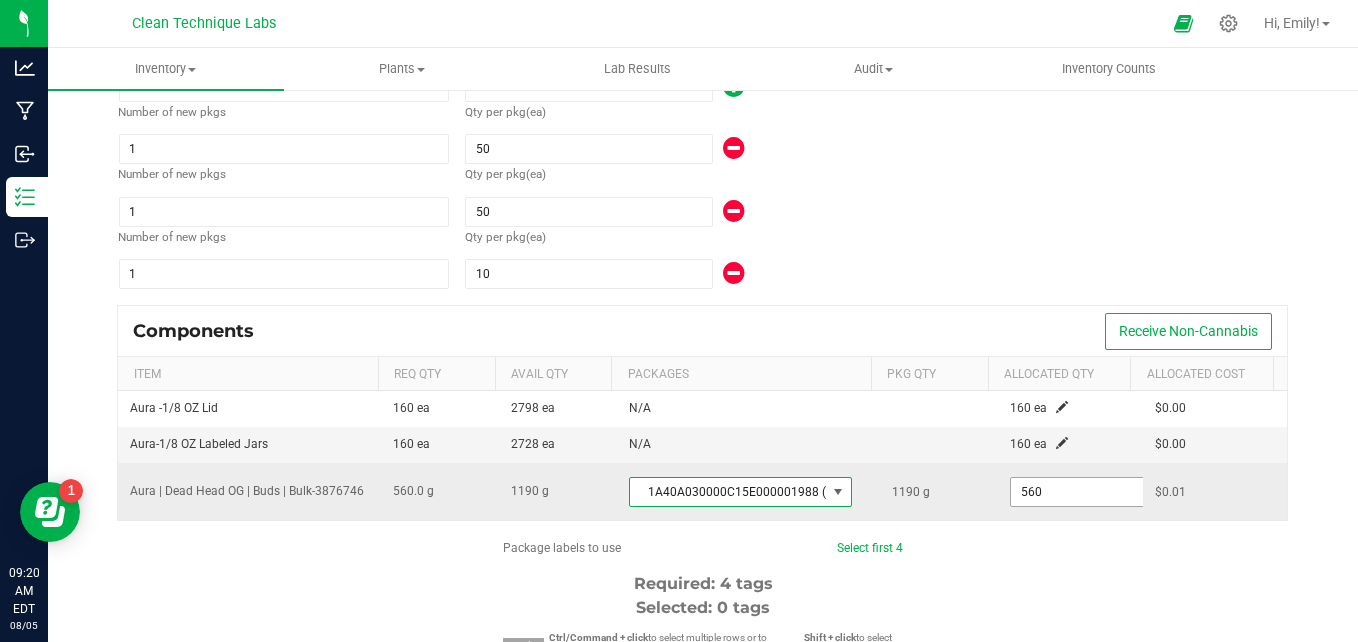 click on "560" at bounding box center [1084, 492] 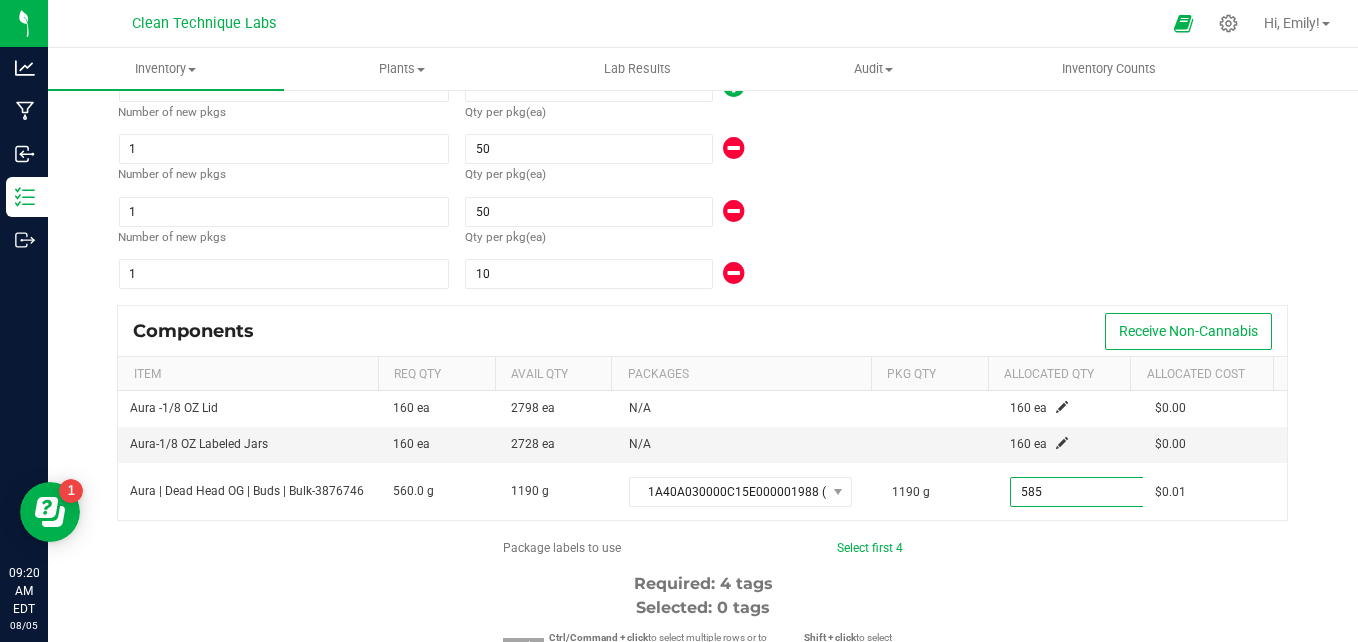 type on "585.0000" 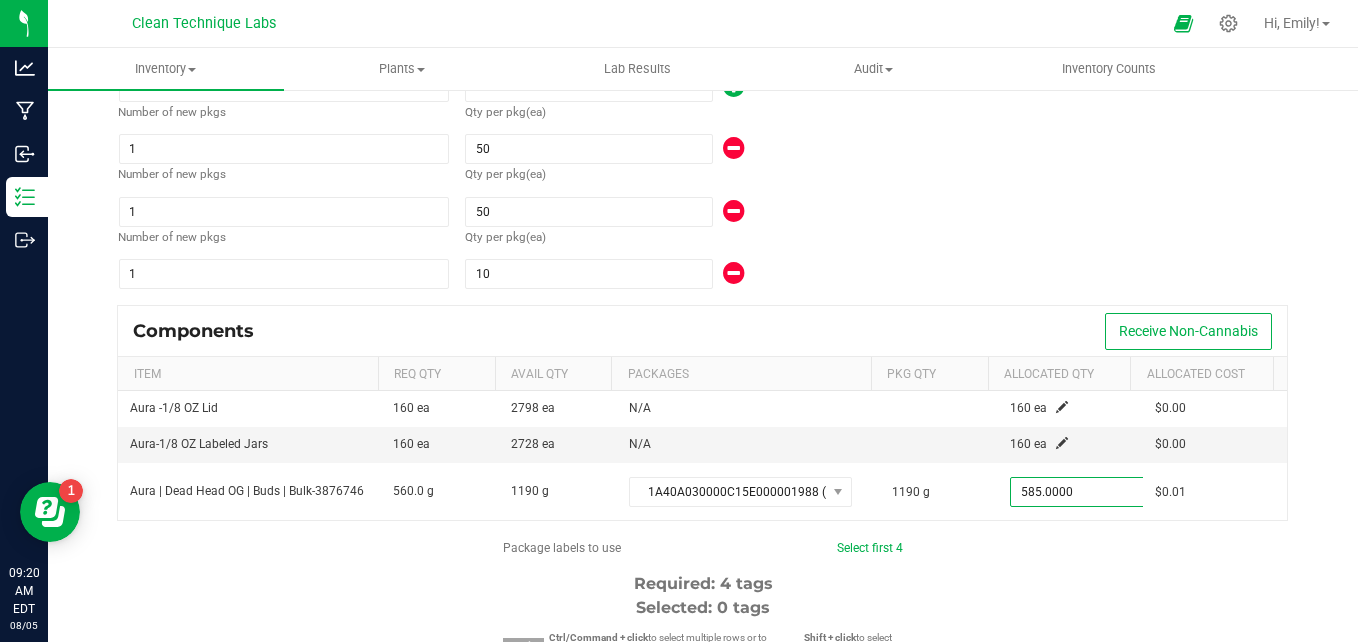 click on "Package labels to use   Select first [NUMBER]   Required: [NUMBER] tags   Selected: [NUMBER] tags   Pro tips  Ctrl/Command + click  to select multiple rows or to deselect selected row | Shift + click  to select sequence  [PACKAGE_ID]   [PACKAGE_ID]   [PACKAGE_ID]   [PACKAGE_ID]   [PACKAGE_ID]   [PACKAGE_ID]   [PACKAGE_ID]   [PACKAGE_ID]   [PACKAGE_ID]   [PACKAGE_ID]   [PACKAGE_ID]   [PACKAGE_ID]   [PACKAGE_ID]   [PACKAGE_ID]   [PACKAGE_ID]   [PACKAGE_ID]   [PACKAGE_ID]   [PACKAGE_ID]   [PACKAGE_ID]   [PACKAGE_ID]   [PACKAGE_ID]   [PACKAGE_ID]   [PACKAGE_ID]   [PACKAGE_ID]   [PACKAGE_ID]   [PACKAGE_ID]   [PACKAGE_ID]   [PACKAGE_ID]   [PACKAGE_ID]   [PACKAGE_ID]   [PACKAGE_ID]   [PACKAGE_ID]" at bounding box center [703, 729] 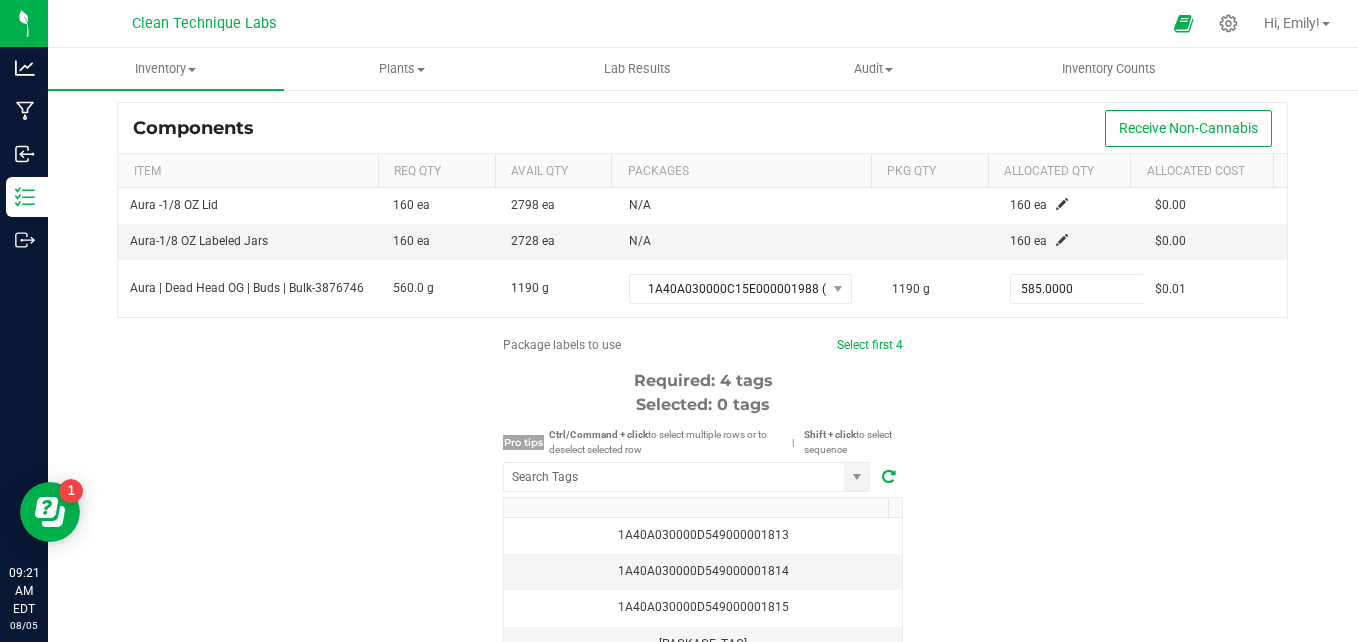 scroll, scrollTop: 390, scrollLeft: 0, axis: vertical 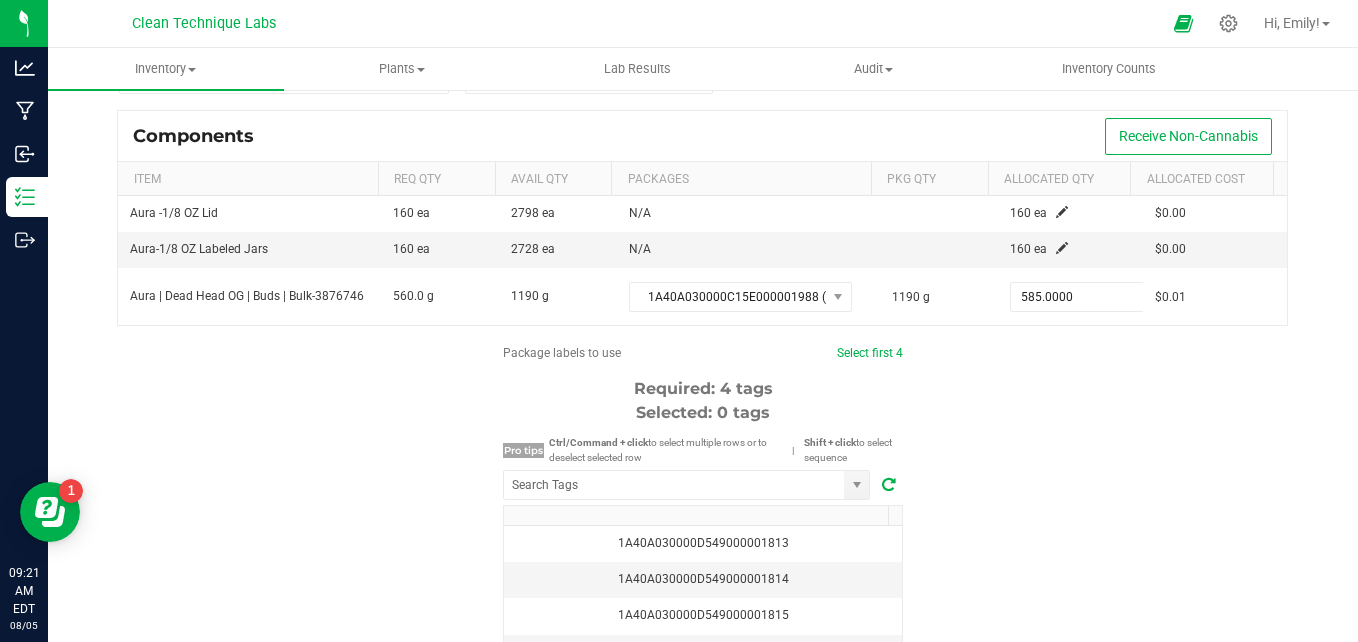 click on "Components   Receive Non-Cannabis  Item Req Qty Avail Qty Packages Pkg Qty Allocated Qty Allocated Cost [BRAND] -[SIZE] [TYPE]  [NUMBER] ea   [NUMBER] ea  N/A [NUMBER] ea      $0.00  [BRAND]-[SIZE] [TYPE]  [NUMBER] ea   [NUMBER] ea  N/A [NUMBER] ea      $0.00  [BRAND] | [PRODUCT_NAME] | [CATEGORY] | [SIZE]  [WEIGHT]   [NUMBER] g  [PACKAGE_ID] ([CODE]) [WEIGHT] [QUANTITY]  $0.01" at bounding box center (703, 227) 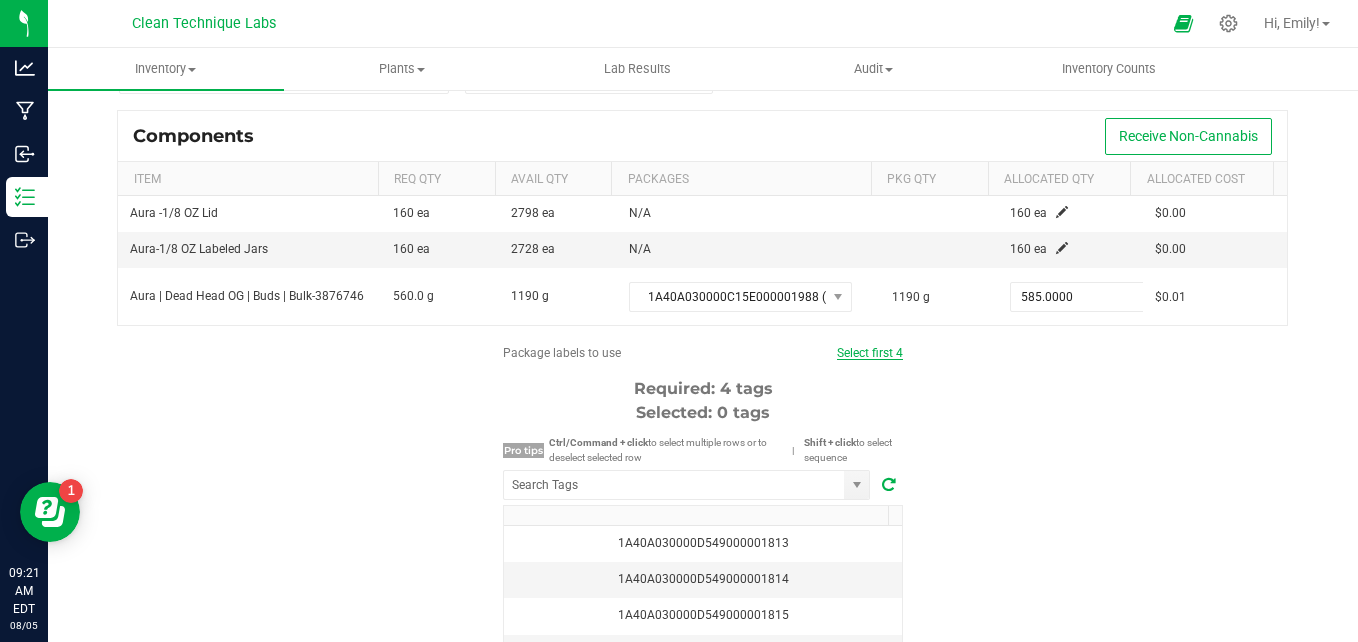 click on "Select first 4" at bounding box center (870, 353) 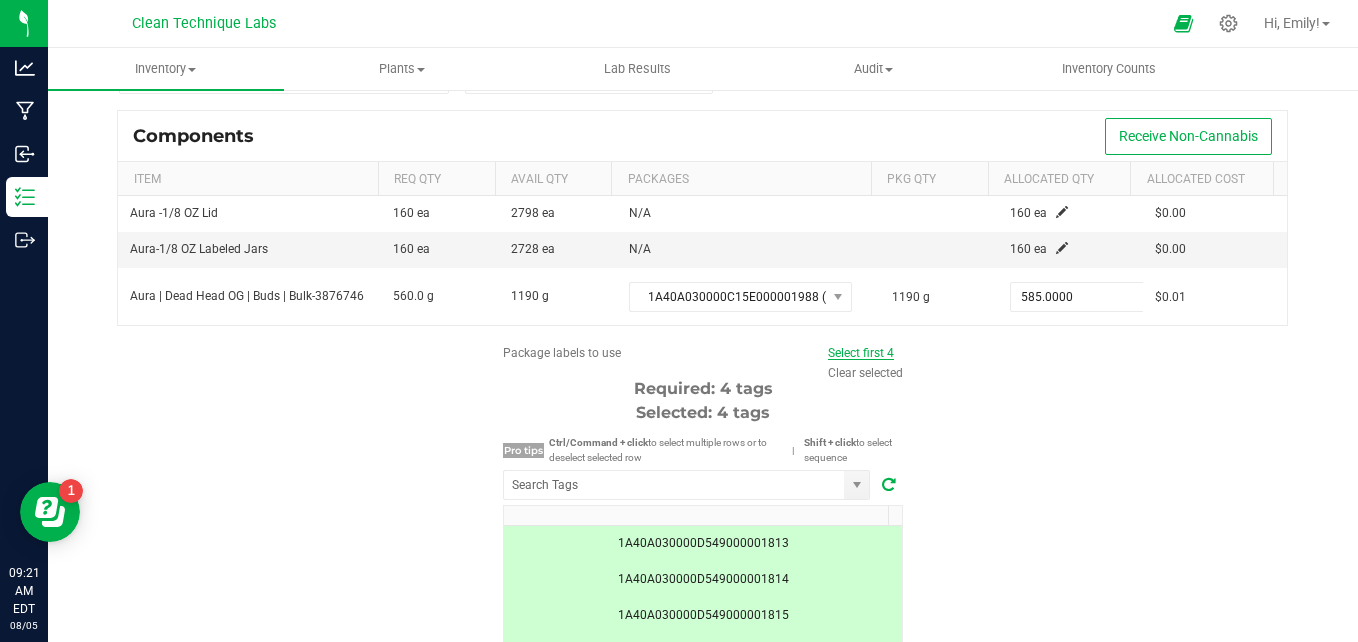 click on "Select first 4" at bounding box center [861, 353] 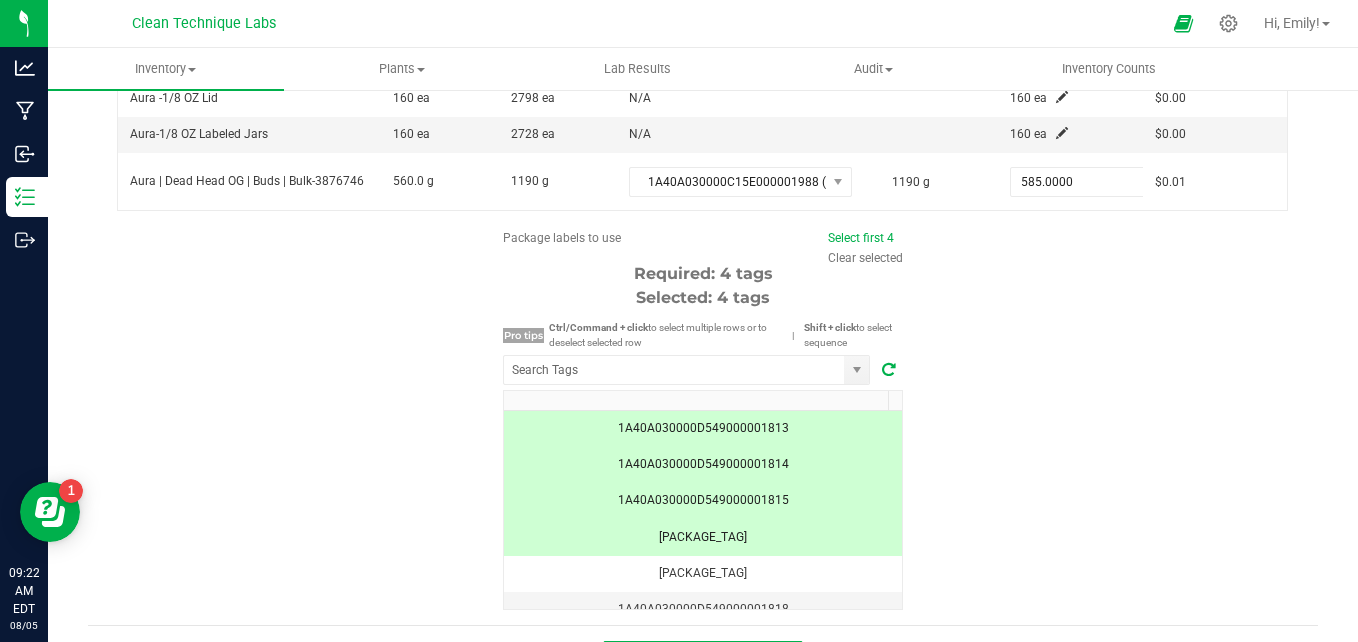 scroll, scrollTop: 555, scrollLeft: 0, axis: vertical 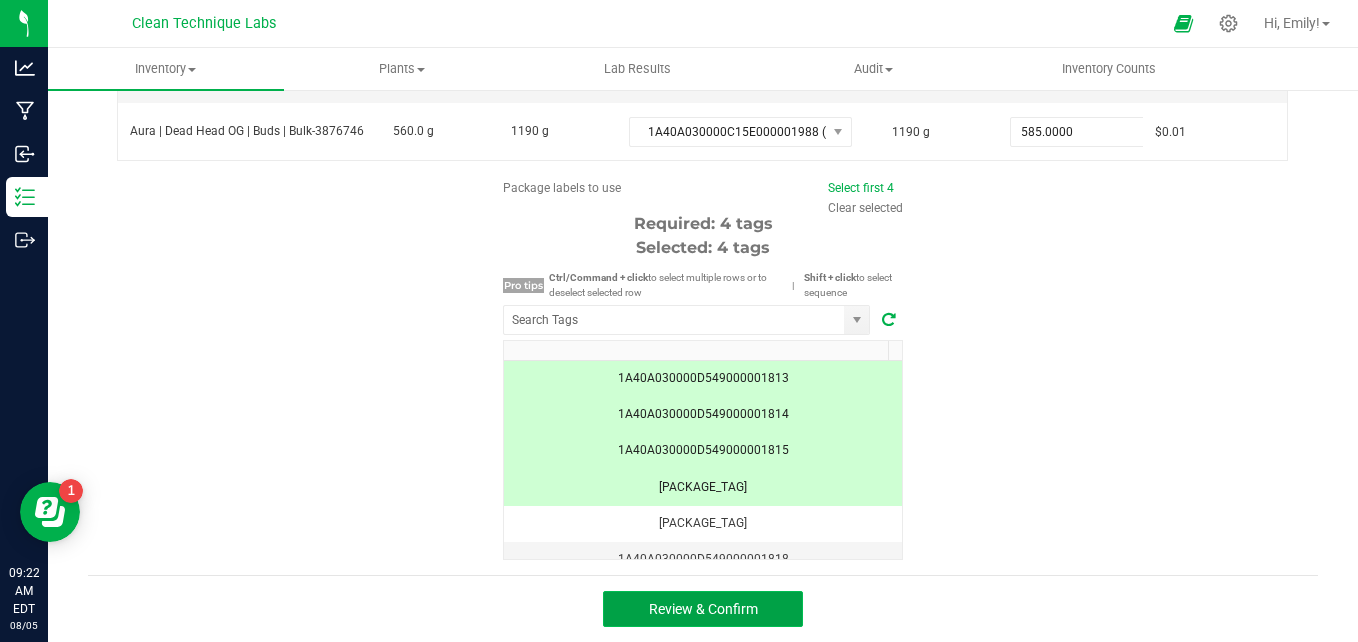 click on "Review & Confirm" at bounding box center (703, 609) 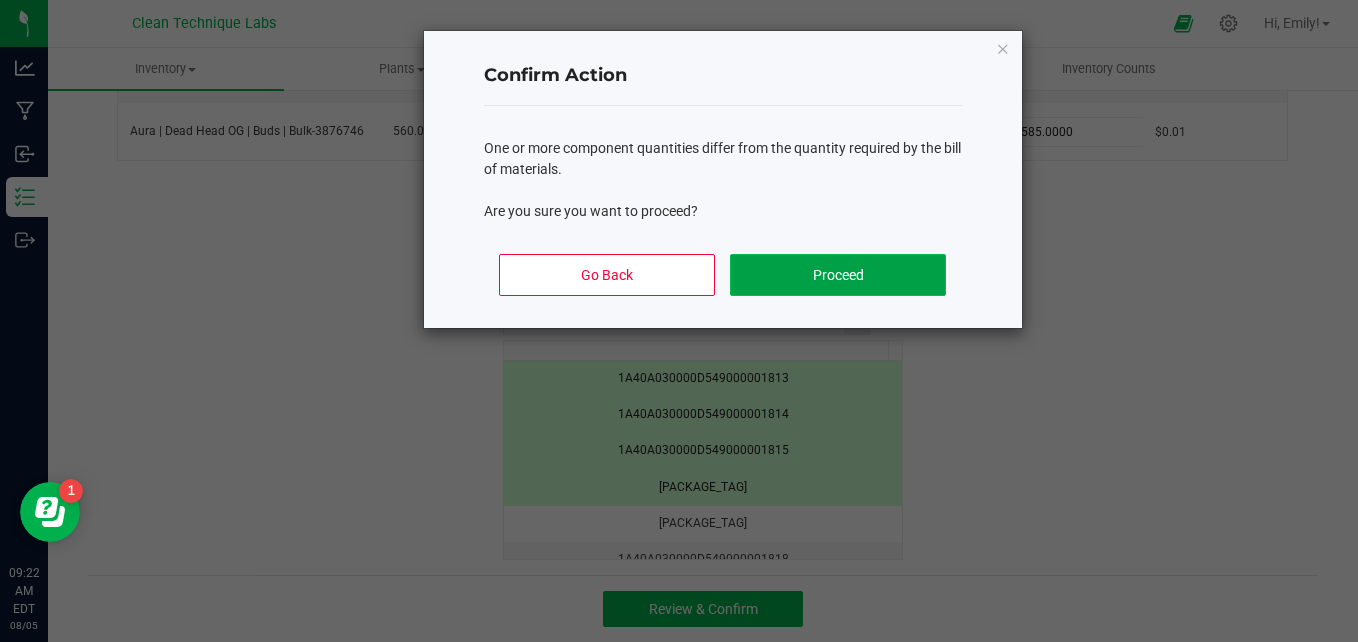 click on "Proceed" 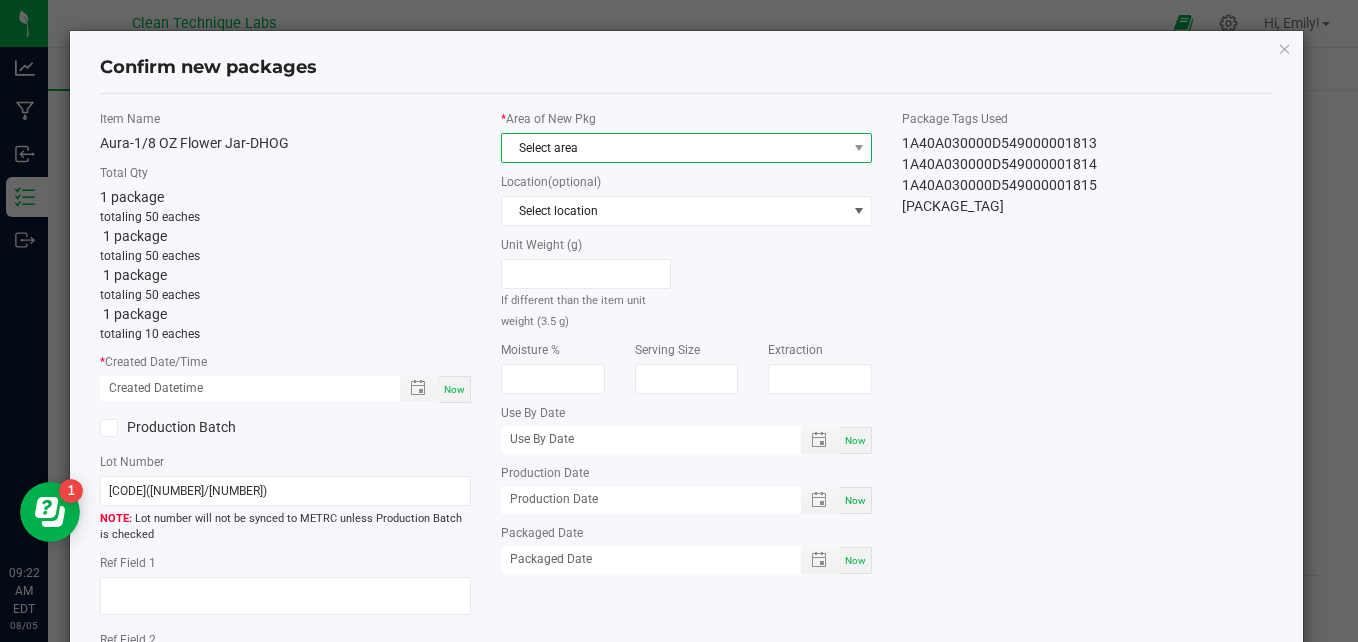 click on "Select area" at bounding box center [674, 148] 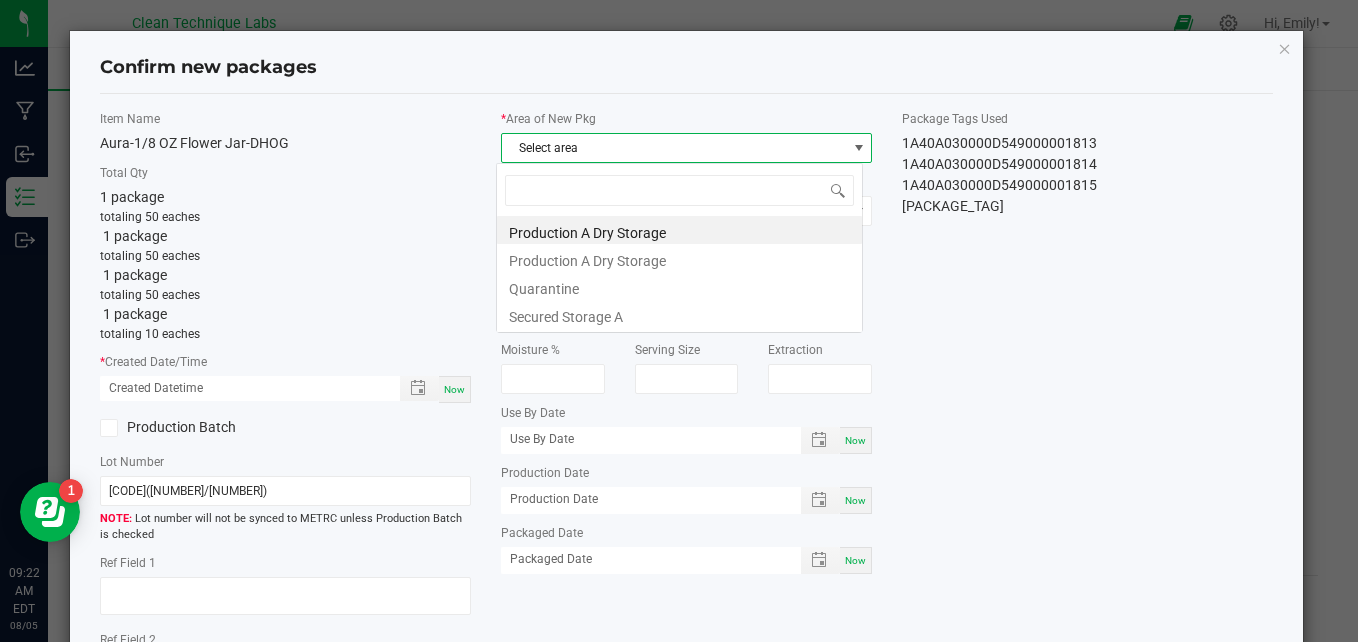 scroll, scrollTop: 99970, scrollLeft: 99633, axis: both 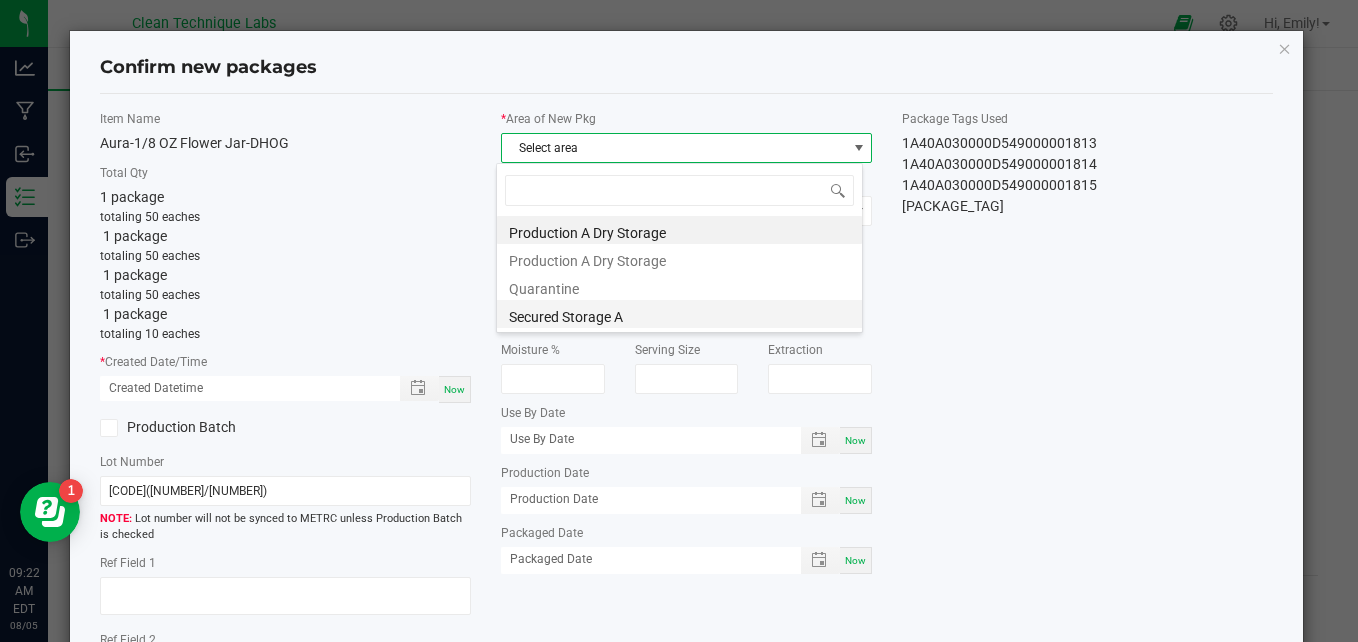 click on "Secured Storage A" at bounding box center (679, 314) 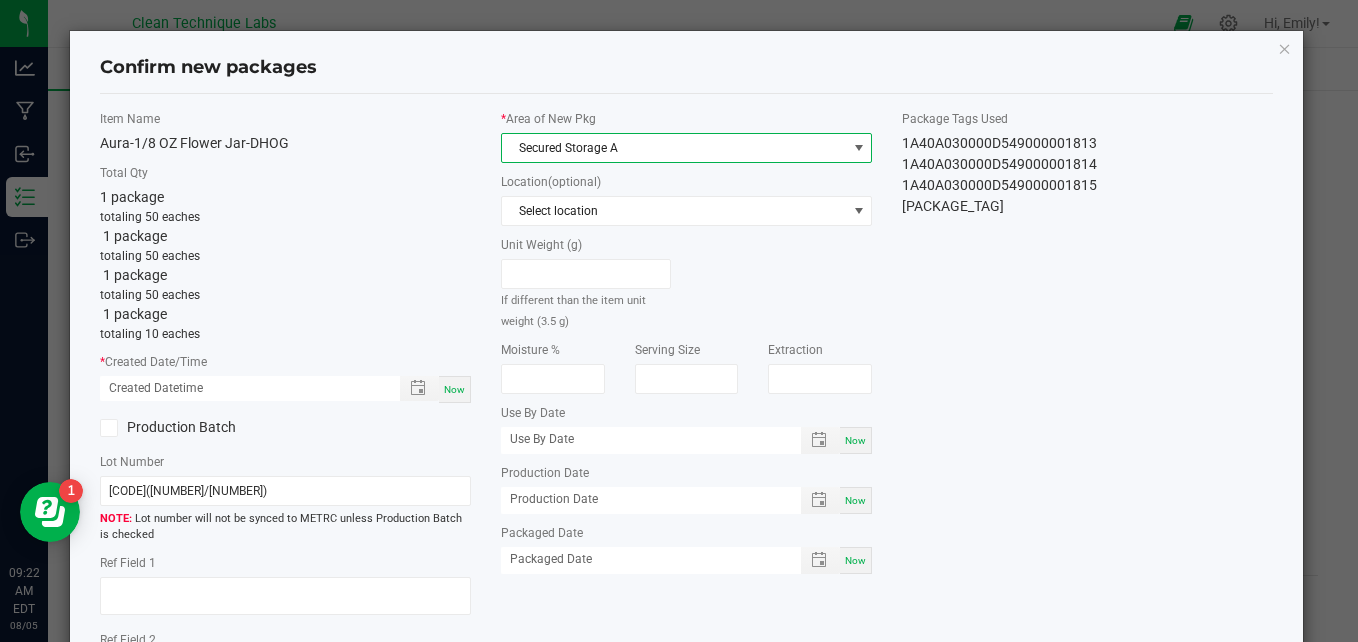click on "Now" at bounding box center [454, 389] 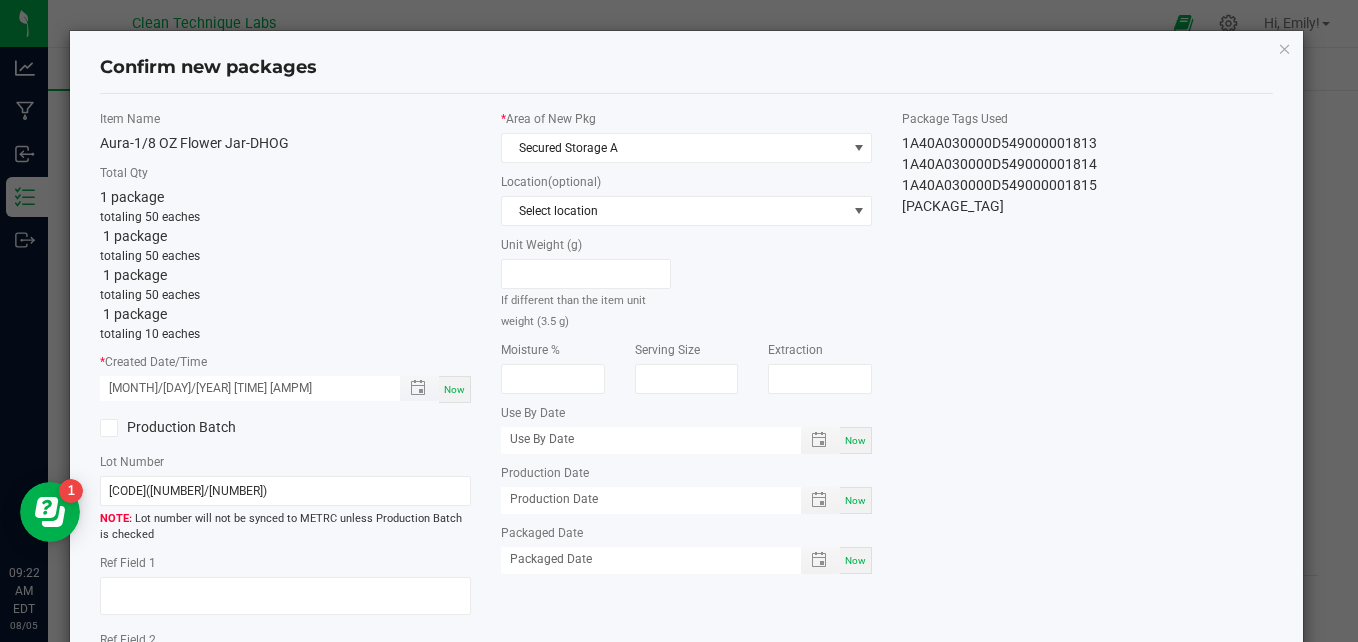 click on "[MONTH]/[DAY]/[YEAR] [TIME] [AMPM]" at bounding box center (239, 388) 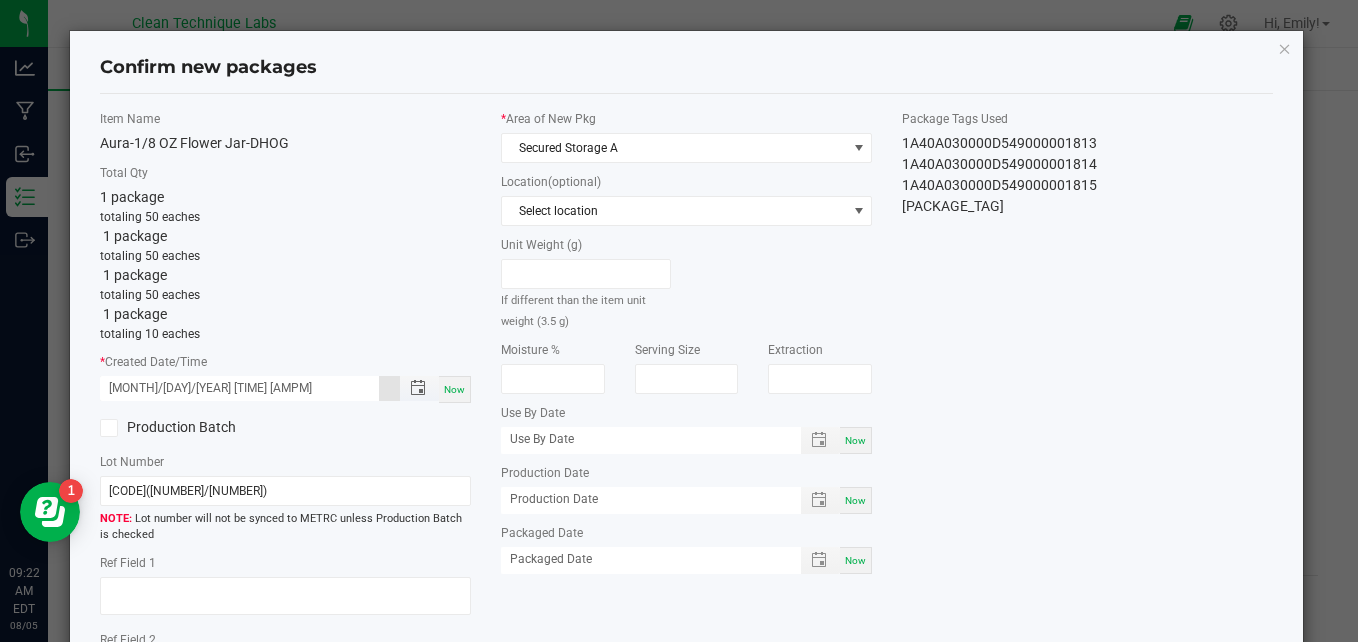 click on "[MONTH]/[DAY]/[YEAR] [TIME] [AMPM]" at bounding box center [239, 388] 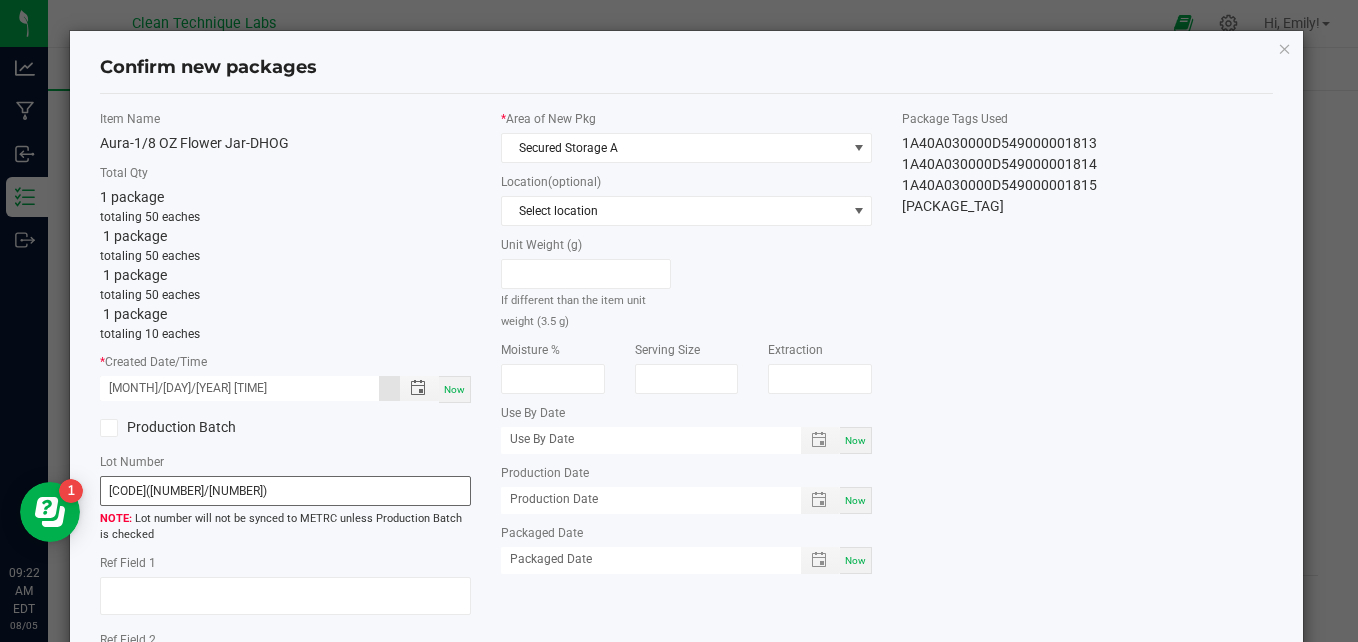 type on "[MONTH]/[DAY]/[YEAR] [TIME]" 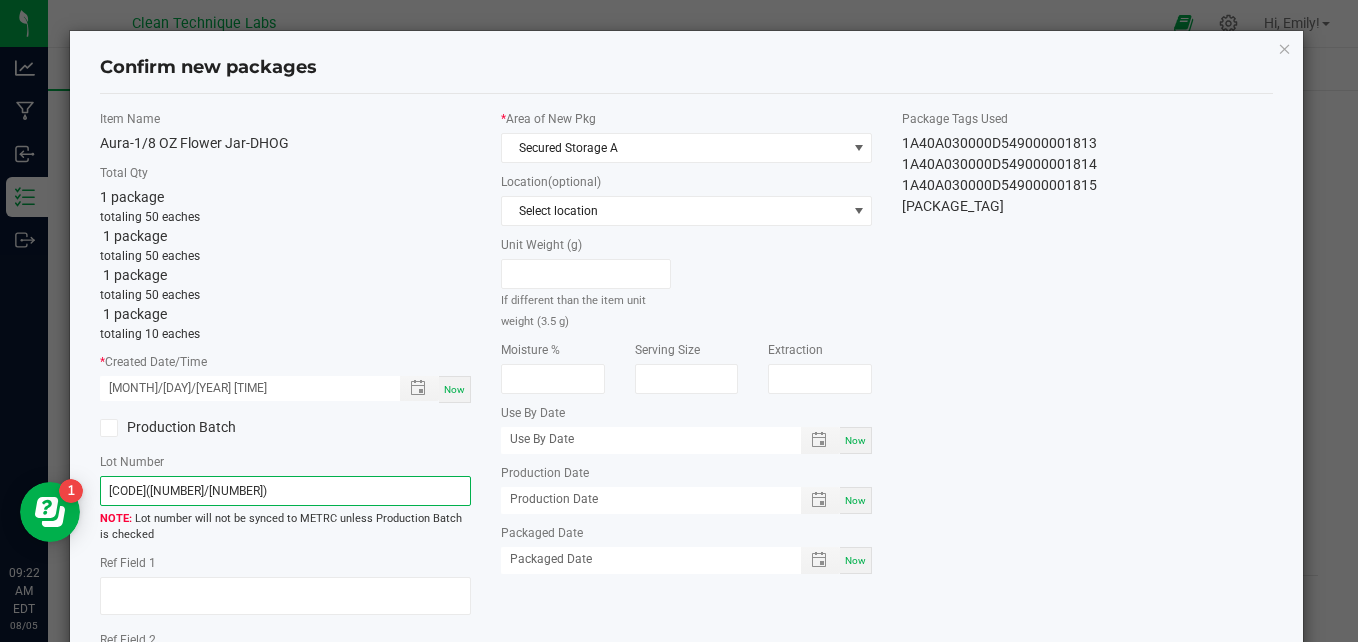 drag, startPoint x: 261, startPoint y: 496, endPoint x: 94, endPoint y: 497, distance: 167.00299 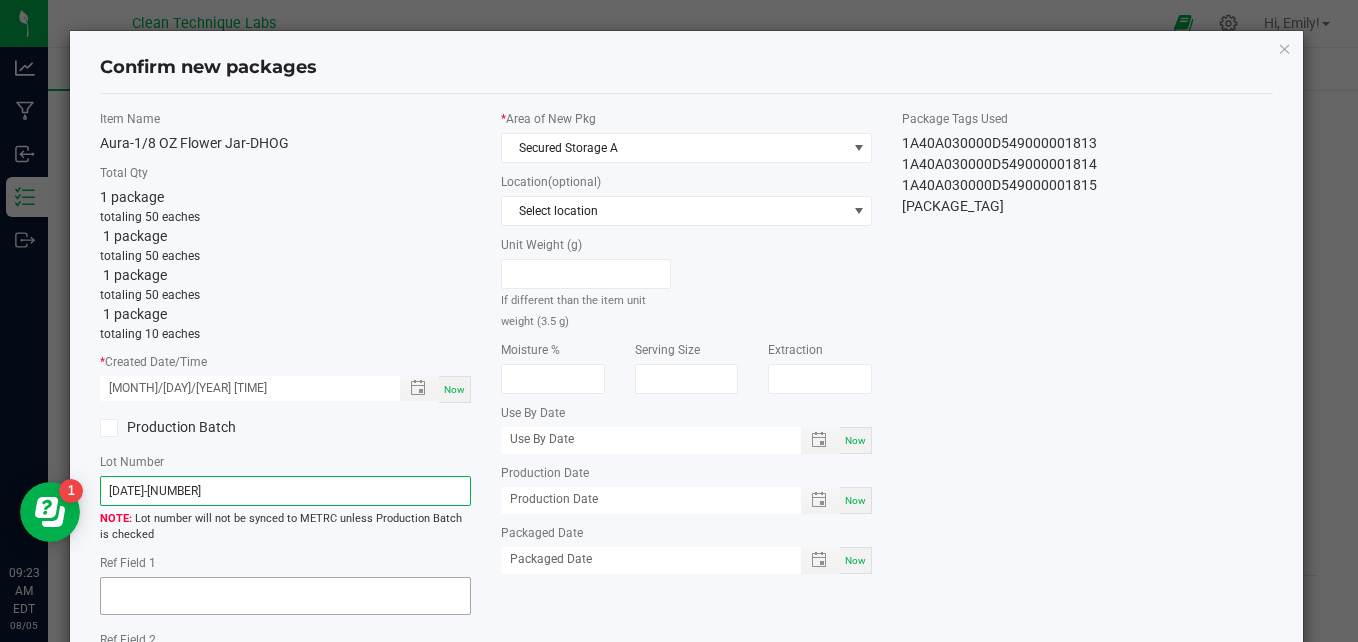 type on "[DATE]-[NUMBER]" 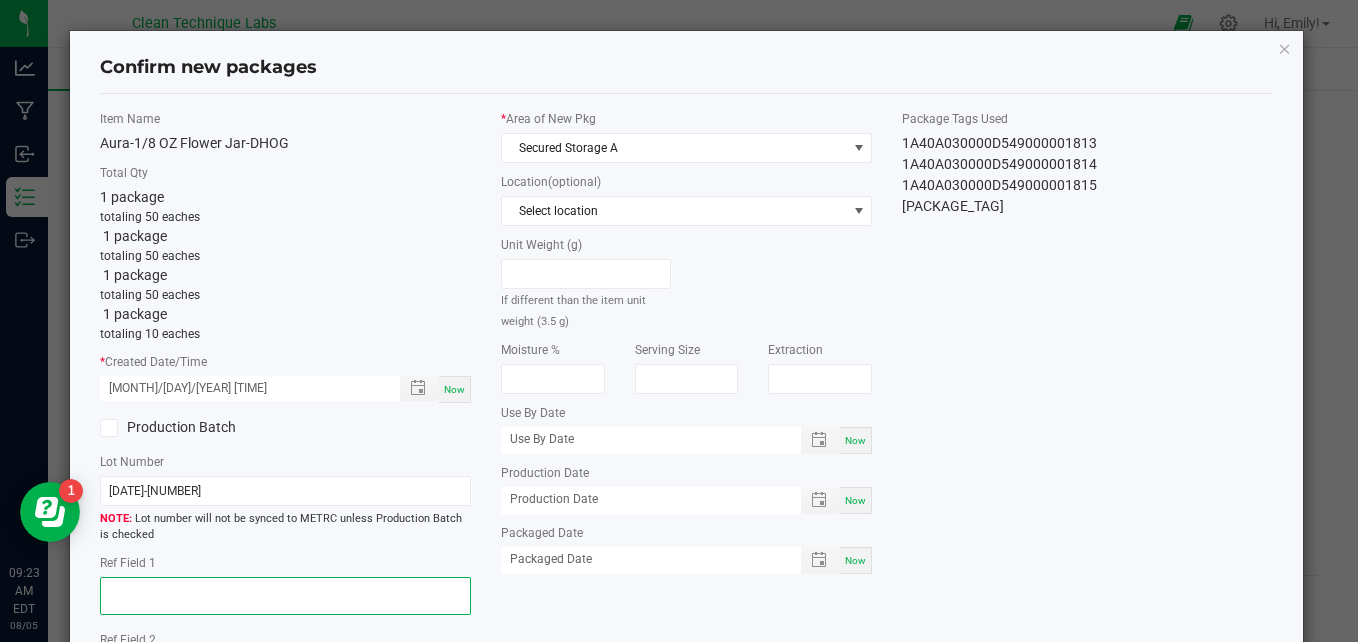 click 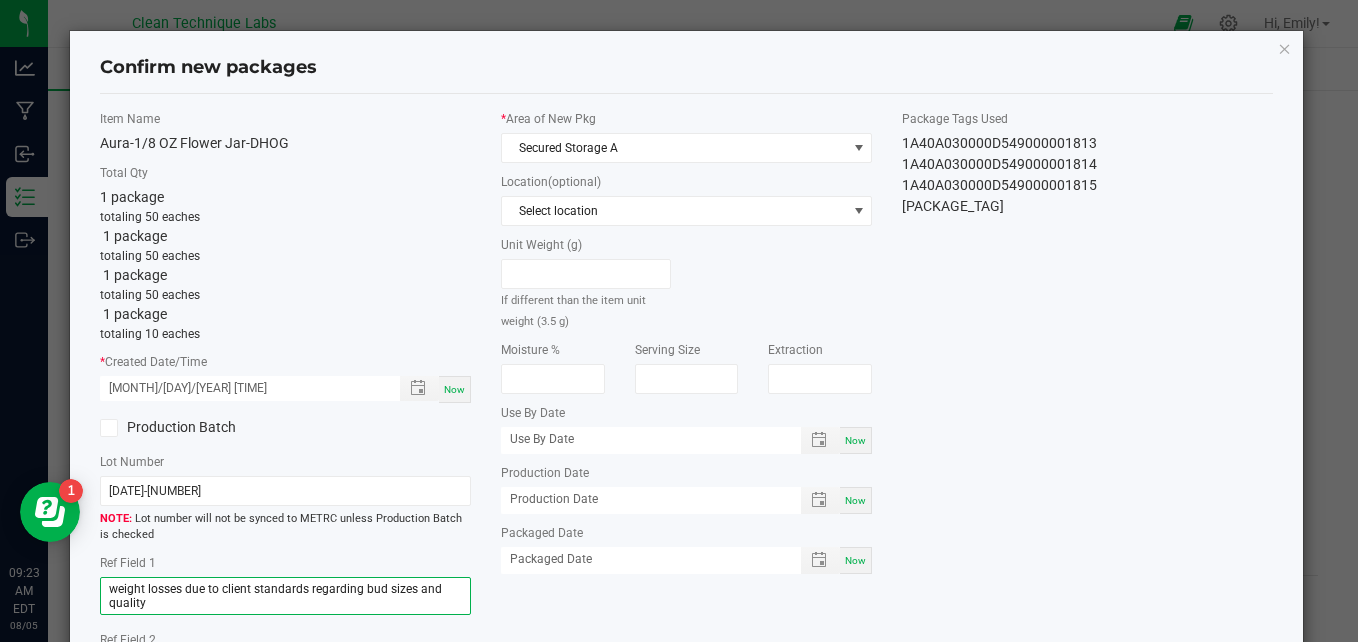 drag, startPoint x: 145, startPoint y: 604, endPoint x: 105, endPoint y: 586, distance: 43.863426 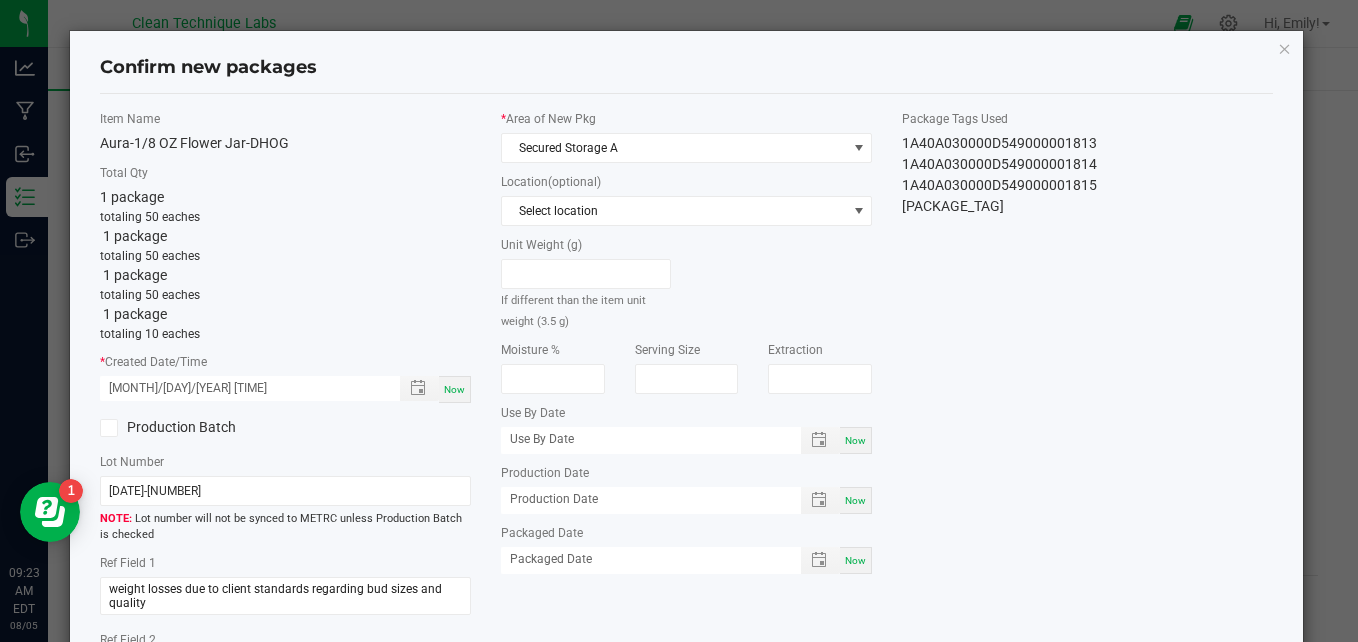 click on "Item Name   Aura-1/8 OZ Flower Jar-DHOG   Total Qty  1 package  totaling 50 eaches   1 package  totaling 50 eaches   1 package  totaling 50 eaches   1 package  totaling 10 eaches  *   Created Date/Time  [DATE] [TIME] Now  Production Batch   Lot Number  [DATE]-[NUMBER]  Lot number will not be synced to METRC unless Production Batch is checked   Ref Field 1  weight losses due to client standards regarding bud sizes and quality  Ref Field 2                    Ref Field 3                    *   Area of New Pkg  Secured Storage A  Location  (optional) Select location  Unit Weight (g)   If different than the item unit weight (3.5 g)   Moisture %   Serving Size   Extraction   Use By Date  Now  Production Date  Now  Packaged Date  Now  Package Tags Used   1A40A030000D549000001813   1A40A030000D549000001814   1A40A030000D549000001815   1A40A030000D549000001816" 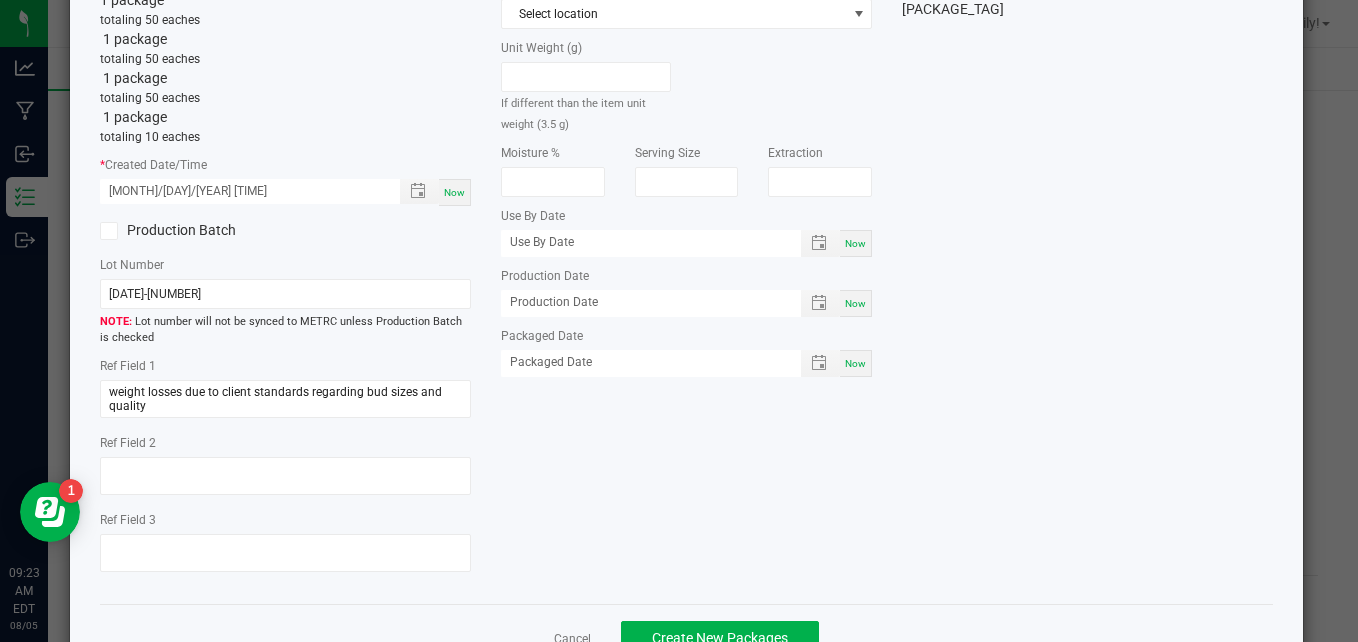 scroll, scrollTop: 200, scrollLeft: 0, axis: vertical 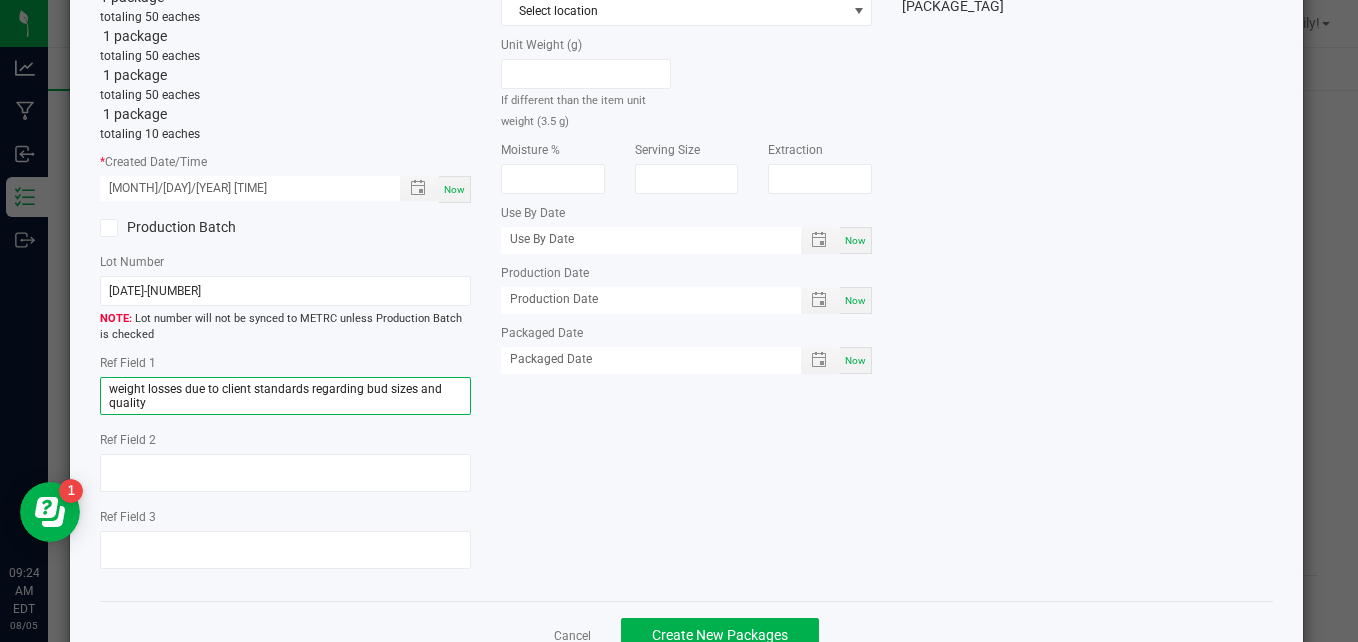 click on "weight losses due to client standards regarding bud sizes and quality" 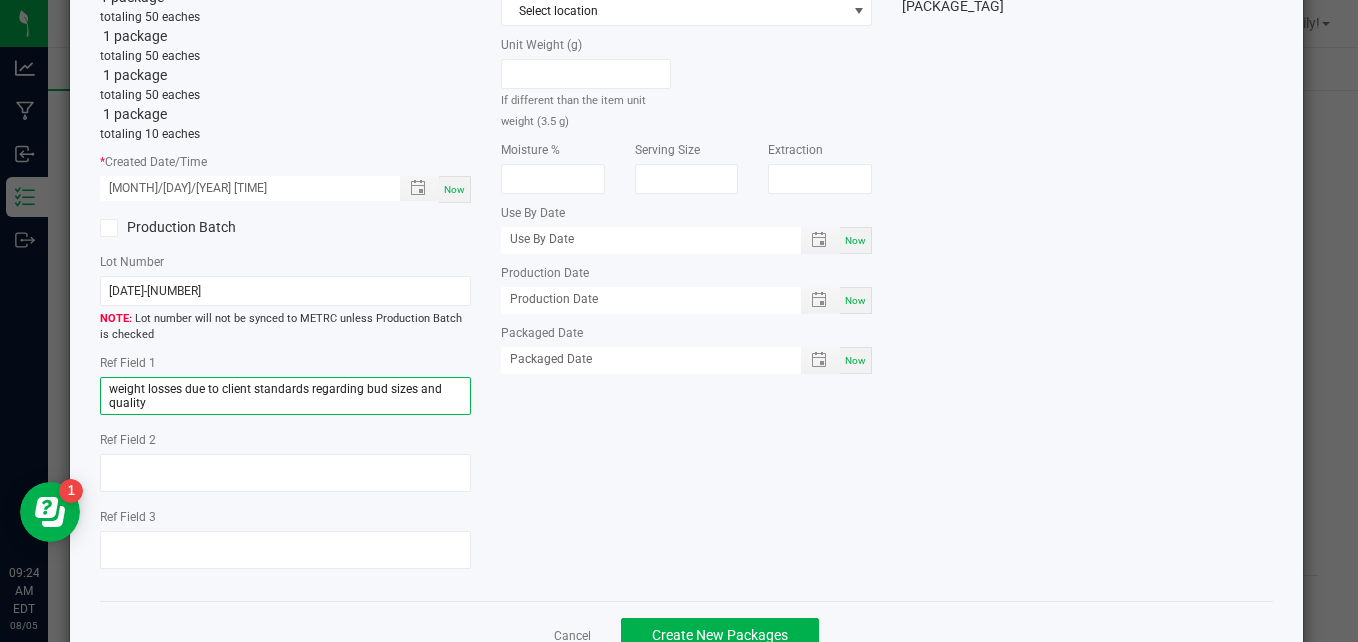 click on "weight losses due to client standards regarding bud sizes and quality" 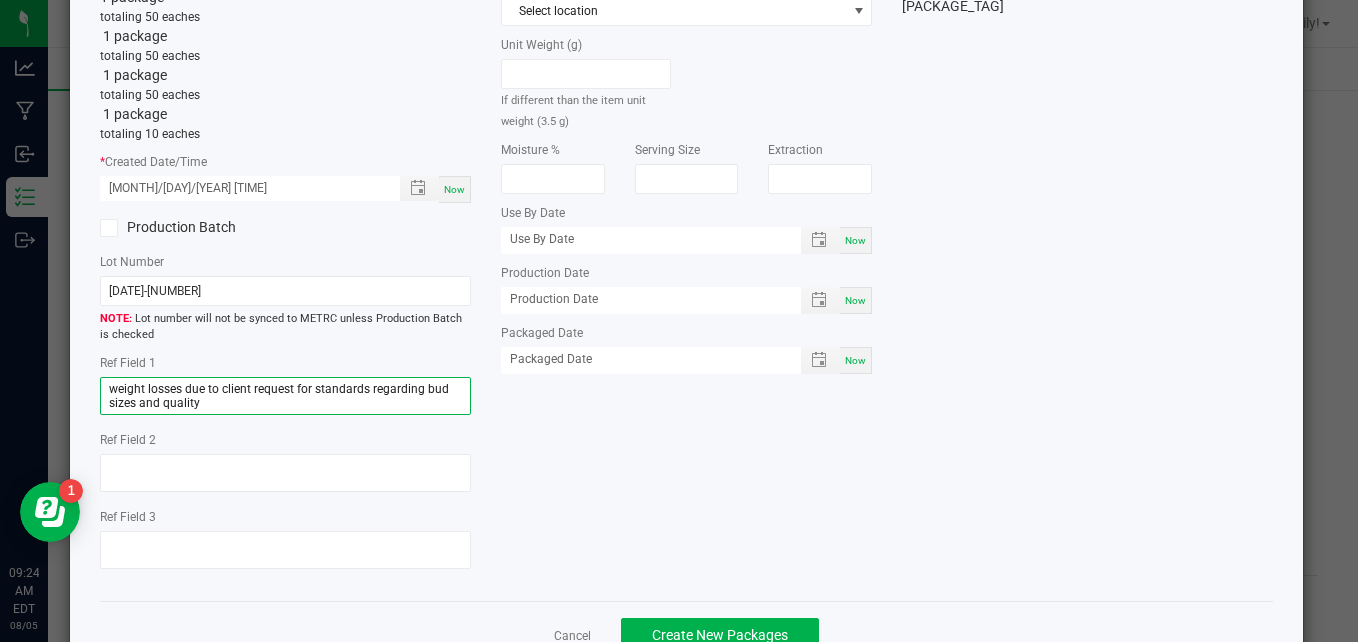 click on "weight losses due to client request for standards regarding bud sizes and quality" 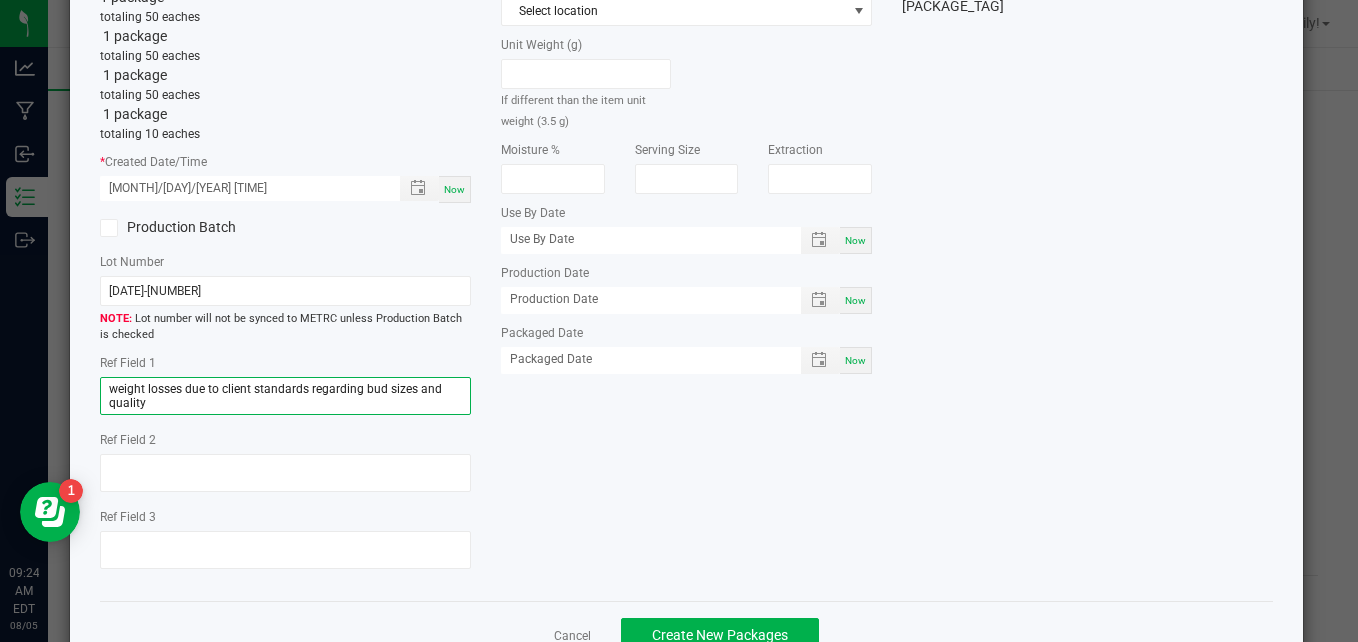 click on "weight losses due to client standards regarding bud sizes and quality" 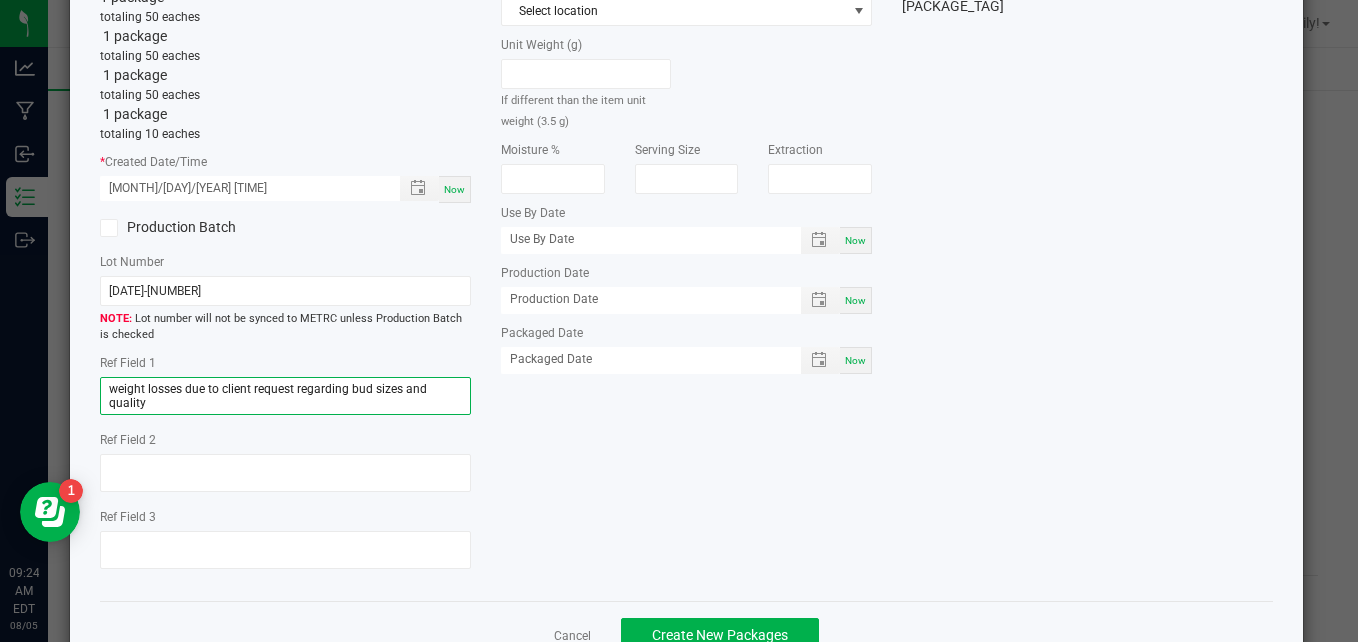 click on "weight losses due to client request regarding bud sizes and quality" 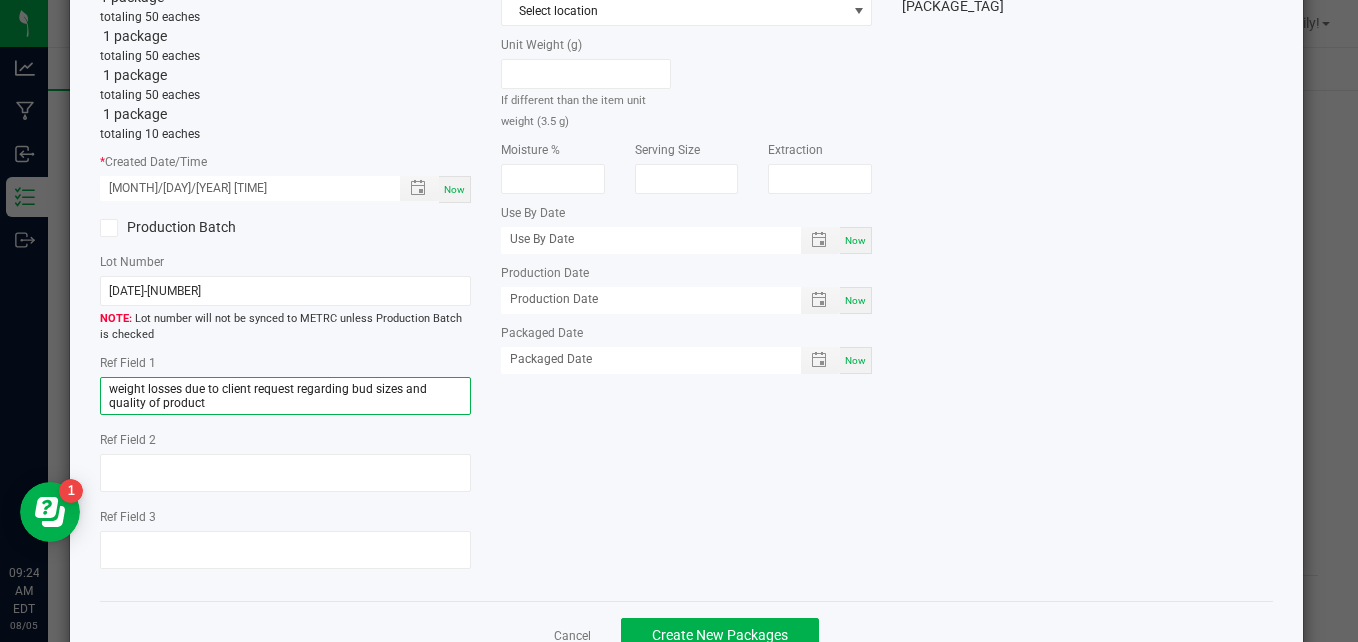 click on "weight losses due to client request regarding bud sizes and quality of product" 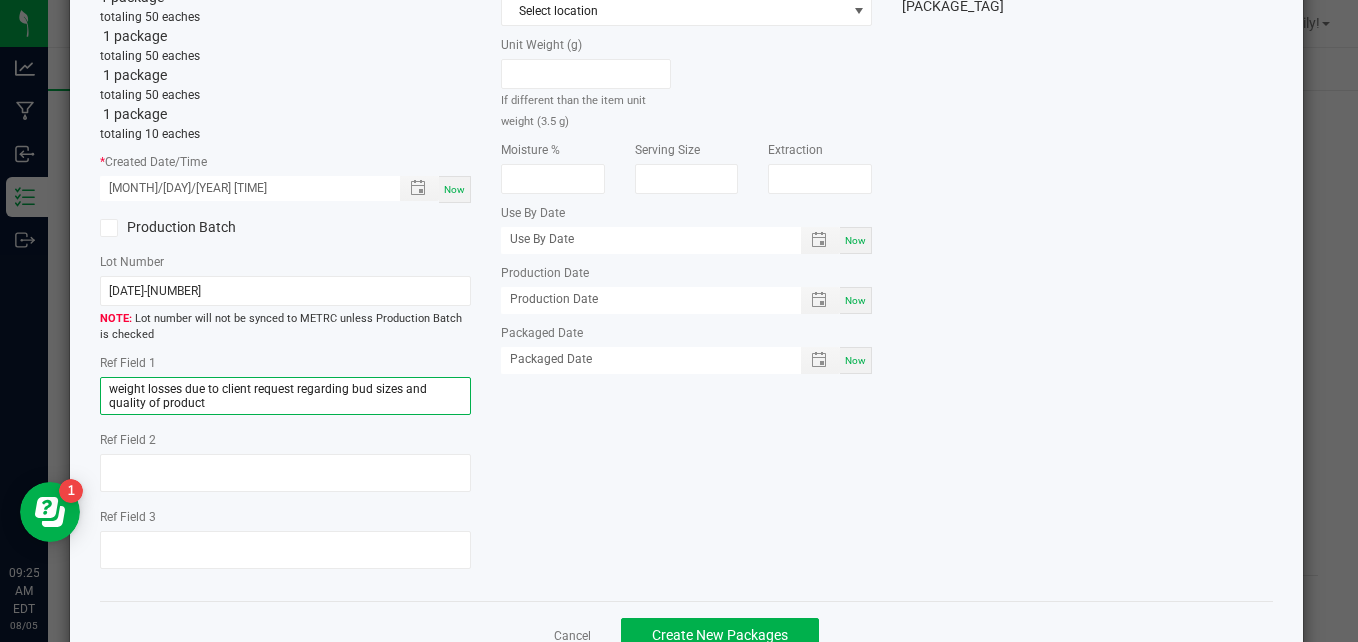 click on "weight losses due to client request regarding bud sizes and quality of product" 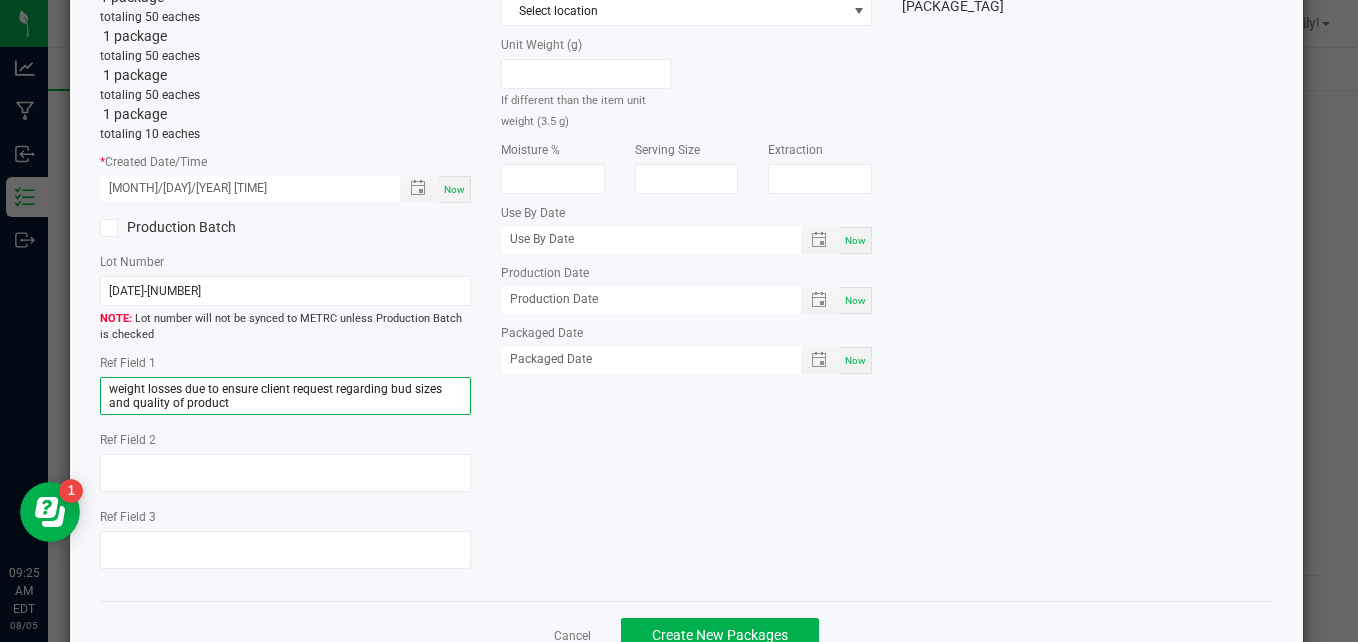 click on "weight losses due to ensure client request regarding bud sizes and quality of product" 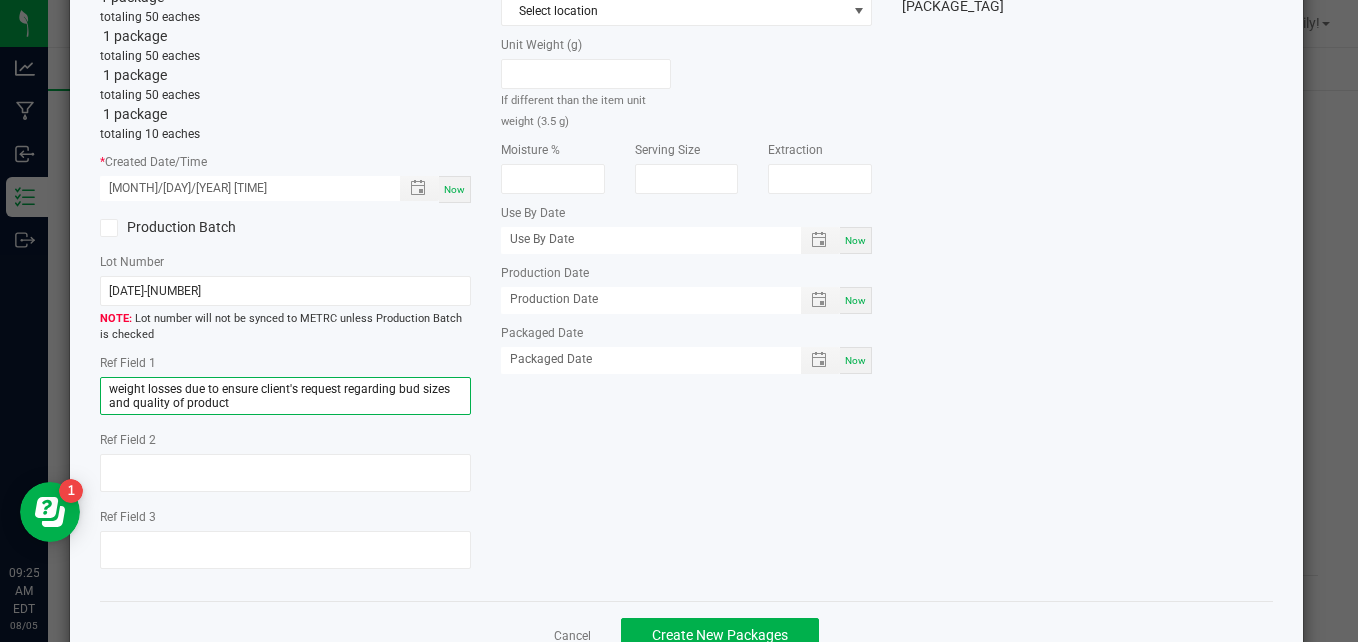 click on "weight losses due to ensure client's request regarding bud sizes and quality of product" 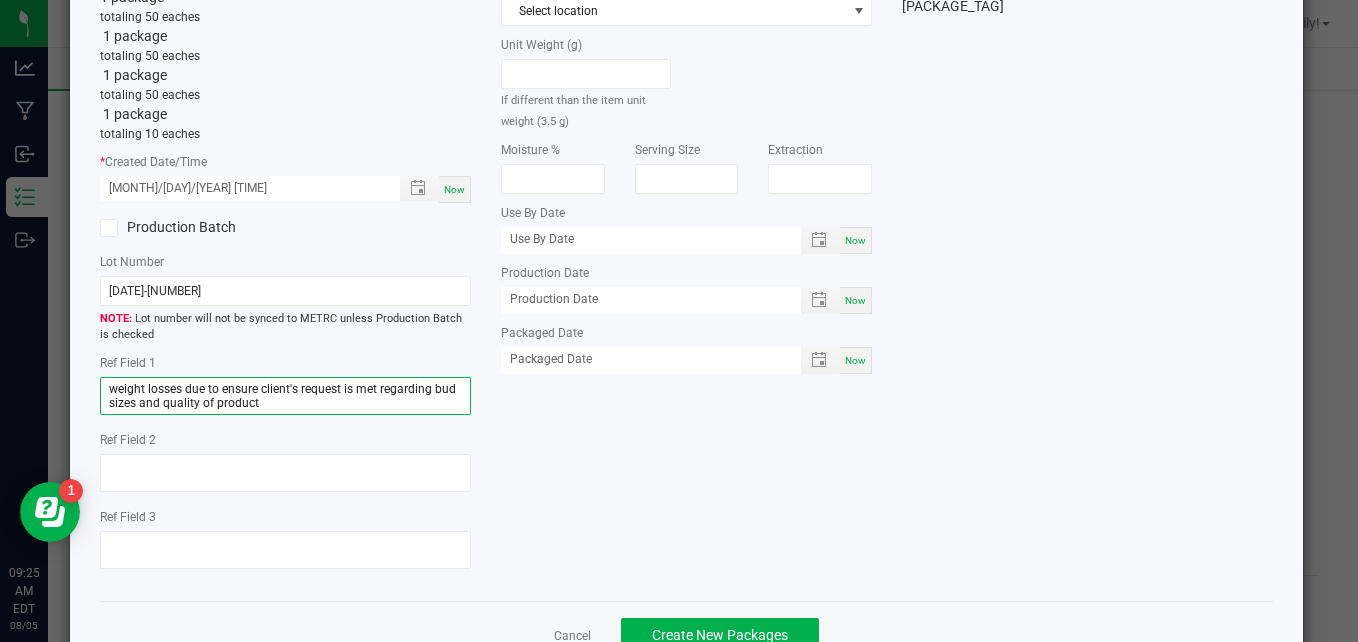 click on "weight losses due to ensure client's request is met regarding bud sizes and quality of product" 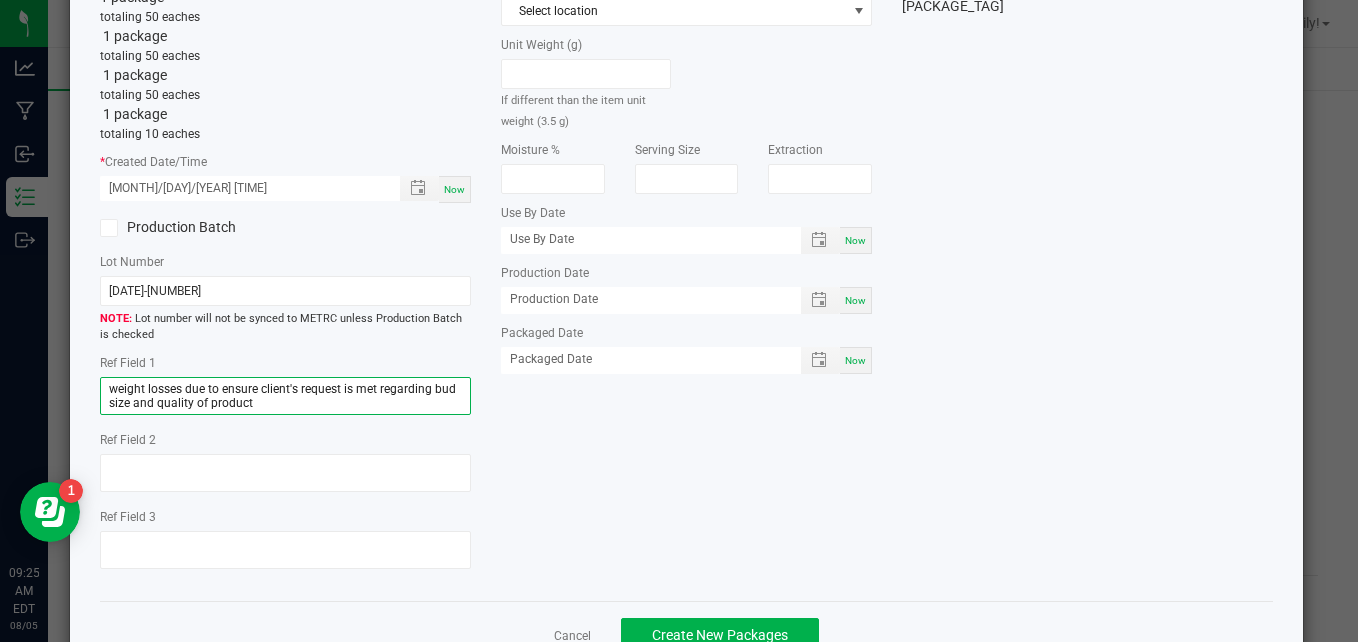 drag, startPoint x: 260, startPoint y: 399, endPoint x: 103, endPoint y: 386, distance: 157.5373 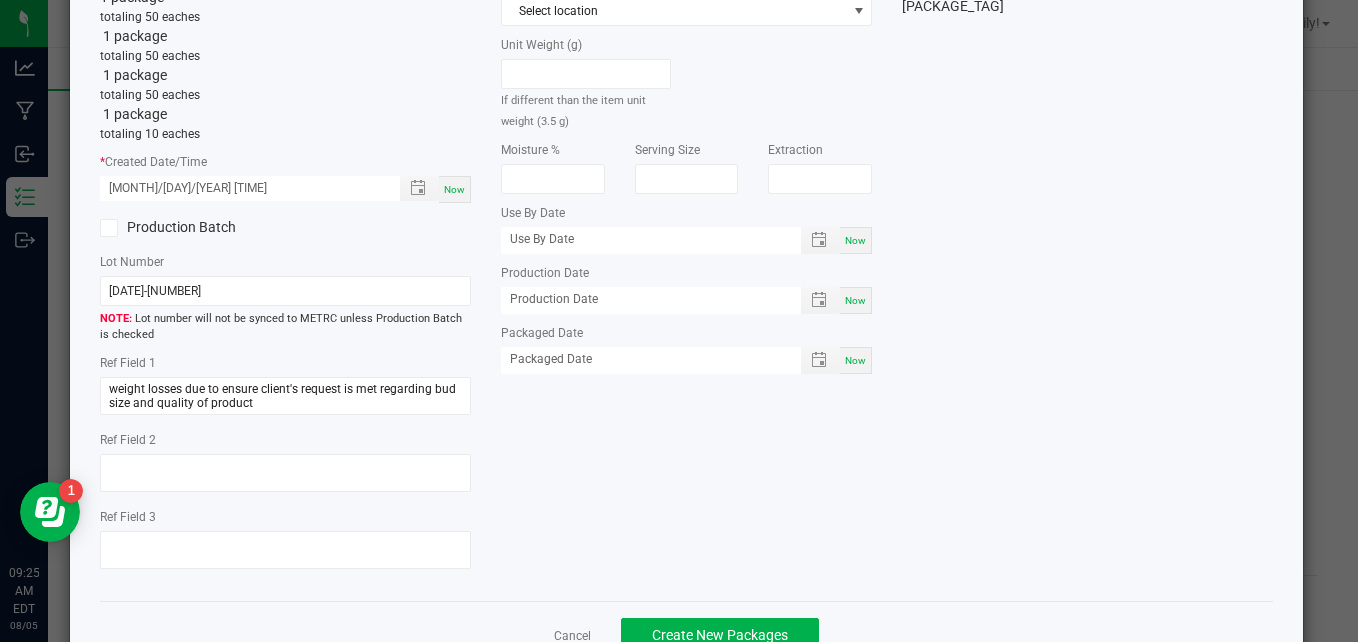 click on "Item Name   Aura-1/8 OZ Flower Jar-DHOG   Total Qty  1 package  totaling 50 eaches   1 package  totaling 50 eaches   1 package  totaling 50 eaches   1 package  totaling 10 eaches  *   Created Date/Time  [DATE] [TIME] PM Now  Production Batch   Lot Number  [LOT_NUMBER]  Lot number will not be synced to METRC unless Production Batch is checked   Ref Field 1  weight losses due to ensure client's request is met regarding bud size and quality of product  Ref Field 2                    Ref Field 3                    *   Area of New Pkg  Secured Storage A  Location  (optional) Select location  Unit Weight (g)   If different than the item unit weight (3.5 g)   Moisture %   Serving Size   Extraction   Use By Date  Now  Production Date  Now  Packaged Date  Now  Package Tags Used   [PACKAGE_TAG]   [PACKAGE_TAG]   [PACKAGE_TAG]   [PACKAGE_TAG]" 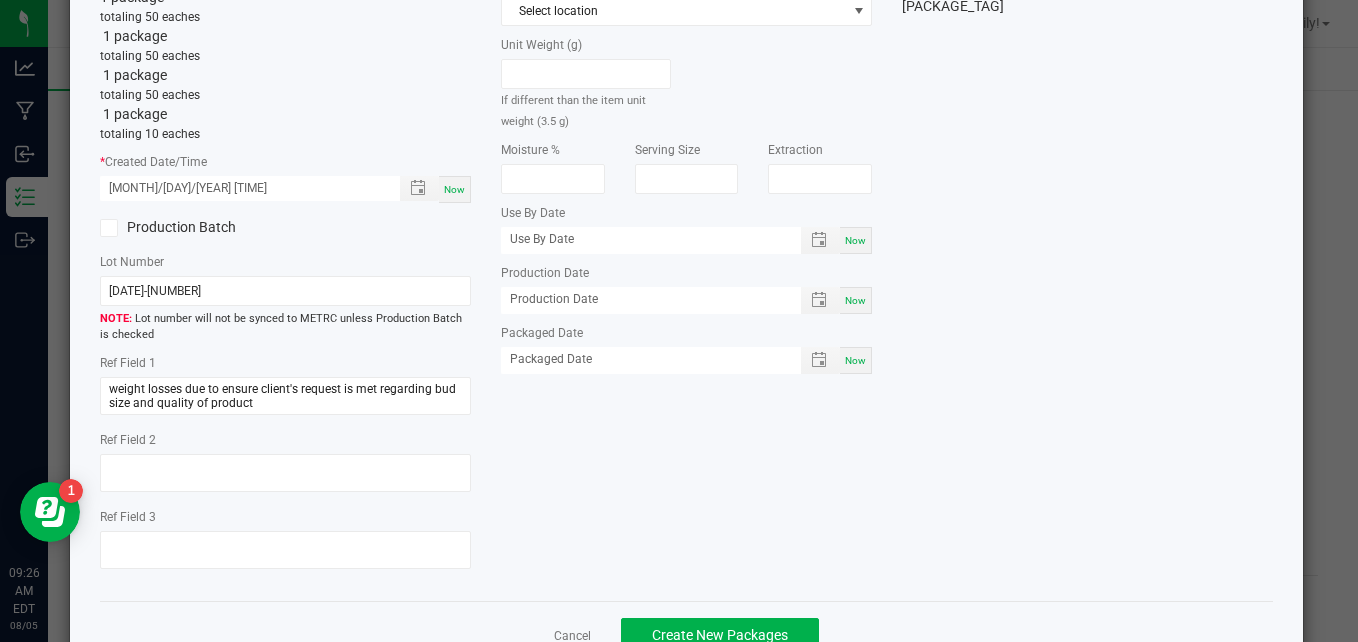 drag, startPoint x: 1351, startPoint y: 407, endPoint x: 1341, endPoint y: 297, distance: 110.45361 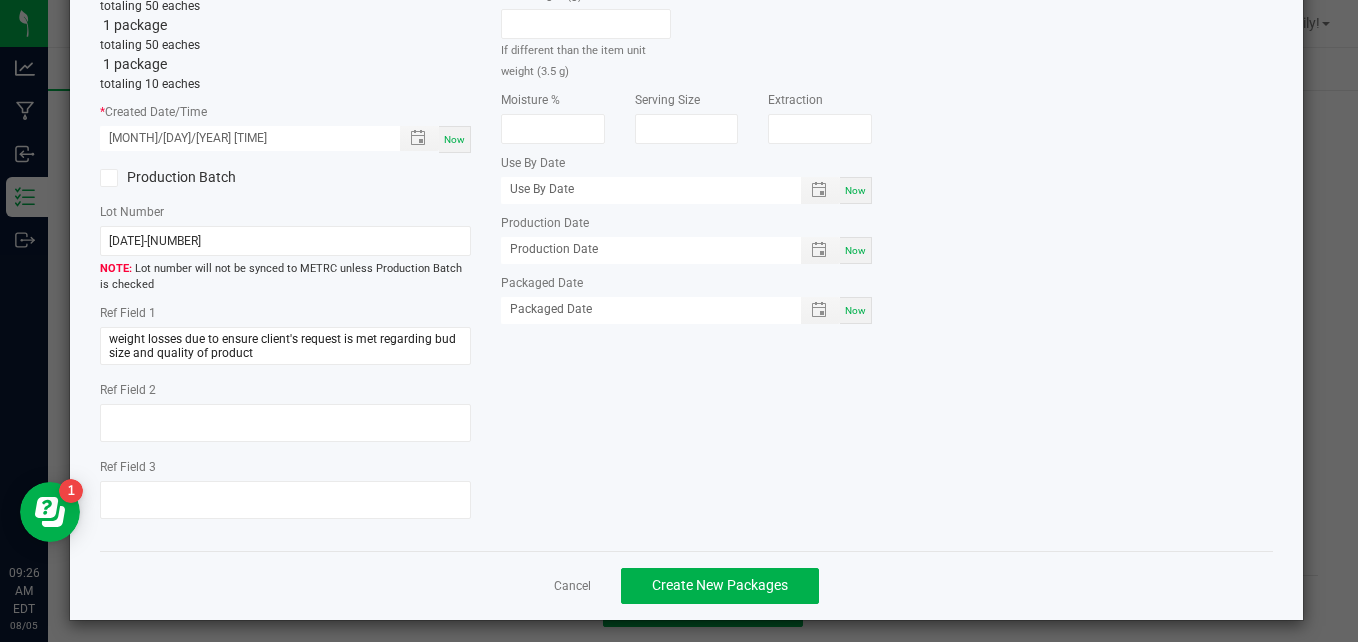 scroll, scrollTop: 259, scrollLeft: 0, axis: vertical 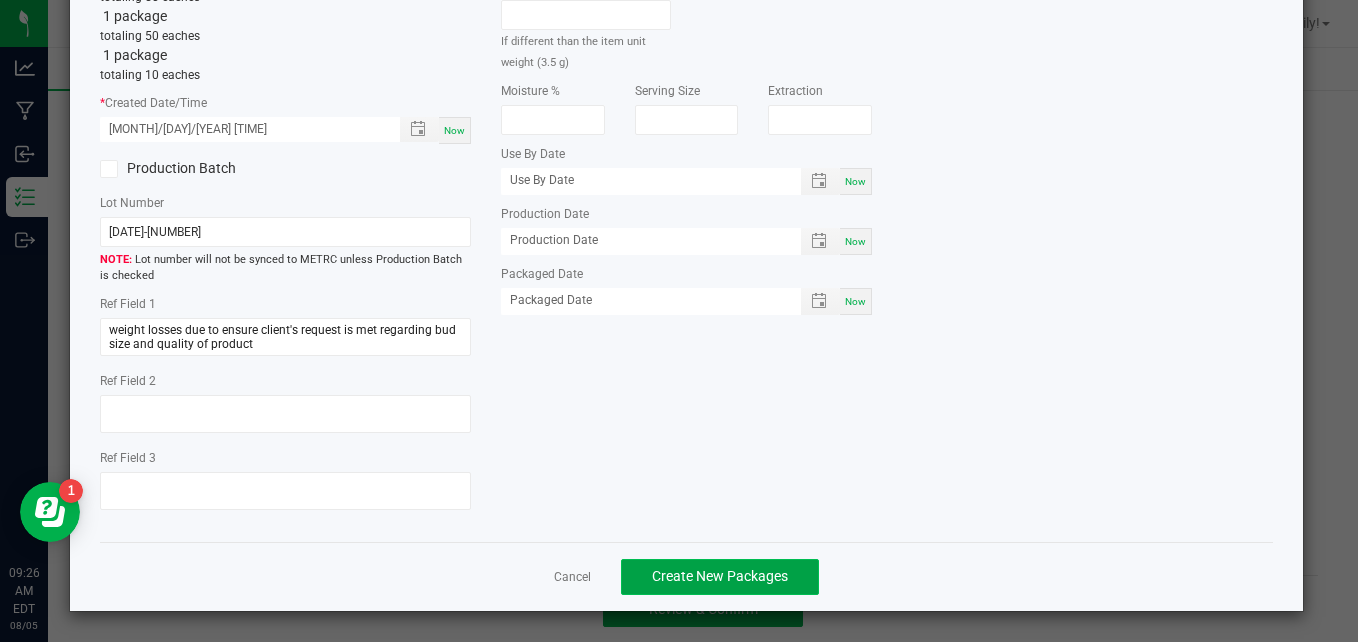 click on "Create New Packages" 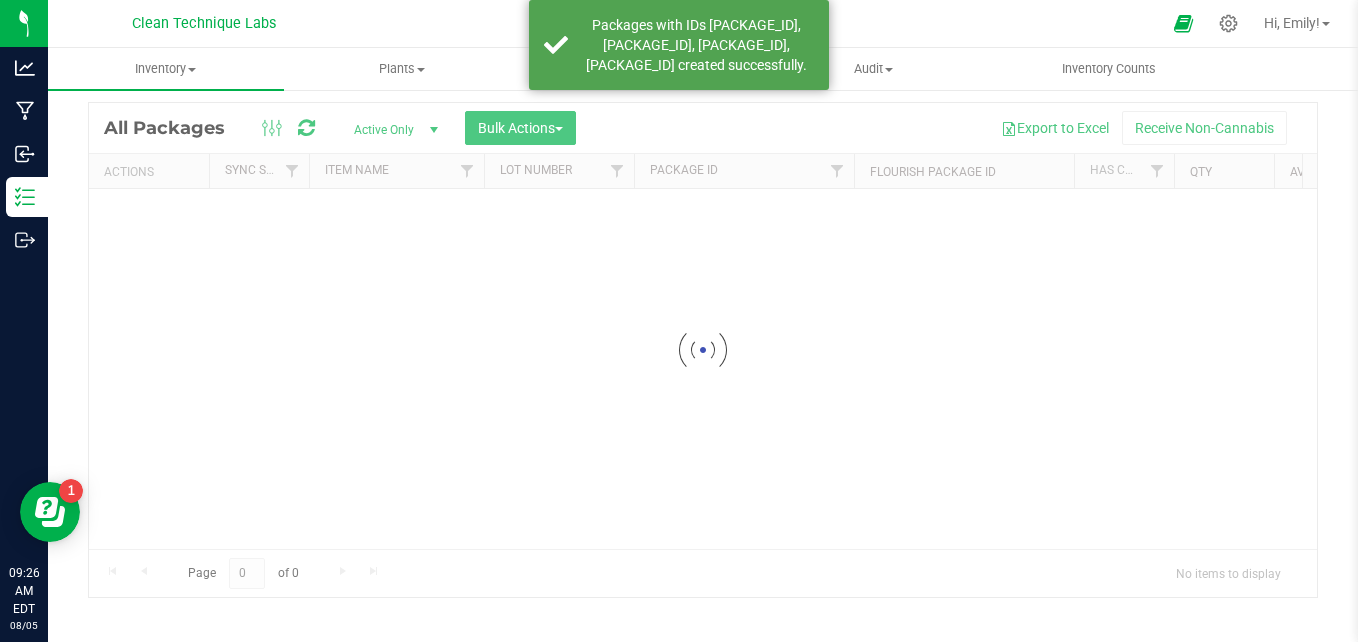 scroll, scrollTop: 56, scrollLeft: 0, axis: vertical 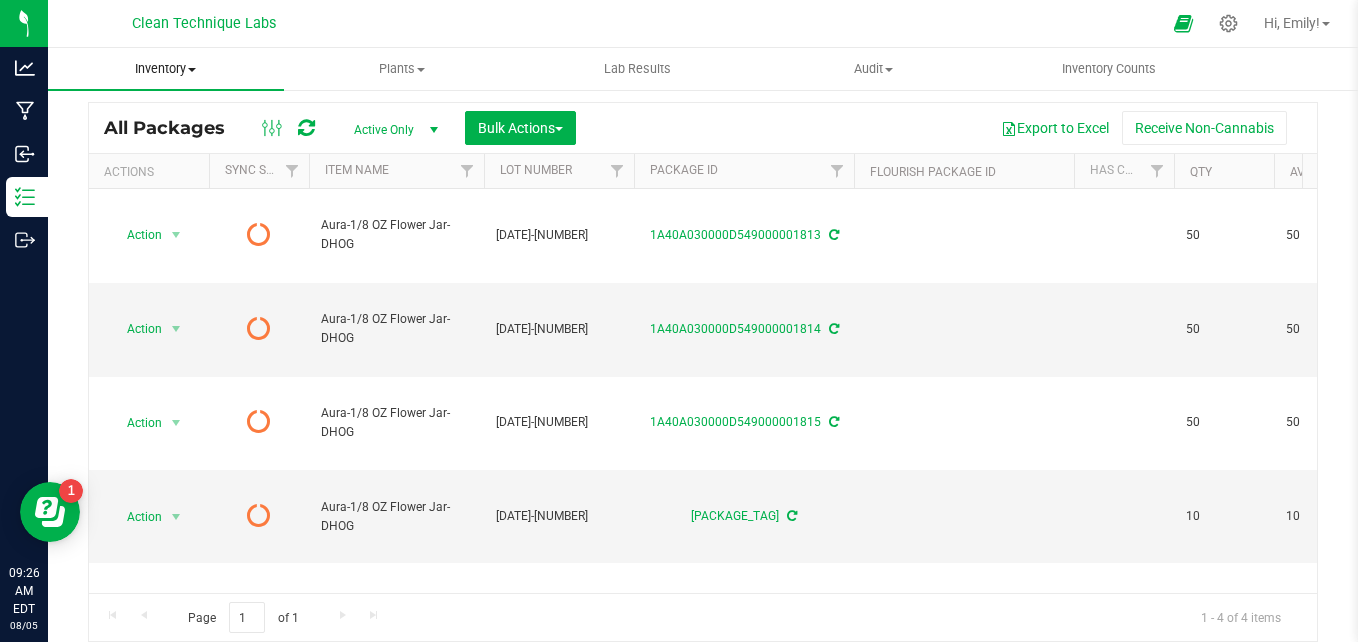 click on "Inventory
All packages
All inventory
Waste log
Create inventory" at bounding box center (166, 69) 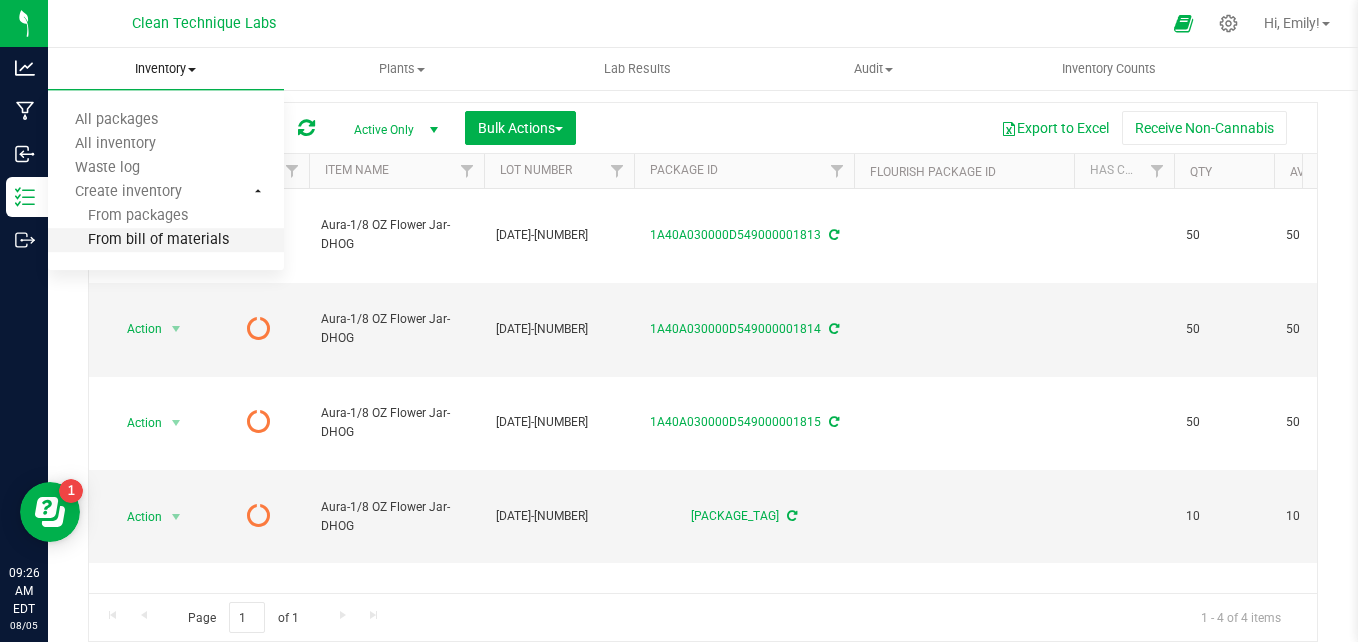 click on "From bill of materials" at bounding box center (138, 240) 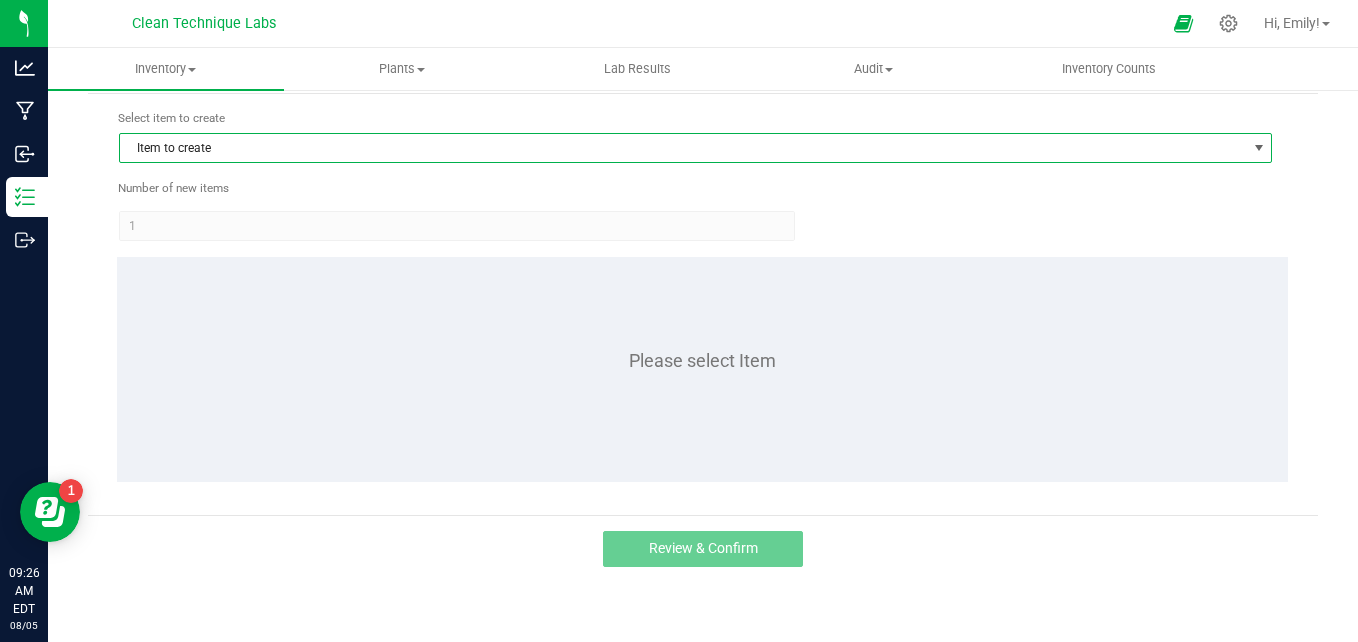 click on "Item to create" at bounding box center (683, 148) 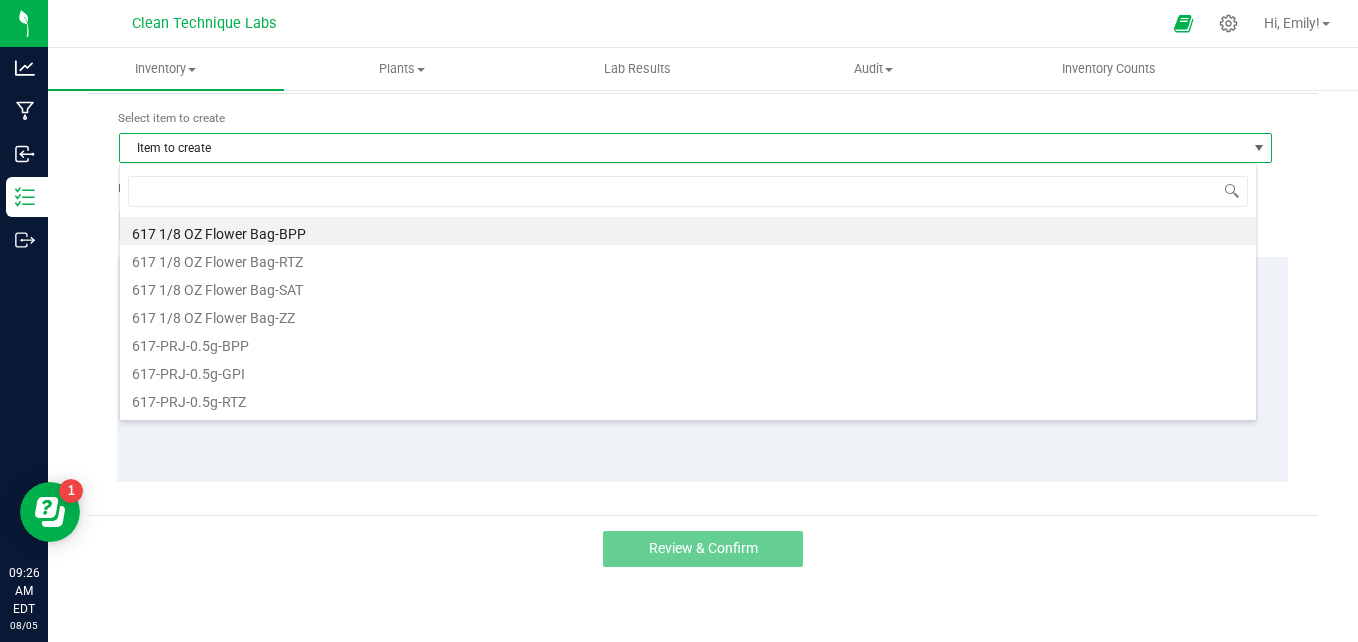scroll, scrollTop: 99970, scrollLeft: 98862, axis: both 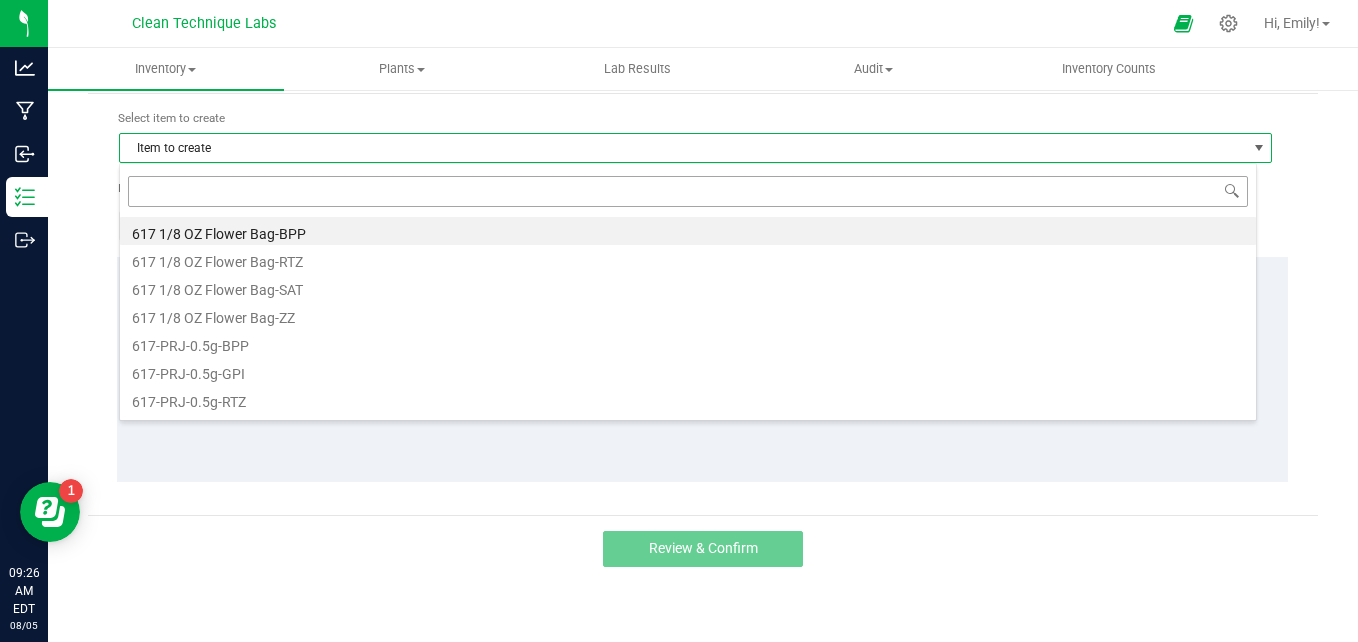 click at bounding box center (688, 191) 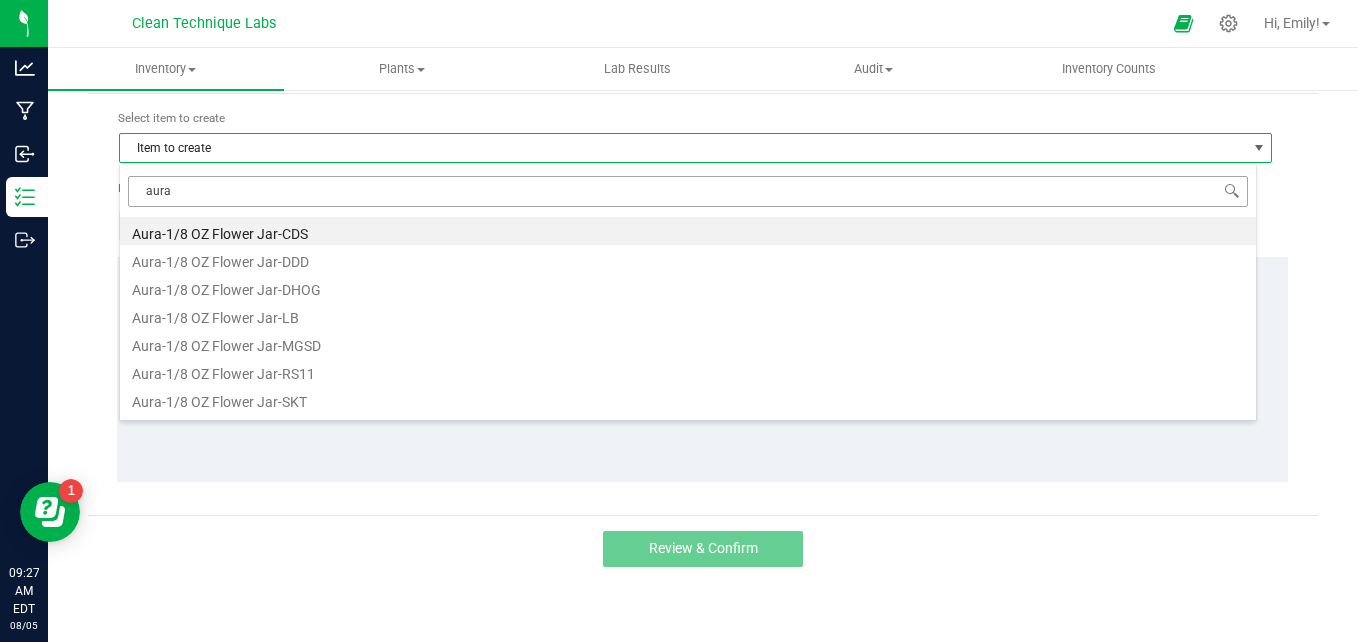 type on "aura" 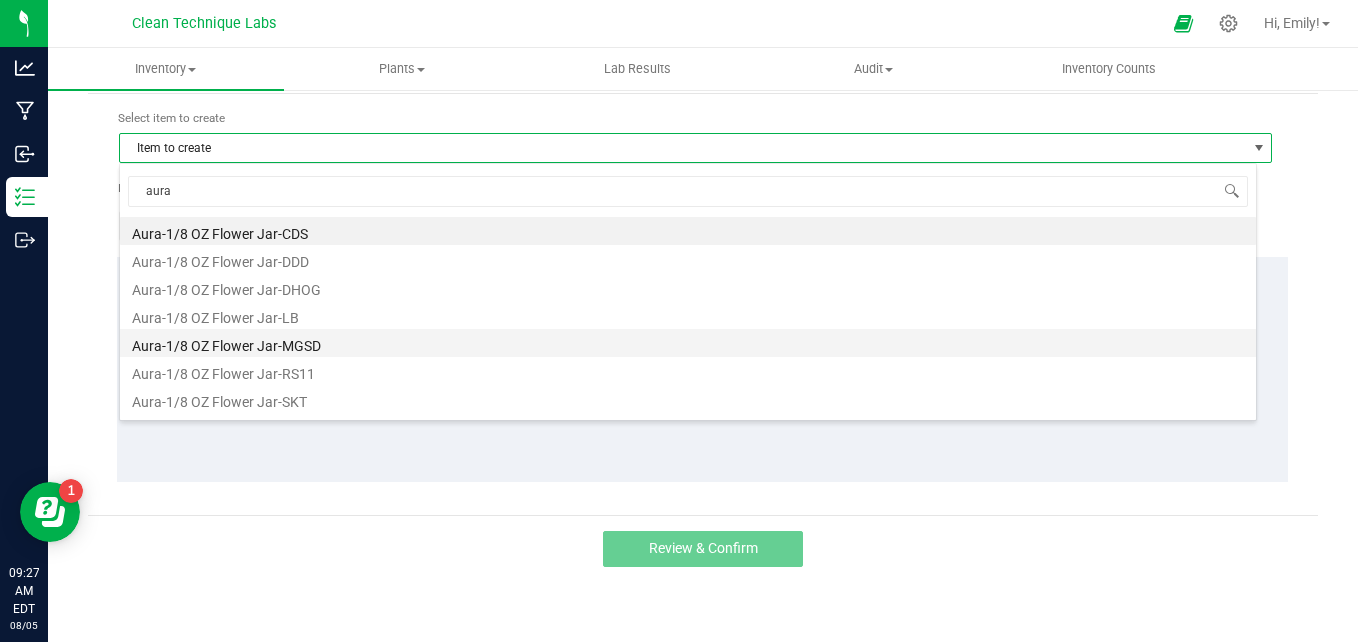 click on "Aura-1/8 OZ Flower Jar-MGSD" at bounding box center [688, 343] 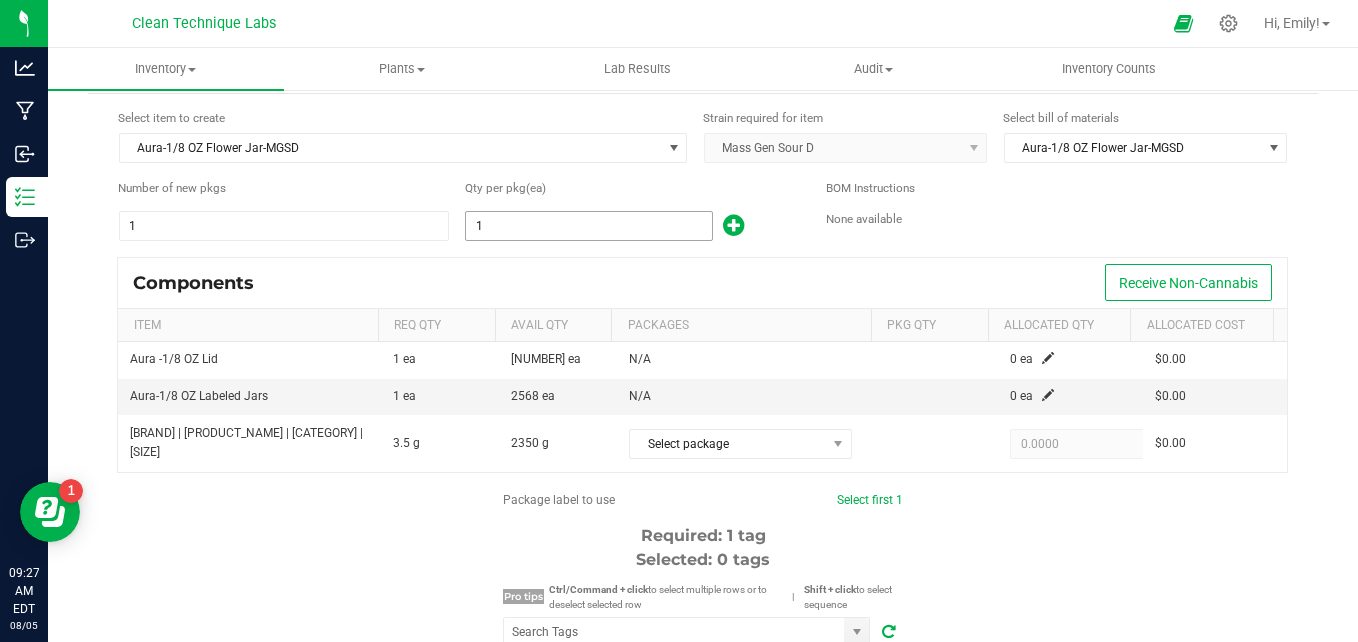 click on "1" at bounding box center [588, 226] 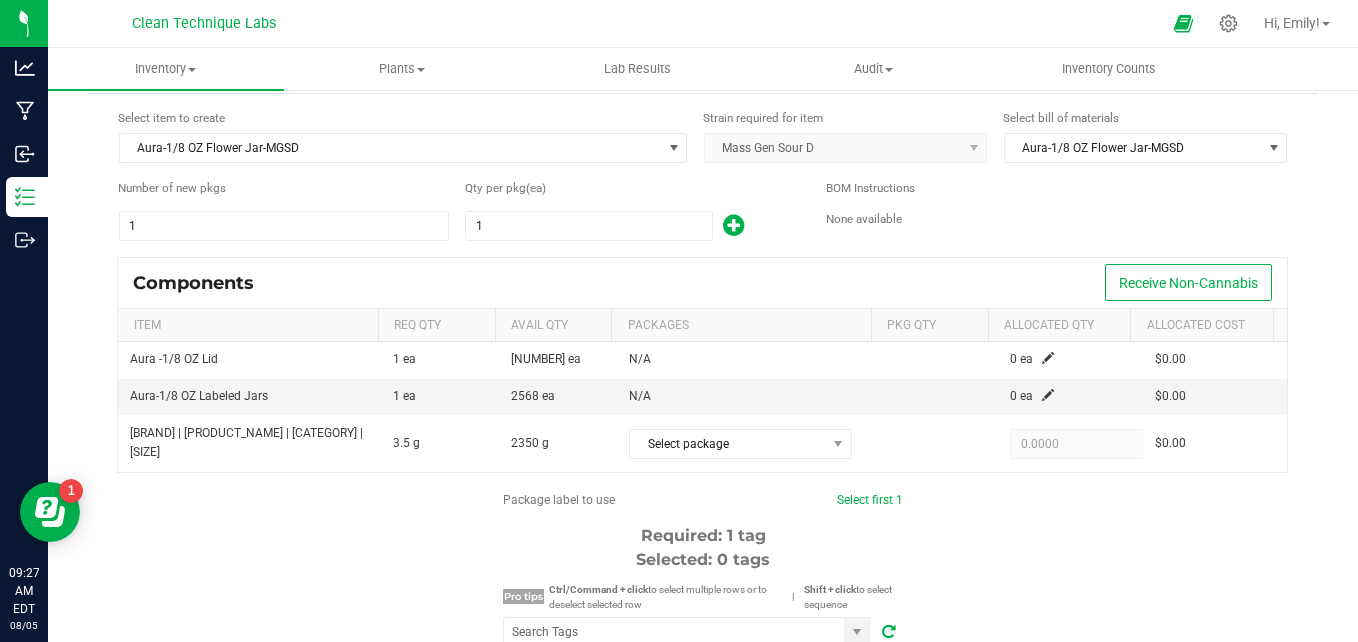 click at bounding box center (733, 225) 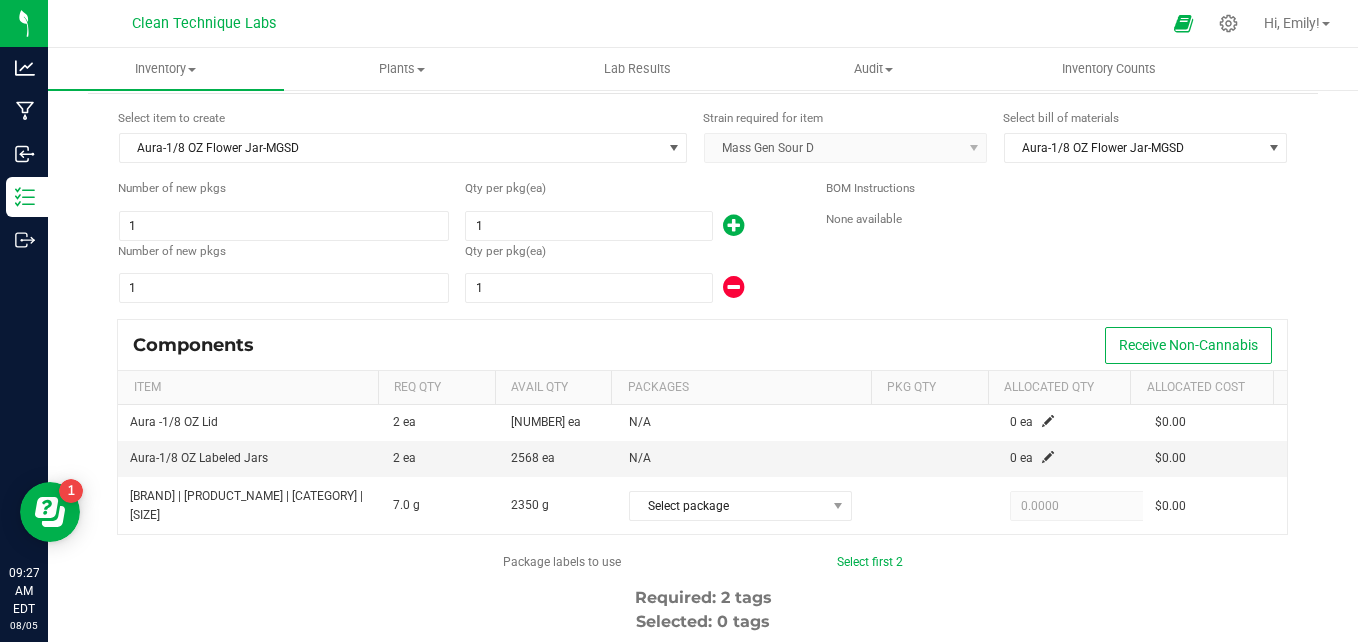 click at bounding box center (733, 225) 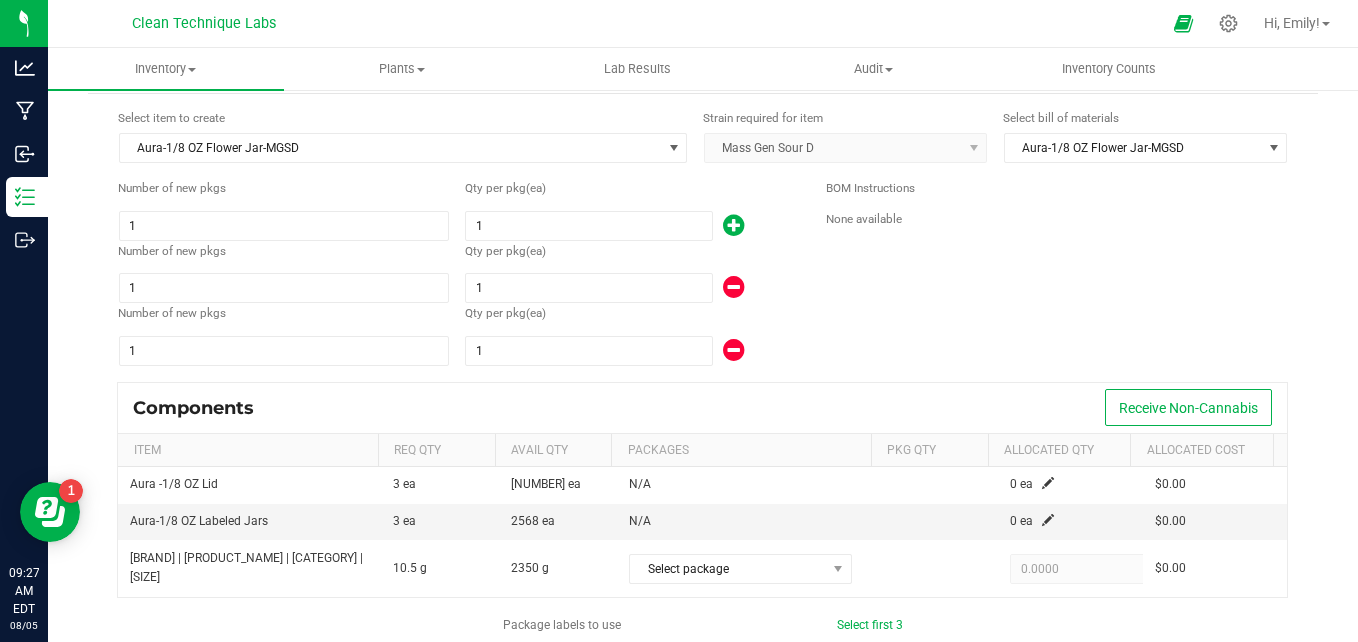 click at bounding box center (733, 225) 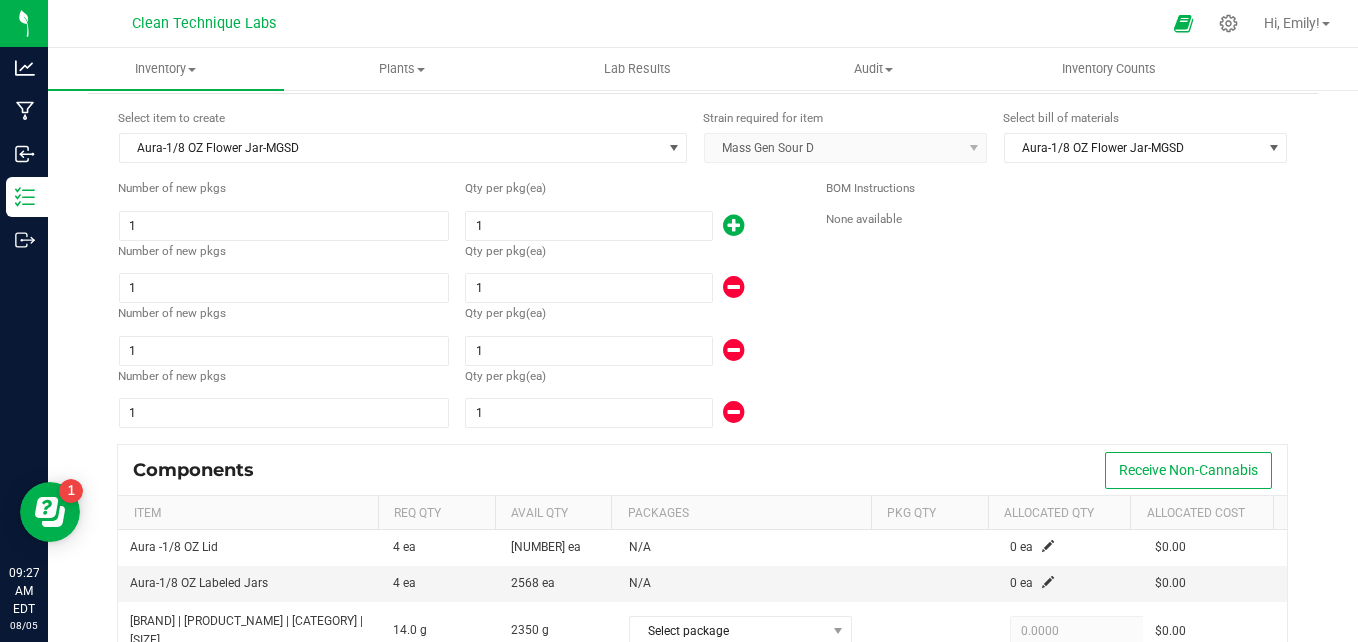 click at bounding box center (733, 225) 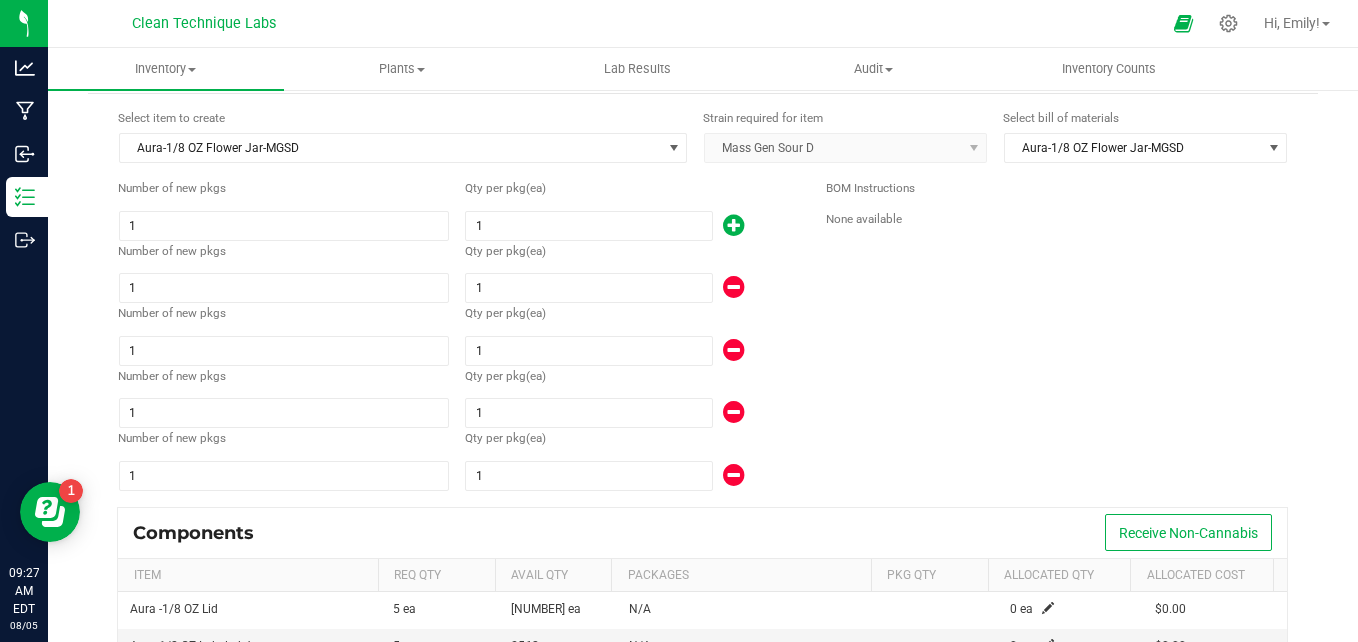 click at bounding box center (733, 225) 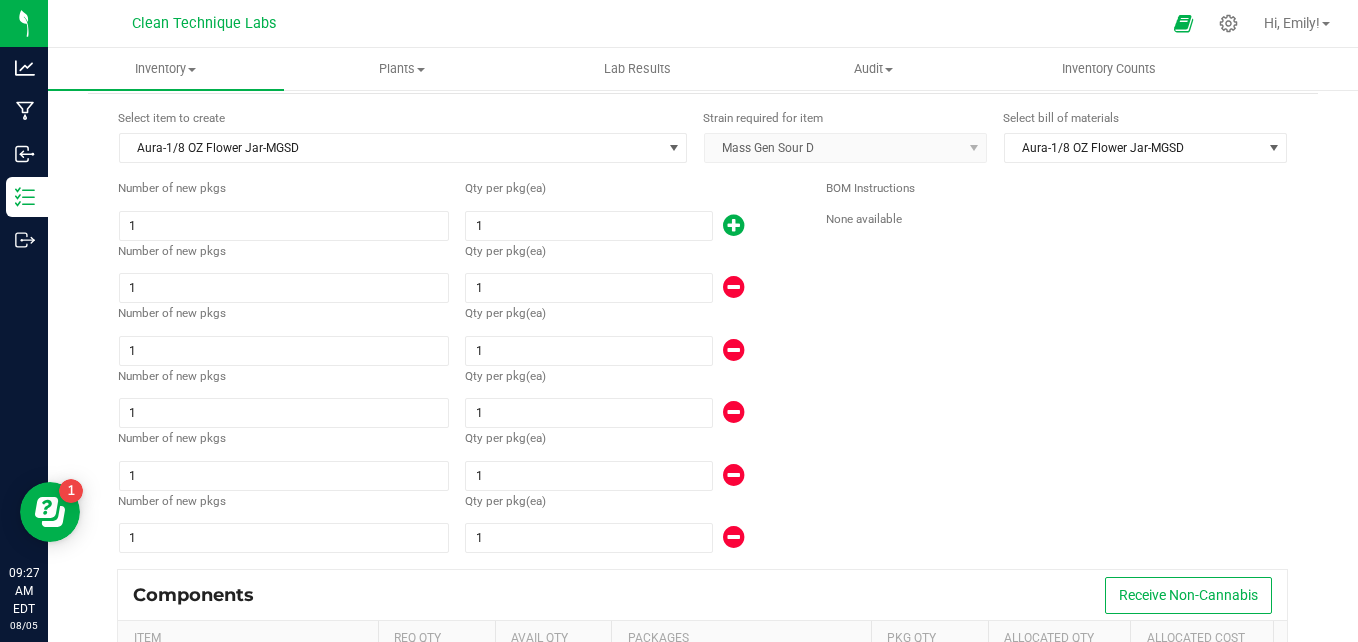 click at bounding box center (733, 225) 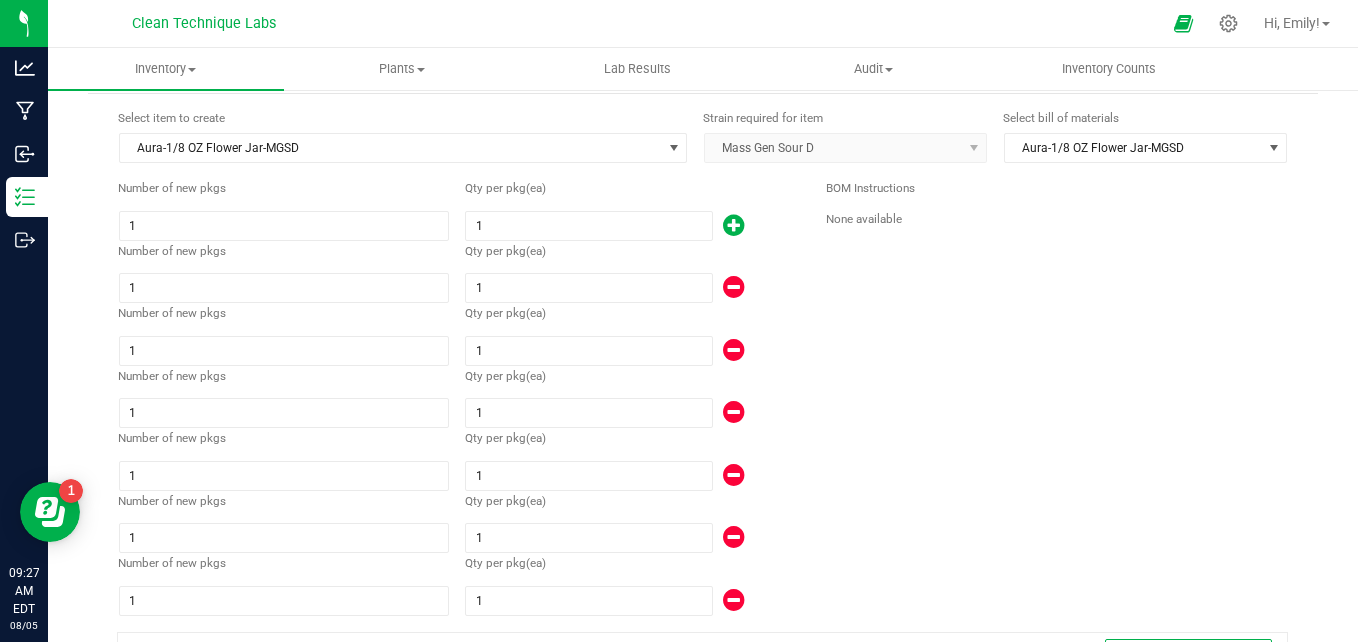 click at bounding box center [733, 225] 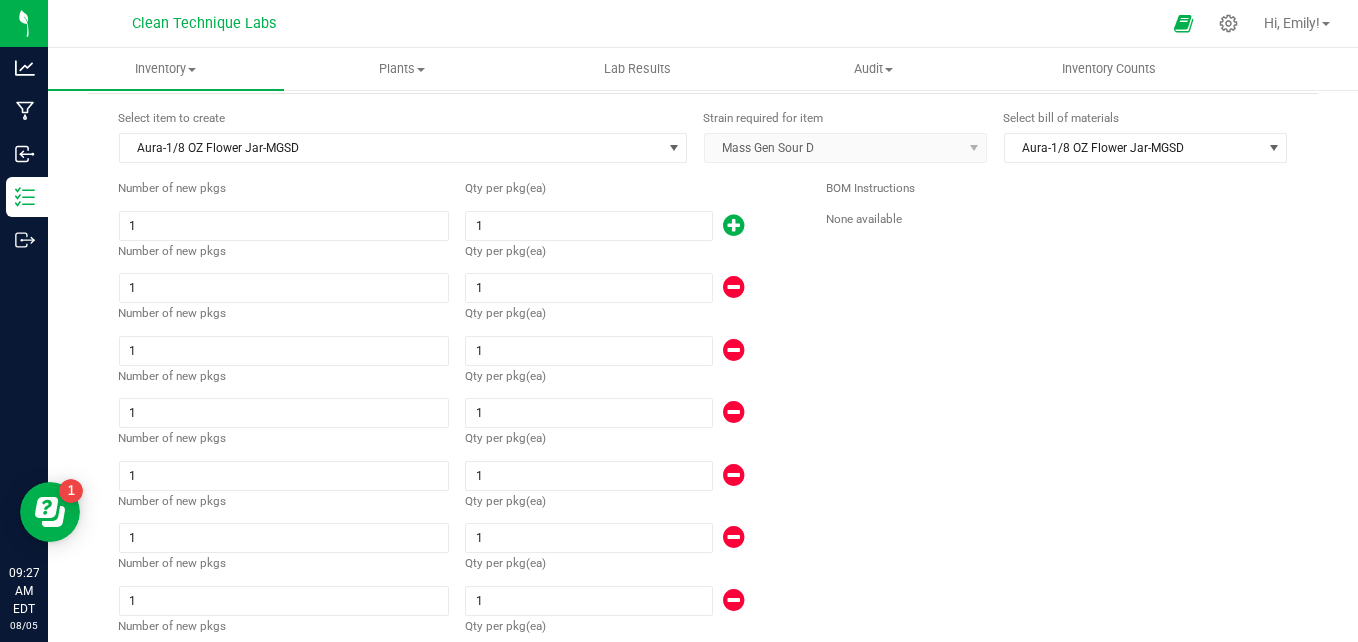 click at bounding box center [733, 225] 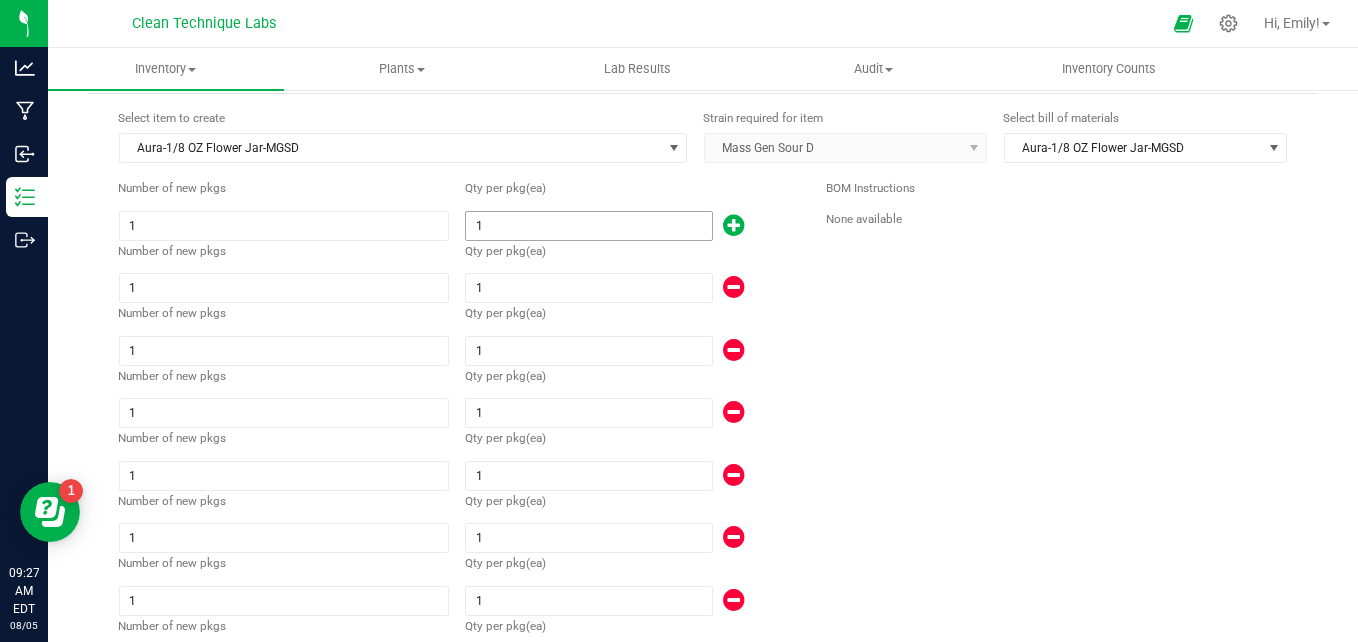 click on "1" at bounding box center (588, 226) 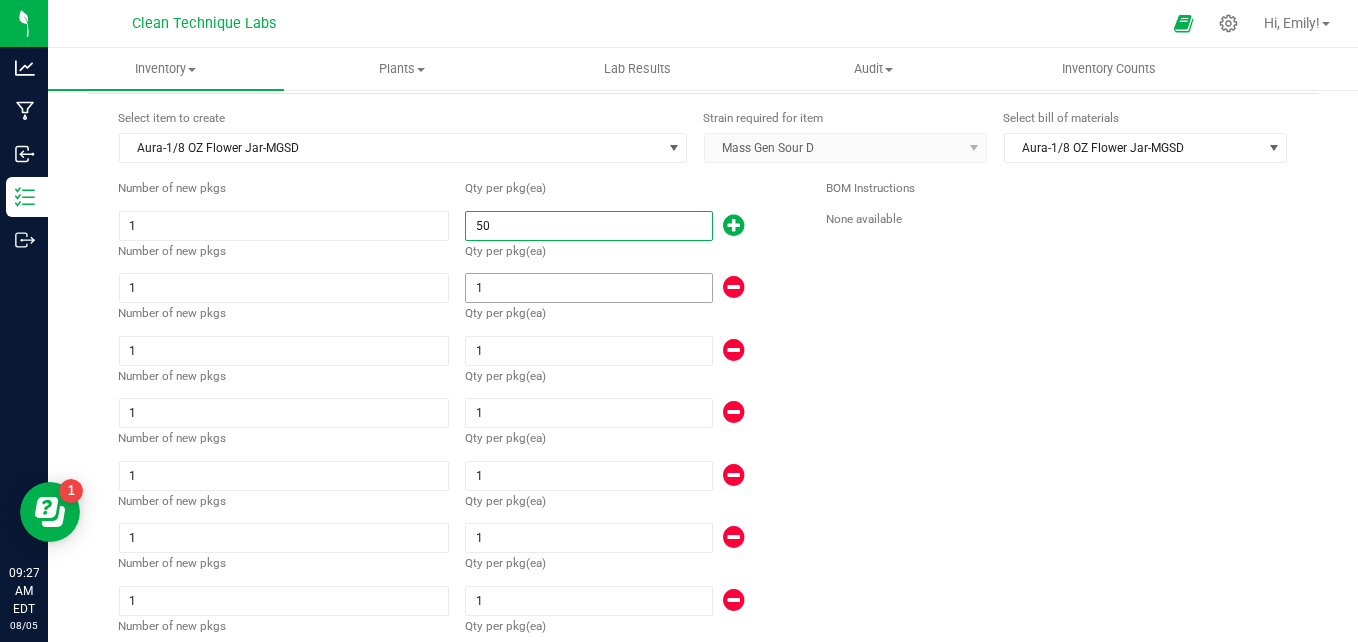 type on "50" 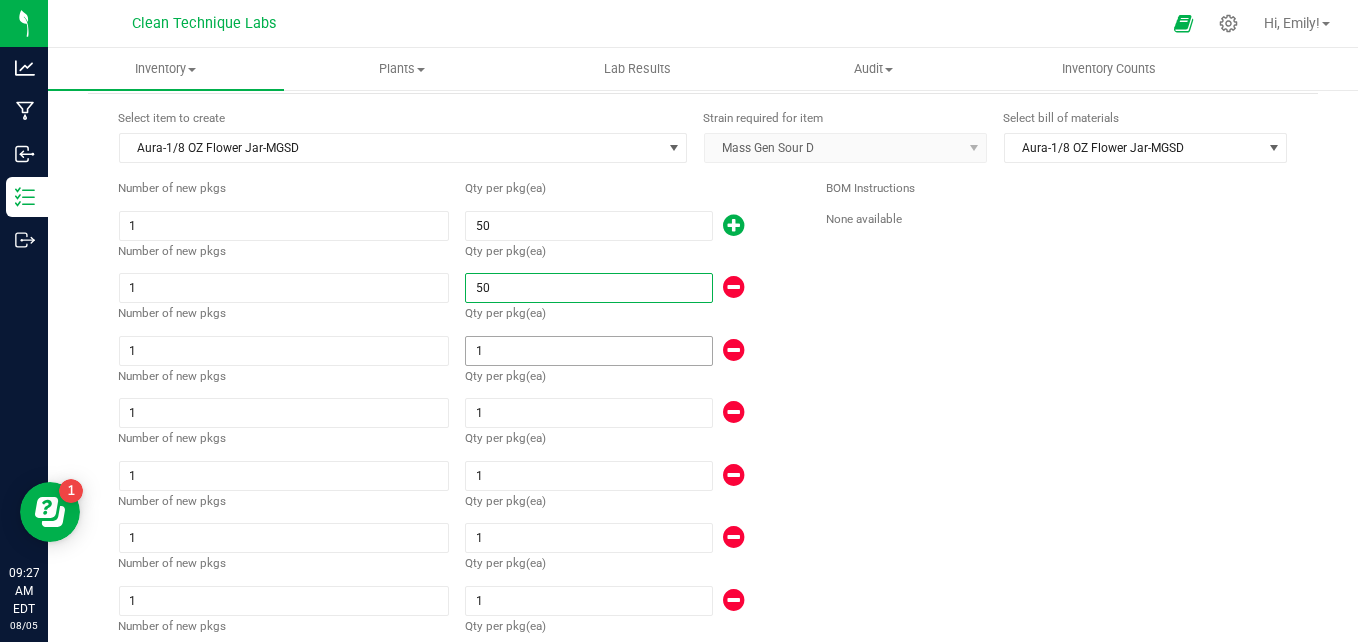 type on "50" 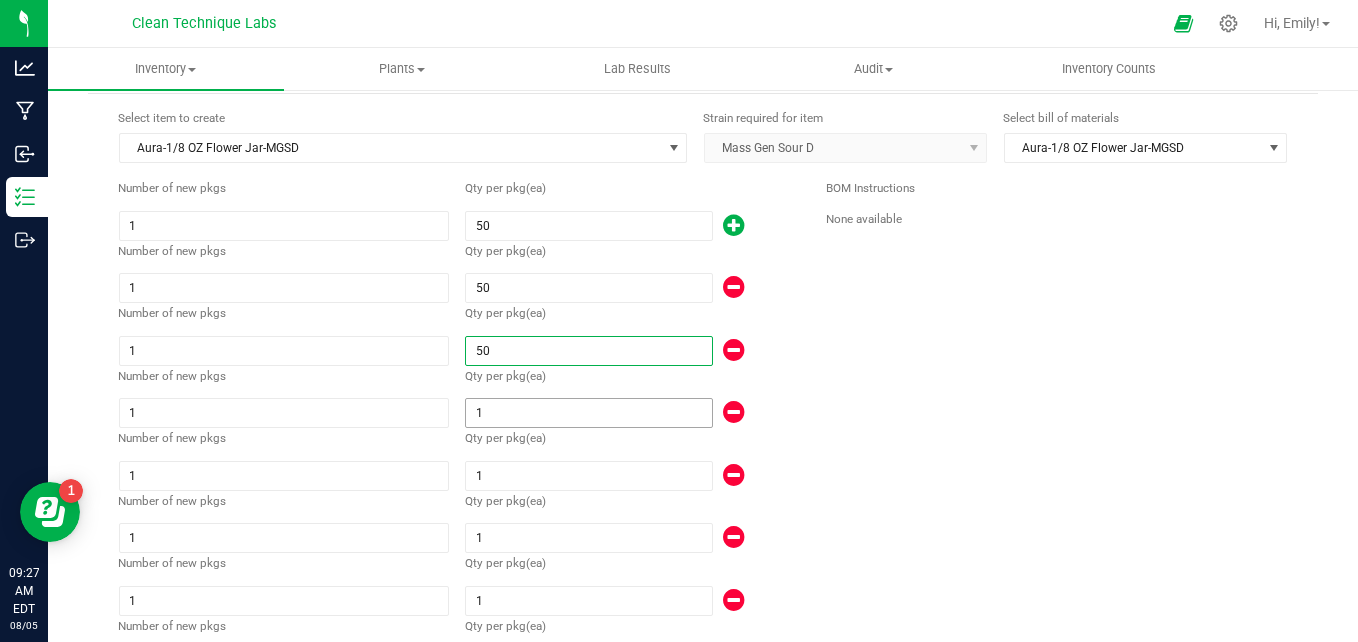 type on "50" 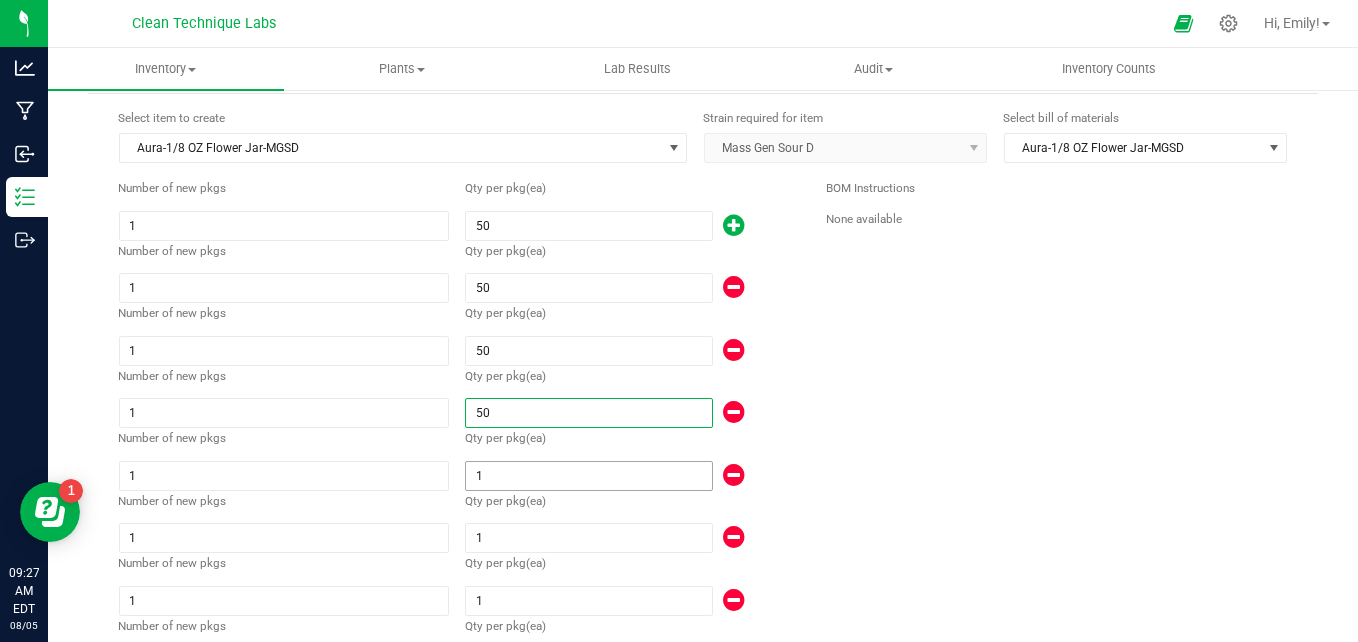 type on "50" 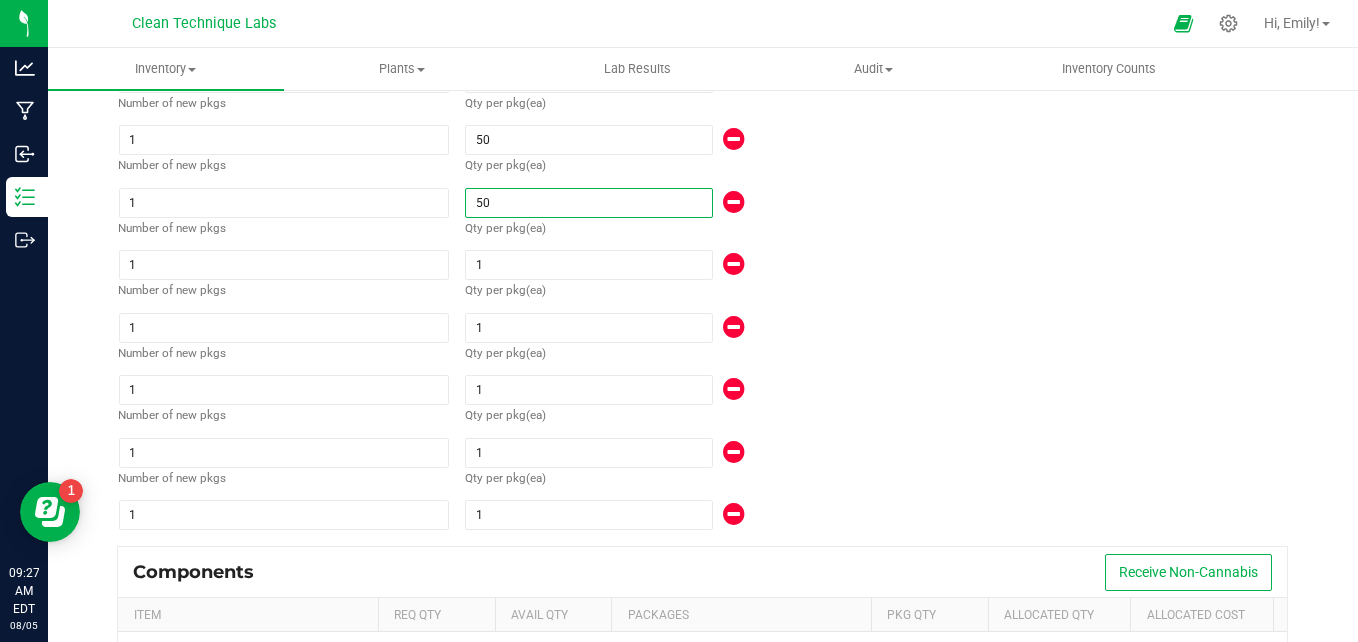 scroll, scrollTop: 373, scrollLeft: 0, axis: vertical 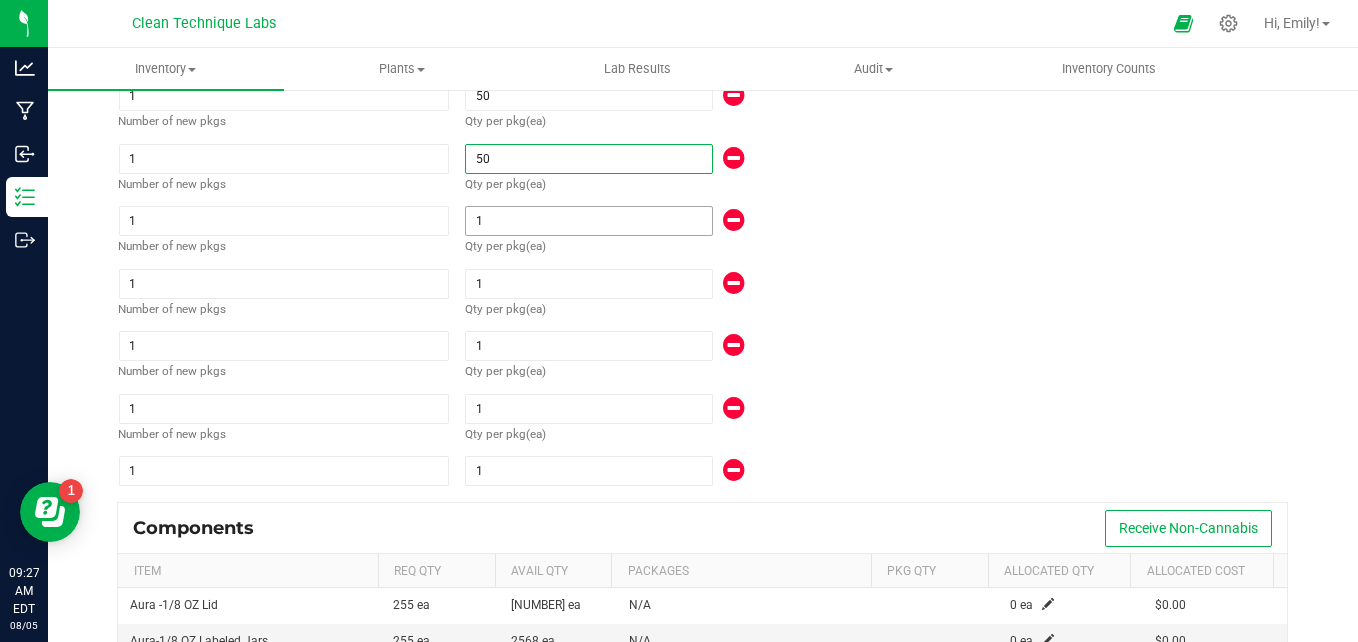 type on "50" 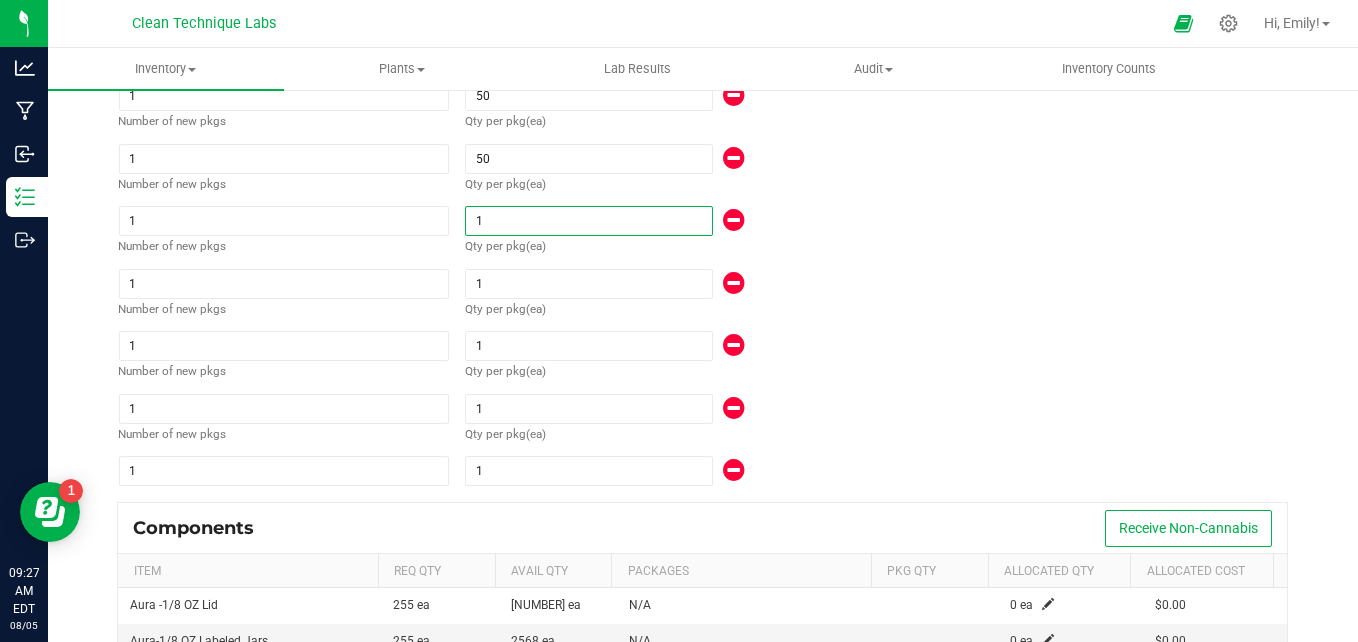 click on "1" at bounding box center (588, 221) 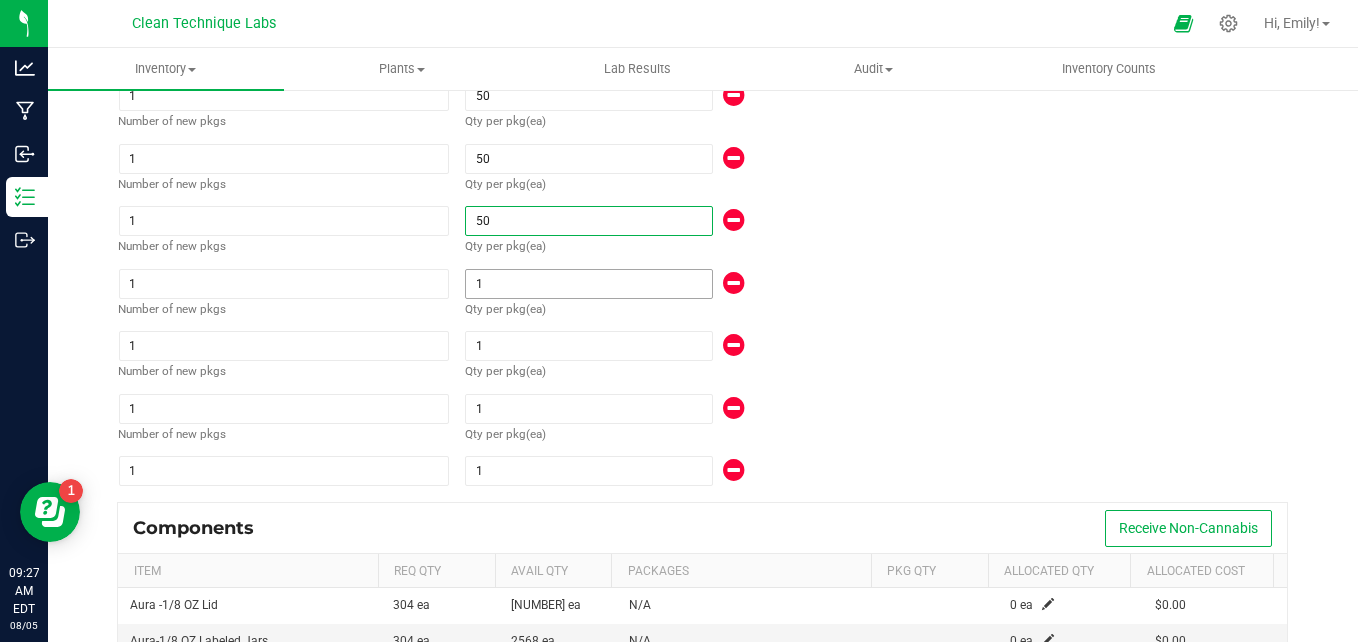 type on "50" 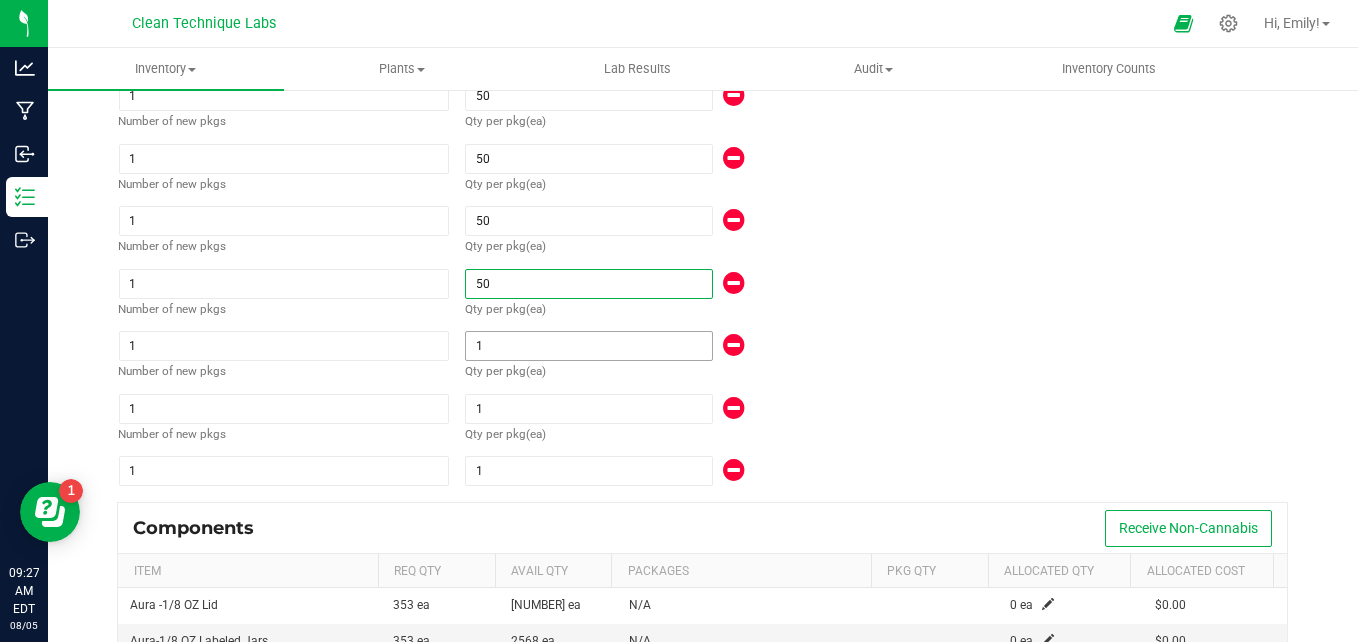 type on "50" 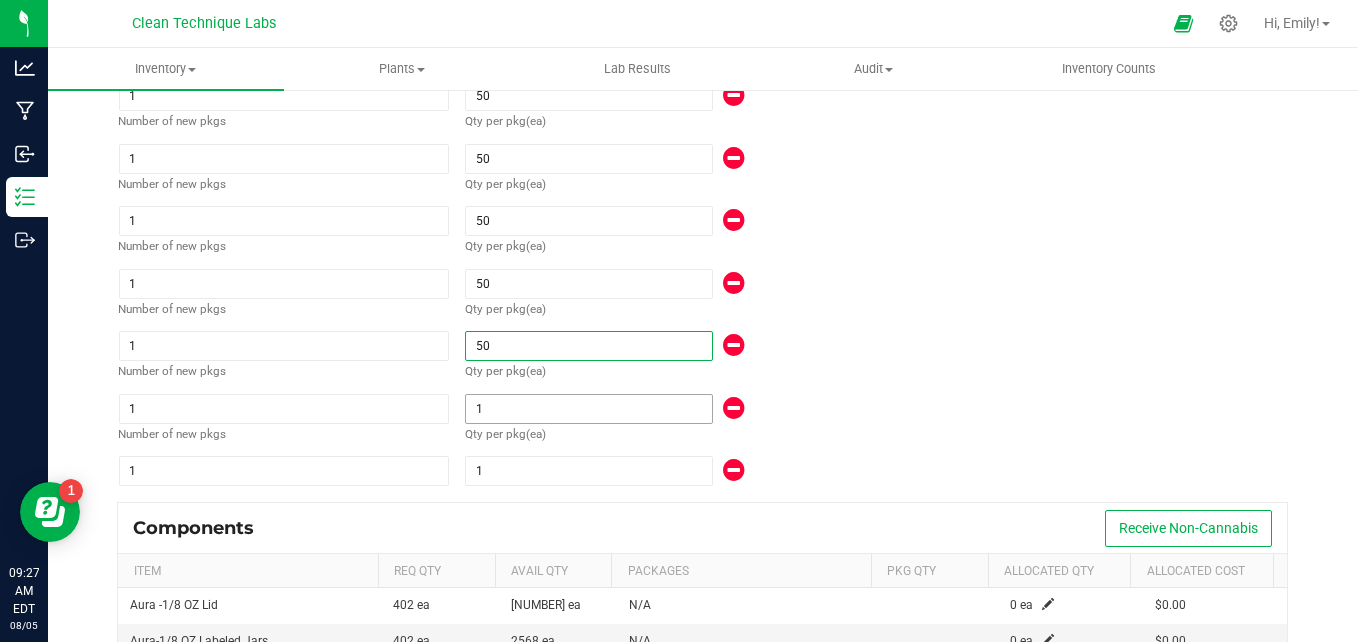 type on "50" 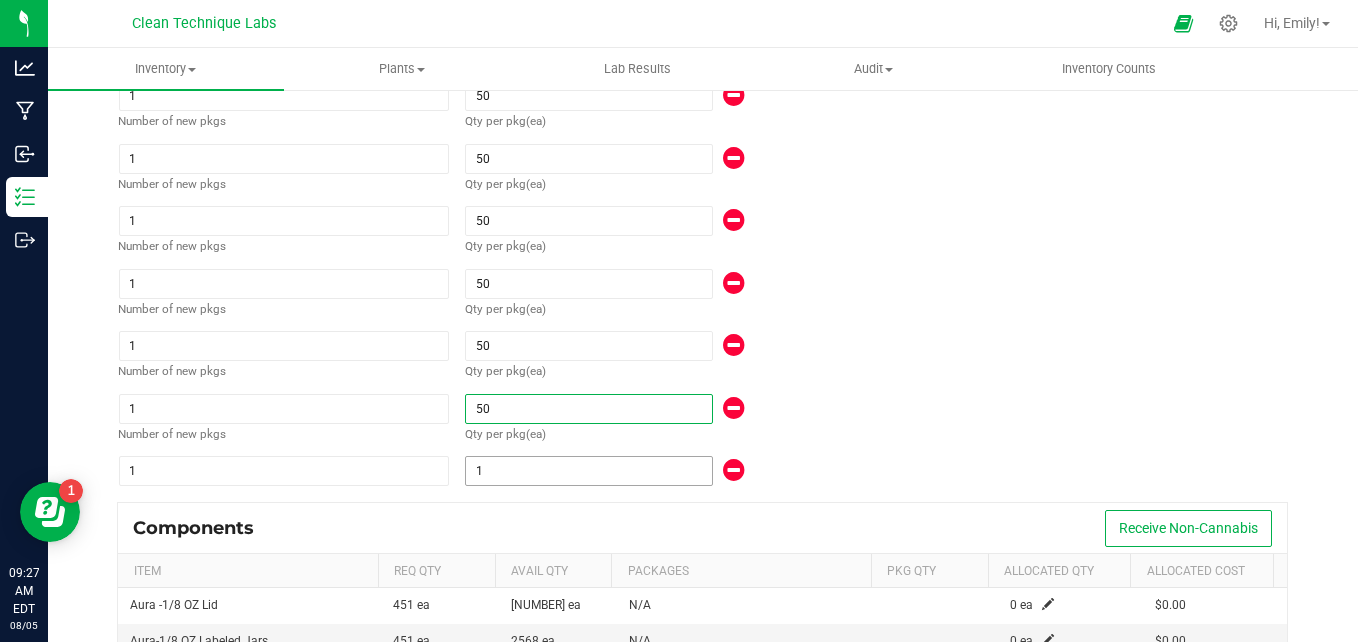 type on "50" 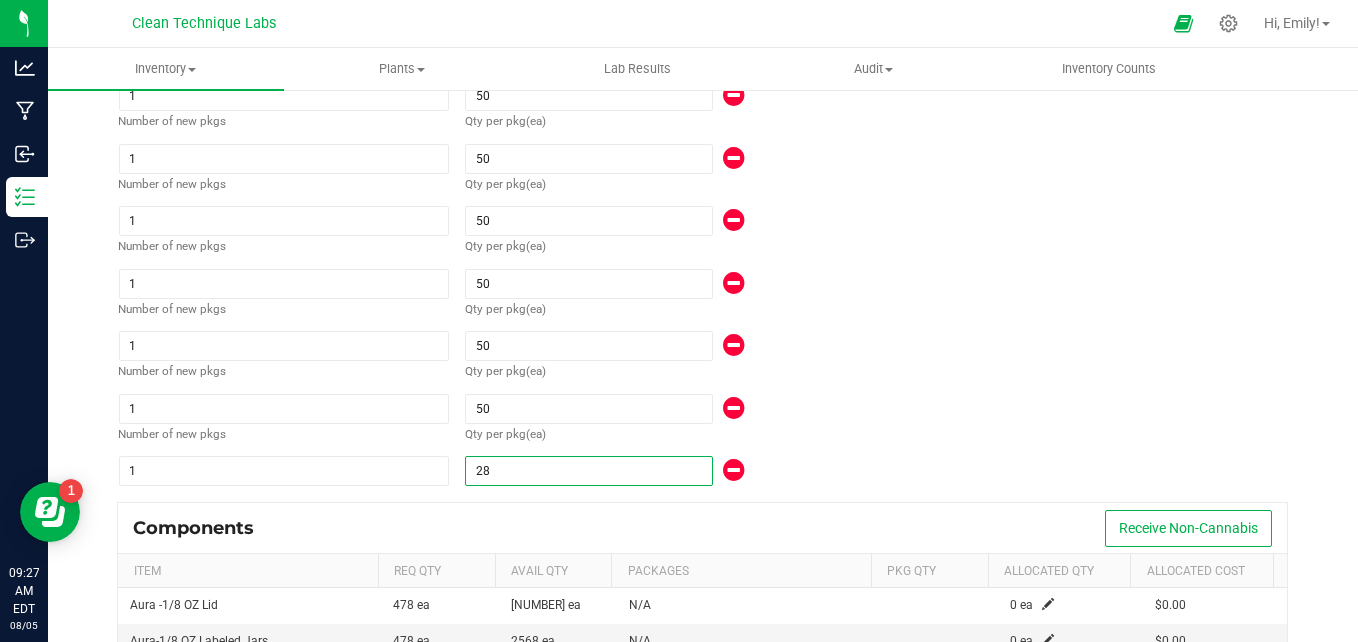 type on "28" 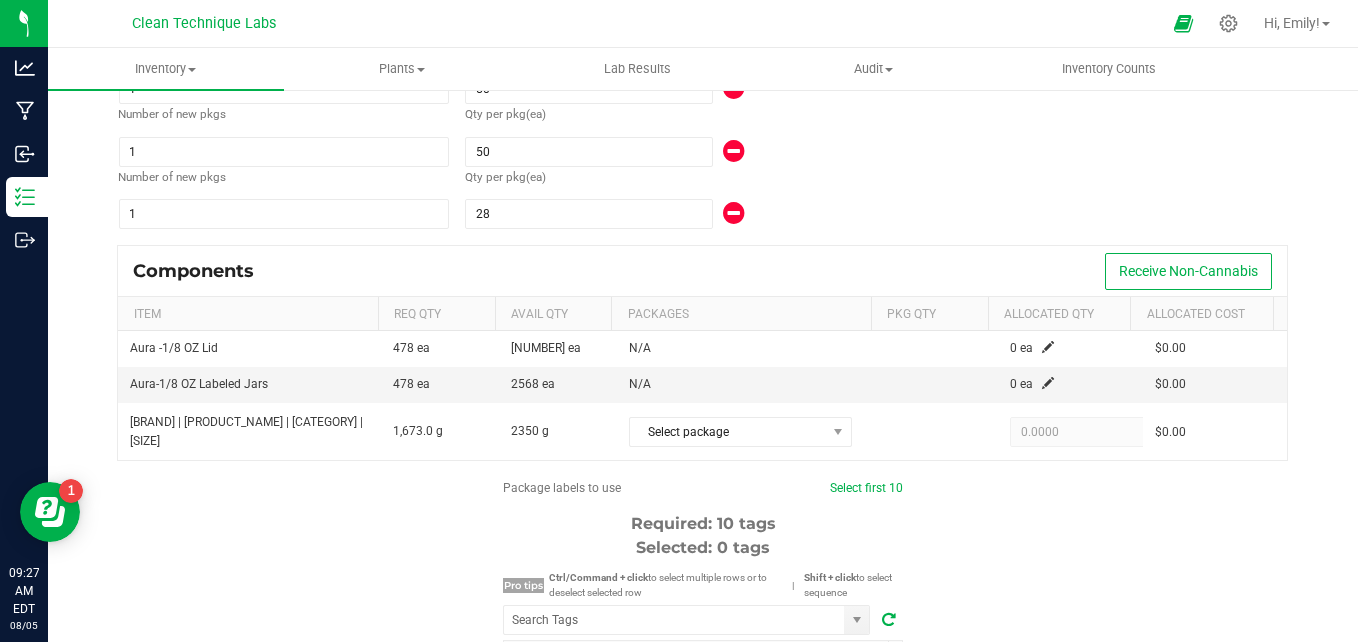 scroll, scrollTop: 674, scrollLeft: 0, axis: vertical 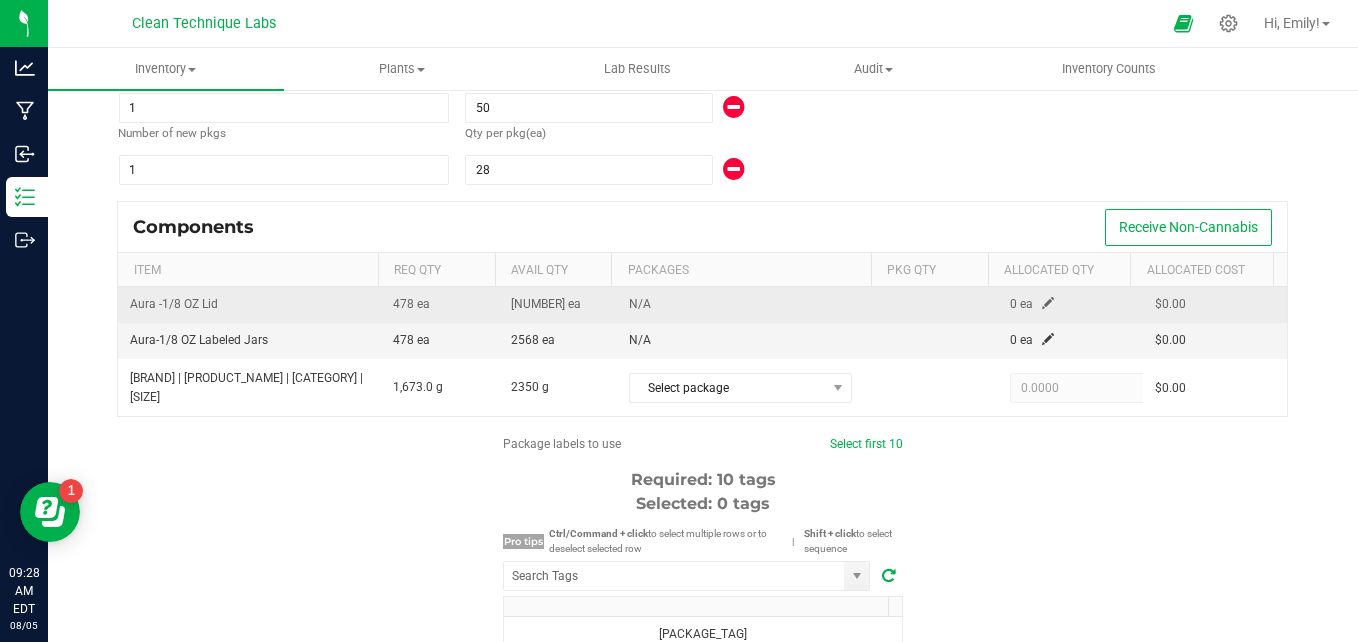 click at bounding box center [1048, 303] 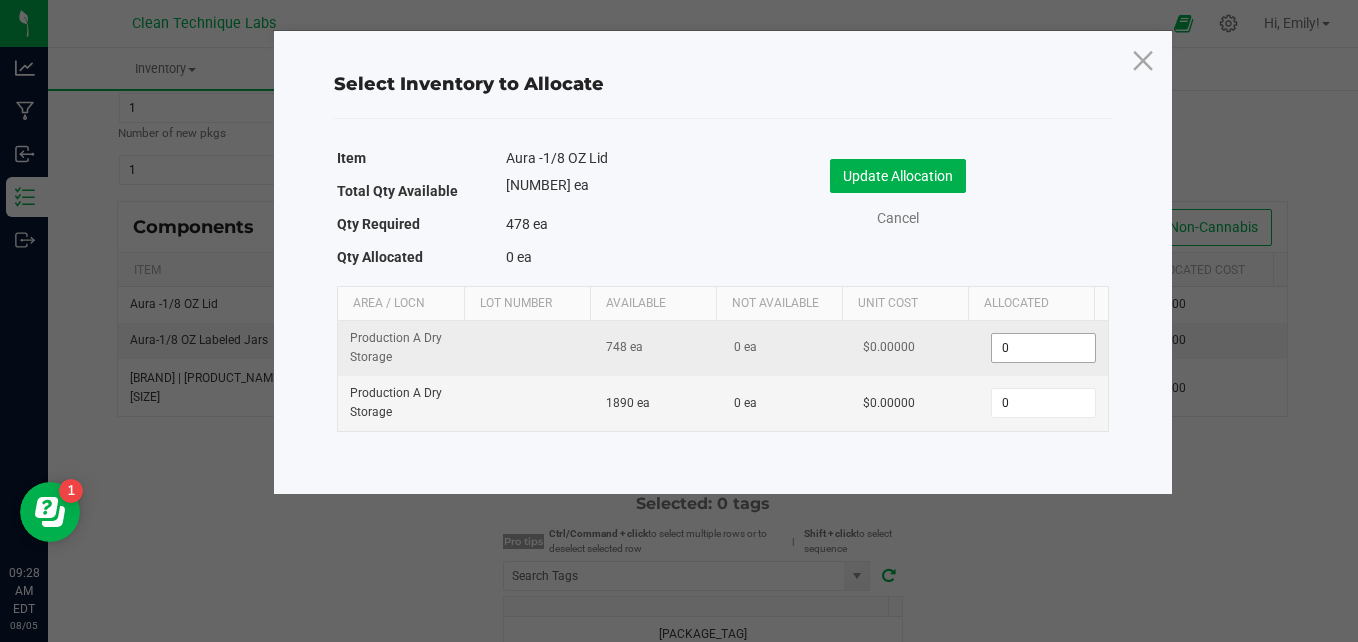click on "0" at bounding box center (1043, 348) 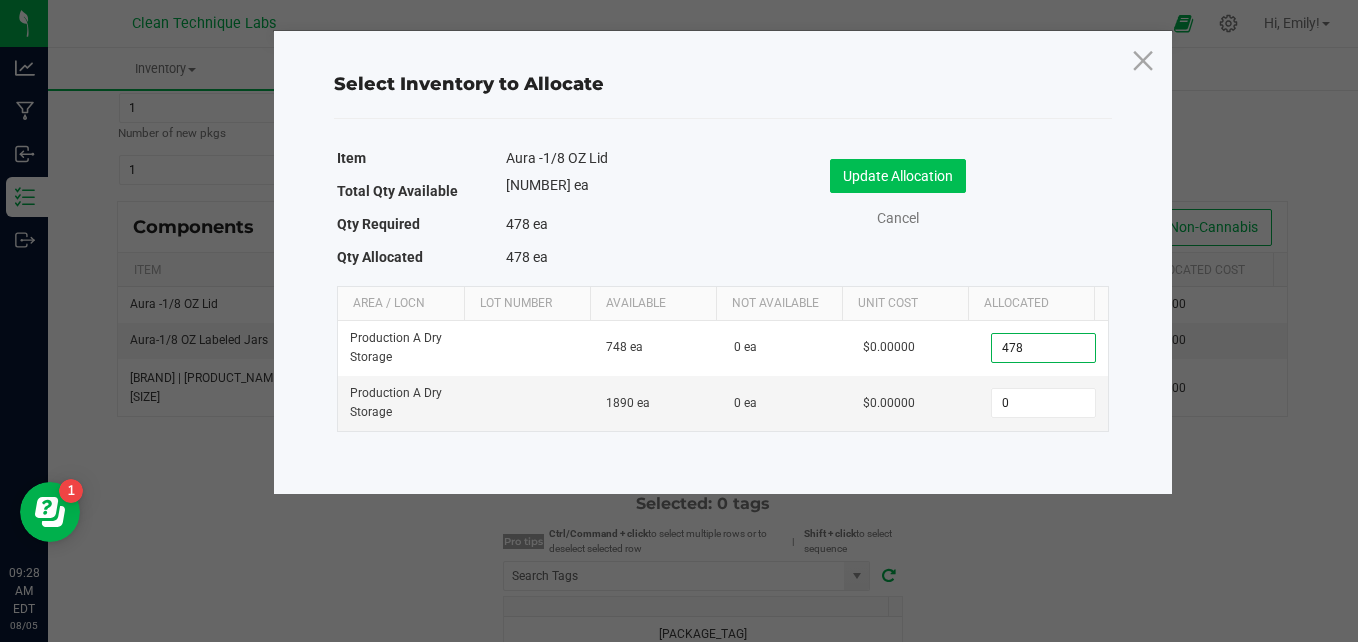 type on "478" 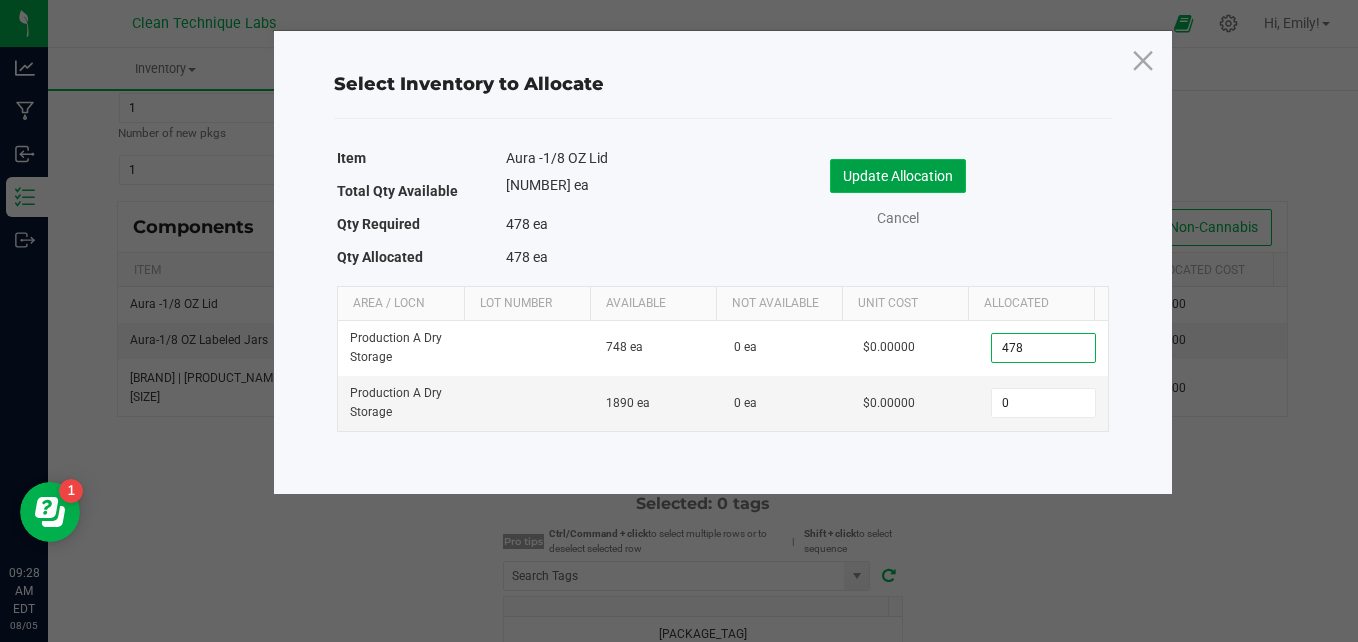 click on "Update Allocation" 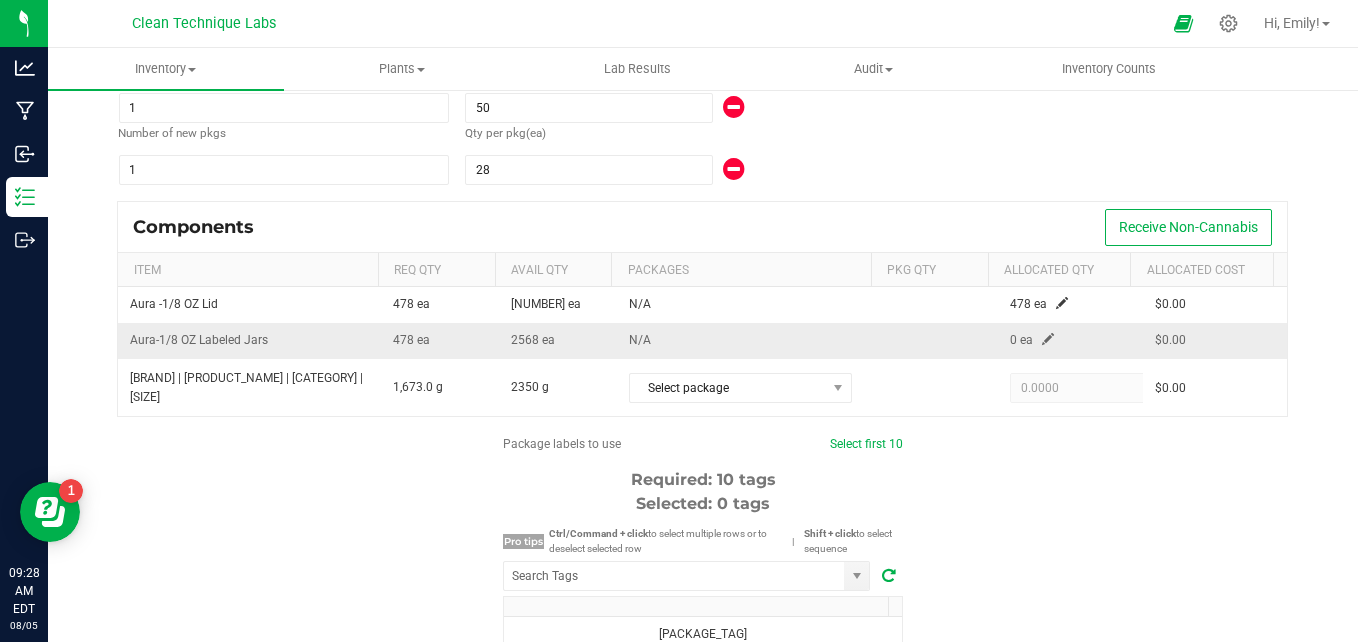click at bounding box center [1048, 339] 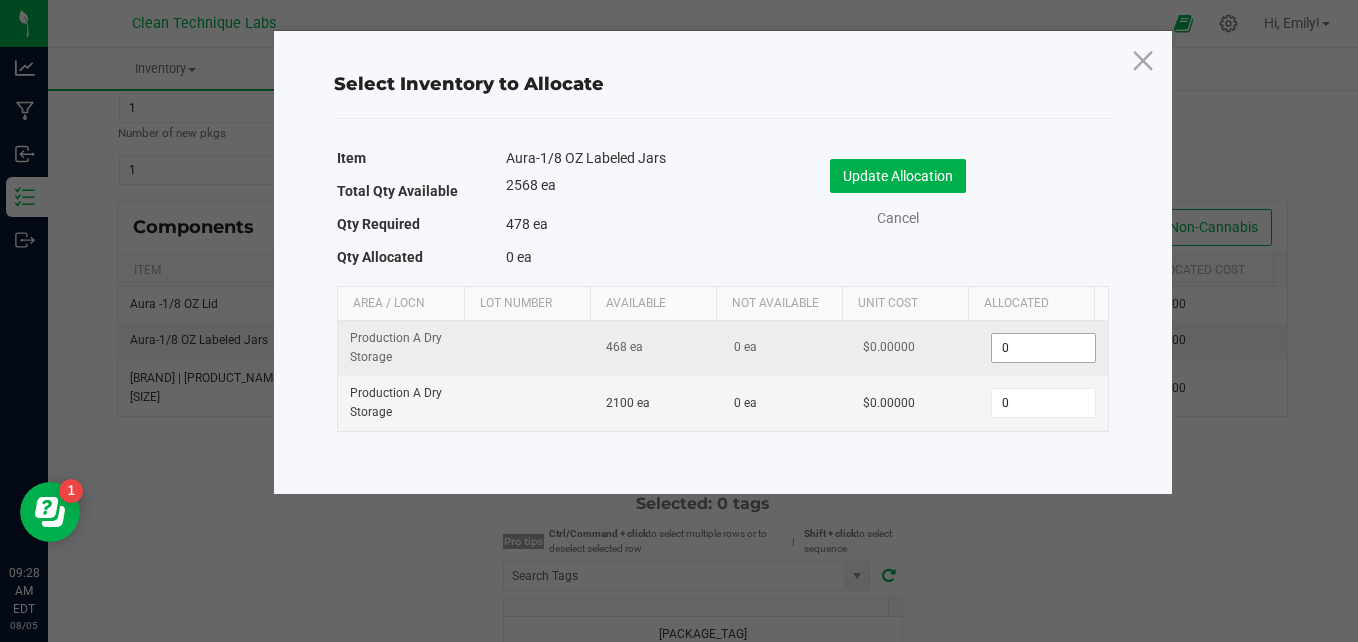 click on "0" at bounding box center [1043, 348] 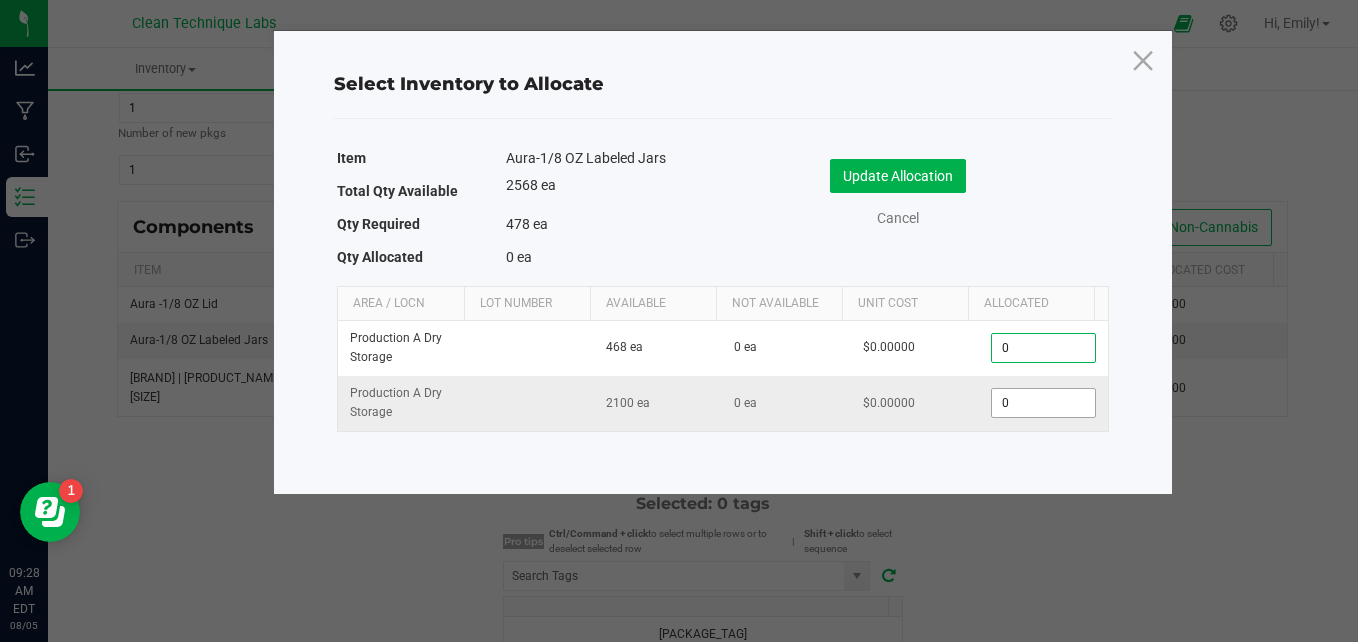 click on "0" at bounding box center (1043, 403) 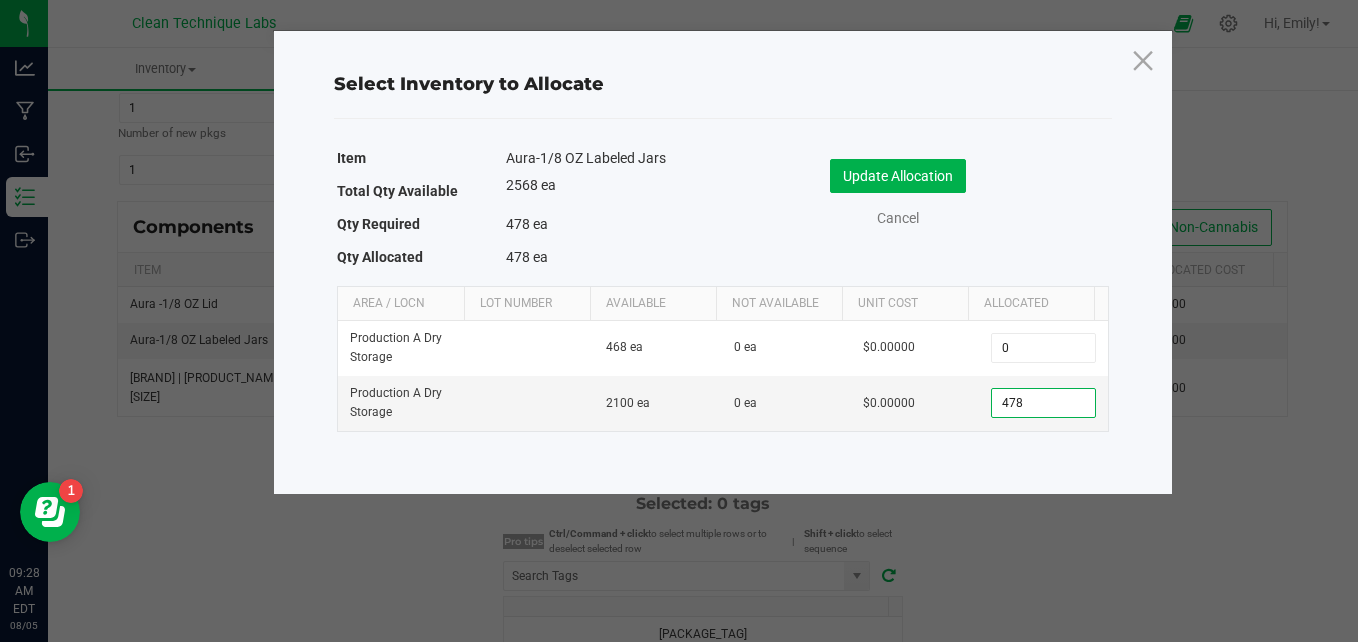 type on "478" 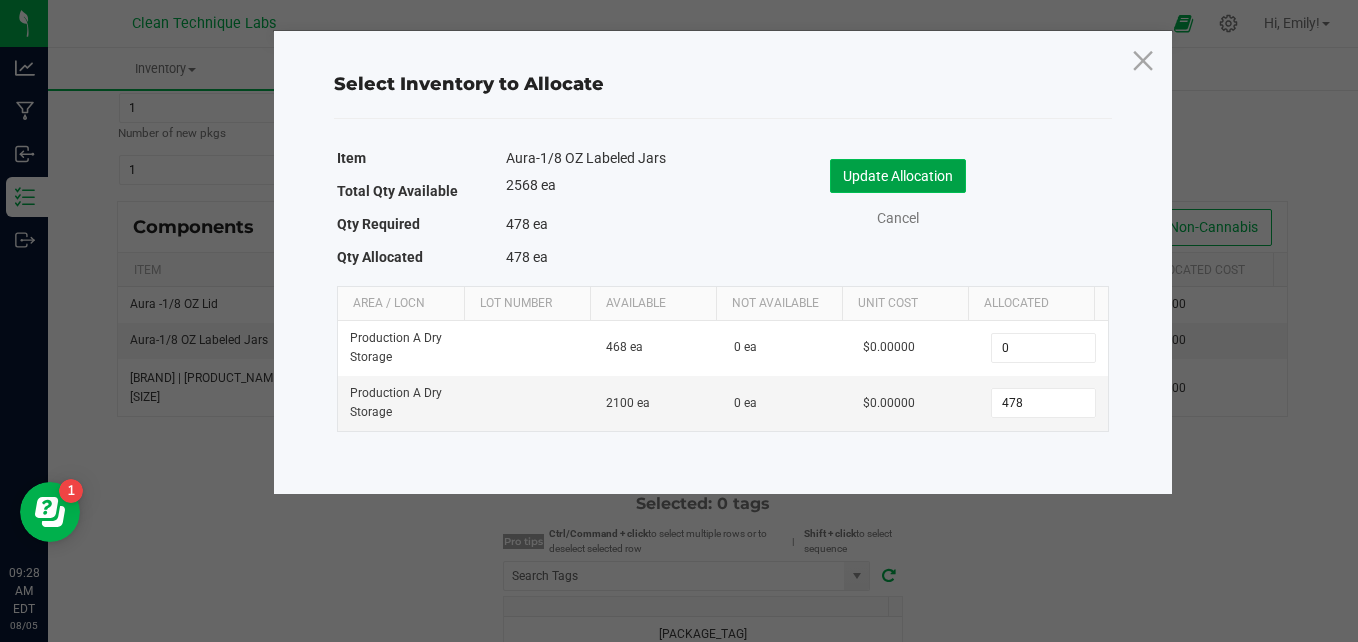 click on "Update Allocation" 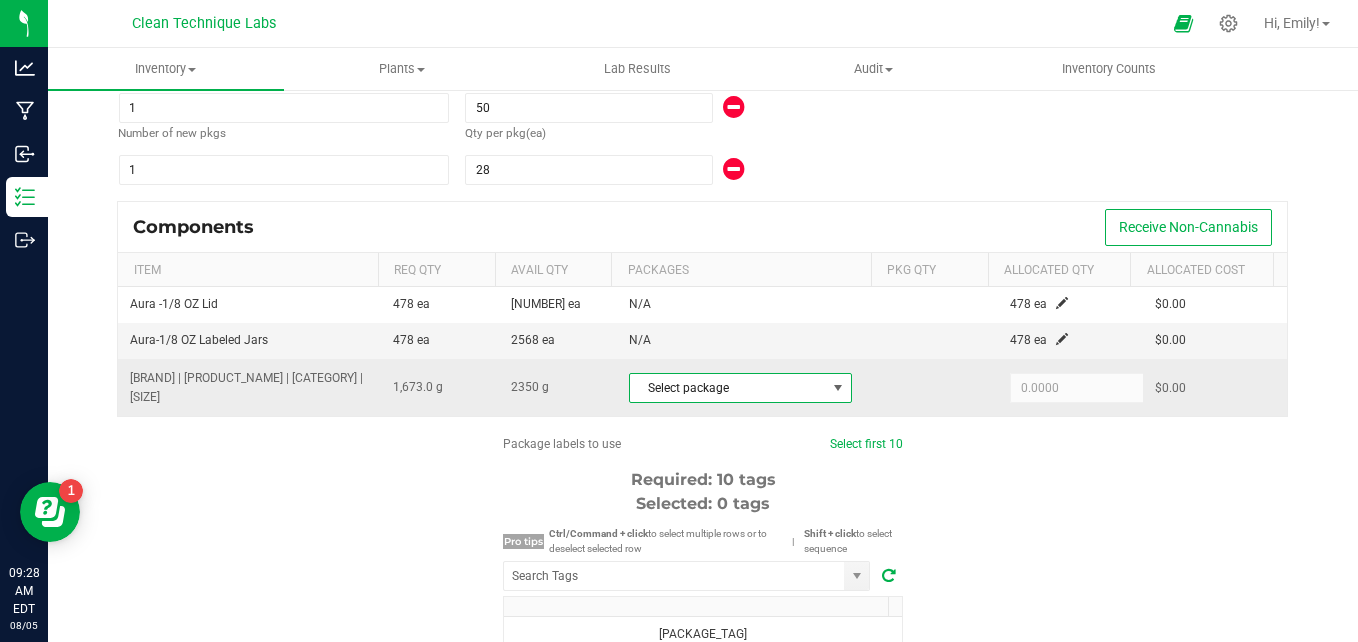 click at bounding box center (838, 388) 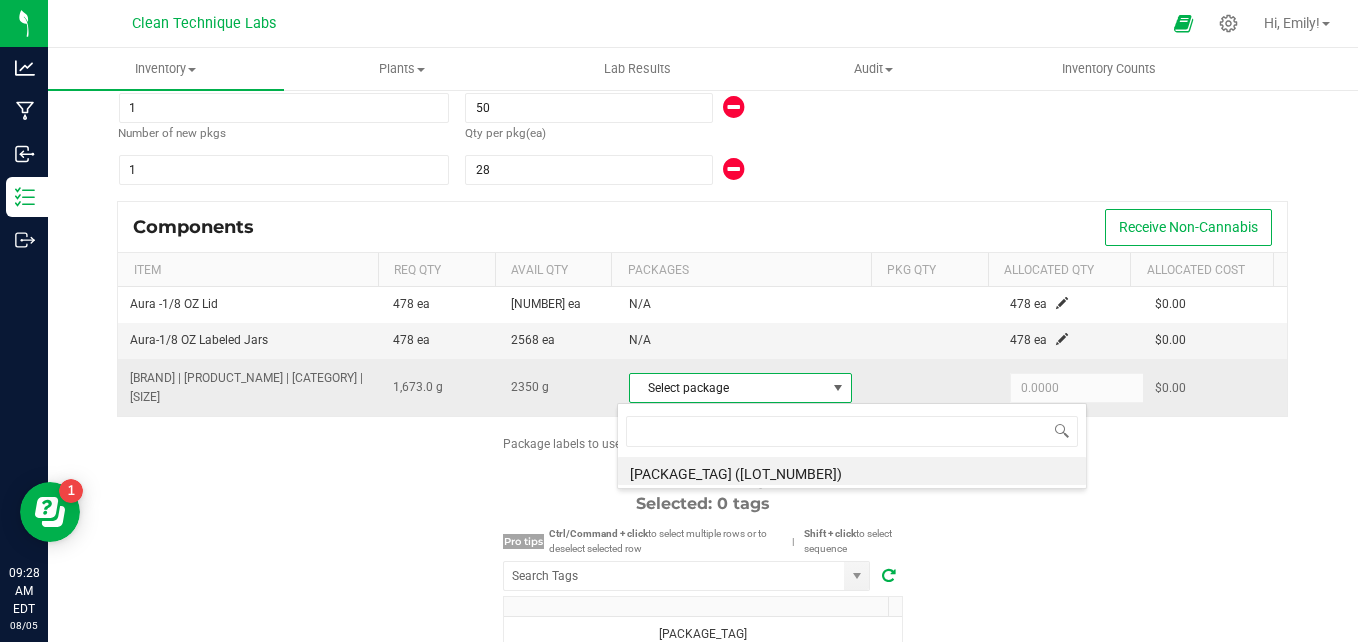 scroll, scrollTop: 99970, scrollLeft: 99784, axis: both 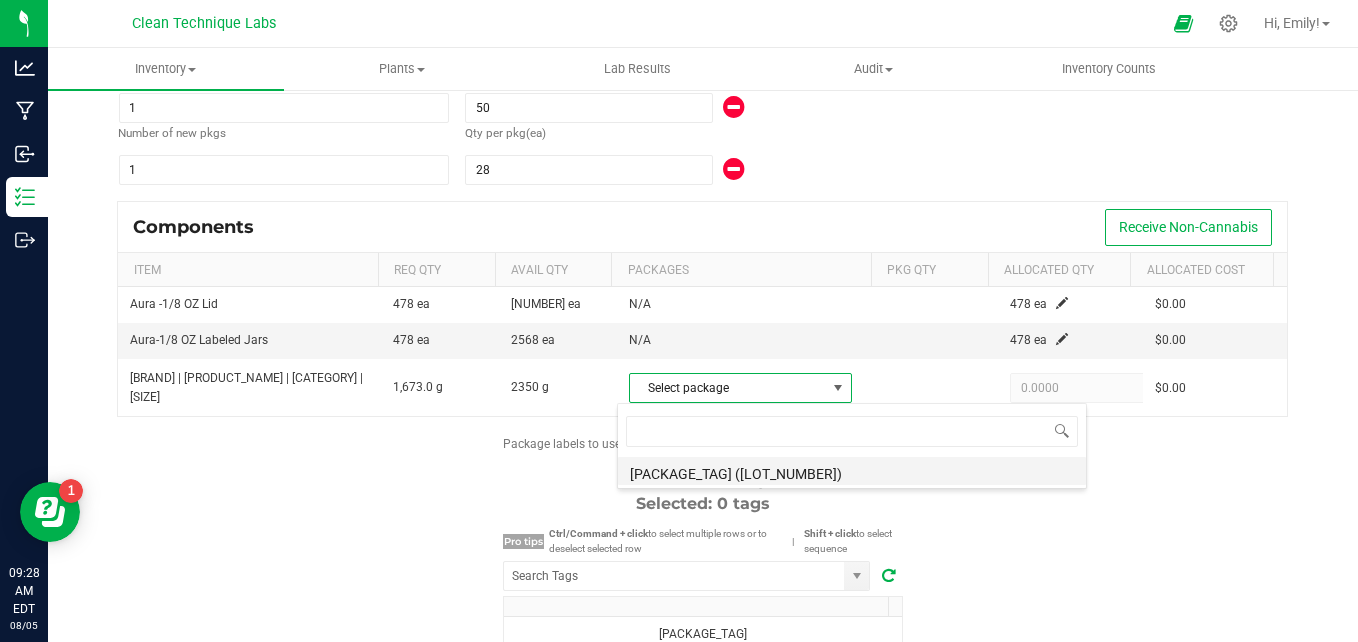 click on "[PACKAGE_TAG] ([LOT_NUMBER])" at bounding box center (852, 471) 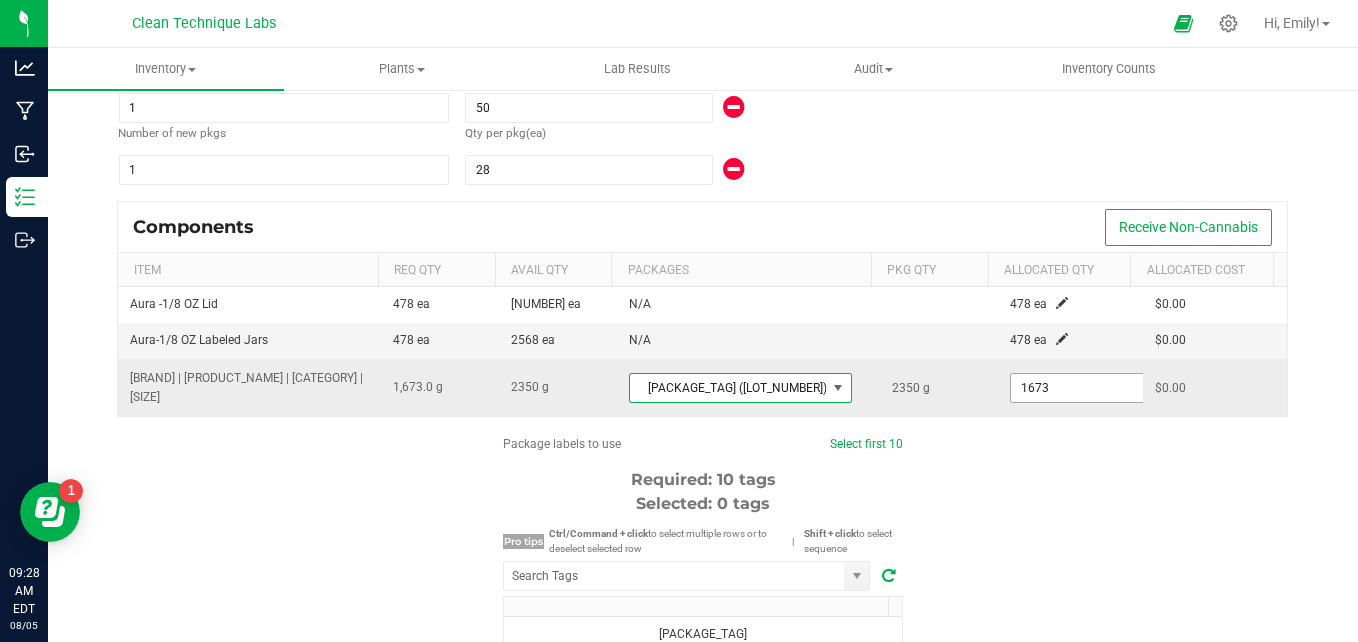 click on "1673" at bounding box center [1084, 388] 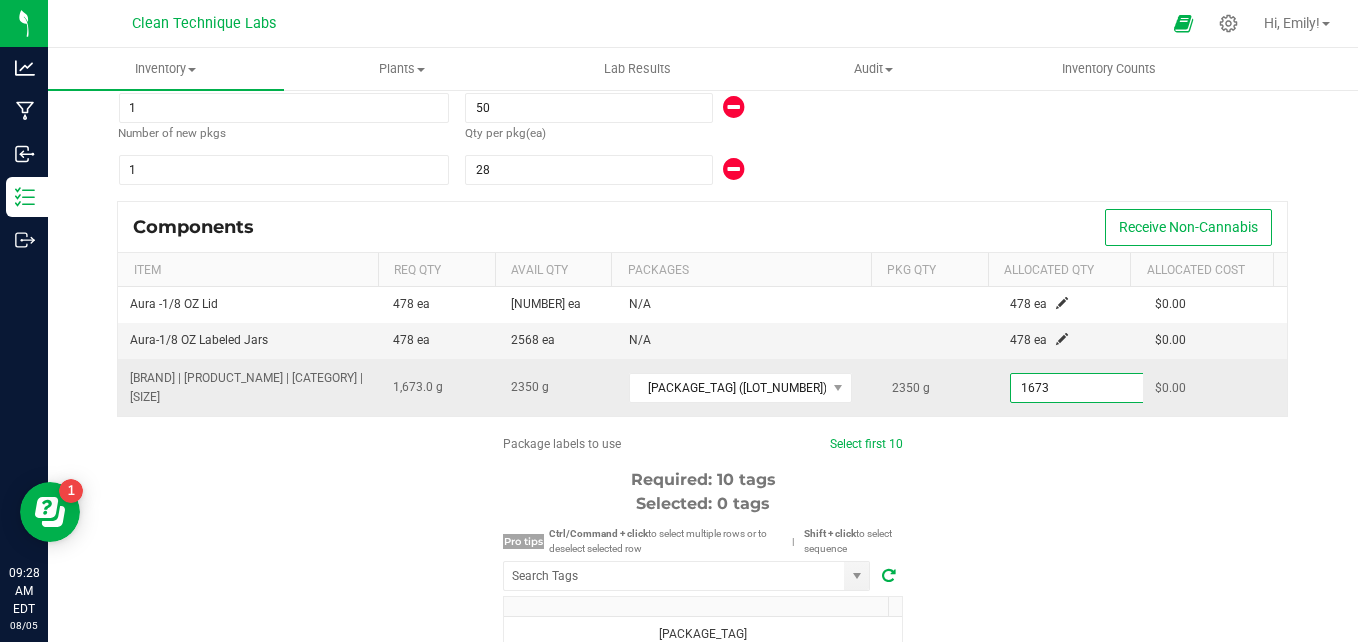 click on "1673" at bounding box center [1084, 388] 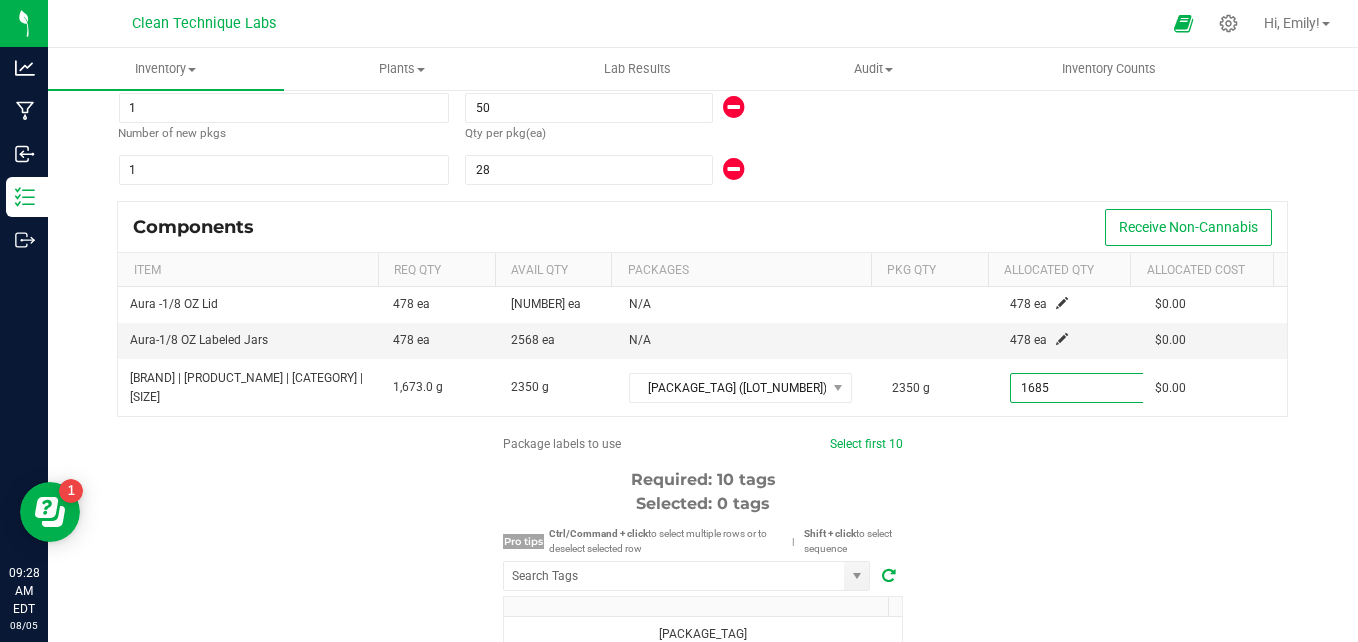 type on "1,685.0000" 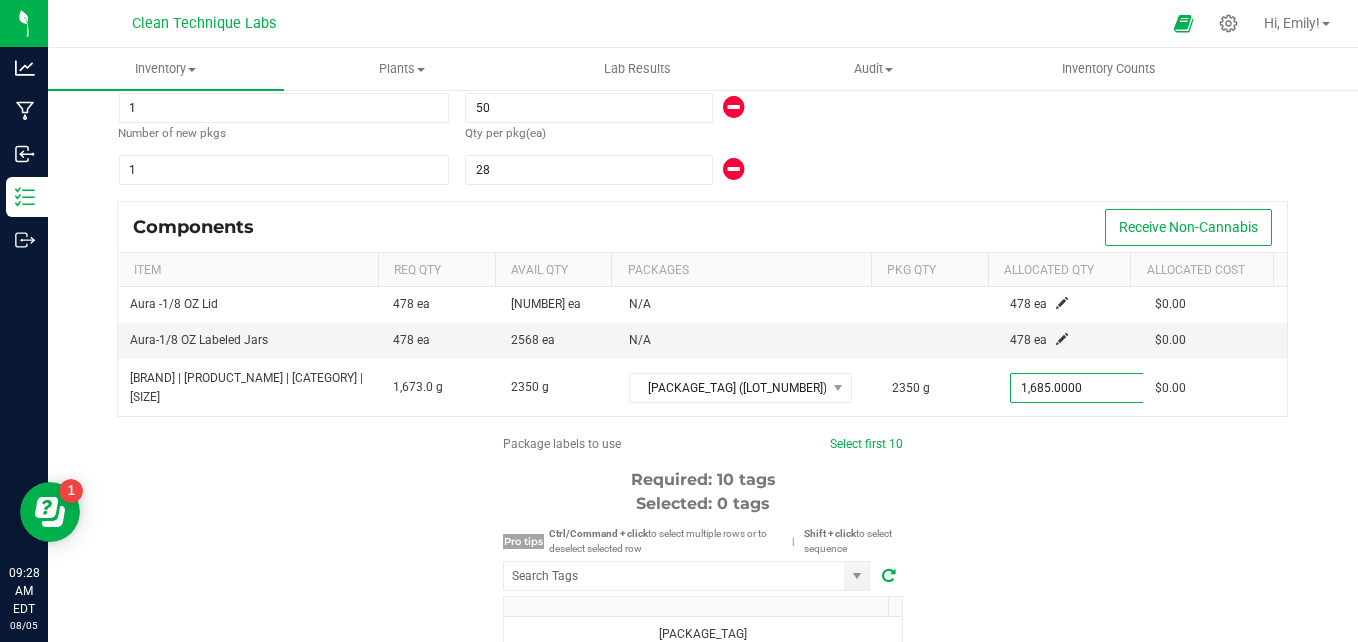 click on "Package labels to use   Select first 10   Required: 10 tags   Selected: 0 tags   Pro tips  Ctrl/Command + click  to select multiple rows or to deselect selected row | Shift + click  to select sequence  [PACKAGE_TAG]   [PACKAGE_TAG]   [PACKAGE_TAG]   [PACKAGE_TAG]   [PACKAGE_TAG]   [PACKAGE_TAG]   [PACKAGE_TAG]   [PACKAGE_TAG]   [PACKAGE_TAG]   [PACKAGE_TAG]   [PACKAGE_TAG]   [PACKAGE_TAG]   [PACKAGE_TAG]   [PACKAGE_TAG]   [PACKAGE_TAG]   [PACKAGE_TAG]   [PACKAGE_TAG]   [PACKAGE_TAG]   [PACKAGE_TAG]   [PACKAGE_TAG]   [PACKAGE_TAG]   [PACKAGE_TAG]   [PACKAGE_TAG]   [PACKAGE_TAG]   [PACKAGE_TAG]   [PACKAGE_TAG]   [PACKAGE_TAG]   [PACKAGE_TAG]   [PACKAGE_TAG]   [PACKAGE_TAG]   [PACKAGE_TAG]   [PACKAGE_TAG]   [PACKAGE_TAG]   [PACKAGE_TAG]   [PACKAGE_TAG]   [PACKAGE_TAG]   [PACKAGE_TAG]   [PACKAGE_TAG]   [PACKAGE_TAG]   [PACKAGE_TAG]   [PACKAGE_TAG]" at bounding box center [703, 625] 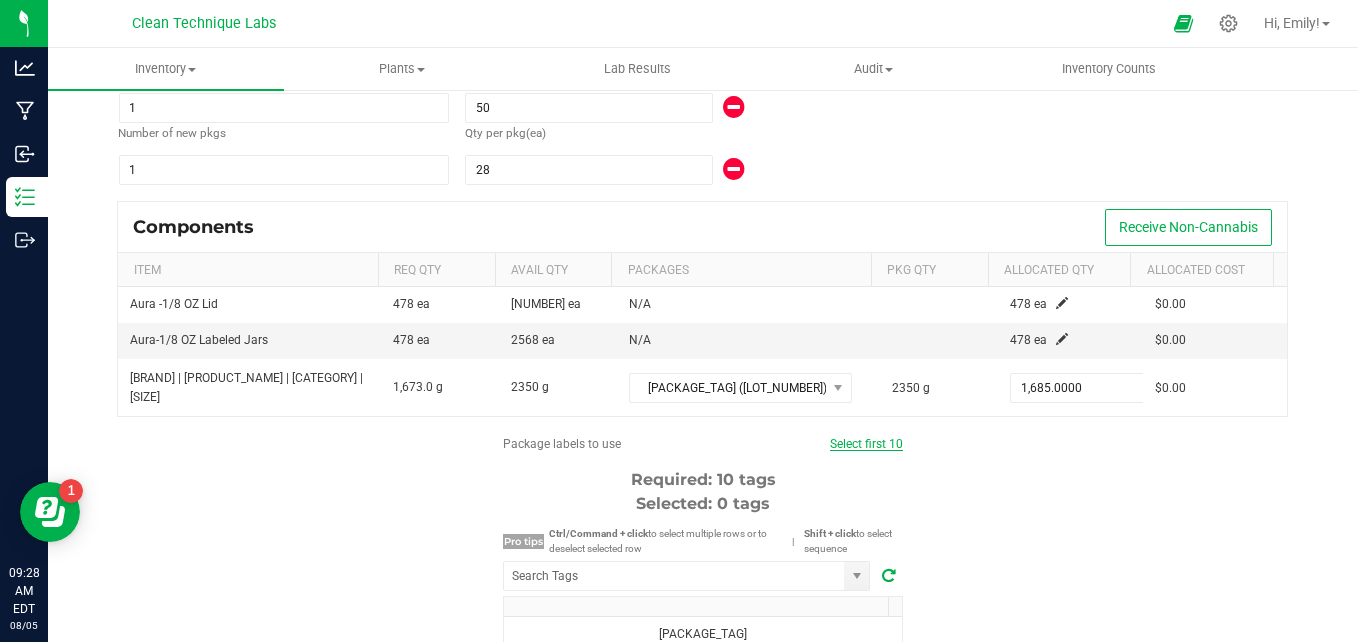 click on "Select first 10" at bounding box center [866, 444] 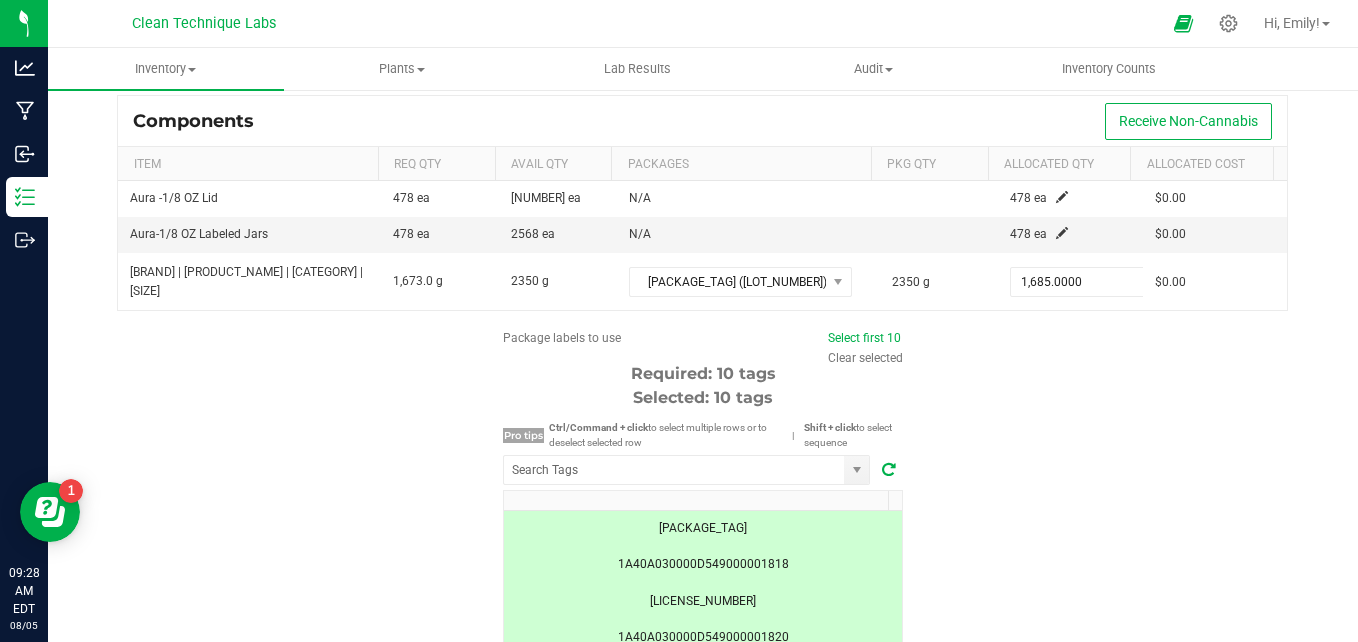 scroll, scrollTop: 930, scrollLeft: 0, axis: vertical 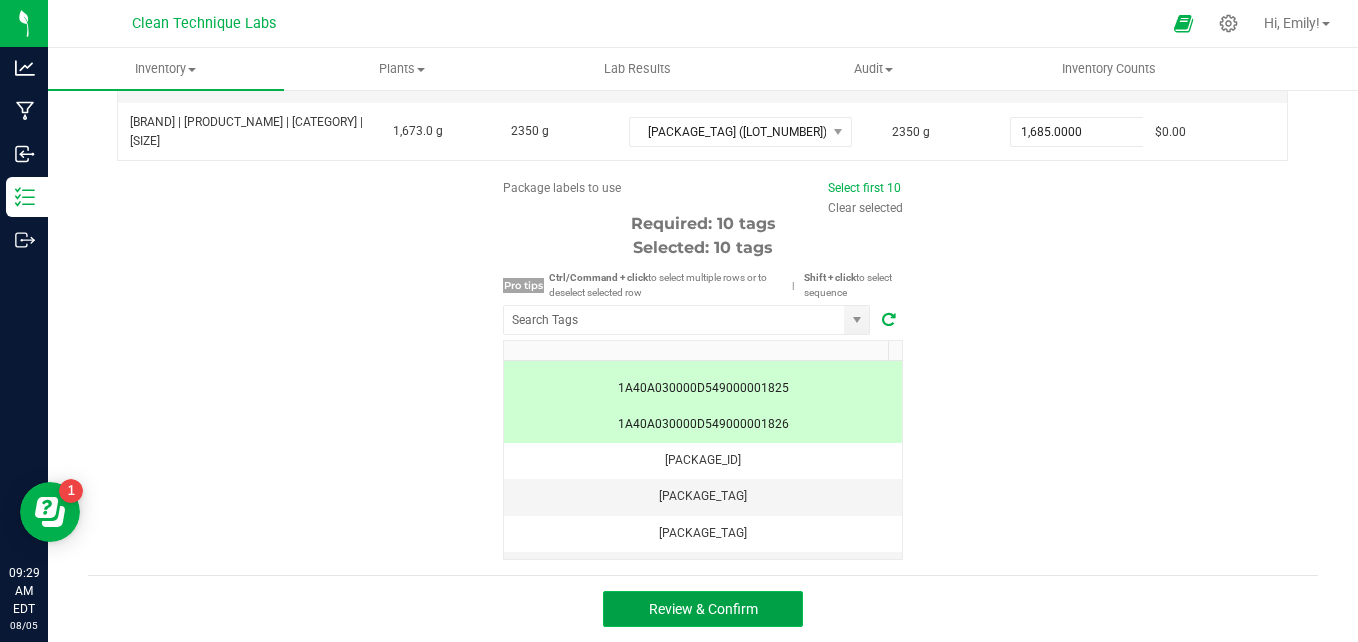 click on "Review & Confirm" at bounding box center (703, 609) 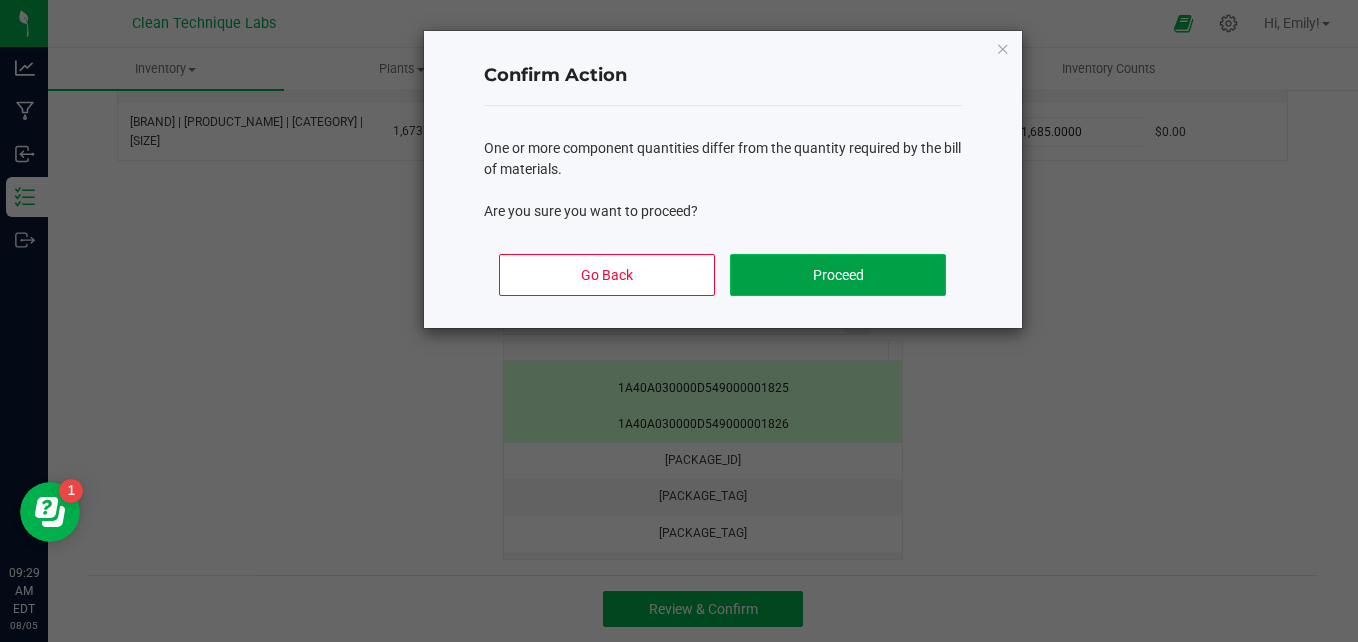 click on "Proceed" 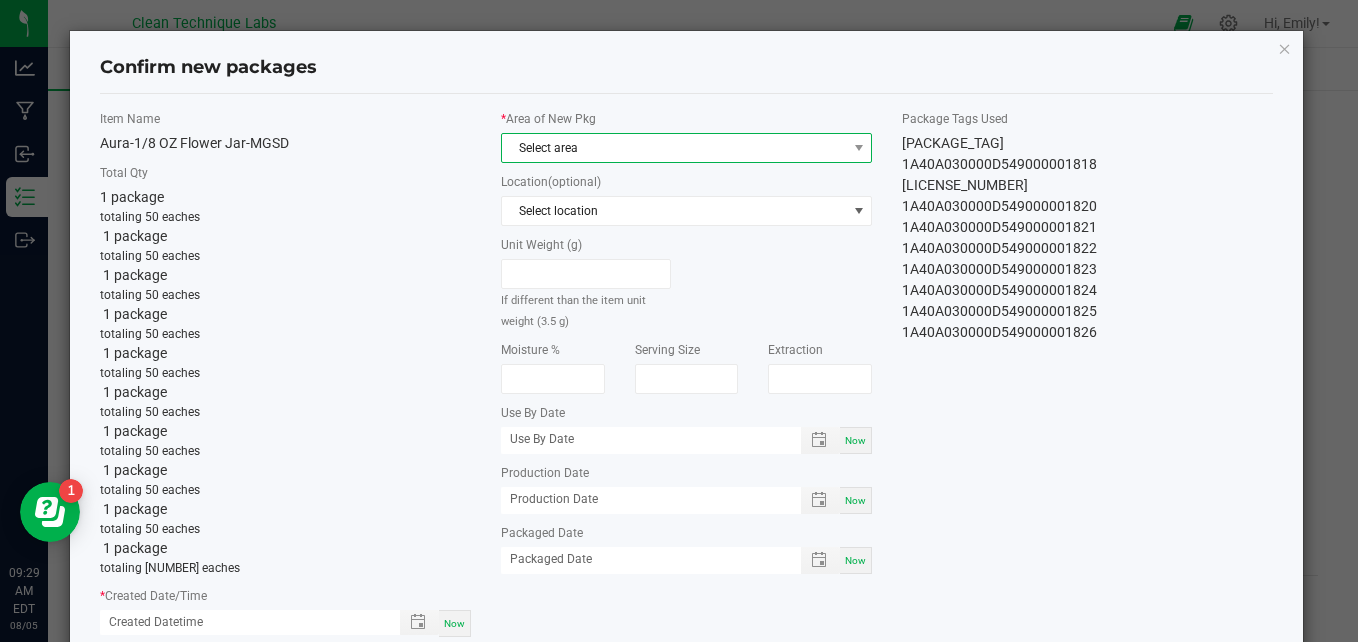 click on "Select area" at bounding box center (674, 148) 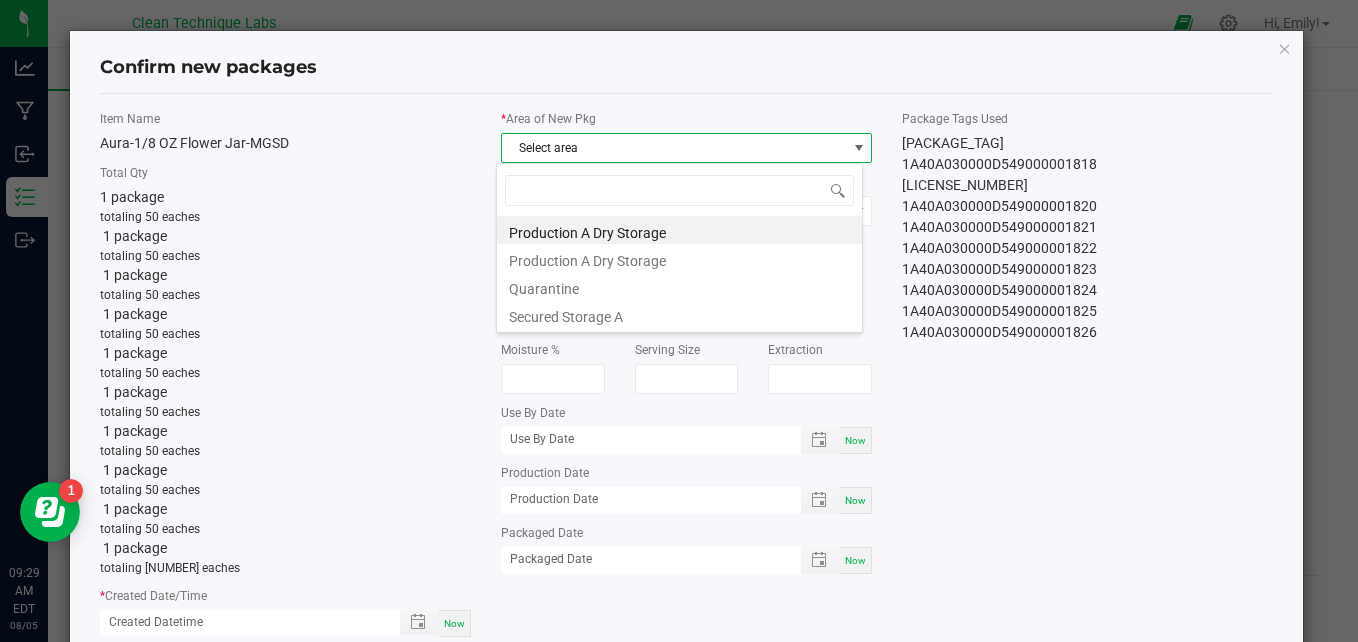 scroll, scrollTop: 99970, scrollLeft: 99633, axis: both 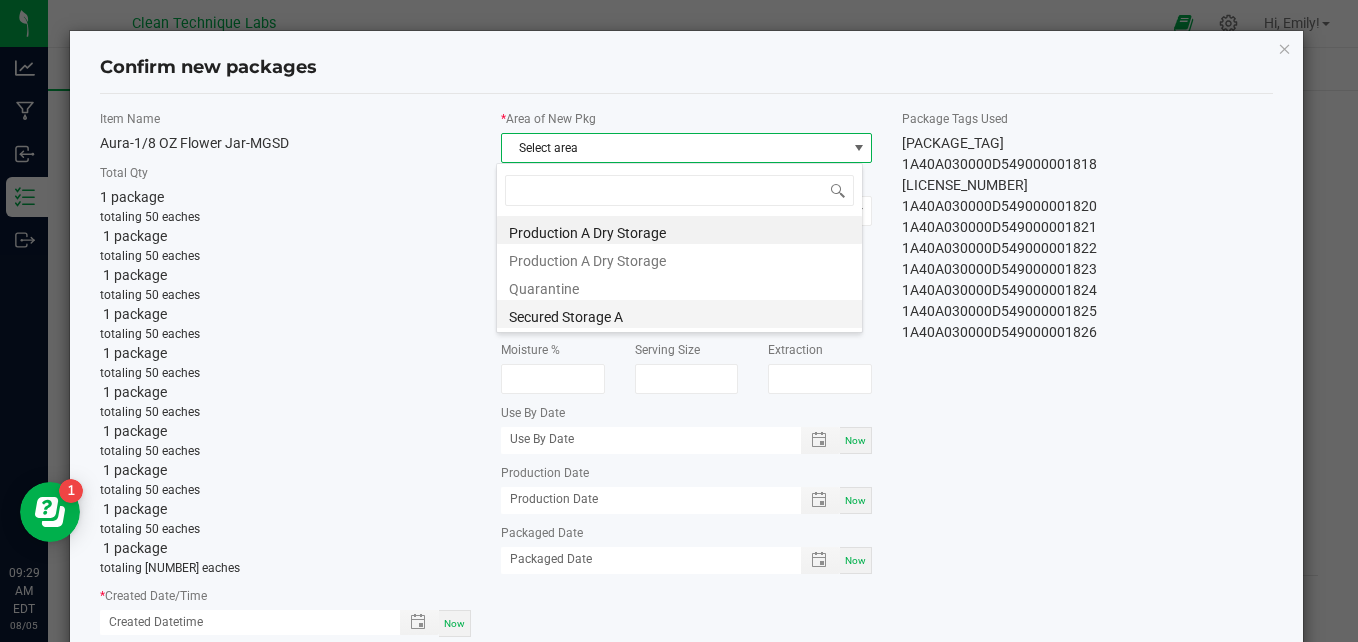 click on "Secured Storage A" at bounding box center (679, 314) 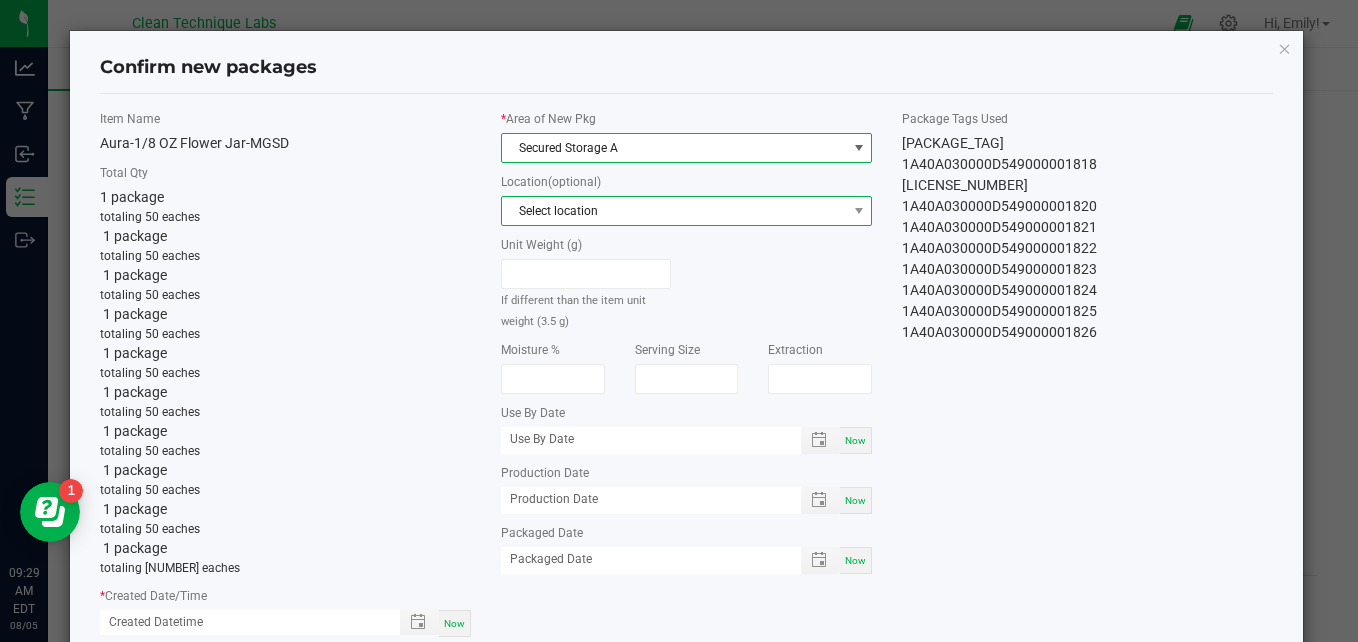 click on "Select location" at bounding box center [674, 211] 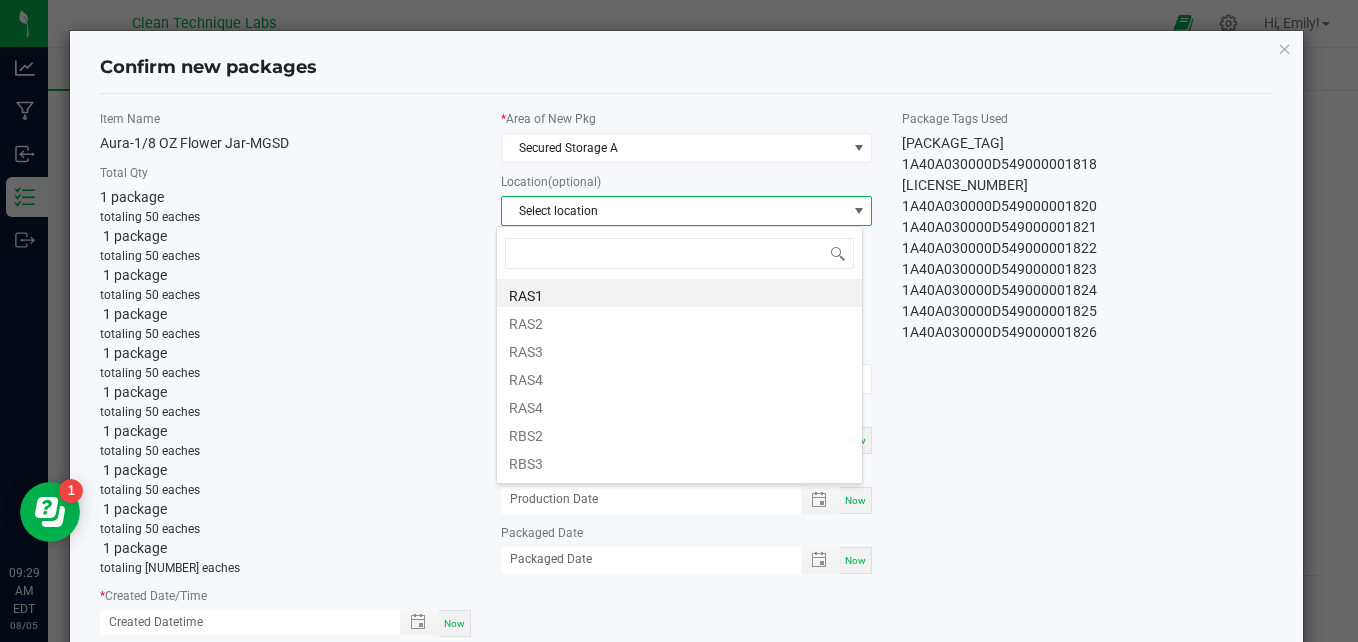 scroll, scrollTop: 99970, scrollLeft: 99633, axis: both 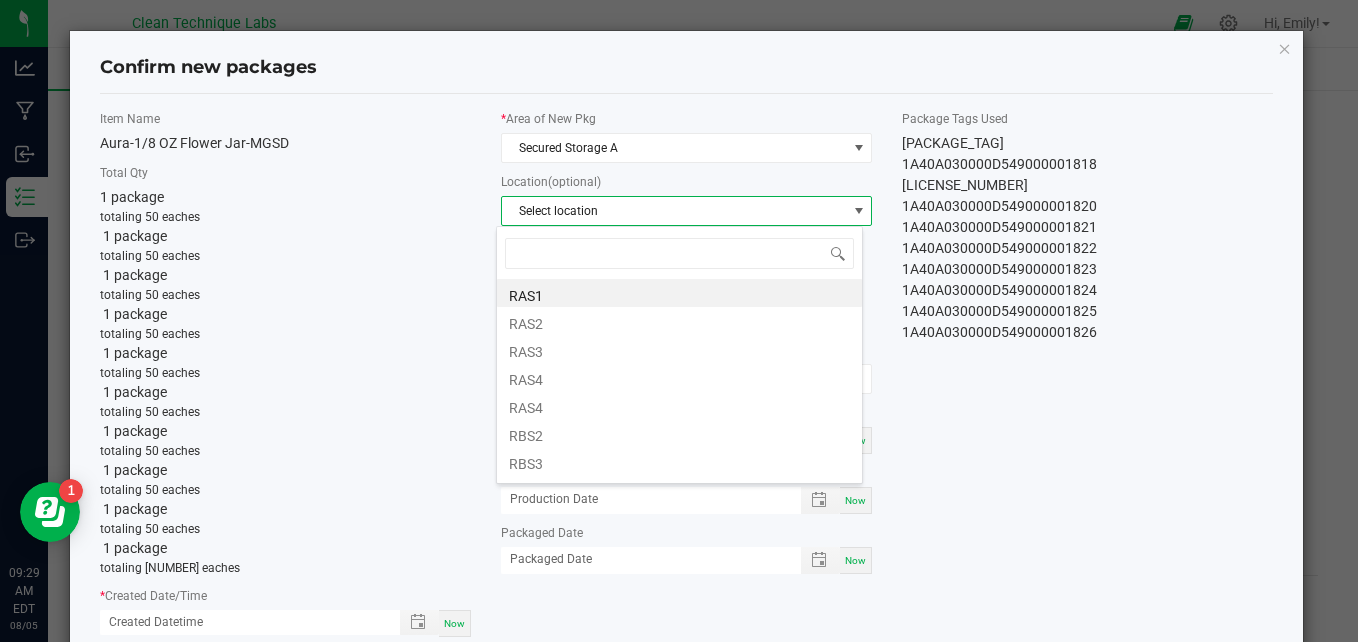 click on "1 package  totaling 50 eaches   1 package  totaling 50 eaches   1 package  totaling 50 eaches   1 package  totaling 50 eaches   1 package  totaling 50 eaches   1 package  totaling 50 eaches   1 package  totaling 50 eaches   1 package  totaling 50 eaches   1 package  totaling 50 eaches   1 package  totaling 28 eaches" 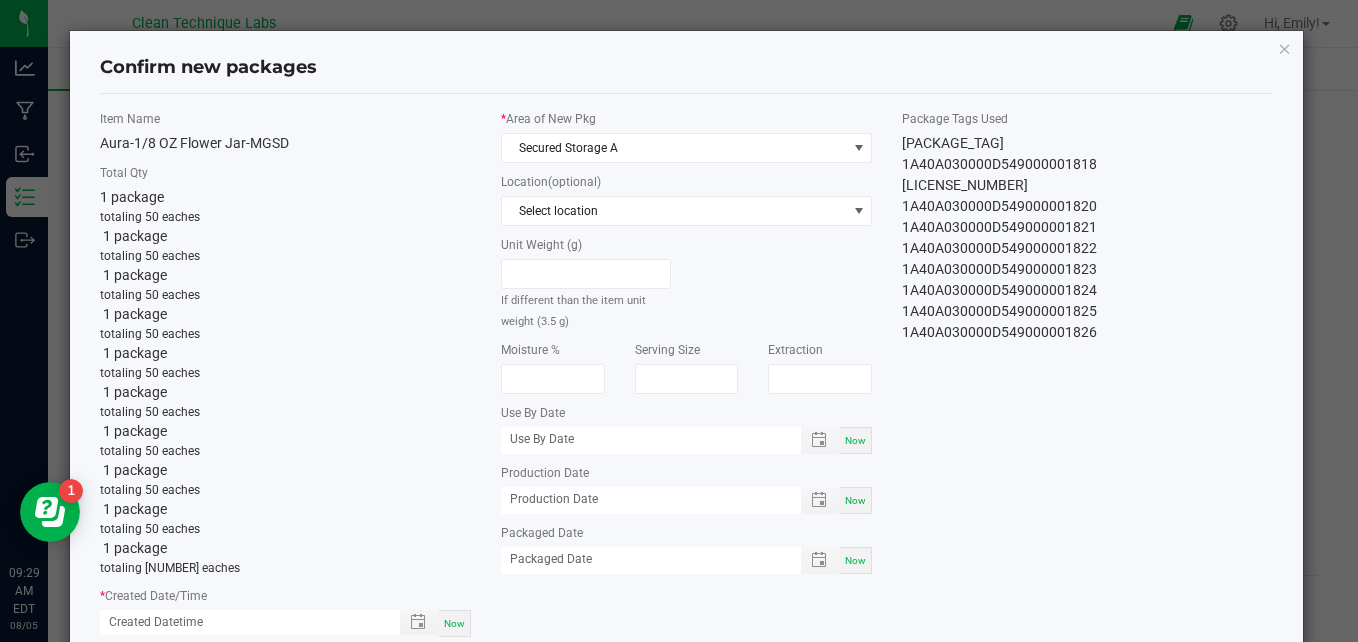 click on "1A40A030000D549000001822" 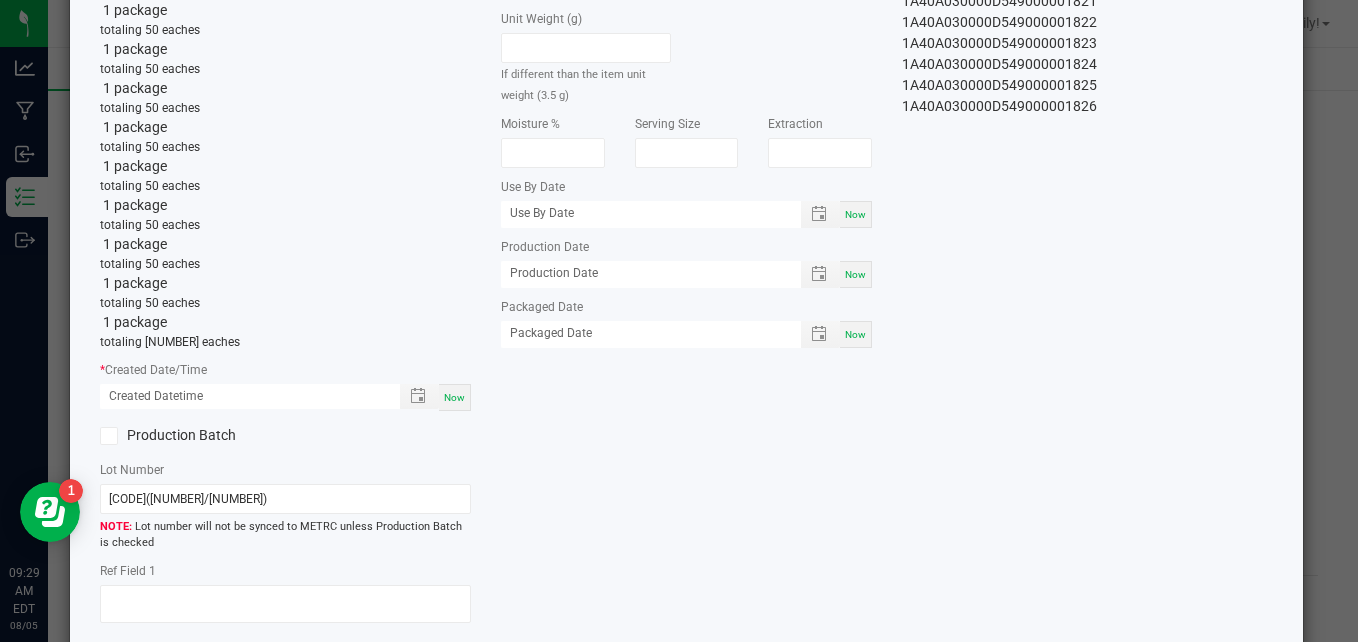 scroll, scrollTop: 240, scrollLeft: 0, axis: vertical 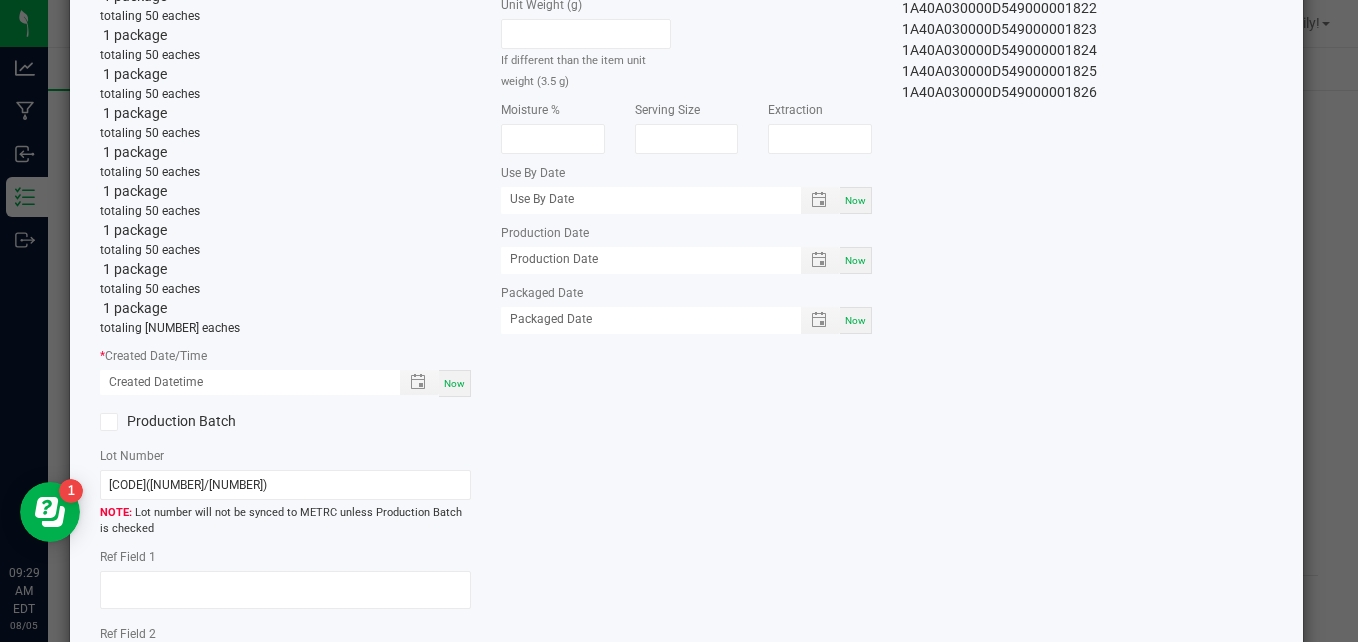 click on "Now" at bounding box center [454, 383] 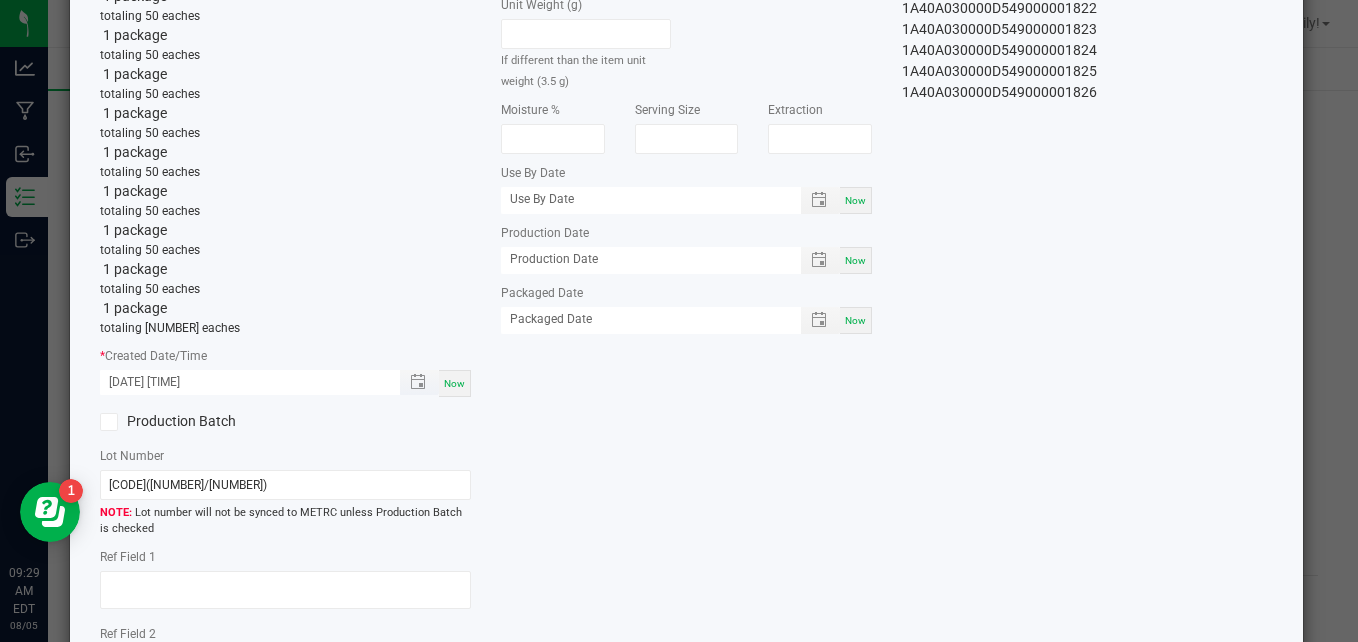 click on "[DATE] [TIME]" at bounding box center [239, 382] 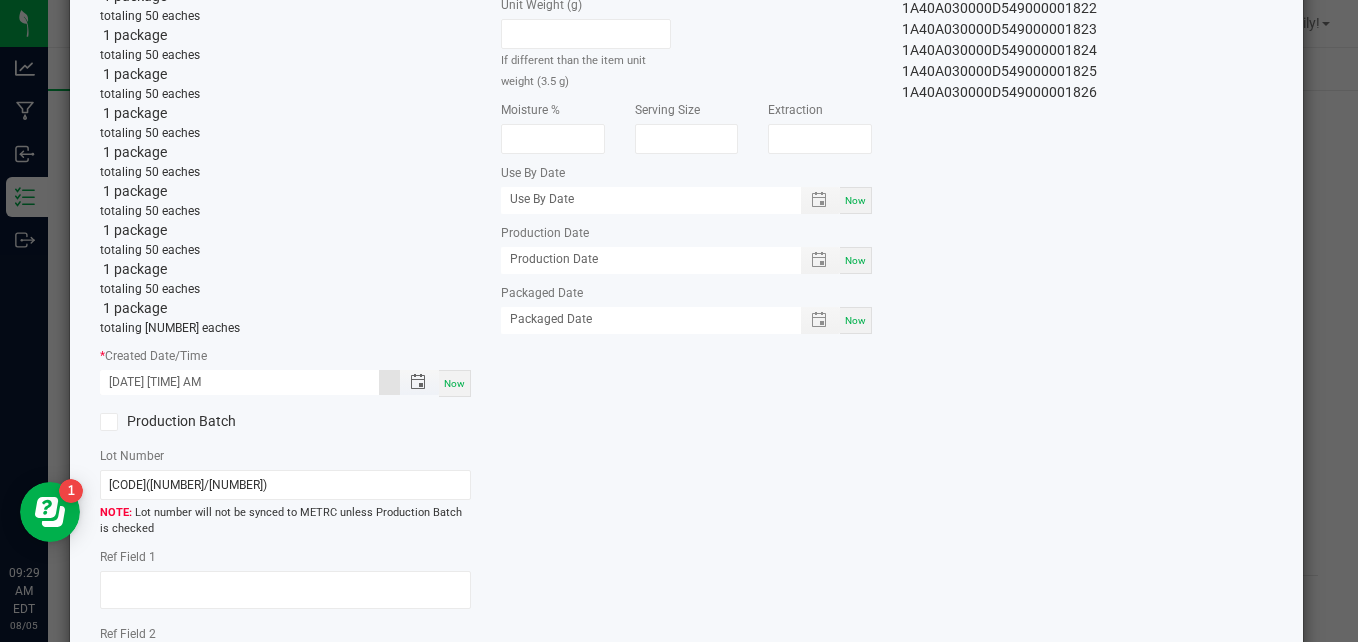 click on "[DATE] [TIME] AM" at bounding box center (239, 382) 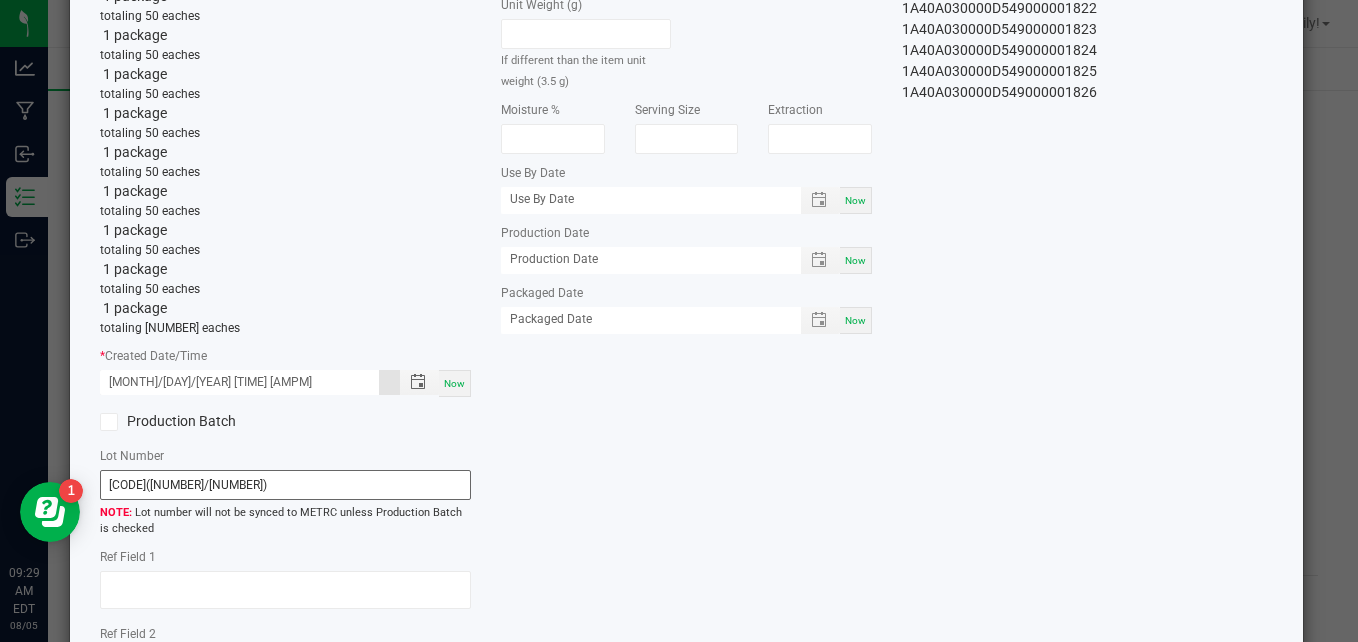 type on "[MONTH]/[DAY]/[YEAR] [TIME] [AMPM]" 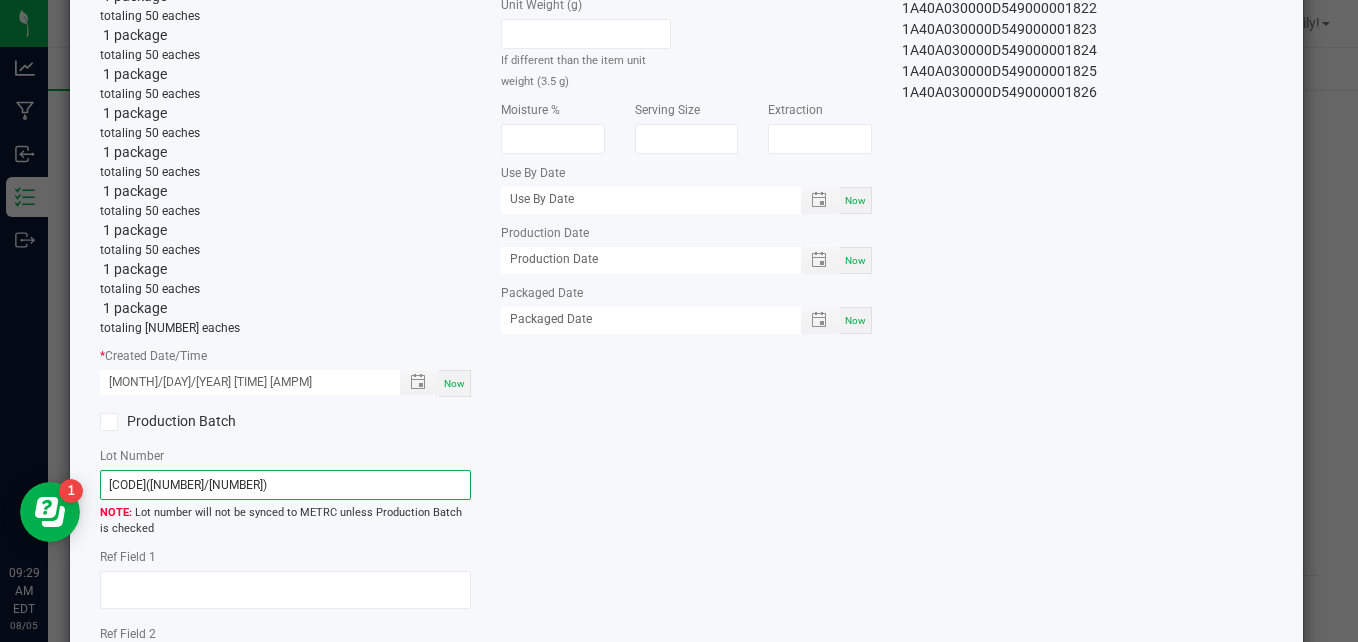 drag, startPoint x: 248, startPoint y: 486, endPoint x: 100, endPoint y: 491, distance: 148.08444 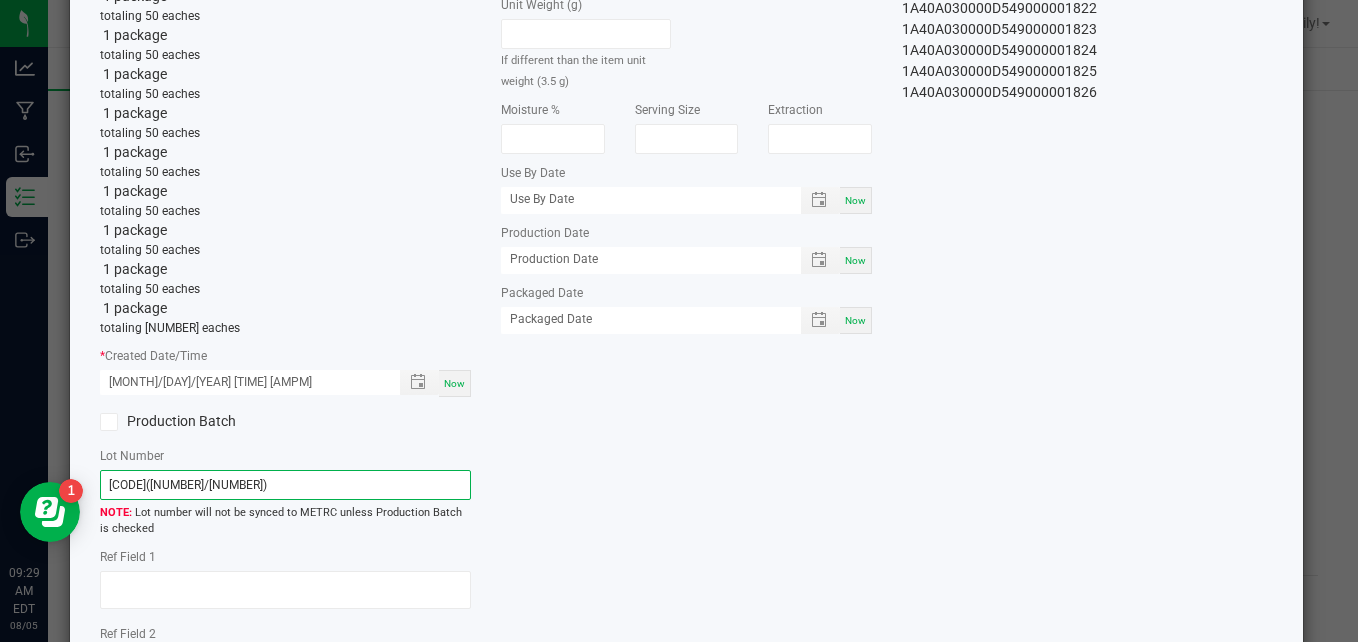 click on "[CODE]([NUMBER]/[NUMBER])" at bounding box center (285, 485) 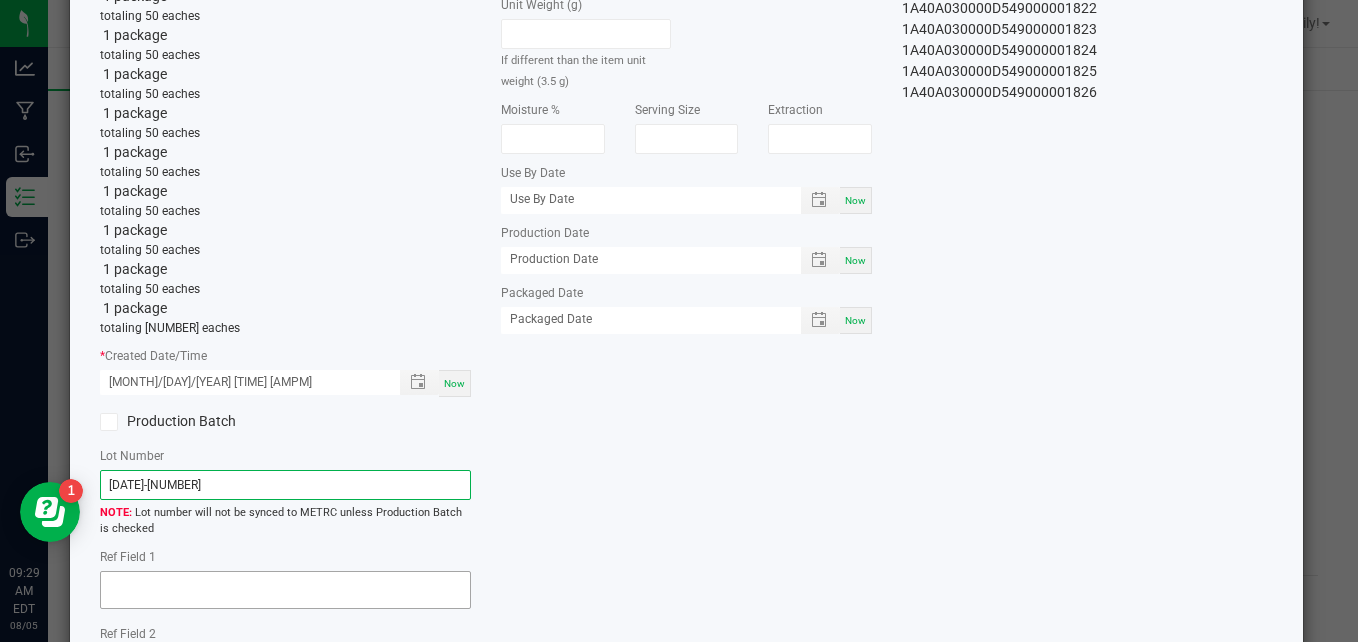 type on "[DATE]-[NUMBER]" 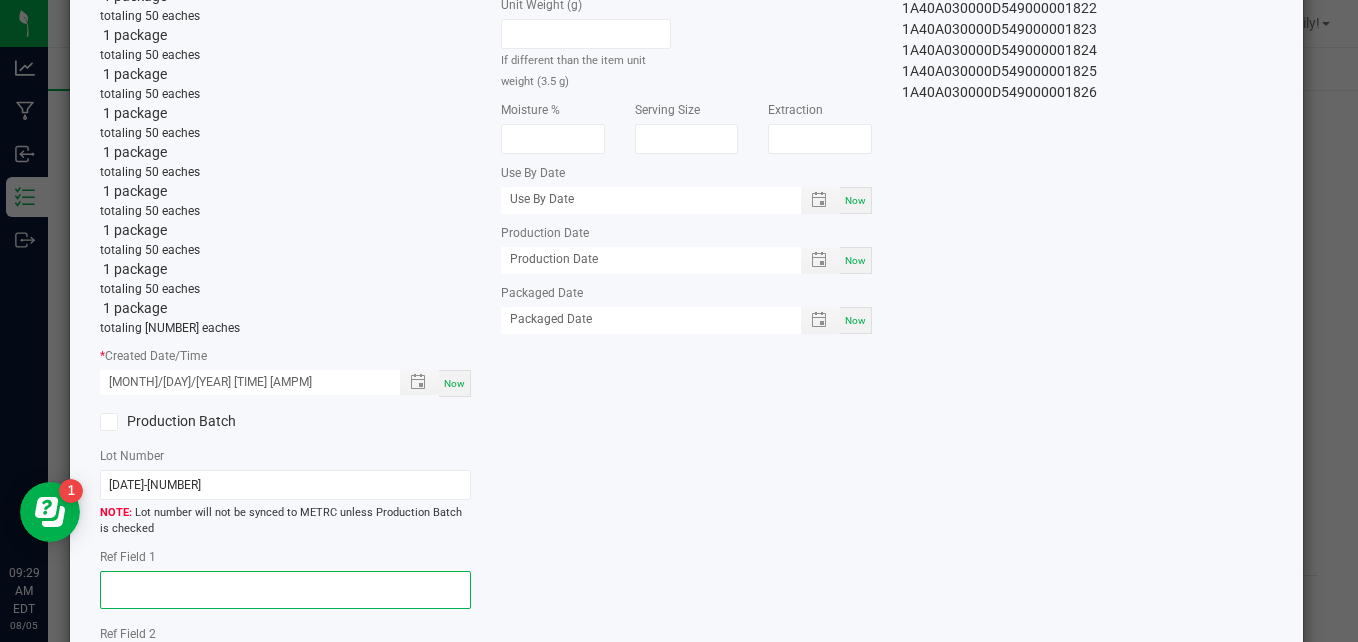 click 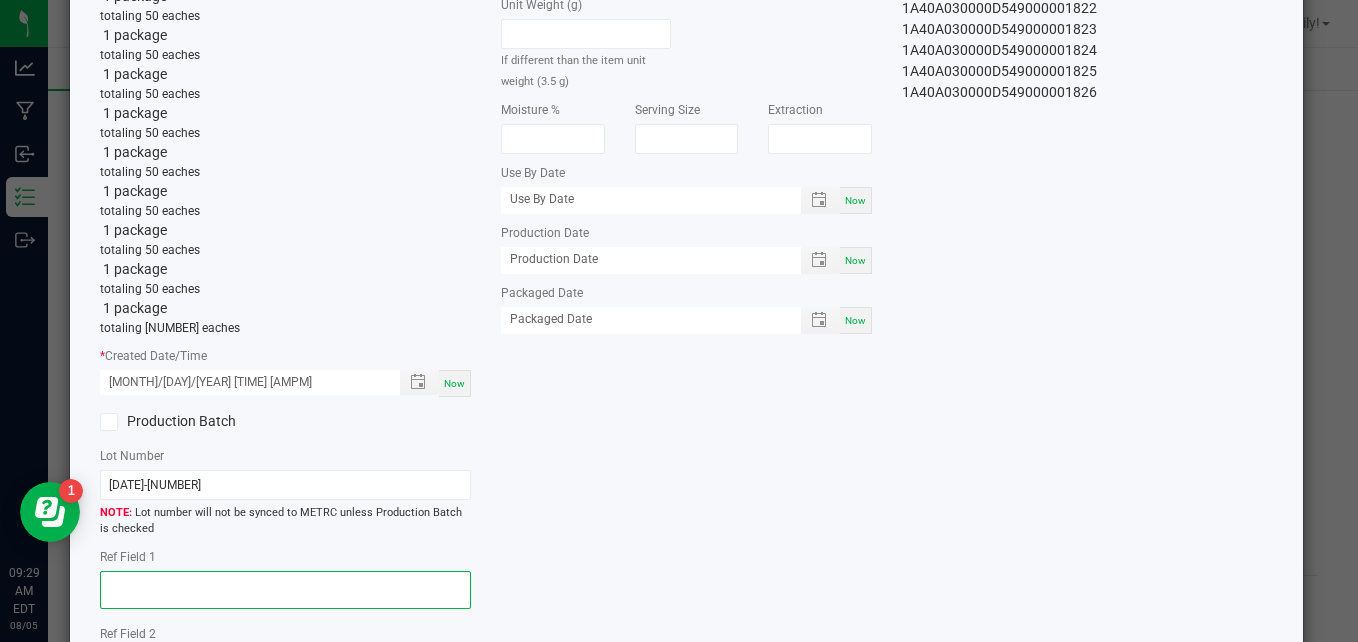 paste on "weight losses due to ensure client's request is met regarding bud size and quality of product" 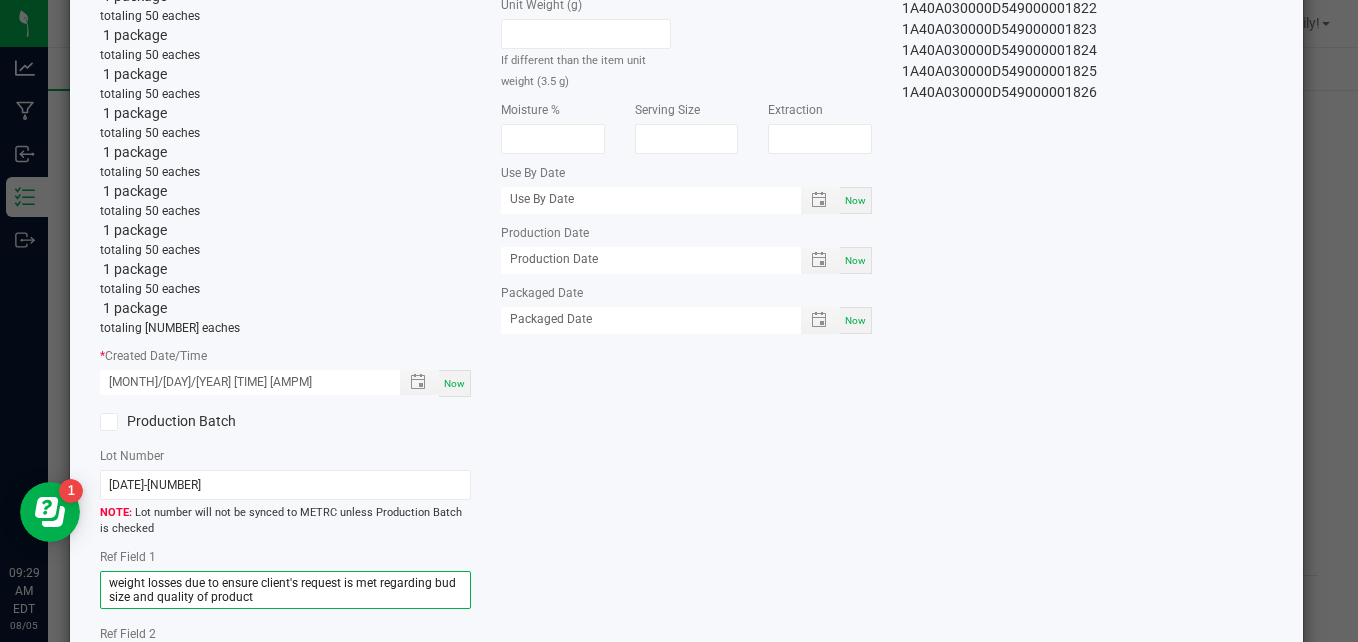 type on "weight losses due to ensure client's request is met regarding bud size and quality of product" 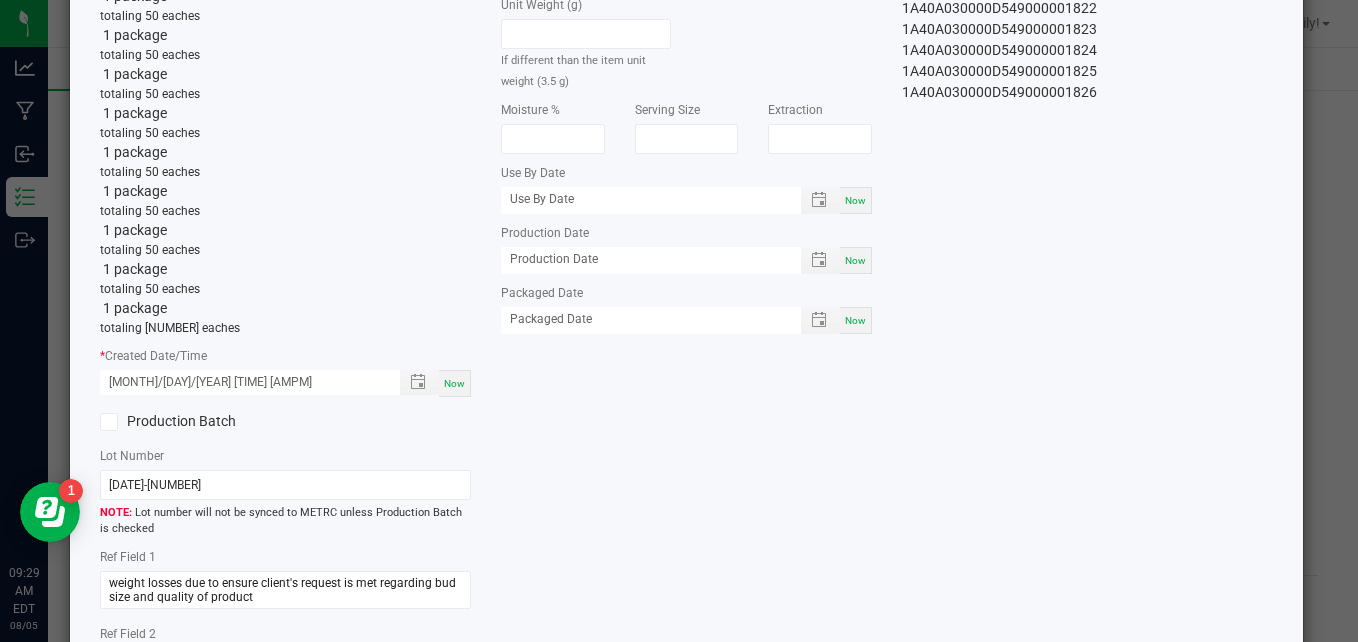 click on "Item Name   Aura-1/8 OZ Flower Jar-MGSD   Total Qty  1 package  totaling 50 eaches   1 package  totaling 50 eaches   1 package  totaling 50 eaches   1 package  totaling 50 eaches   1 package  totaling 50 eaches   1 package  totaling 50 eaches   1 package  totaling 50 eaches   1 package  totaling 50 eaches   1 package  totaling 50 eaches   1 package  totaling 28 eaches  *   Created Date/Time  [DATE] [TIME] AM Now  Production Batch   Lot Number  [LOT_NUMBER]  Lot number will not be synced to METRC unless Production Batch is checked   Ref Field 1  weight losses due to ensure client's request is met regarding bud size and quality of product  Ref Field 2                    Ref Field 3                    *   Area of New Pkg  Secured Storage A  Location  (optional) Select location  Unit Weight (g)   If different than the item unit weight (3.5 g)   Moisture %   Serving Size   Extraction   Use By Date  Now  Production Date  Now  Packaged Date  Now  Package Tags Used   [PACKAGE_TAG]" 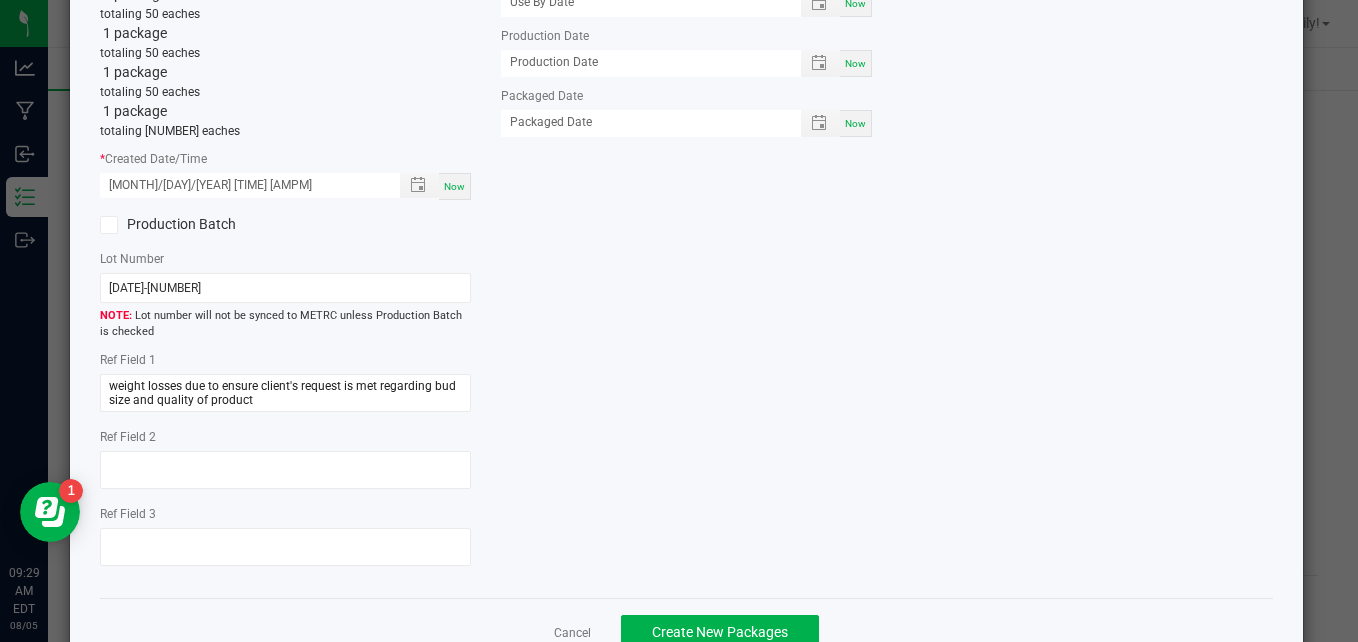 scroll, scrollTop: 493, scrollLeft: 0, axis: vertical 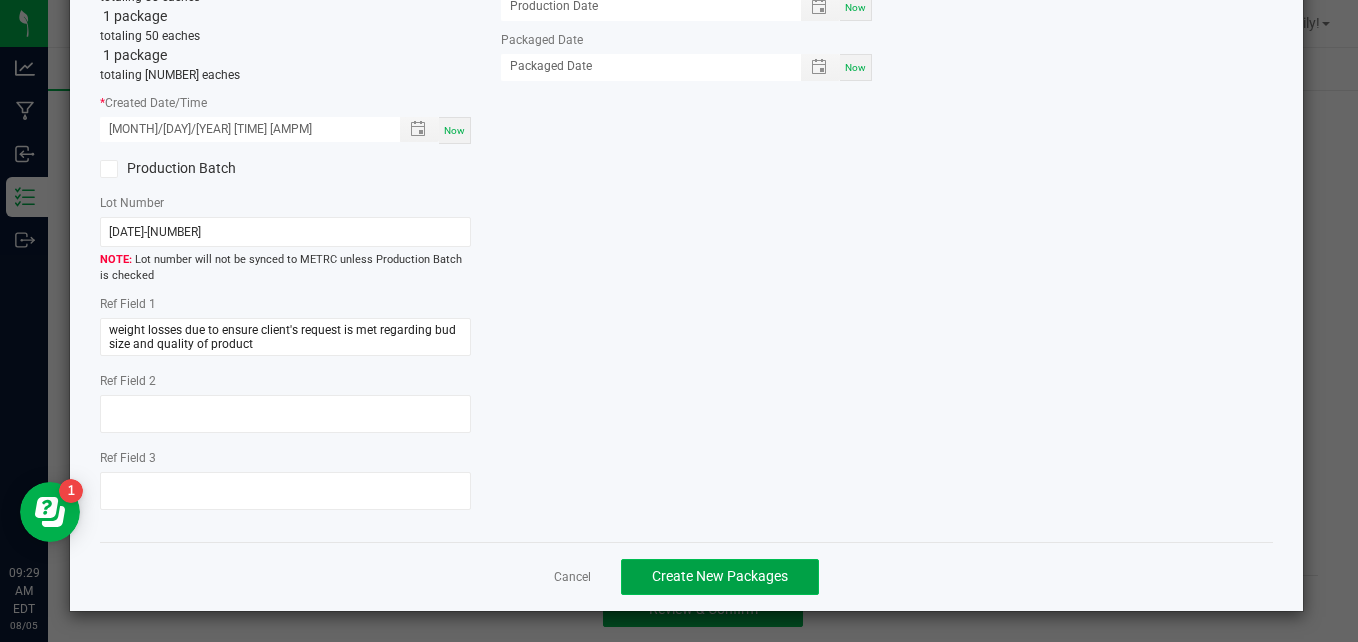 click on "Create New Packages" 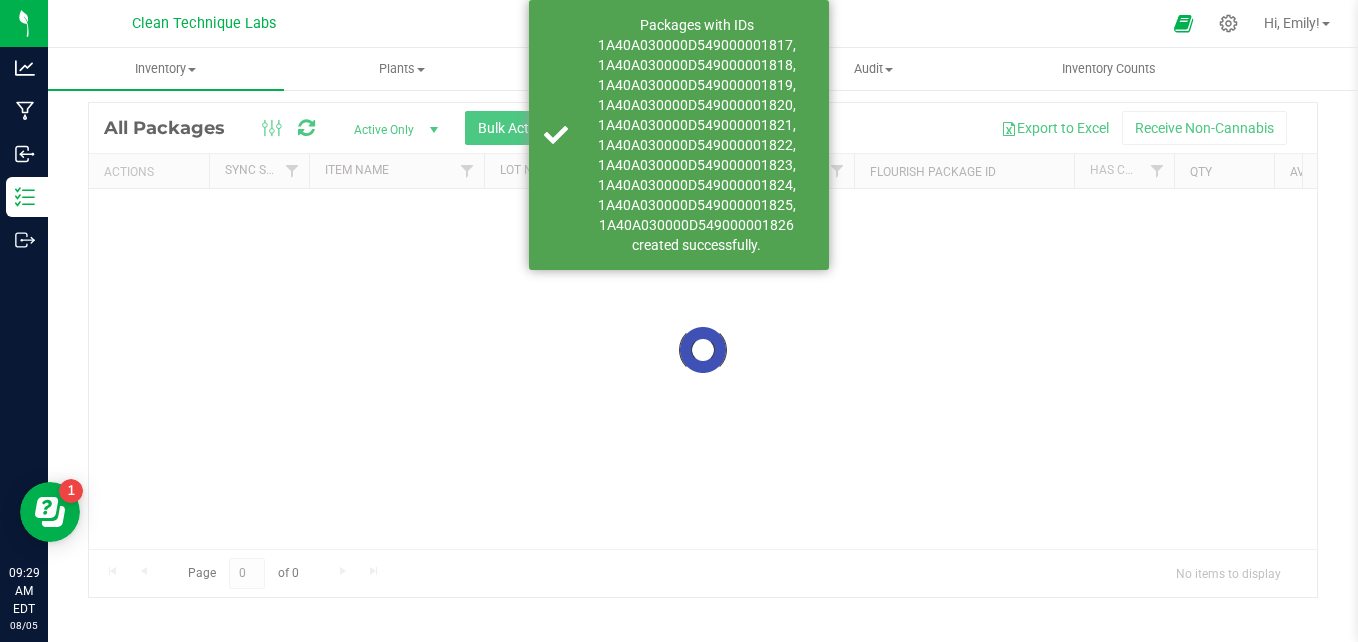 scroll, scrollTop: 56, scrollLeft: 0, axis: vertical 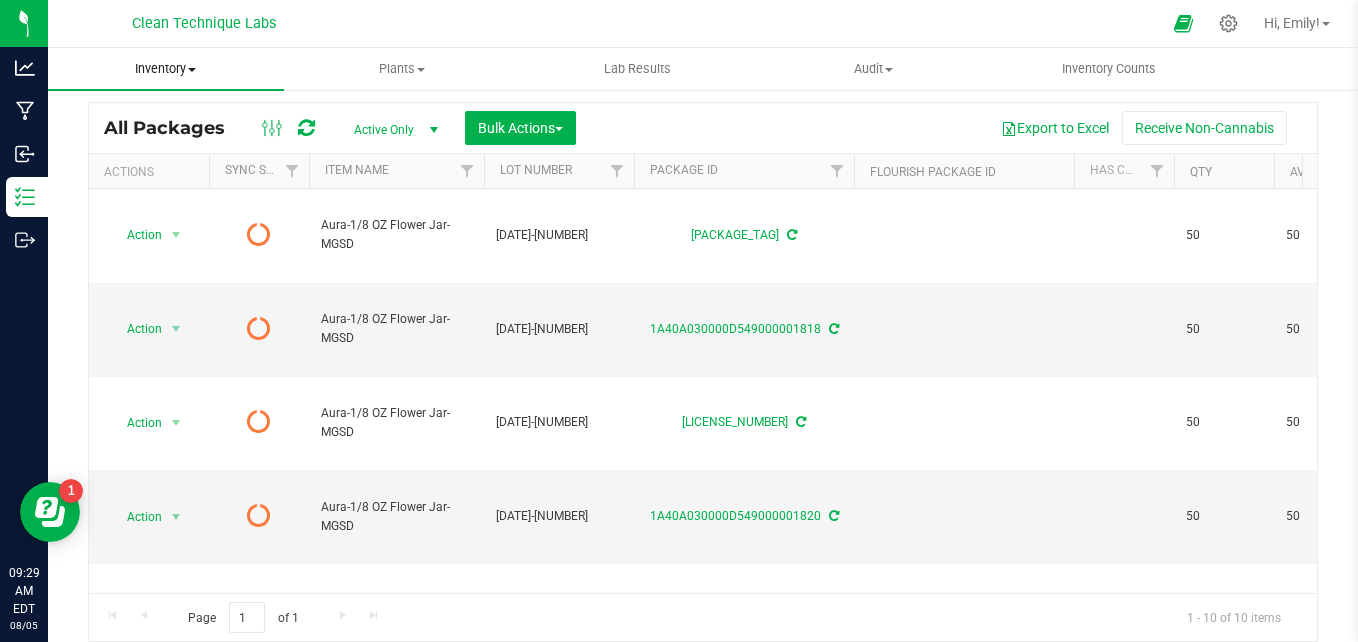 click on "Inventory
All packages
All inventory
Waste log
Create inventory" at bounding box center (166, 69) 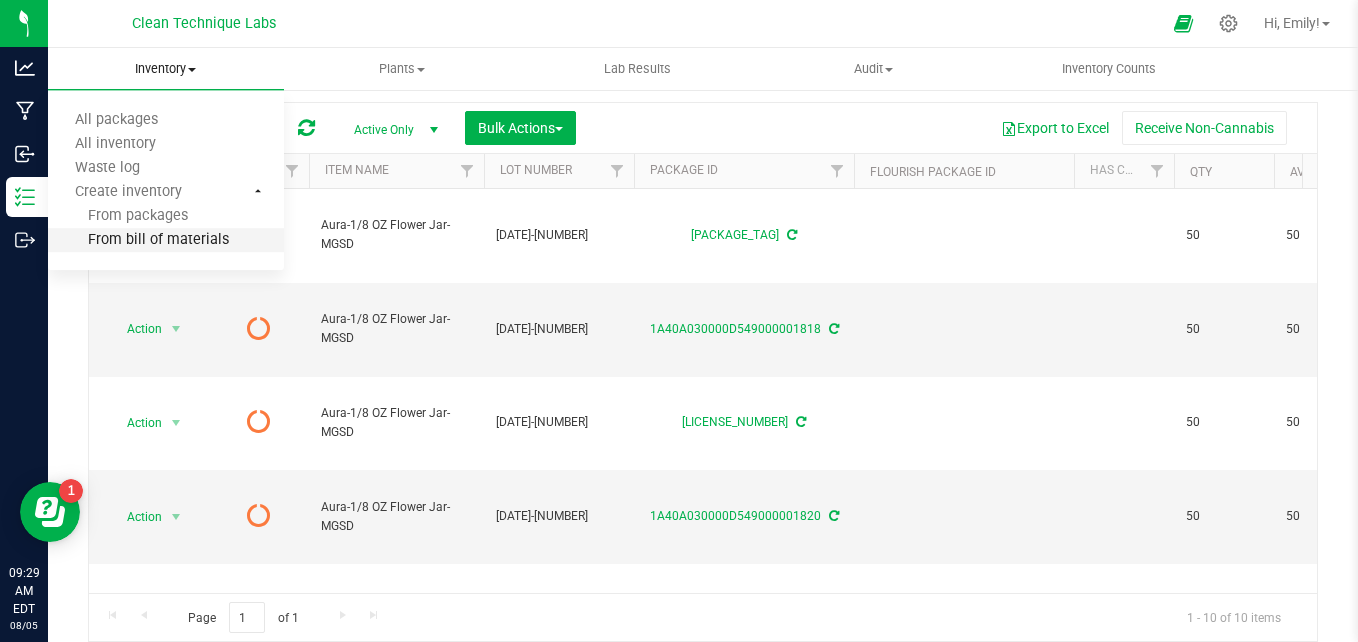 click on "From bill of materials" at bounding box center [138, 240] 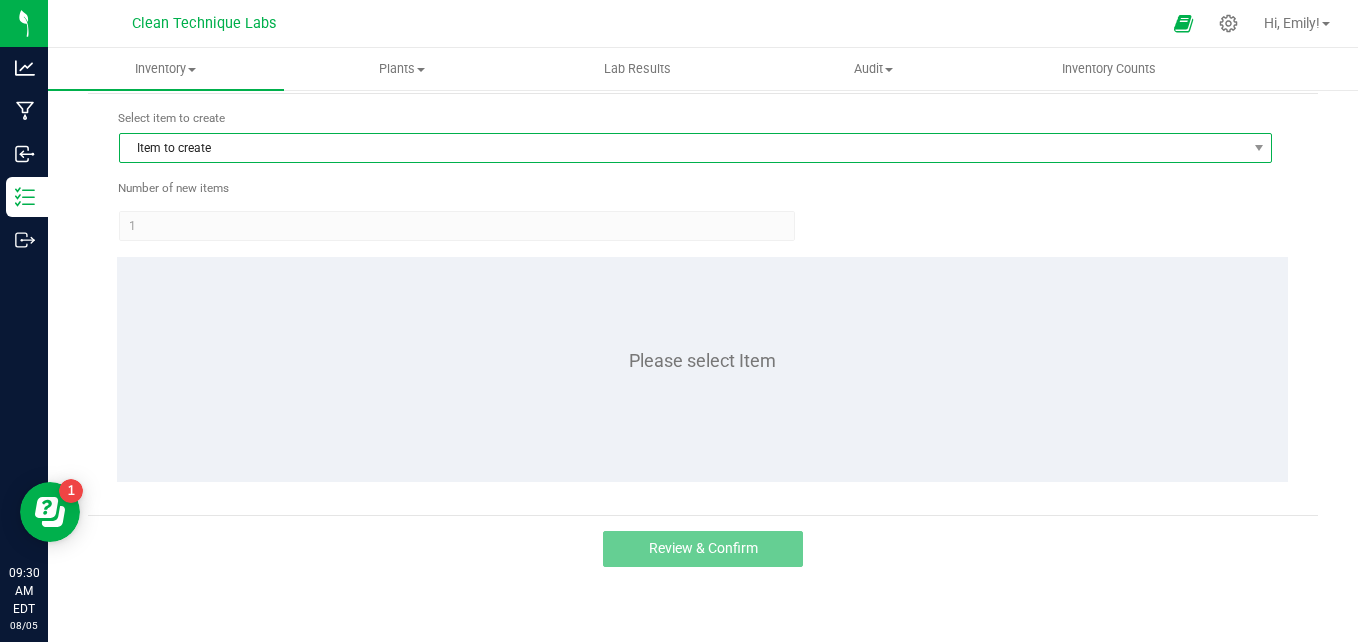 click on "Item to create" at bounding box center (683, 148) 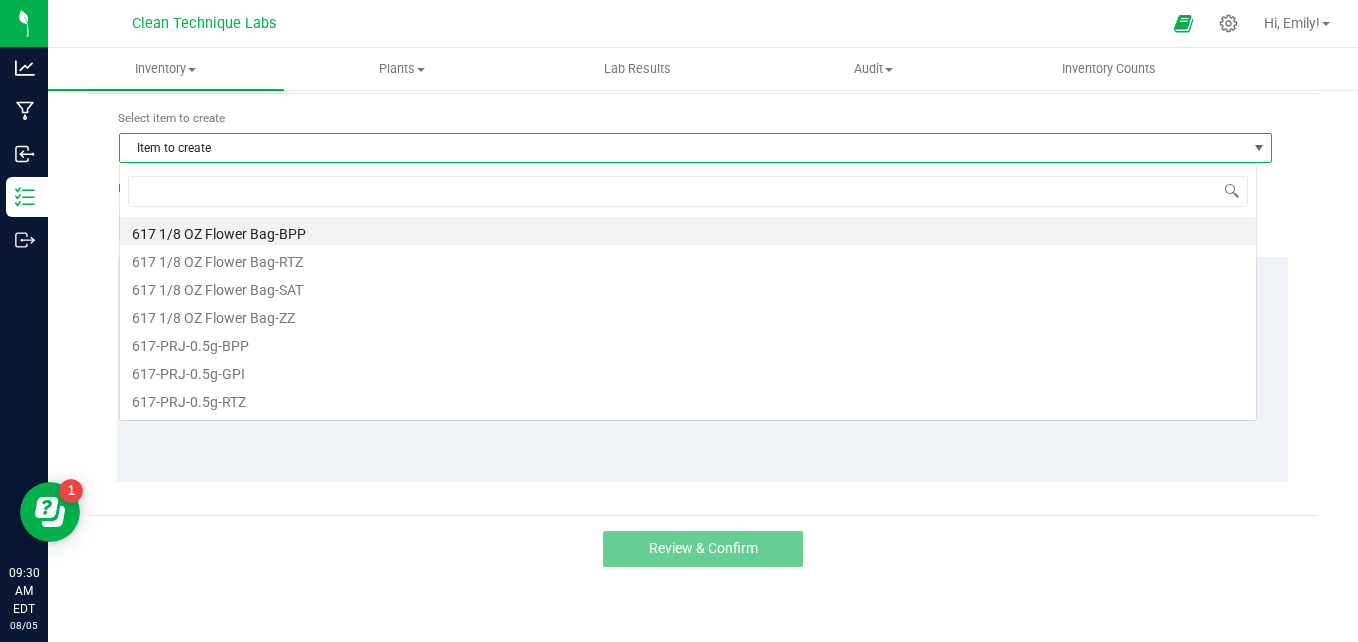 scroll, scrollTop: 99970, scrollLeft: 98862, axis: both 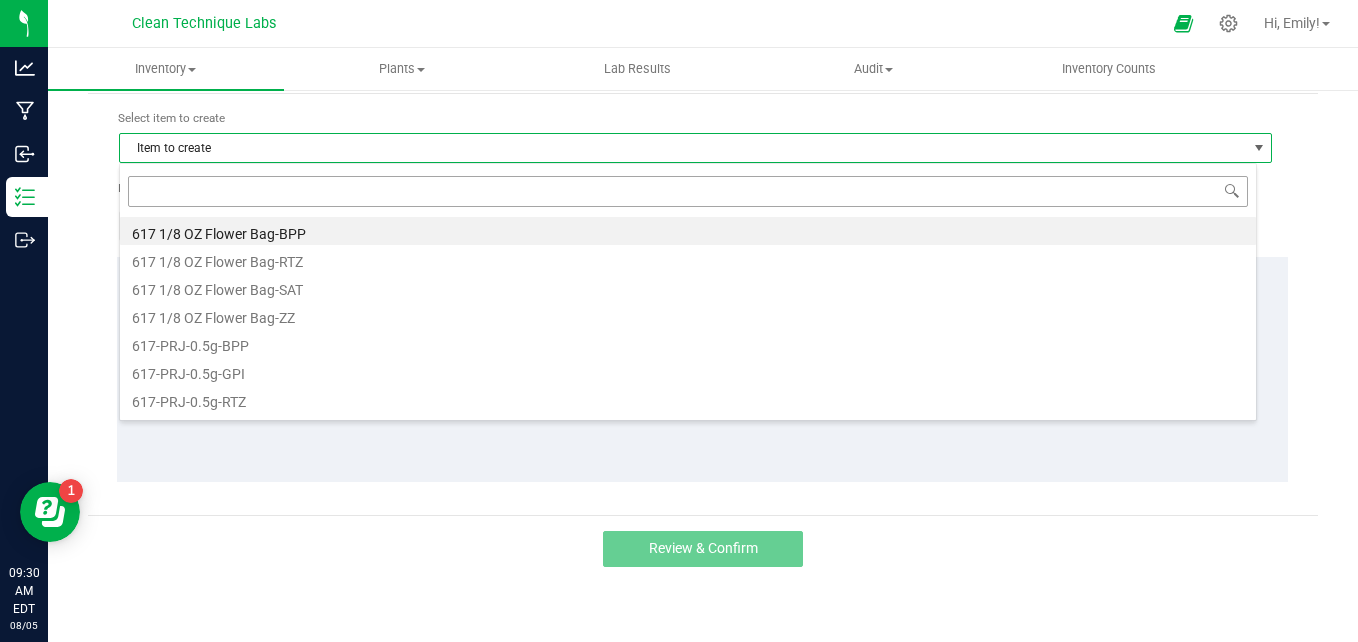 click at bounding box center (688, 191) 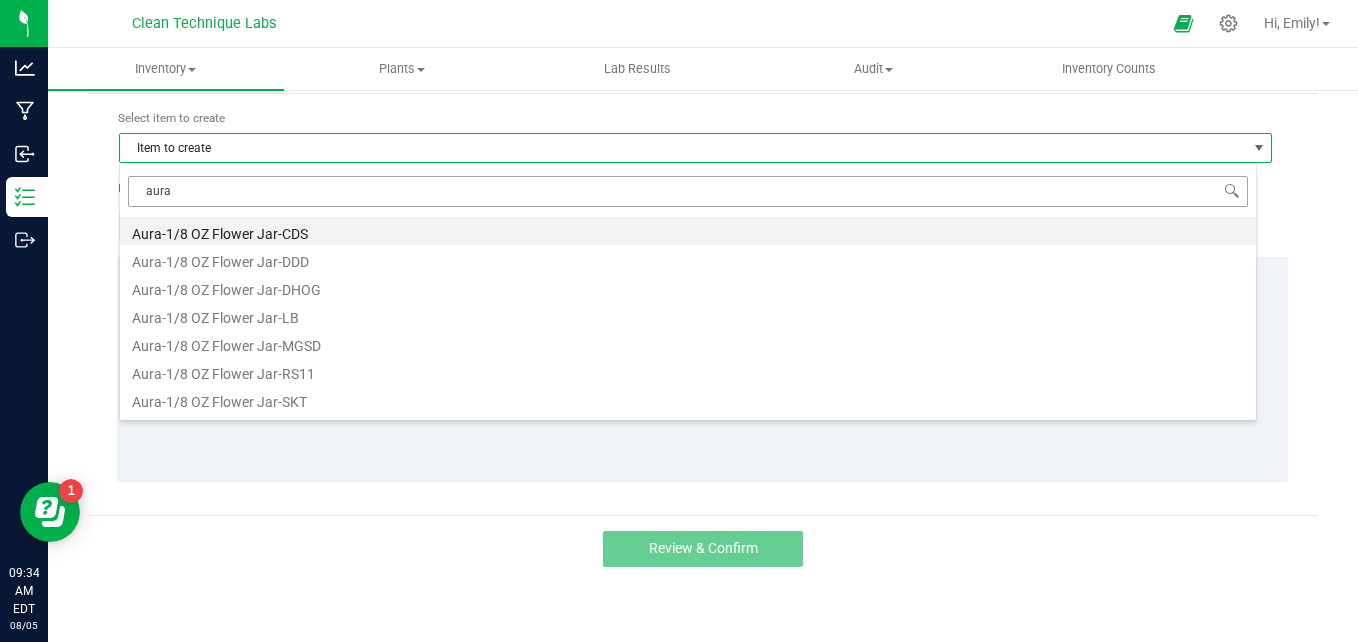 type on "aura" 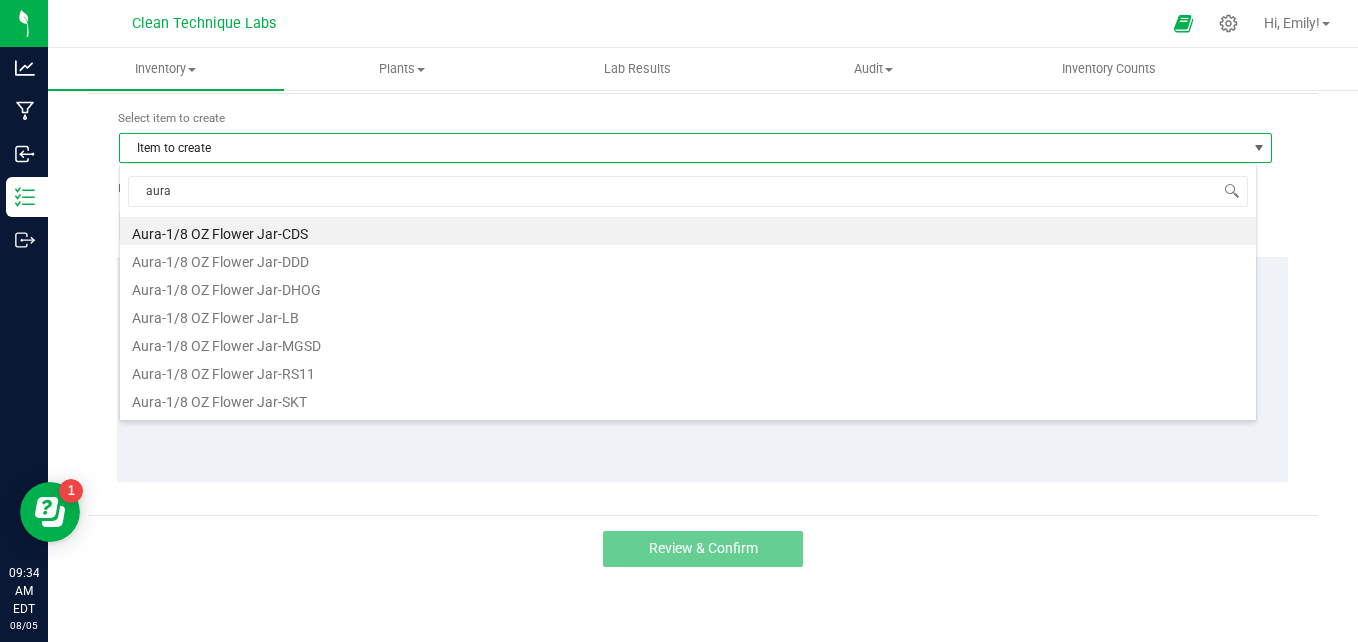 scroll, scrollTop: 24, scrollLeft: 0, axis: vertical 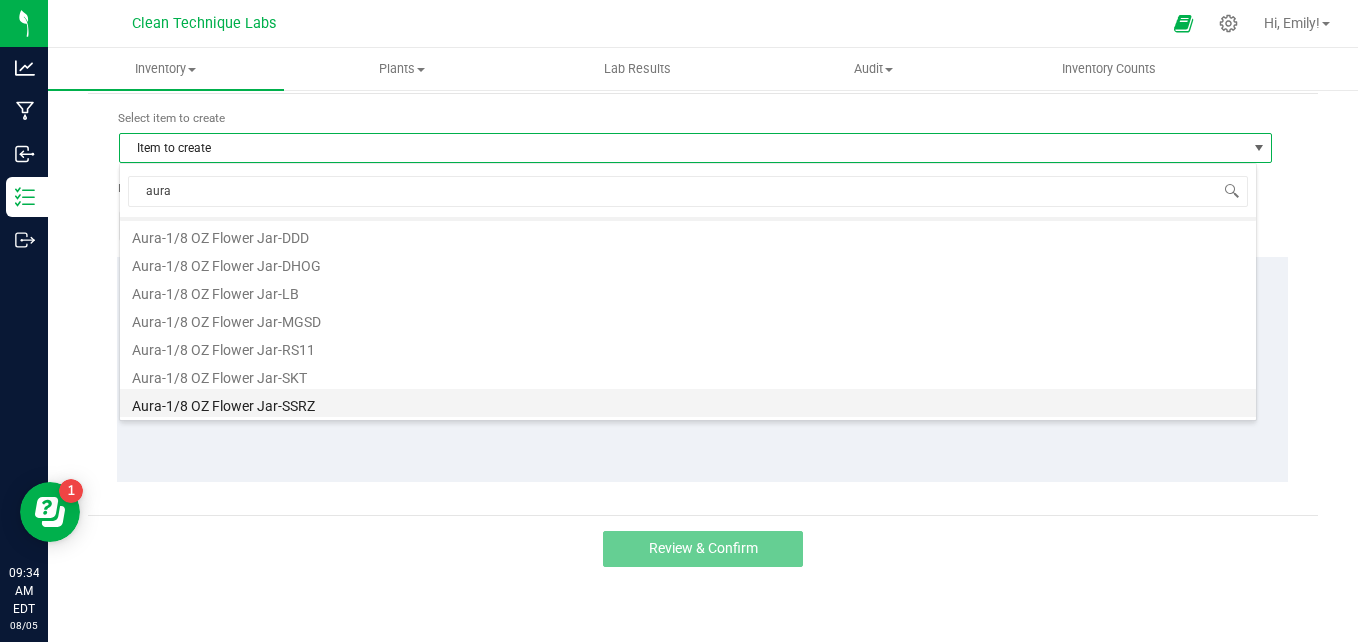 click on "Aura-1/8 OZ Flower Jar-SSRZ" at bounding box center [688, 403] 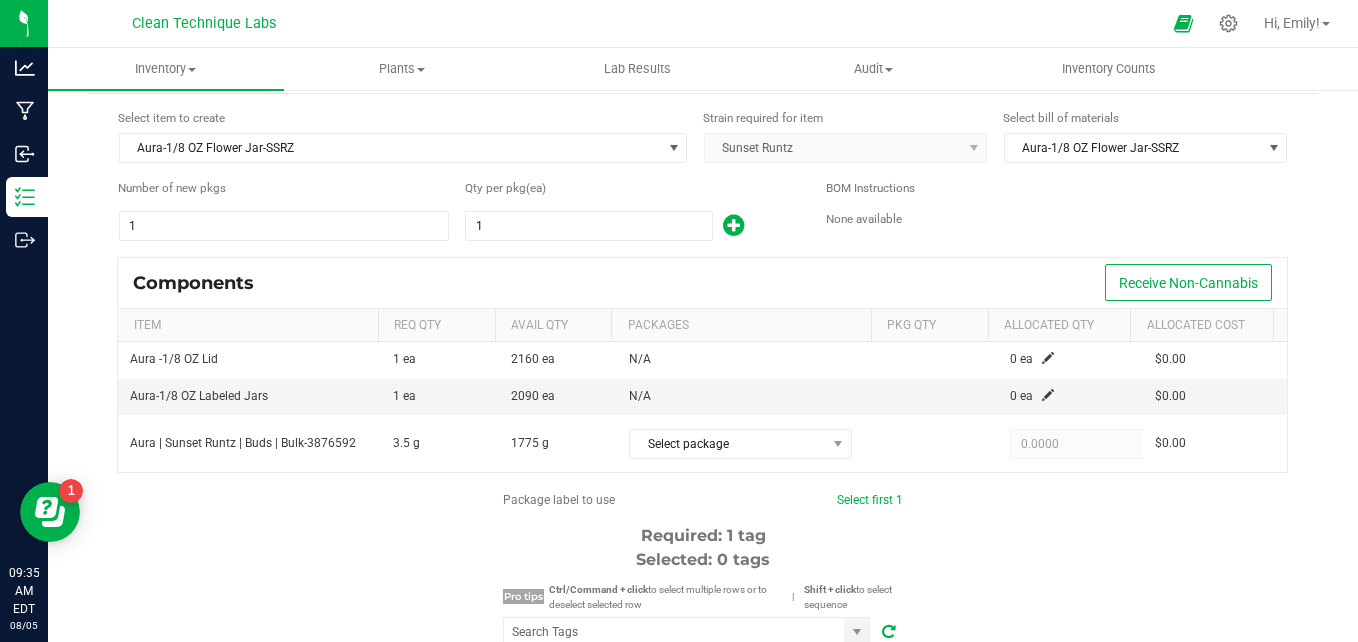 click at bounding box center (733, 225) 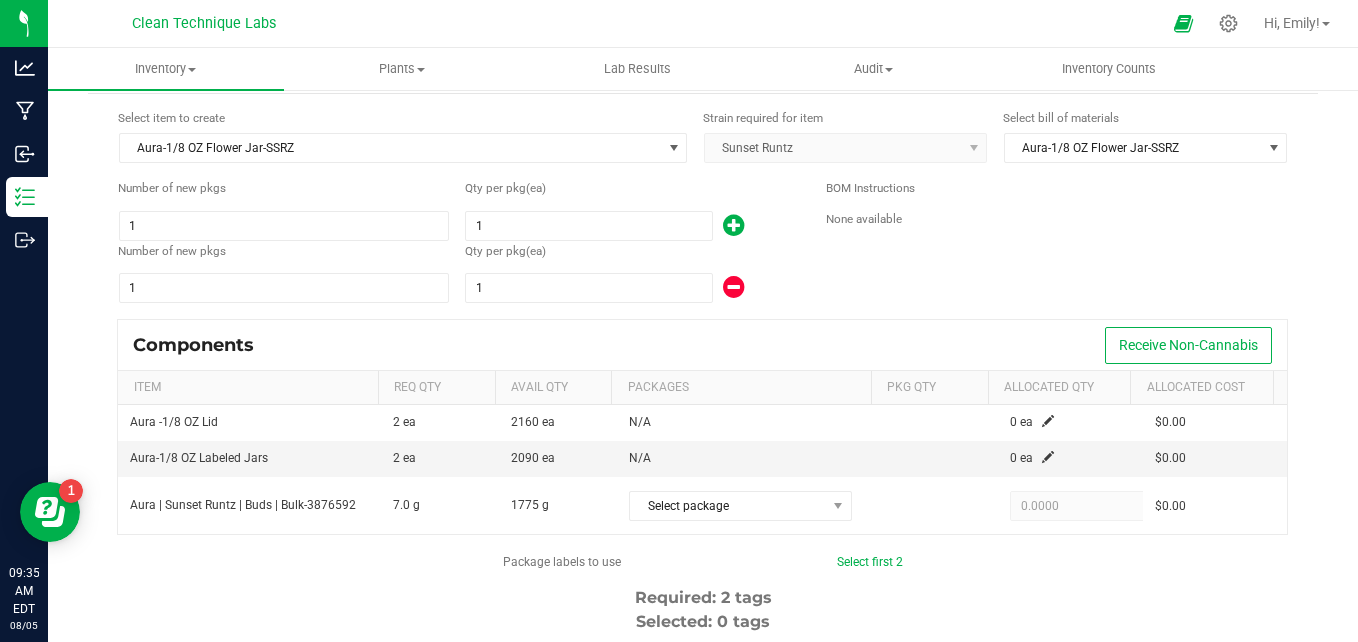 click at bounding box center (733, 225) 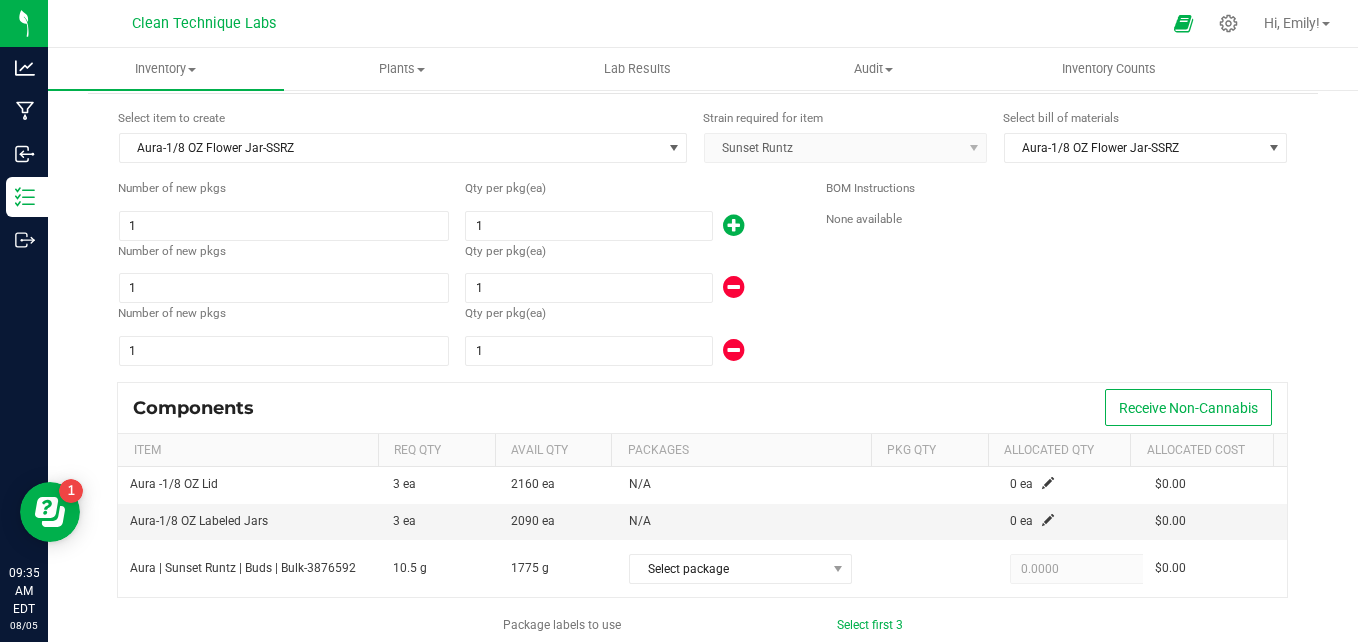 click at bounding box center (733, 225) 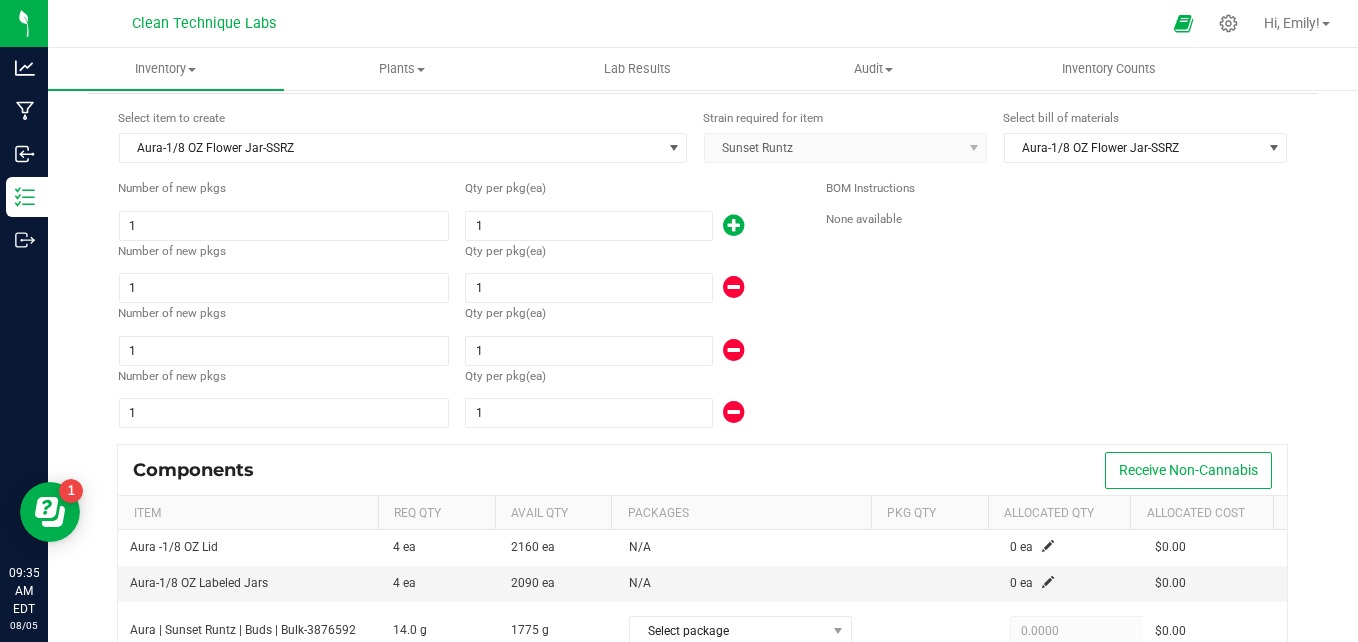 click at bounding box center [733, 225] 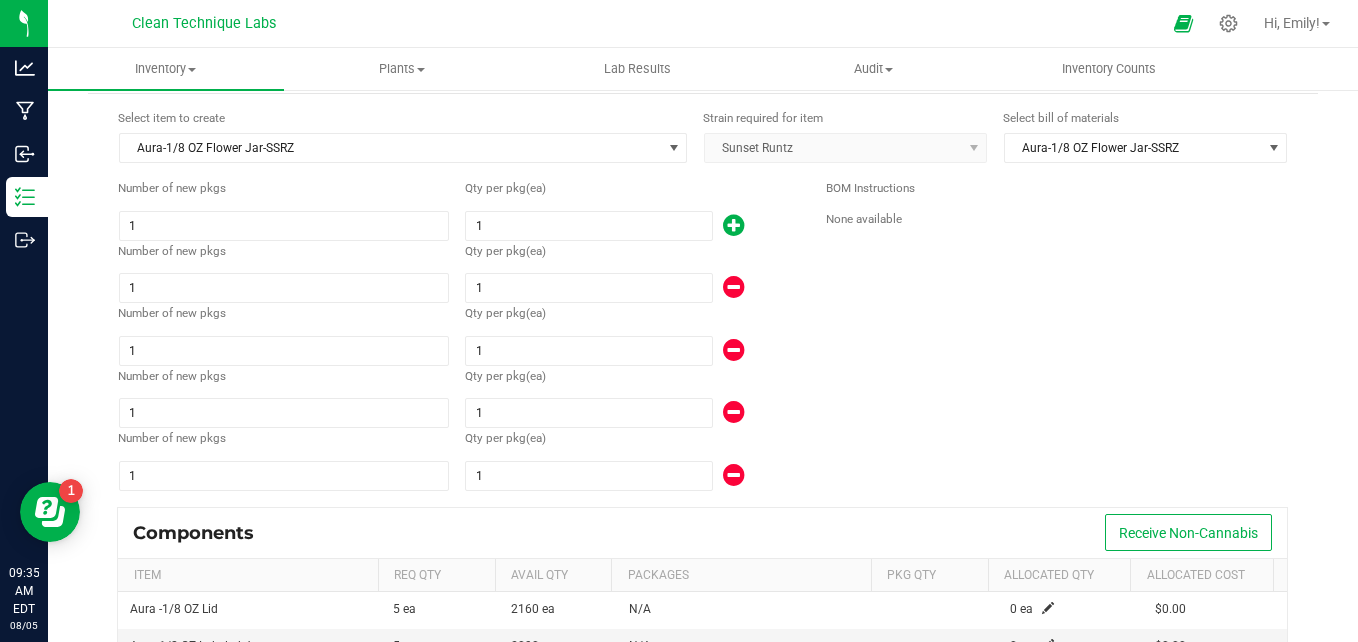 click at bounding box center (733, 225) 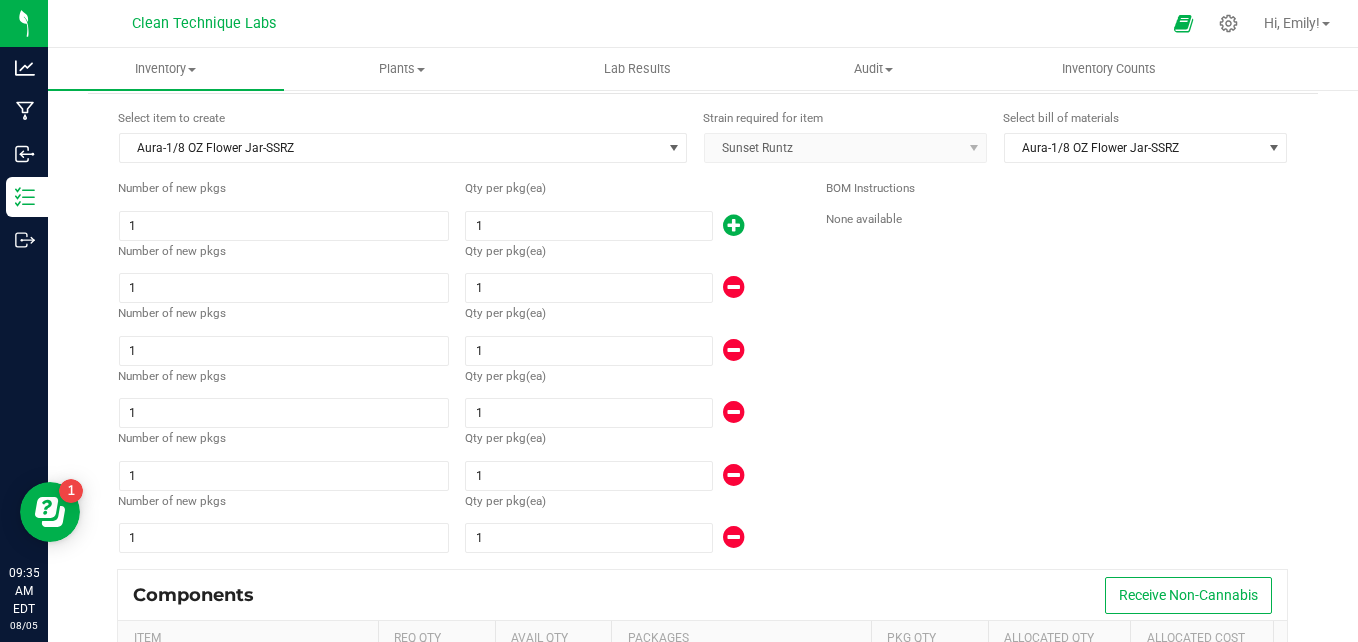 click at bounding box center (733, 225) 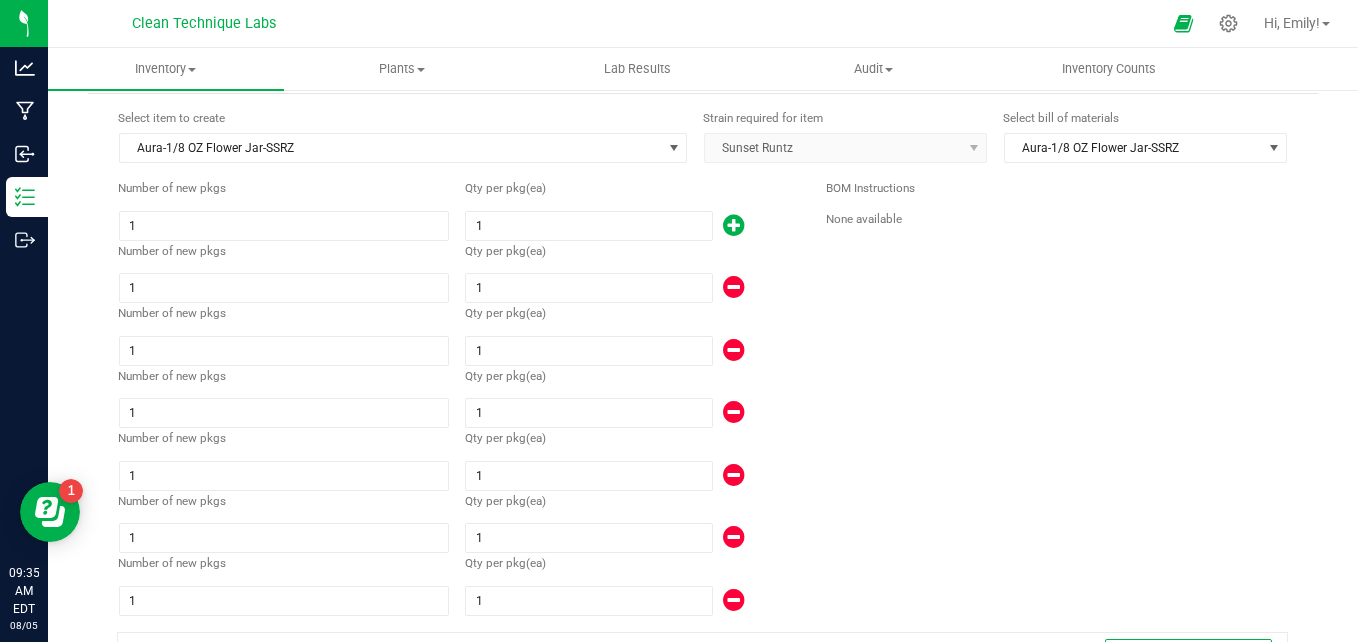 click at bounding box center (733, 225) 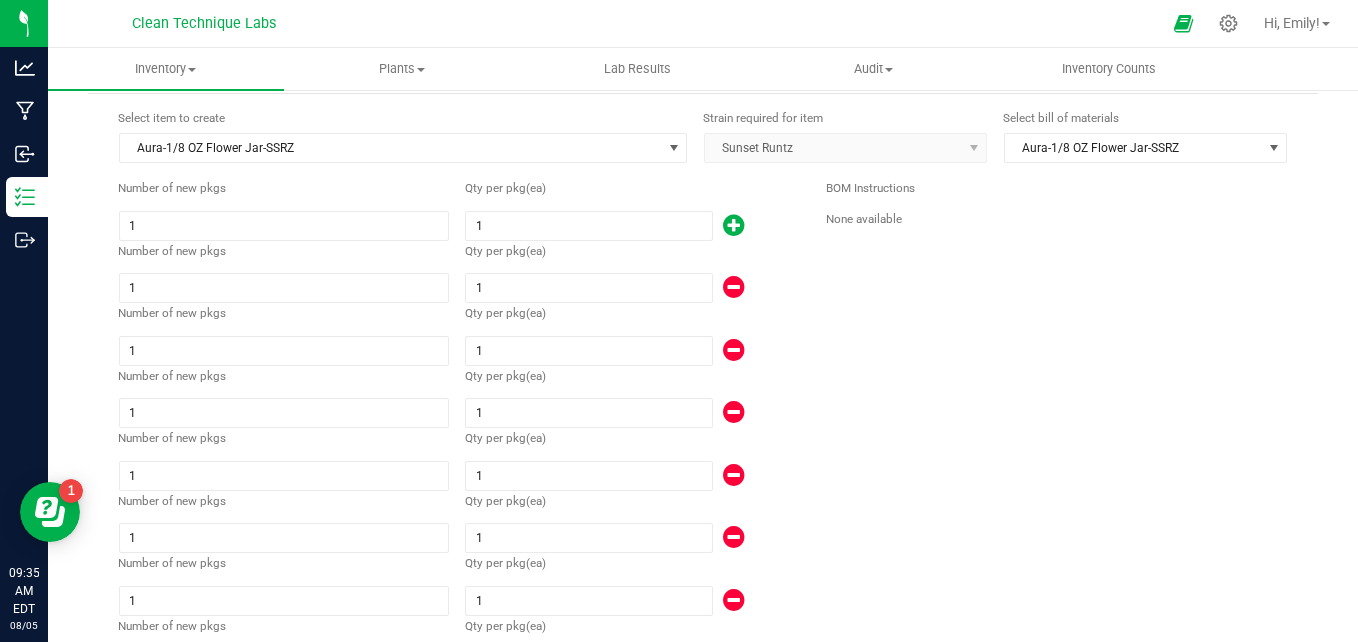 click at bounding box center (733, 225) 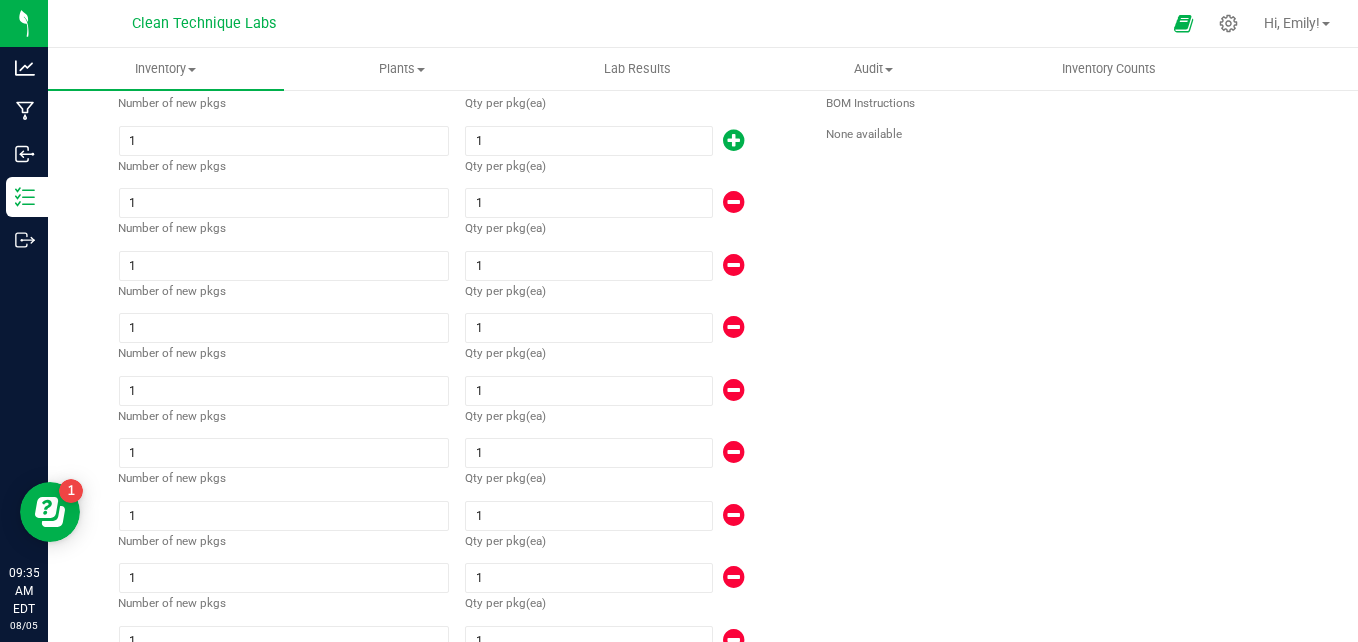 scroll, scrollTop: 139, scrollLeft: 0, axis: vertical 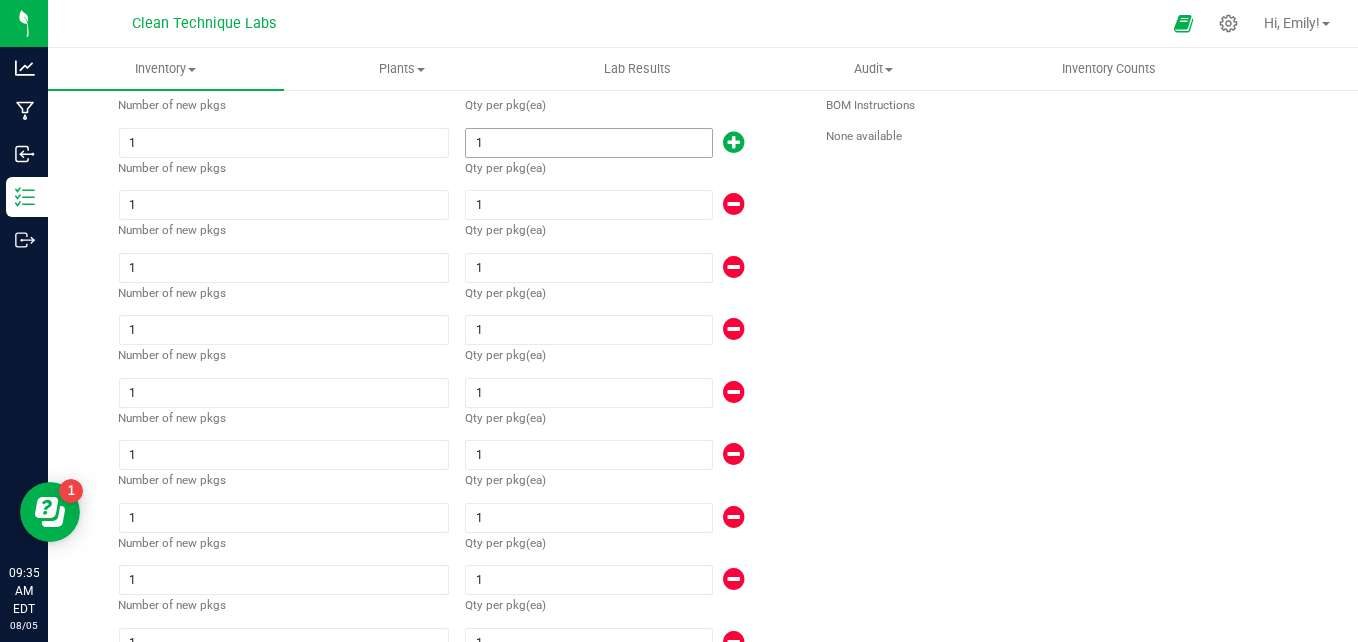 click on "1" at bounding box center (588, 143) 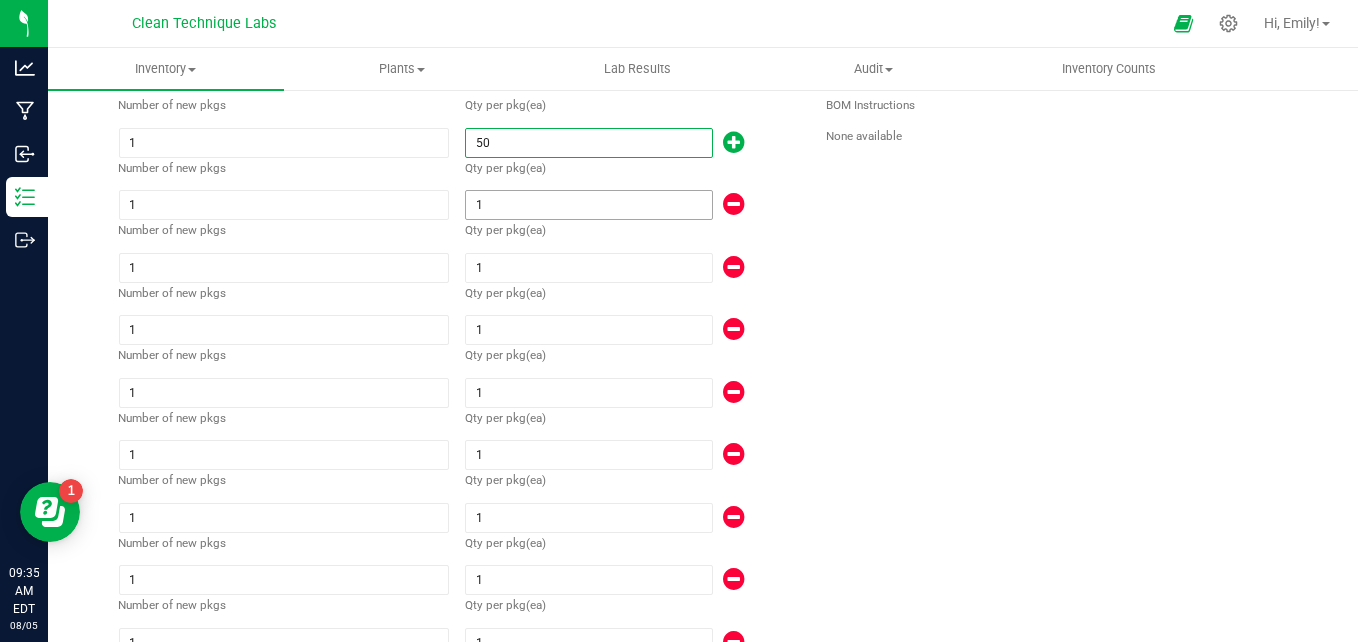 type on "50" 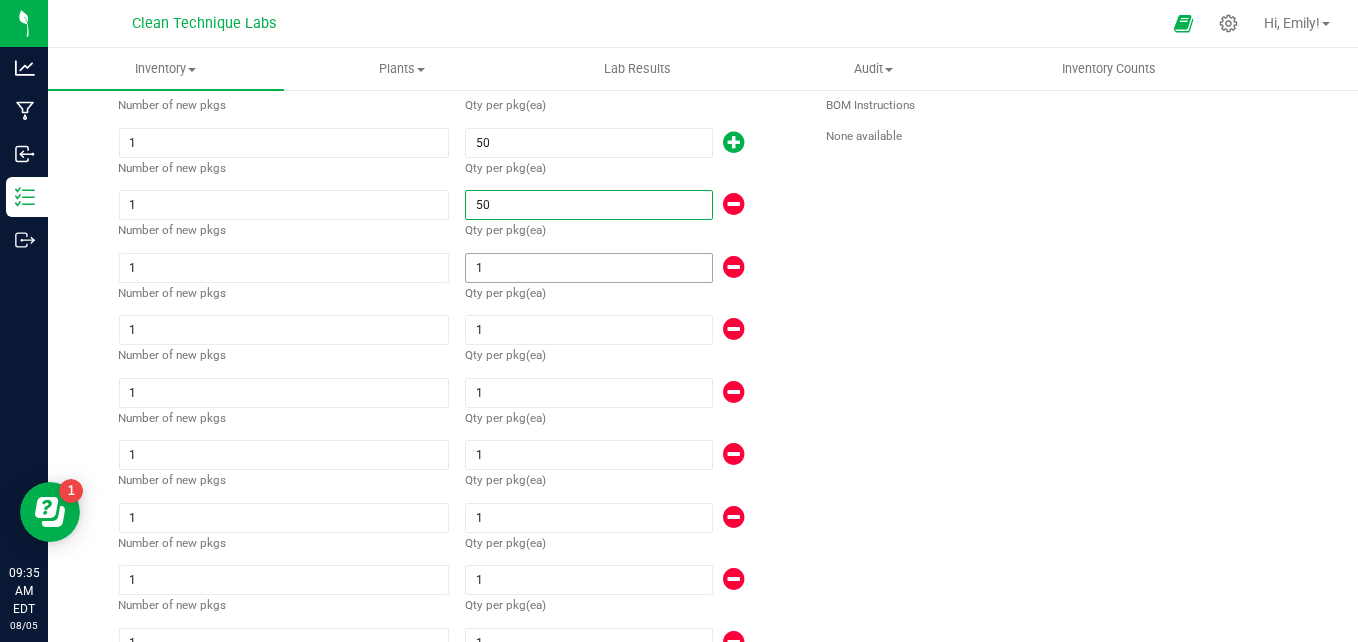 type on "50" 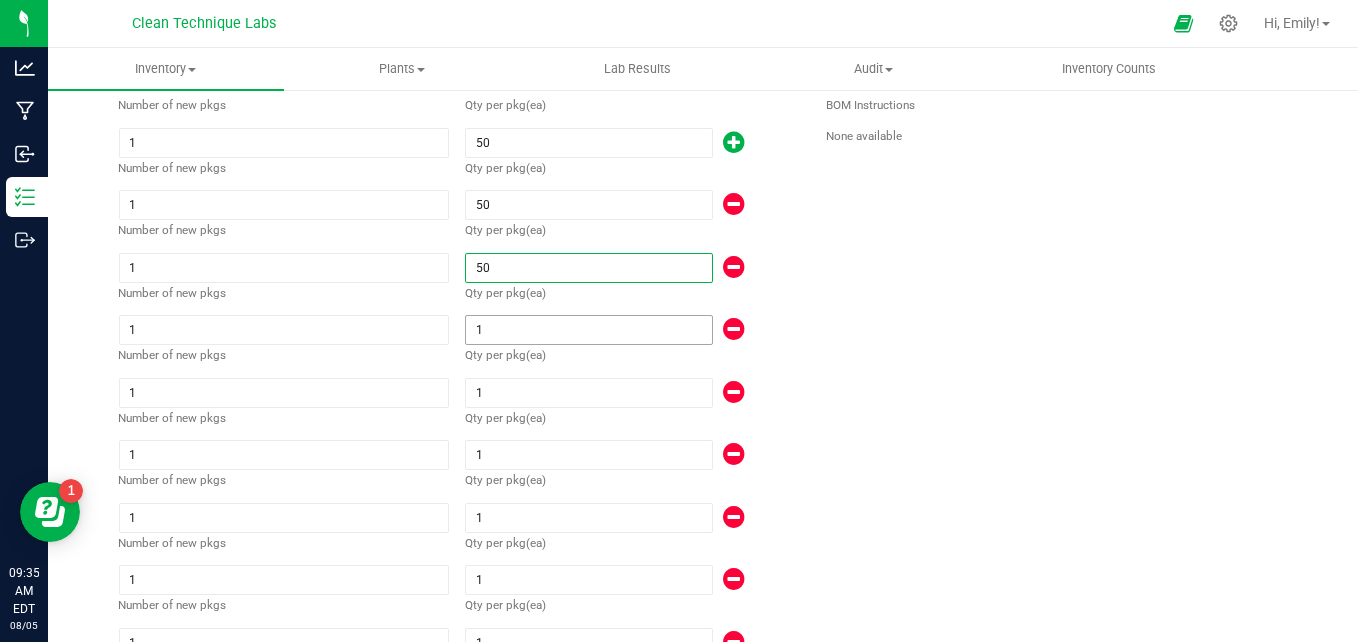 type on "50" 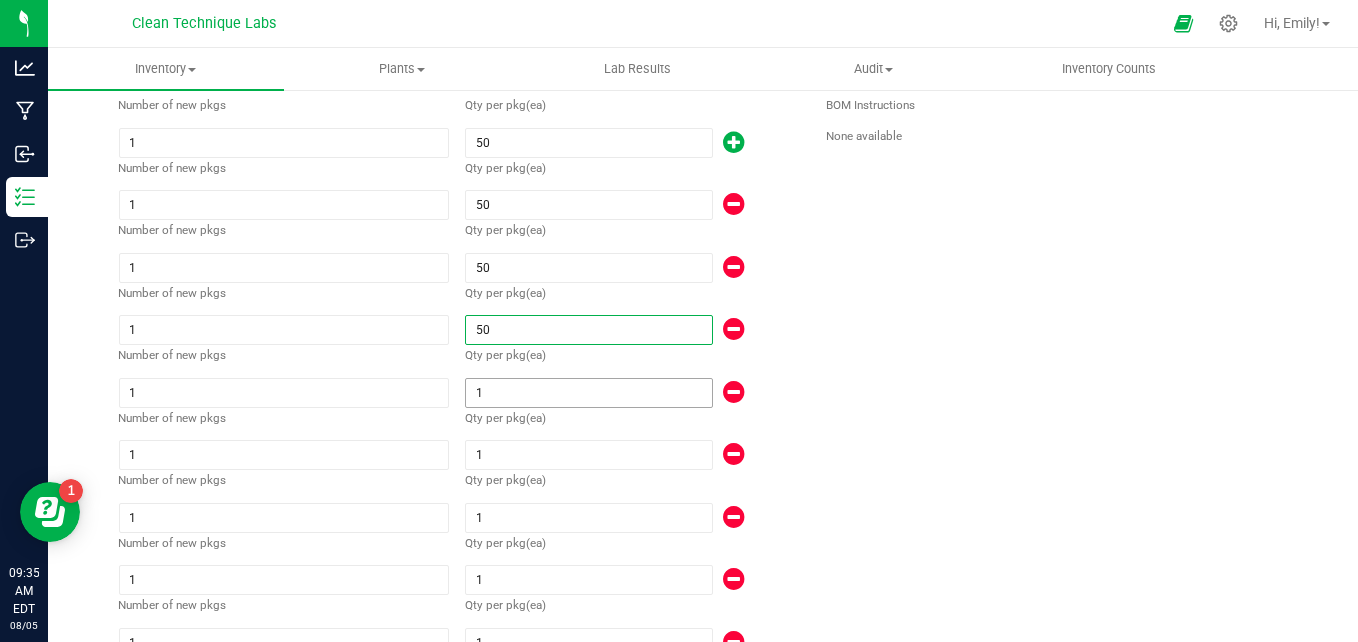 type on "50" 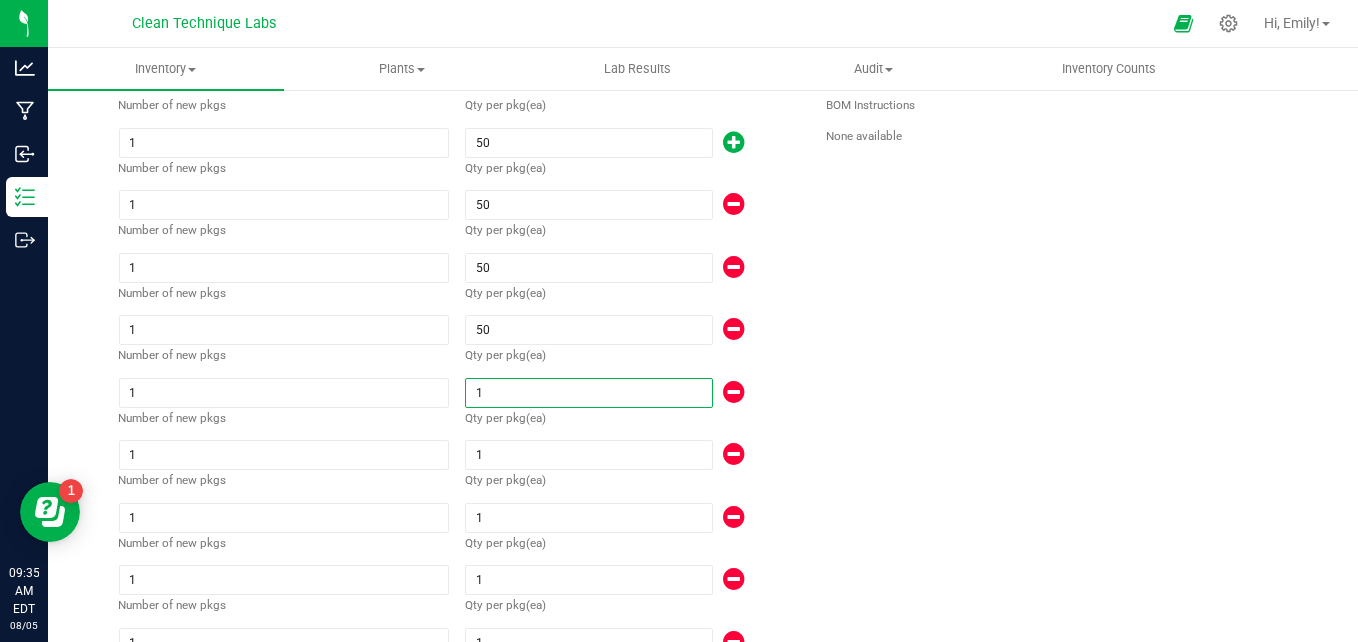 click on "1" at bounding box center (588, 393) 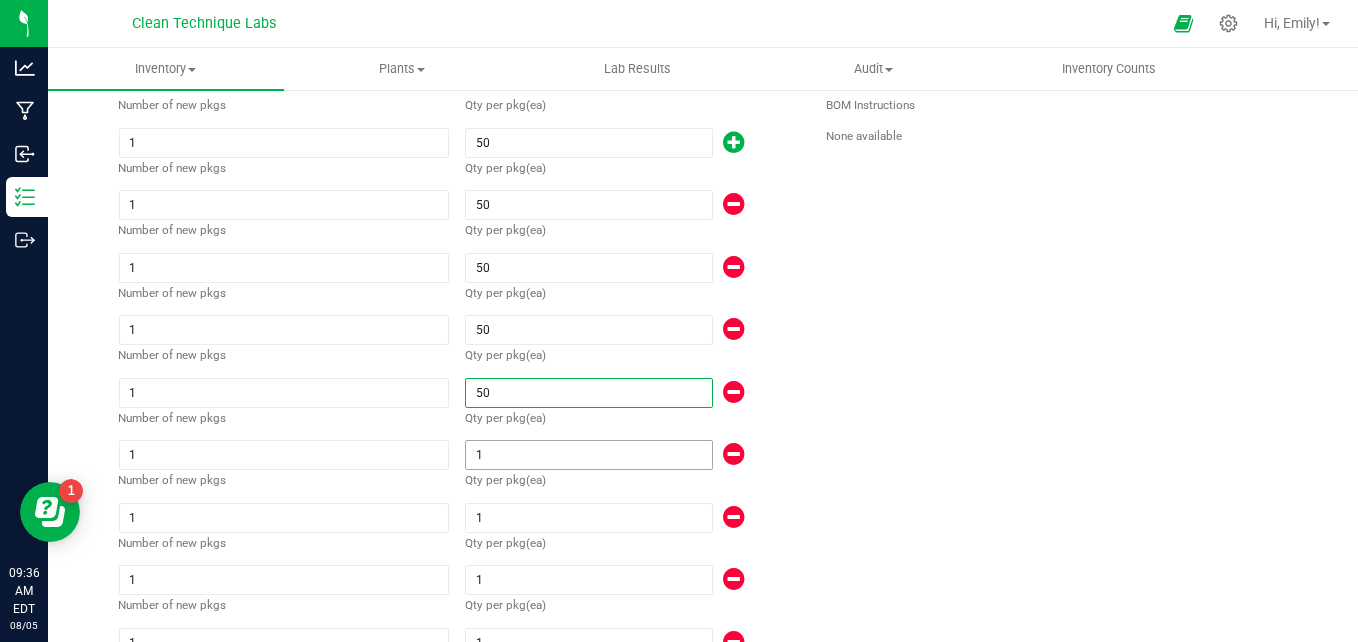 type on "50" 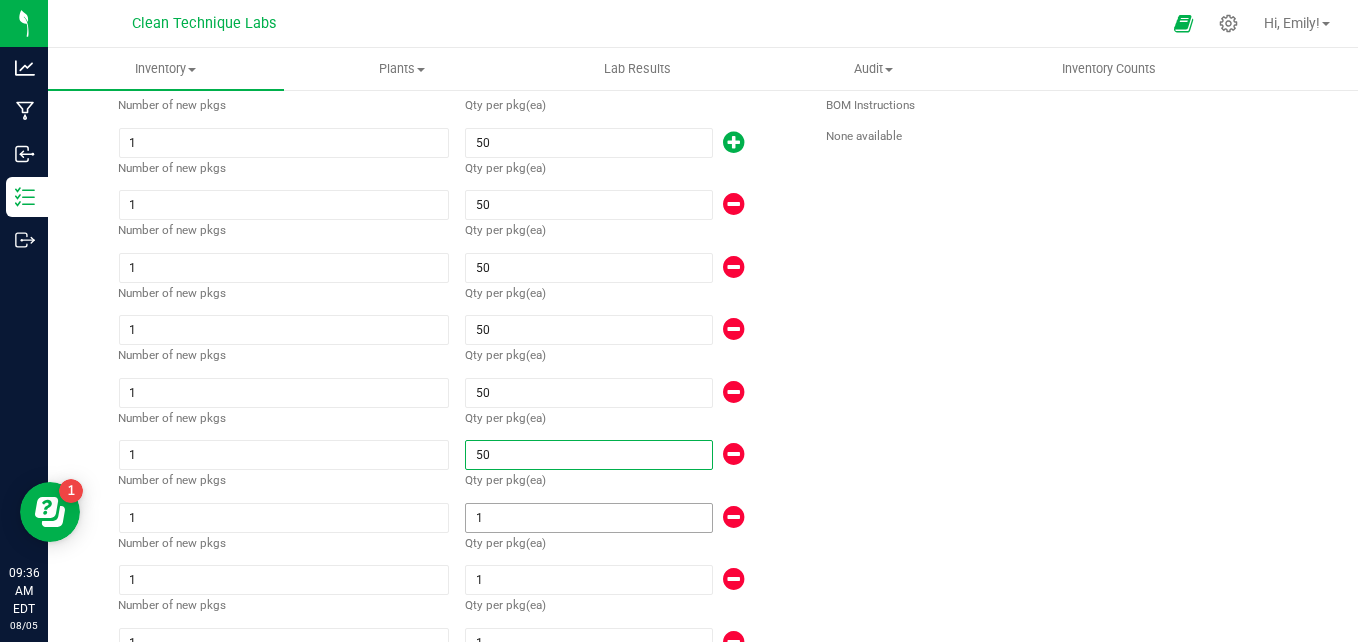 type on "50" 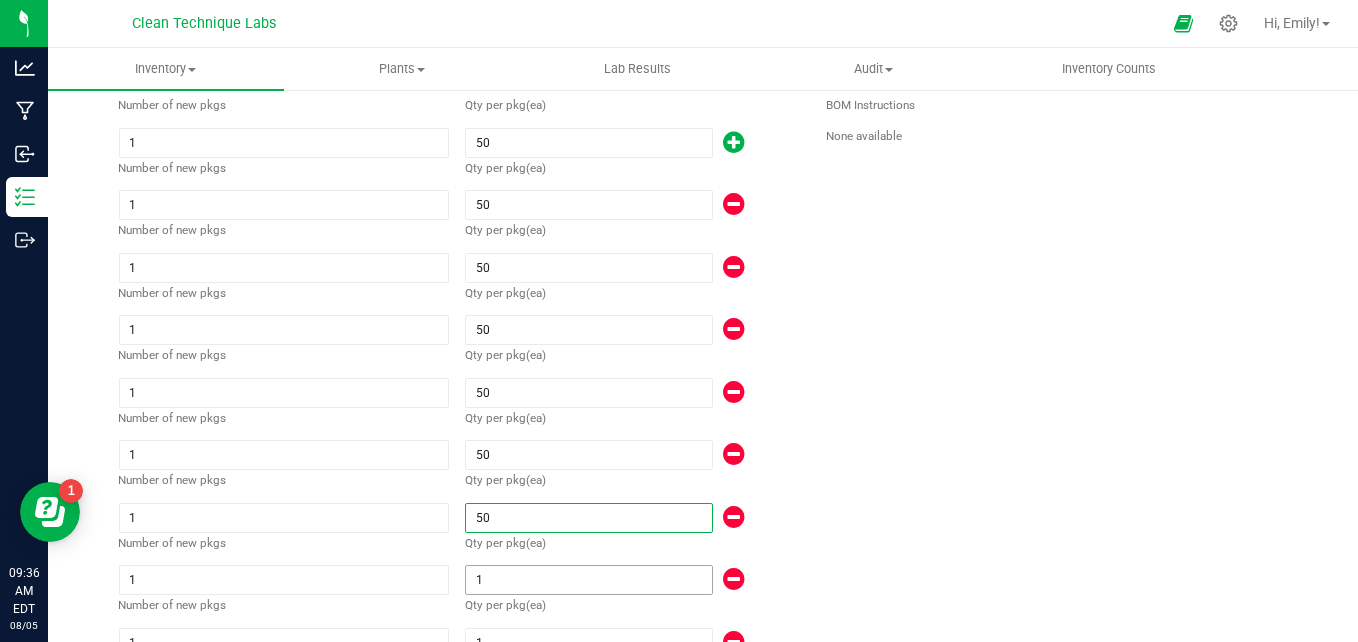 type on "50" 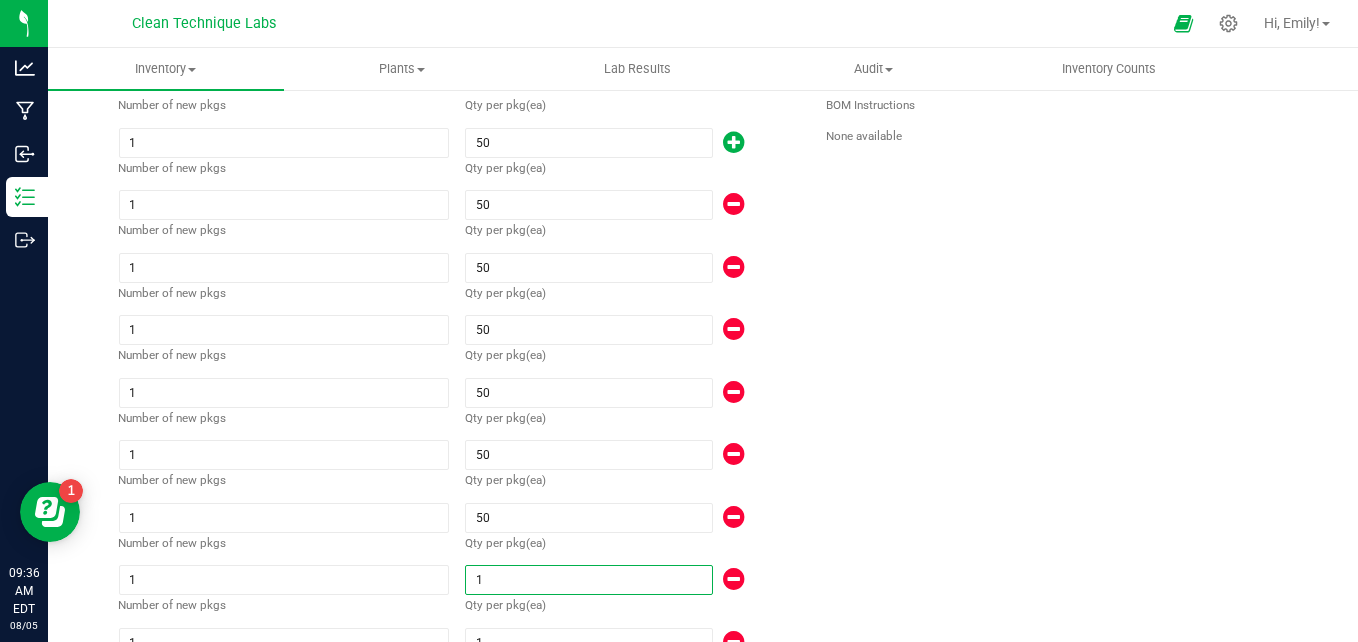 click on "1" at bounding box center (588, 580) 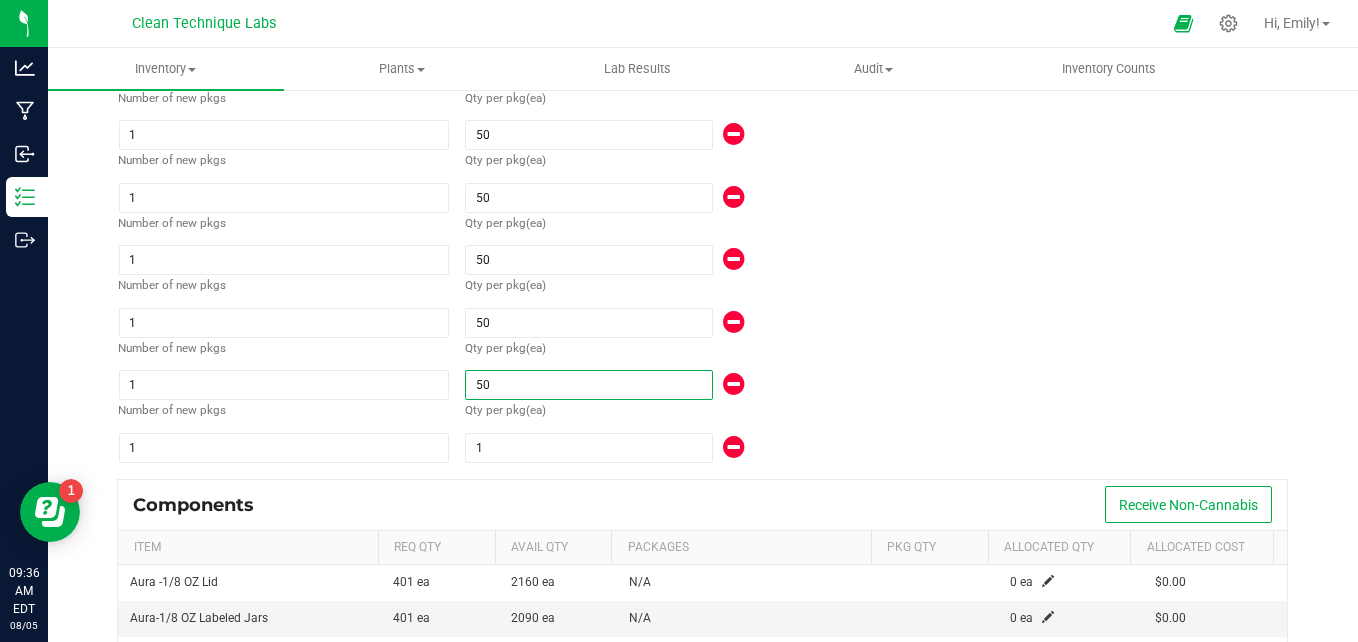 scroll, scrollTop: 339, scrollLeft: 0, axis: vertical 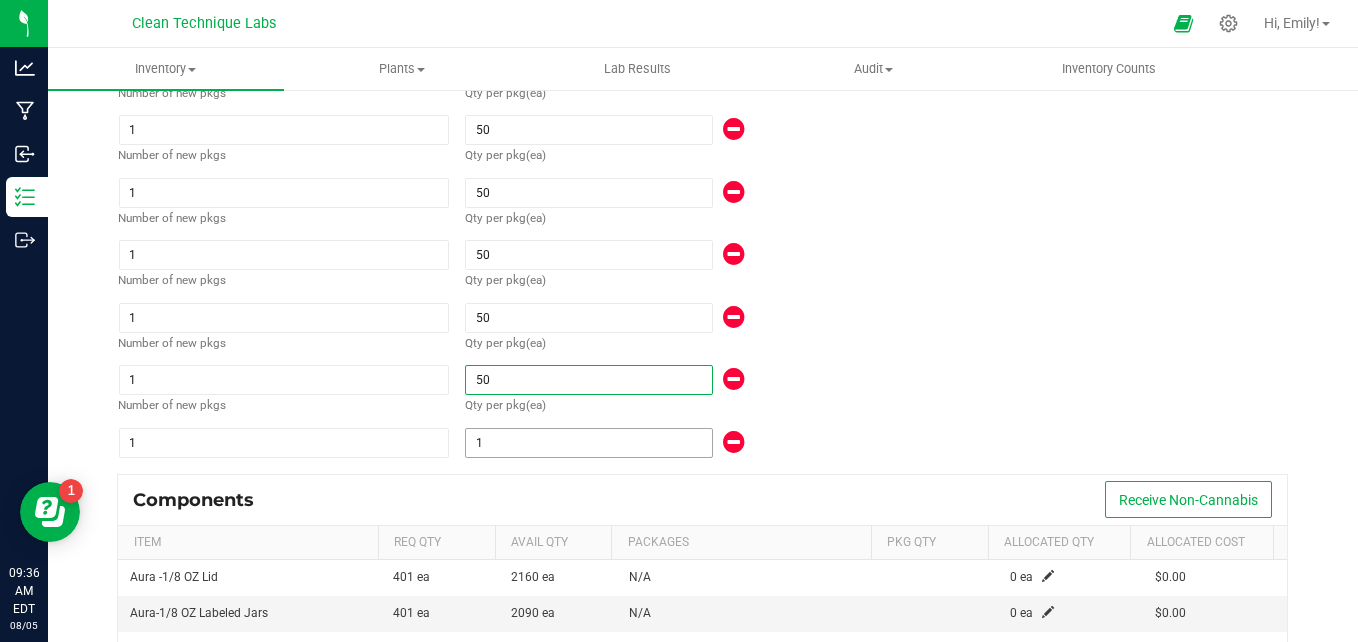 type on "50" 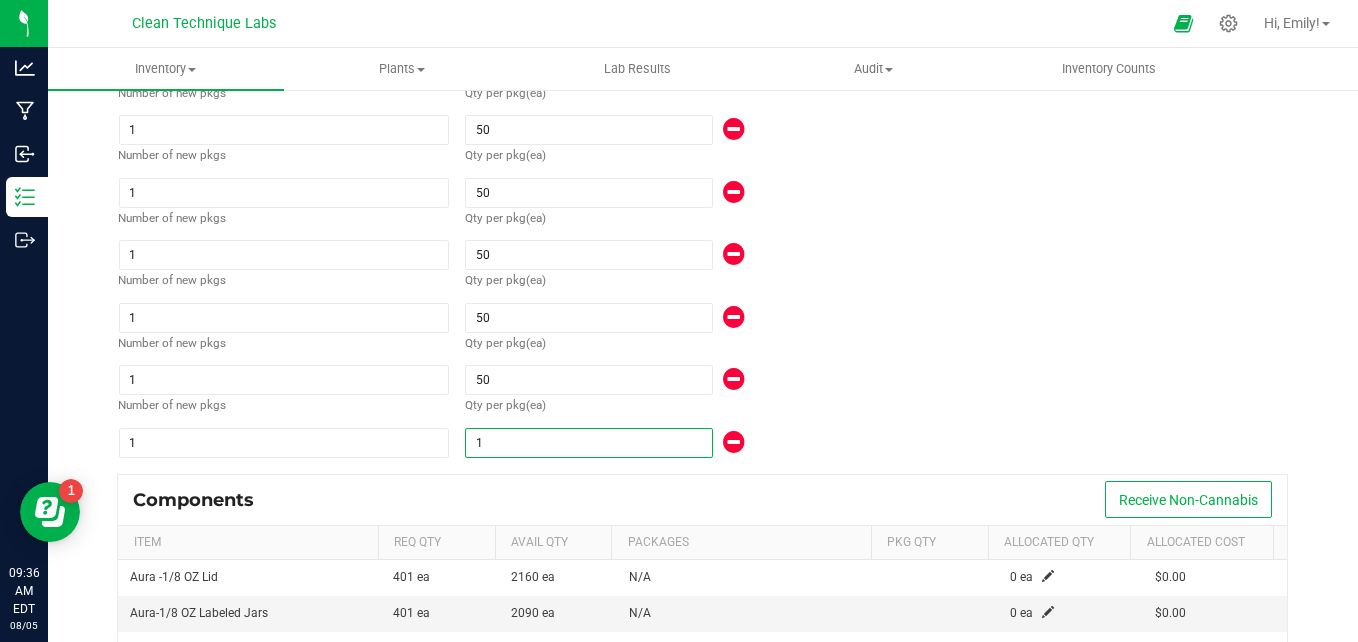 click on "1" at bounding box center (588, 443) 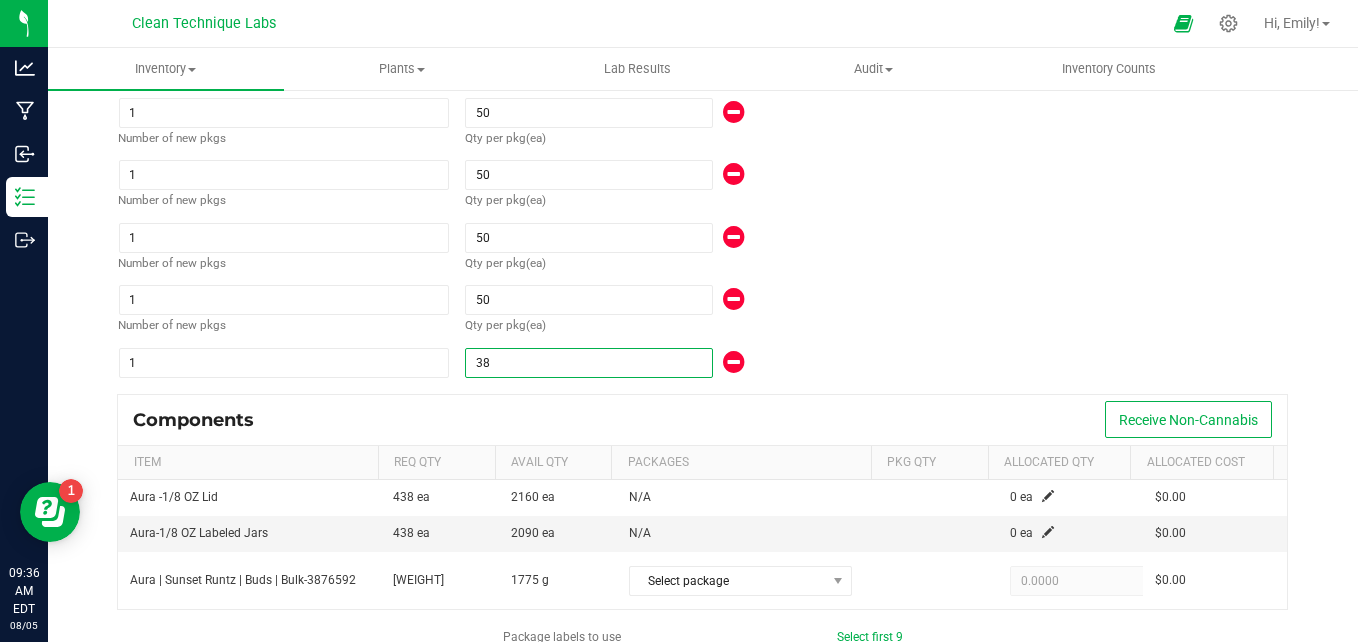 scroll, scrollTop: 443, scrollLeft: 0, axis: vertical 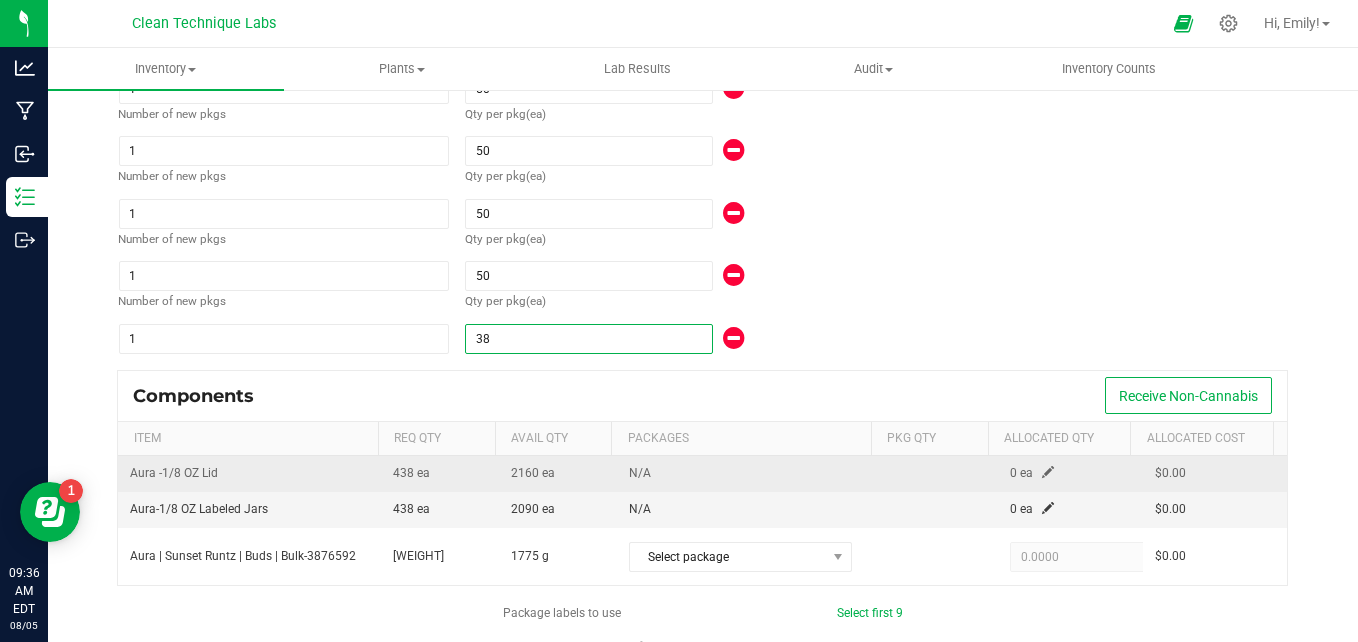 type on "38" 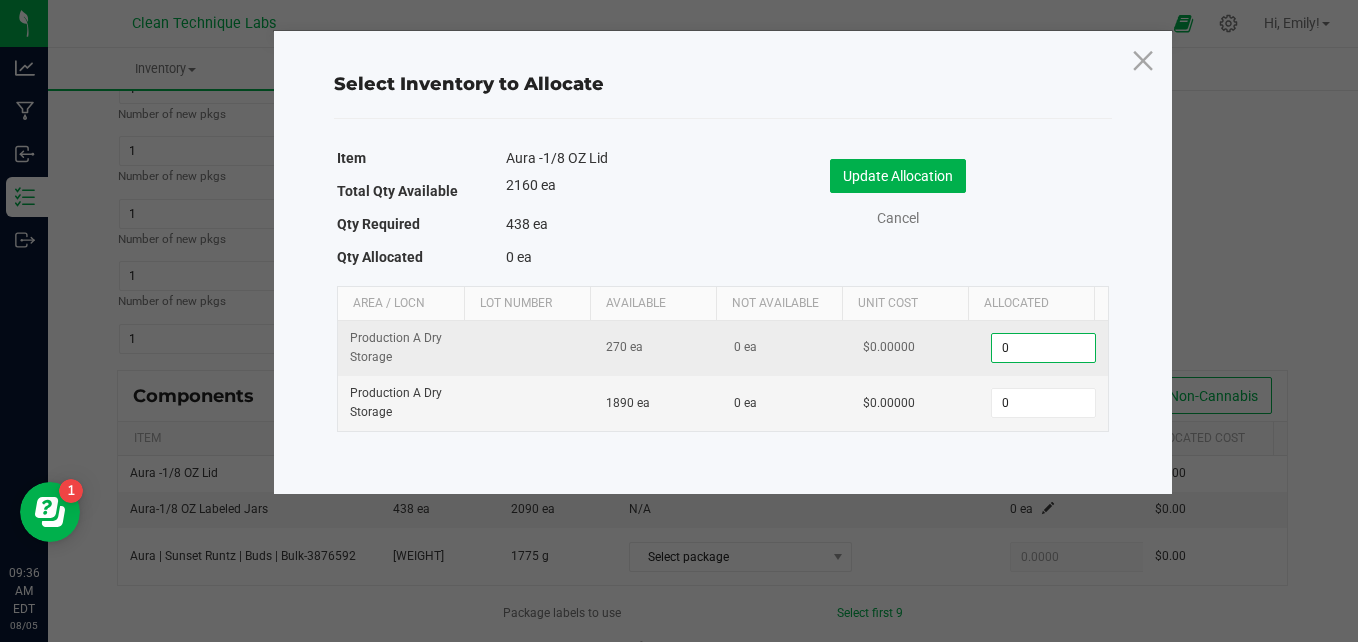 click on "0" at bounding box center [1043, 348] 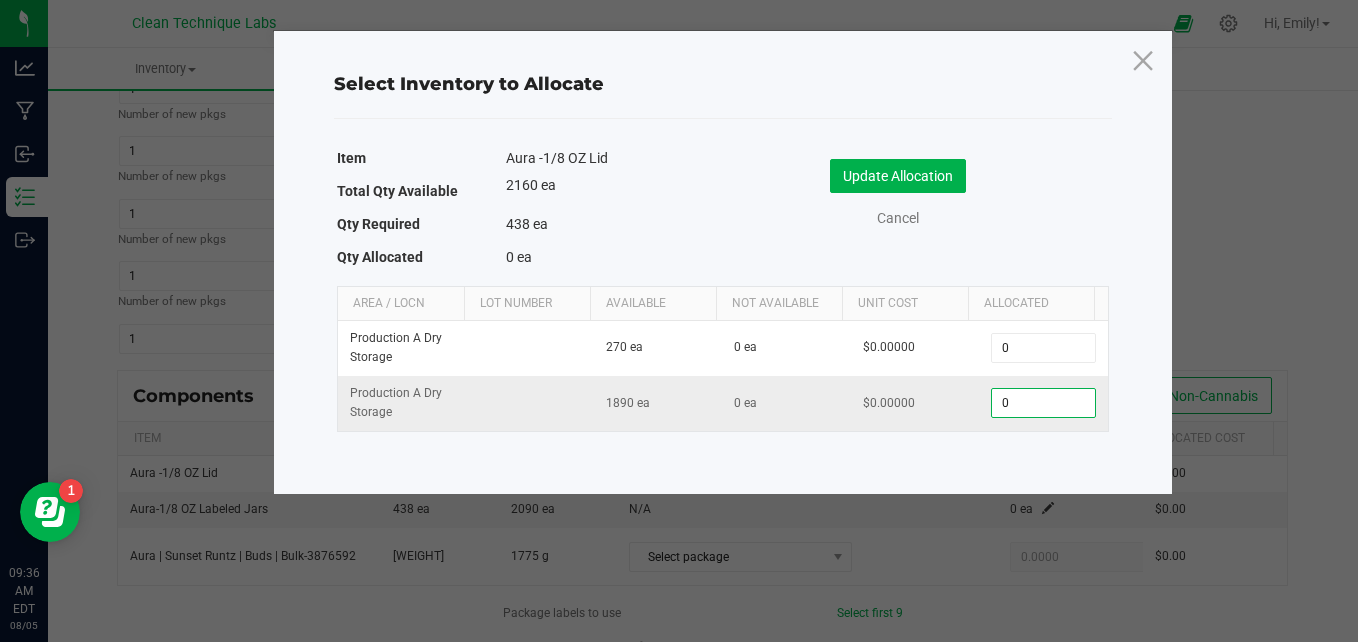 click on "0" at bounding box center [1043, 403] 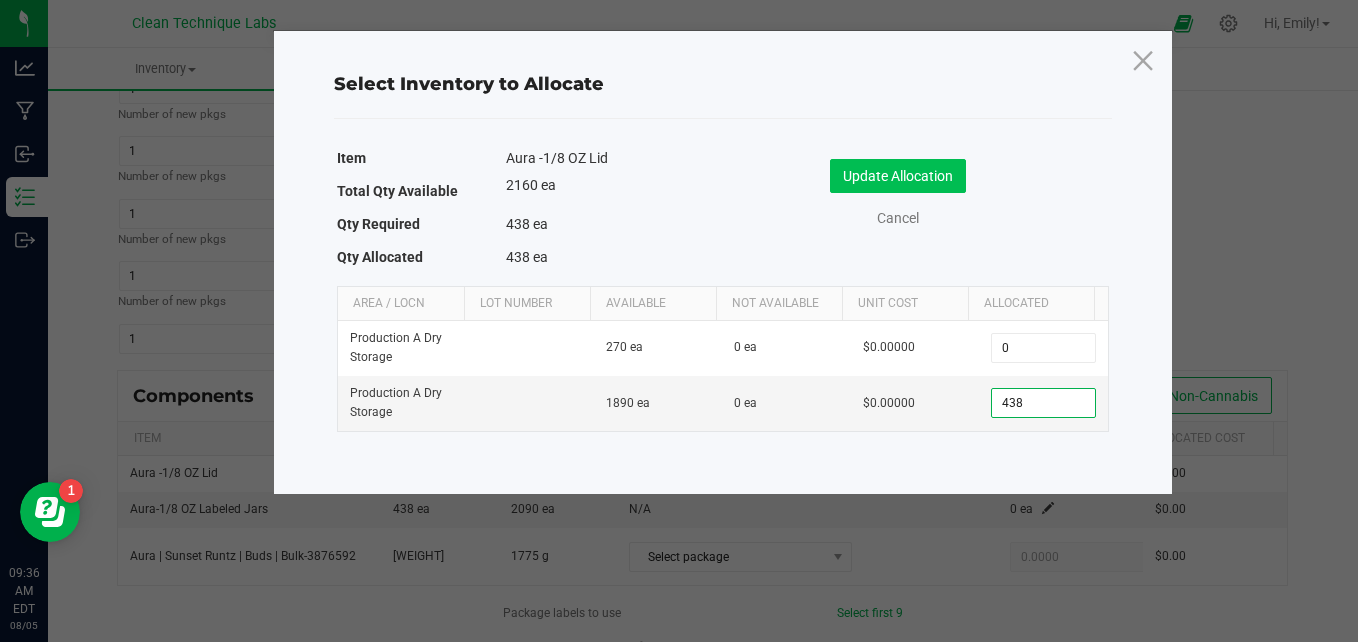 type on "438" 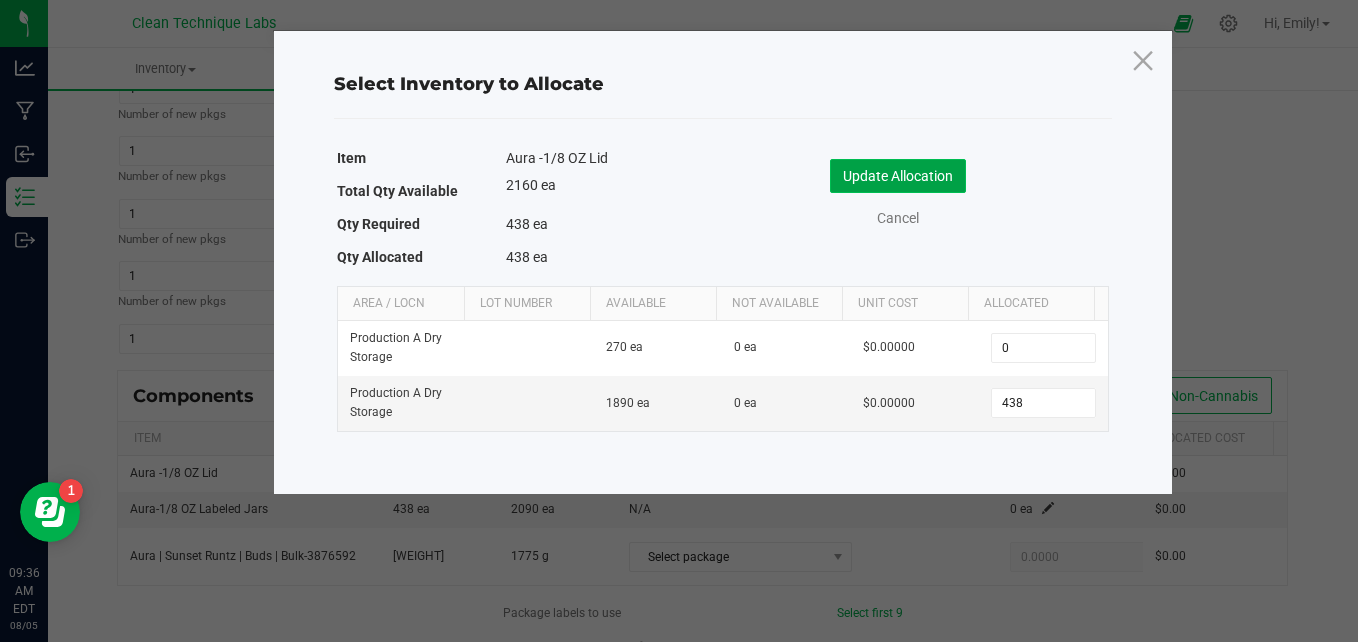 click on "Update Allocation" 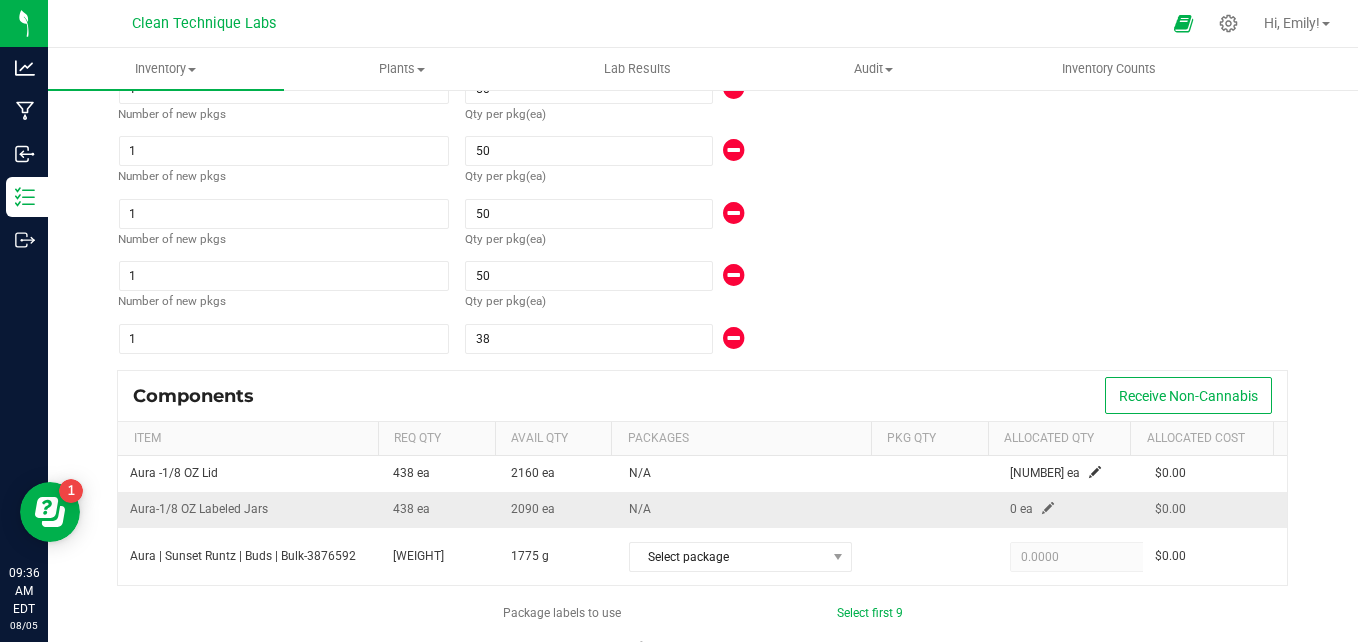 click at bounding box center (1048, 508) 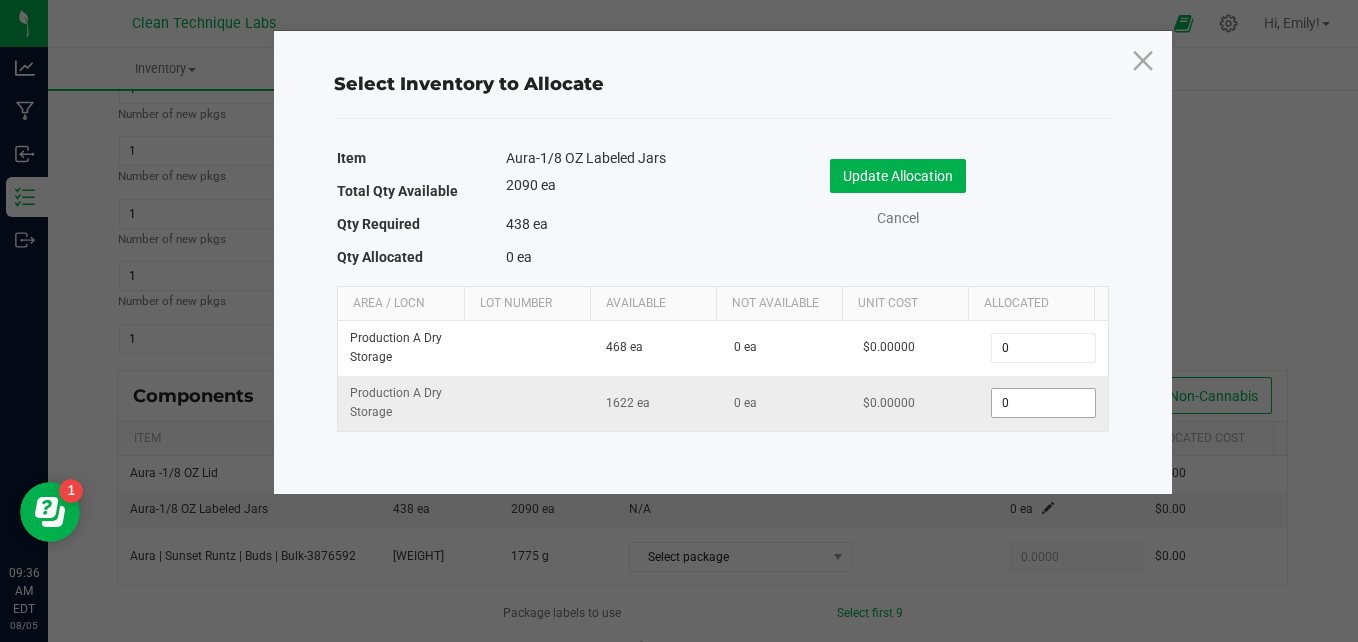 click on "0" at bounding box center (1043, 403) 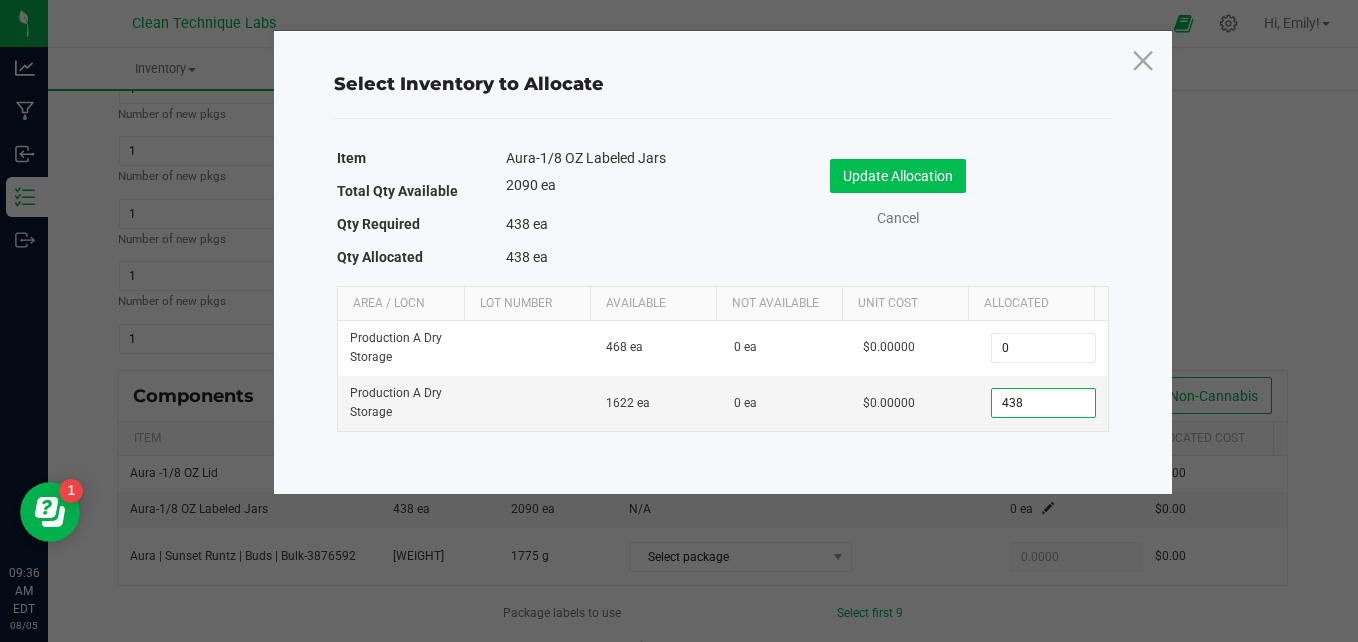 type on "438" 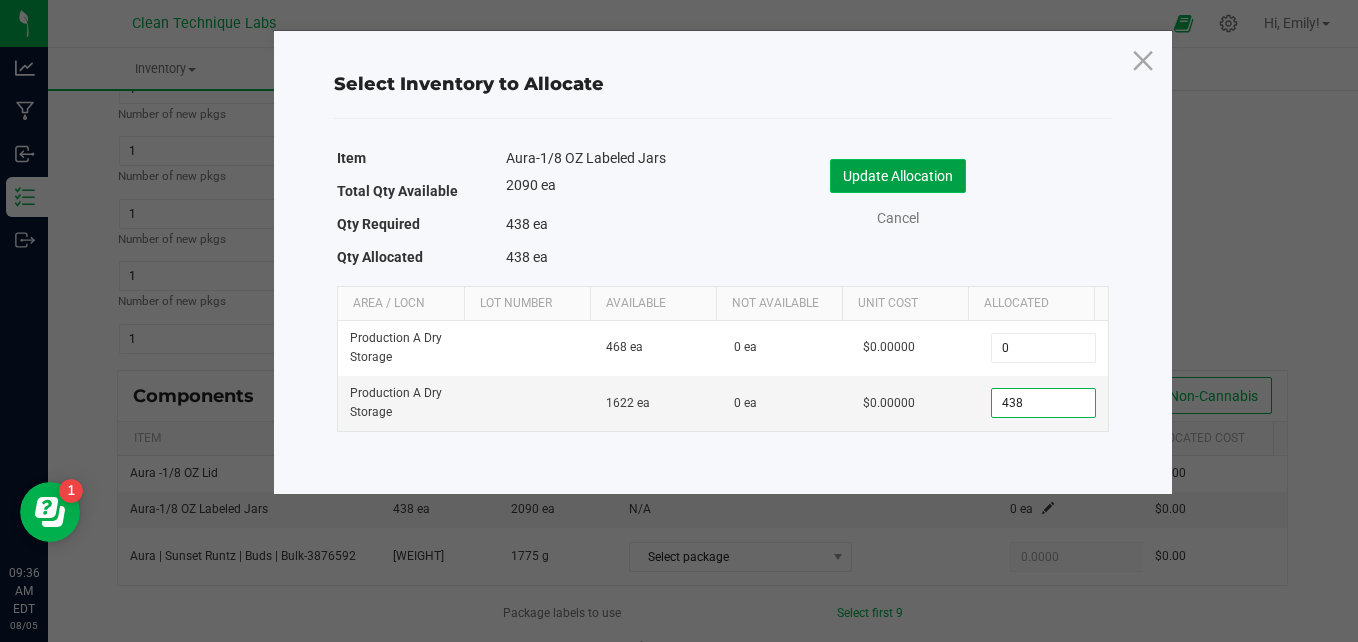 click on "Update Allocation" 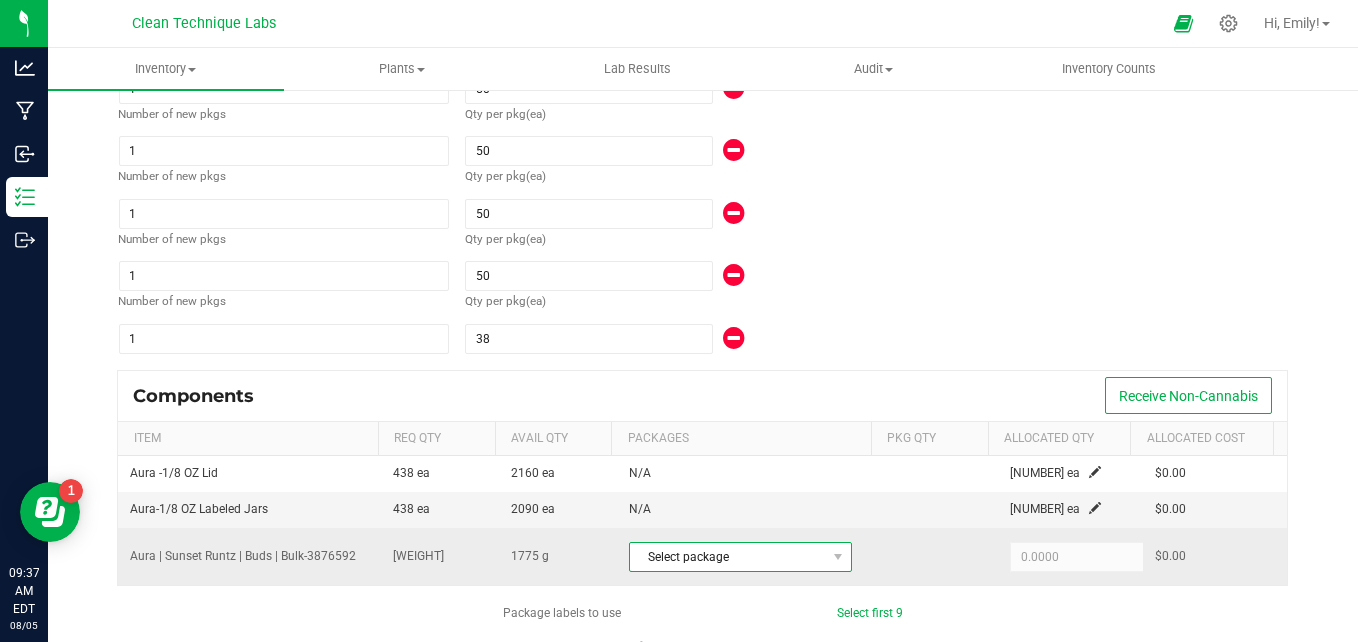 click on "Select package" at bounding box center [728, 557] 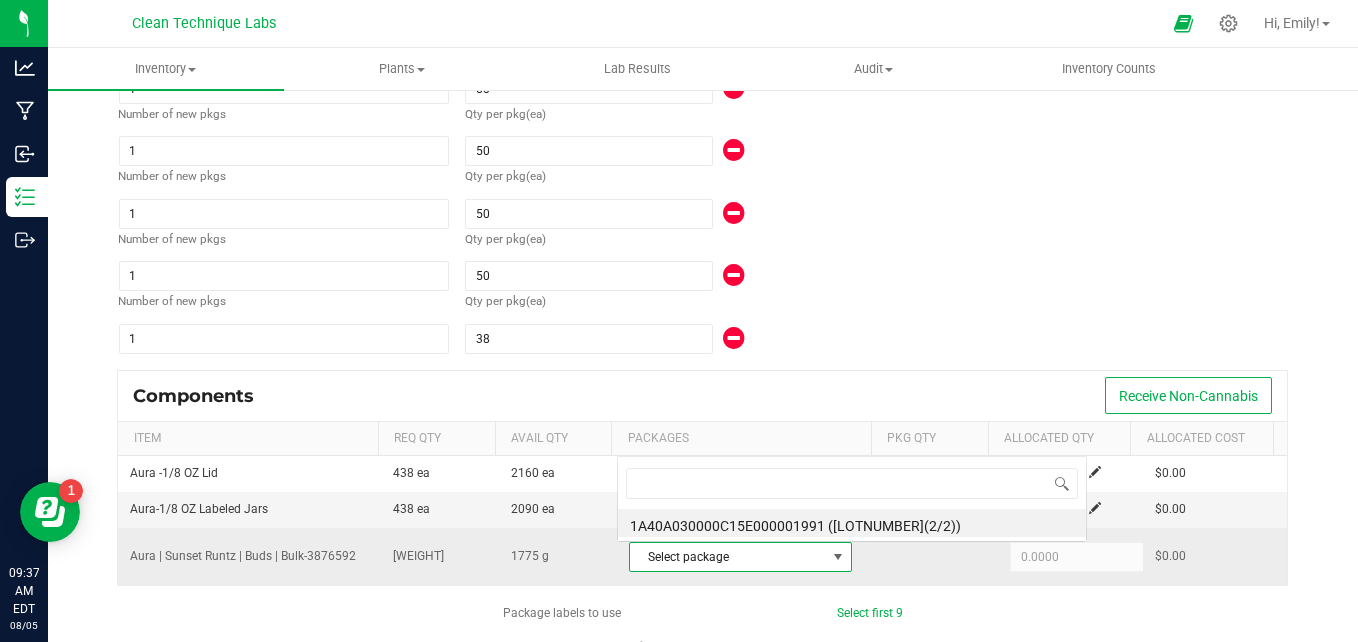 scroll, scrollTop: 0, scrollLeft: 0, axis: both 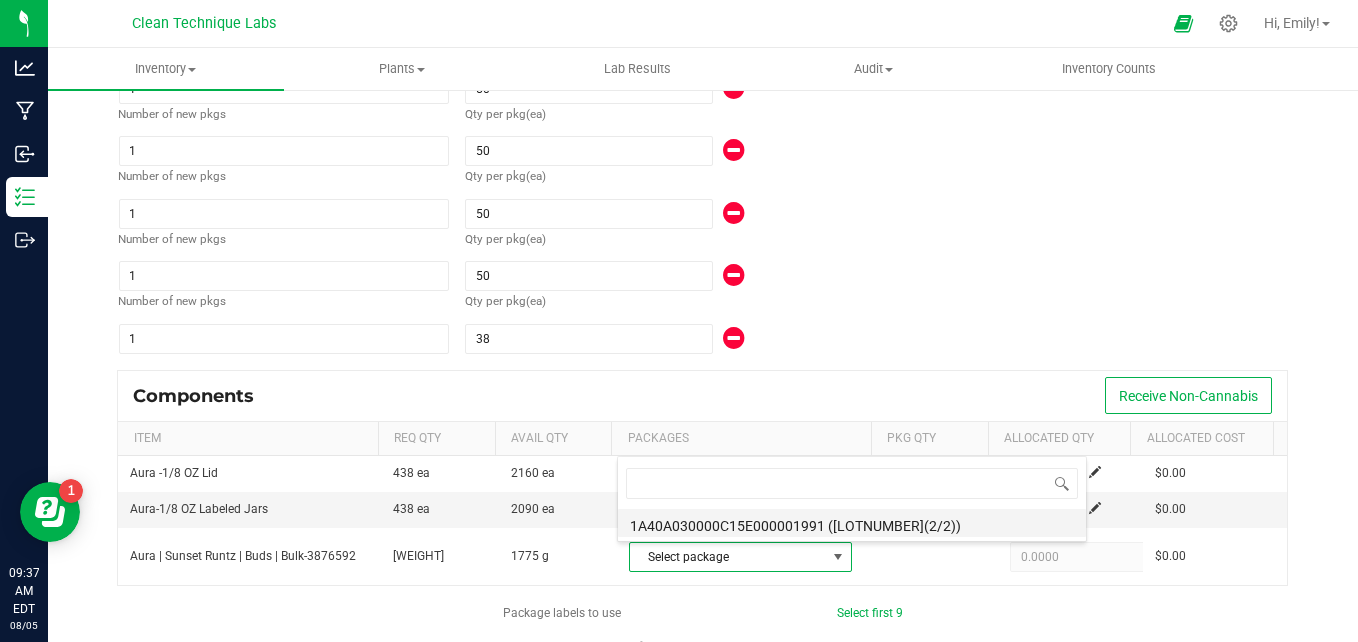 click on "1A40A030000C15E000001991 ([LOTNUMBER](2/2))" at bounding box center [852, 523] 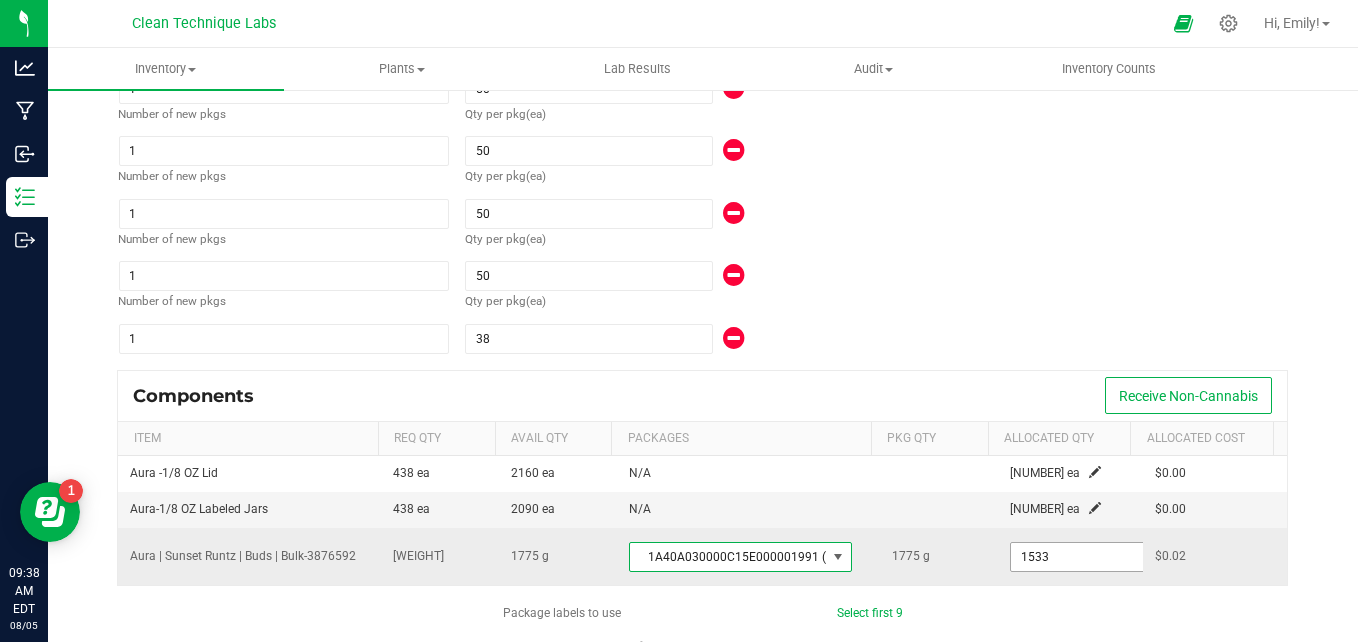click on "1533" at bounding box center [1084, 557] 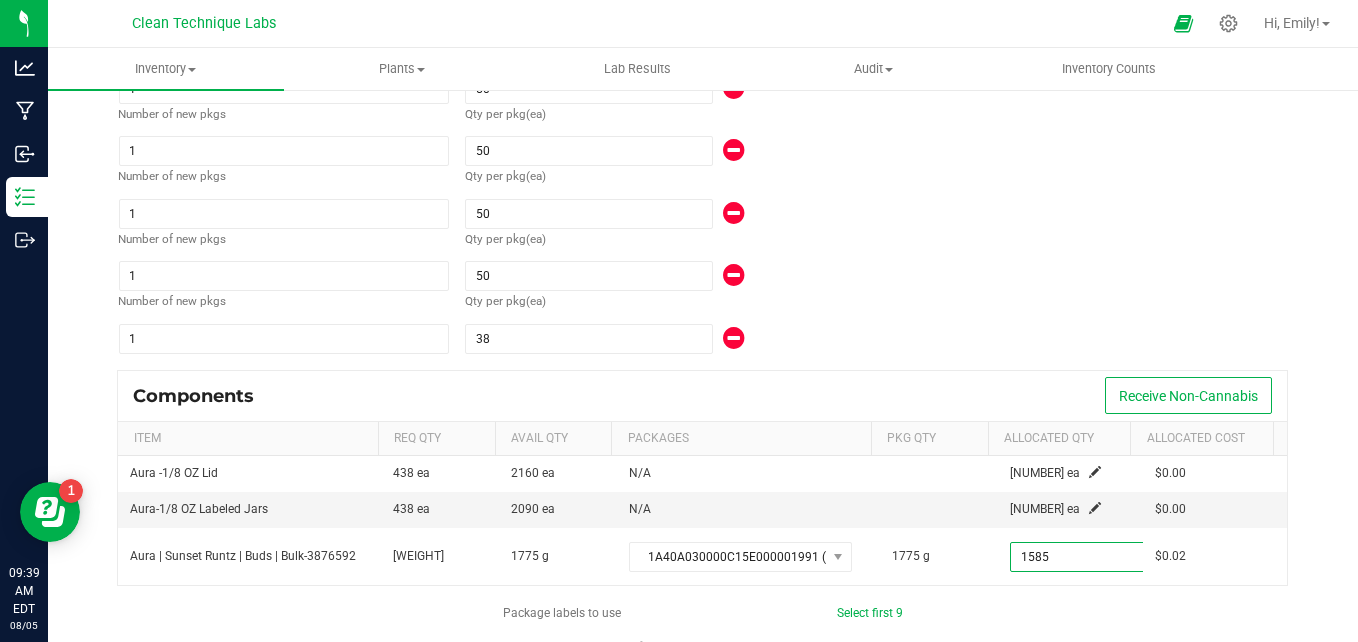 type on "1,585.0000" 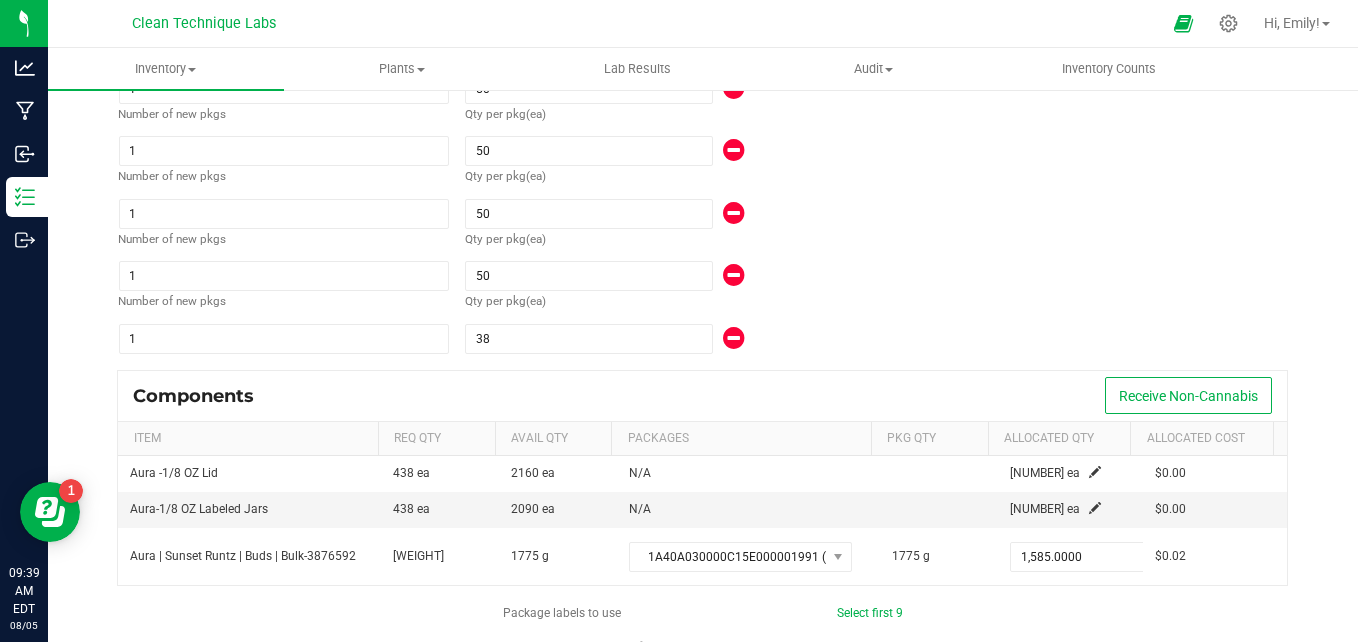 click on "Package labels to use   Select first 9   Required: 9 tags   Selected: 0 tags   Pro tips  Ctrl/Command + click  to select multiple rows or to deselect selected row | Shift + click  to select sequence  1A40A030000D549000001827   1A40A030000D549000001828   1A40A030000D549000001829   1A40A030000D549000001830   1A40A030000D549000001831   1A40A030000D549000001832   1A40A030000D549000001833   1A40A030000D549000001834   1A40A030000D549000001835   1A40A030000D549000001836   1A40A030000D549000001837   1A40A030000D549000001838   1A40A030000D549000001839   1A40A030000D549000001840   1A40A030000D549000001841   1A40A030000D549000001842   1A40A030000D549000001843   1A40A030000D549000001844   1A40A030000D549000001845   1A40A030000D549000001846   1A40A030000D549000001847   1A40A030000D549000001848   1A40A030000D549000001849   1A40A030000D549000001850   1A40A030000D549000001851   1A40A030000D549000001852   1A40A030000D549000001853   1A40A030000D549000001854   1A40A030000D549000001855   1A40A030000D549000001856" at bounding box center [703, 794] 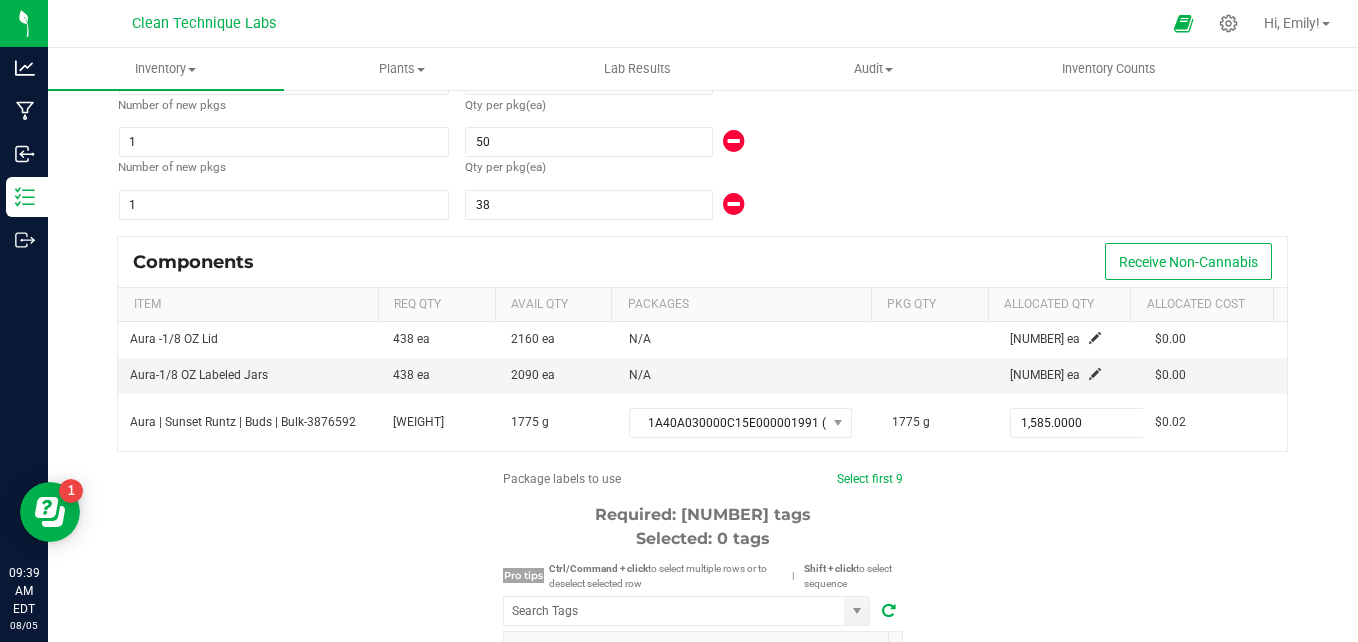 scroll, scrollTop: 579, scrollLeft: 0, axis: vertical 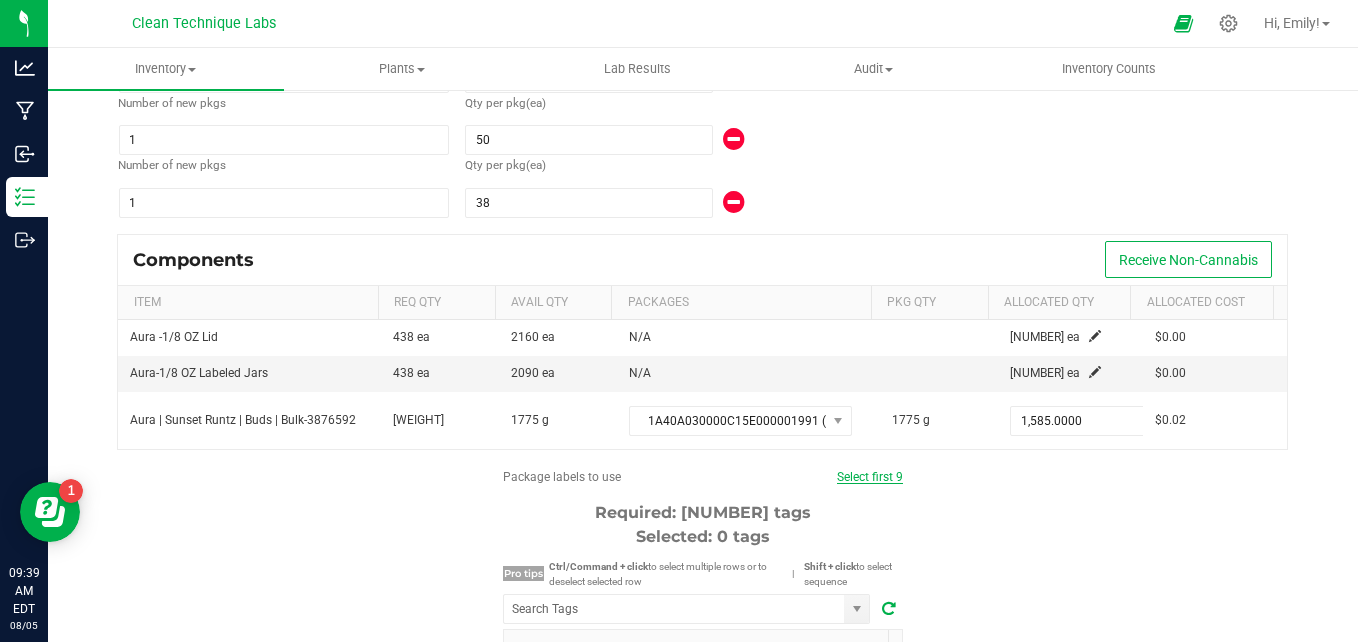 click on "Select first 9" at bounding box center (870, 477) 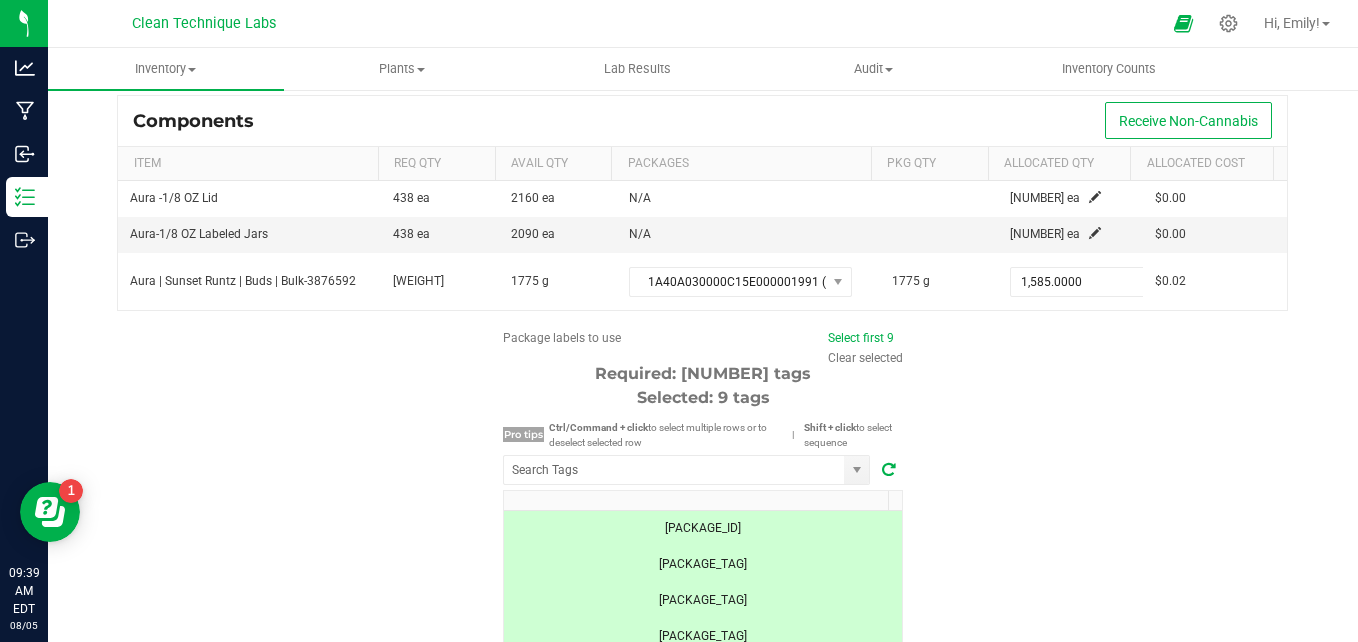 scroll, scrollTop: 868, scrollLeft: 0, axis: vertical 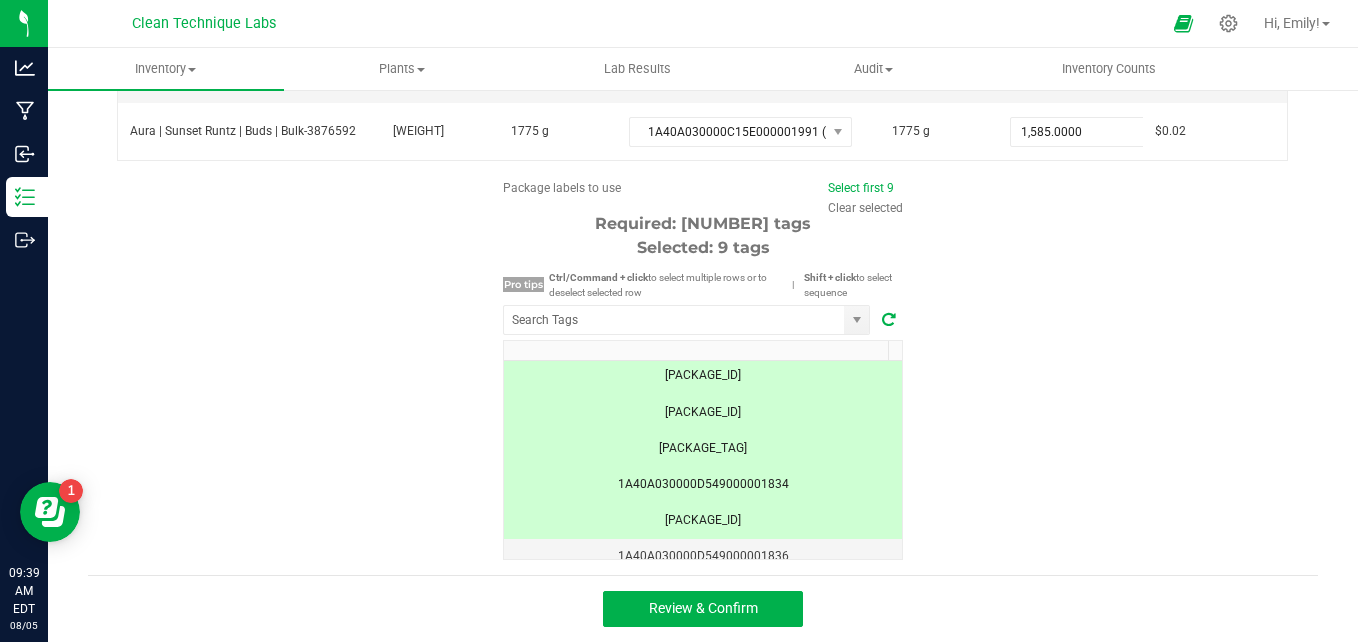 click on "Package labels to use   Select first 9   Clear selected   Required: 9 tags   Selected: 9 tags   Pro tips  Ctrl/Command + click  to select multiple rows or to deselect selected row | Shift + click  to select sequence  1A40A030000D549000001827   1A40A030000D549000001828   1A40A030000D549000001829   1A40A030000D549000001830   1A40A030000D549000001831   1A40A030000D549000001832   1A40A030000D549000001833   1A40A030000D549000001834   1A40A030000D549000001835   1A40A030000D549000001836   1A40A030000D549000001837   1A40A030000D549000001838   1A40A030000D549000001839   1A40A030000D549000001840   1A40A030000D549000001841   1A40A030000D549000001842   1A40A030000D549000001843   1A40A030000D549000001844   1A40A030000D549000001845   1A40A030000D549000001846   1A40A030000D549000001847   1A40A030000D549000001848   1A40A030000D549000001849   1A40A030000D549000001850   1A40A030000D549000001851   1A40A030000D549000001852   1A40A030000D549000001853   1A40A030000D549000001854   1A40A030000D549000001855" at bounding box center [703, 369] 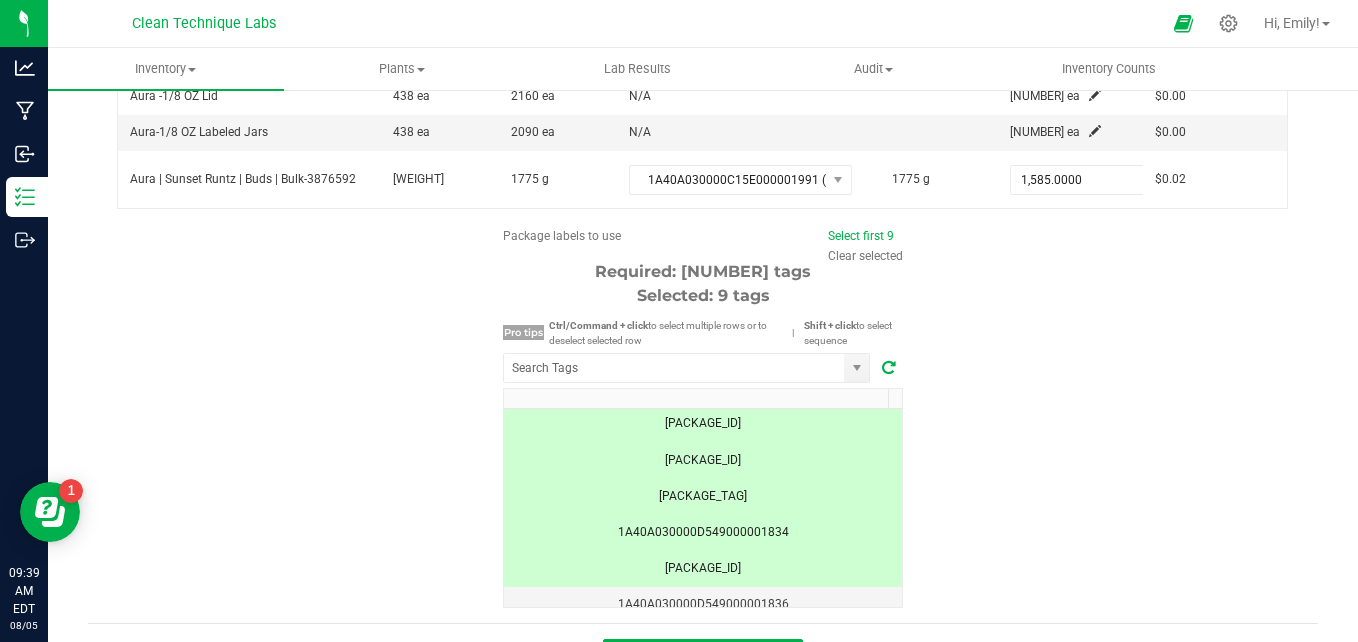 scroll, scrollTop: 868, scrollLeft: 0, axis: vertical 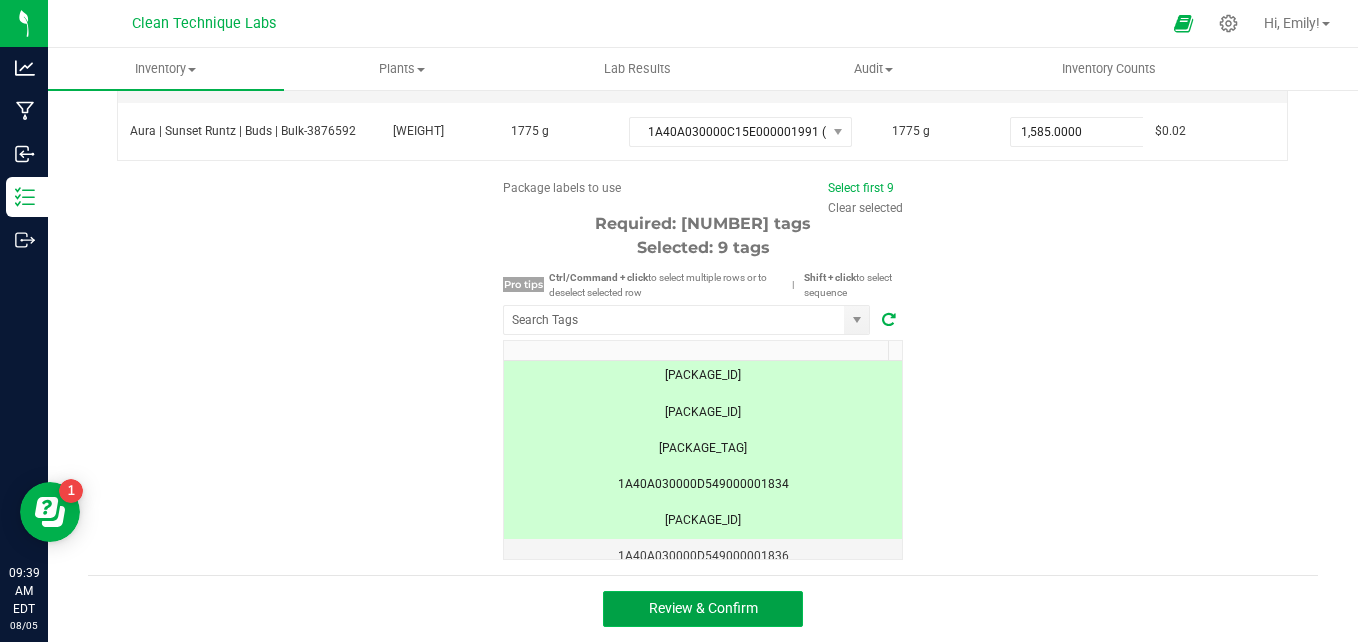 click on "Review & Confirm" at bounding box center (703, 608) 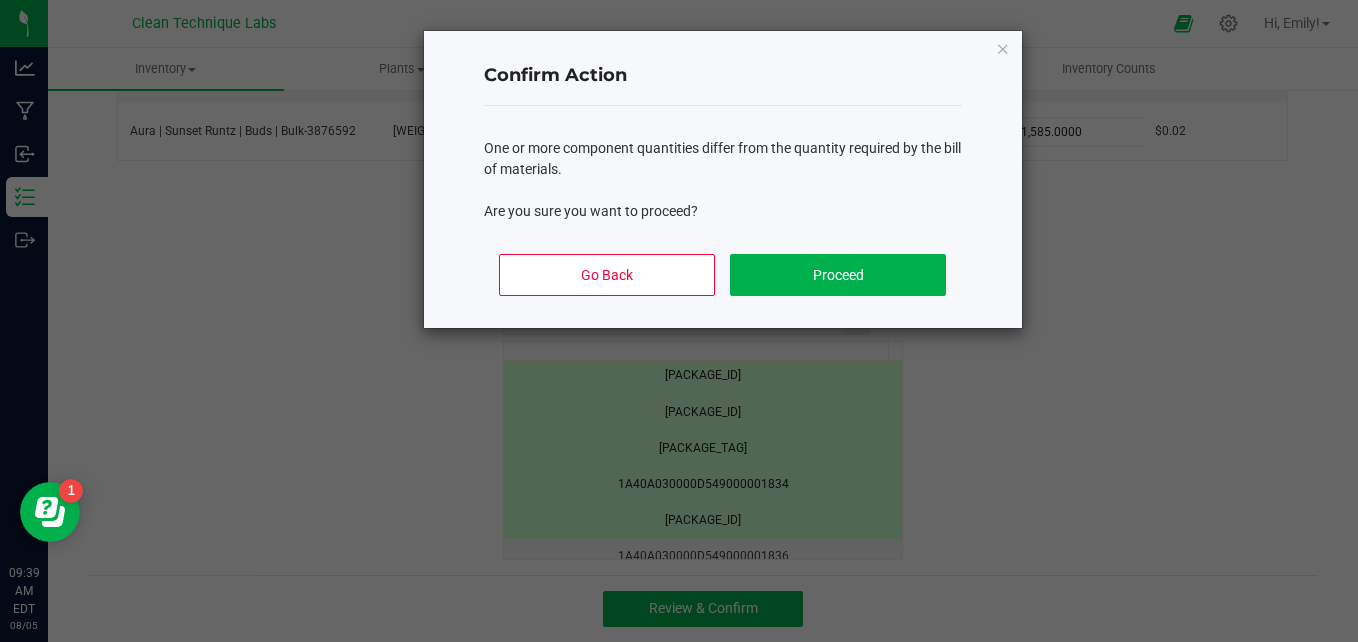 click on "Confirm Action
One or more component quantities differ from the quantity required by the bill of materials.
Are you sure you want to proceed?
Go Back   Proceed" 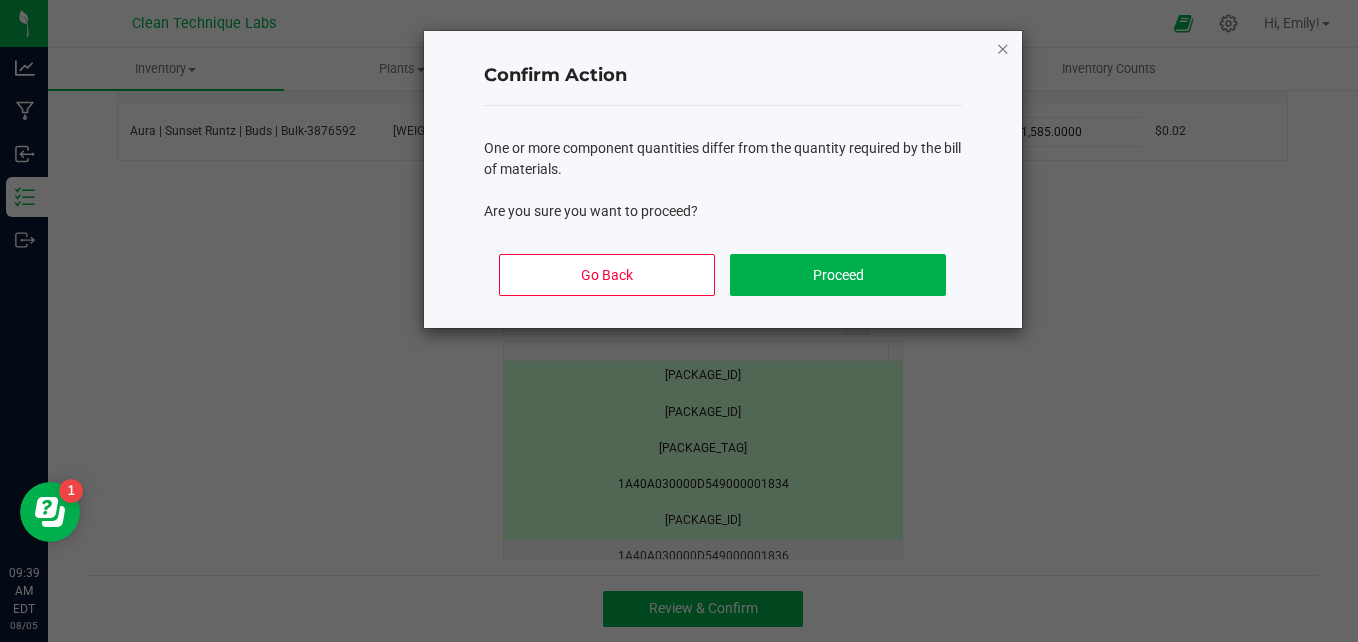 click 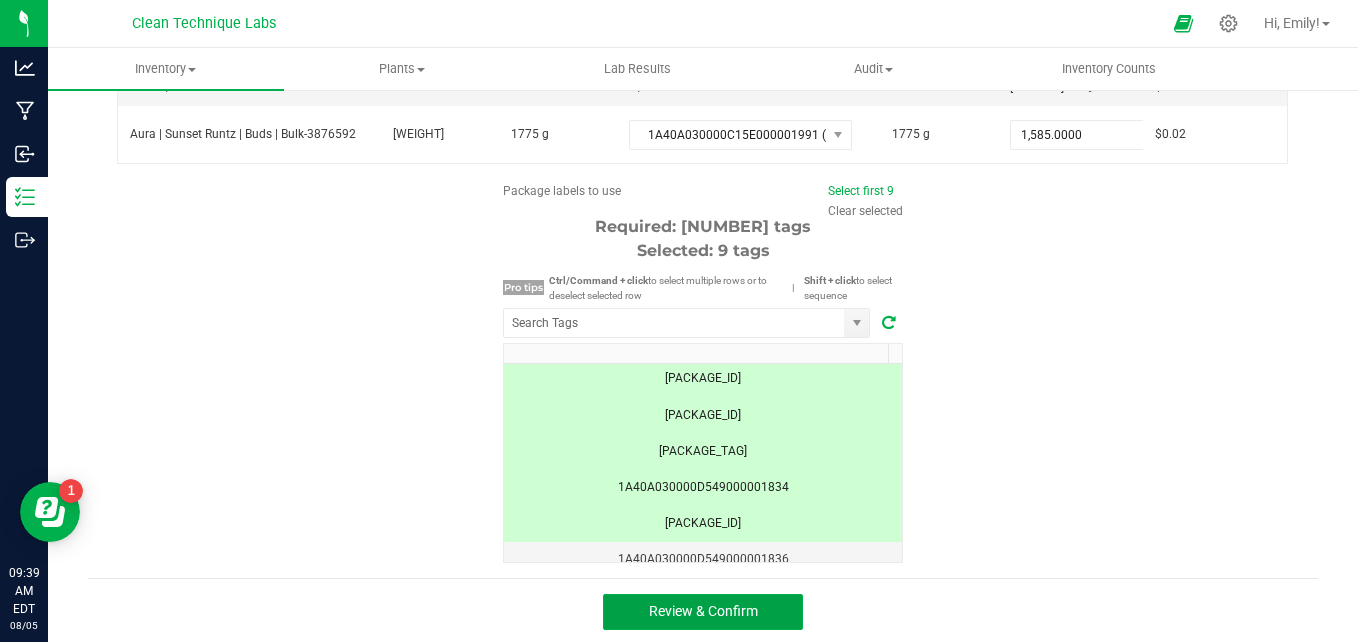 scroll, scrollTop: 868, scrollLeft: 0, axis: vertical 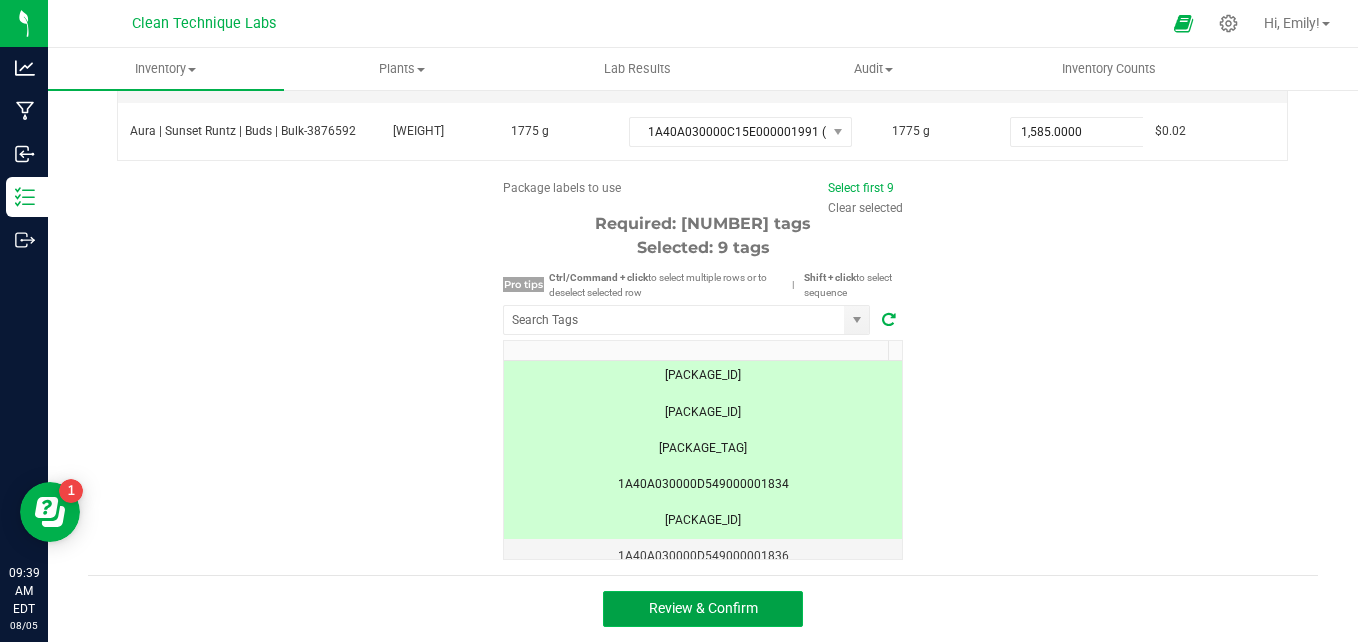 click on "Review & Confirm" at bounding box center [703, 608] 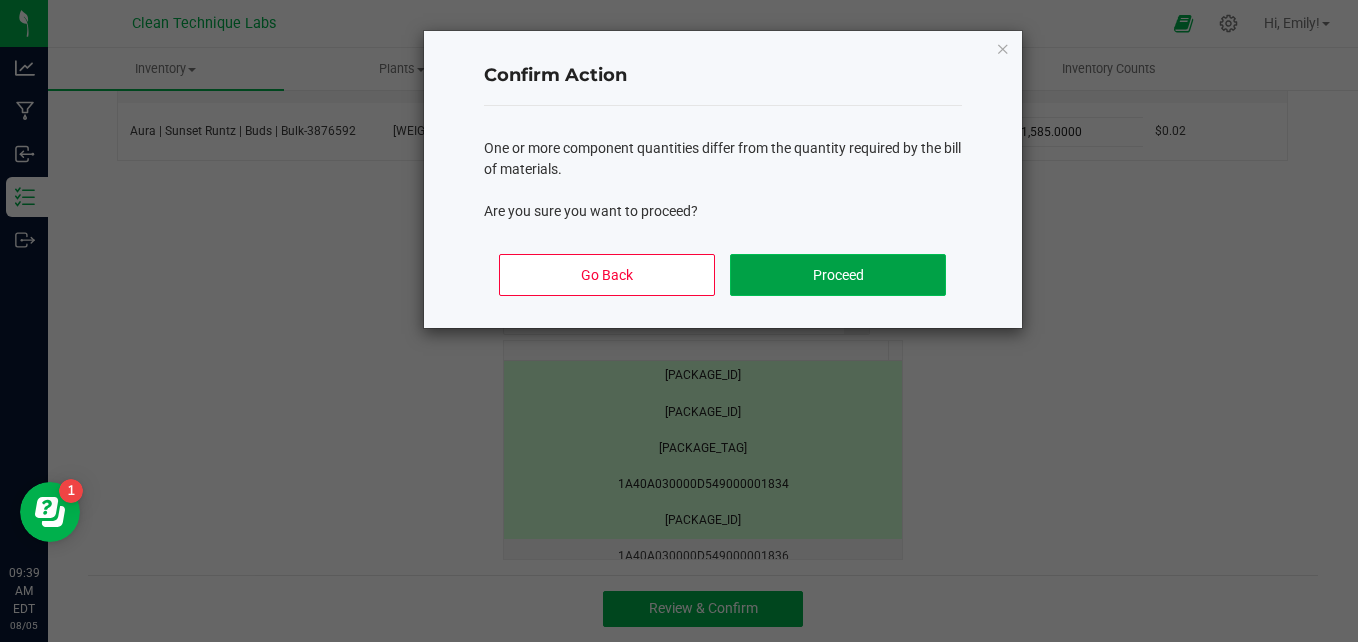 click on "Proceed" 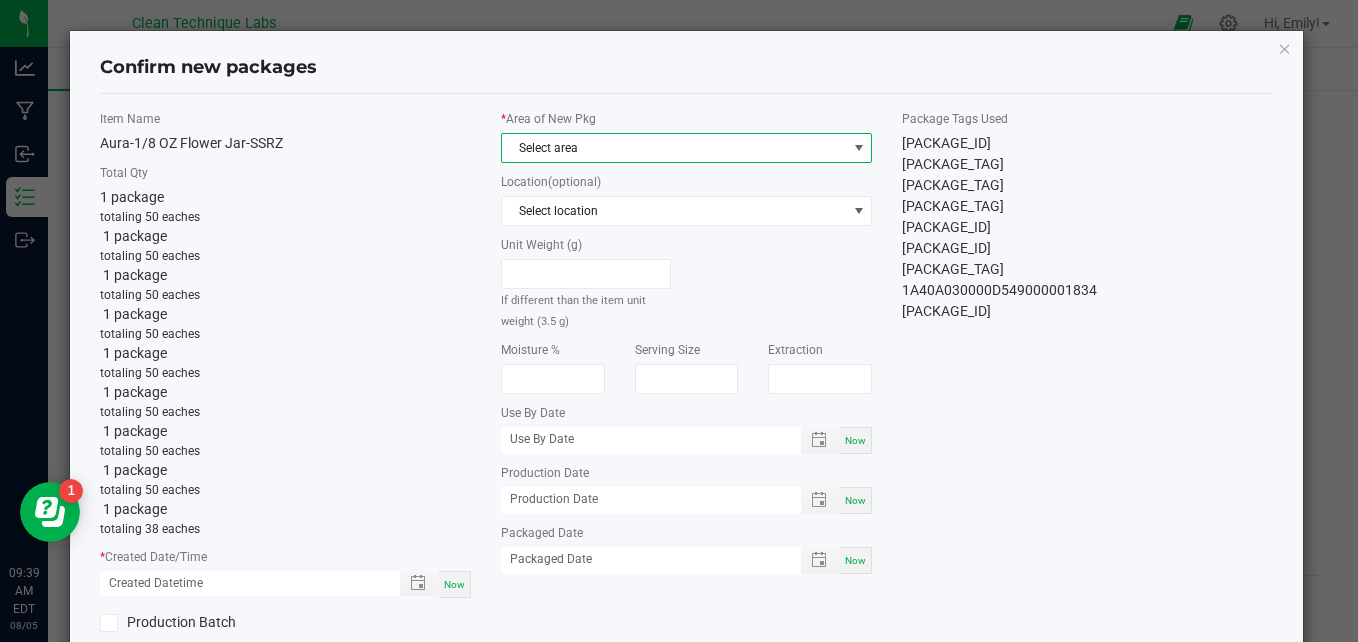 click on "Select area" at bounding box center (674, 148) 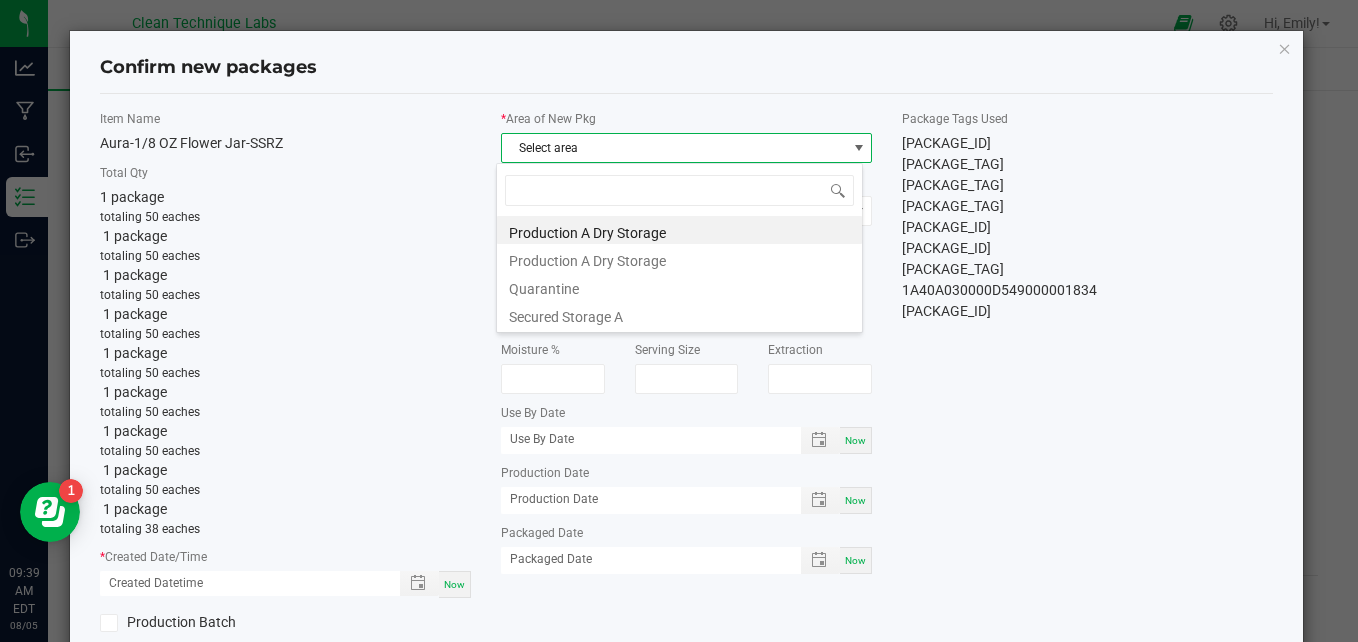 scroll, scrollTop: 99970, scrollLeft: 99633, axis: both 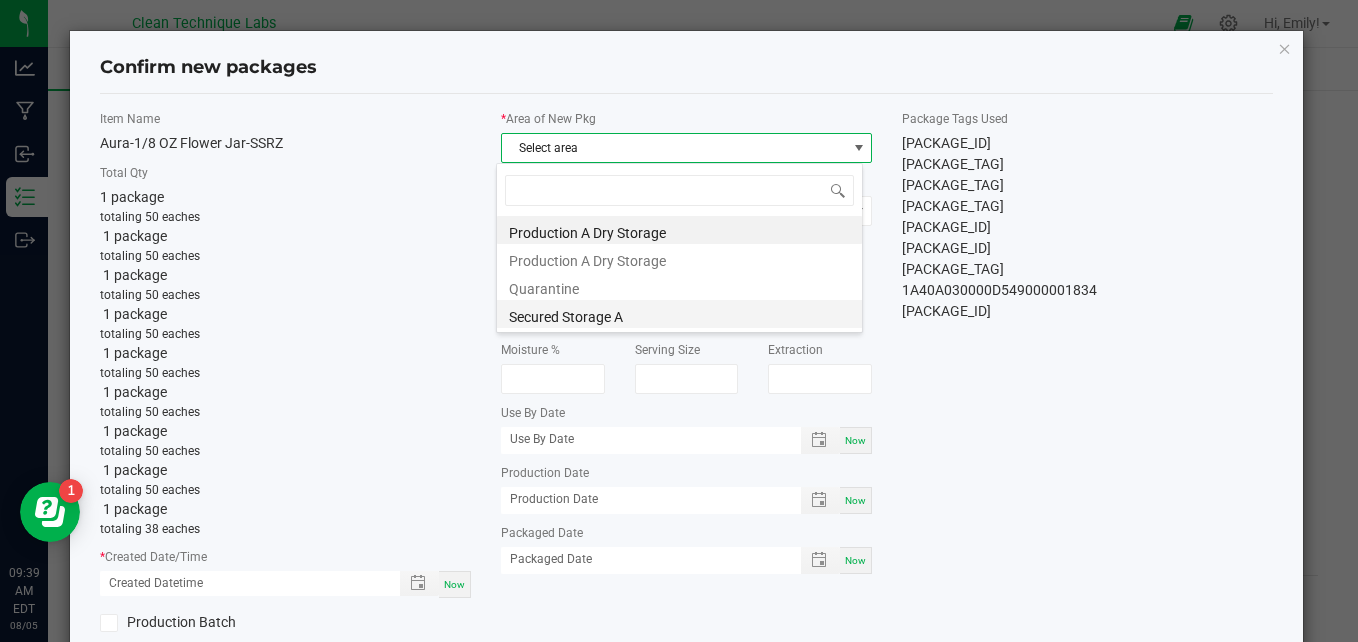 click on "Secured Storage A" at bounding box center [679, 314] 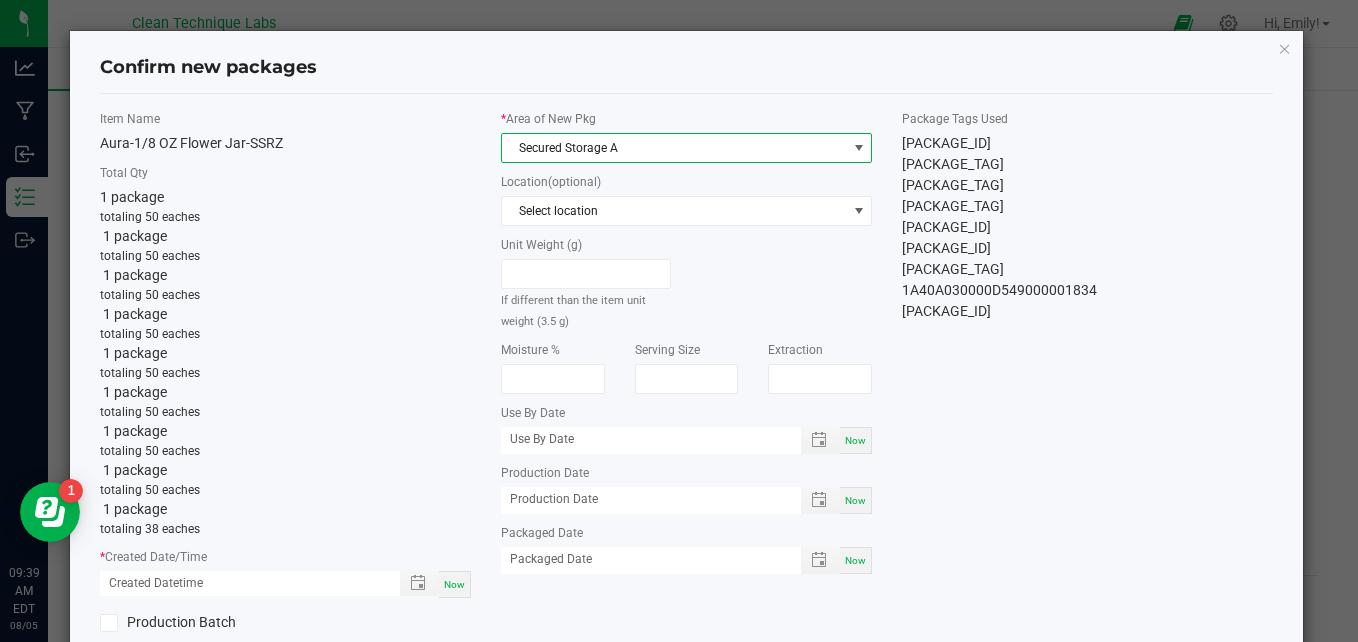 click on "Now" at bounding box center (454, 584) 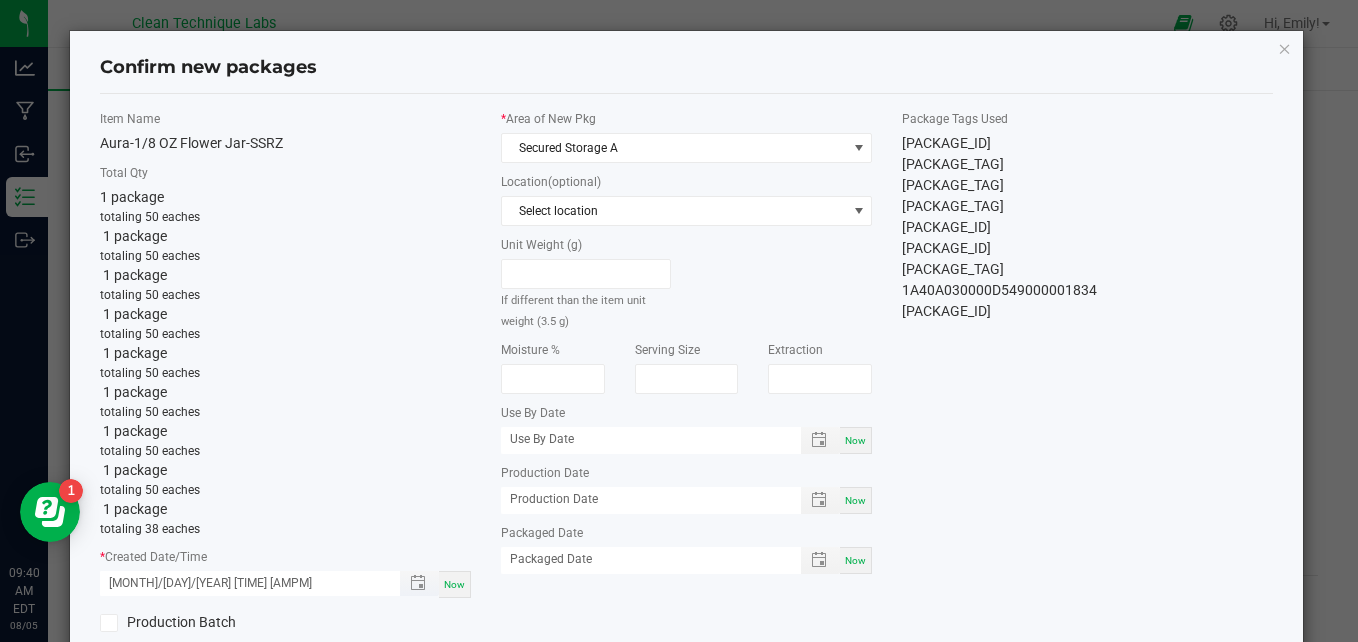 click on "[MONTH]/[DAY]/[YEAR] [TIME] [AMPM]" at bounding box center (239, 583) 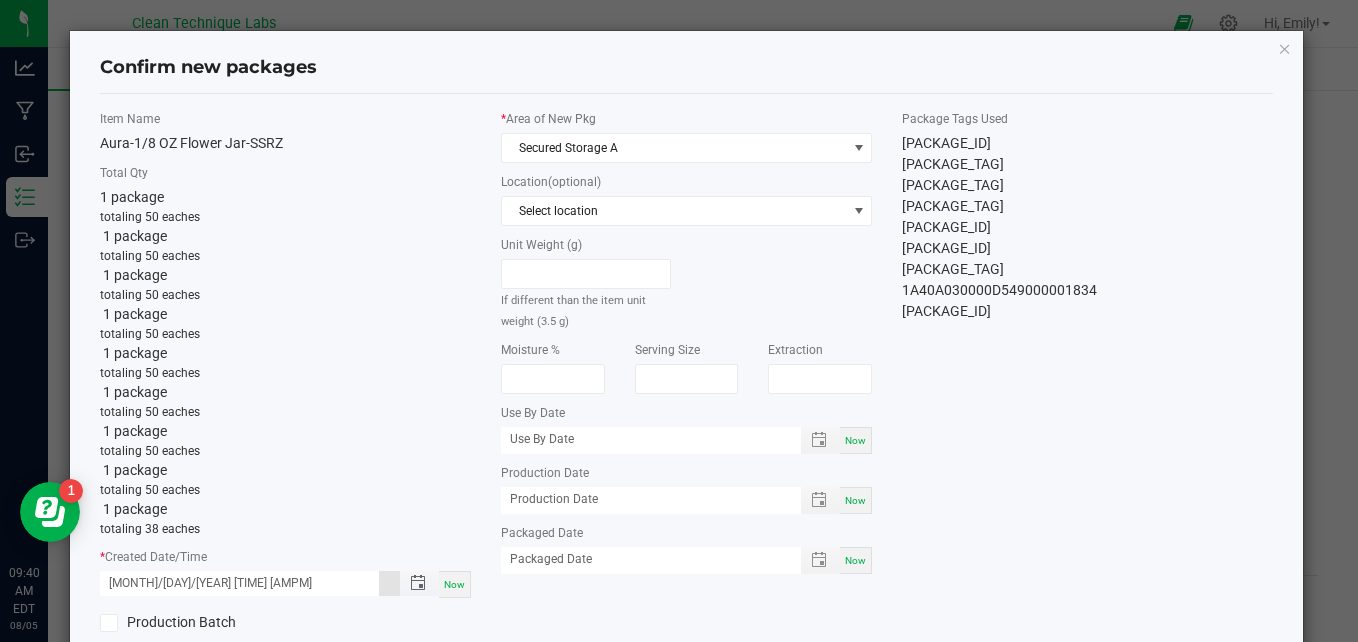 click on "[MONTH]/[DAY]/[YEAR] [TIME] [AMPM]" at bounding box center (239, 583) 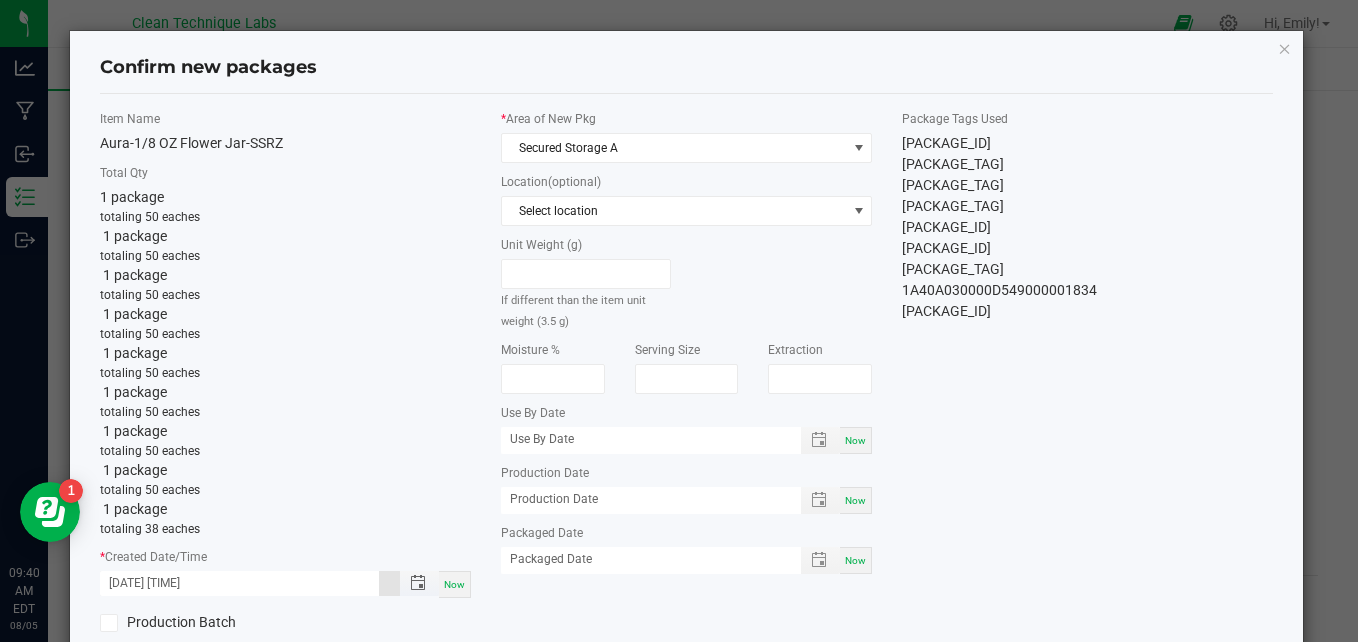 click on "[DATE] [TIME]" at bounding box center [239, 583] 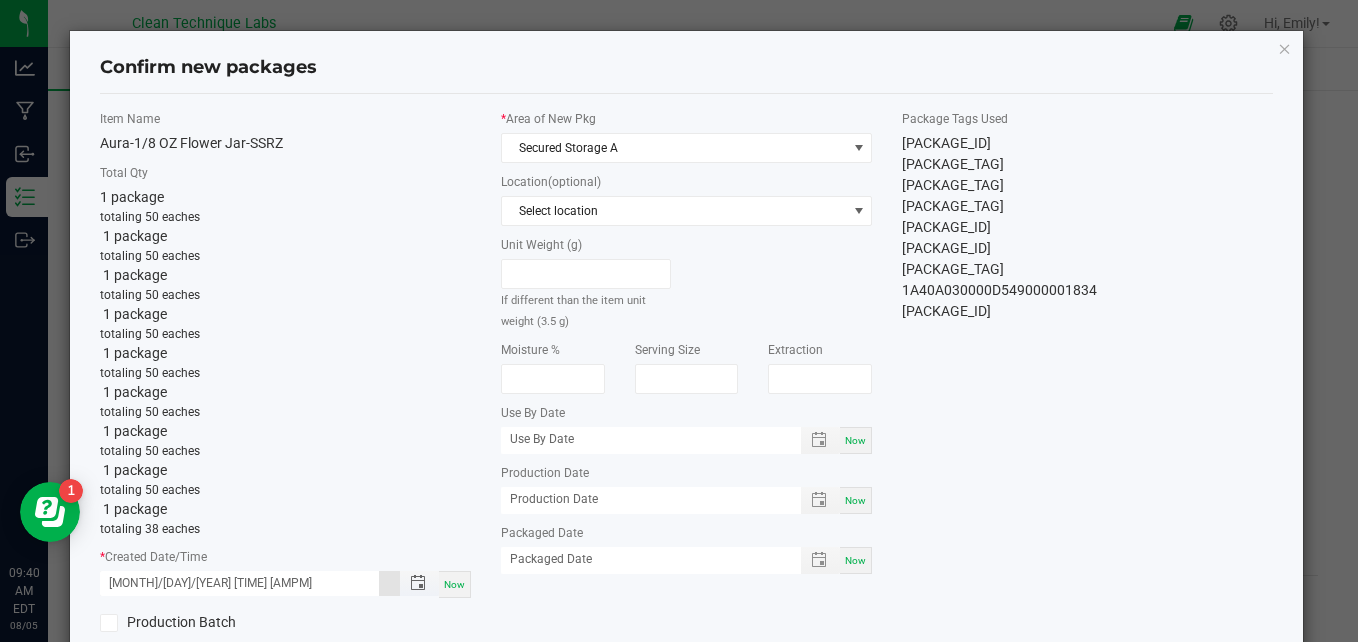 click on "[MONTH]/[DAY]/[YEAR] [TIME] [AMPM]" at bounding box center [239, 583] 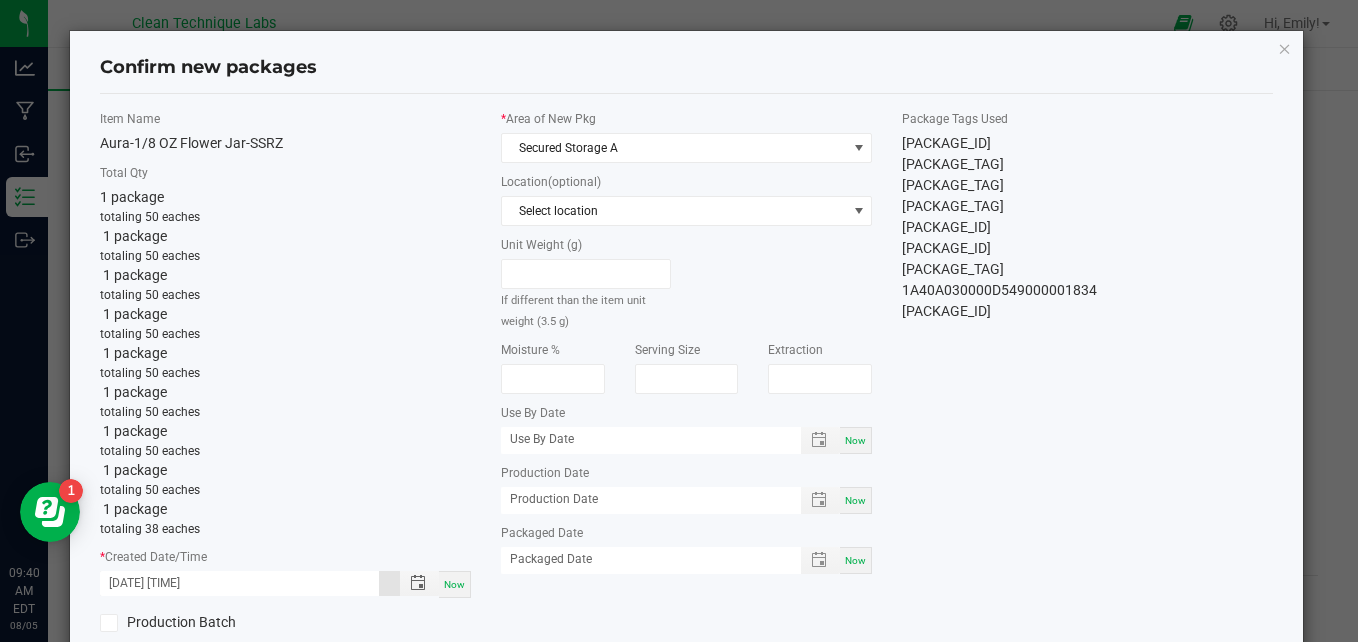 type on "[DATE] [TIME]" 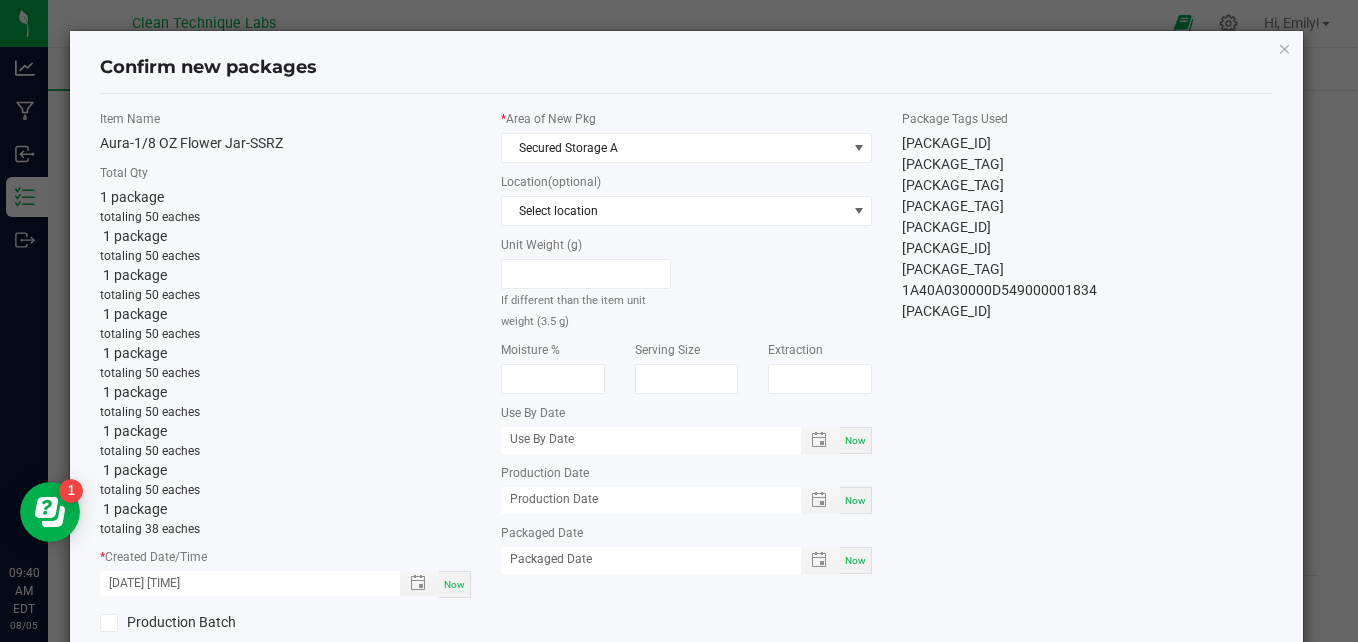 click on "Item Name   Aura-1/8 OZ Flower Jar-SSRZ   Total Qty  1 package  totaling 50 eaches   1 package  totaling 50 eaches   1 package  totaling 50 eaches   1 package  totaling 50 eaches   1 package  totaling 50 eaches   1 package  totaling 50 eaches   1 package  totaling 50 eaches   1 package  totaling 50 eaches   1 package  totaling 38 eaches  *   Created Date/Time  [DATE] [TIME] Now  Production Batch   Lot Number  SURU[YEAR][MONTH][DAY]H19(2/2)  Lot number will not be synced to METRC unless Production Batch is checked   Ref Field 1   Ref Field 2                    Ref Field 3                    *   Area of New Pkg  Secured Storage A  Location  (optional) Select location  Unit Weight (g)   If different than the item unit weight (3.5 g)   Moisture %   Serving Size   Extraction   Use By Date  Now  Production Date  Now  Packaged Date  Now  Package Tags Used   1A40A030000D549000001827   1A40A030000D549000001828   1A40A030000D549000001829   1A40A030000D549000001830   1A40A030000D549000001831" 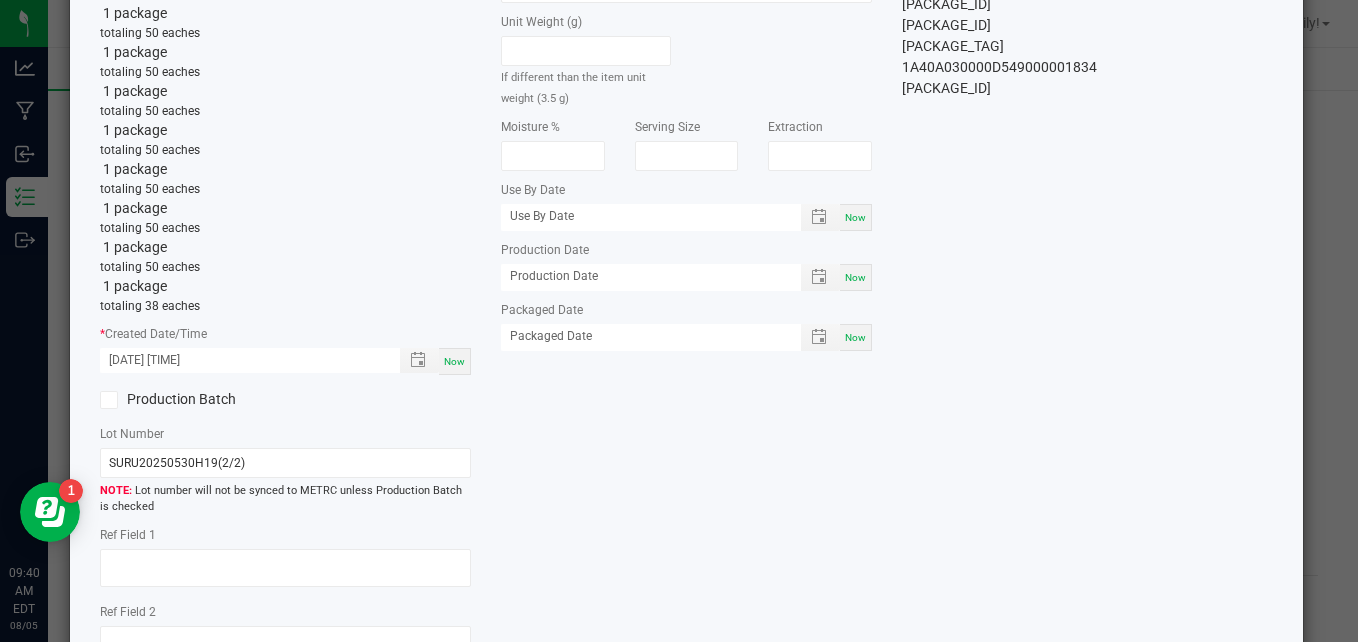 scroll, scrollTop: 280, scrollLeft: 0, axis: vertical 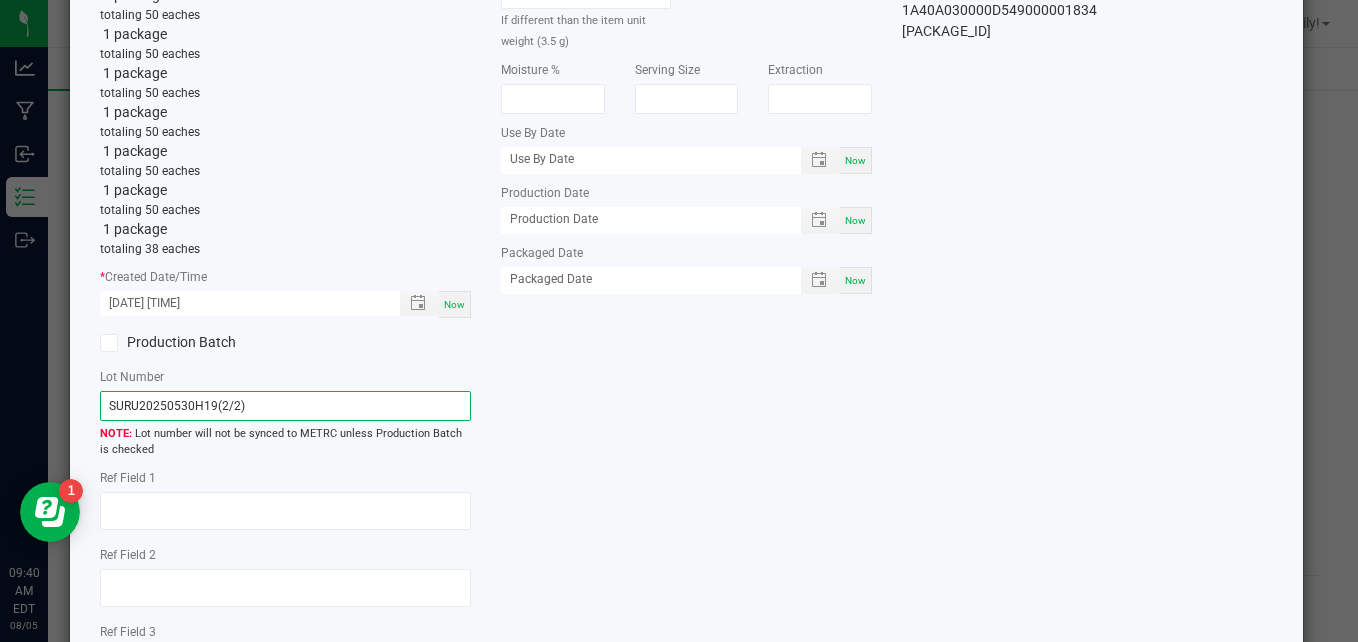 click on "SURU20250530H19(2/2)" at bounding box center [285, 406] 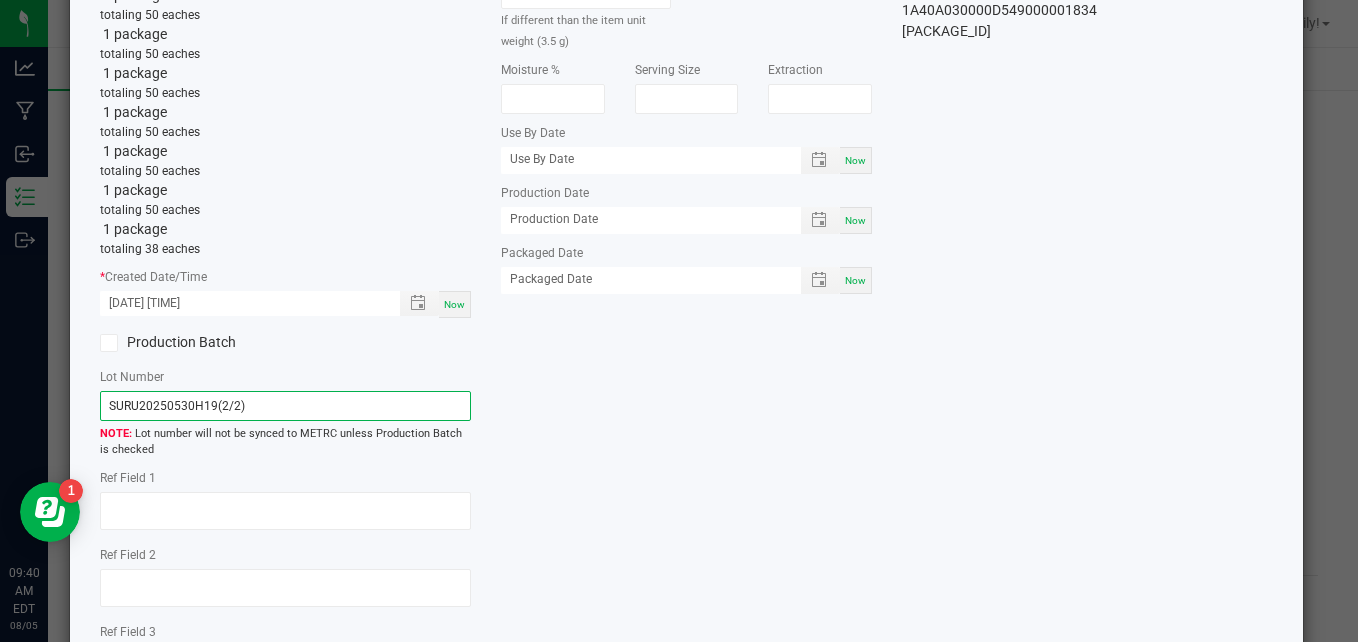 drag, startPoint x: 243, startPoint y: 399, endPoint x: 99, endPoint y: 419, distance: 145.38225 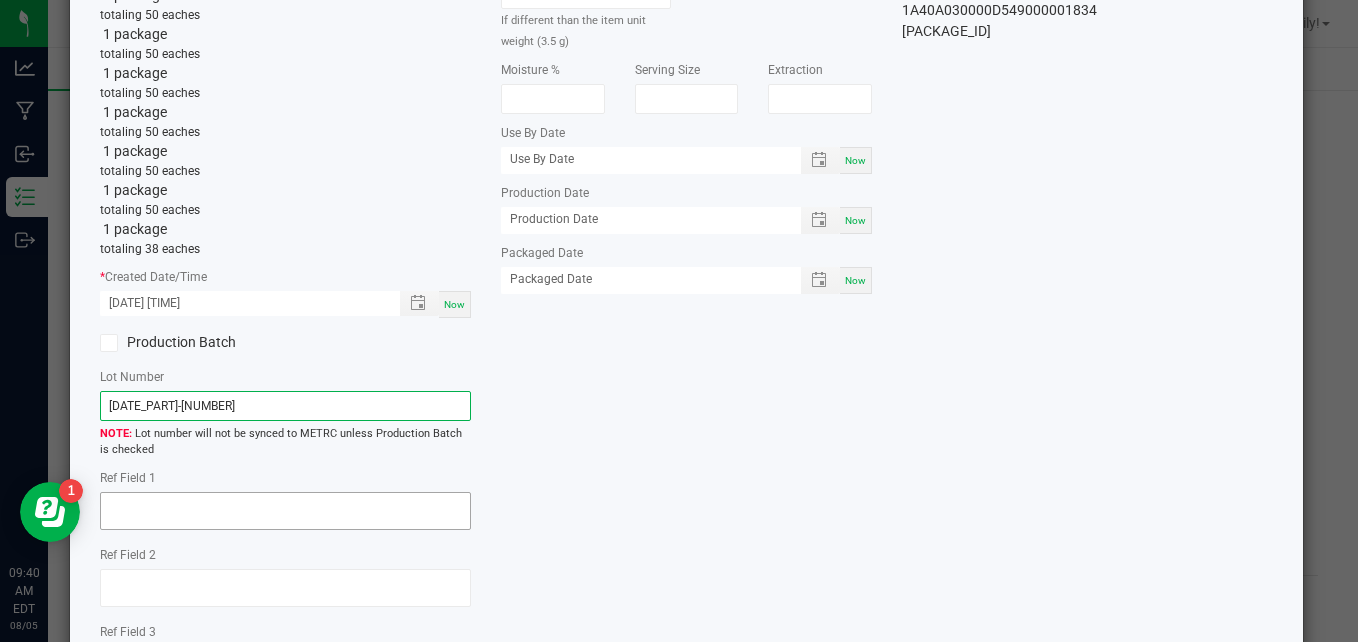 type on "[DATE_PART]-[NUMBER]" 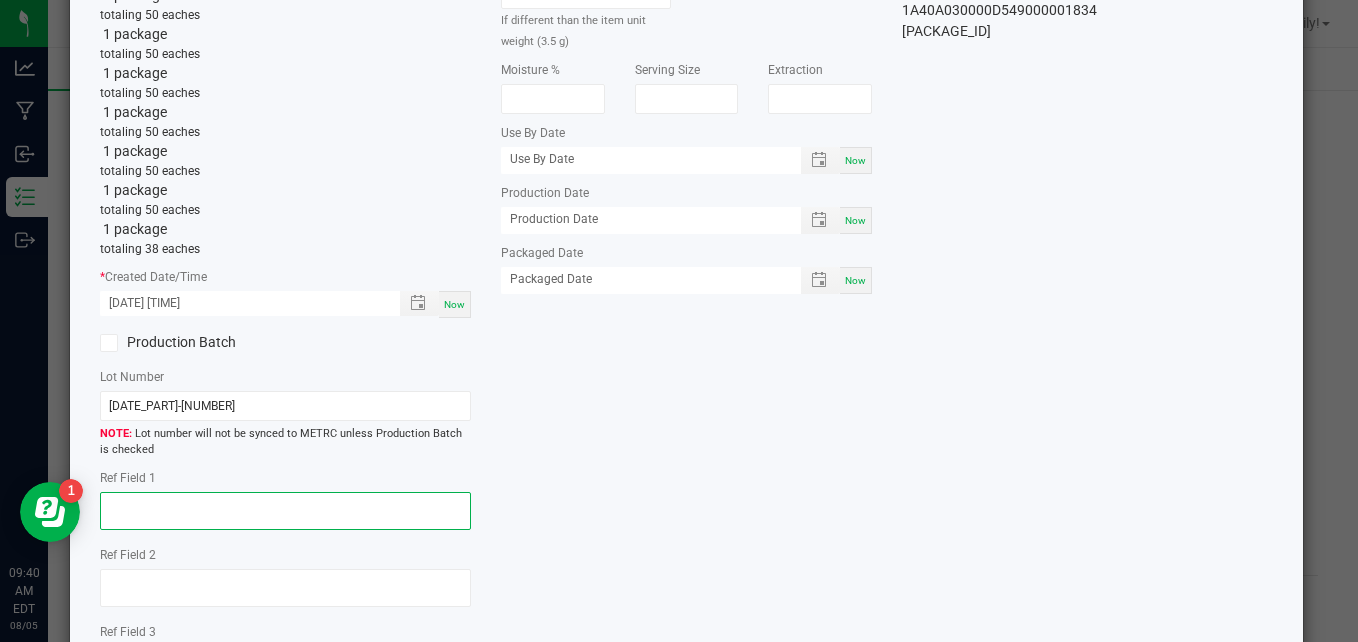 click 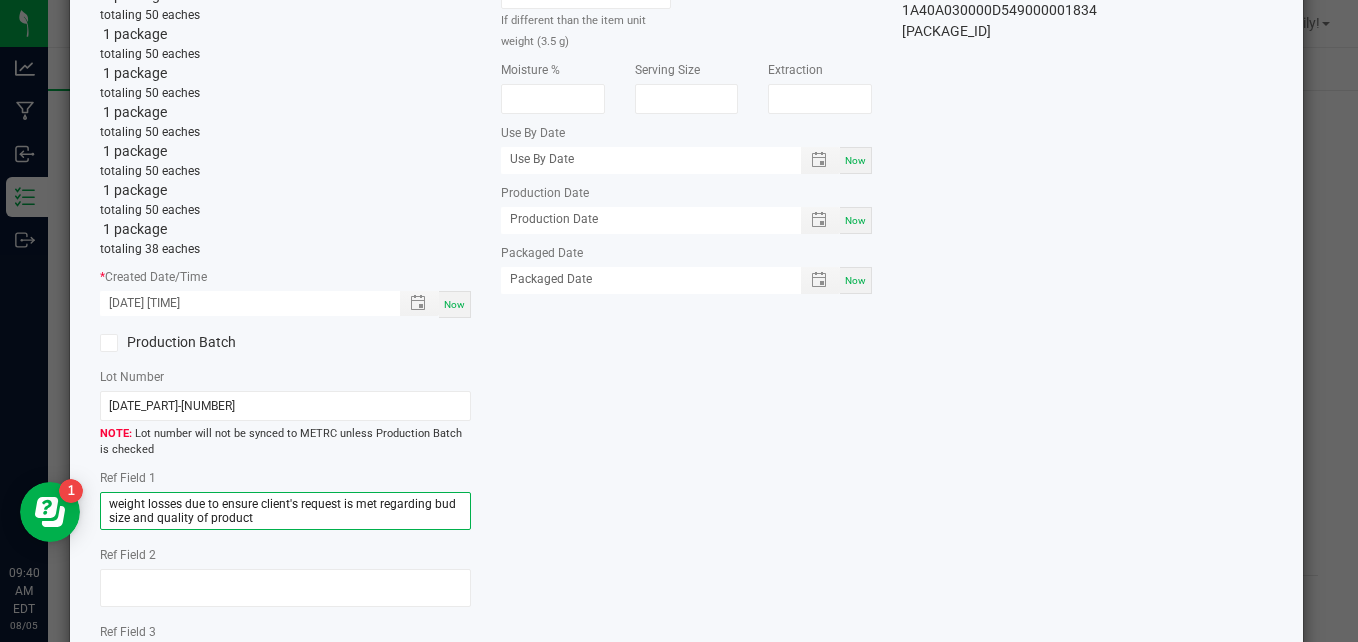 type on "weight losses due to ensure client's request is met regarding bud size and quality of product" 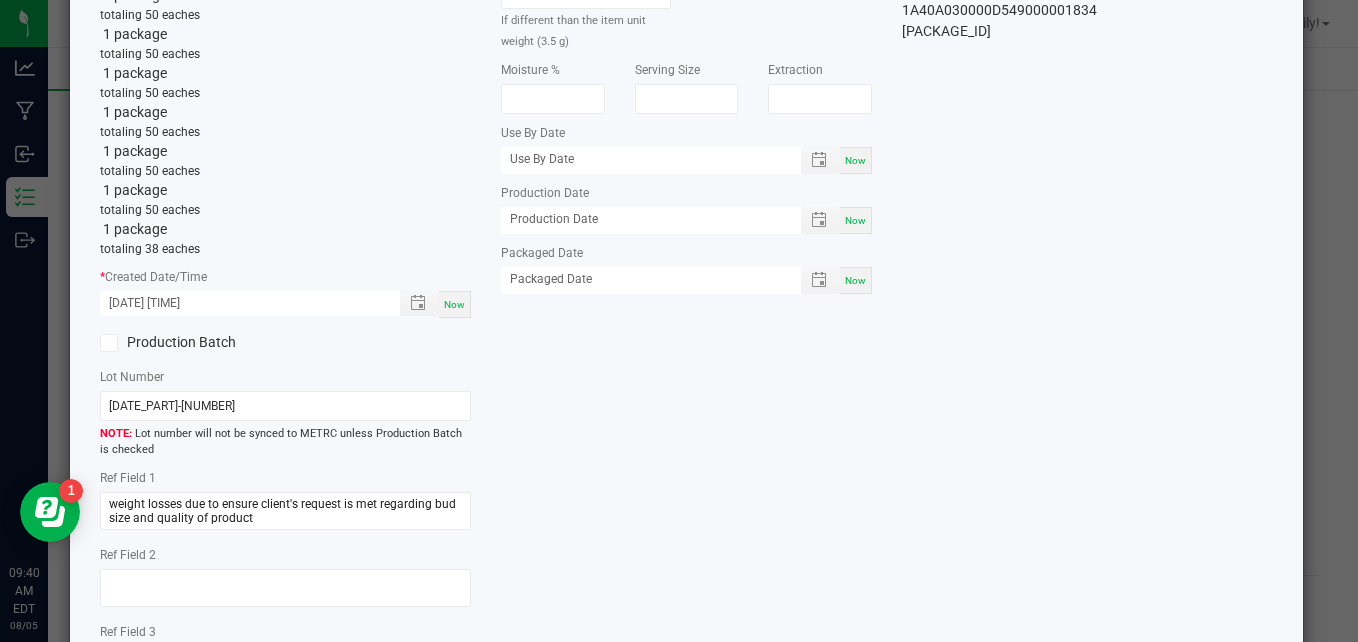 click on "Item Name   Aura-1/8 OZ Flower Jar-SSRZ   Total Qty  1 package  totaling 50 eaches   1 package  totaling 50 eaches   1 package  totaling 50 eaches   1 package  totaling 50 eaches   1 package  totaling 50 eaches   1 package  totaling 50 eaches   1 package  totaling 50 eaches   1 package  totaling 50 eaches   1 package  totaling 38 eaches  *   Created Date/Time  [DATE] [TIME] Now  Production Batch   Lot Number  [DATE]-[NUMBER]  Lot number will not be synced to METRC unless Production Batch is checked   Ref Field 1  weight losses due to ensure client's request is met regarding bud size and quality of product  Ref Field 2                    Ref Field 3                    *   Area of New Pkg  Secured Storage A  Location  (optional) Select location  Unit Weight (g)   If different than the item unit weight (3.5 g)   Moisture %   Serving Size   Extraction   Use By Date  Now  Production Date  Now  Packaged Date  Now  Package Tags Used   1A40A030000D549000001827   1A40A030000D549000001828" 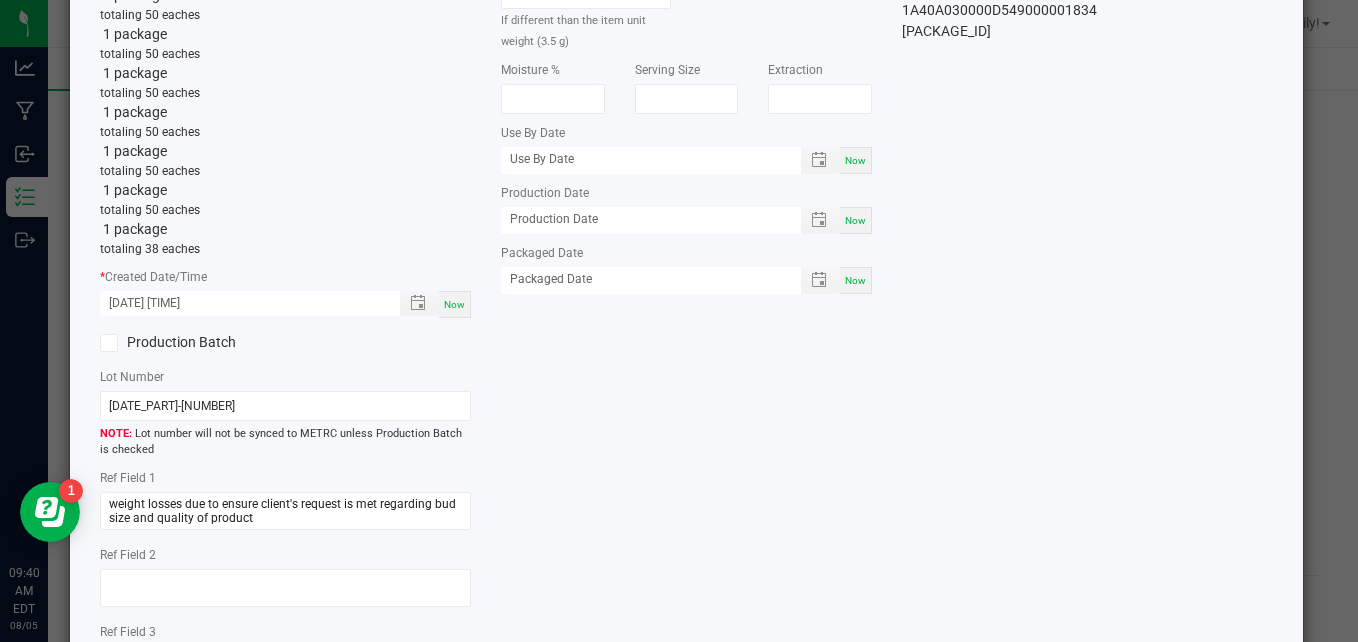 click on "Item Name   Aura-1/8 OZ Flower Jar-SSRZ   Total Qty  1 package  totaling 50 eaches   1 package  totaling 50 eaches   1 package  totaling 50 eaches   1 package  totaling 50 eaches   1 package  totaling 50 eaches   1 package  totaling 50 eaches   1 package  totaling 50 eaches   1 package  totaling 50 eaches   1 package  totaling 38 eaches  *   Created Date/Time  [DATE] [TIME] Now  Production Batch   Lot Number  [DATE]-[NUMBER]  Lot number will not be synced to METRC unless Production Batch is checked   Ref Field 1  weight losses due to ensure client's request is met regarding bud size and quality of product  Ref Field 2                    Ref Field 3                    *   Area of New Pkg  Secured Storage A  Location  (optional) Select location  Unit Weight (g)   If different than the item unit weight (3.5 g)   Moisture %   Serving Size   Extraction   Use By Date  Now  Production Date  Now  Packaged Date  Now  Package Tags Used   1A40A030000D549000001827   1A40A030000D549000001828" 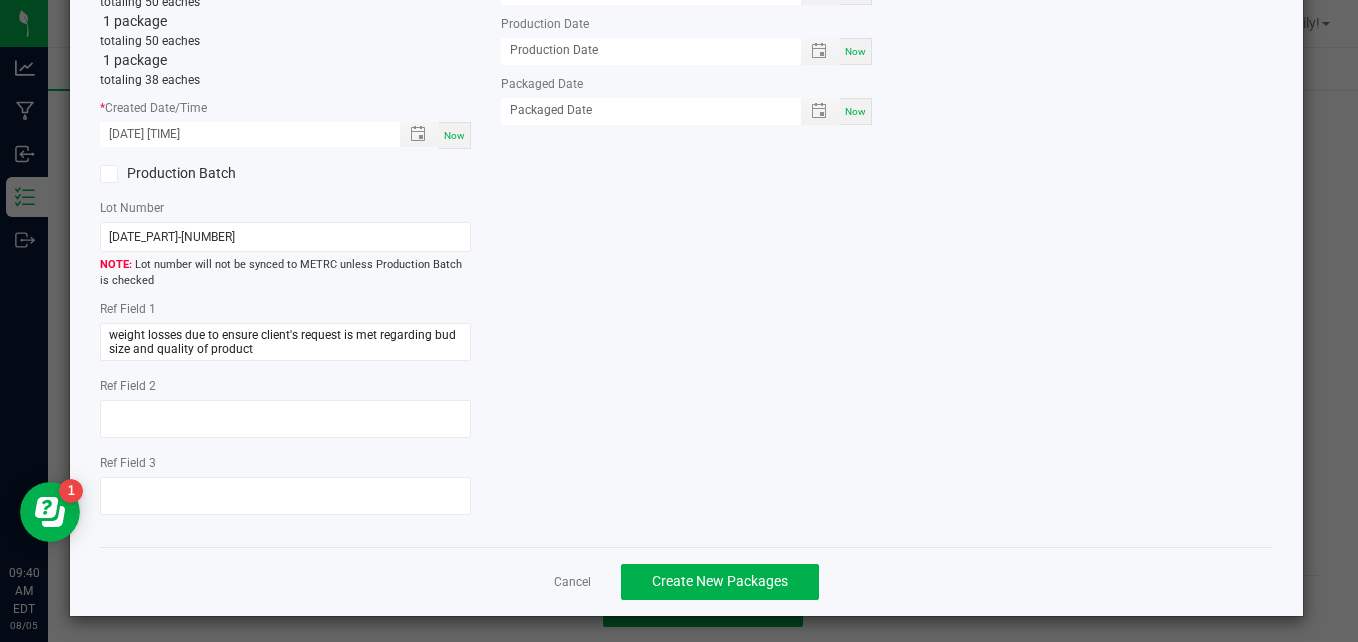 scroll, scrollTop: 454, scrollLeft: 0, axis: vertical 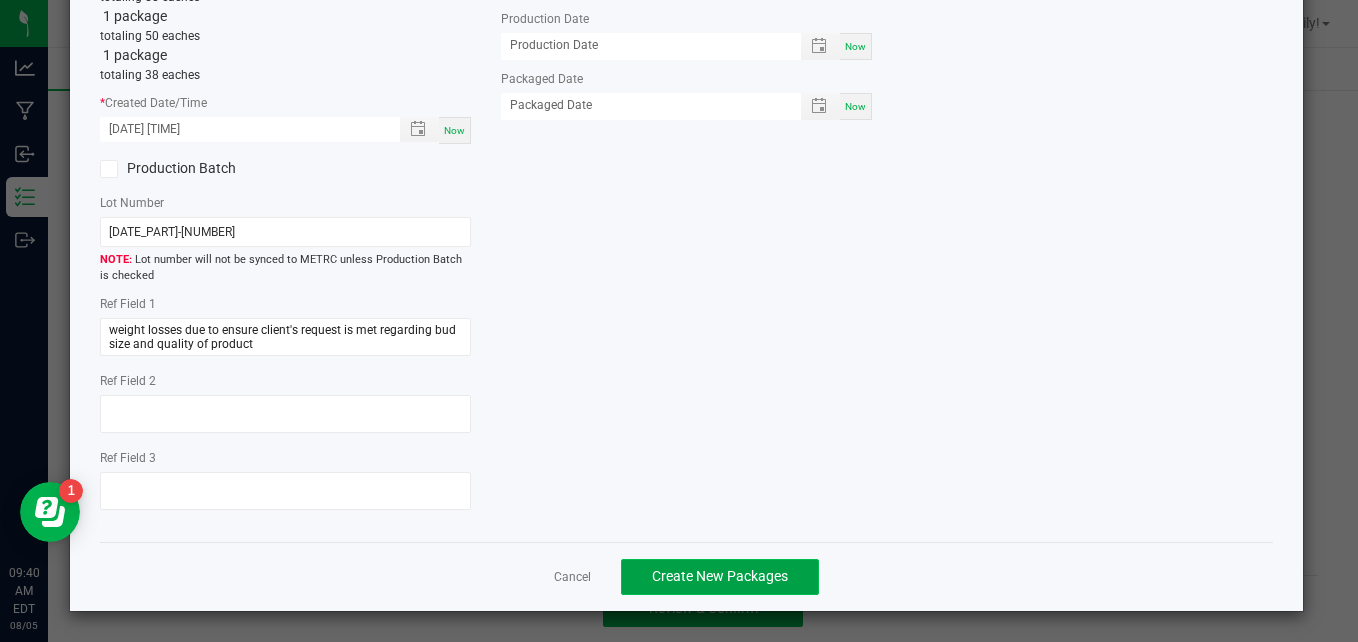 click on "Create New Packages" 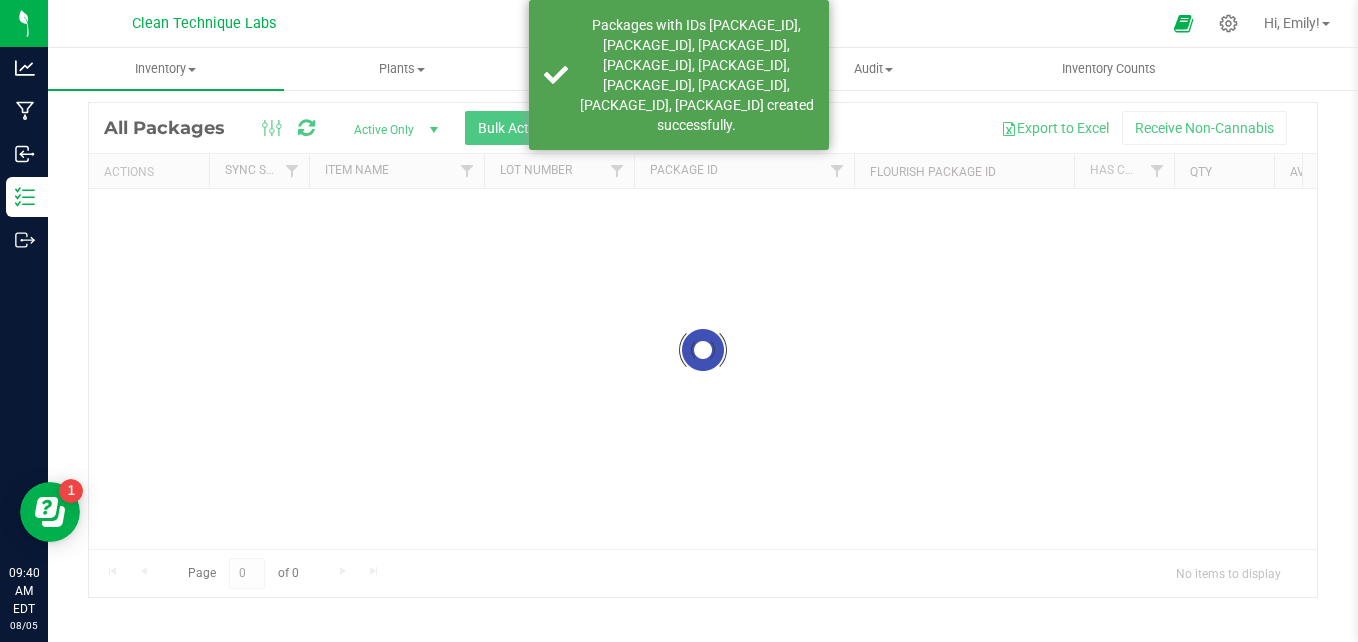 scroll, scrollTop: 56, scrollLeft: 0, axis: vertical 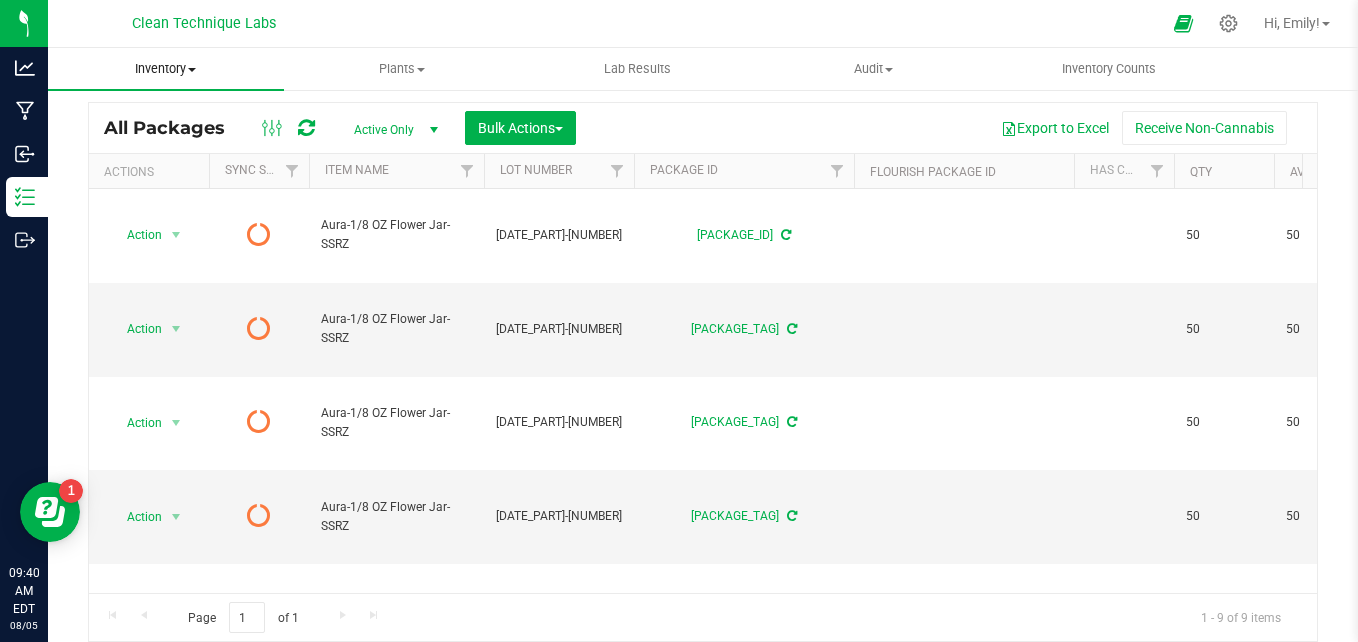 click on "Inventory" at bounding box center (166, 69) 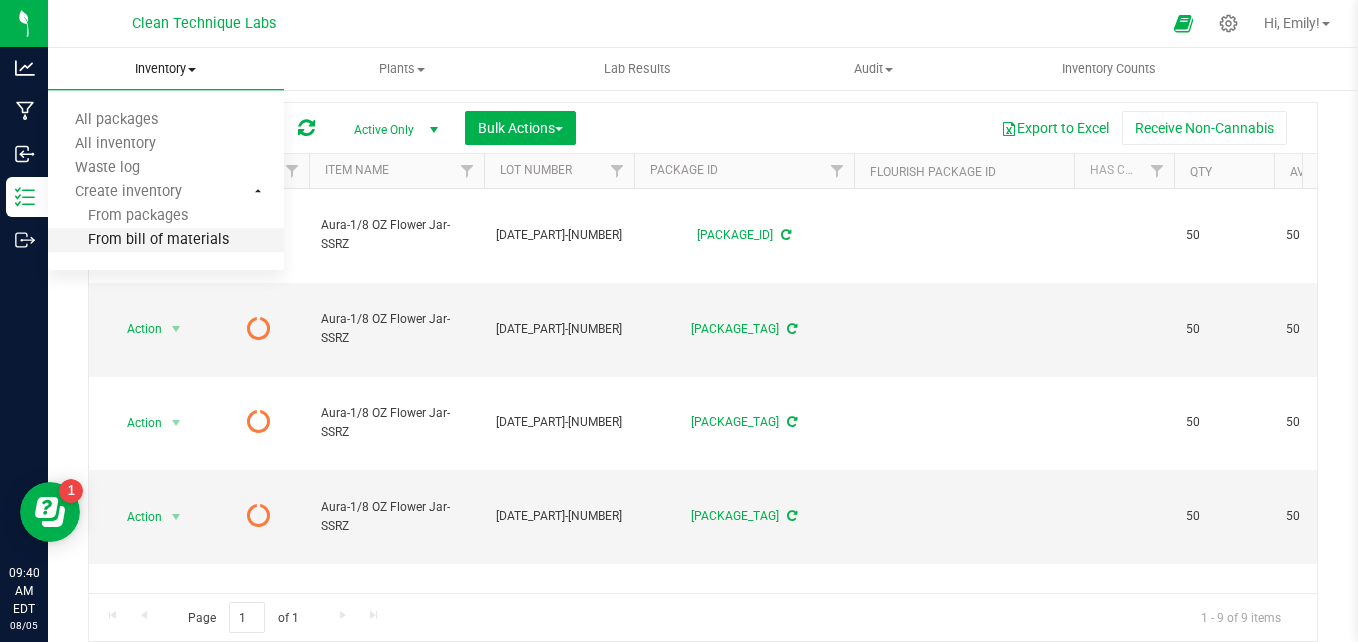 click on "From bill of materials" at bounding box center [138, 240] 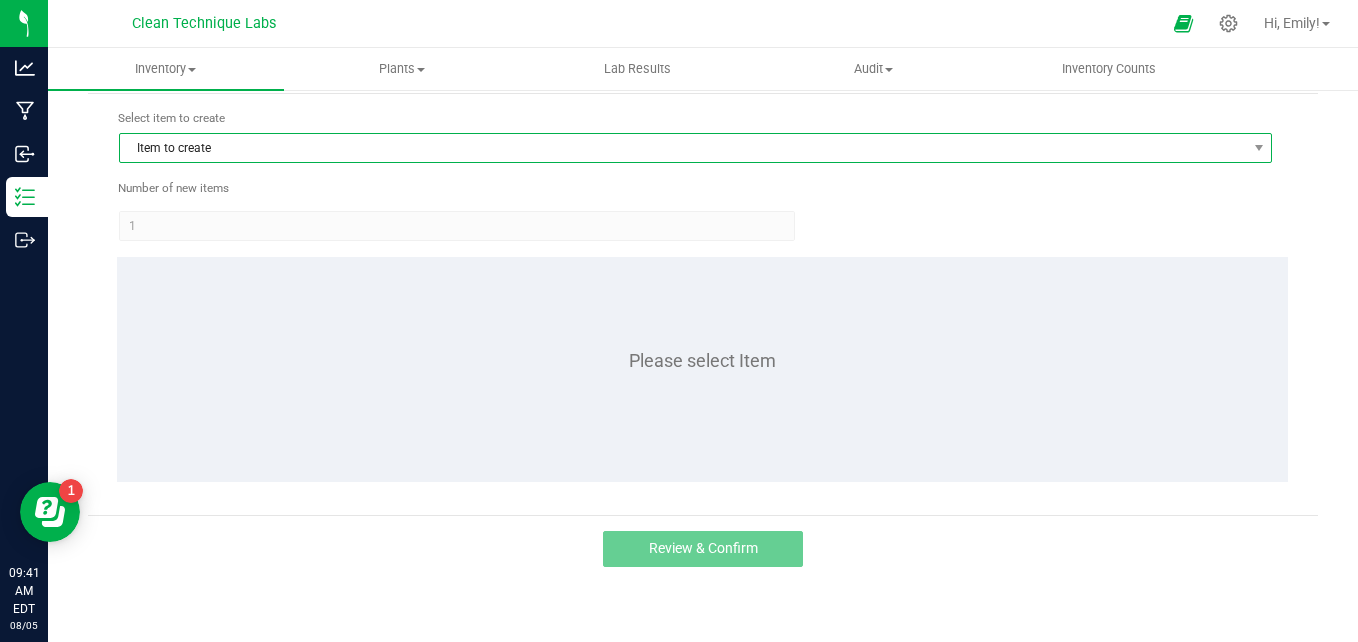 click on "Item to create" at bounding box center (683, 148) 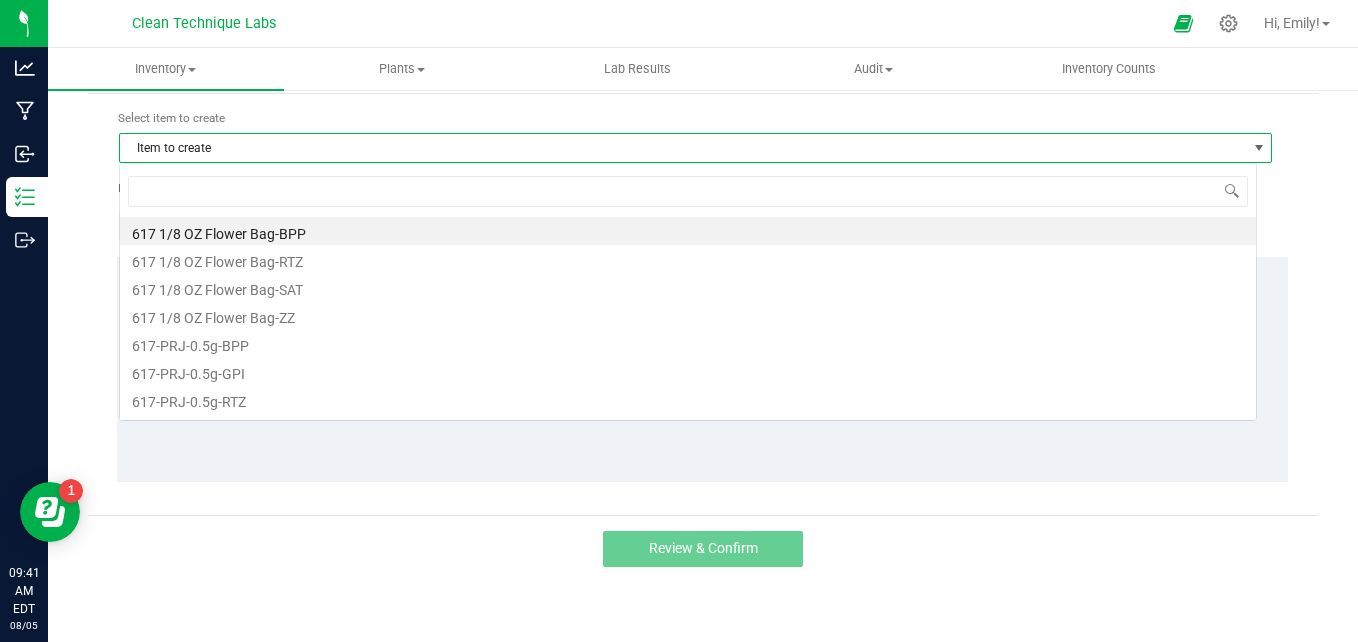 scroll, scrollTop: 99970, scrollLeft: 98862, axis: both 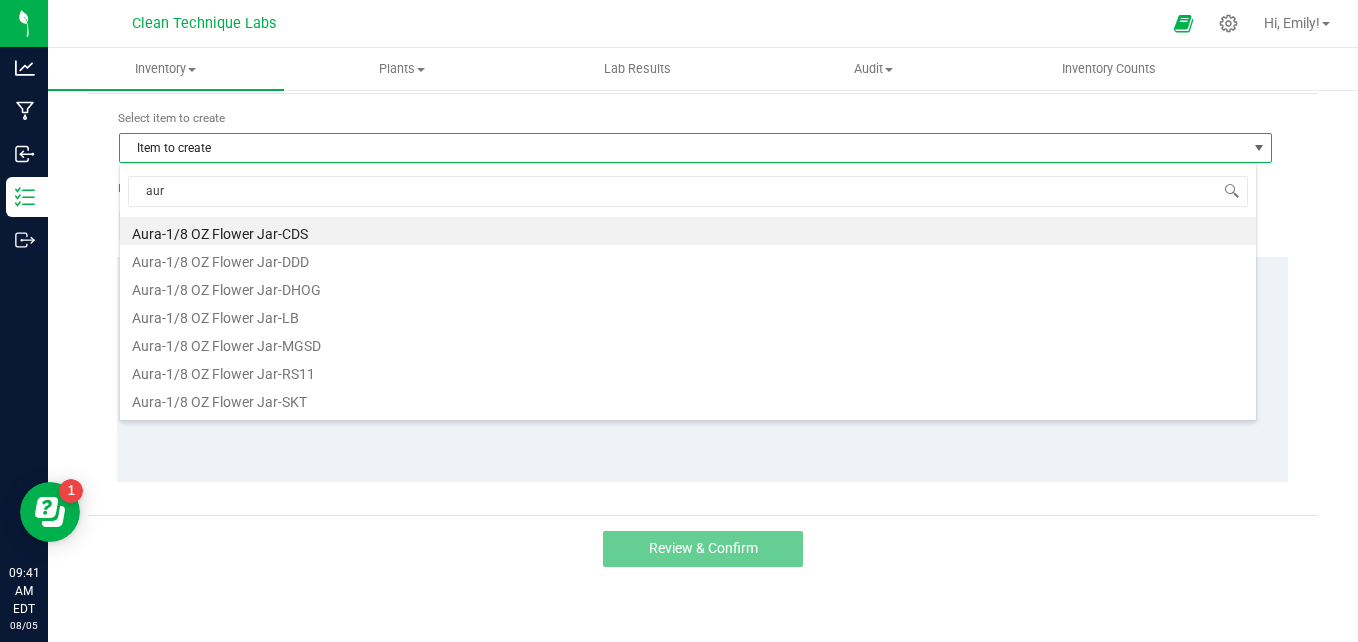 type on "aura" 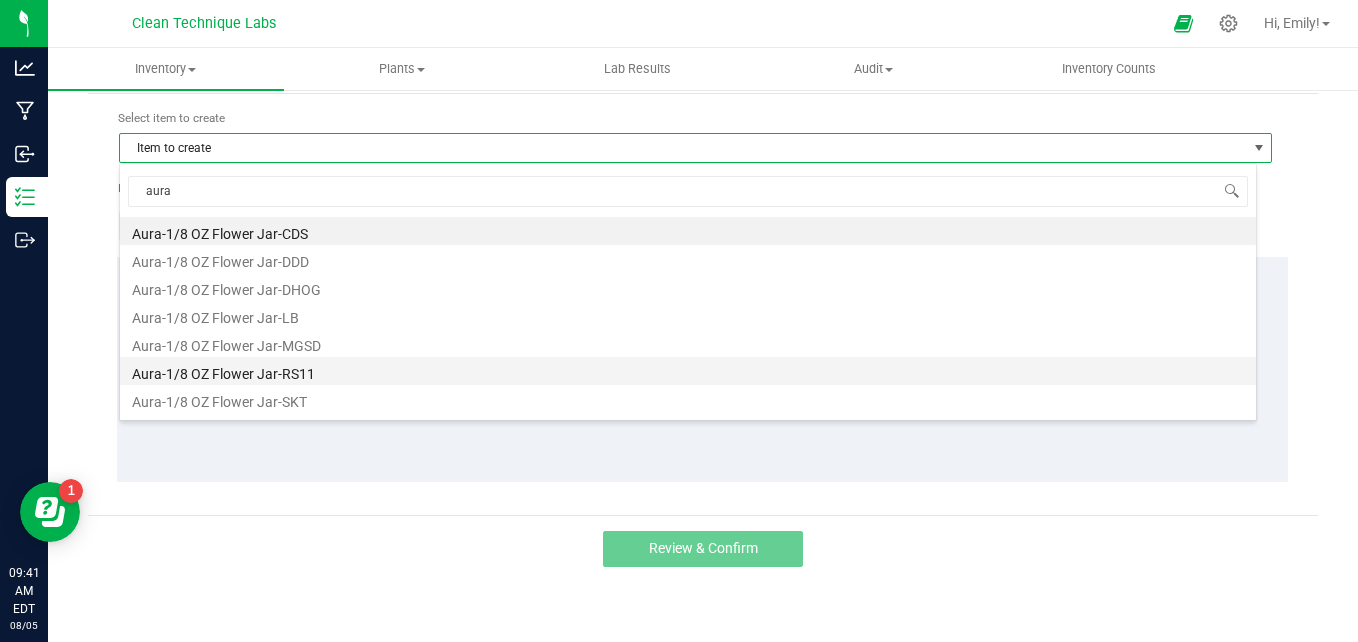 click on "Aura-1/8 OZ Flower Jar-RS11" at bounding box center [688, 371] 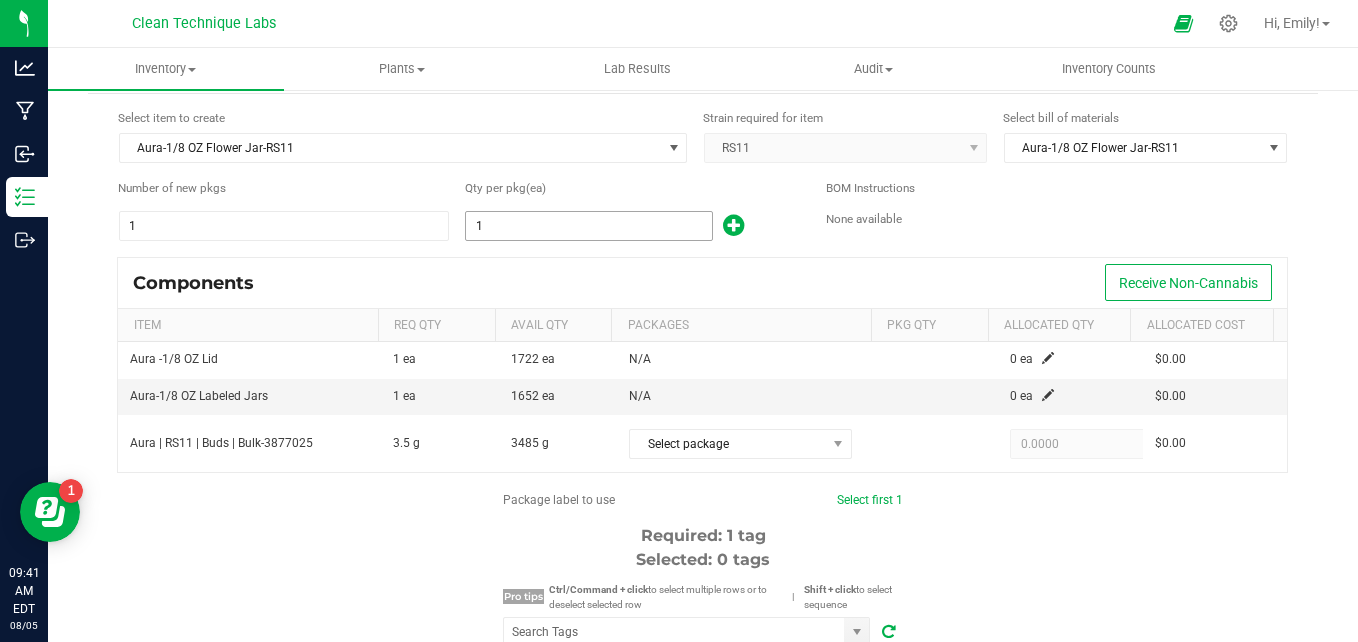 click on "1" at bounding box center [588, 226] 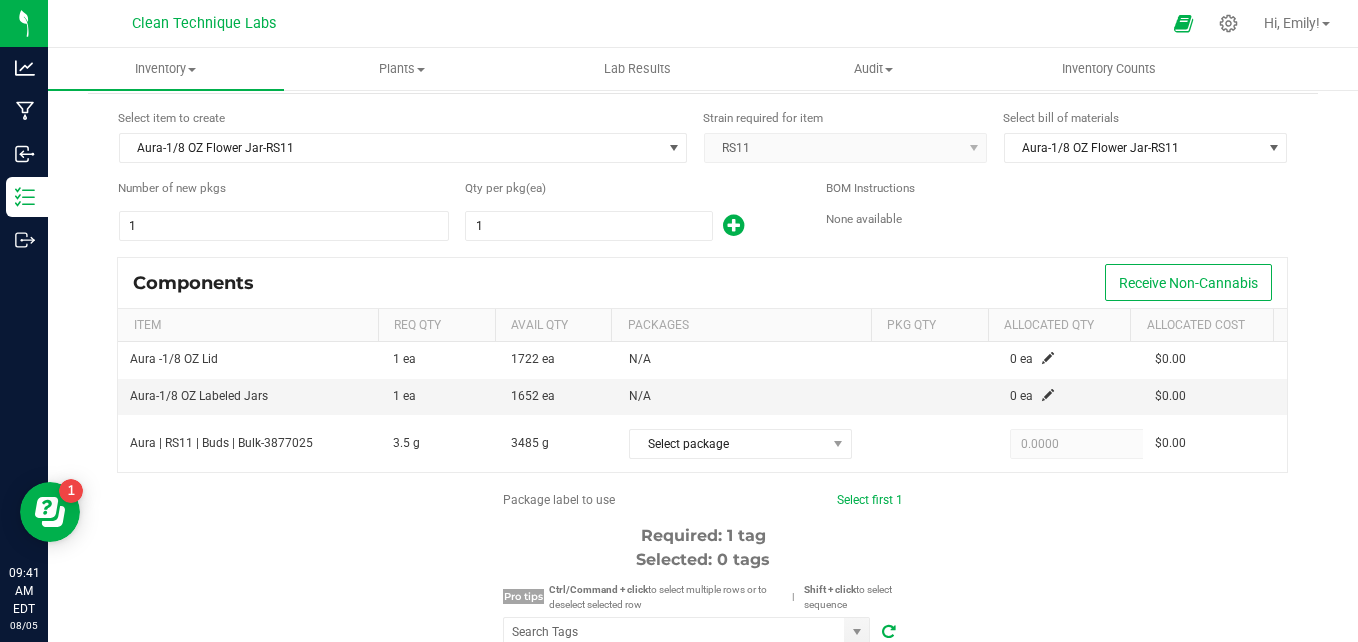 click at bounding box center [733, 225] 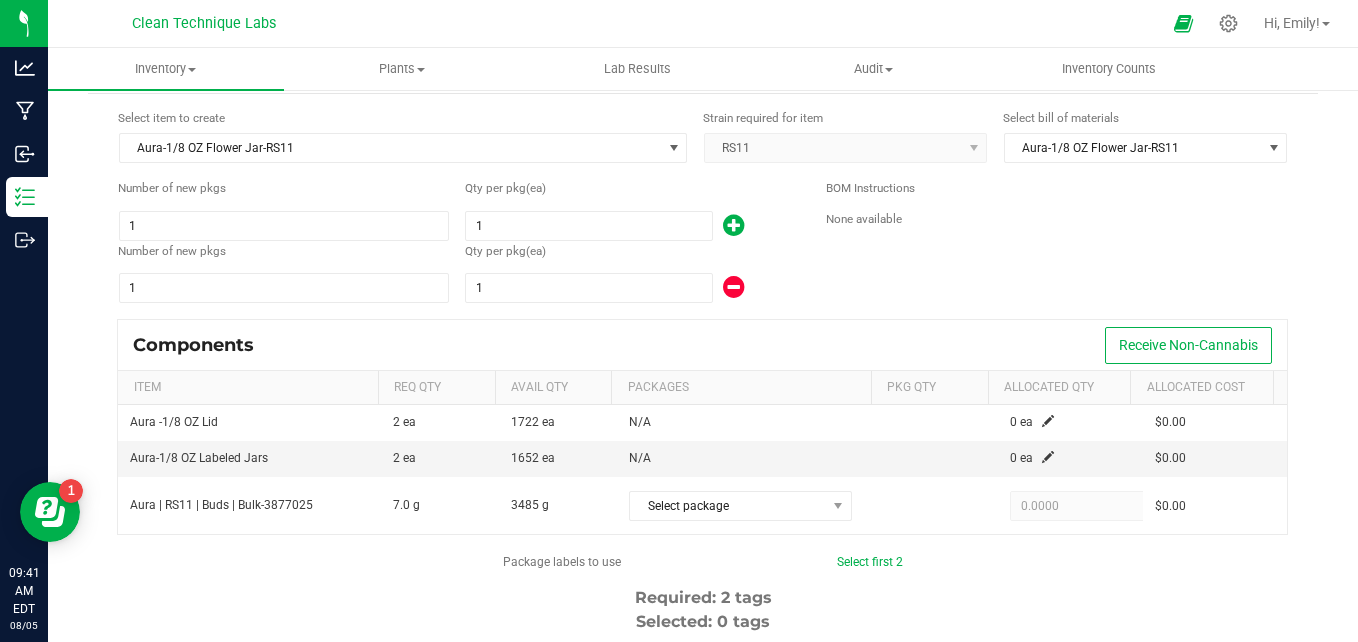 click at bounding box center [733, 225] 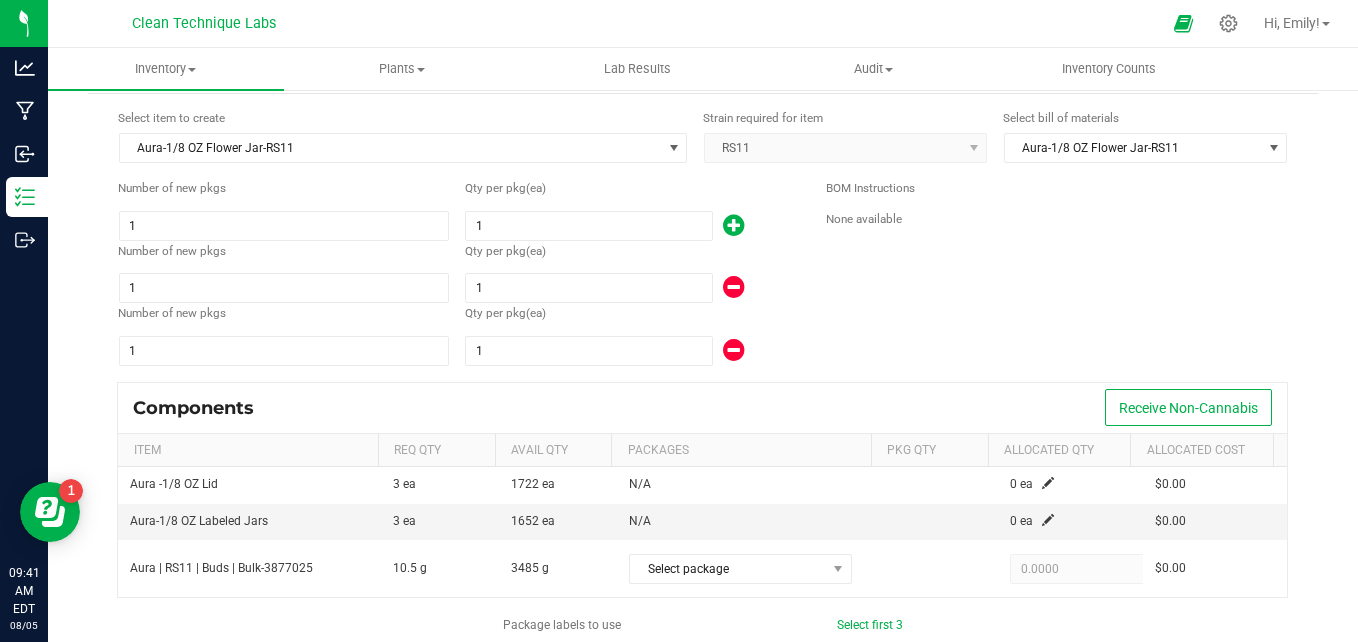 click at bounding box center [733, 225] 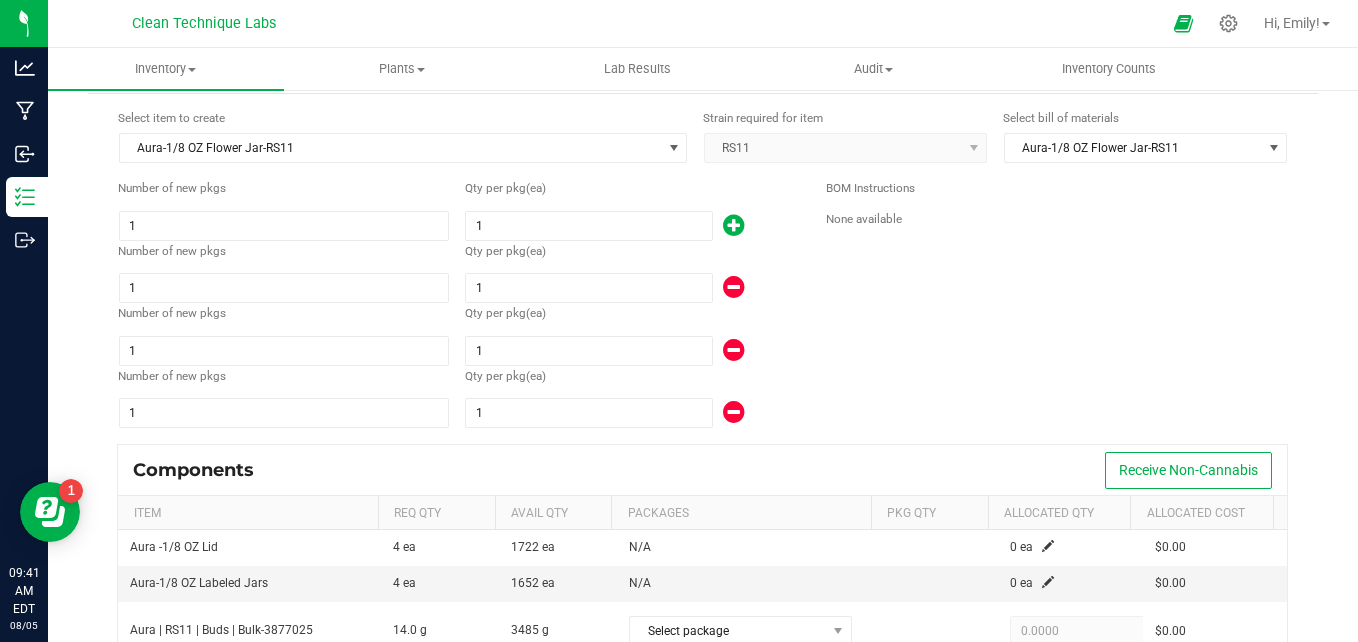 click at bounding box center [733, 225] 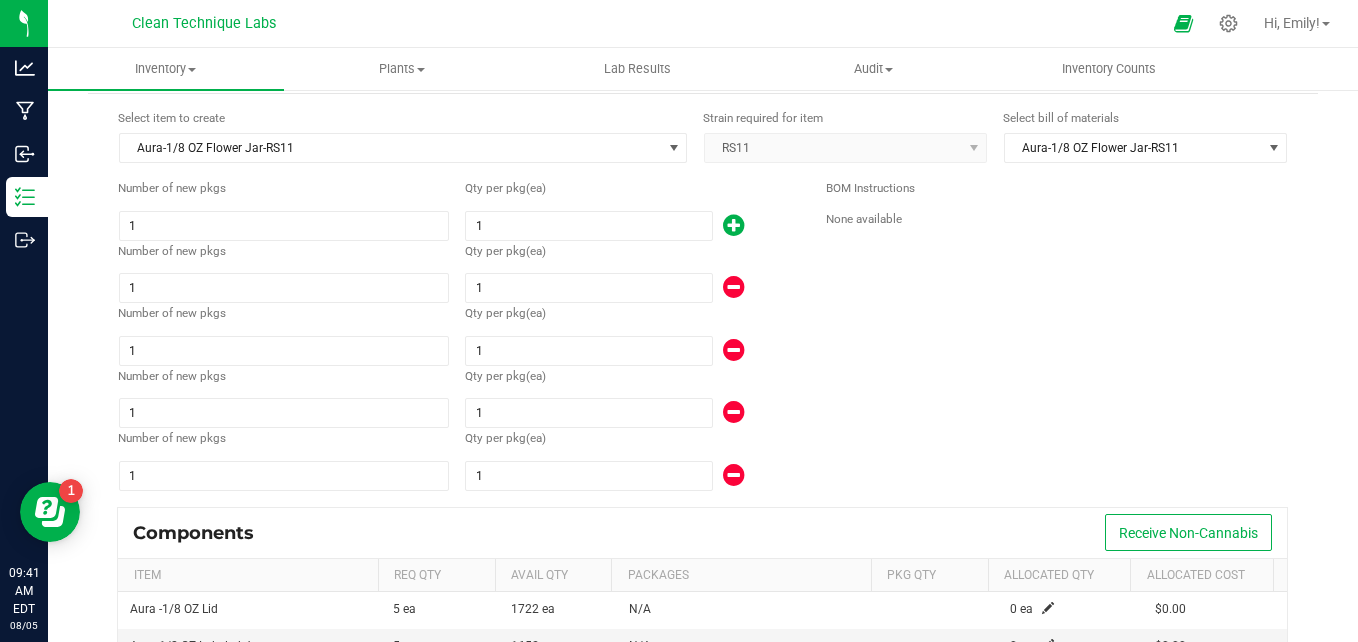 click at bounding box center [733, 225] 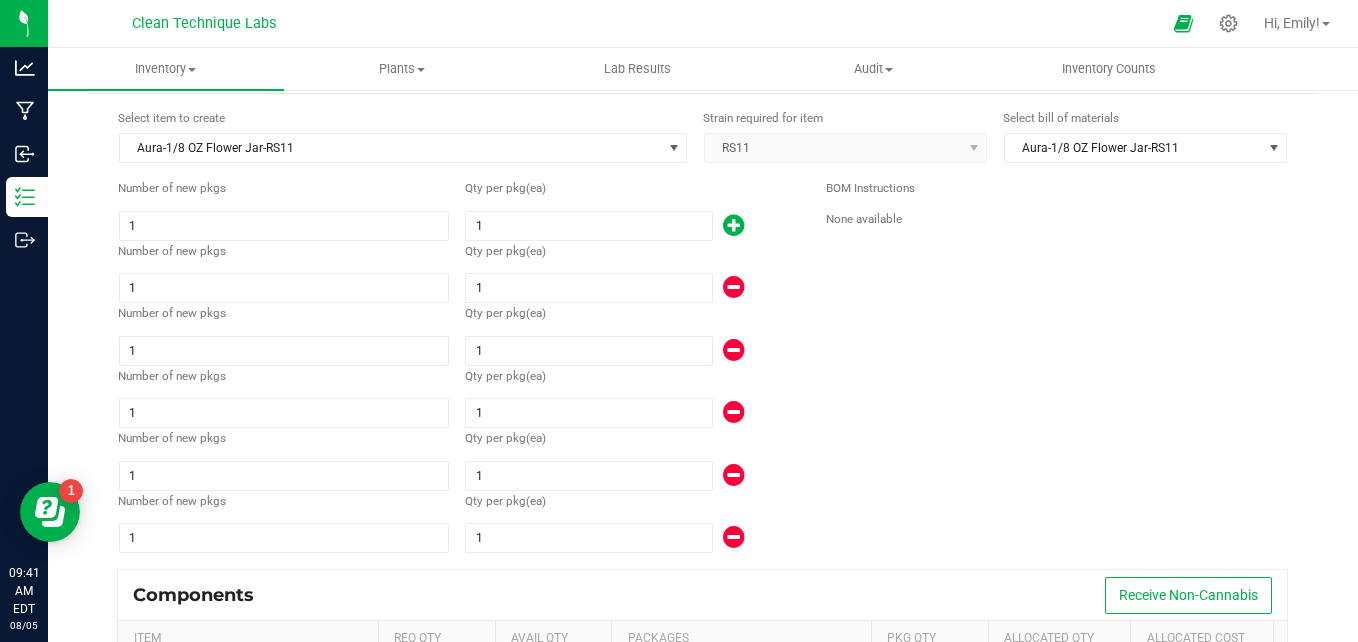 click at bounding box center (733, 225) 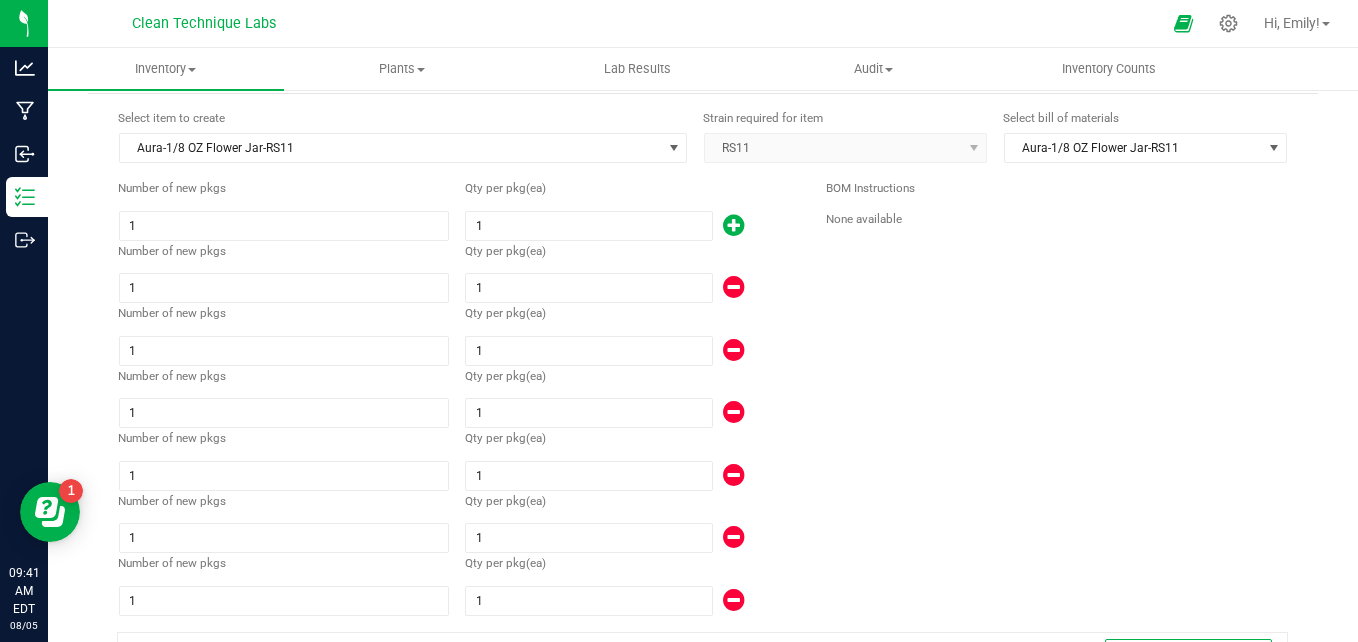 click at bounding box center [733, 225] 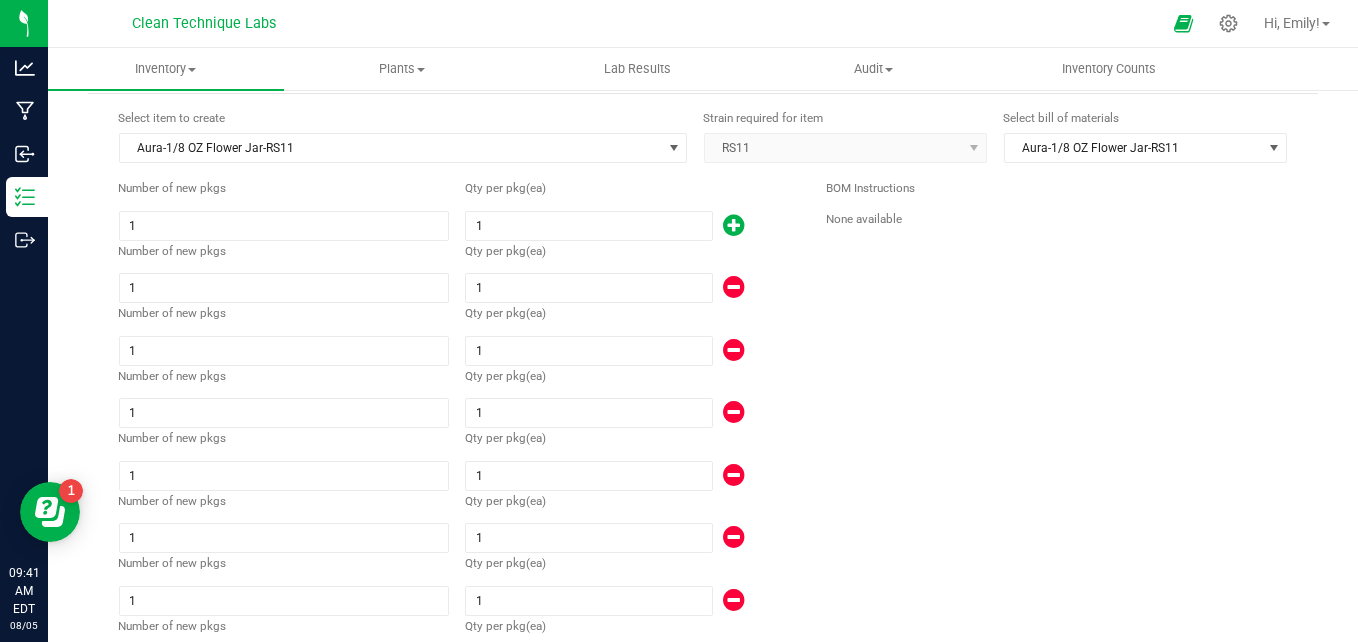 click at bounding box center [733, 225] 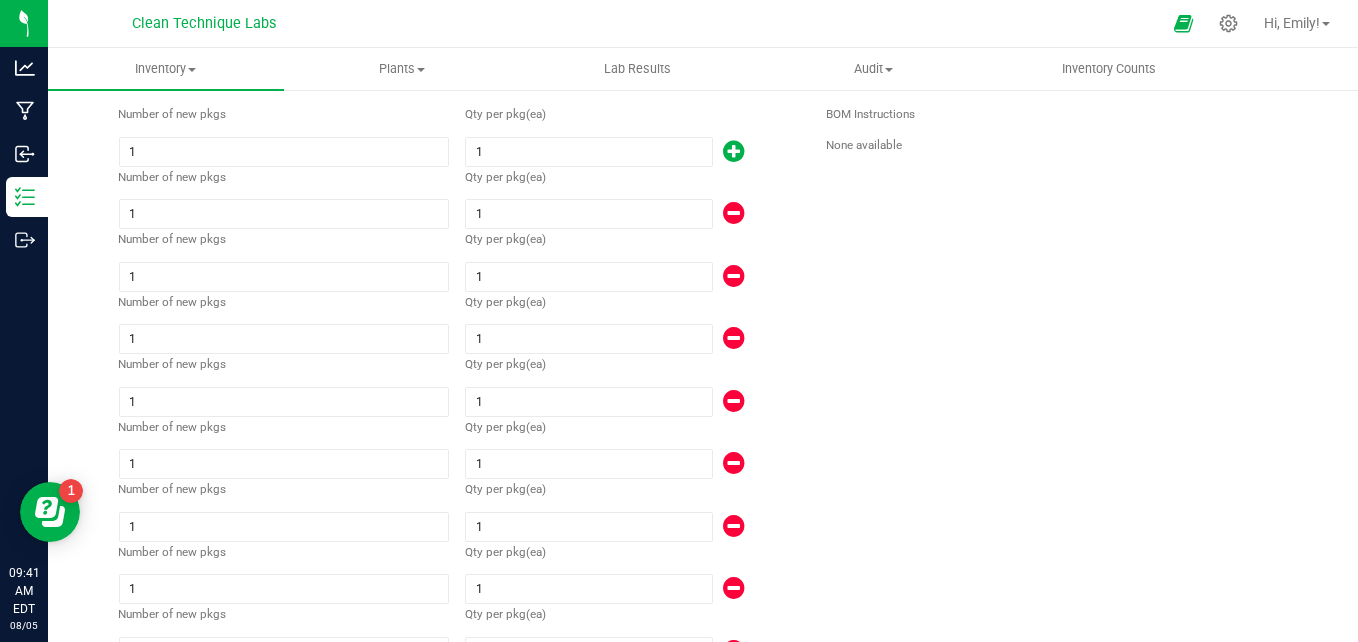 scroll, scrollTop: 140, scrollLeft: 0, axis: vertical 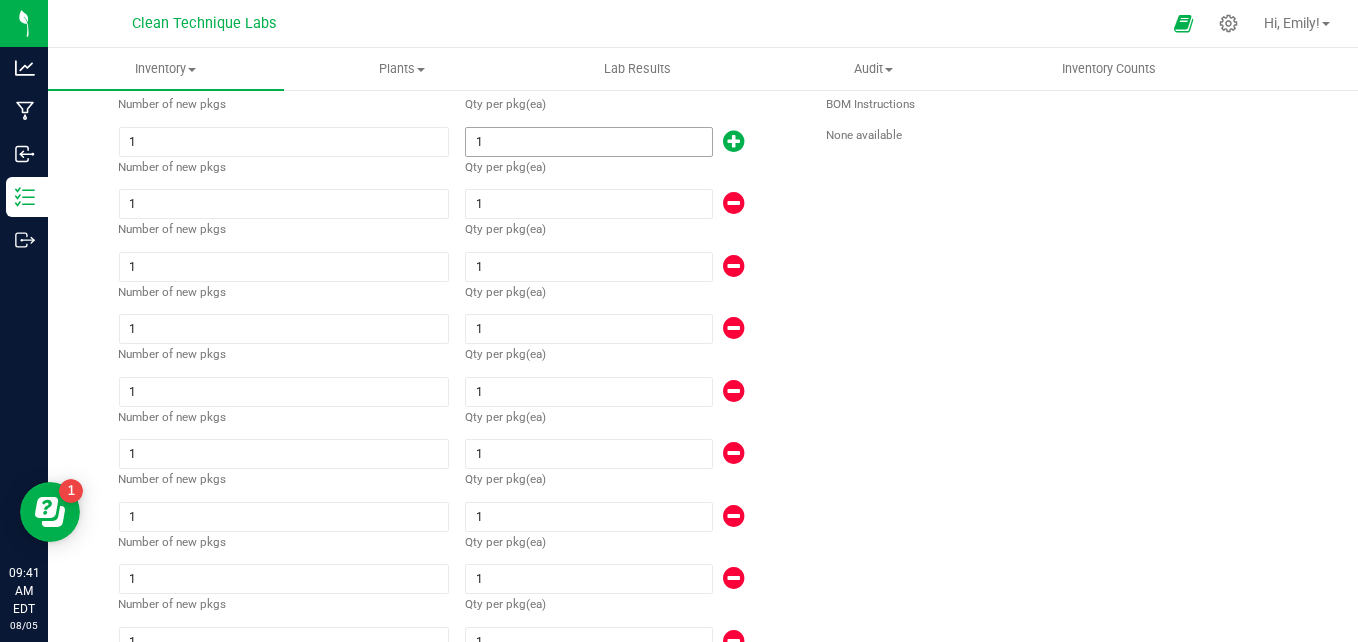 click on "1" at bounding box center [588, 142] 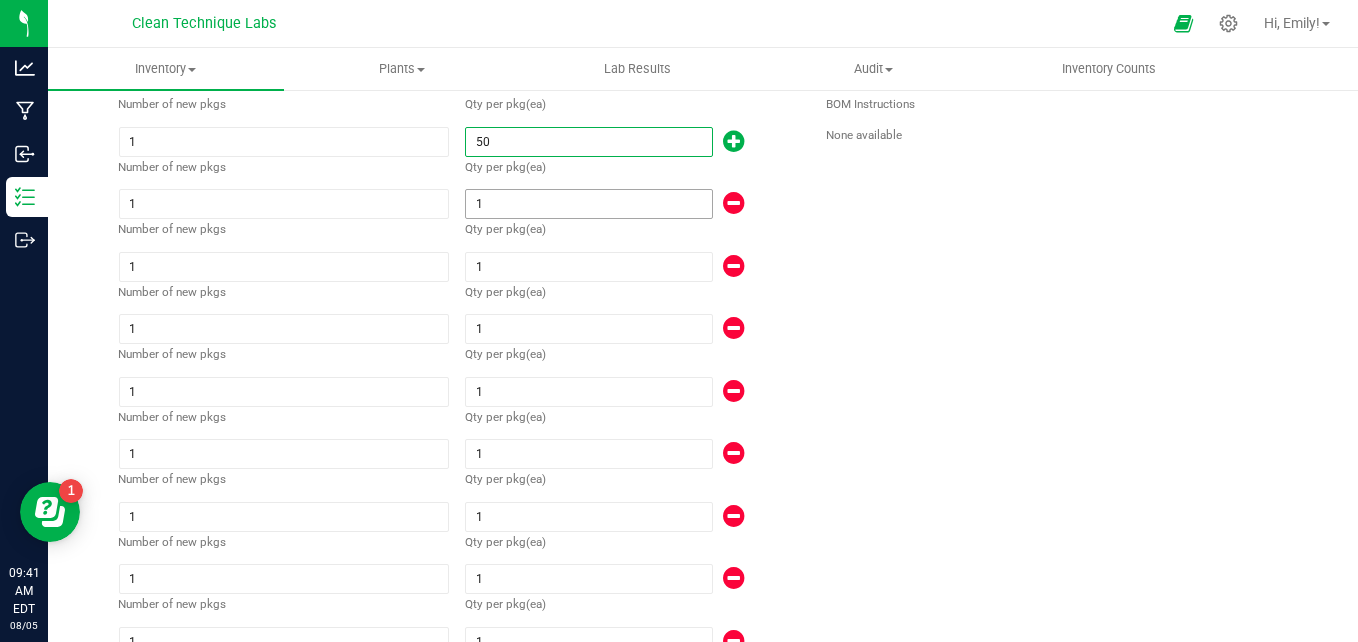 type on "50" 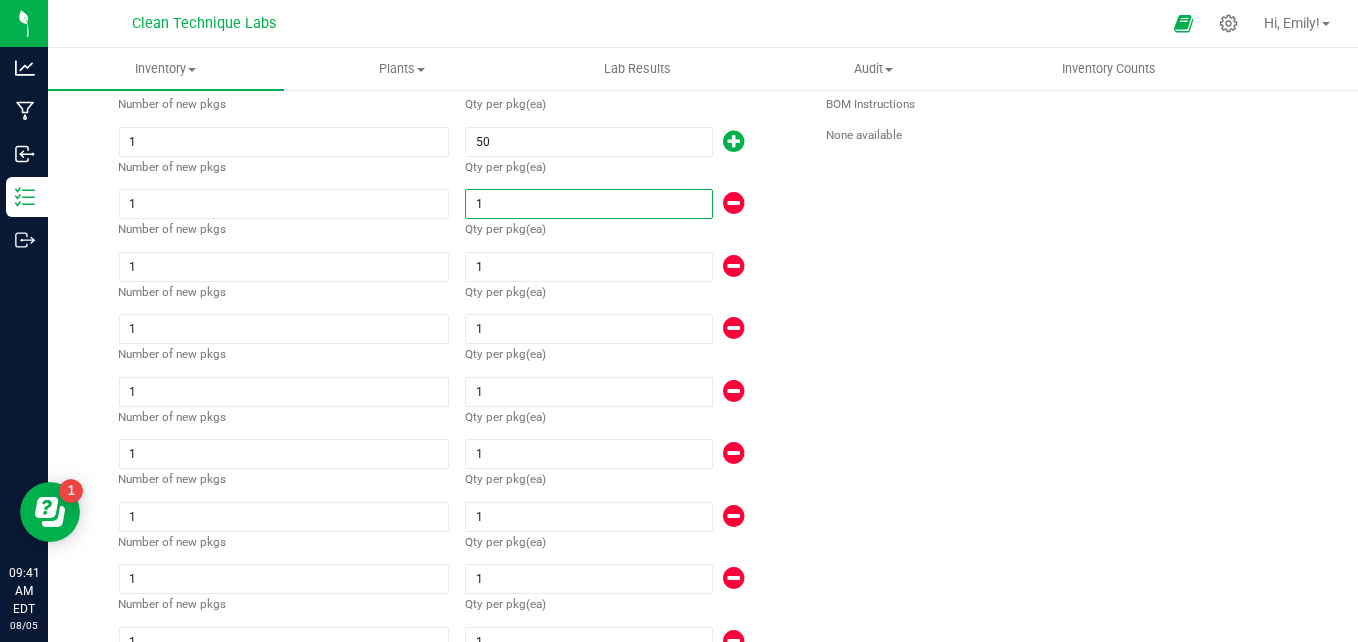 click on "1" at bounding box center [588, 204] 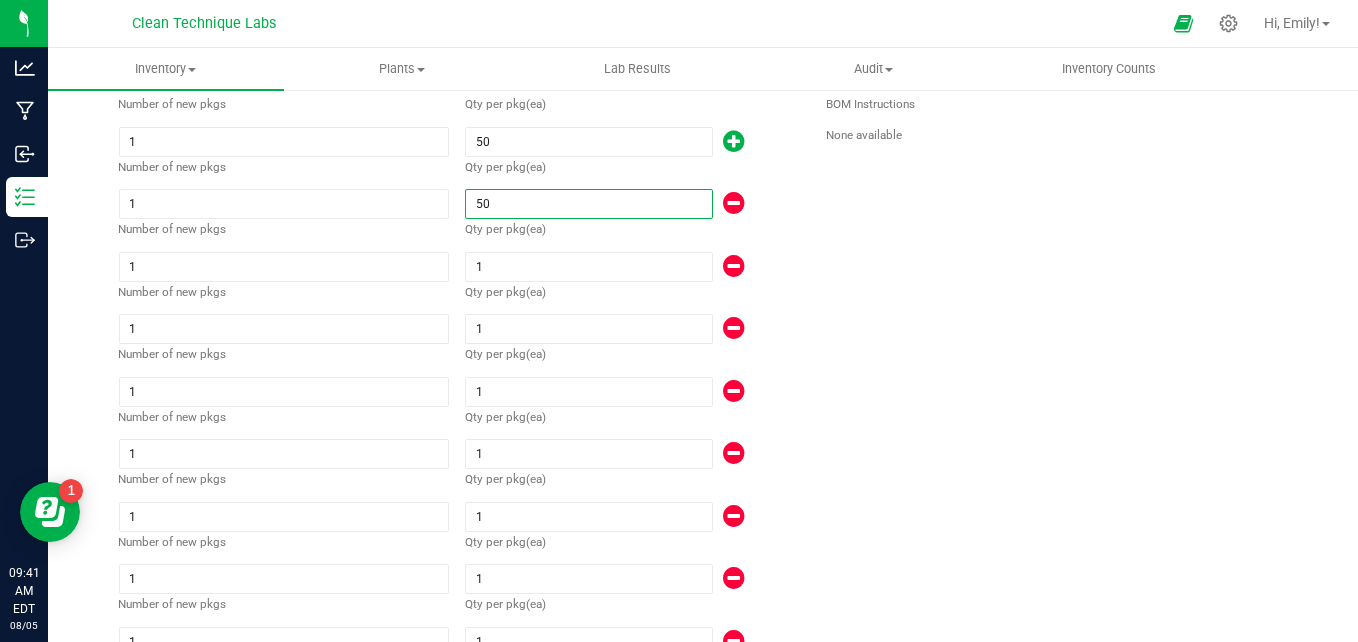 type on "50" 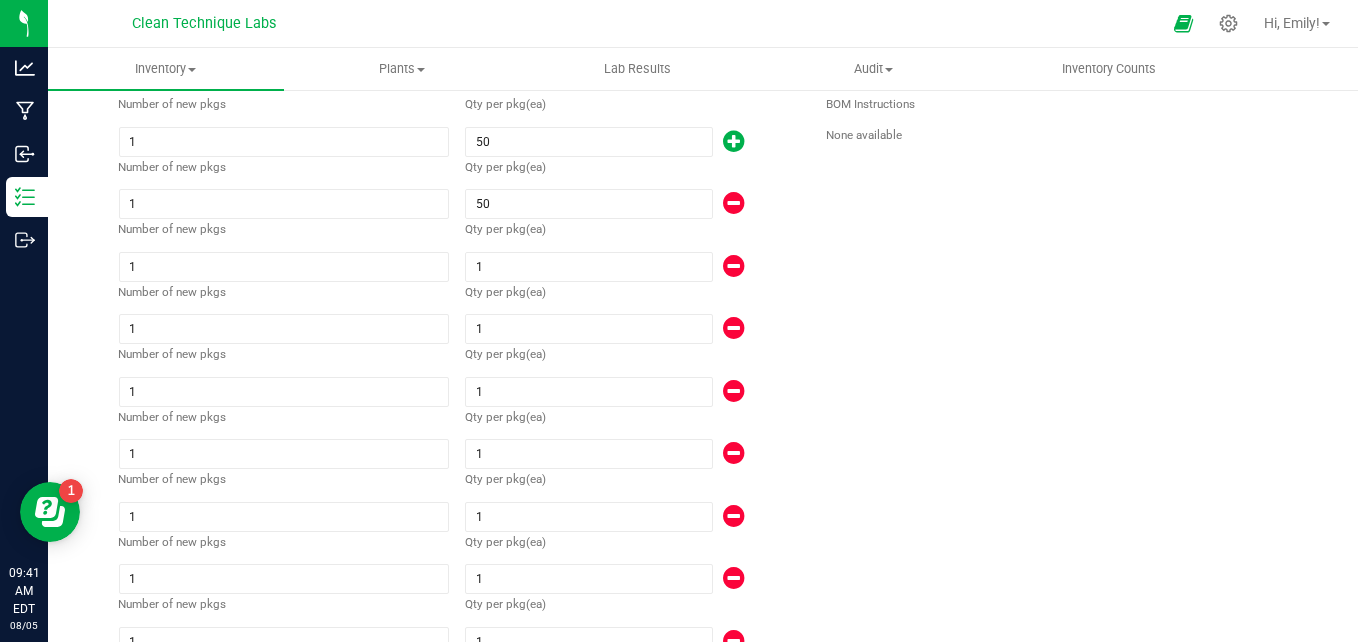 click on "(ea)" at bounding box center [535, 293] 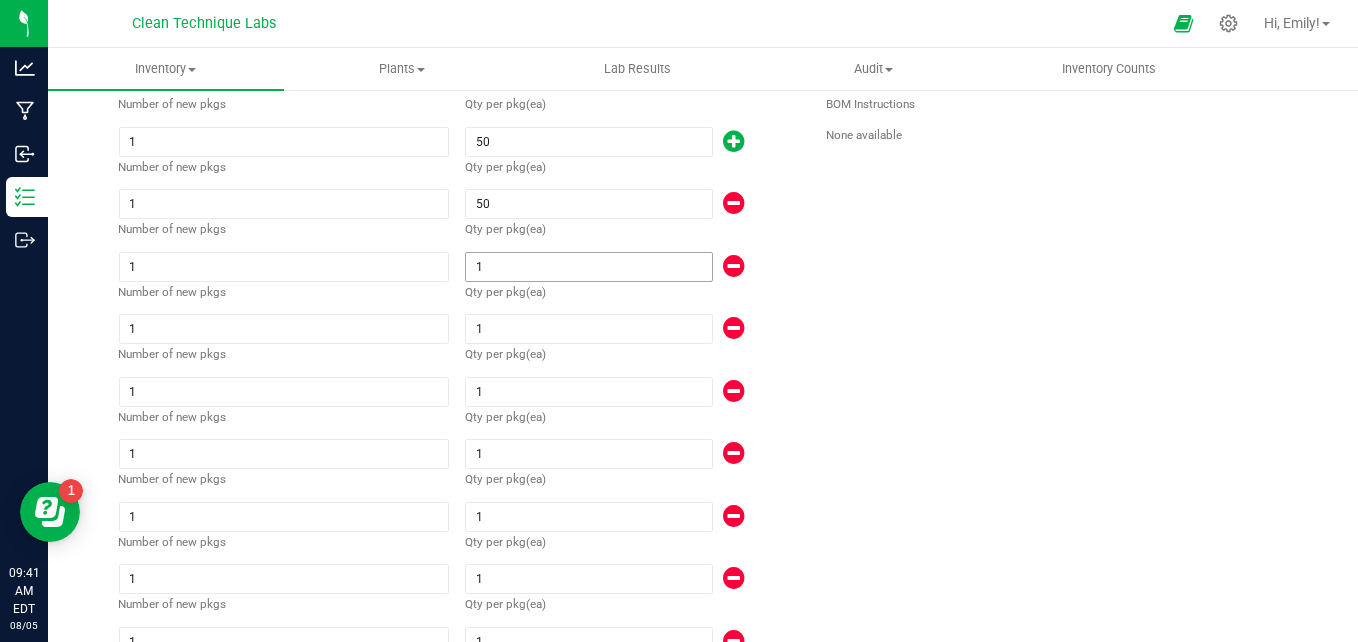 click on "1" at bounding box center [588, 267] 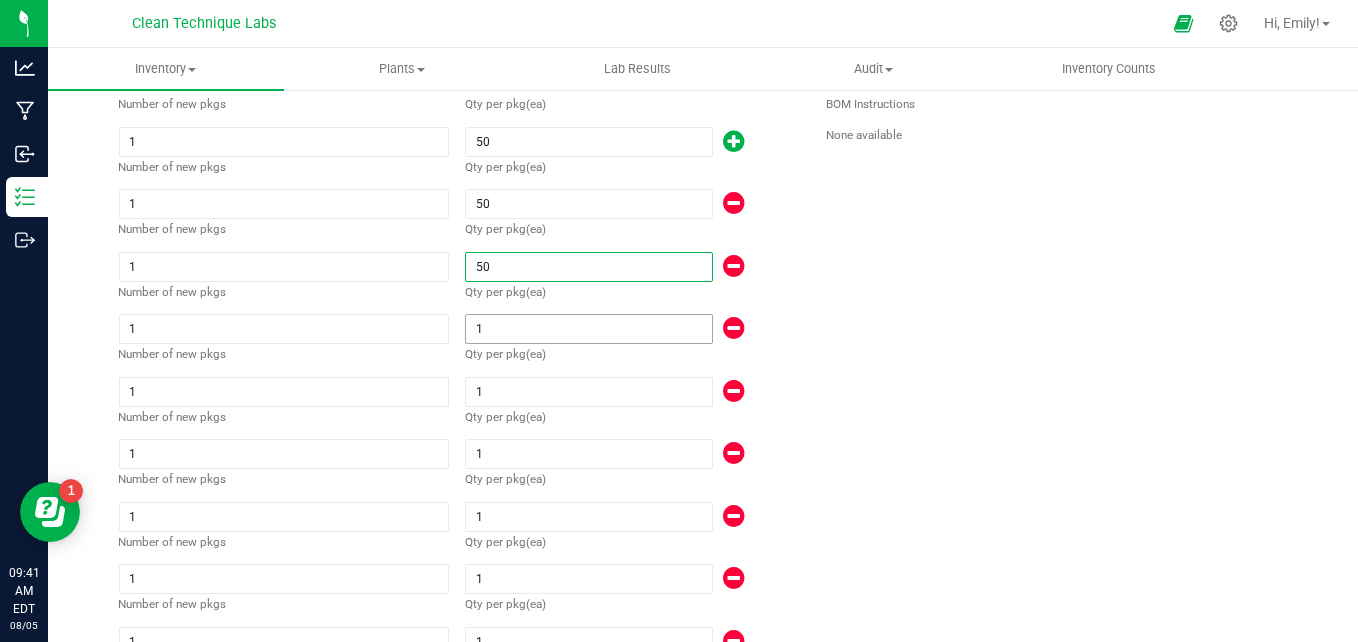 type on "50" 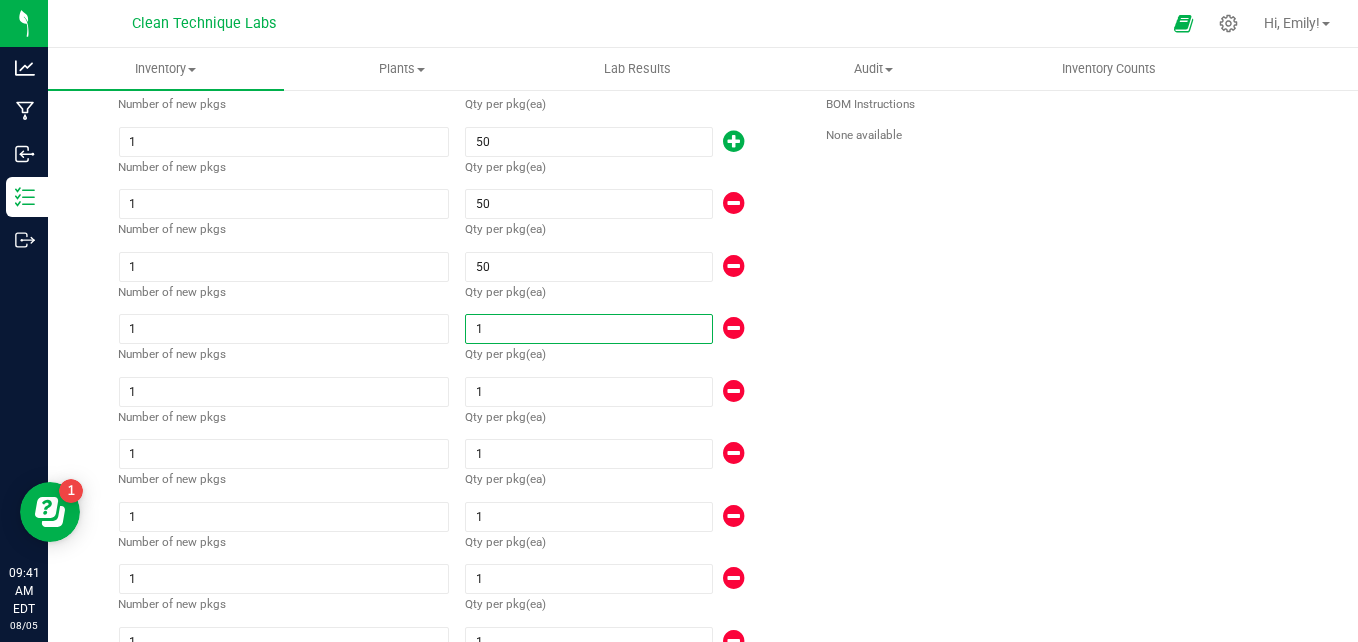 click on "1" at bounding box center [588, 329] 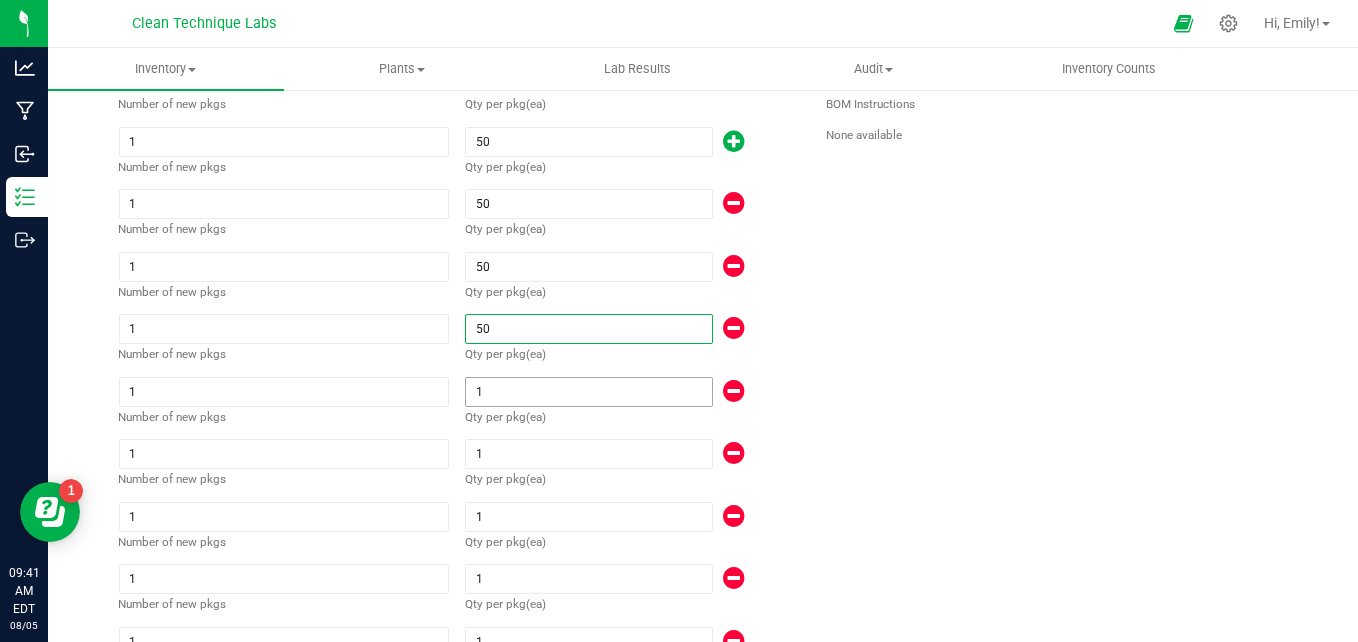 type on "50" 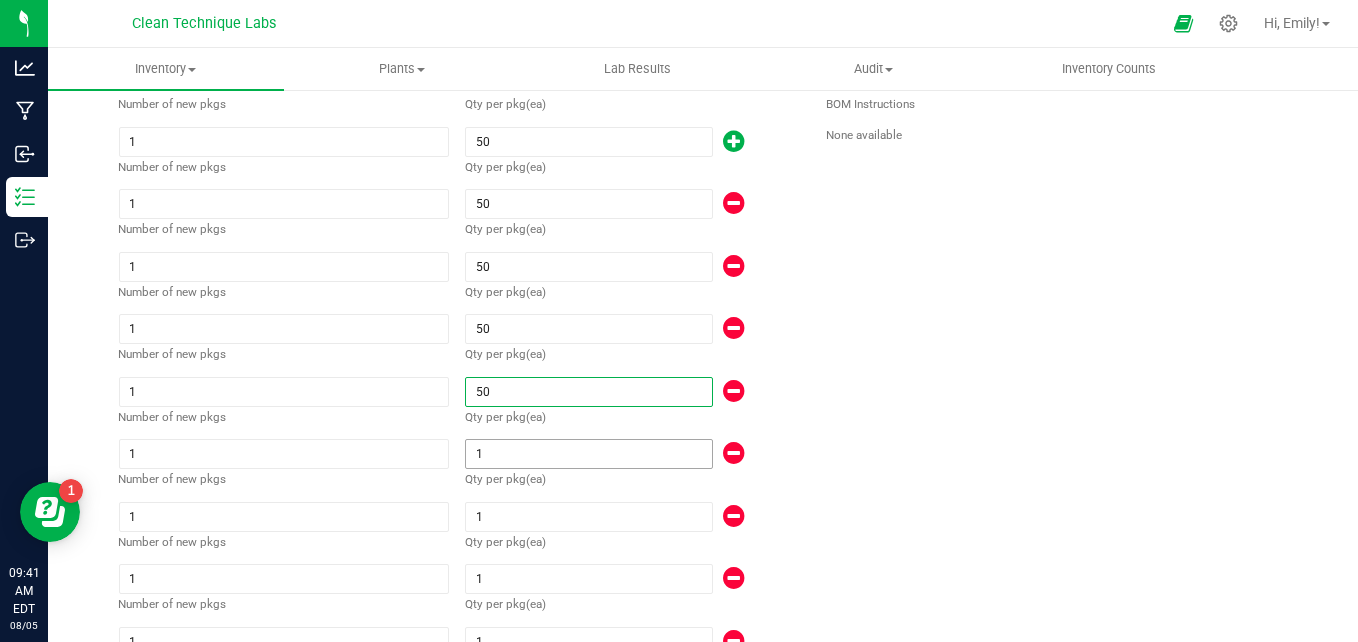 type on "50" 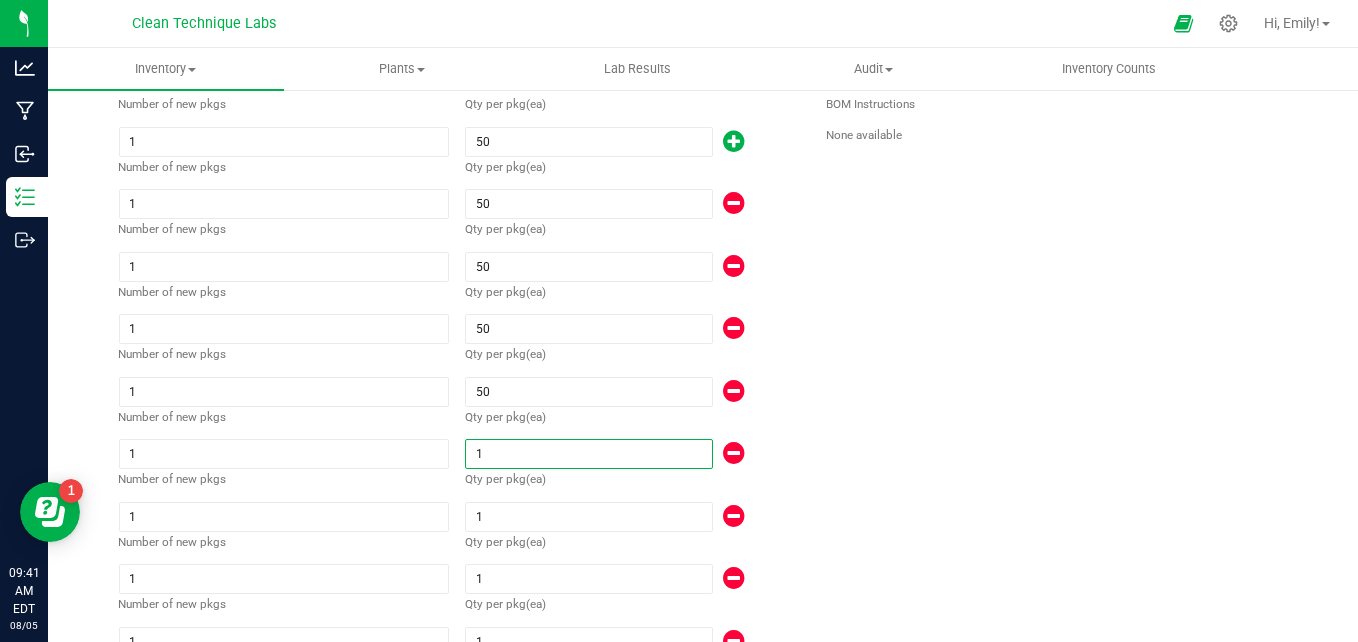 click on "1" at bounding box center [588, 454] 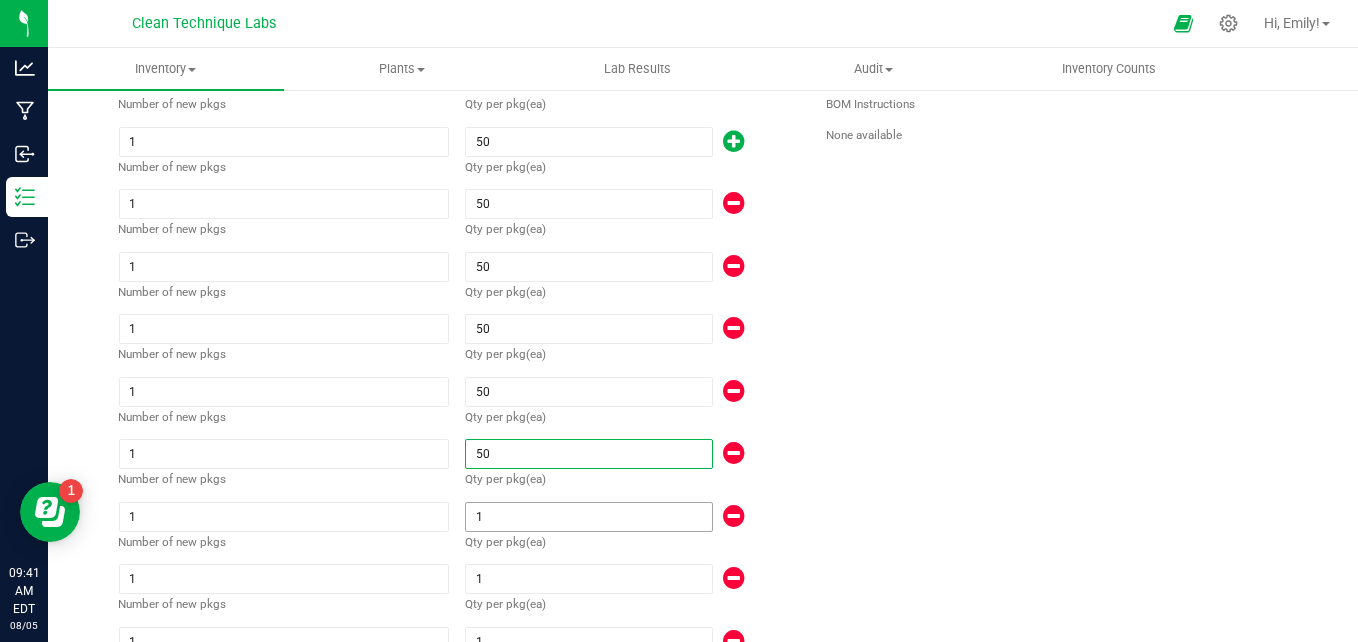 type on "50" 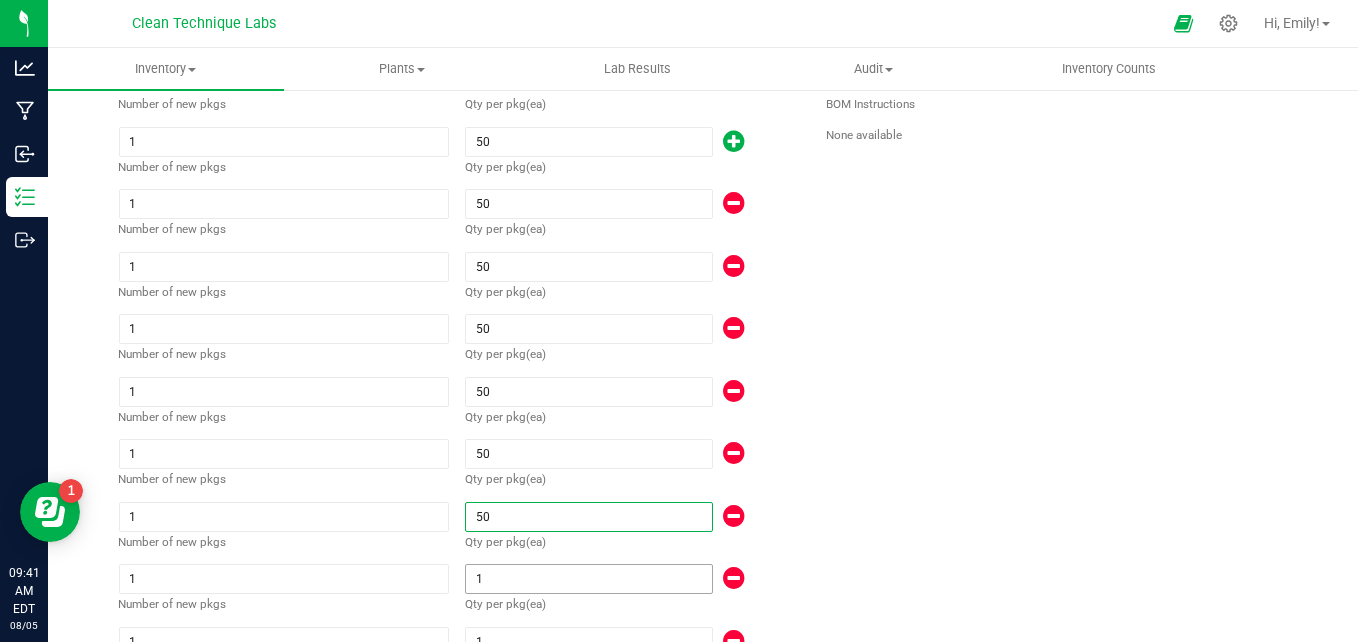 type on "50" 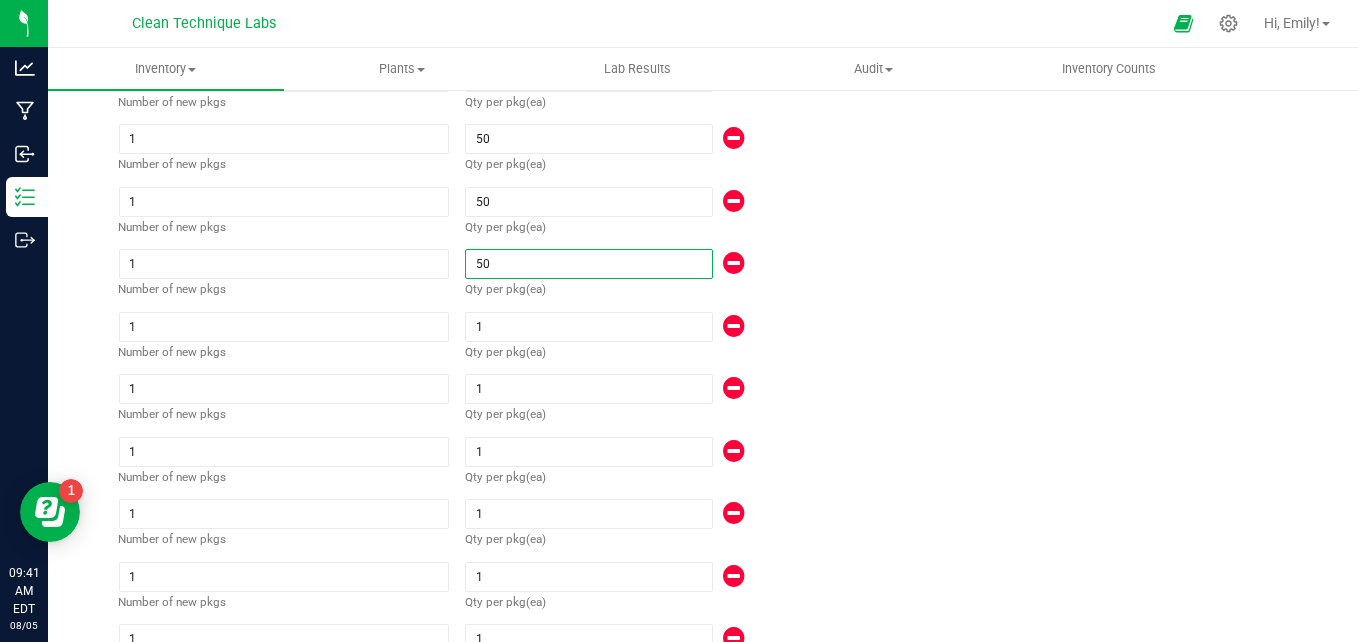 scroll, scrollTop: 478, scrollLeft: 0, axis: vertical 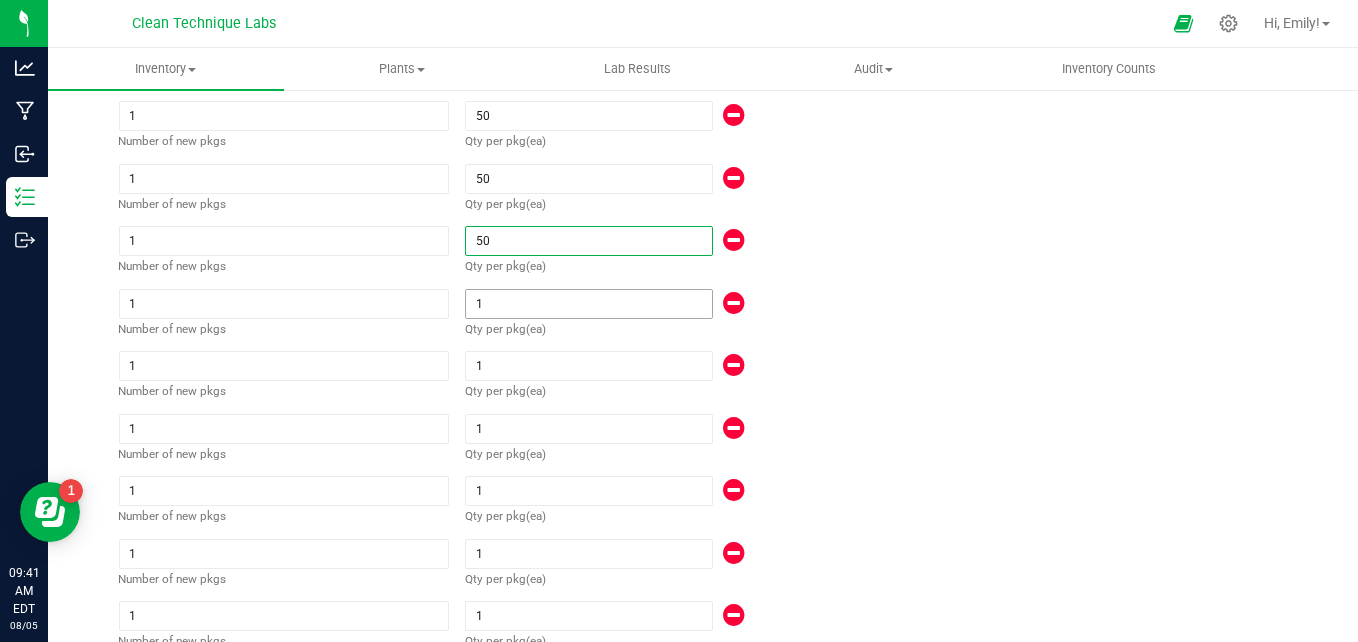 type on "50" 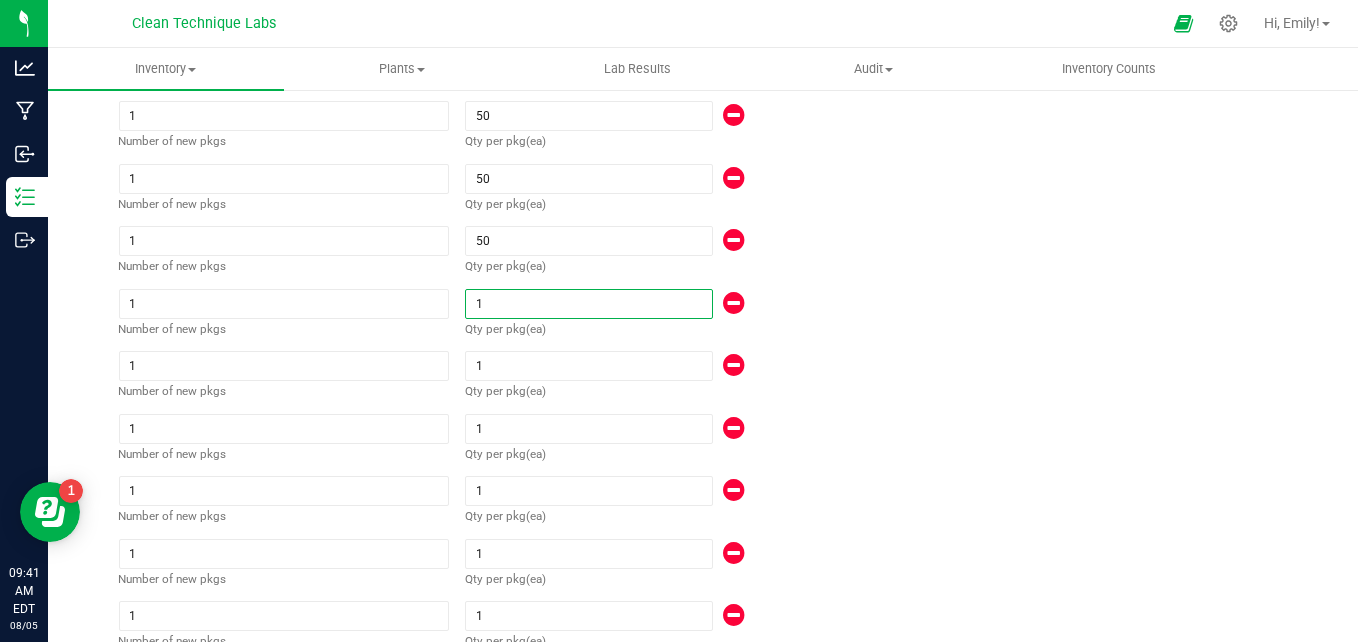 click on "1" at bounding box center [588, 304] 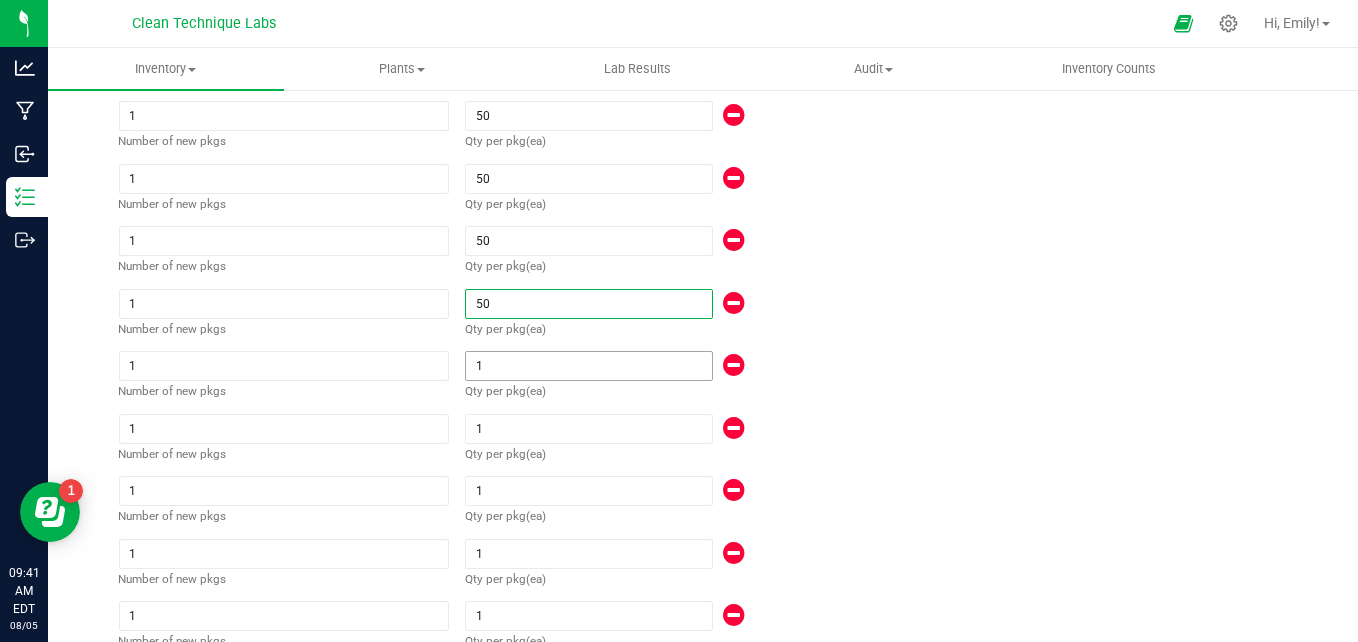 type on "50" 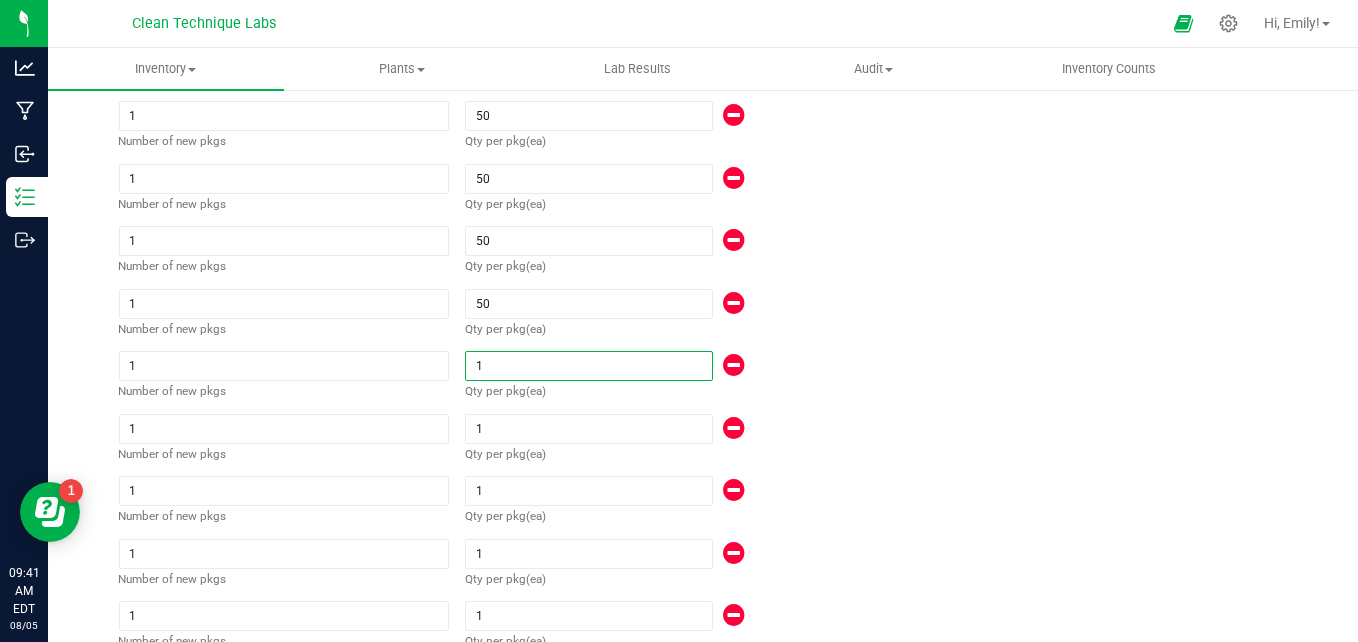 click on "1" at bounding box center (588, 366) 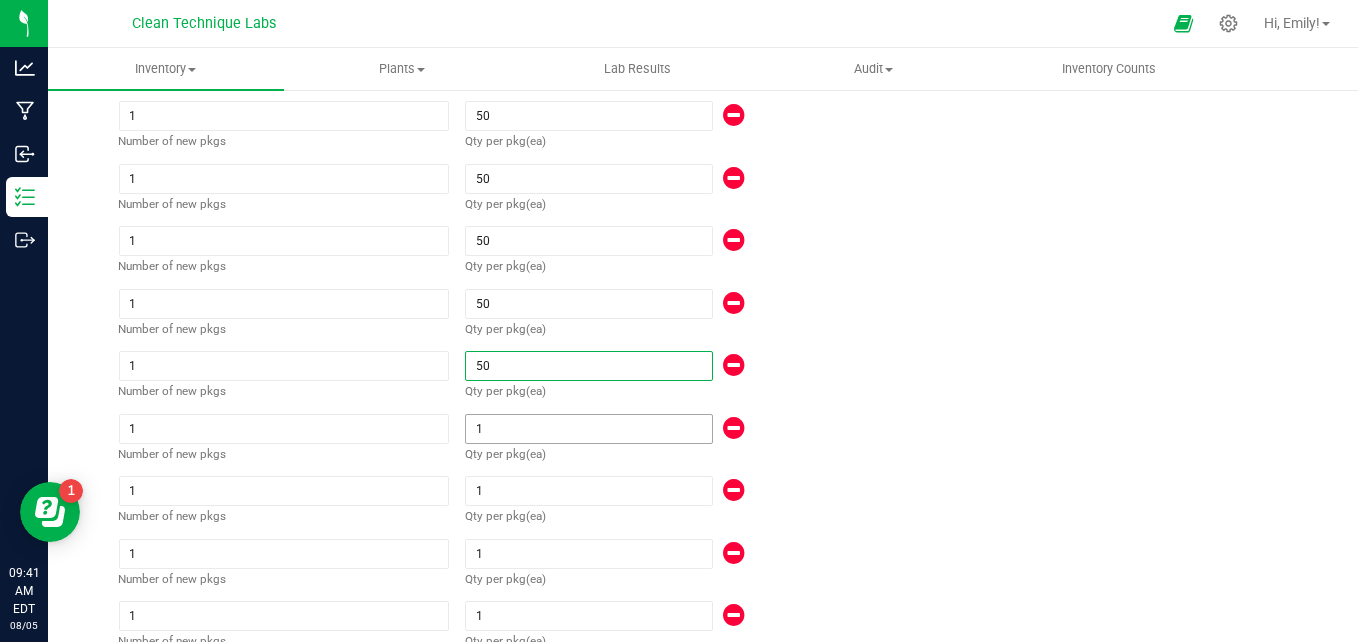 type on "50" 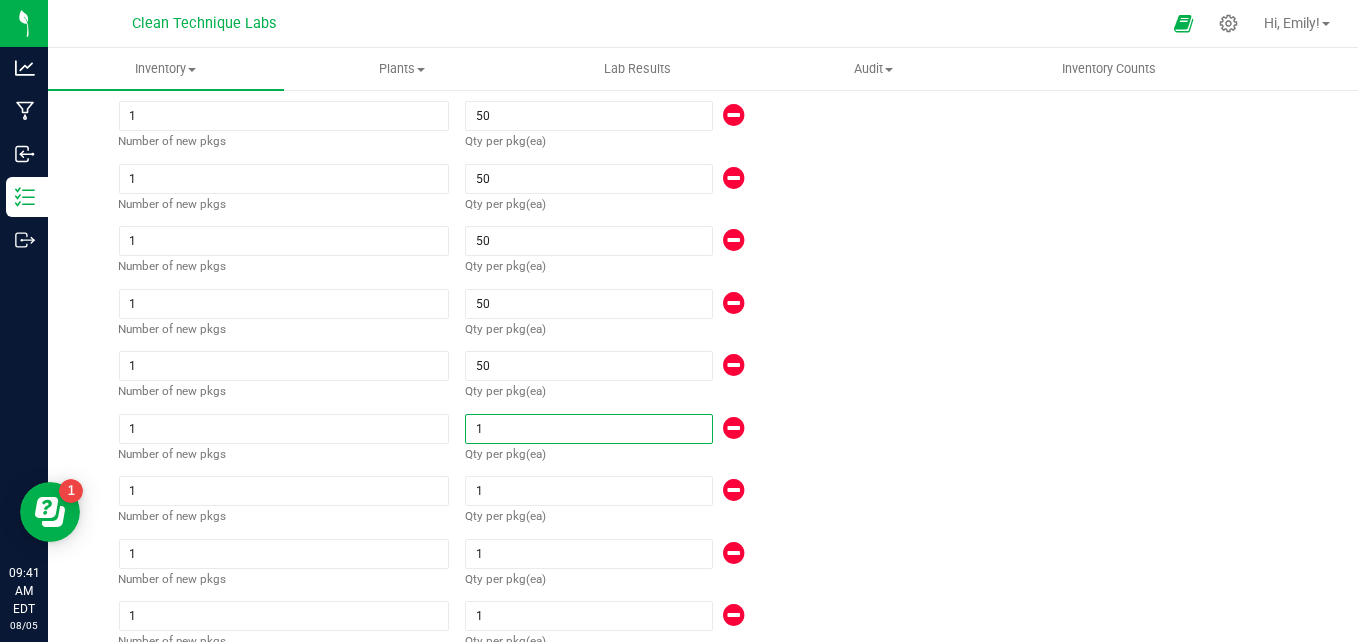 click on "1" at bounding box center (588, 429) 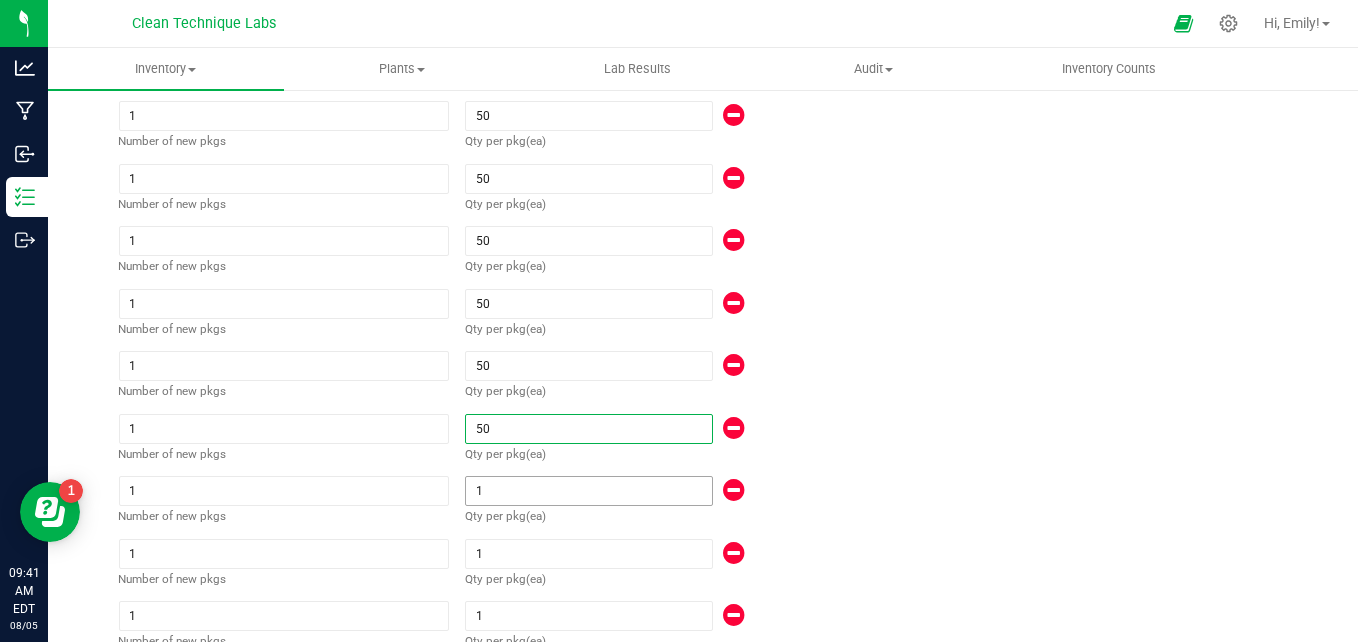 type on "50" 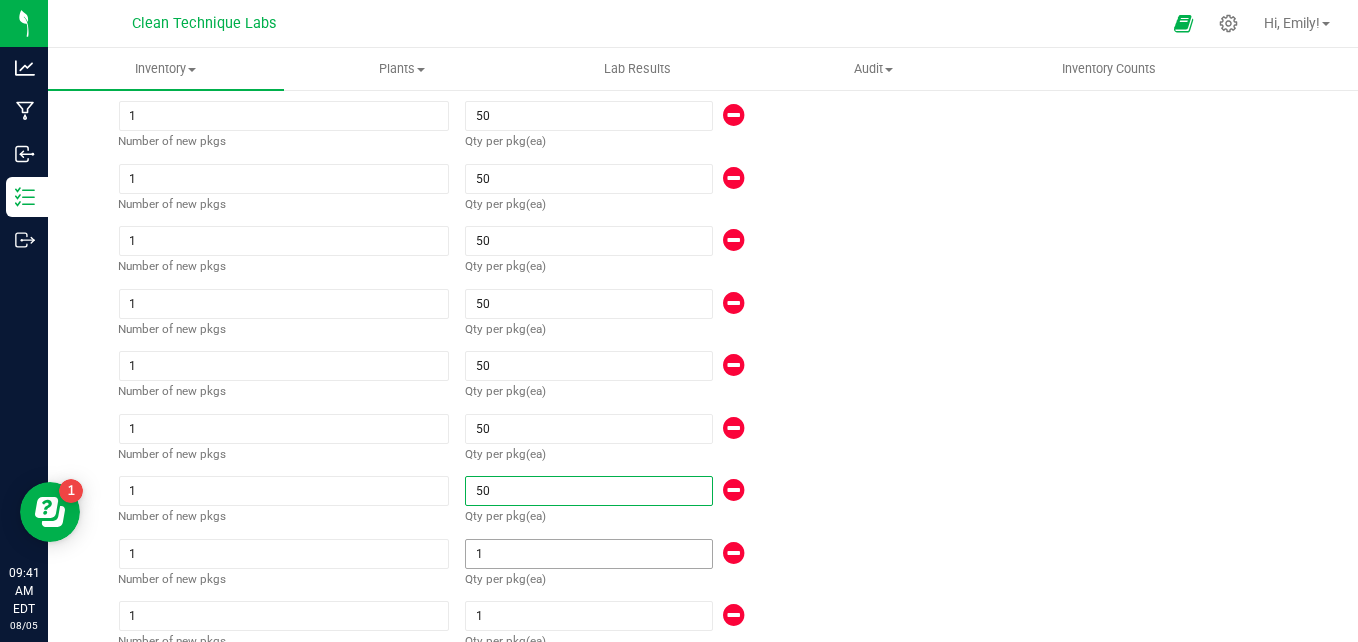 type on "50" 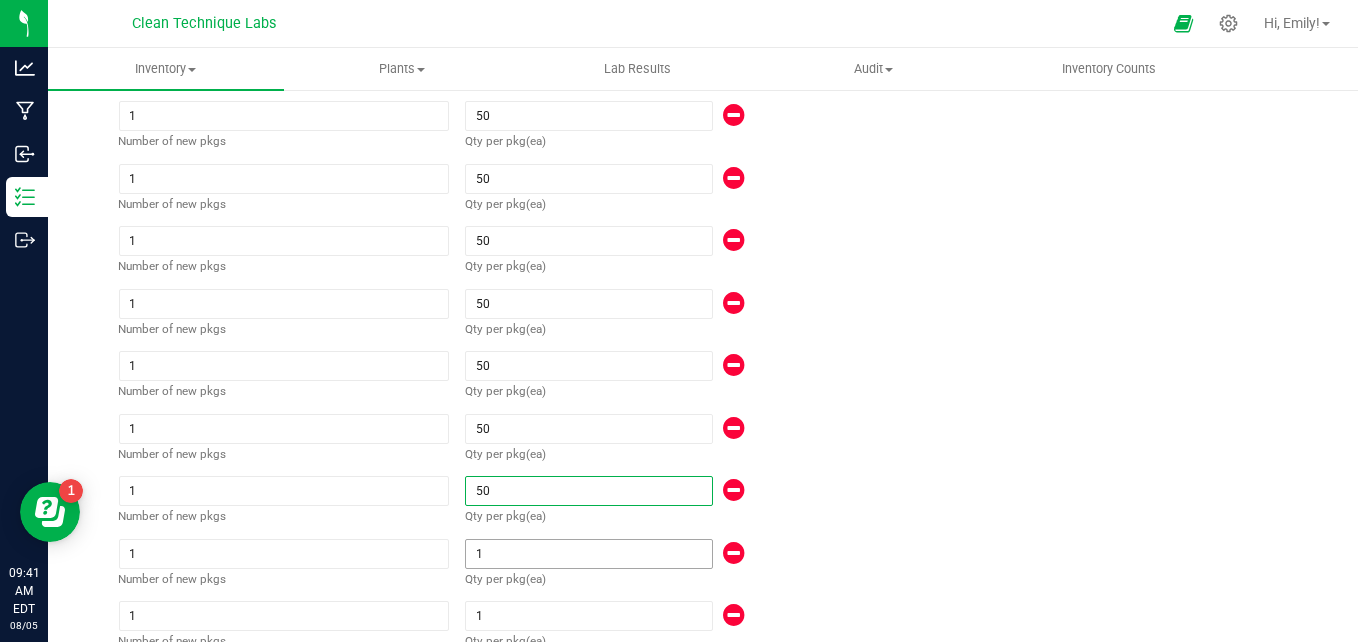 click on "1" at bounding box center [588, 554] 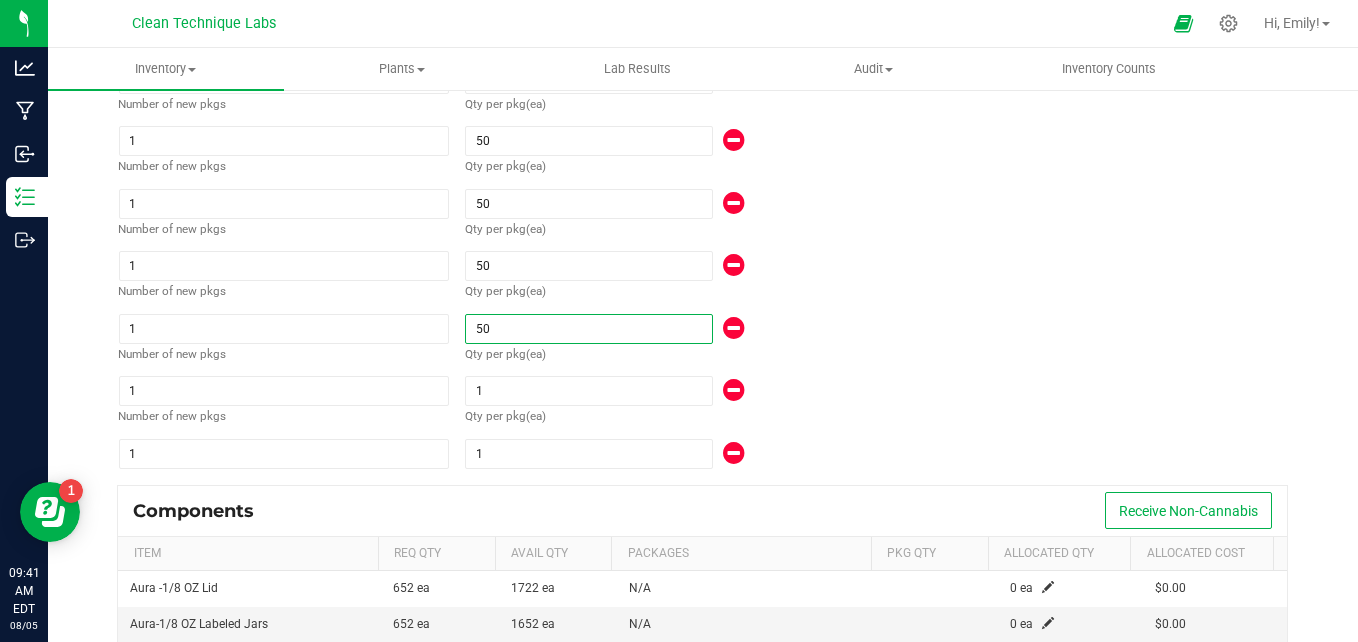 scroll, scrollTop: 706, scrollLeft: 0, axis: vertical 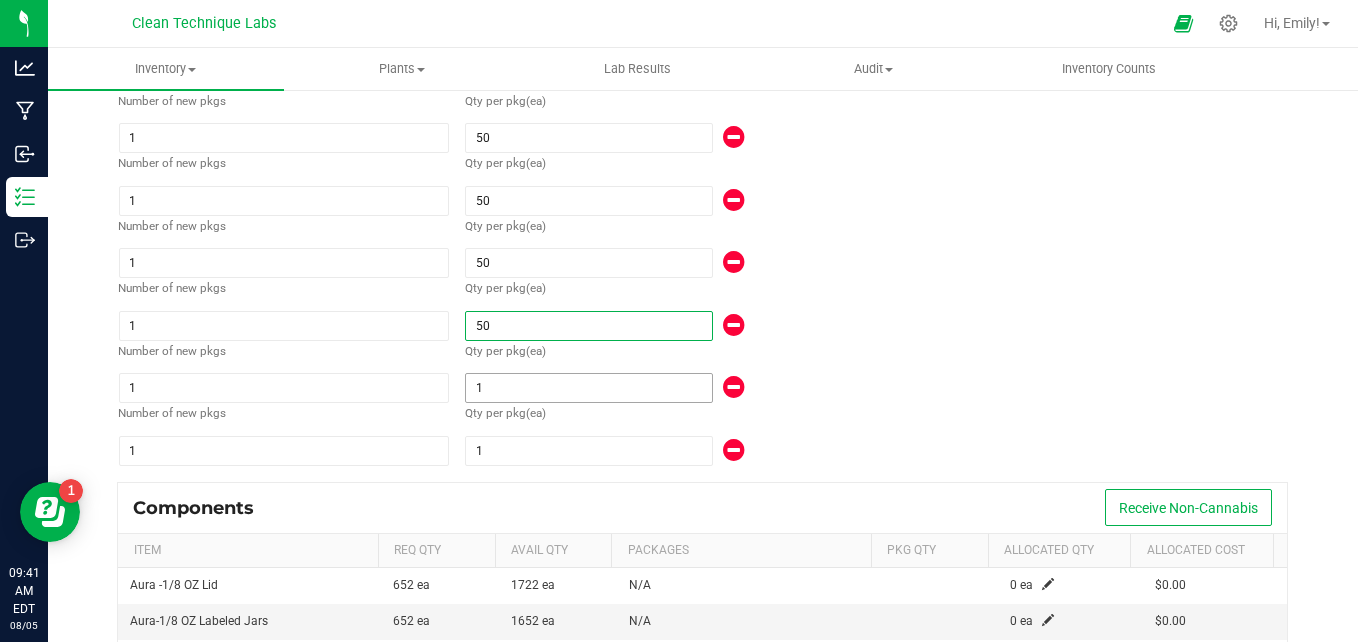 type on "50" 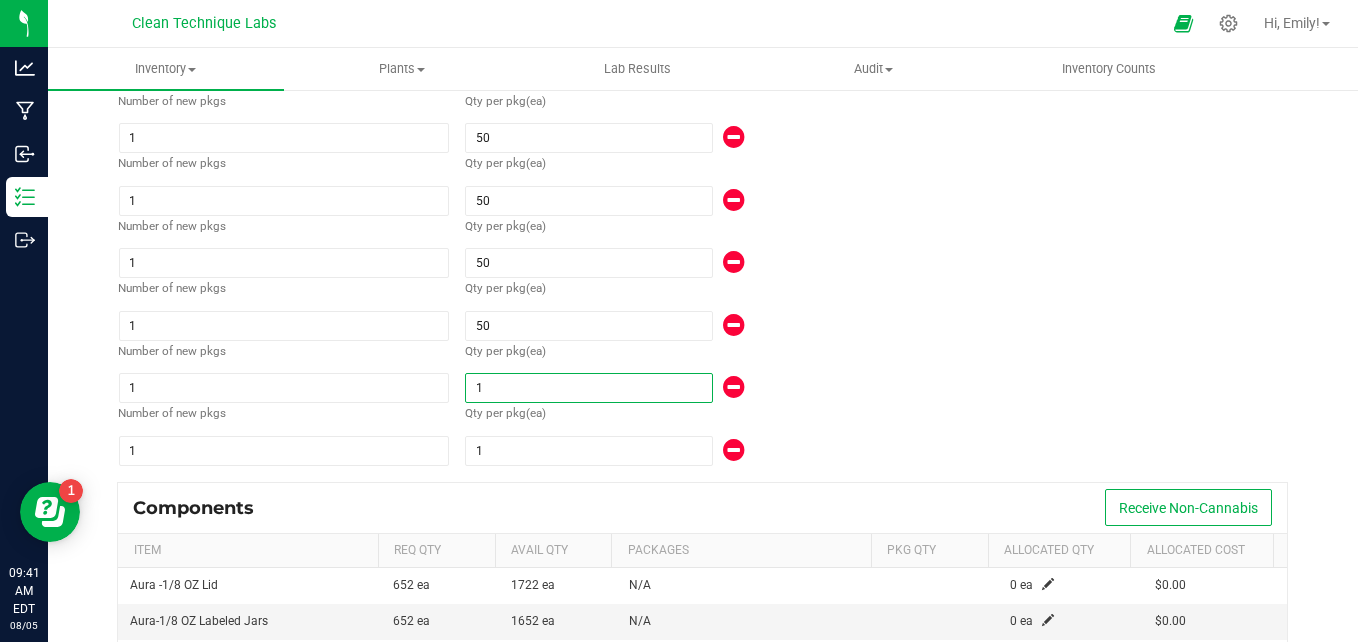 click on "1" at bounding box center [588, 388] 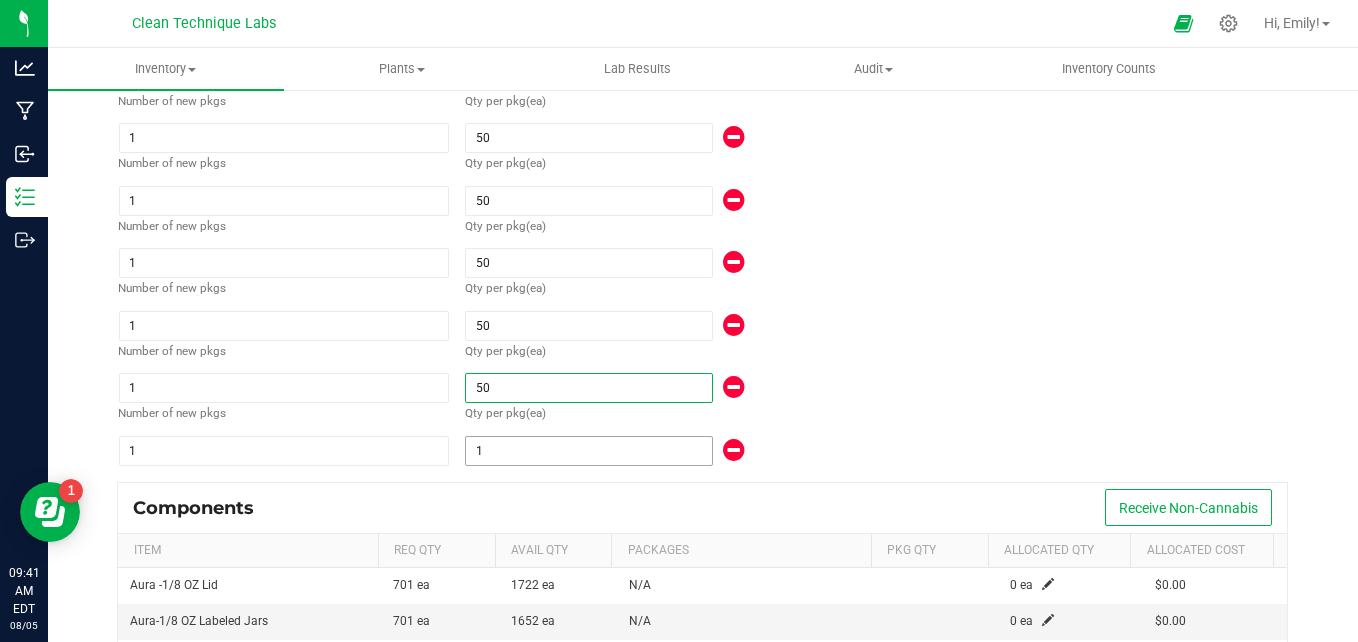 type on "50" 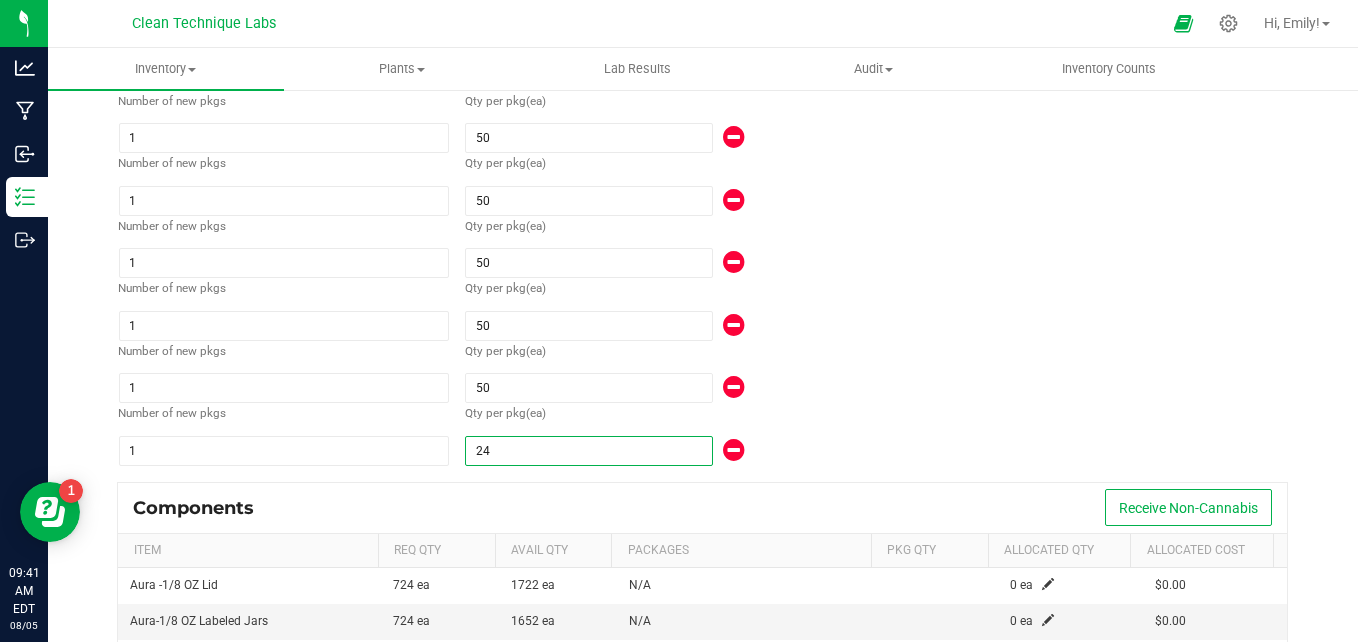 type on "24" 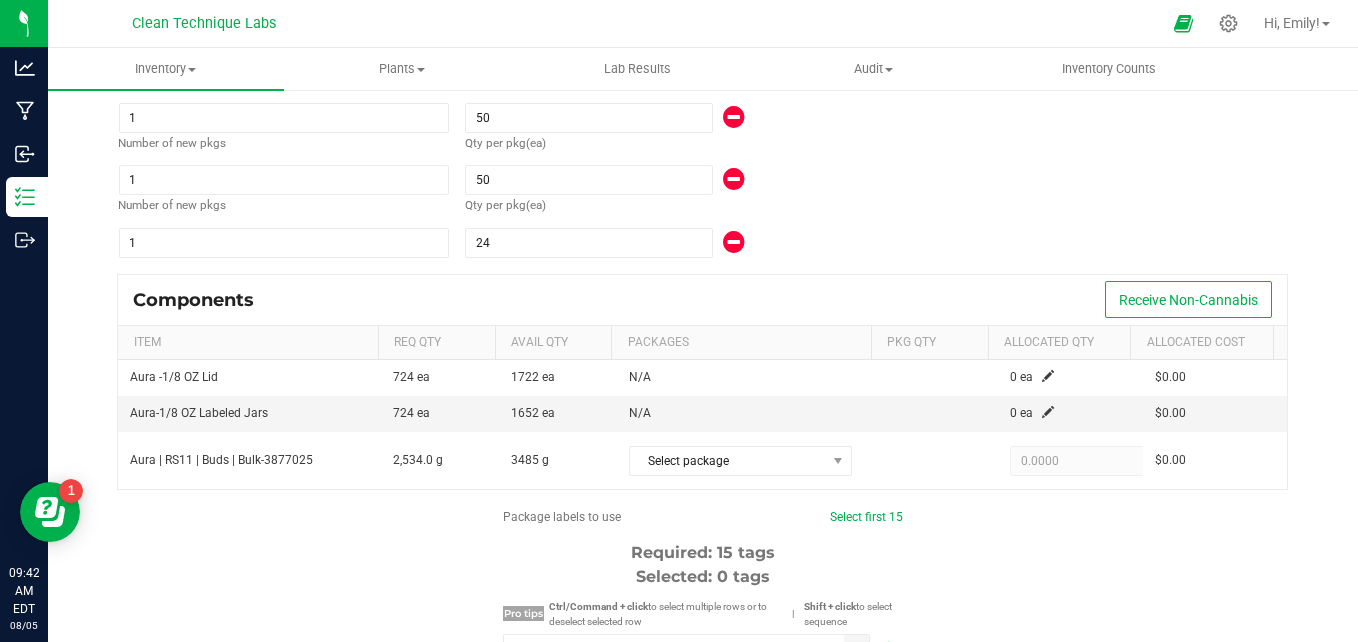 scroll, scrollTop: 917, scrollLeft: 0, axis: vertical 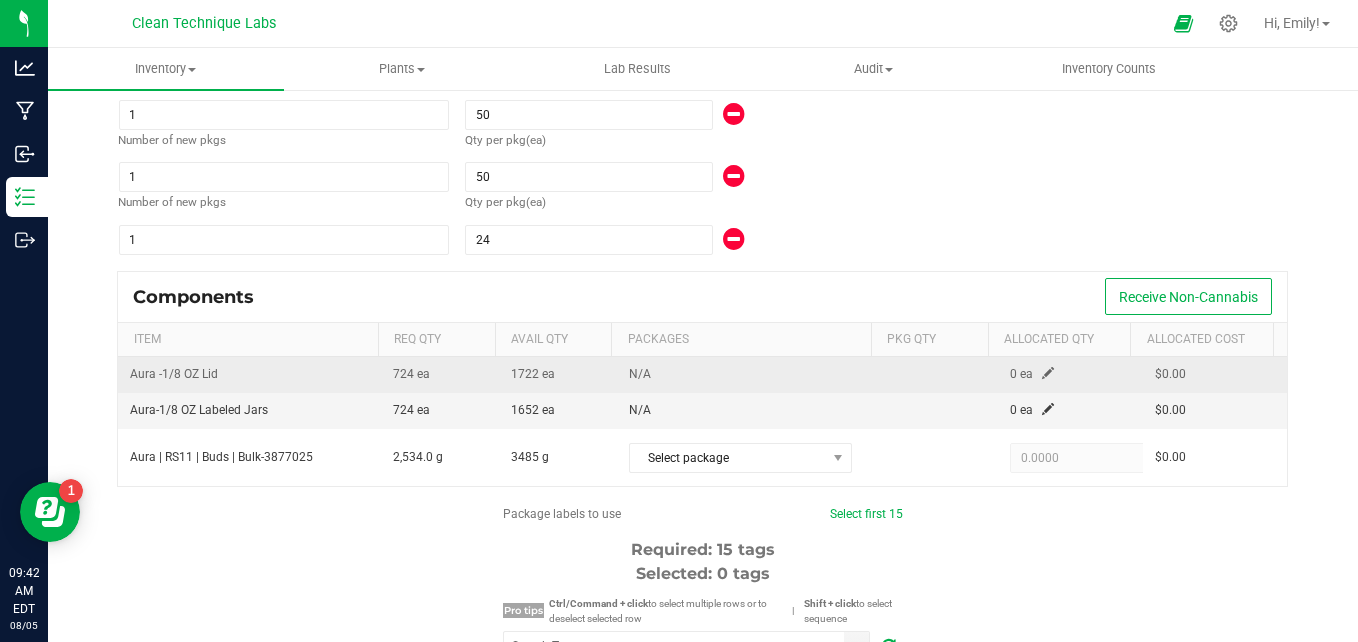 click at bounding box center [1048, 373] 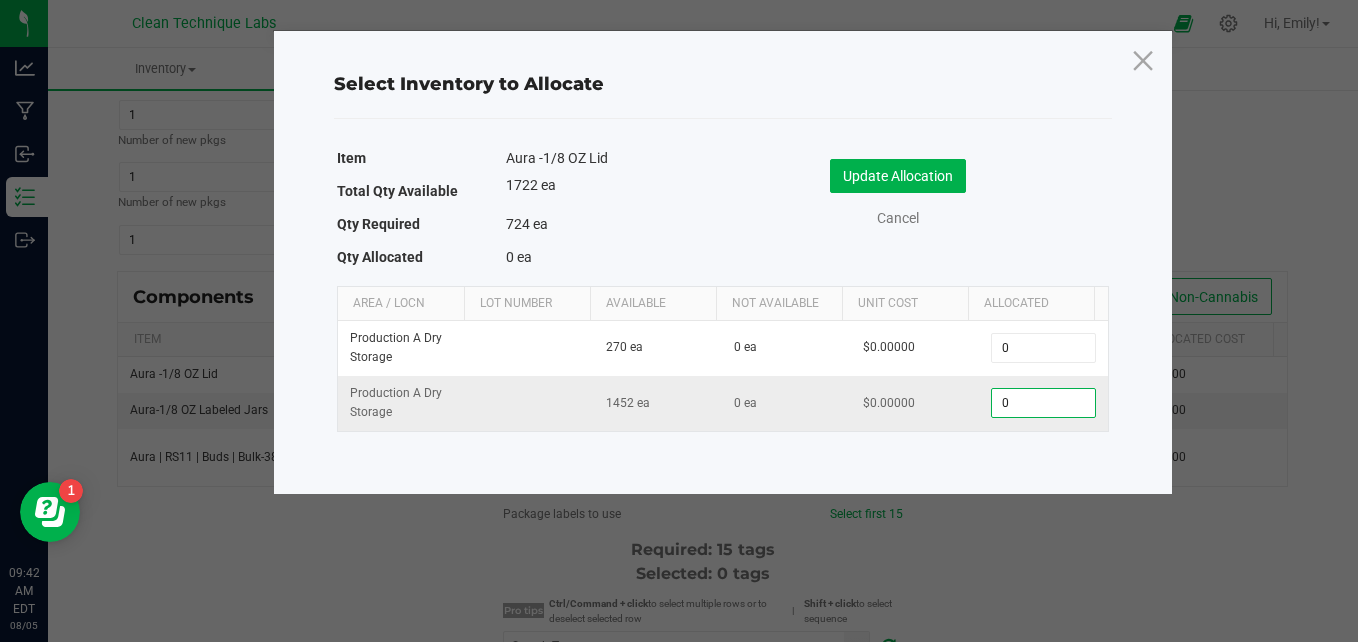 click on "0" at bounding box center [1043, 403] 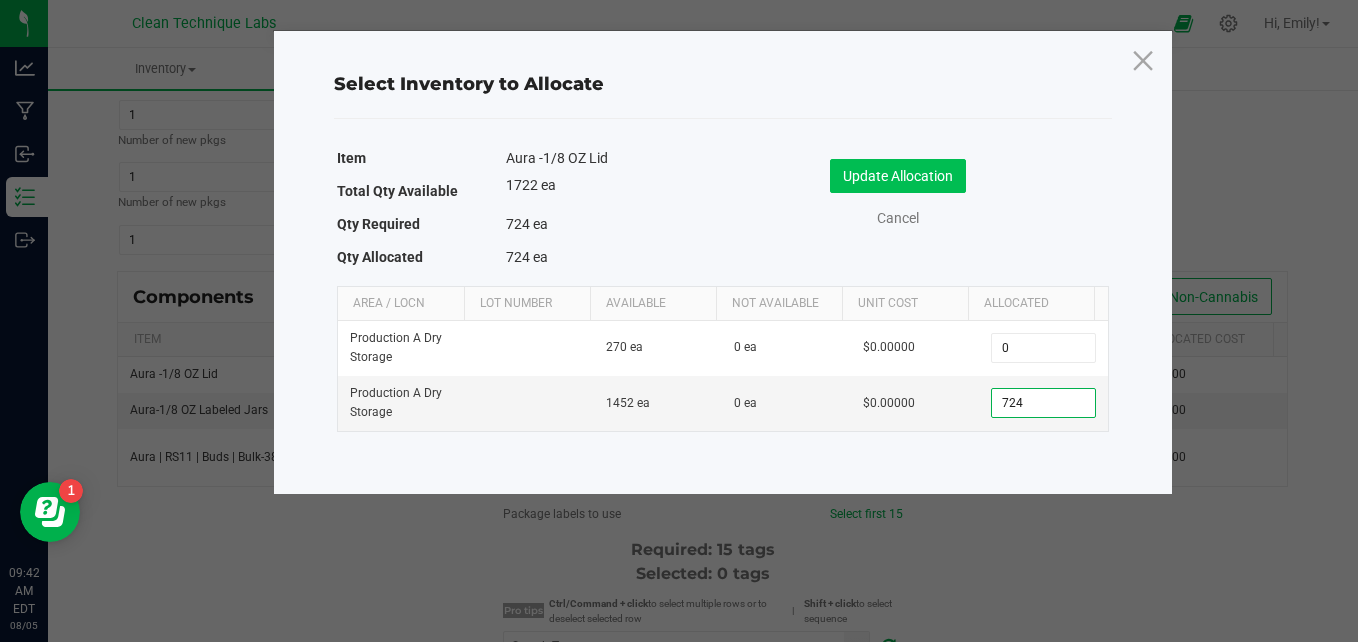 type on "724" 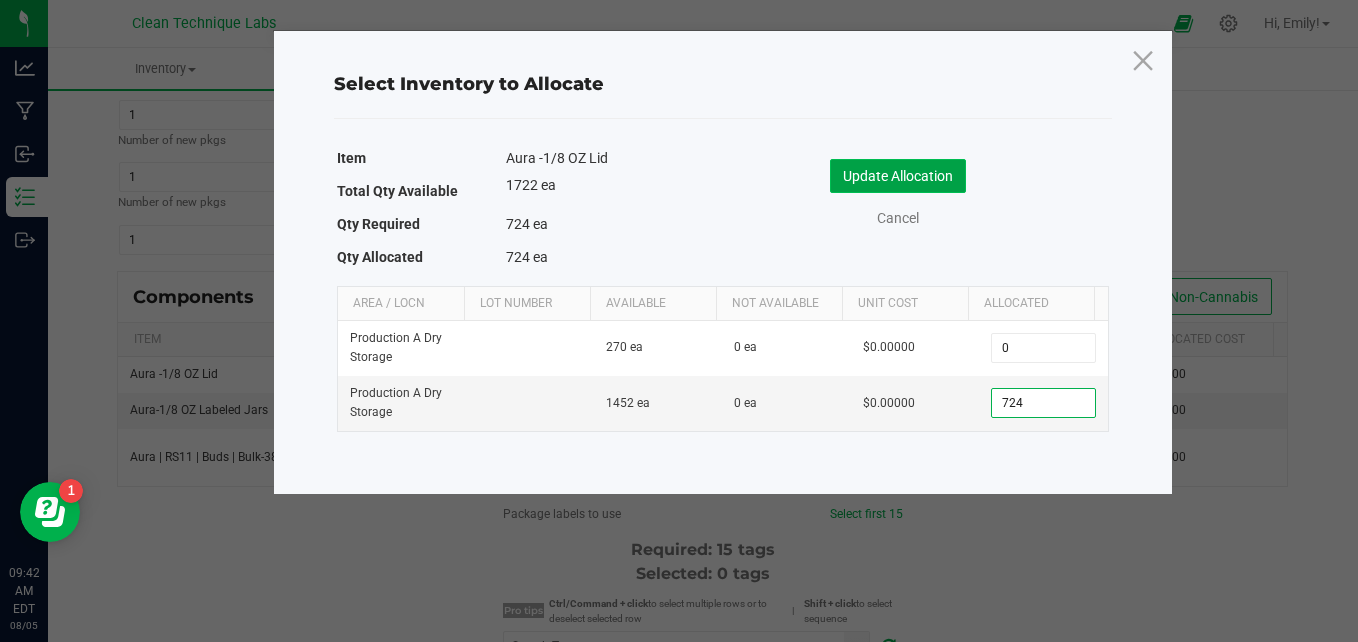 click on "Update Allocation" 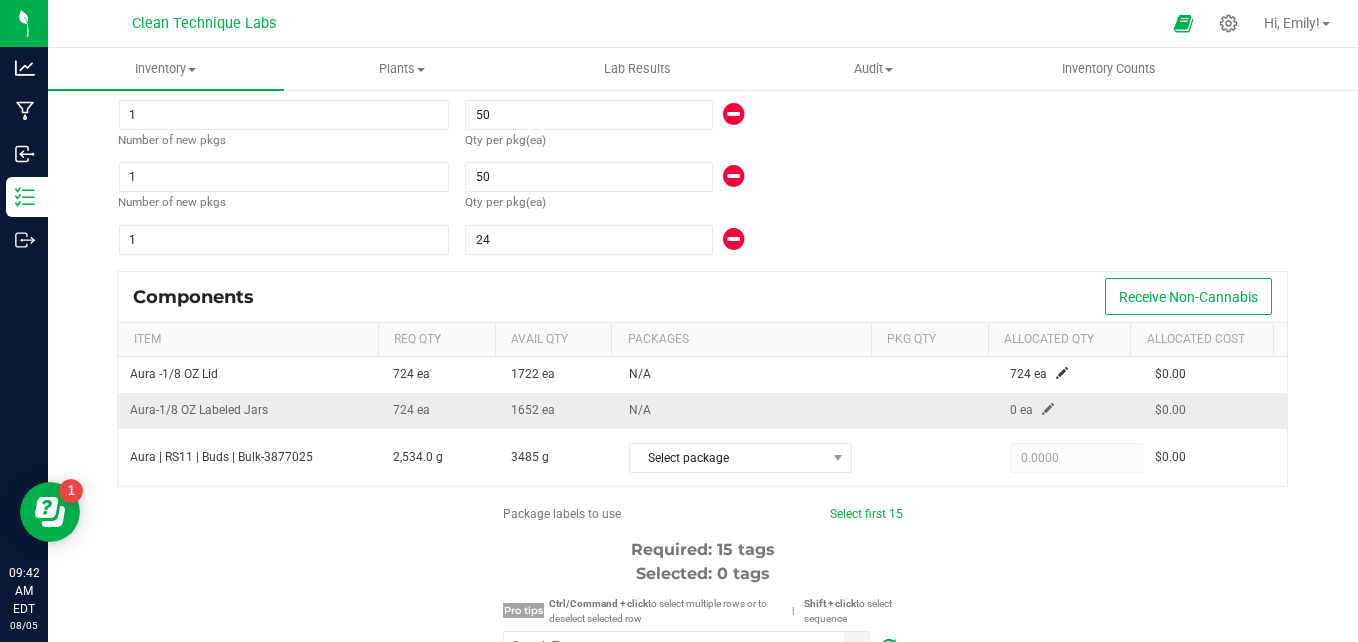 click at bounding box center (1048, 409) 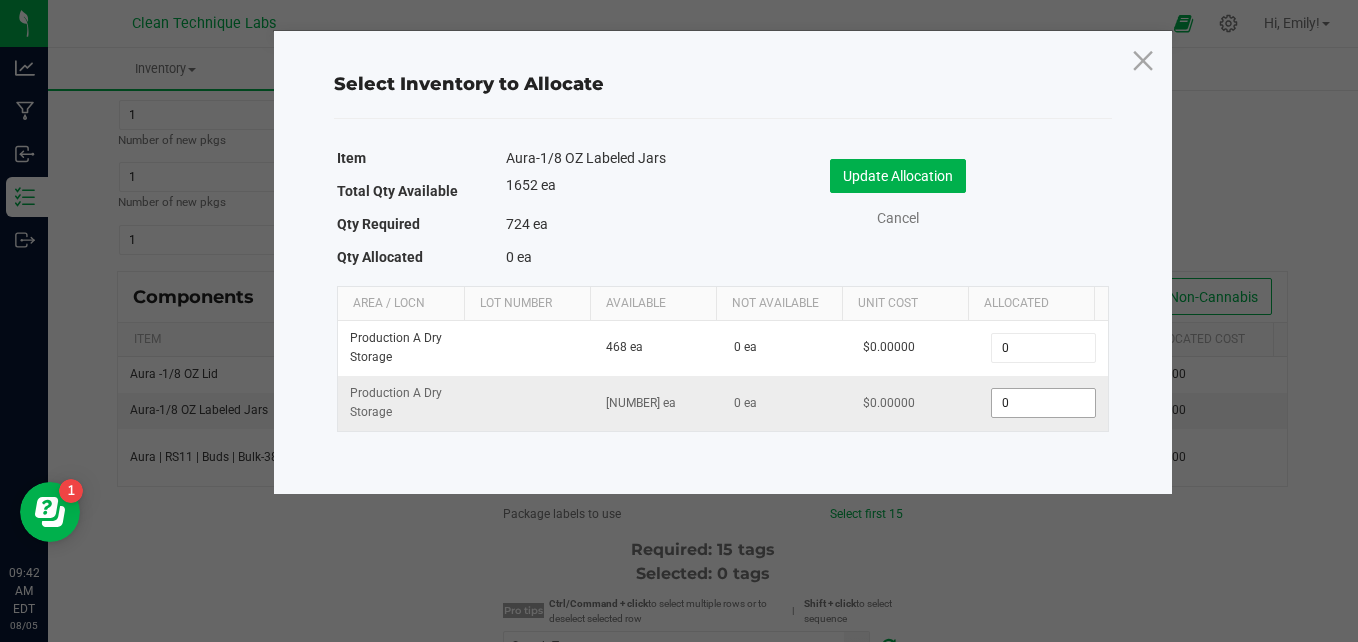 click on "0" at bounding box center (1043, 403) 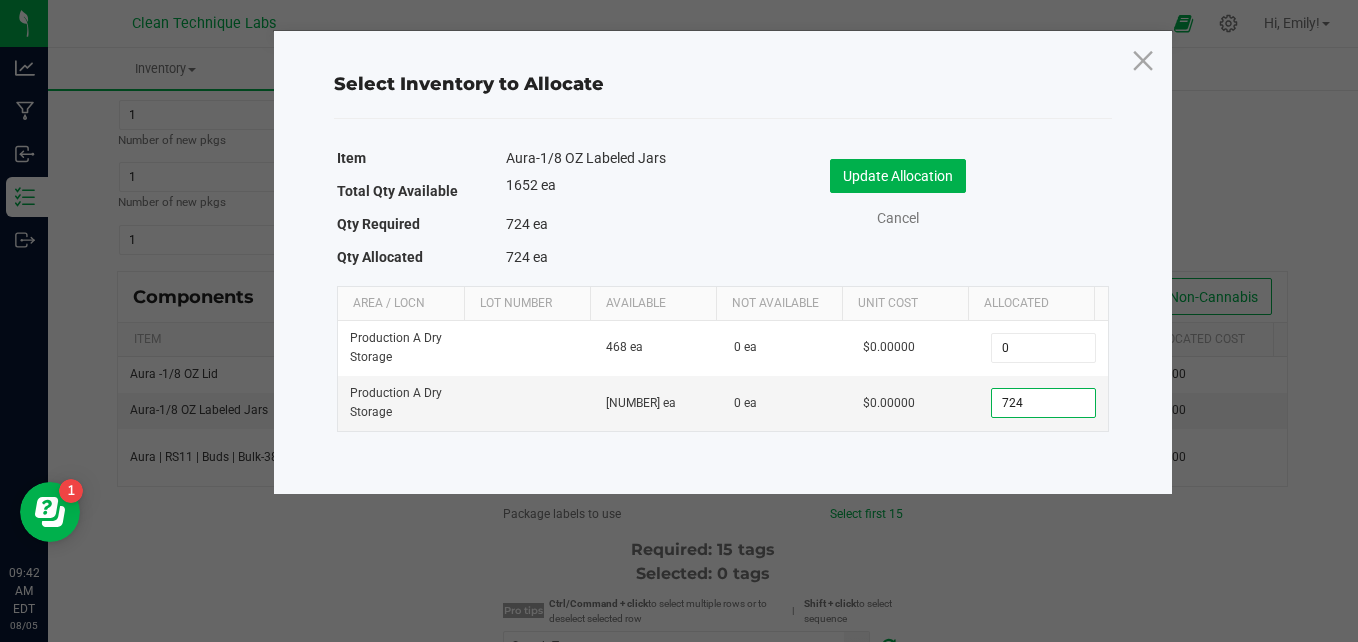 type on "724" 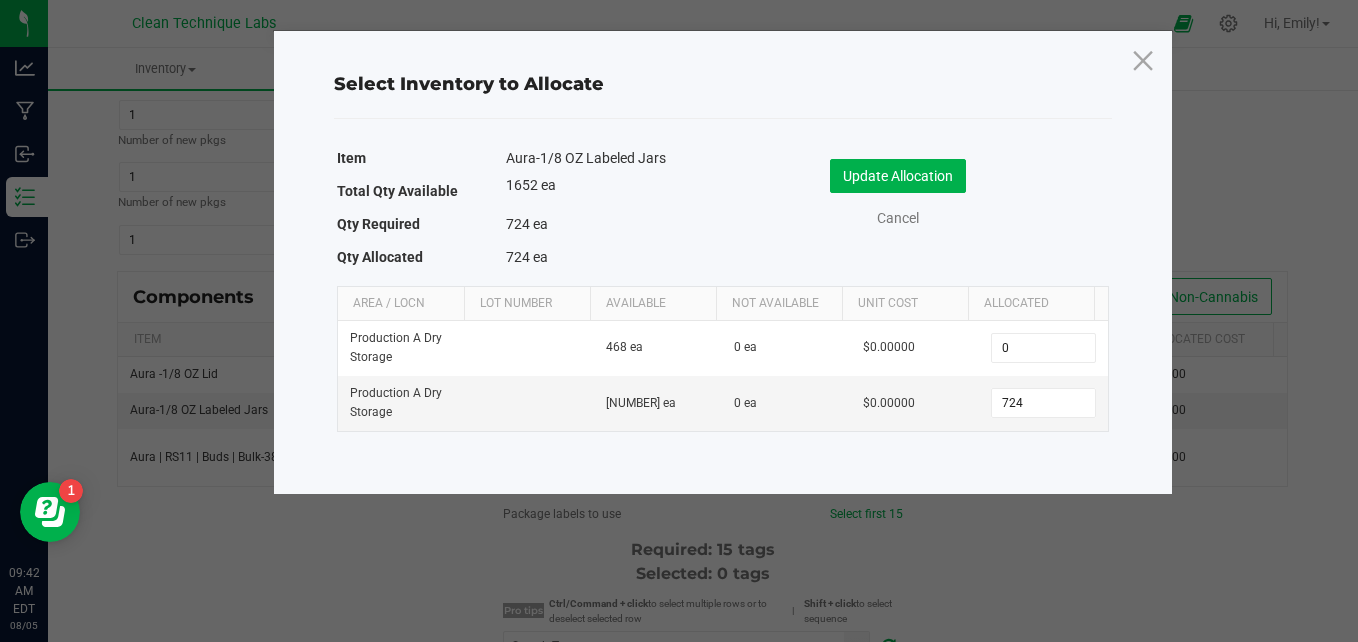 click on "Update Allocation   Cancel" 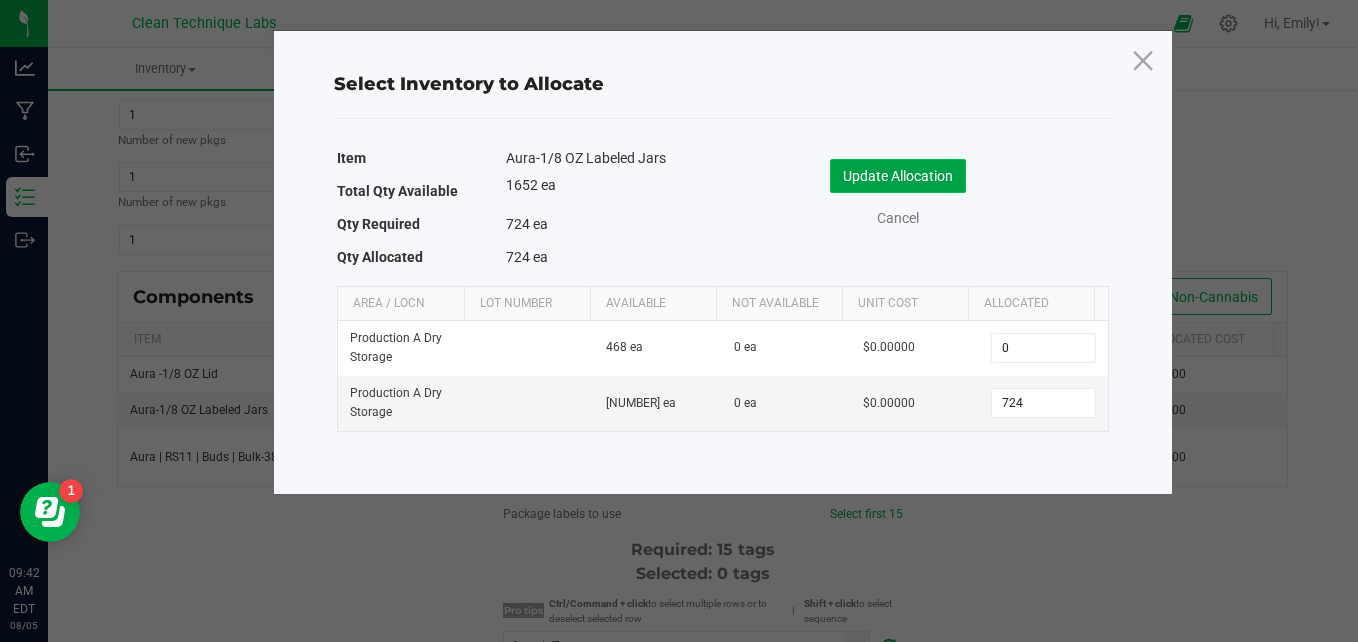 click on "Update Allocation" 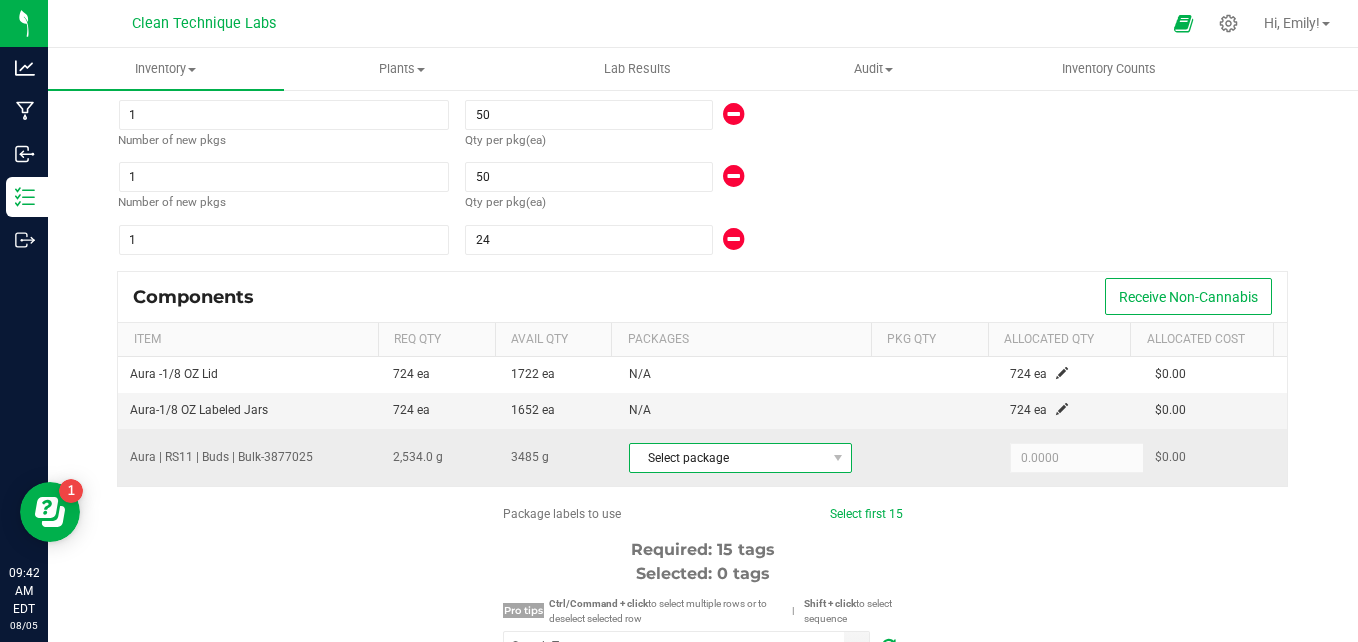 click on "Select package" at bounding box center (728, 458) 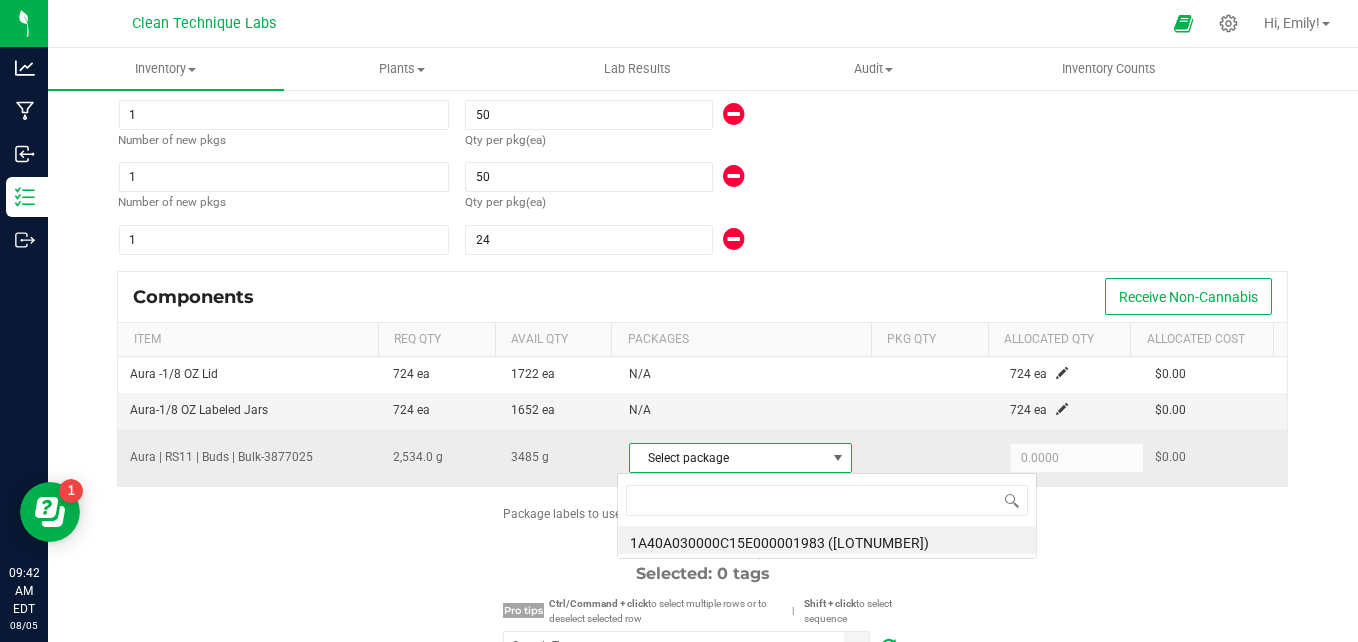 scroll, scrollTop: 99970, scrollLeft: 99784, axis: both 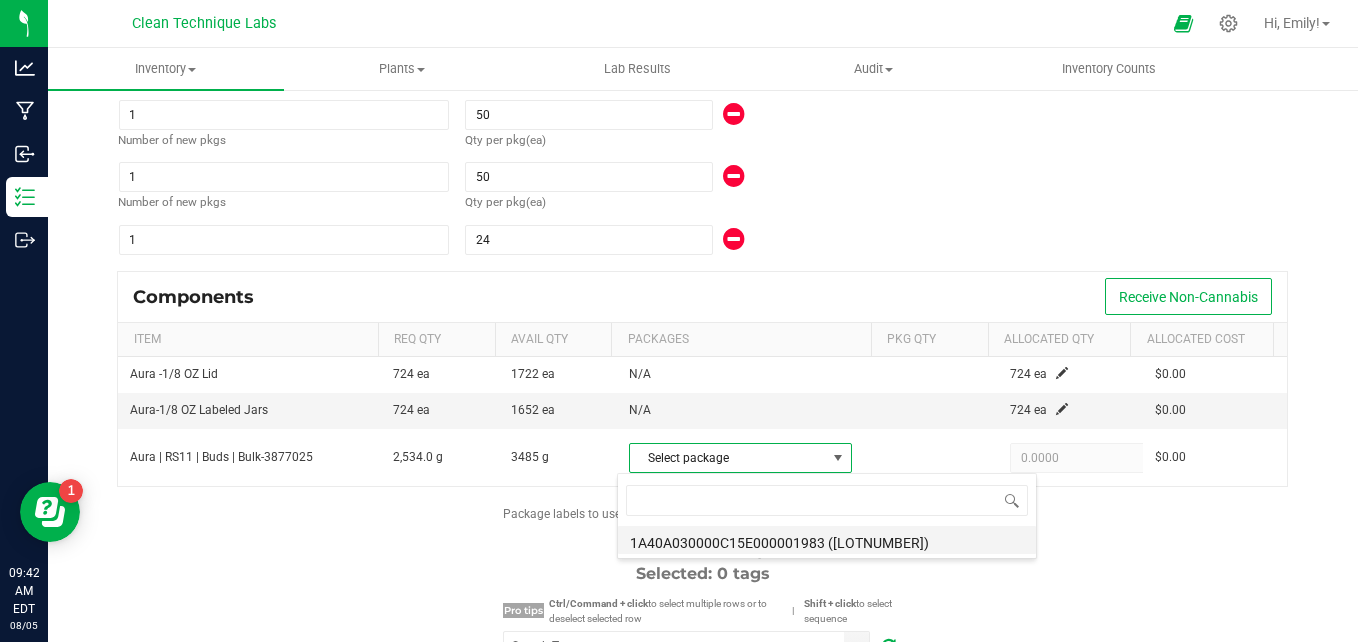 click on "1A40A030000C15E000001983 ([LOTNUMBER])" at bounding box center (827, 540) 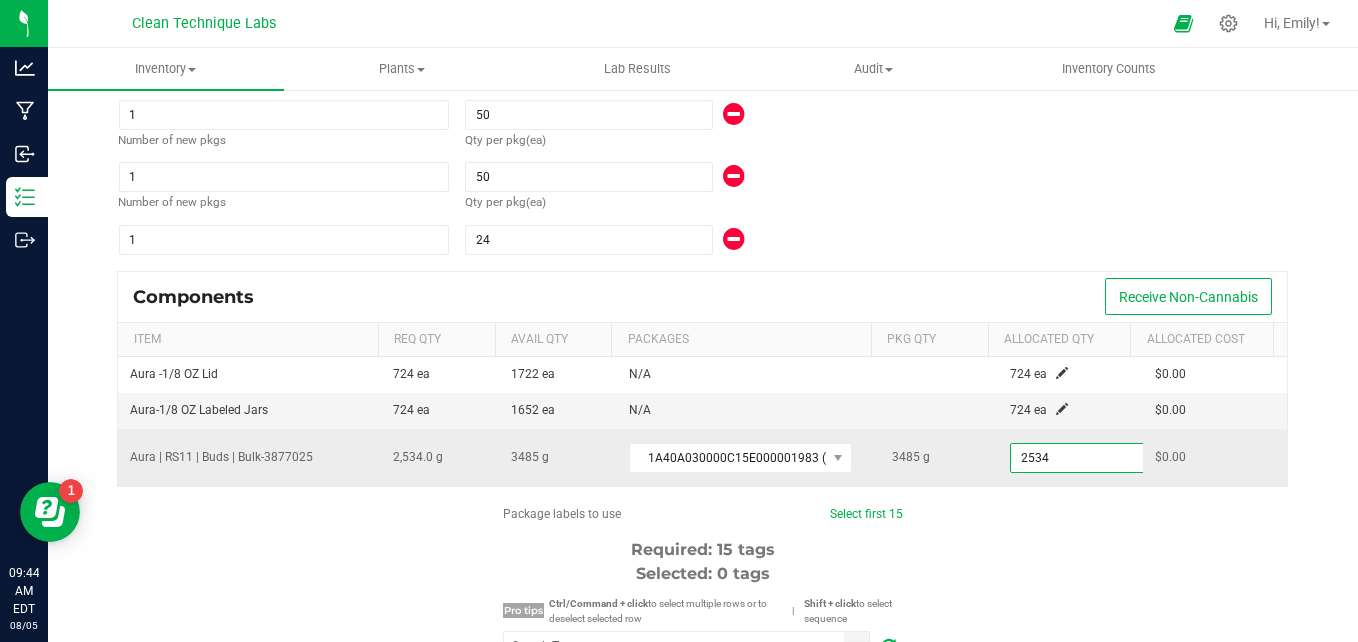 click on "2534" at bounding box center [1084, 458] 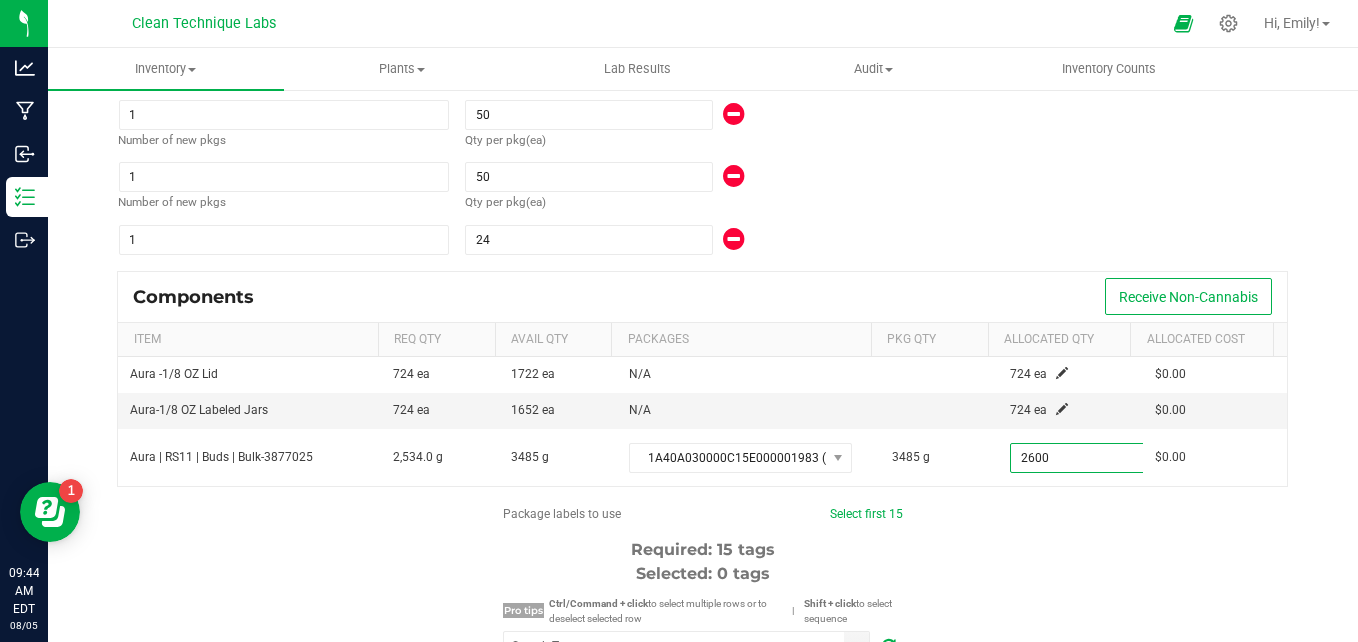 type on "[QUANTITY]" 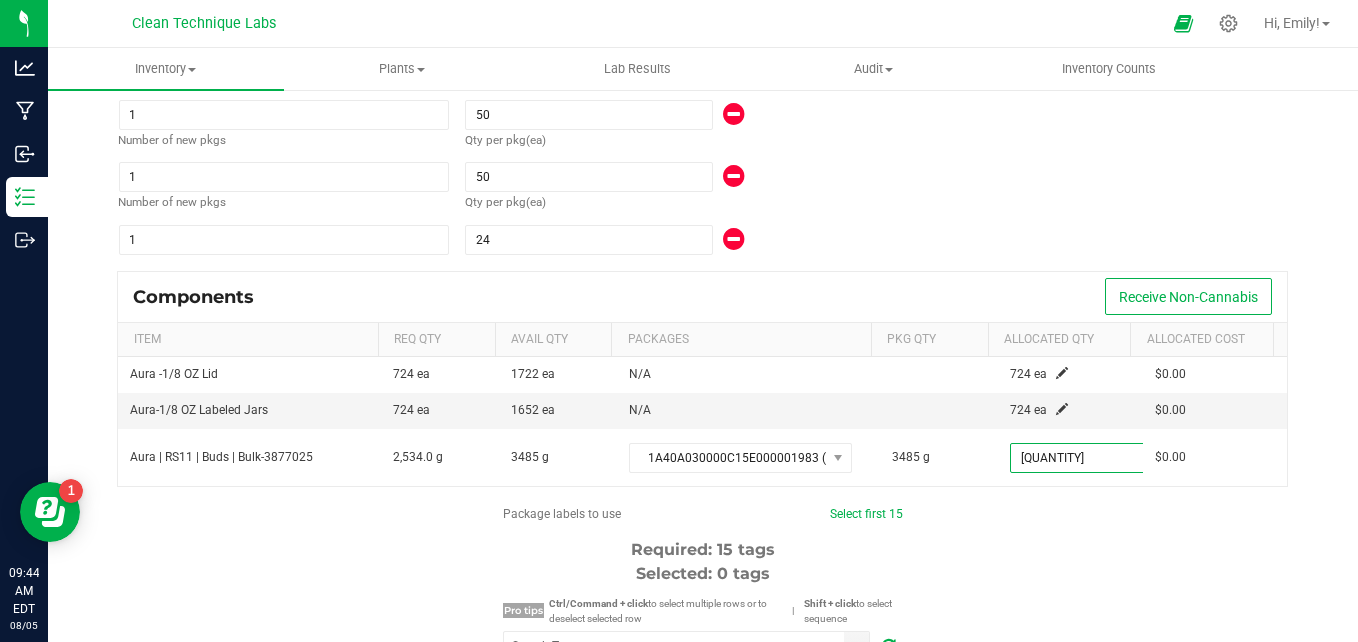 click on "Package labels to use   Select first 15   Required: 15 tags   Selected: 0 tags   Pro tips  Ctrl/Command + click  to select multiple rows or to deselect selected row | Shift + click  to select sequence  [LICENSE_NUMBER]   [LICENSE_NUMBER]   [LICENSE_NUMBER]   [LICENSE_NUMBER]   [LICENSE_NUMBER]   [LICENSE_NUMBER]   [LICENSE_NUMBER]   [LICENSE_NUMBER]   [LICENSE_NUMBER]   [LICENSE_NUMBER]   [LICENSE_NUMBER]   [LICENSE_NUMBER]   [LICENSE_NUMBER]   [LICENSE_NUMBER]   [LICENSE_NUMBER]   [LICENSE_NUMBER]   [LICENSE_NUMBER]   [LICENSE_NUMBER]   [LICENSE_NUMBER]   [LICENSE_NUMBER]   [LICENSE_NUMBER]   [LICENSE_NUMBER]   [LICENSE_NUMBER]   [LICENSE_NUMBER]   [LICENSE_NUMBER]   [LICENSE_NUMBER]   [LICENSE_NUMBER]   [LICENSE_NUMBER]   [LICENSE_NUMBER]   [LICENSE_NUMBER]" at bounding box center [703, 695] 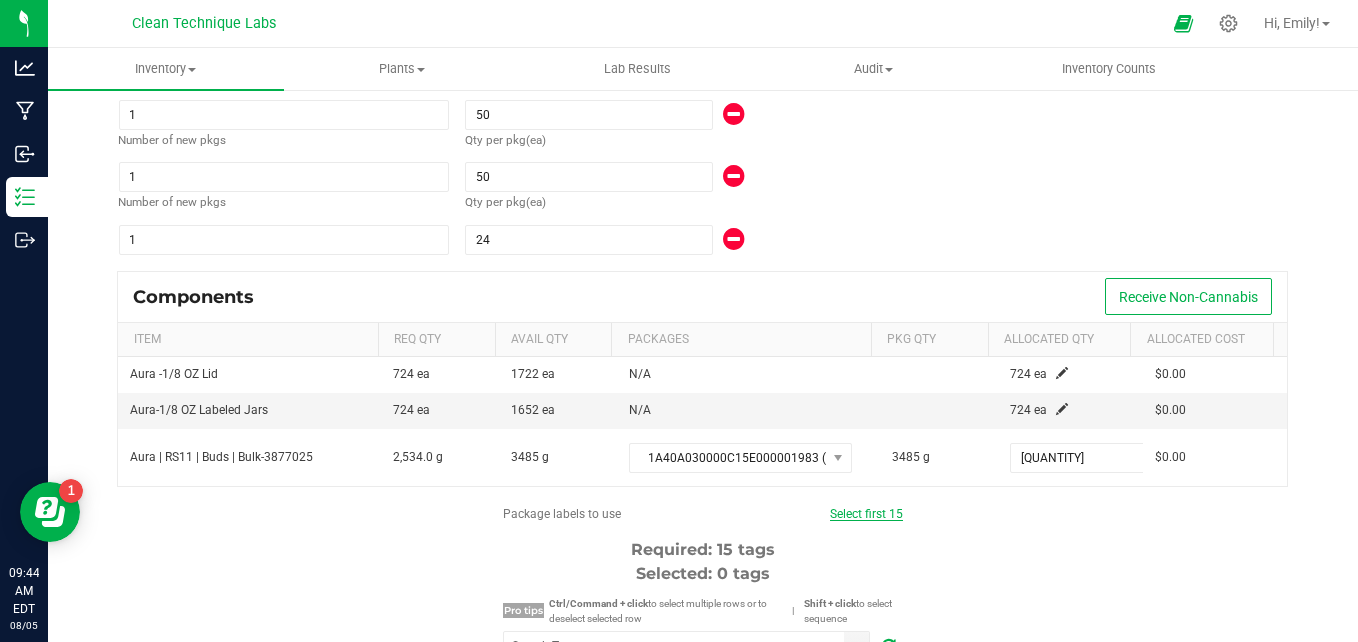 click on "Select first 15" at bounding box center (866, 514) 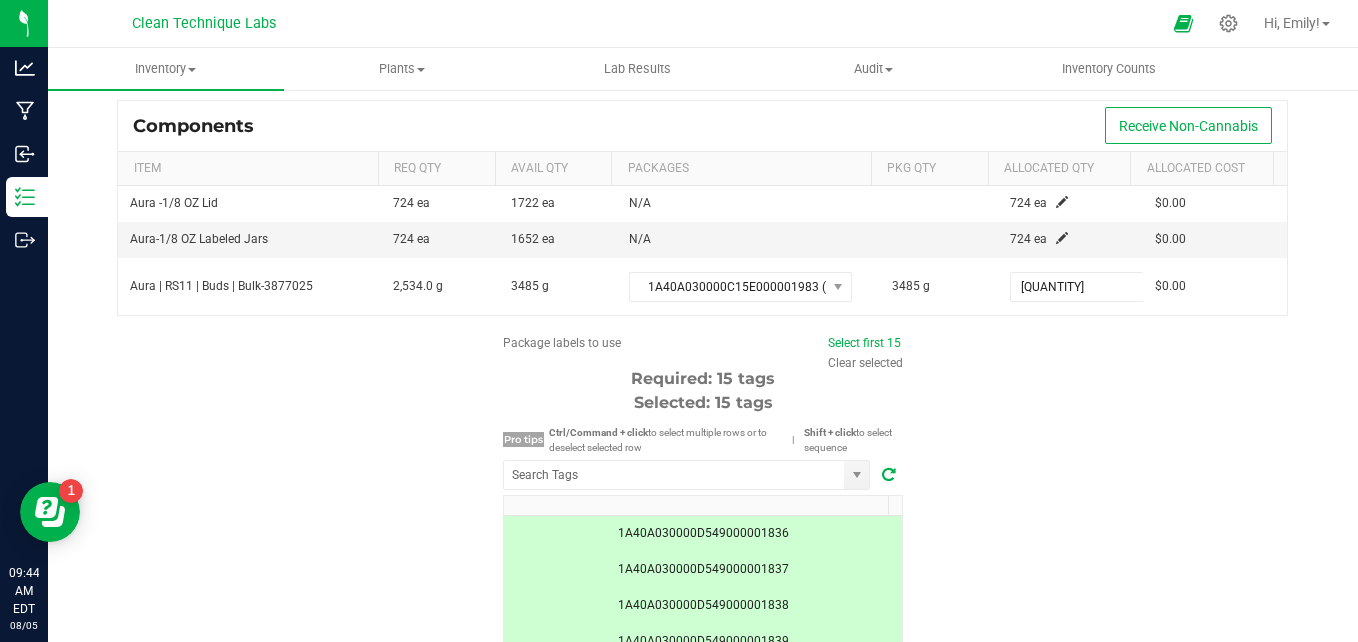 scroll, scrollTop: 1243, scrollLeft: 0, axis: vertical 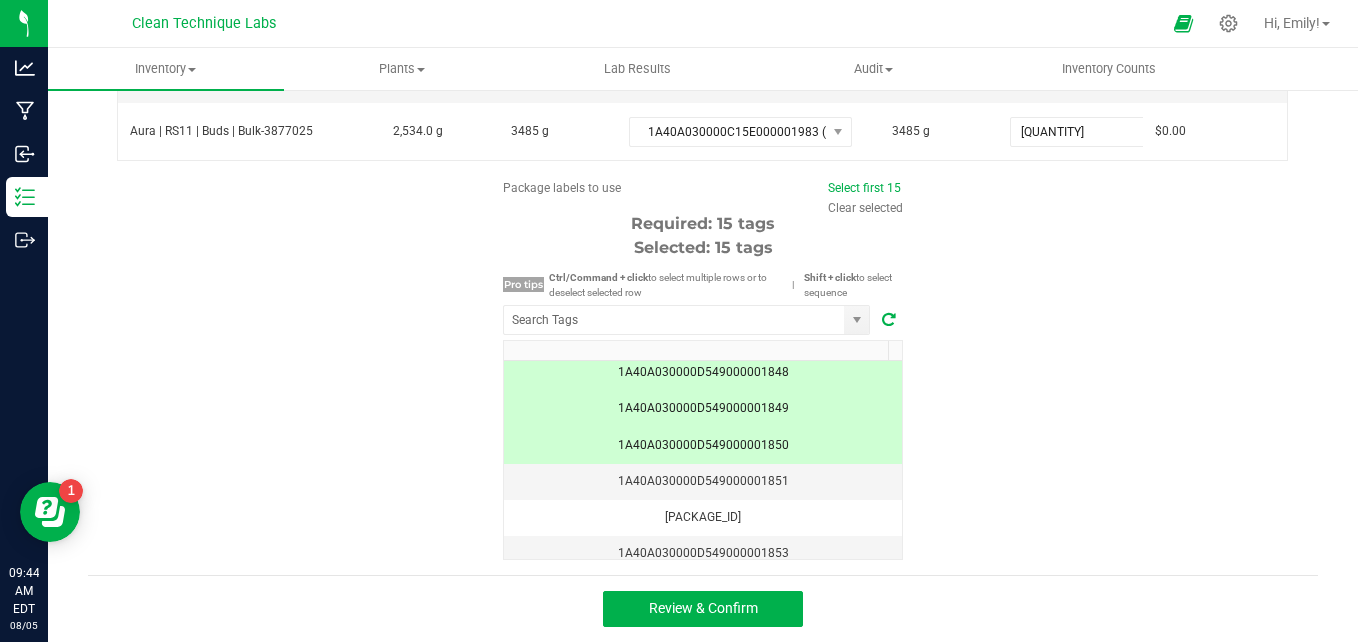 click on "Package labels to use   Select first 15   Clear selected   Required: 15 tags   Selected: 15 tags   Pro tips  Ctrl/Command + click  to select multiple rows or to deselect selected row | Shift + click  to select sequence  1A40A030000D549000001836   1A40A030000D549000001837   1A40A030000D549000001838   1A40A030000D549000001839   1A40A030000D549000001840   1A40A030000D549000001841   1A40A030000D549000001842   1A40A030000D549000001843   1A40A030000D549000001844   1A40A030000D549000001845   1A40A030000D549000001846   1A40A030000D549000001847   1A40A030000D549000001848   1A40A030000D549000001849   1A40A030000D549000001850   1A40A030000D549000001851   1A40A030000D549000001852   1A40A030000D549000001853   1A40A030000D549000001854   1A40A030000D549000001855   1A40A030000D549000001856   1A40A030000D549000001857   1A40A030000D549000001858   1A40A030000D549000001859   1A40A030000D549000001860   1A40A030000D549000001861   1A40A030000D549000001862   1A40A030000D549000001863   1A40A030000D549000001864" at bounding box center (703, 369) 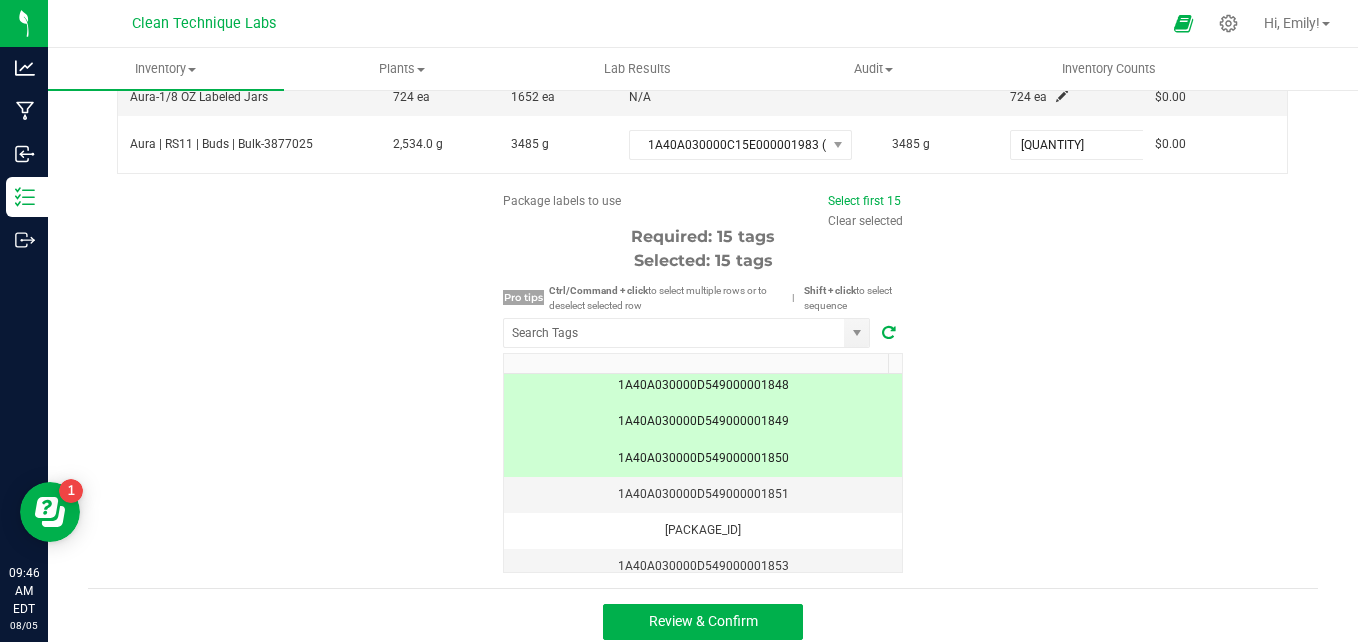 scroll, scrollTop: 1243, scrollLeft: 0, axis: vertical 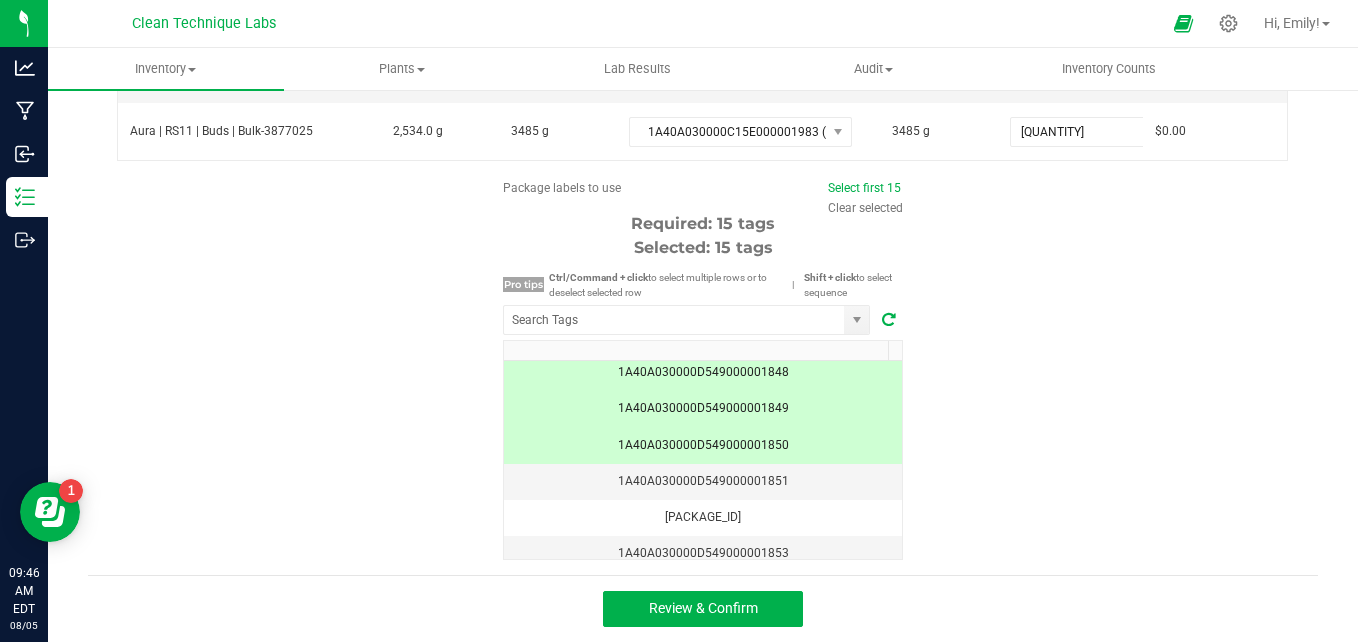 click on "Review & Confirm" at bounding box center [703, 608] 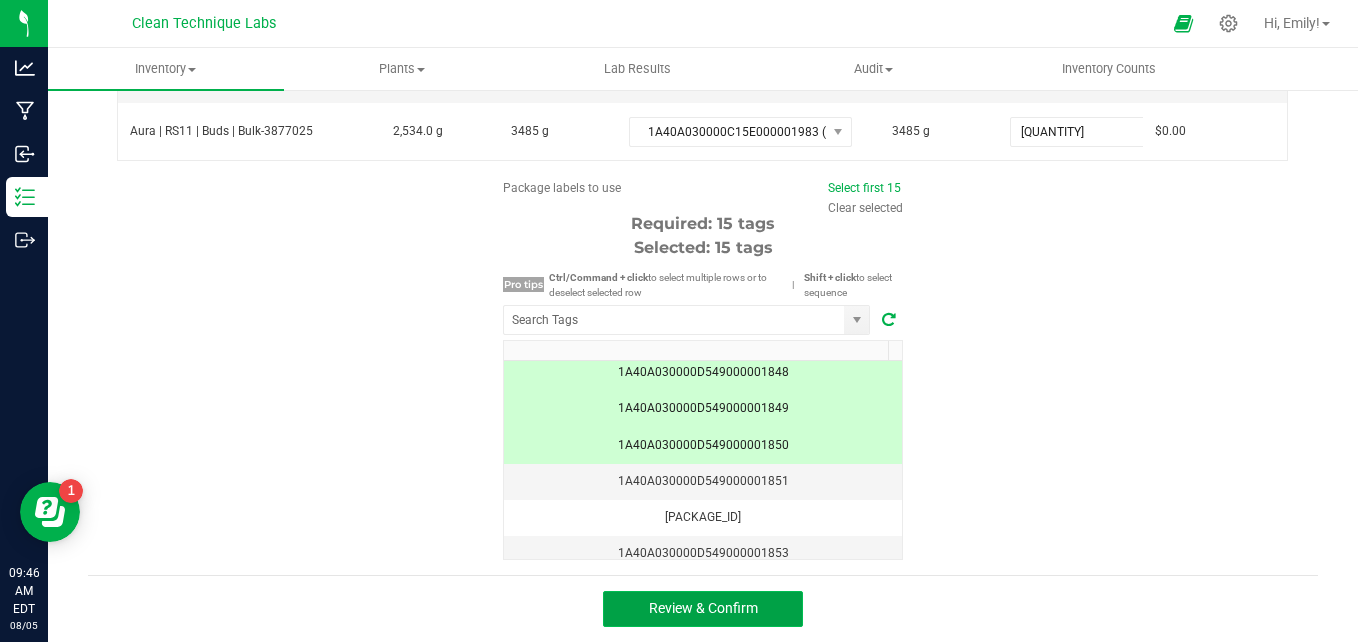 click on "Review & Confirm" at bounding box center [703, 608] 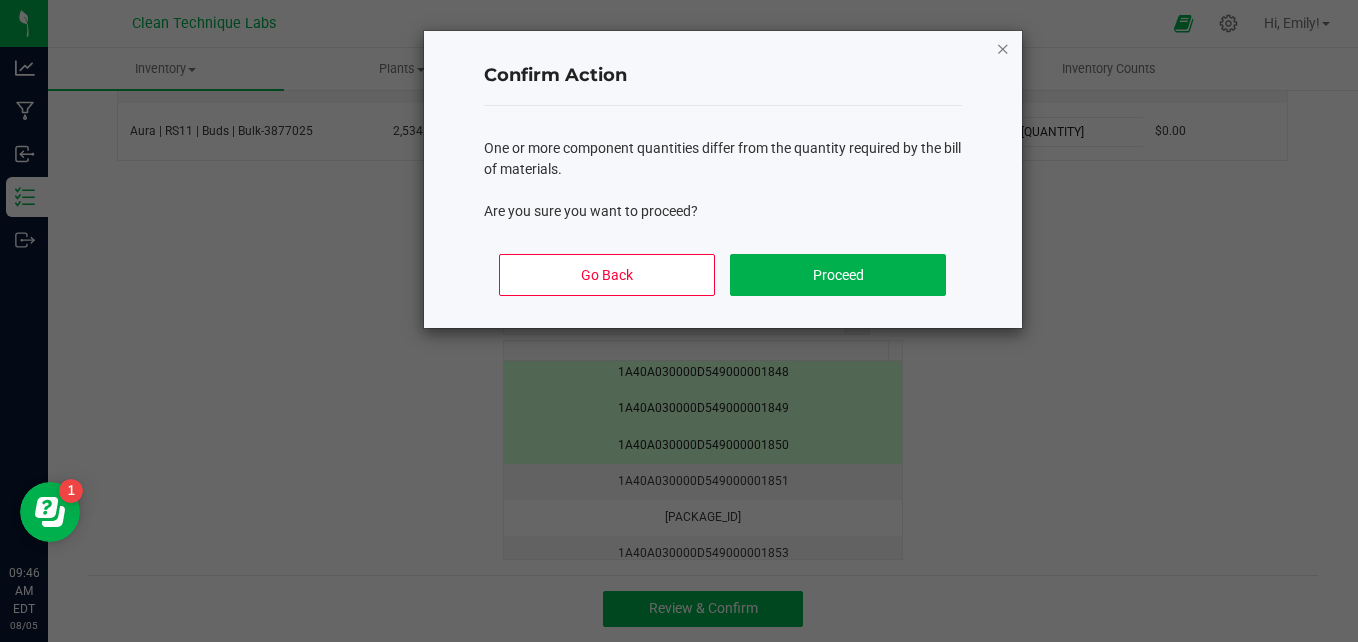 click 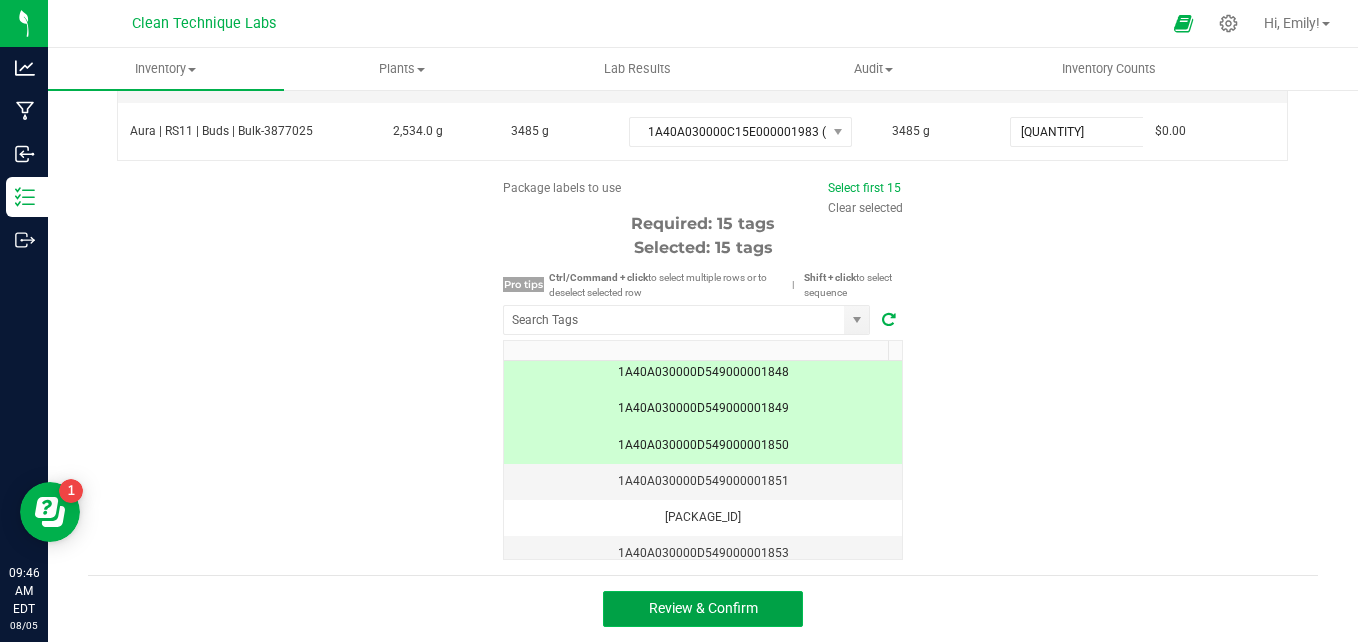click on "Review & Confirm" at bounding box center [703, 609] 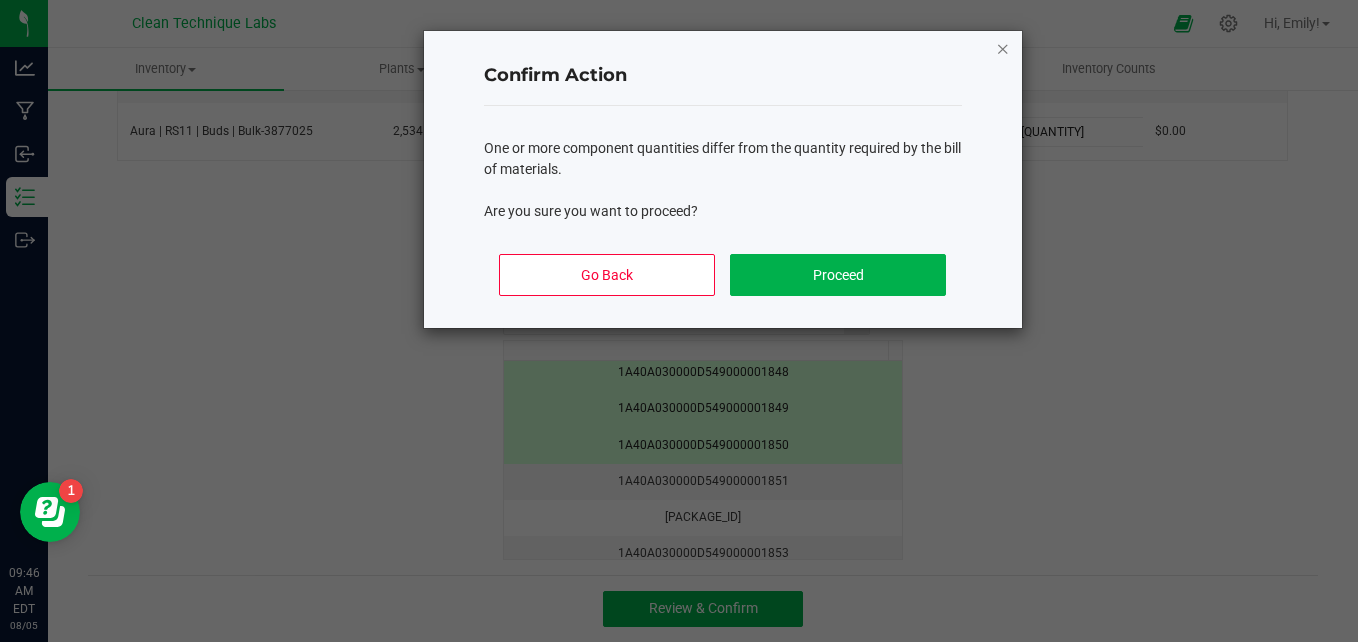 click 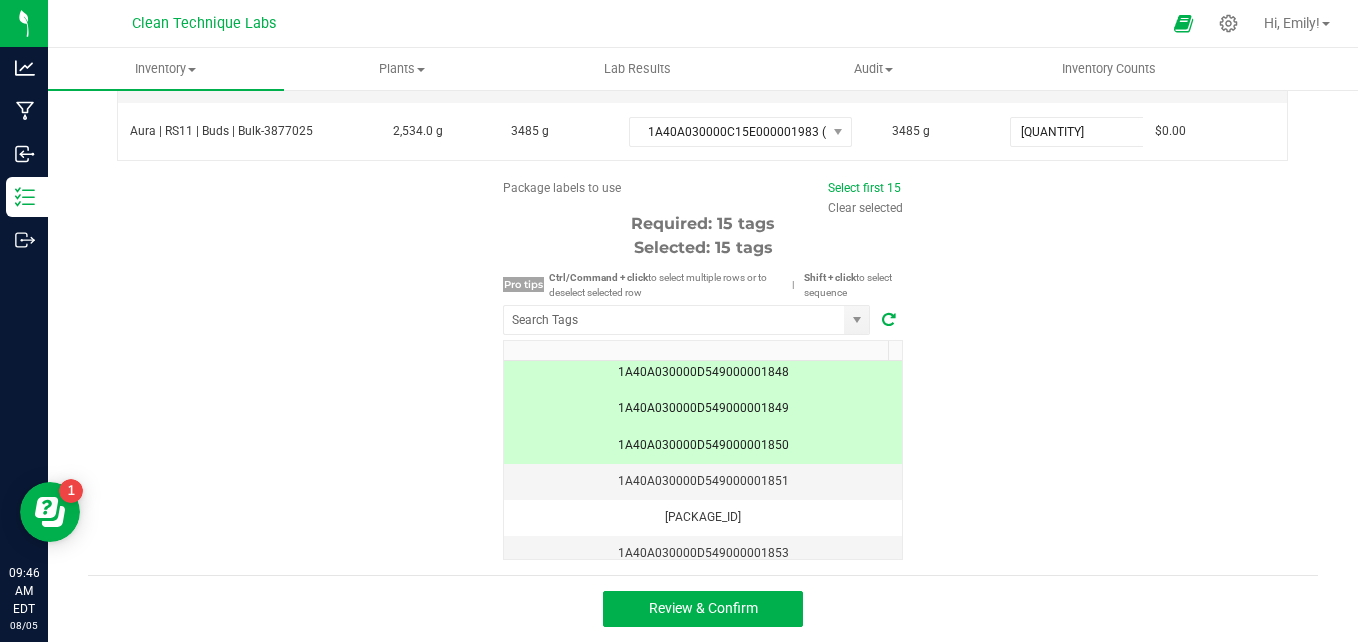 click on "Inventory
All packages
All inventory
Waste log
Create inventory
Plants
All plants" at bounding box center [703, 345] 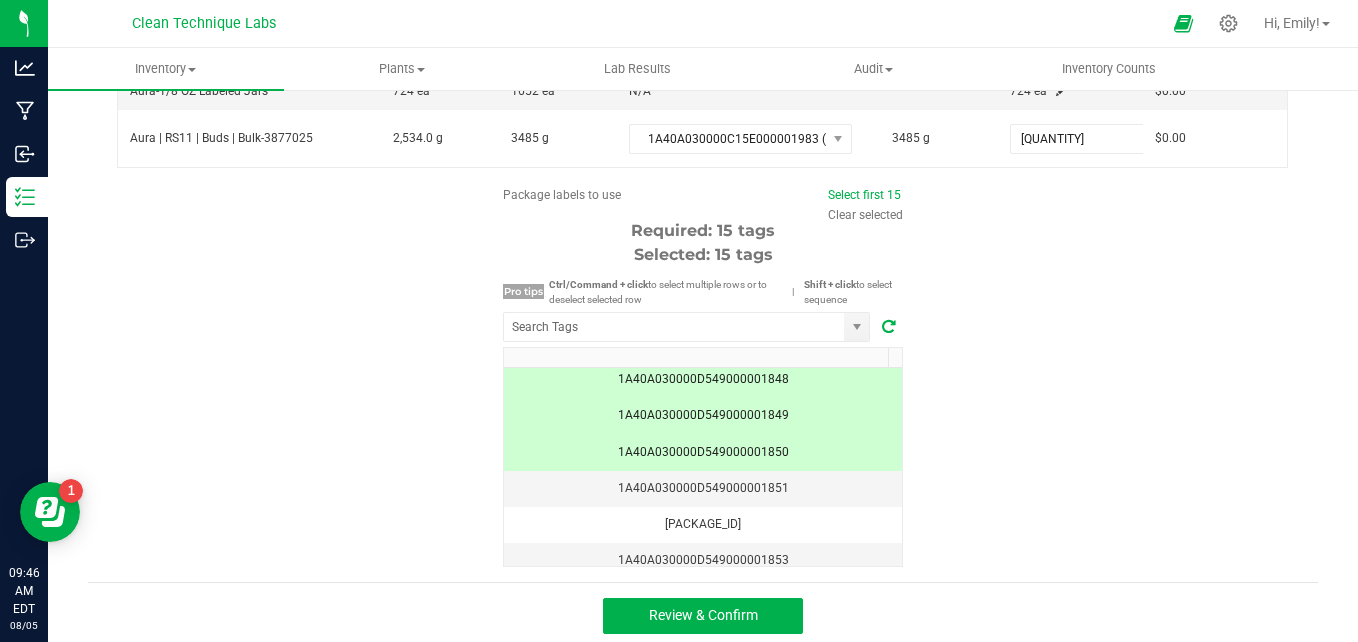 scroll, scrollTop: 1243, scrollLeft: 0, axis: vertical 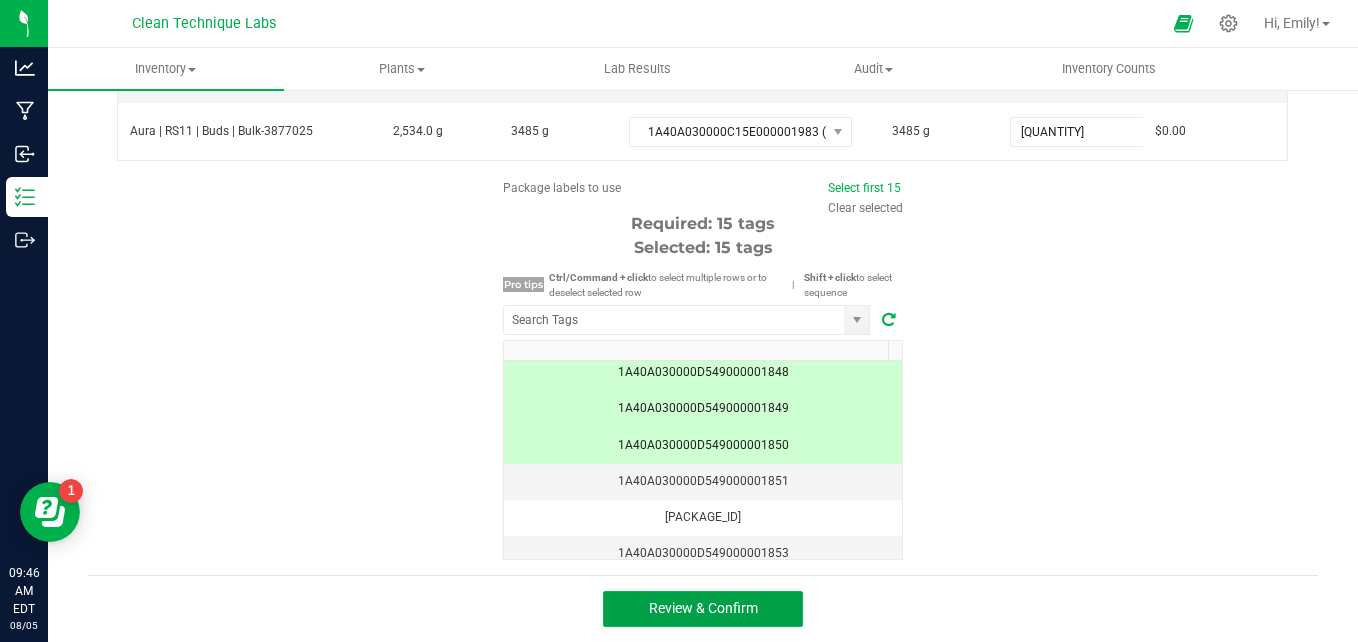 click on "Review & Confirm" at bounding box center (703, 608) 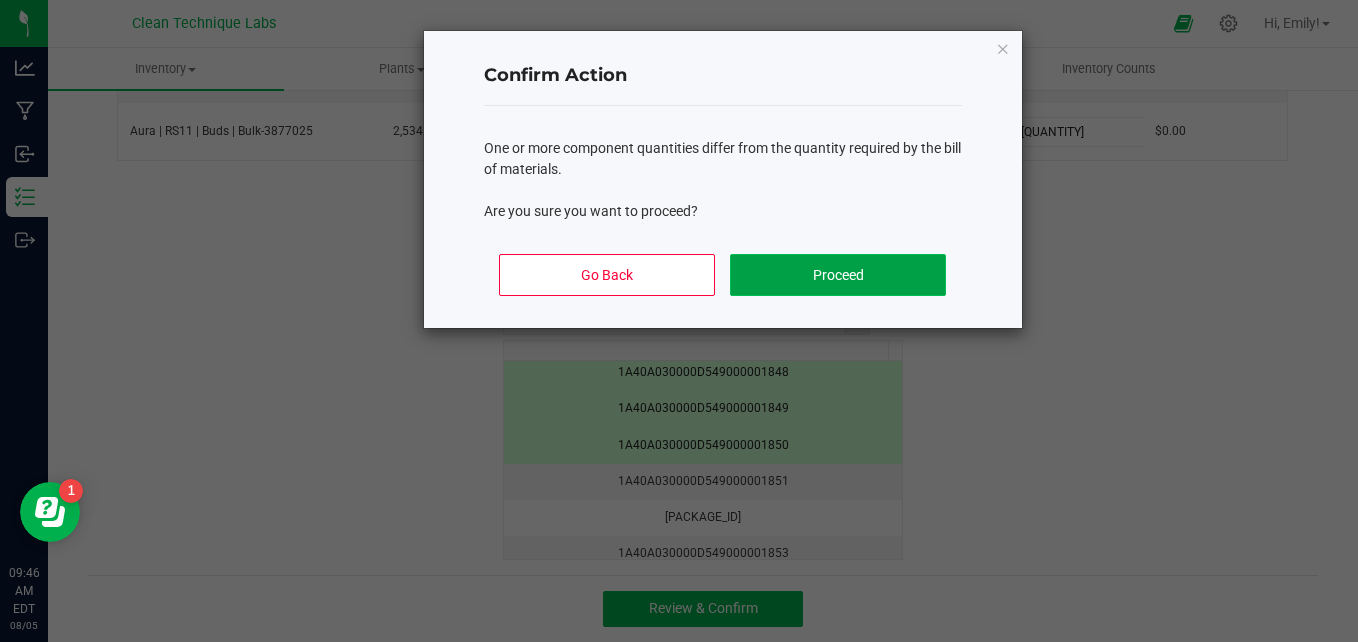 click on "Proceed" 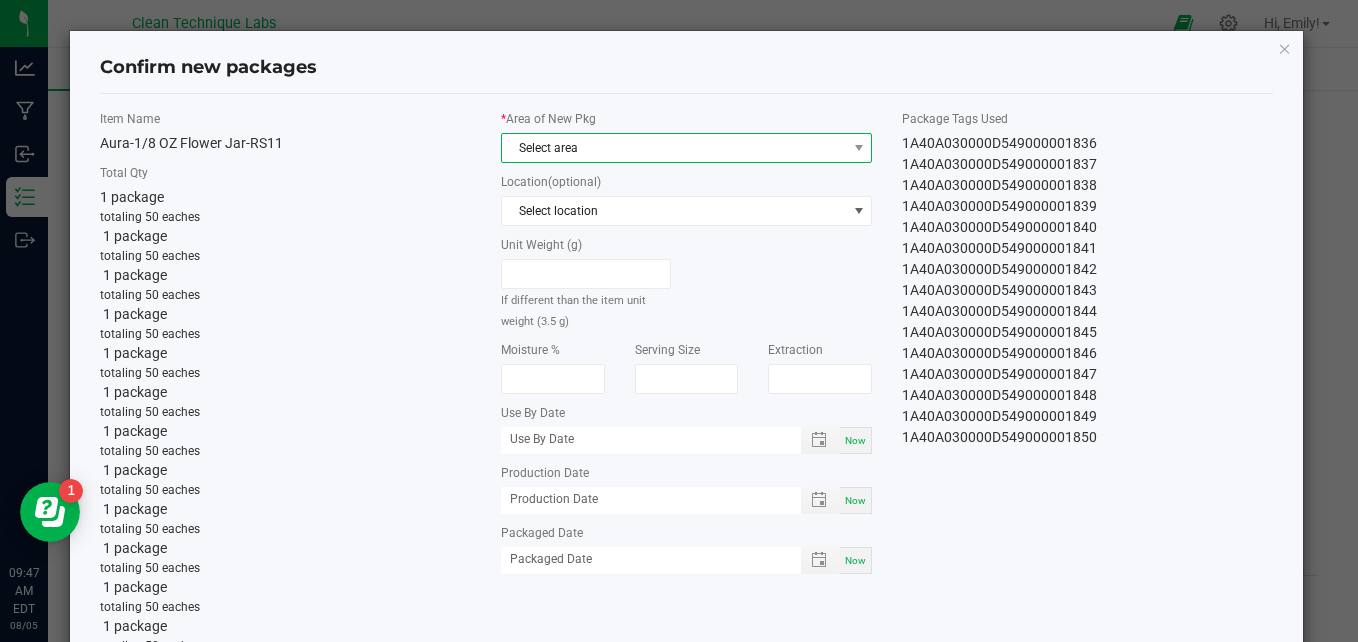 click on "Select area" at bounding box center [674, 148] 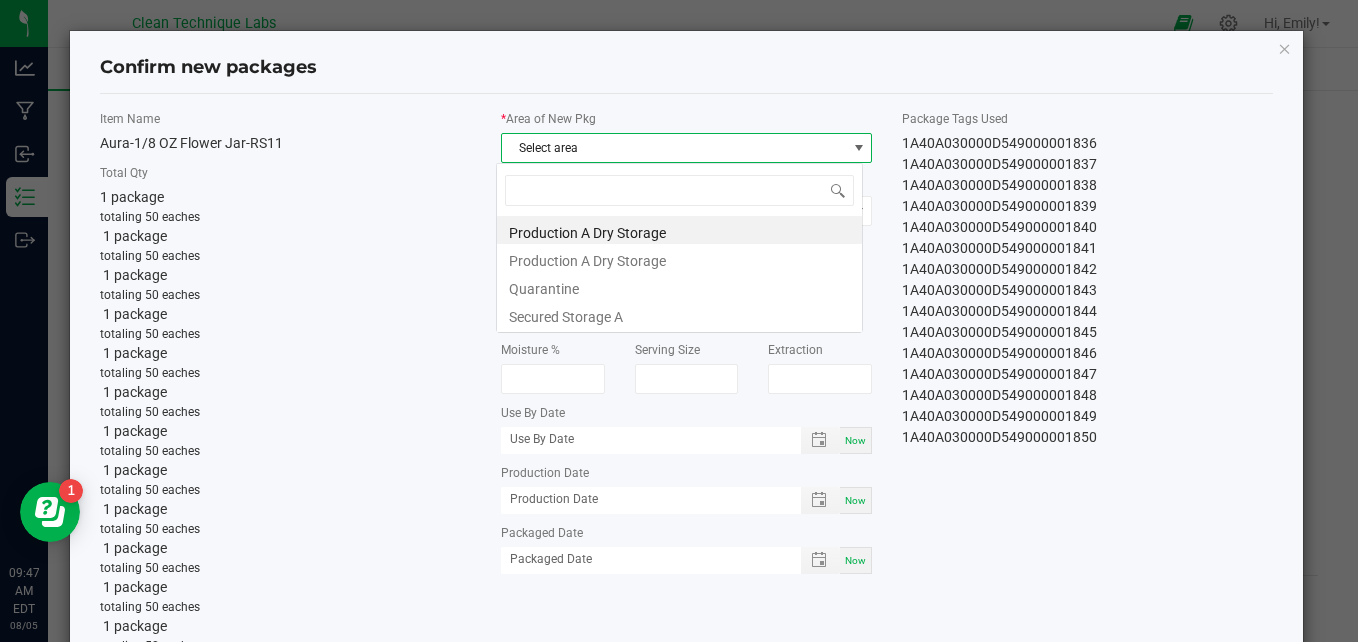 scroll, scrollTop: 99970, scrollLeft: 99633, axis: both 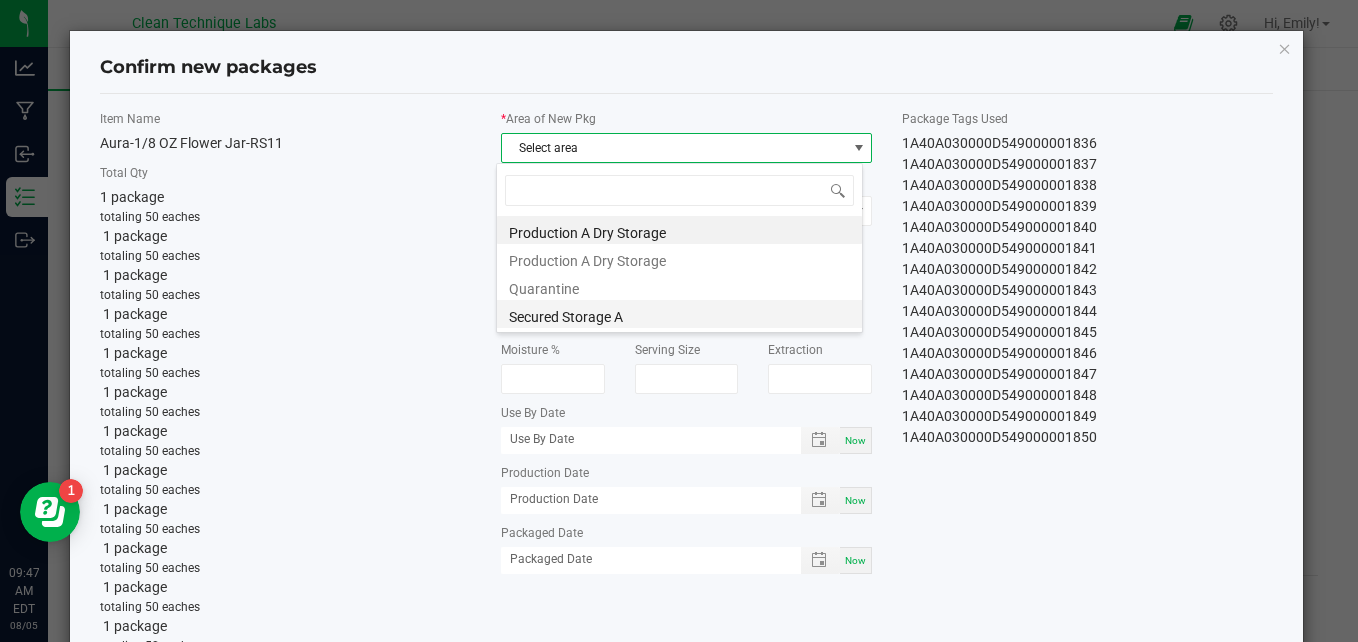 click on "Secured Storage A" at bounding box center (679, 314) 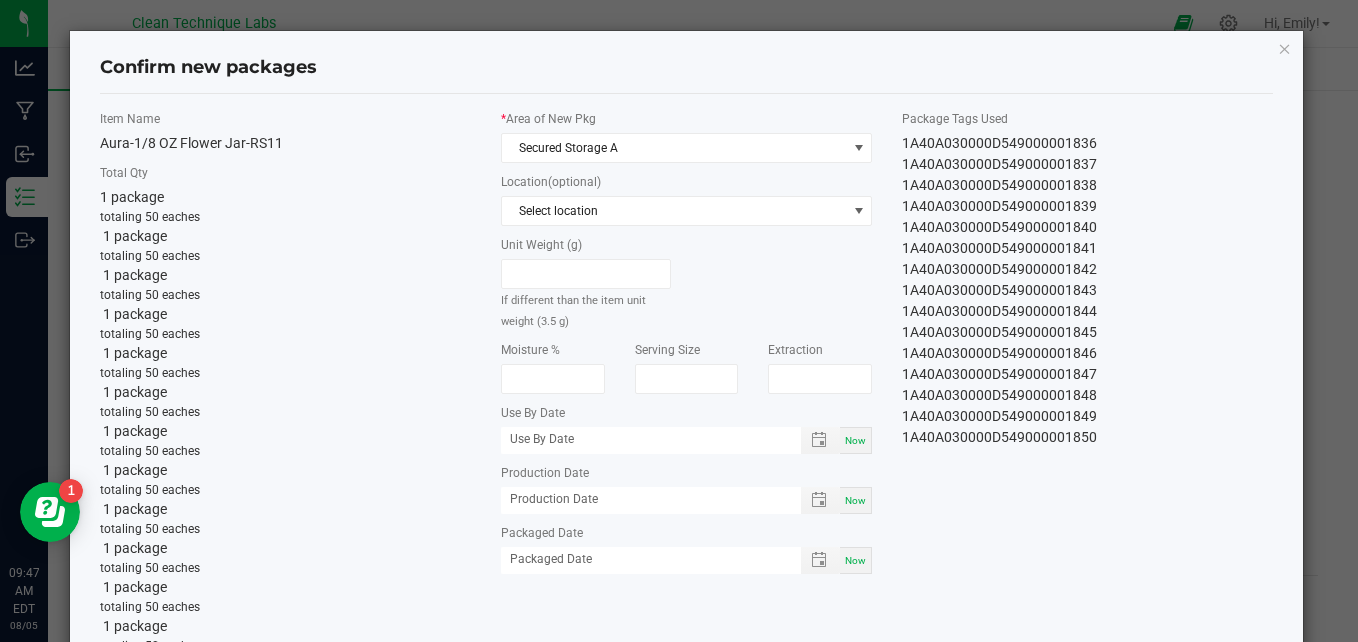 click on "1A40A030000D549000001840" 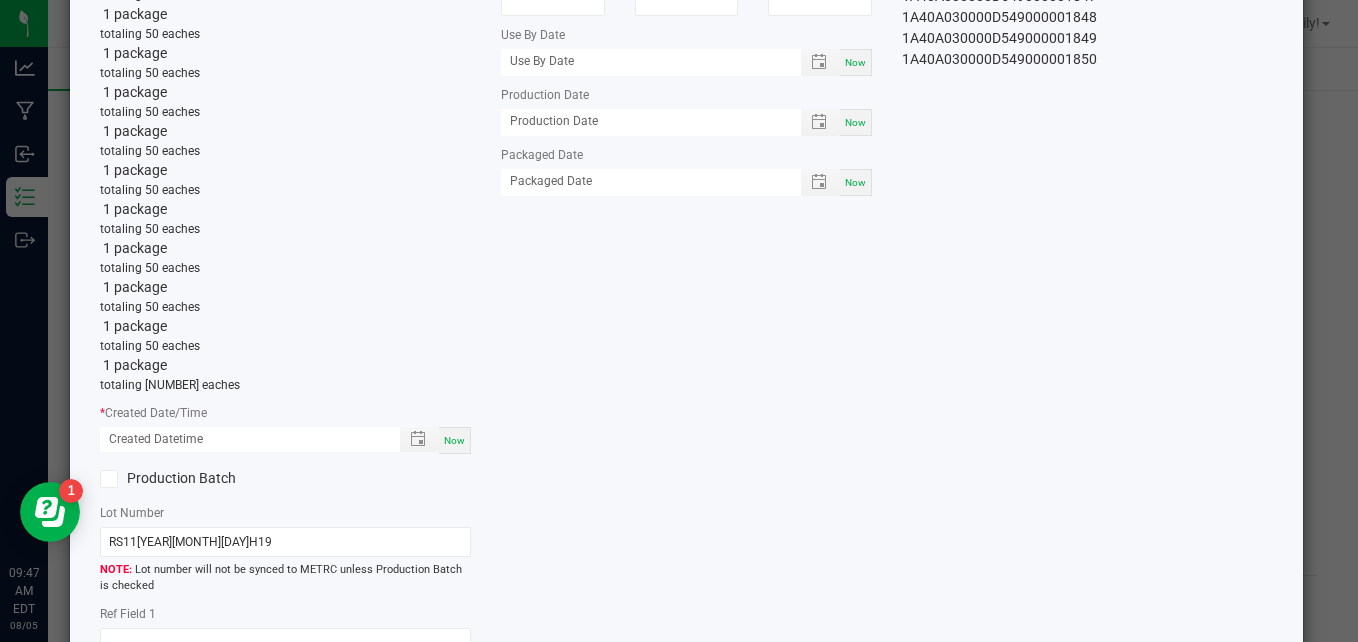 scroll, scrollTop: 440, scrollLeft: 0, axis: vertical 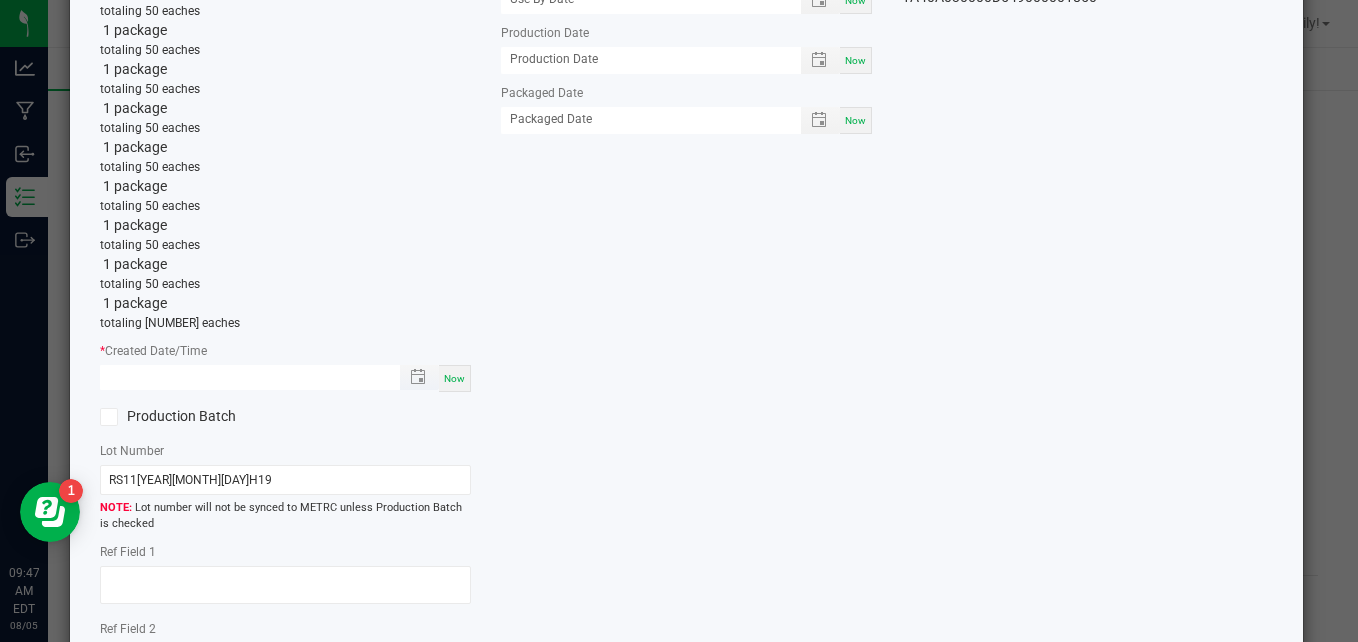type on "month/day/year hour:minute AM" 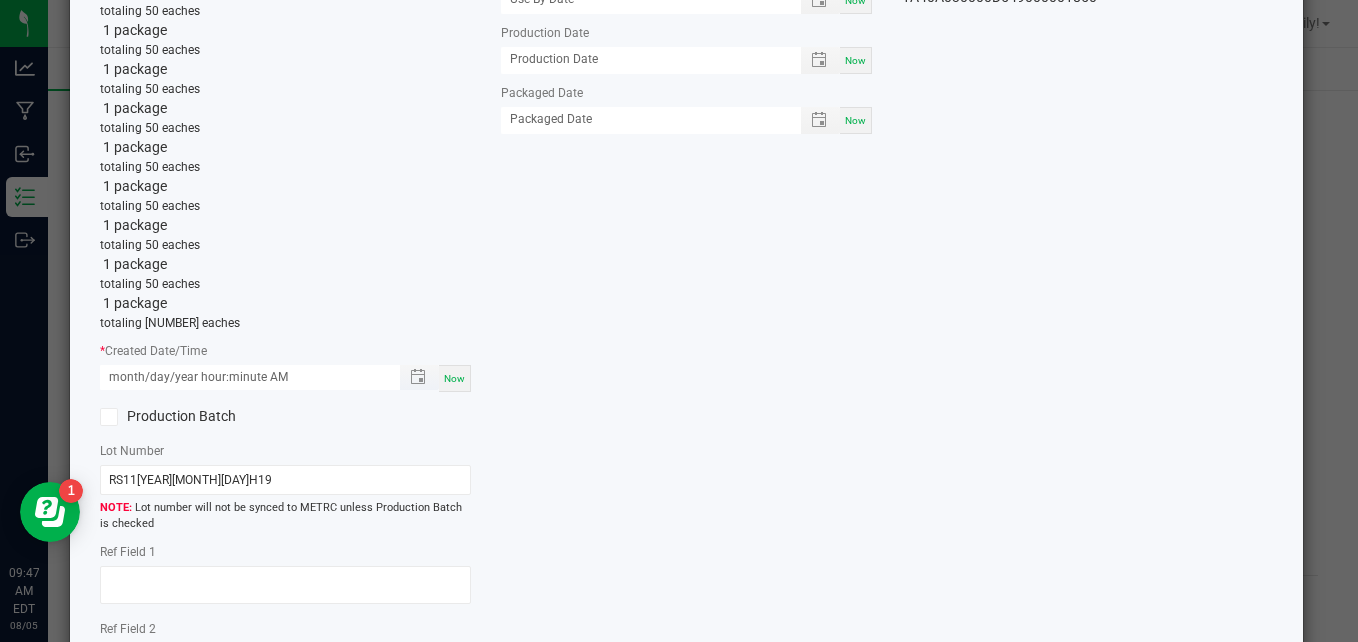 click on "month/day/year hour:minute AM" at bounding box center (239, 377) 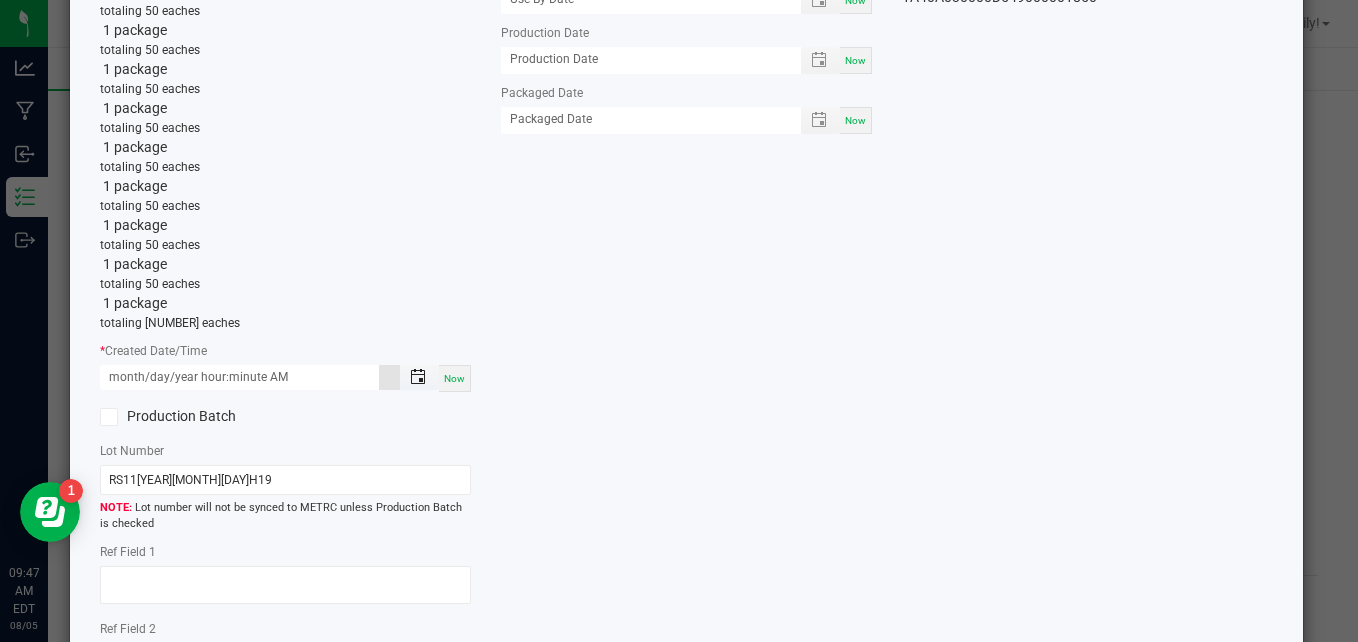 click at bounding box center (418, 377) 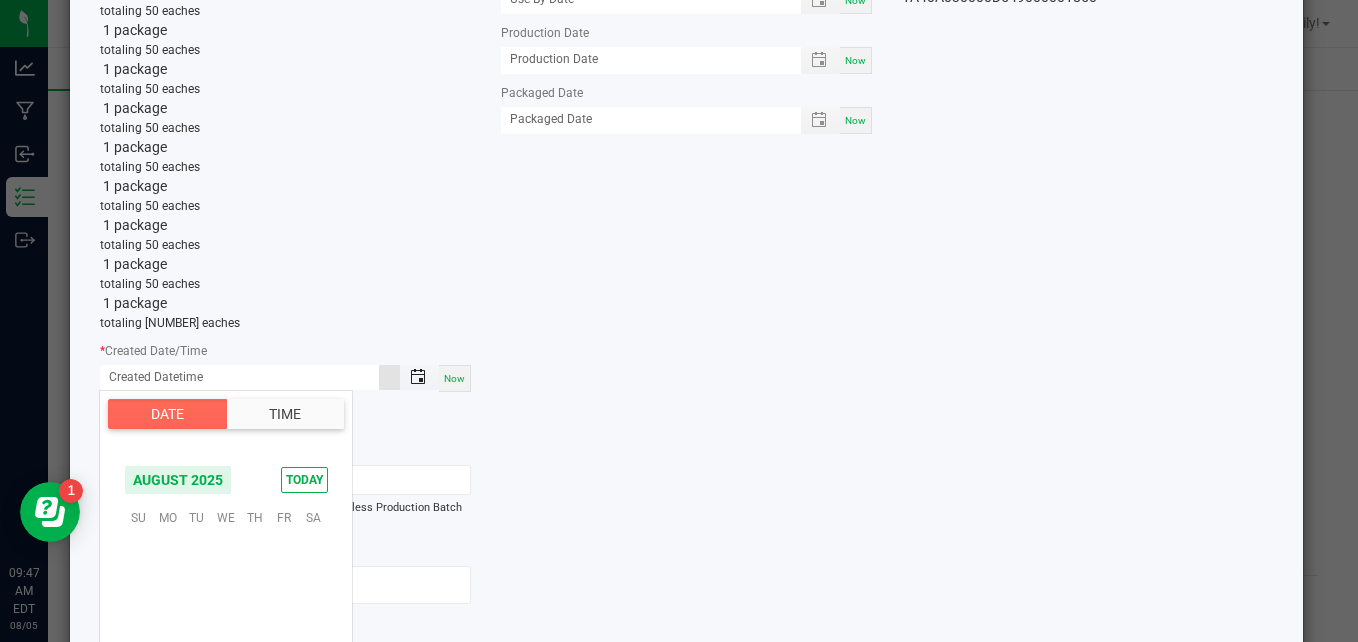 scroll, scrollTop: 324098, scrollLeft: 0, axis: vertical 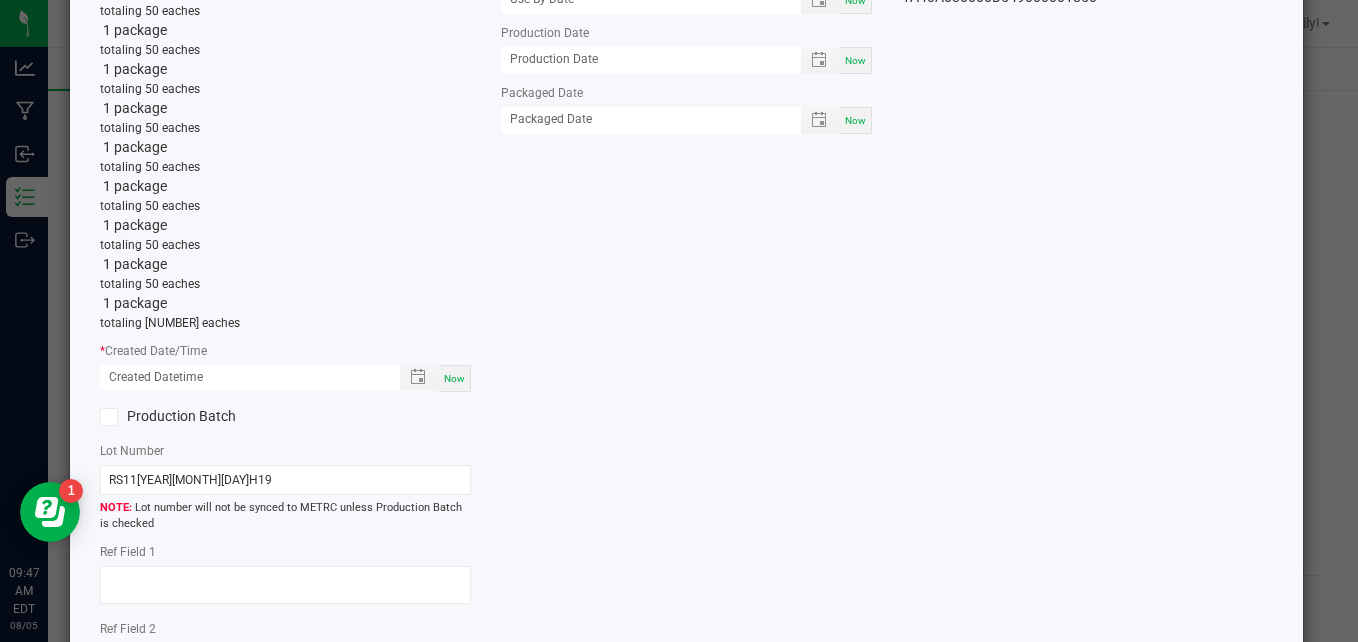 click on "Now" at bounding box center [454, 378] 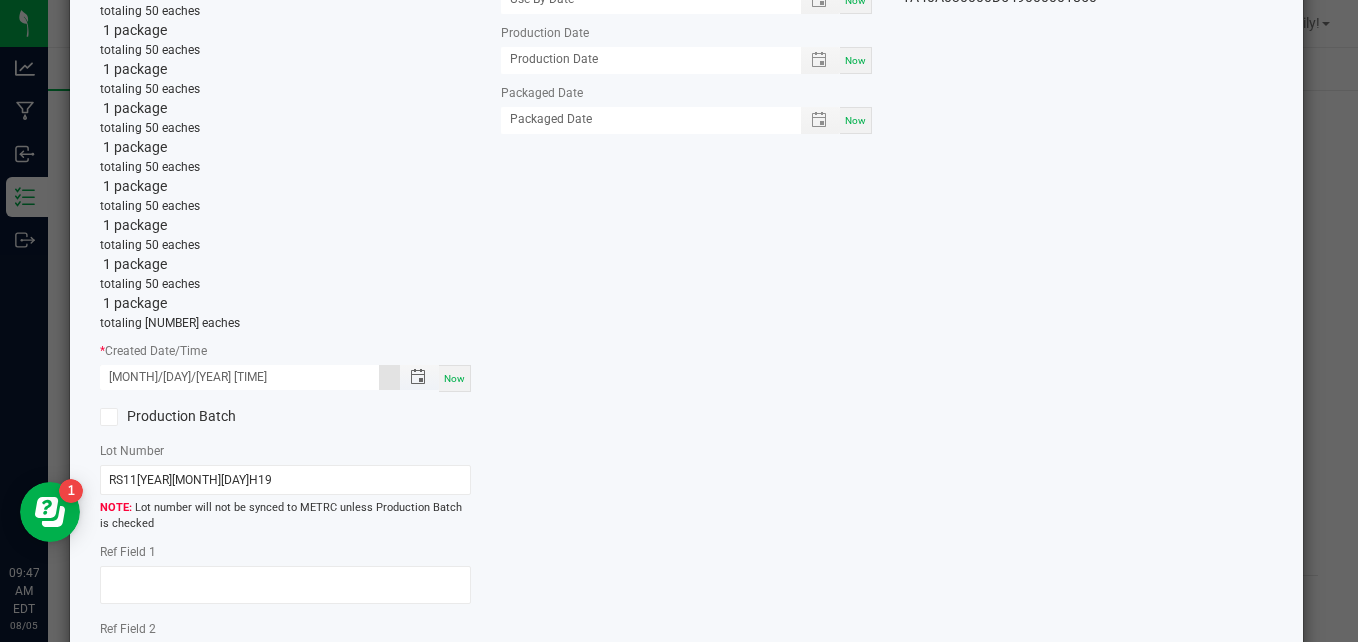 click on "[MONTH]/[DAY]/[YEAR] [TIME]" at bounding box center [239, 377] 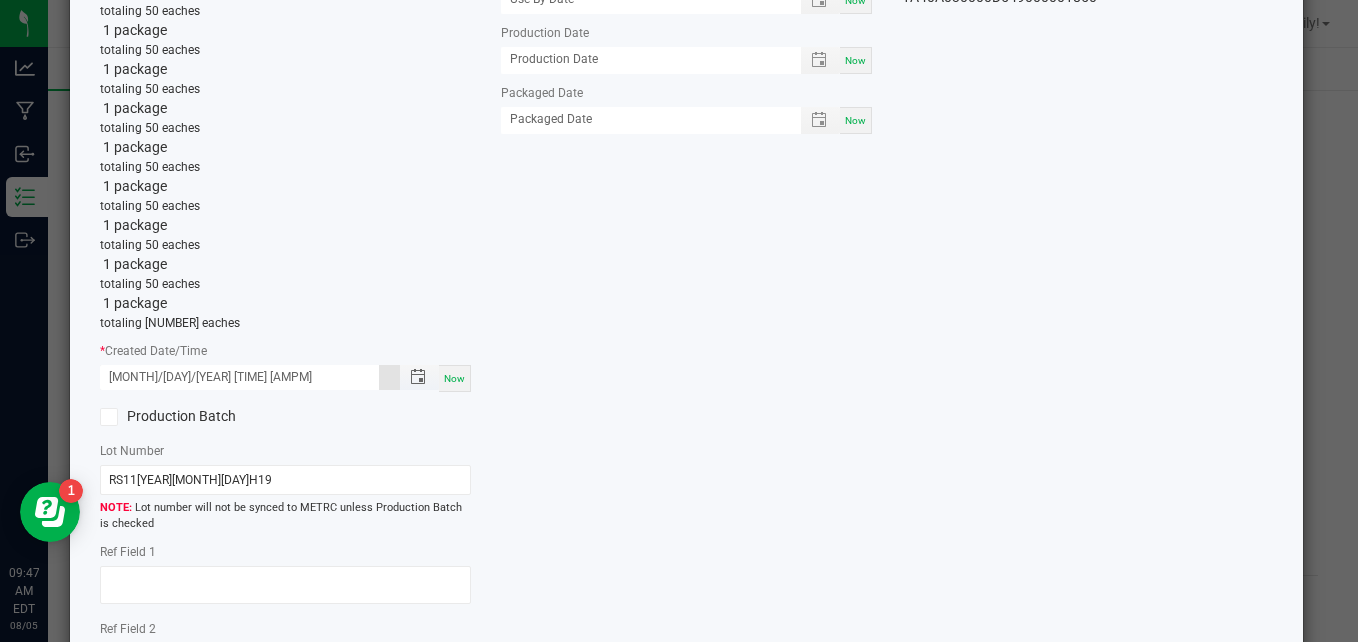 click on "[MONTH]/[DAY]/[YEAR] [TIME] [AMPM]" at bounding box center [239, 377] 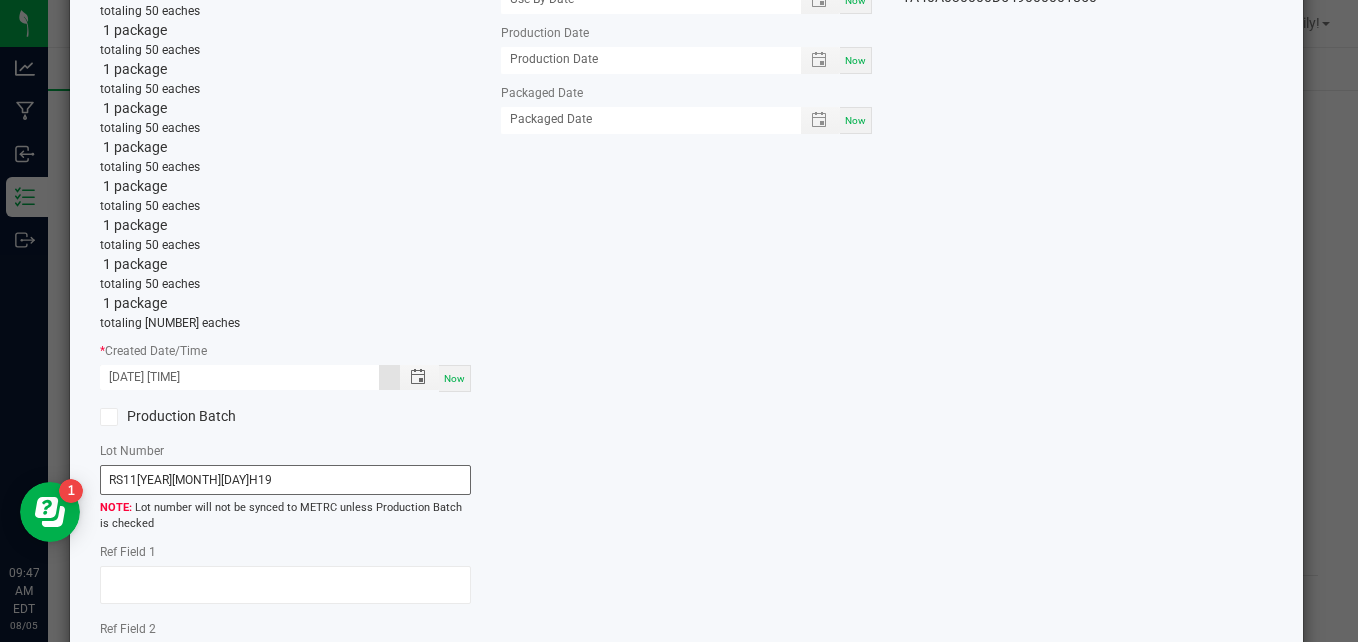 type on "[DATE] [TIME]" 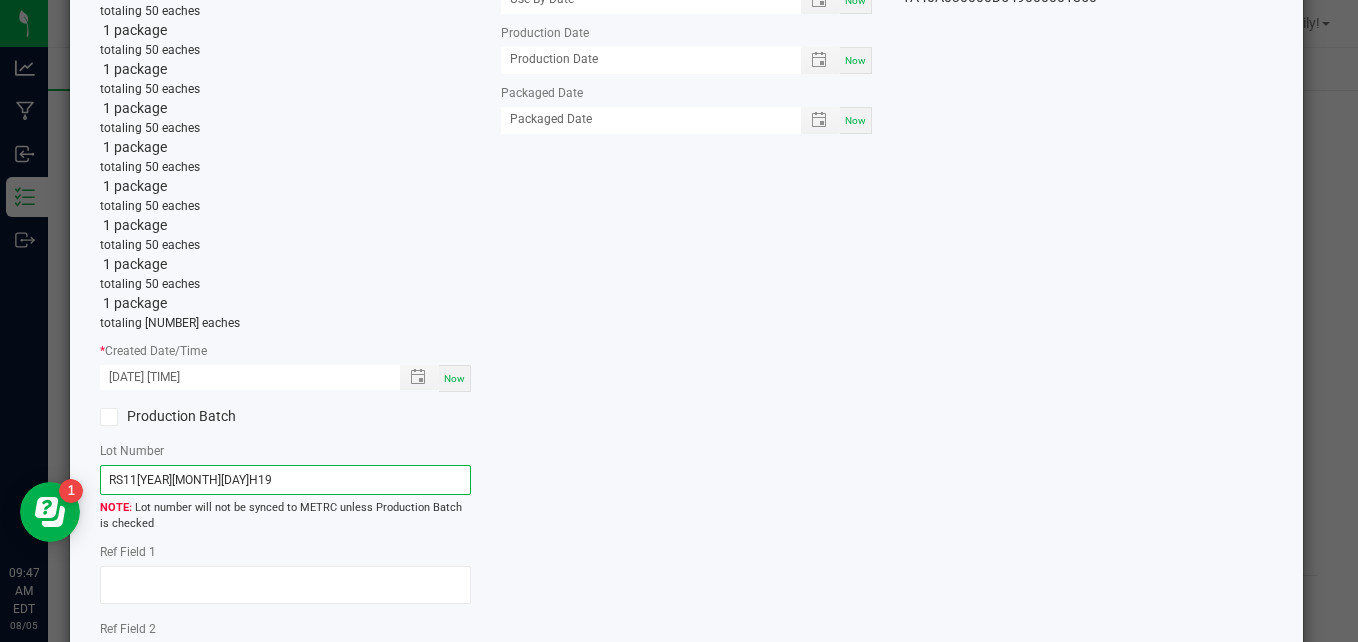 drag, startPoint x: 223, startPoint y: 483, endPoint x: 99, endPoint y: 490, distance: 124.197426 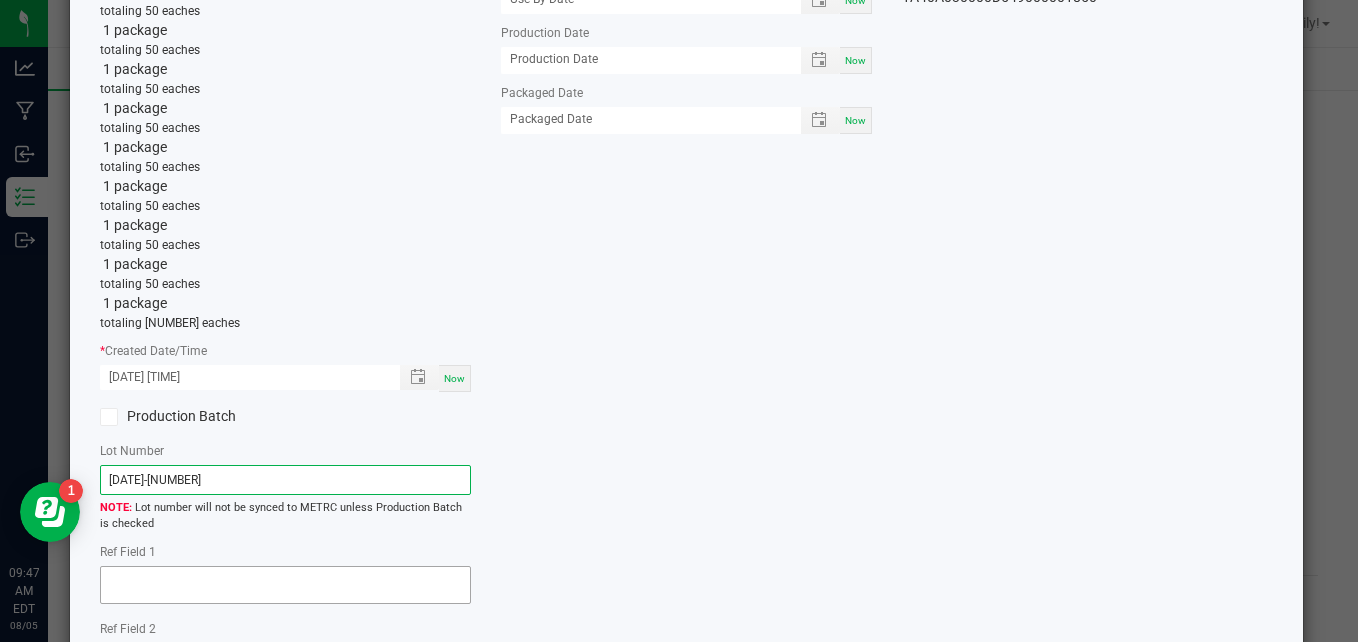 type on "[DATE]-[NUMBER]" 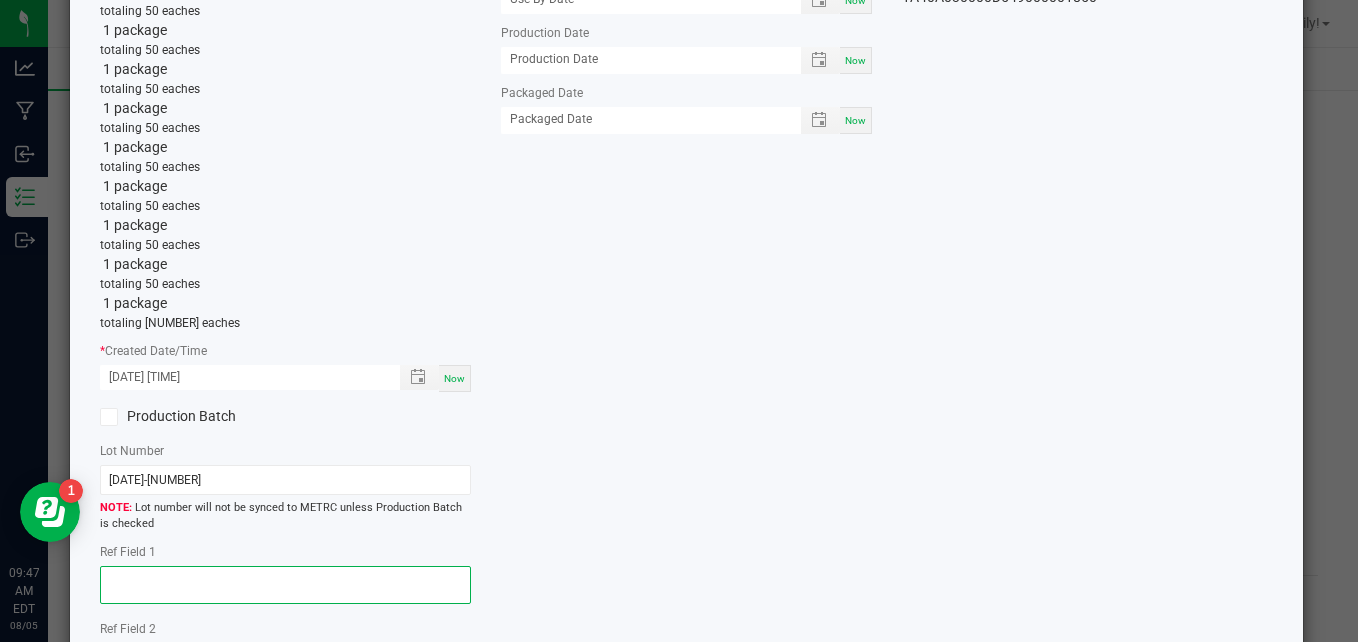 click 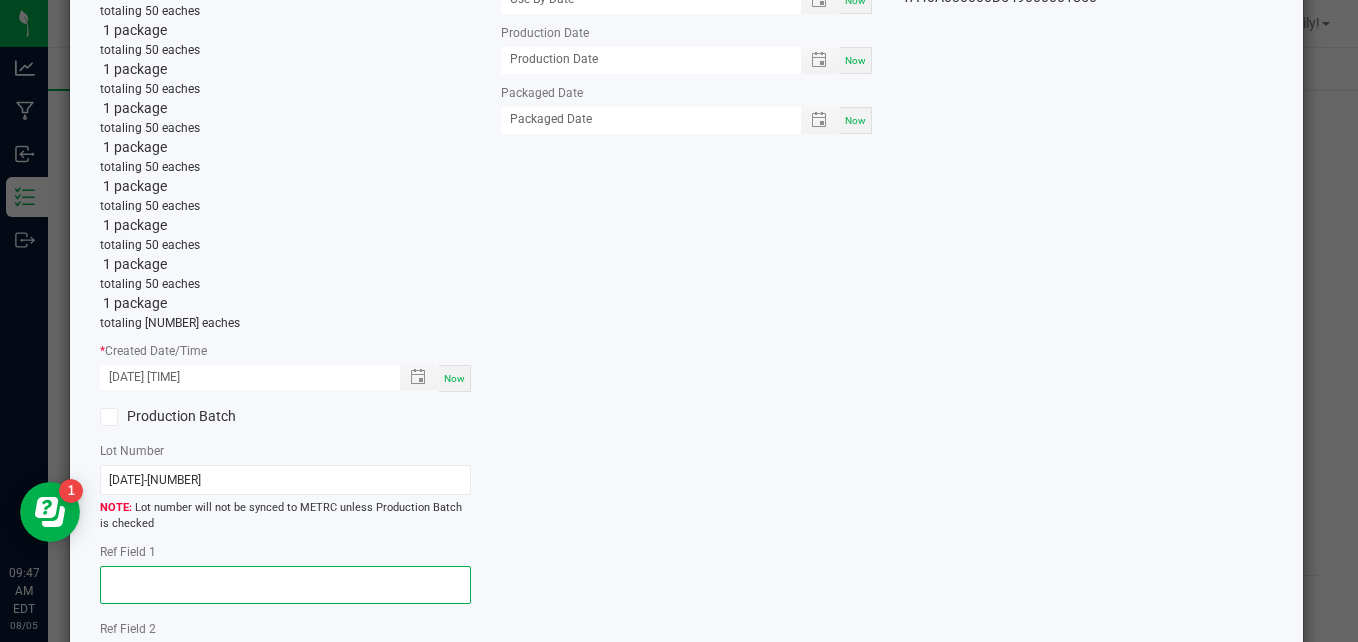 paste on "weight losses due to ensure client's request is met regarding bud size and quality of product" 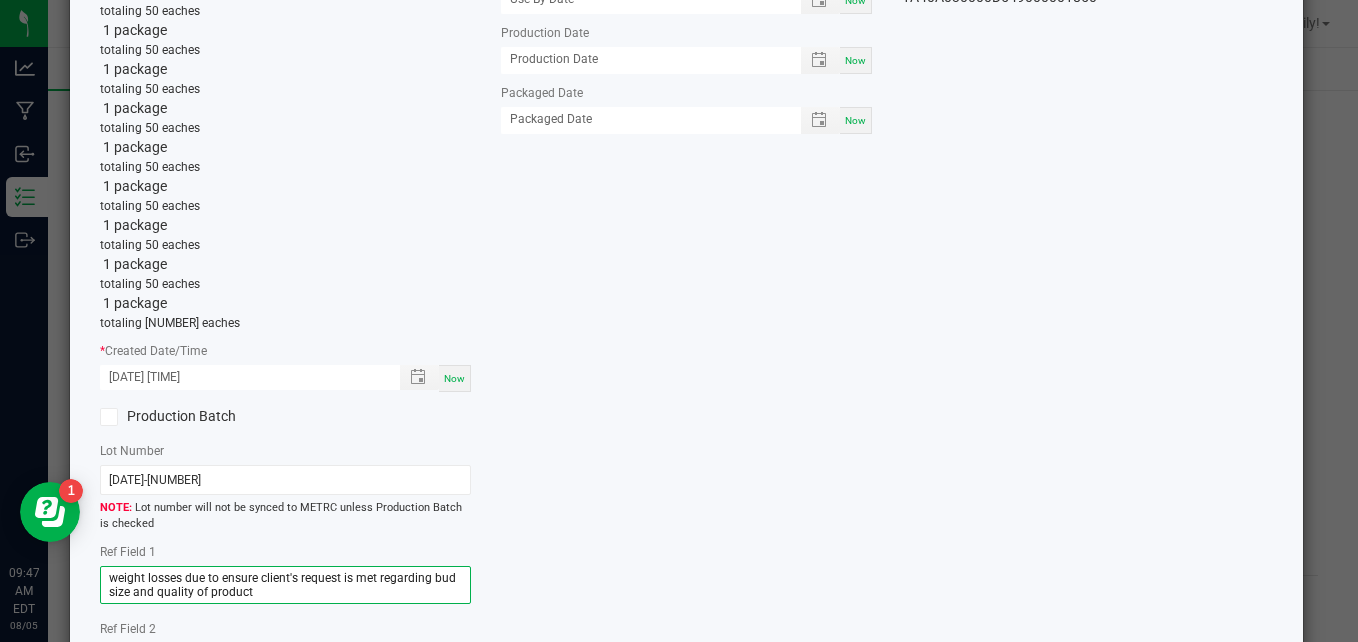 type on "weight losses due to ensure client's request is met regarding bud size and quality of product" 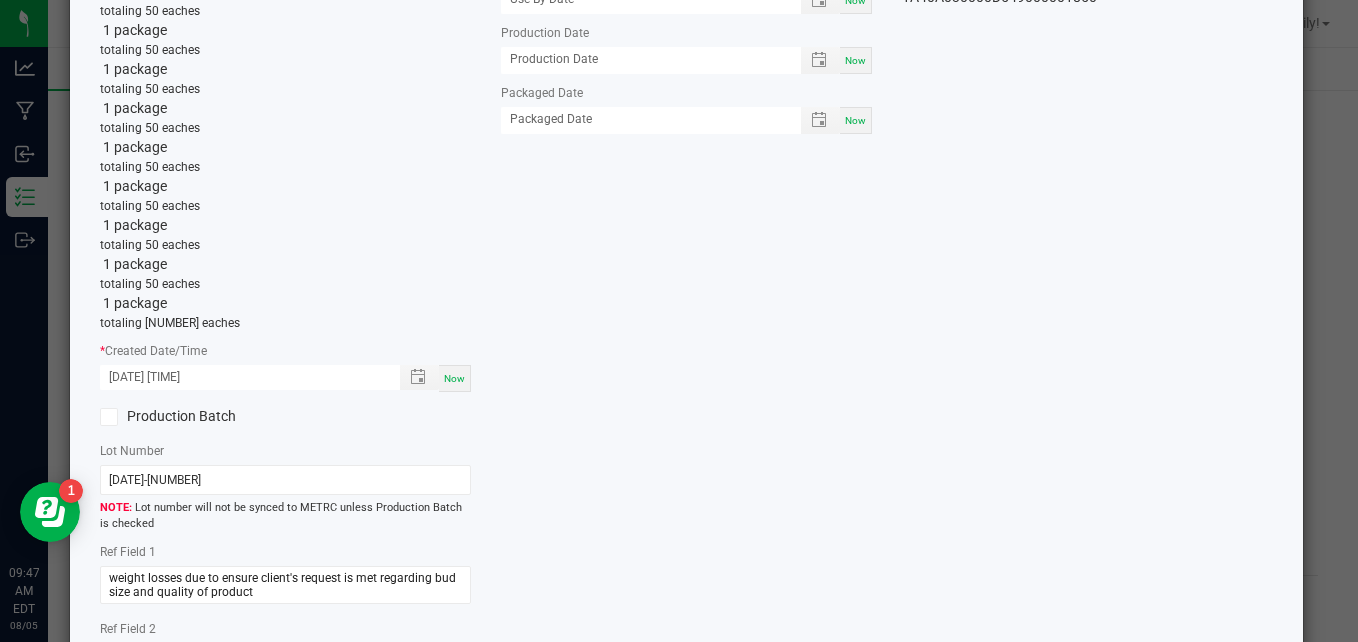 click on "Item Name   [PRODUCT_NAME]   Total Qty  1 package  totaling 50 eaches   1 package  totaling 50 eaches   1 package  totaling 50 eaches   1 package  totaling 50 eaches   1 package  totaling 50 eaches   1 package  totaling 50 eaches   1 package  totaling 50 eaches   1 package  totaling 50 eaches   1 package  totaling 50 eaches   1 package  totaling 24 eaches  *   Created Date/Time  Now  Production Batch   Lot Number  [LOT_NUMBER]  Lot number will not be synced to METRC unless Production Batch is checked   Ref Field 1  weight losses due to ensure client's request is met regarding bud size and quality of product  Ref Field 2                    Ref Field 3                    *   Area of New Pkg  Secured Storage A  Location  (optional) Select location  Unit Weight (g)   Moisture %   Serving Size   Extraction  Now" 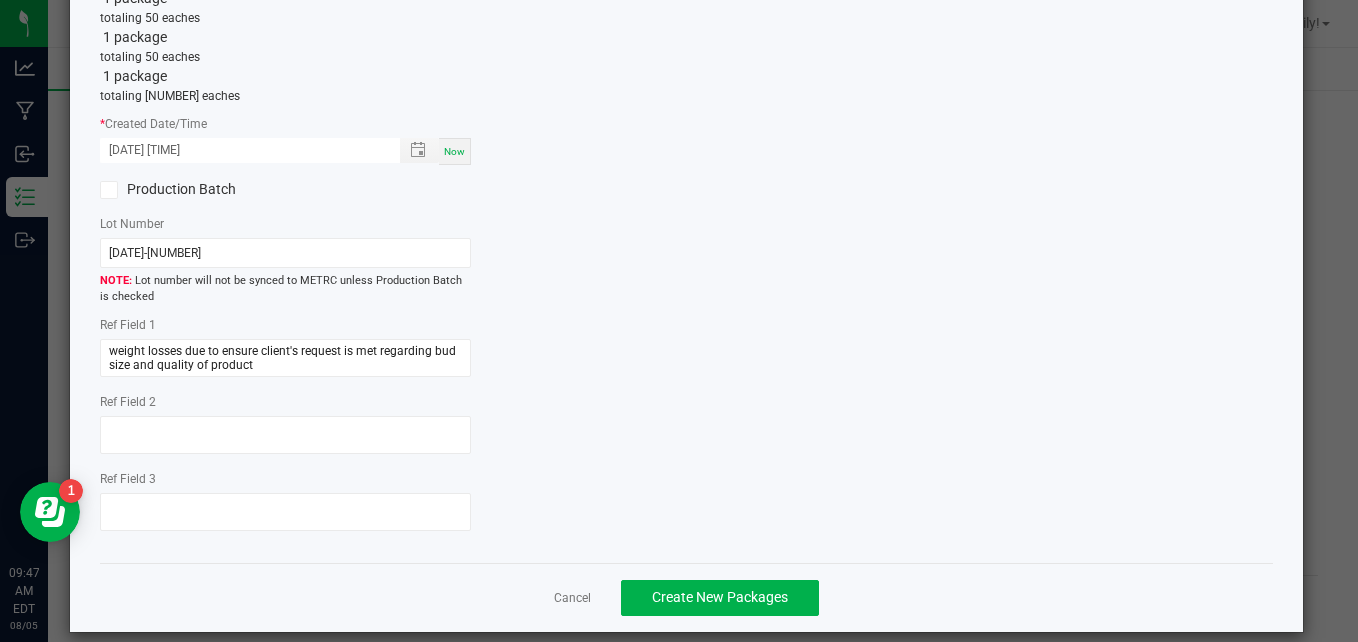 scroll, scrollTop: 680, scrollLeft: 0, axis: vertical 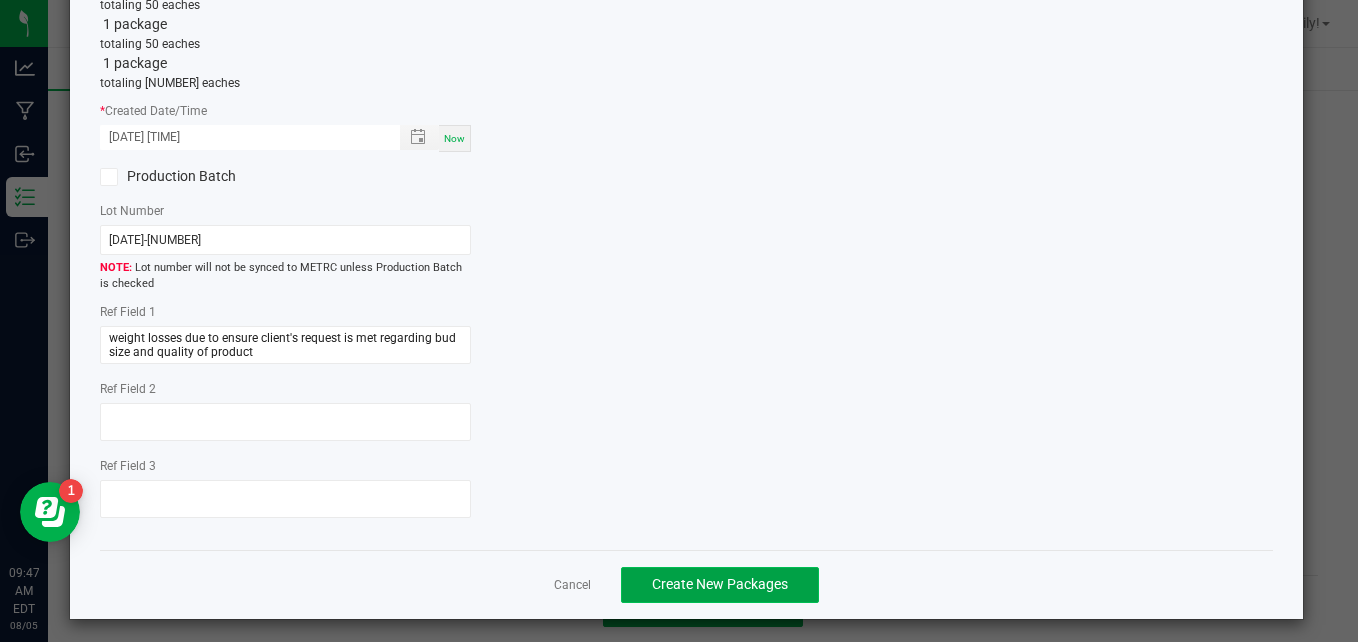 click on "Create New Packages" 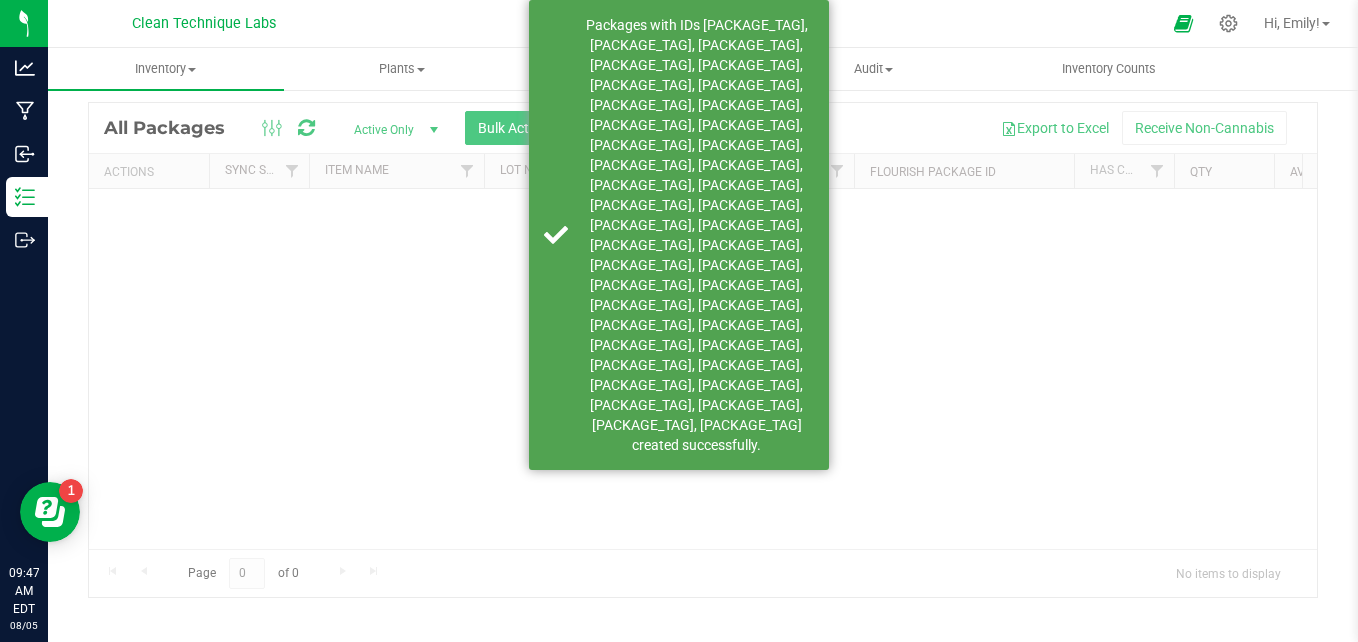 scroll, scrollTop: 56, scrollLeft: 0, axis: vertical 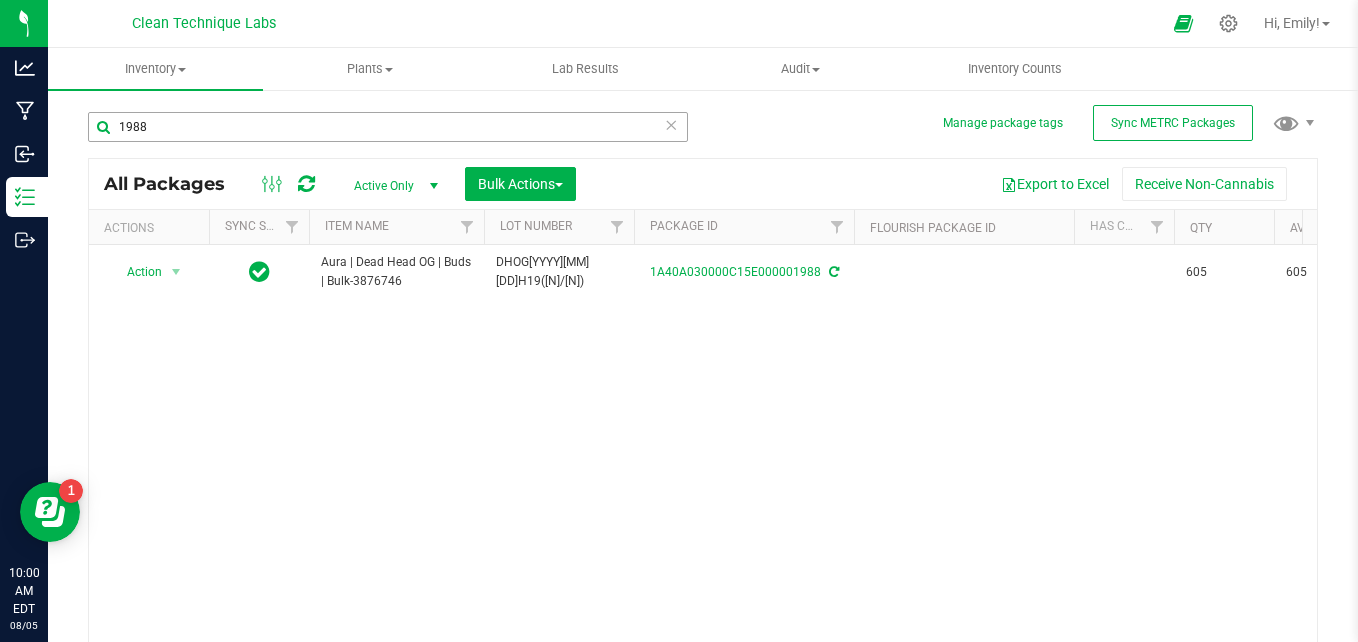 click on "1988" at bounding box center (388, 127) 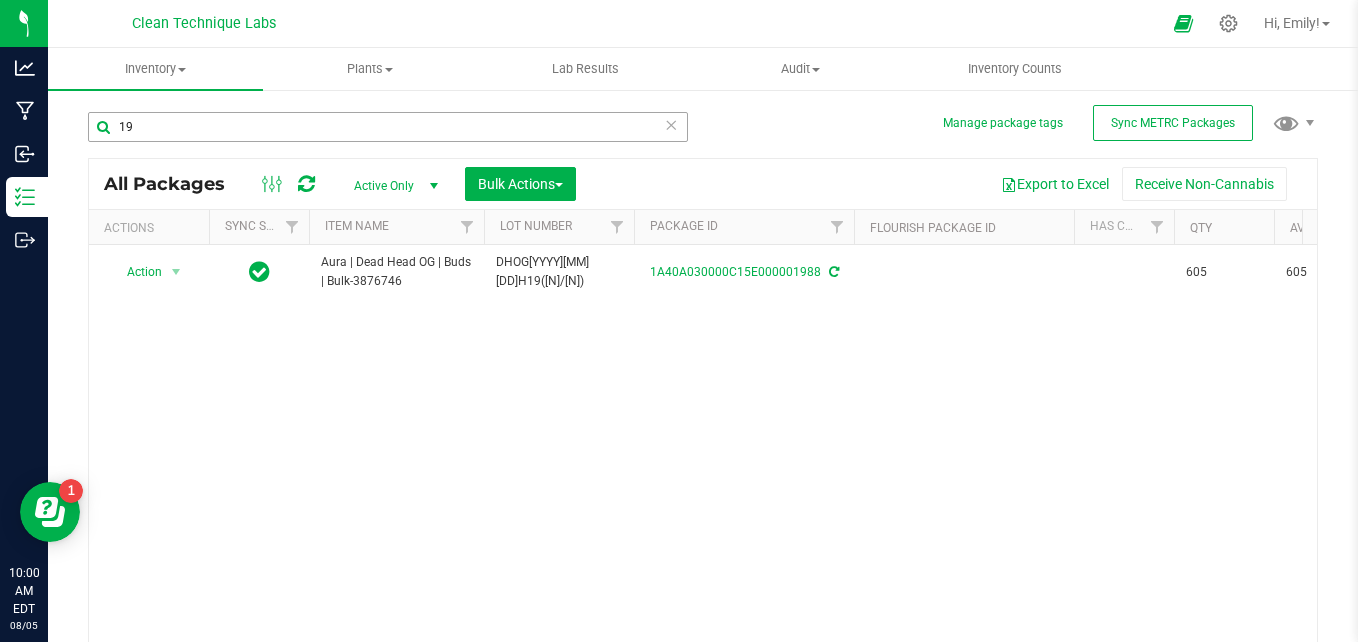 type on "1" 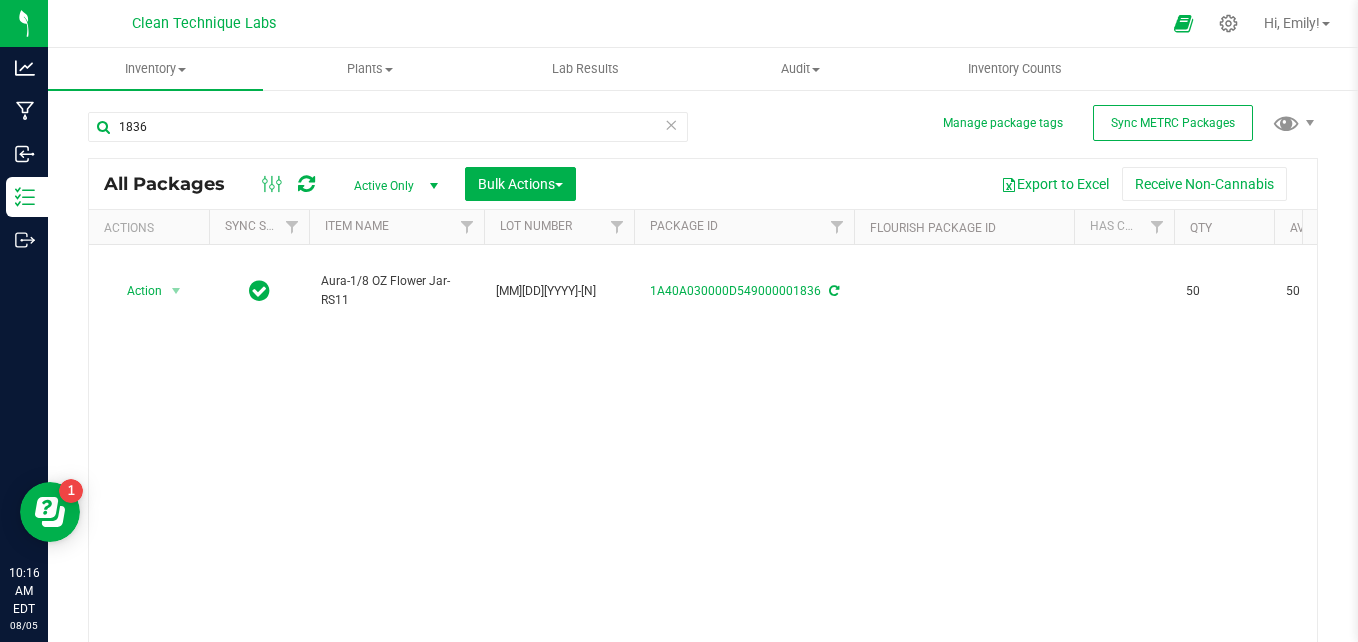 type on "1836" 